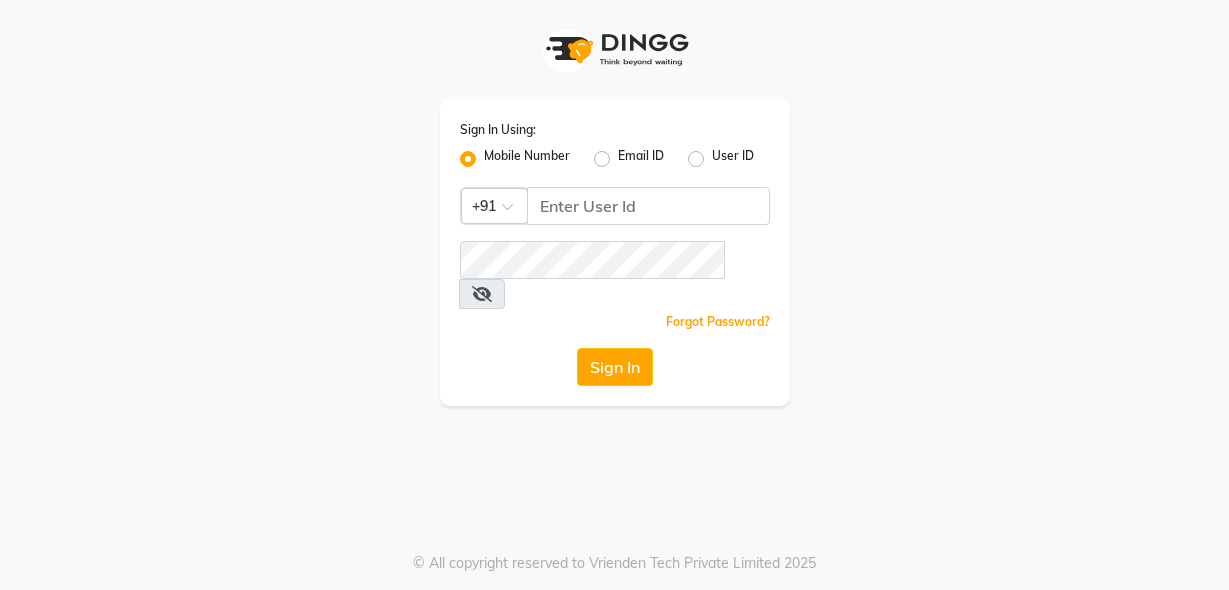 scroll, scrollTop: 0, scrollLeft: 0, axis: both 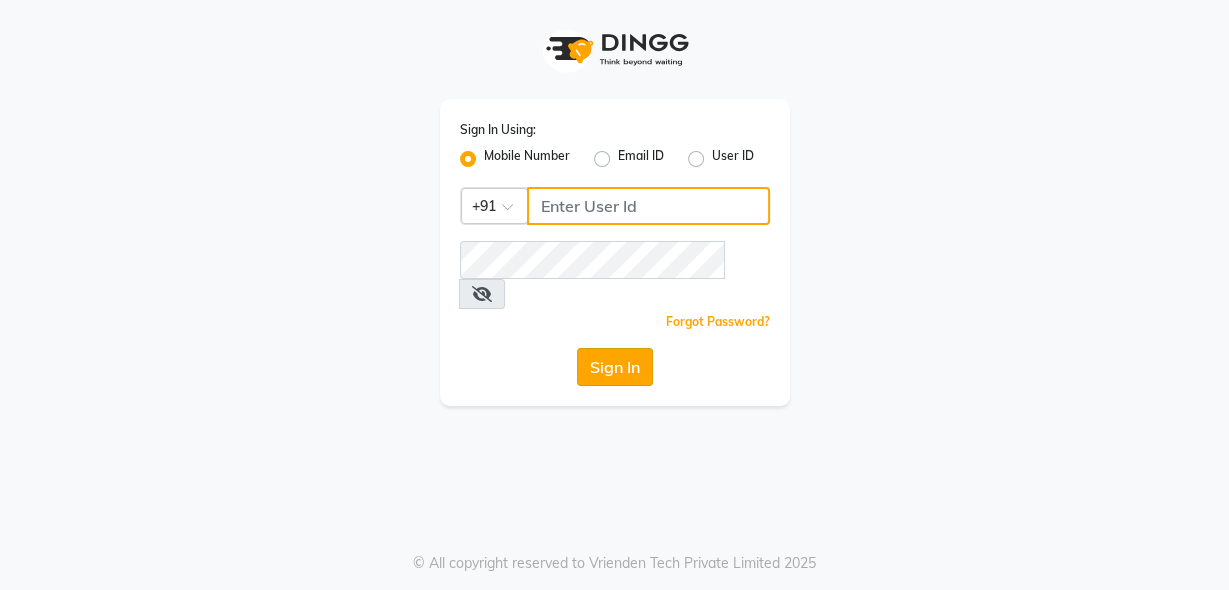 type on "8262994957" 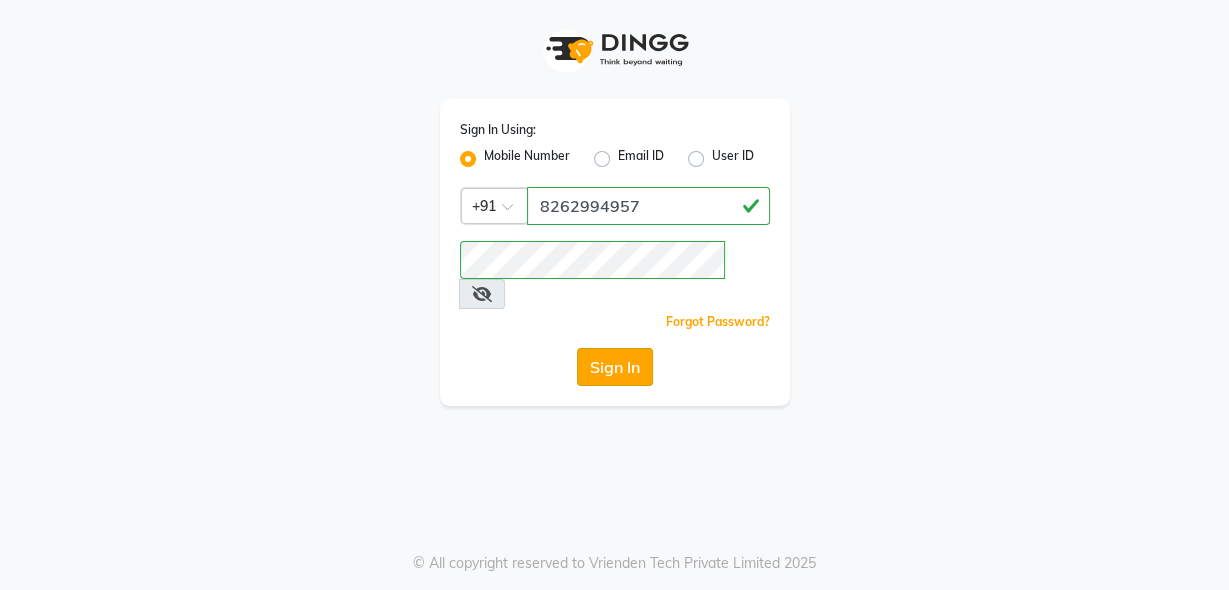 click on "Sign In" 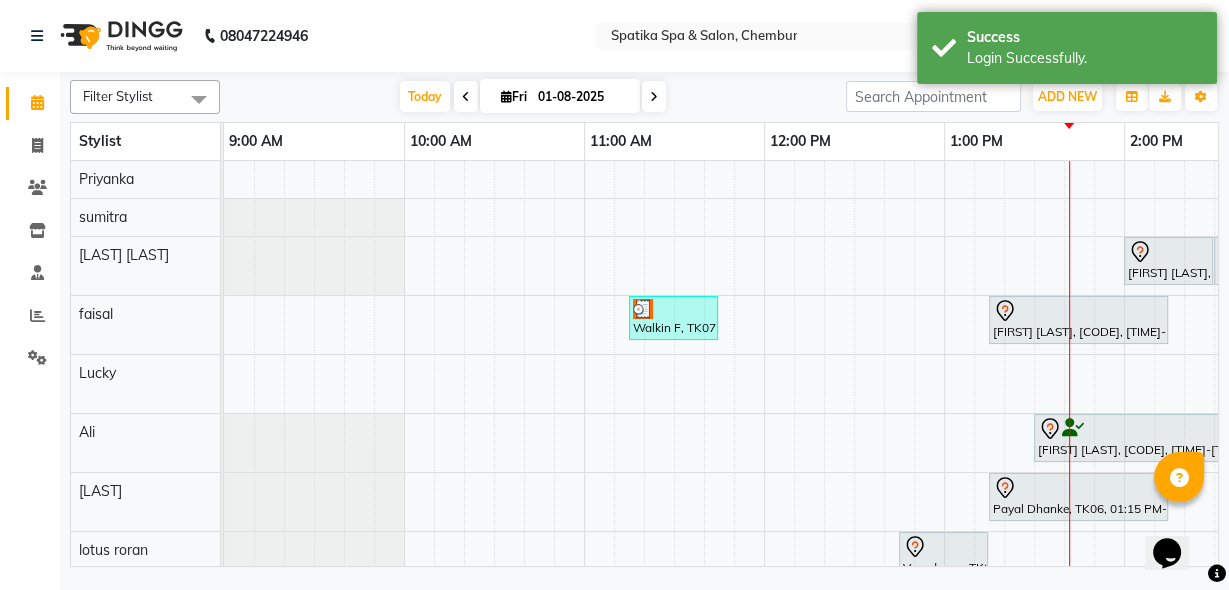 scroll, scrollTop: 0, scrollLeft: 0, axis: both 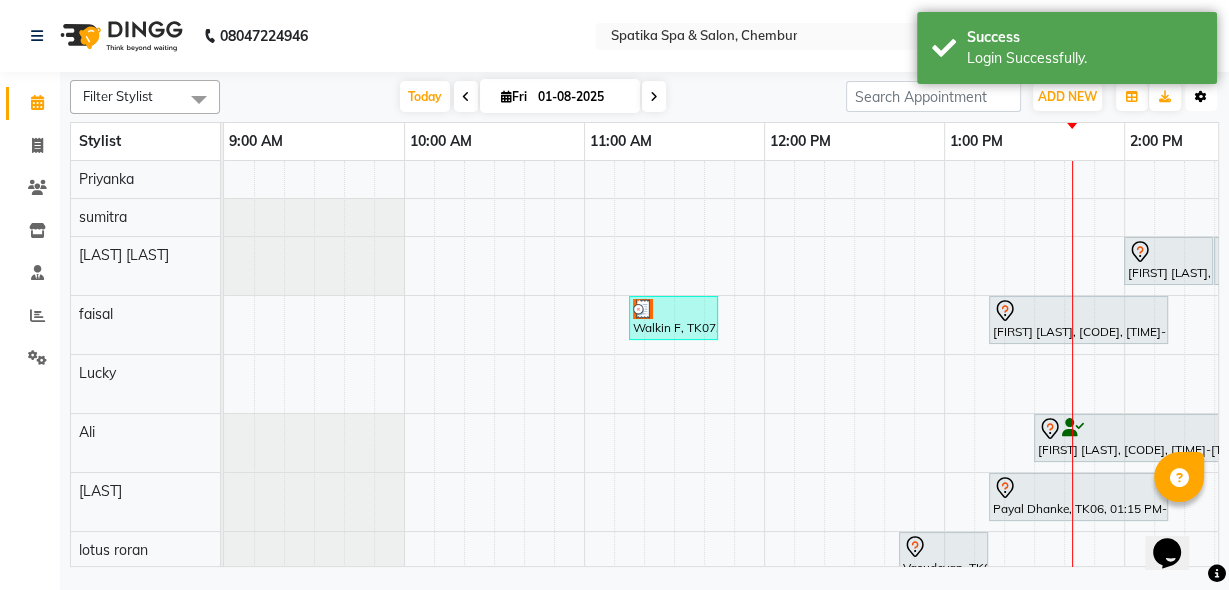 click at bounding box center [1201, 97] 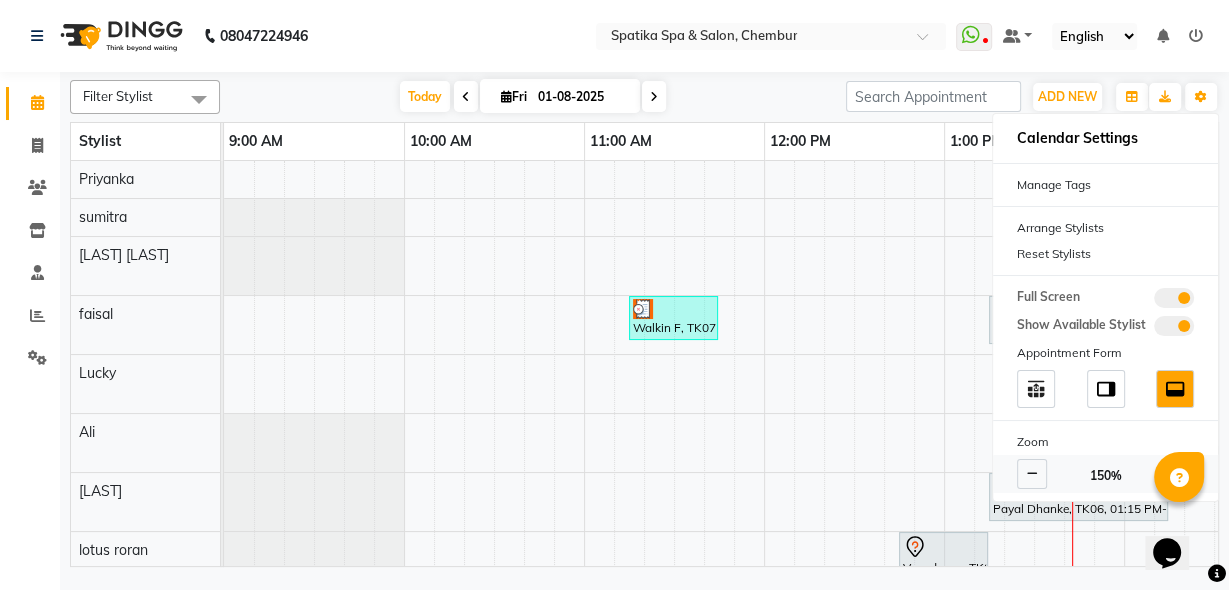click at bounding box center [1032, 474] 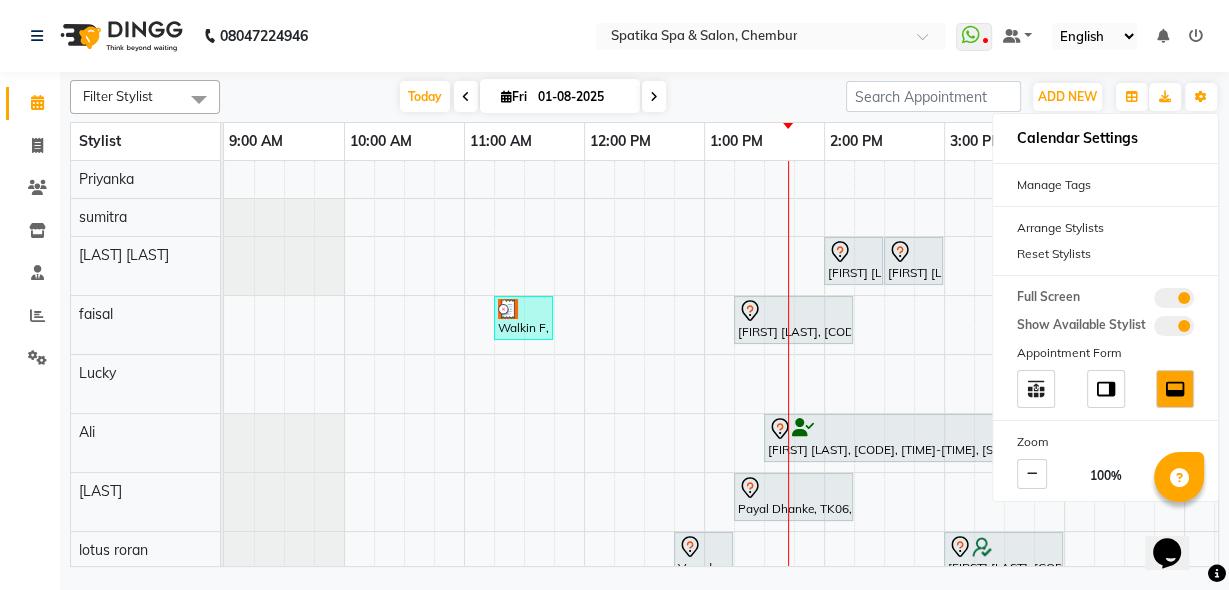 scroll, scrollTop: 0, scrollLeft: 286, axis: horizontal 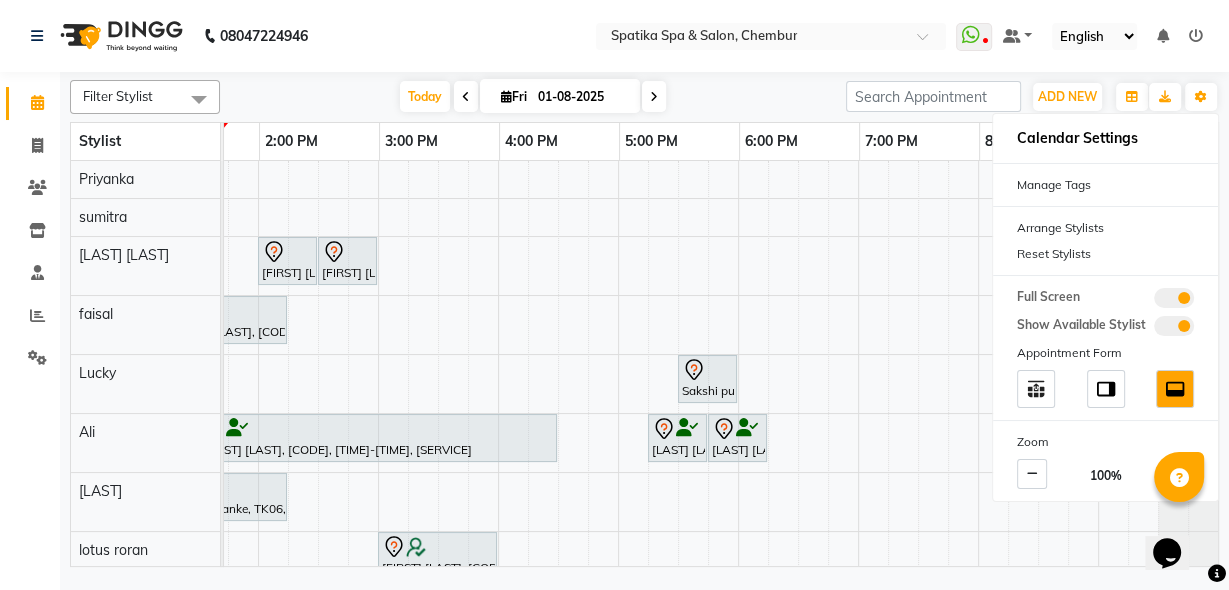 click on "Today  Fri 01-08-2025" at bounding box center (533, 97) 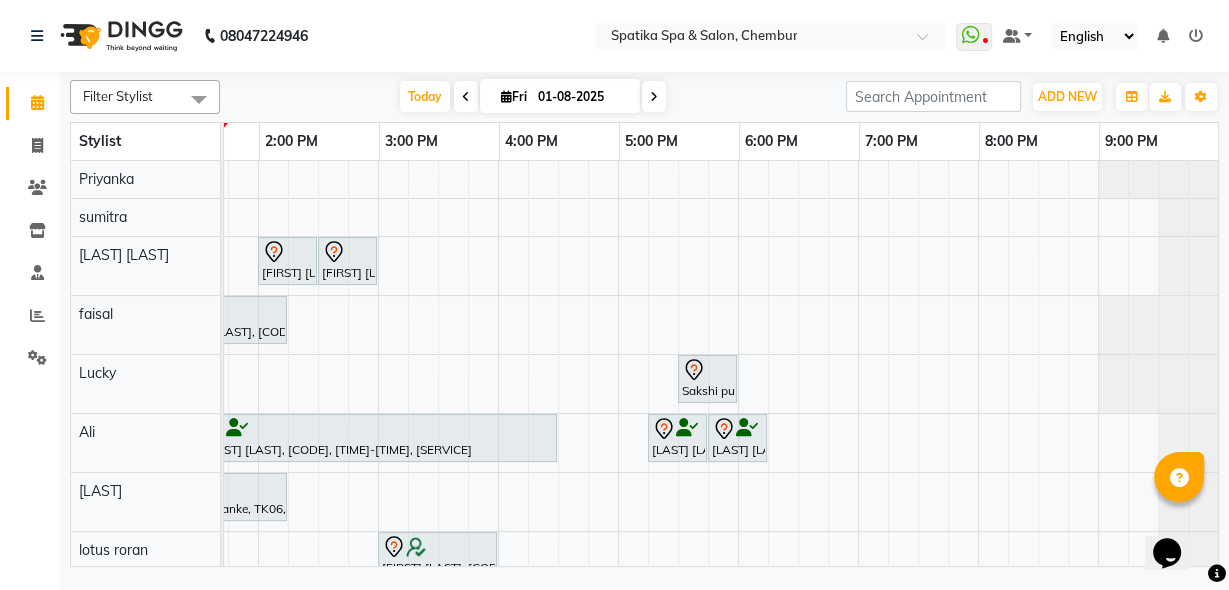 scroll, scrollTop: 133, scrollLeft: 577, axis: both 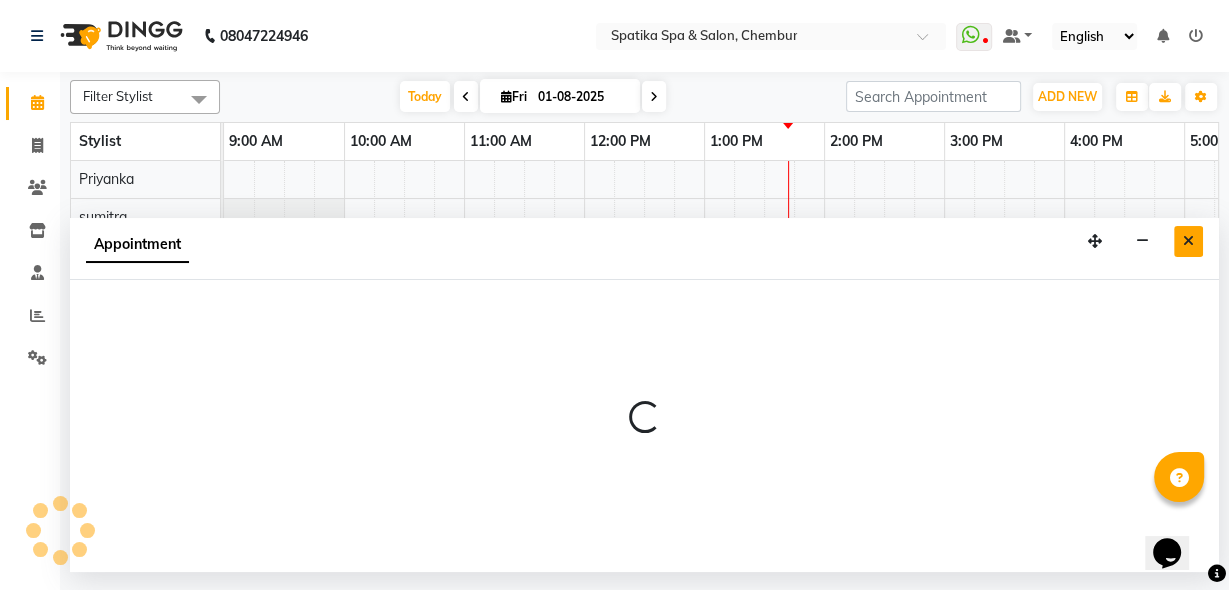 select on "9045" 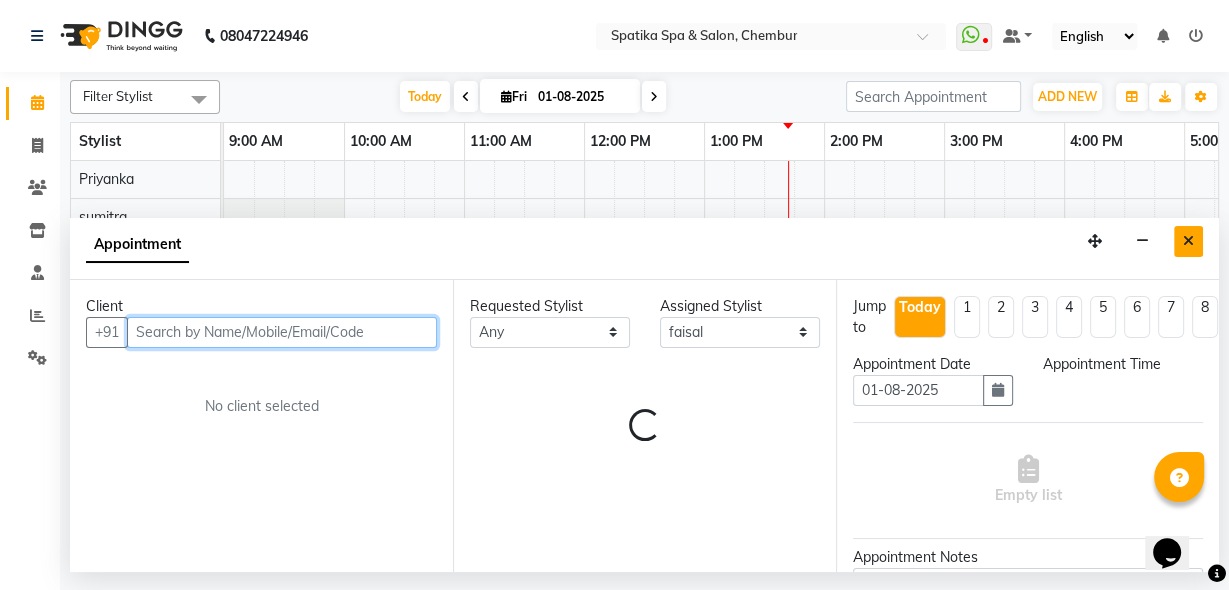 select on "855" 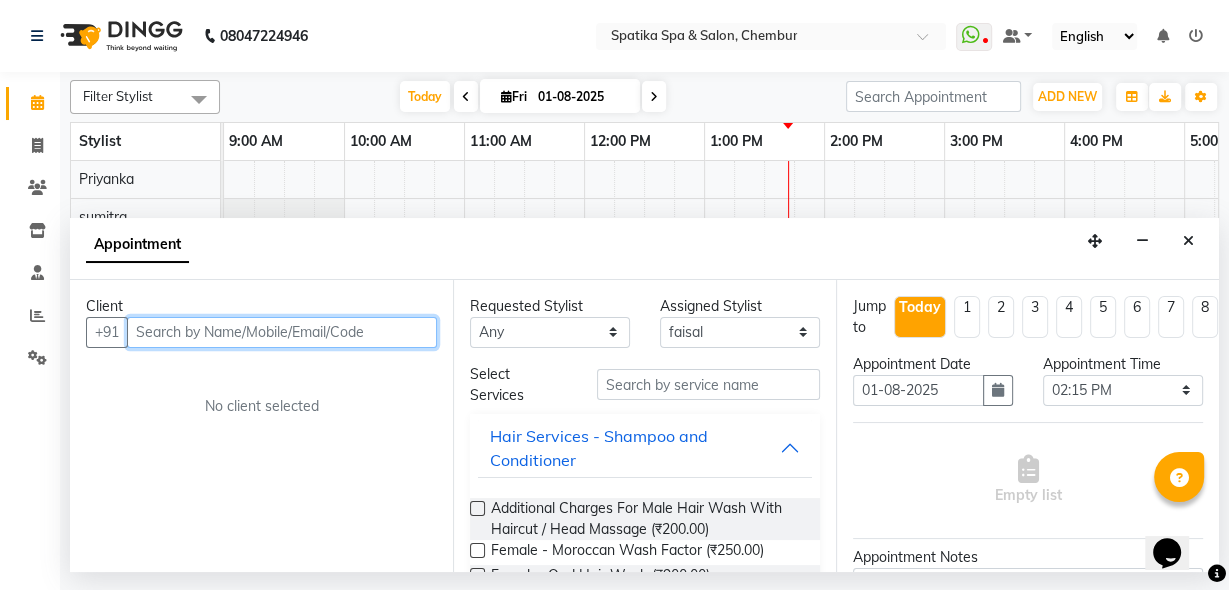 drag, startPoint x: 1187, startPoint y: 242, endPoint x: 1177, endPoint y: 235, distance: 12.206555 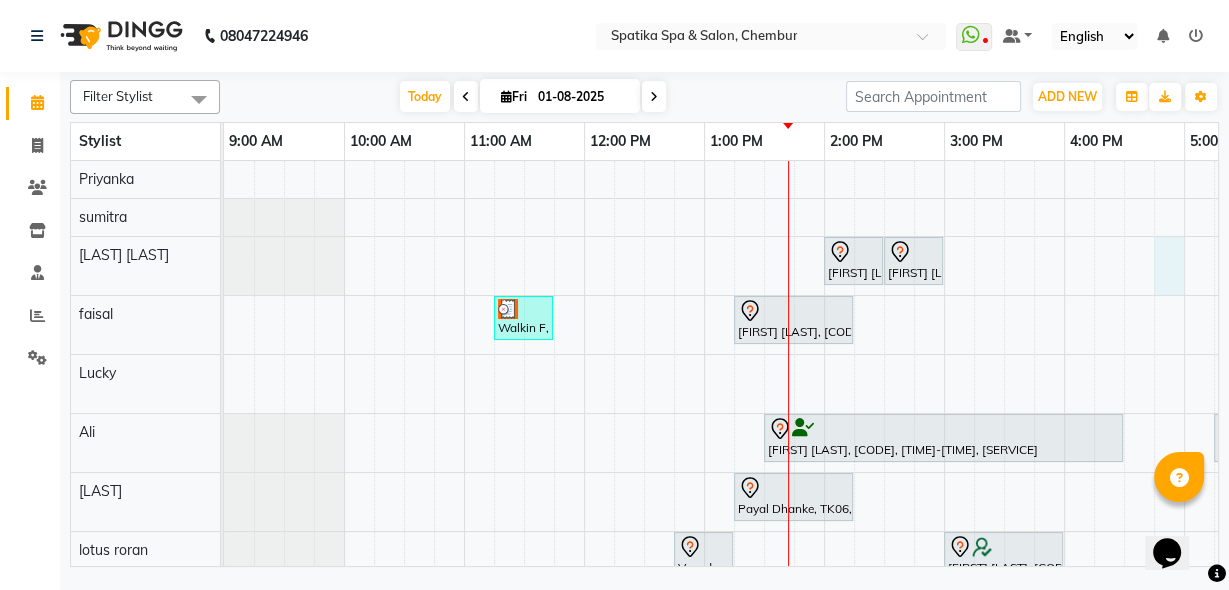 click on "[FIRST] [LAST], [CODE], [TIME]-[TIME], [SERVICE]             Walkin F, [CODE], [TIME]-[TIME], [SERVICE]             [FIRST] [LAST], [CODE], [TIME]-[TIME], [SERVICE]             [FIRST] [LAST], [CODE], [TIME]-[TIME], [SERVICE]             [FIRST] [LAST], [CODE], [TIME]-[TIME], [SERVICE]             [FIRST] [LAST], [CODE], [TIME]-[TIME], [SERVICE]             [FIRST] [LAST], [CODE], [TIME]-[TIME], [SERVICE]             [FIRST] [LAST], [CODE], [TIME]-[TIME], [SERVICE]             [FIRST] [LAST], [CODE], [TIME]-[TIME], [SERVICE]             [FIRST] [LAST], [CODE], [TIME]-[TIME], [SERVICE]             [FIRST] [LAST], [CODE], [TIME]-[TIME], [SERVICE]" at bounding box center [1004, 462] 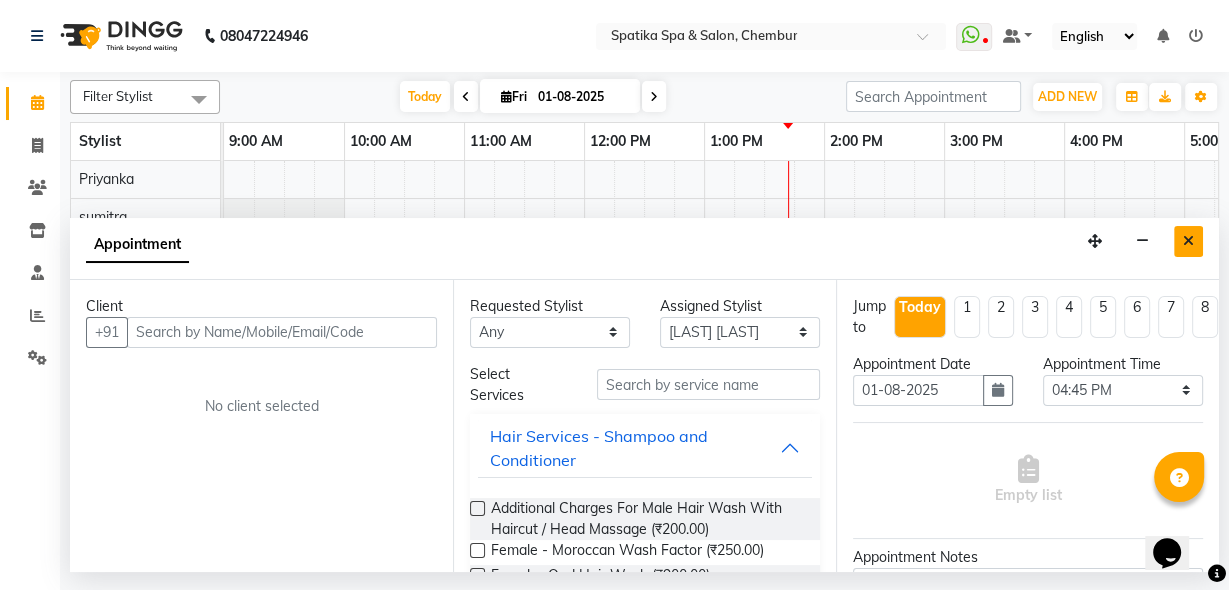 click at bounding box center [1188, 241] 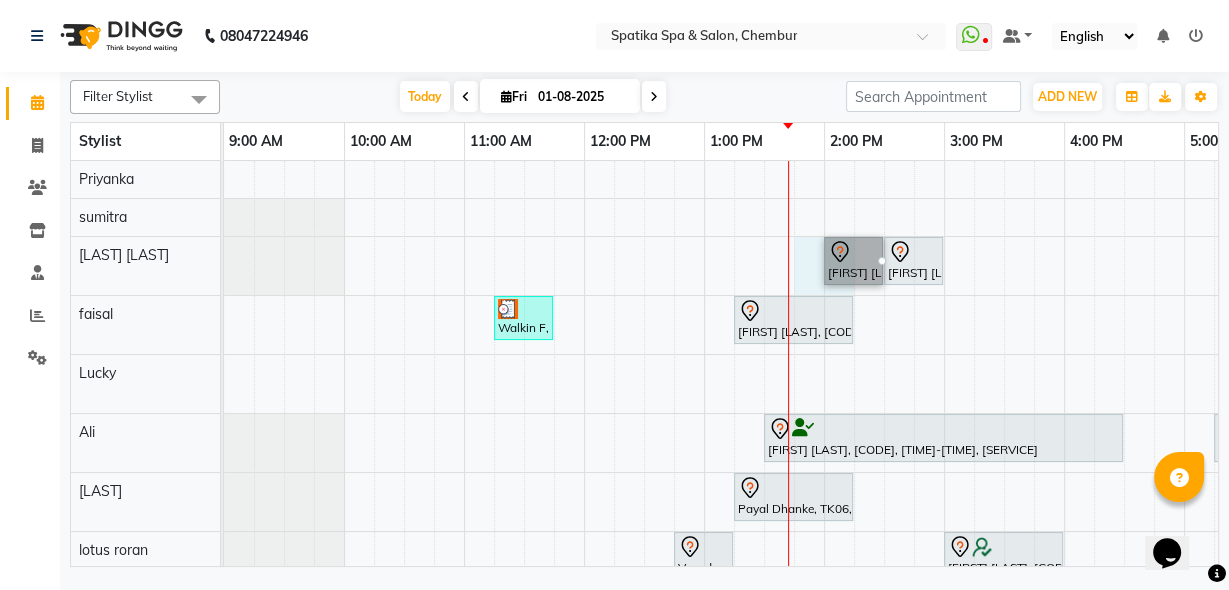 select on "82021" 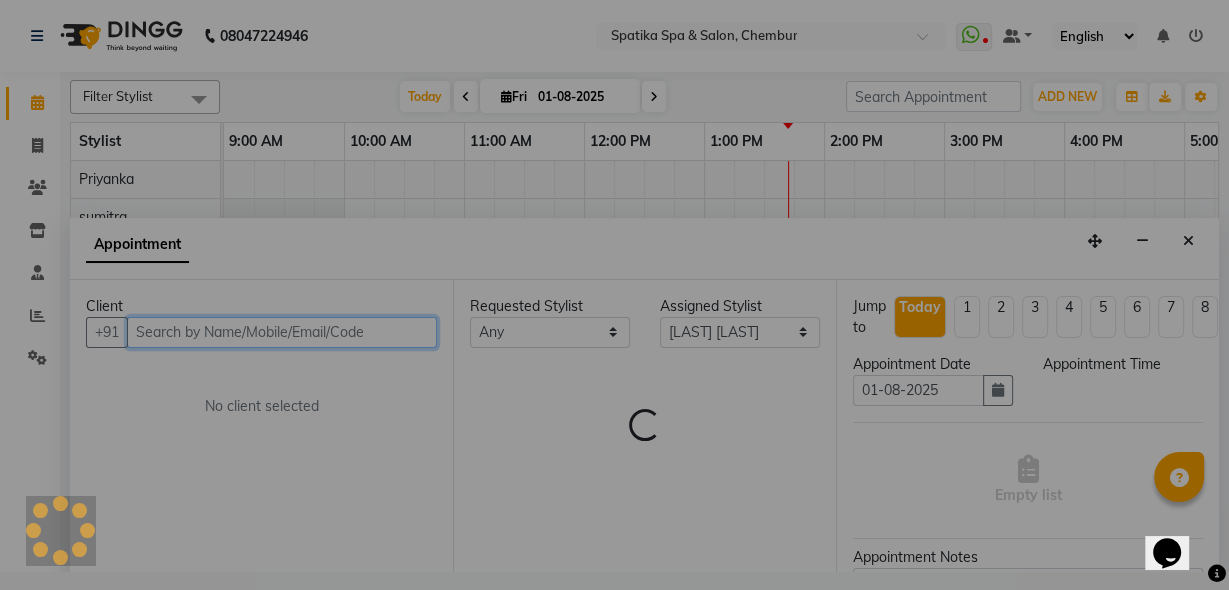 select on "825" 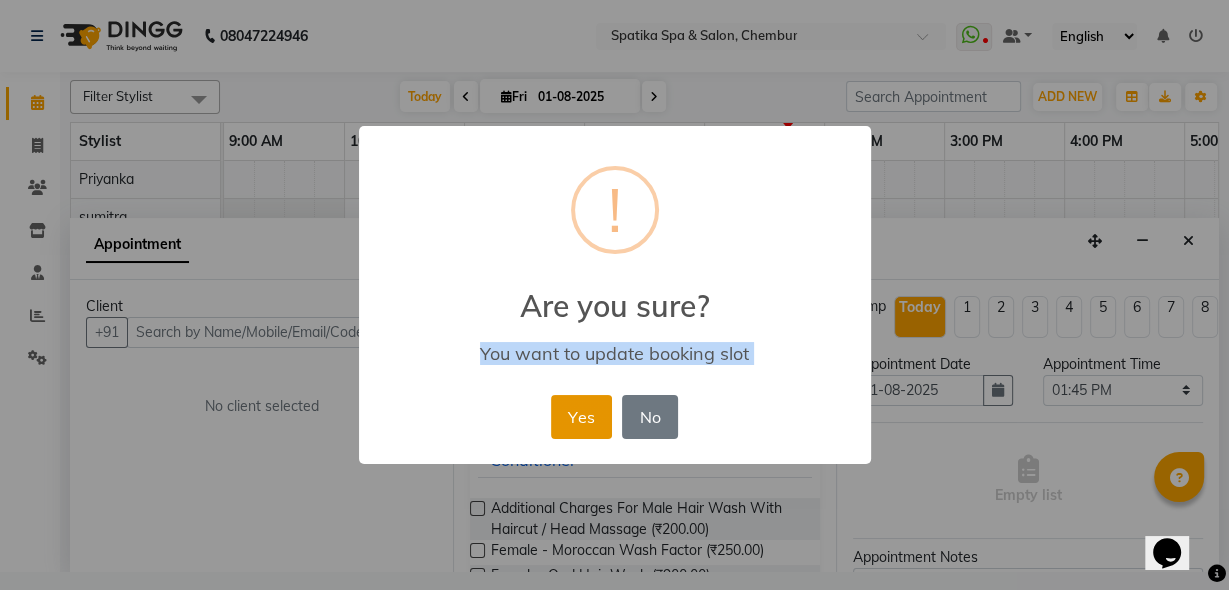 drag, startPoint x: 1188, startPoint y: 238, endPoint x: 553, endPoint y: 437, distance: 665.4517 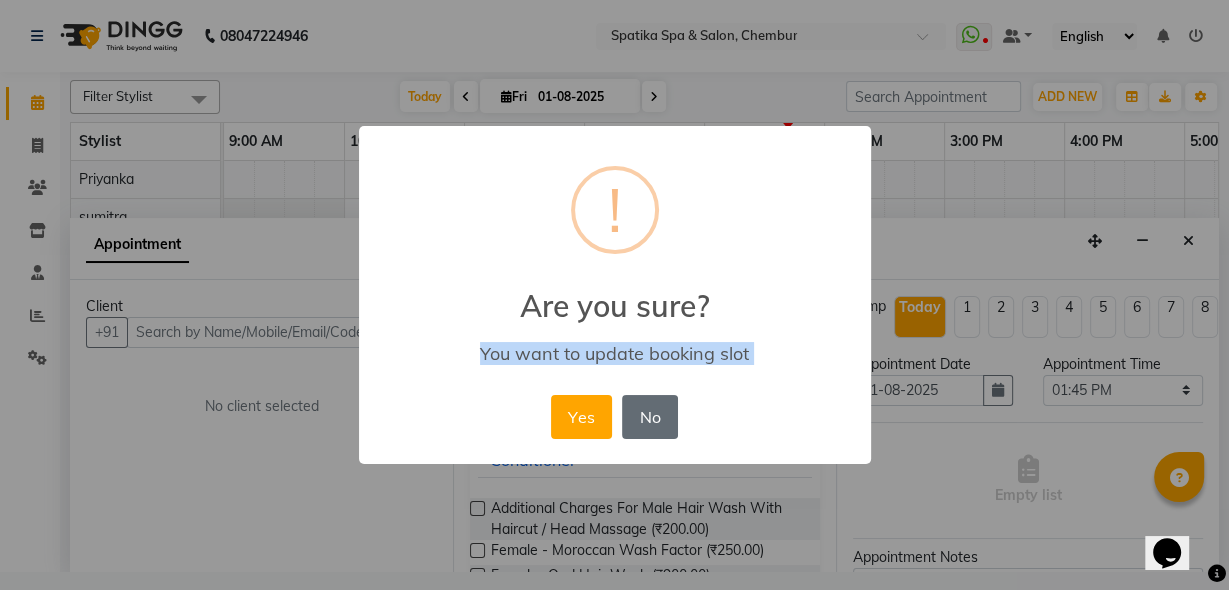 click on "No" at bounding box center (650, 417) 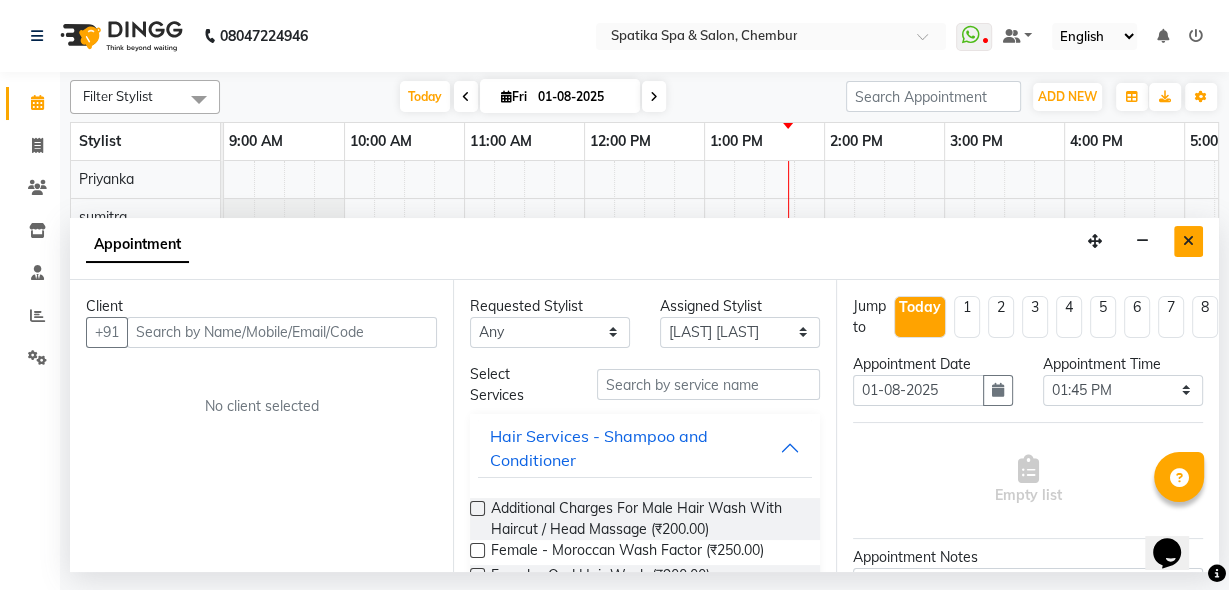click at bounding box center (1188, 241) 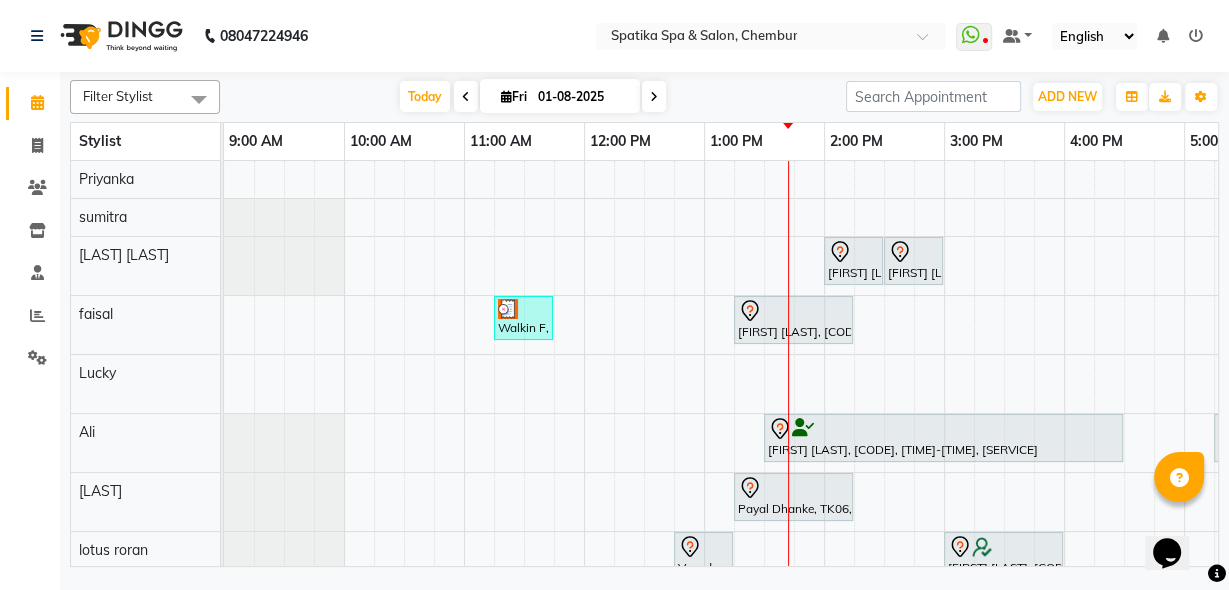 scroll, scrollTop: 200, scrollLeft: 0, axis: vertical 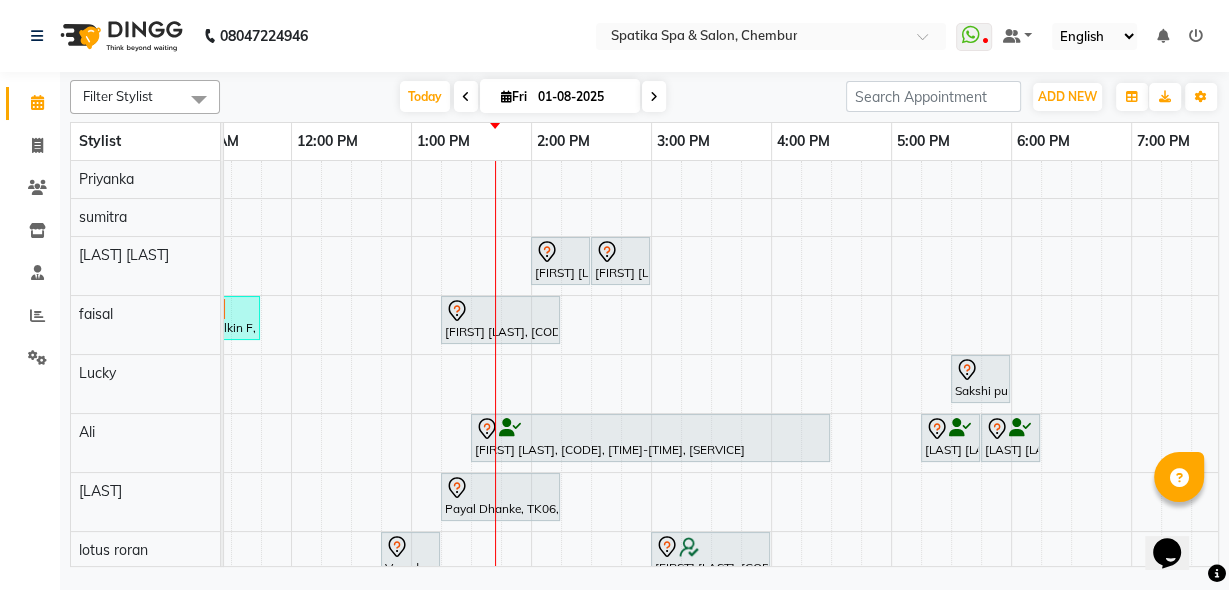 click on "[FIRST] [LAST], [CODE], [TIME]-[TIME], [SERVICE]             Walkin F, [CODE], [TIME]-[TIME], [SERVICE]             [FIRST] [LAST], [CODE], [TIME]-[TIME], [SERVICE]             [FIRST] [LAST], [CODE], [TIME]-[TIME], [SERVICE]             [FIRST] [LAST], [CODE], [TIME]-[TIME], [SERVICE]             [FIRST] [LAST], [CODE], [TIME]-[TIME], [SERVICE]             [FIRST] [LAST], [CODE], [TIME]-[TIME], [SERVICE]             [FIRST] [LAST], [CODE], [TIME]-[TIME], [SERVICE]             [FIRST] [LAST], [CODE], [TIME]-[TIME], [SERVICE]             [FIRST] [LAST], [CODE], [TIME]-[TIME], [SERVICE]             [FIRST] [LAST], [CODE], [TIME]-[TIME], [SERVICE]" at bounding box center [711, 462] 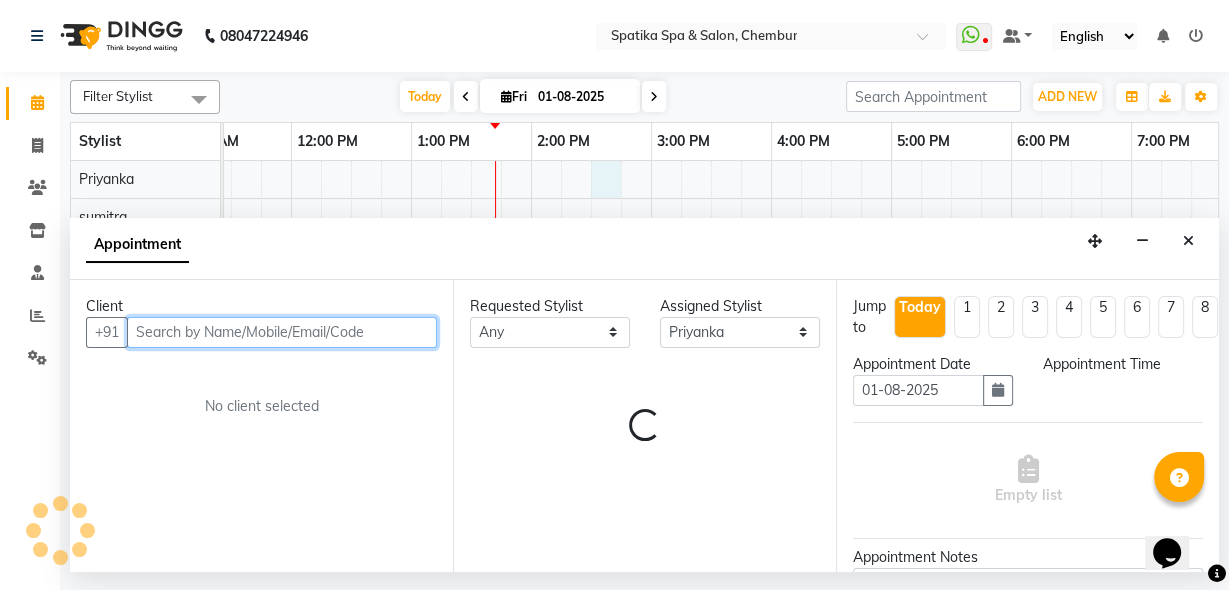 select on "870" 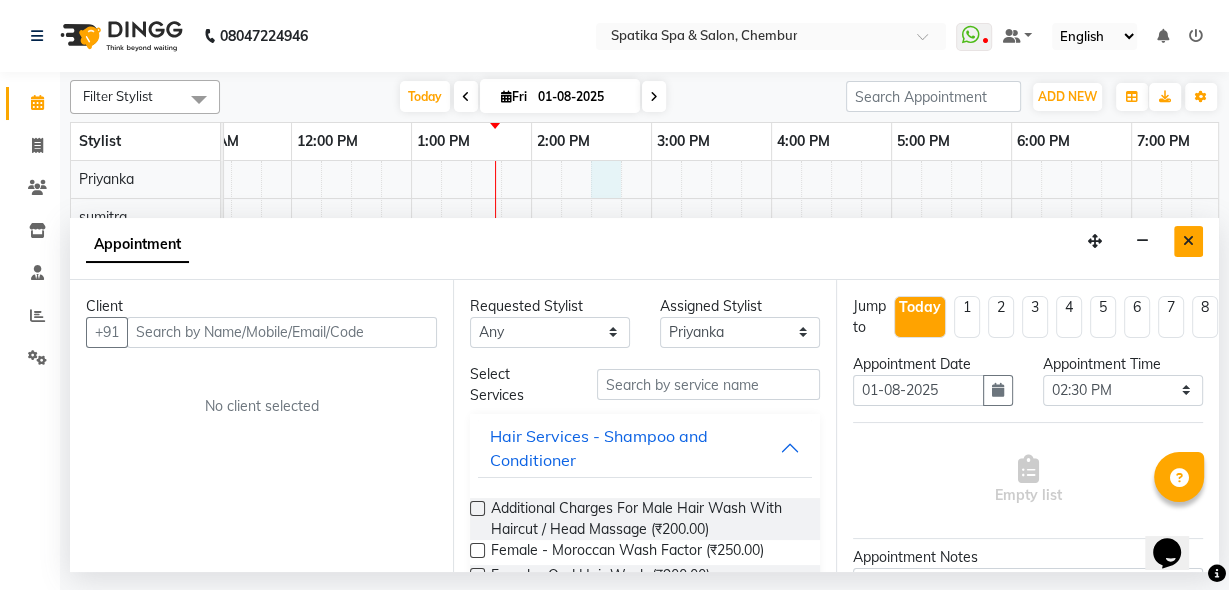 click at bounding box center [1188, 241] 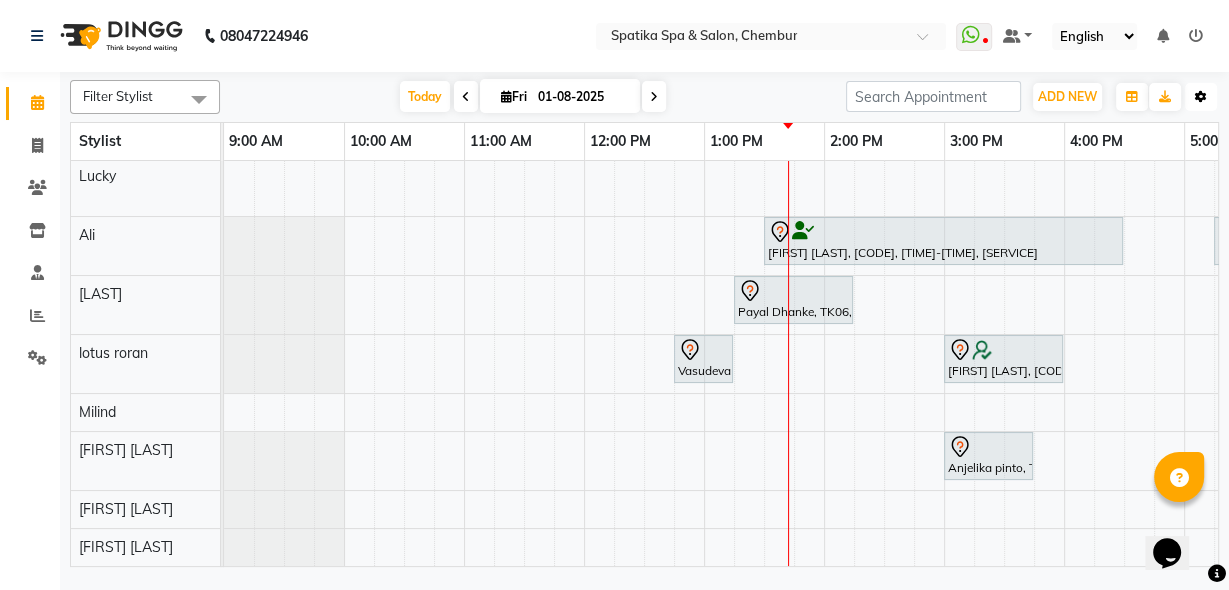 click at bounding box center (1201, 97) 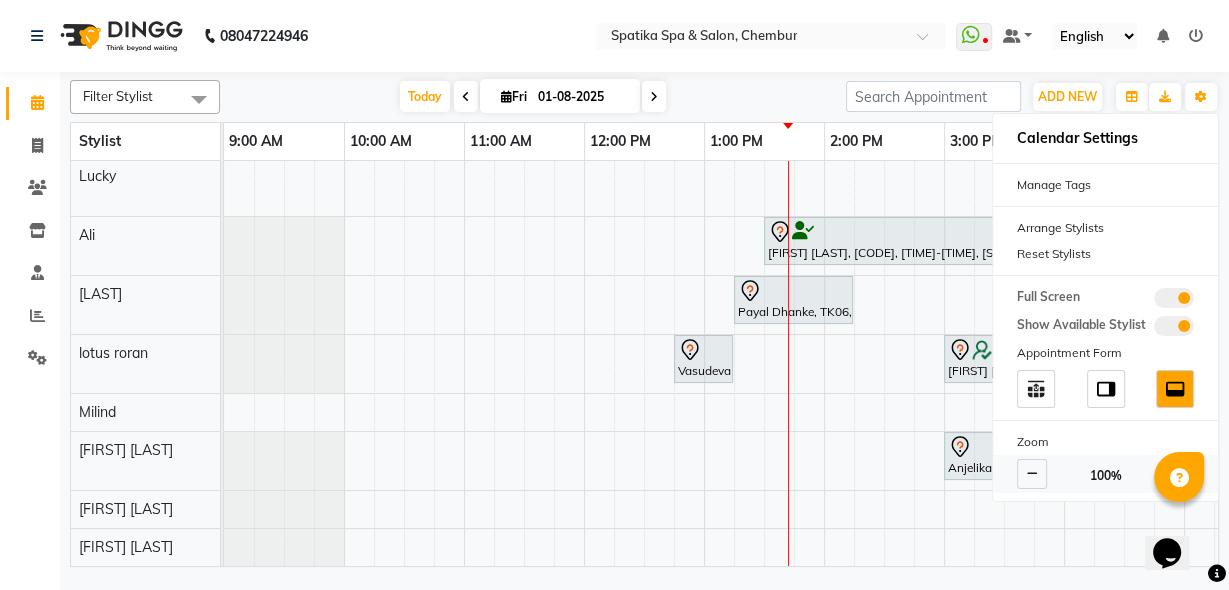 click at bounding box center [1032, 474] 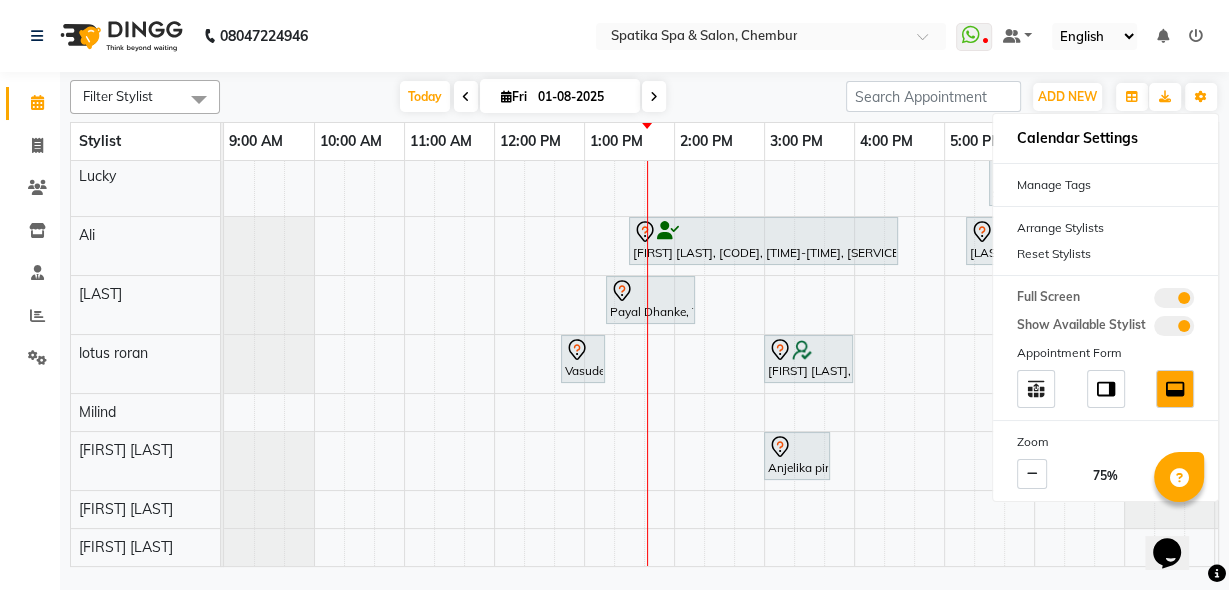 click on "Today  Fri 01-08-2025" at bounding box center [533, 97] 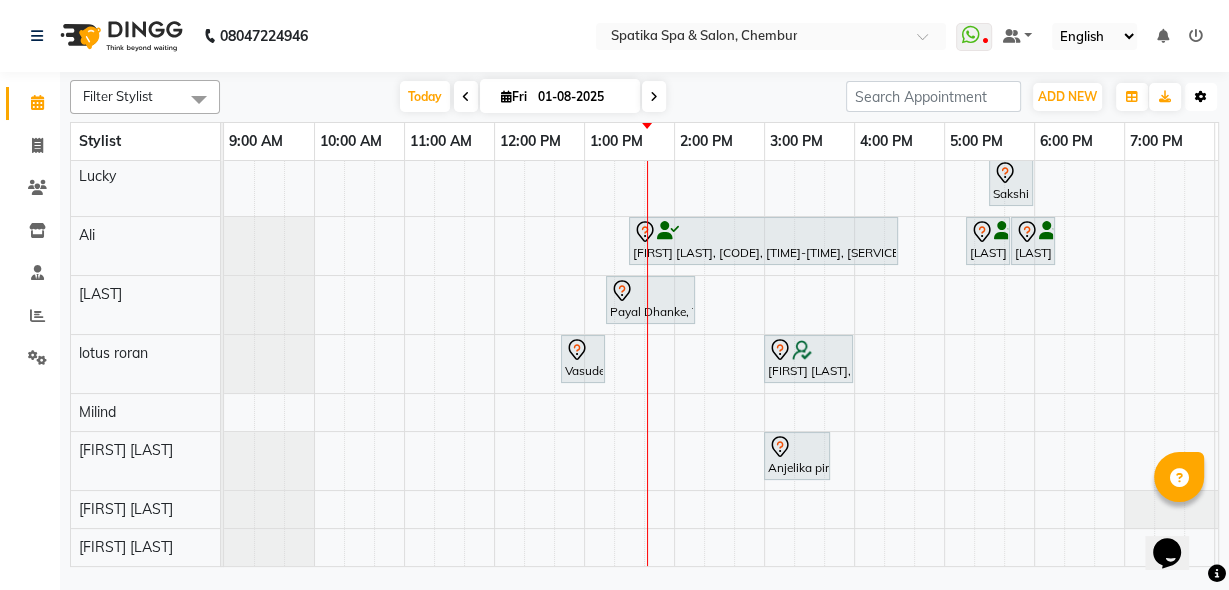 click at bounding box center (1201, 97) 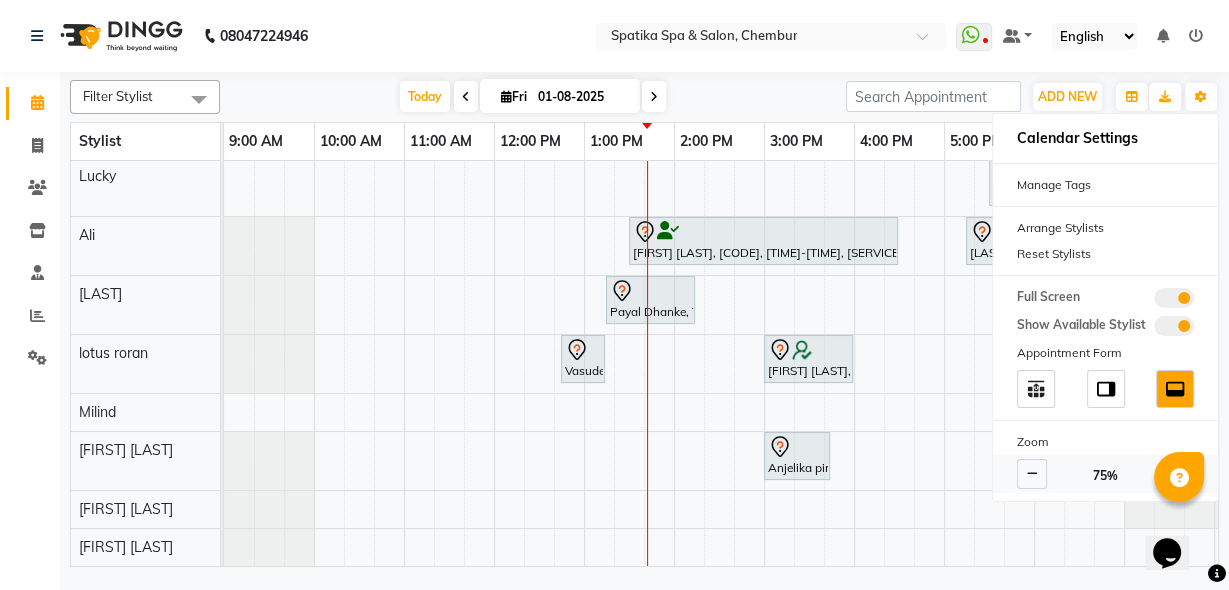click on "75%" at bounding box center [1105, 474] 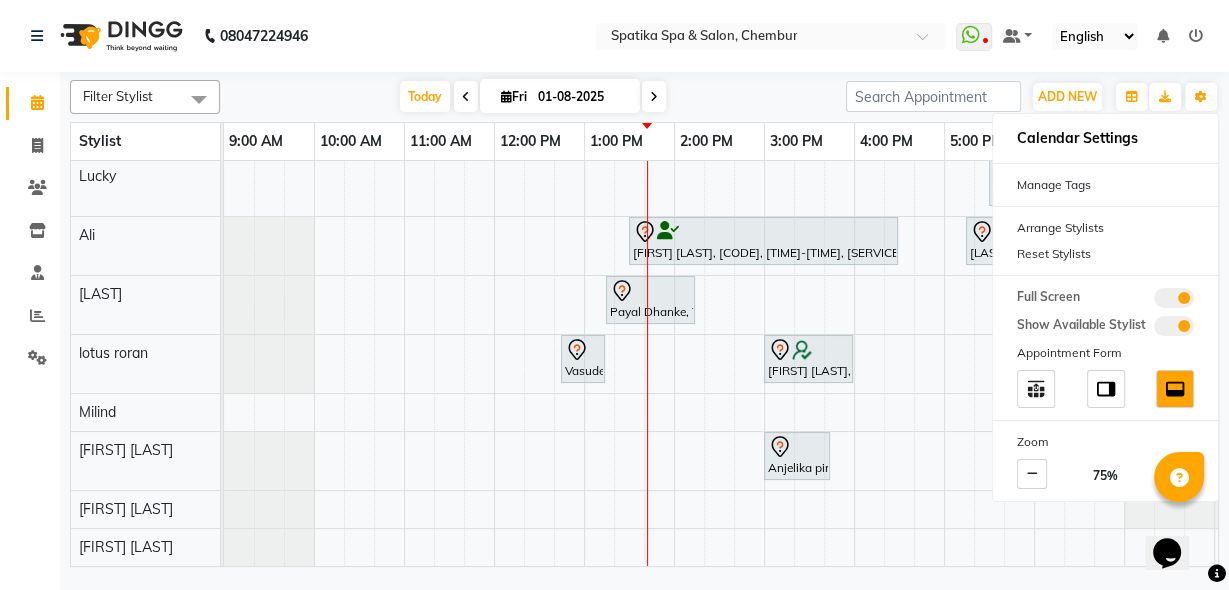 click at bounding box center [1179, 478] 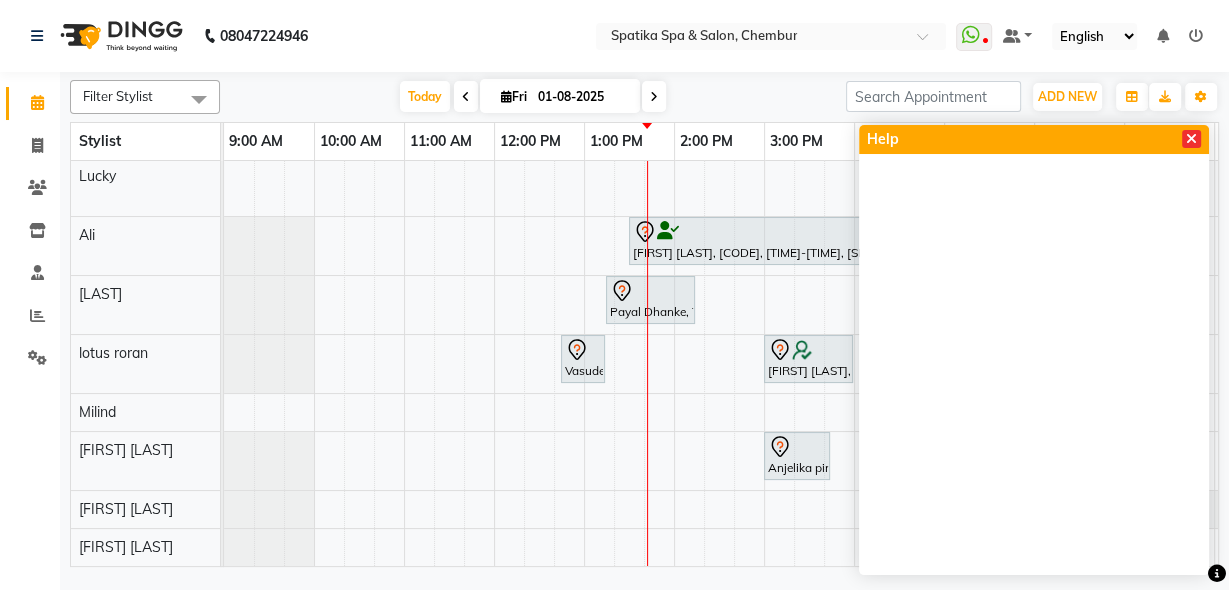 click at bounding box center (1191, 139) 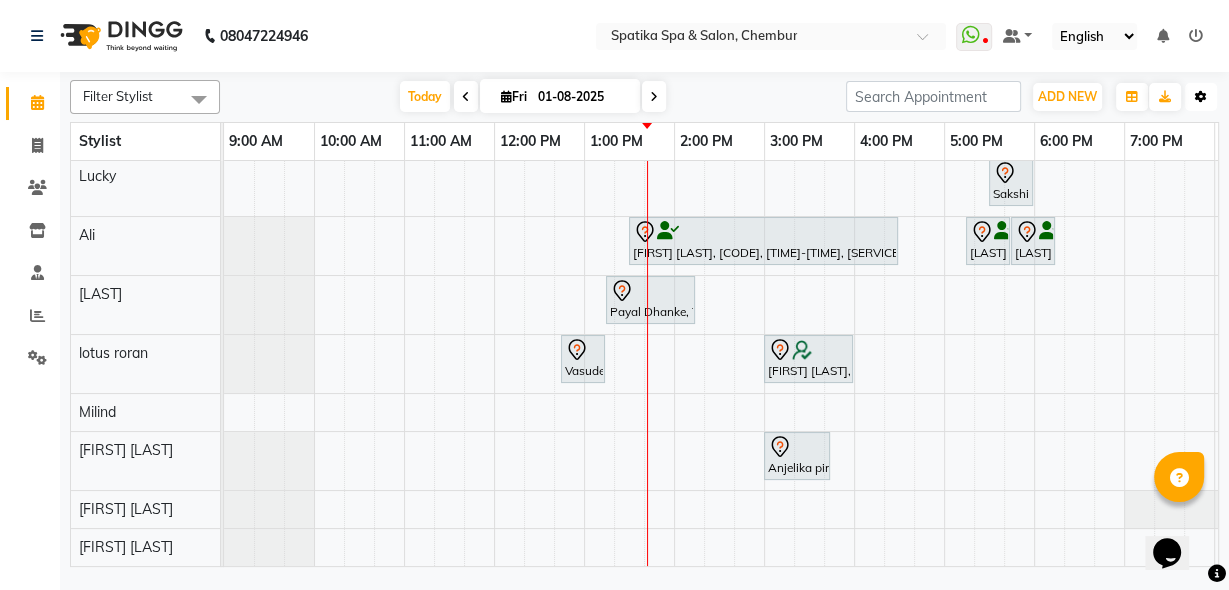 click at bounding box center [1201, 97] 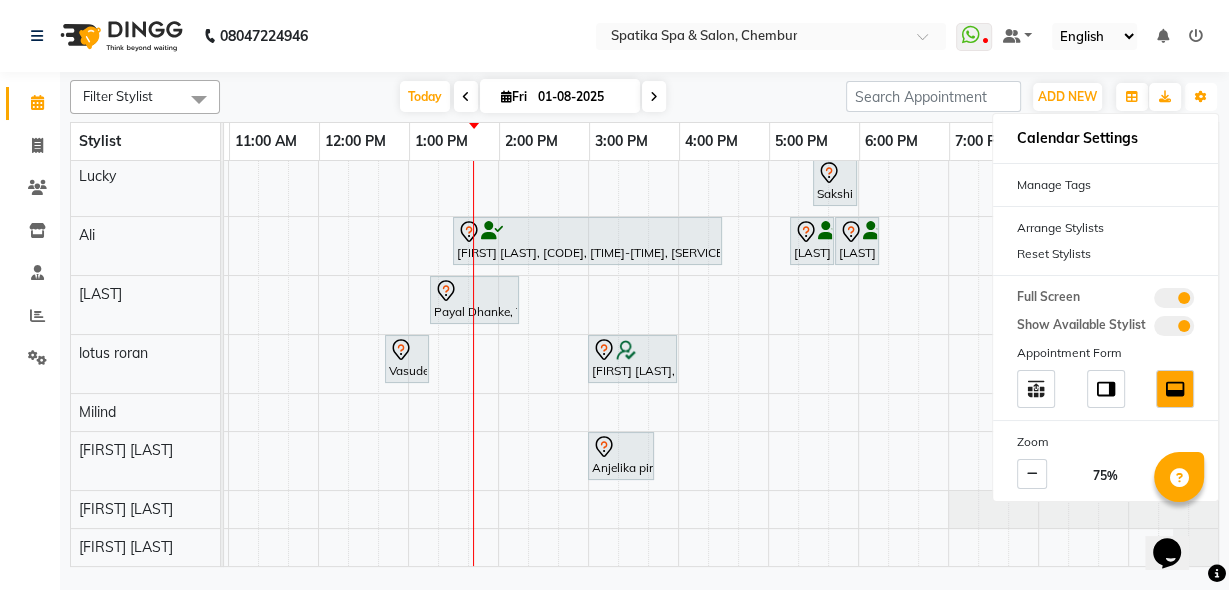 drag, startPoint x: 993, startPoint y: 556, endPoint x: 55, endPoint y: 38, distance: 1071.526 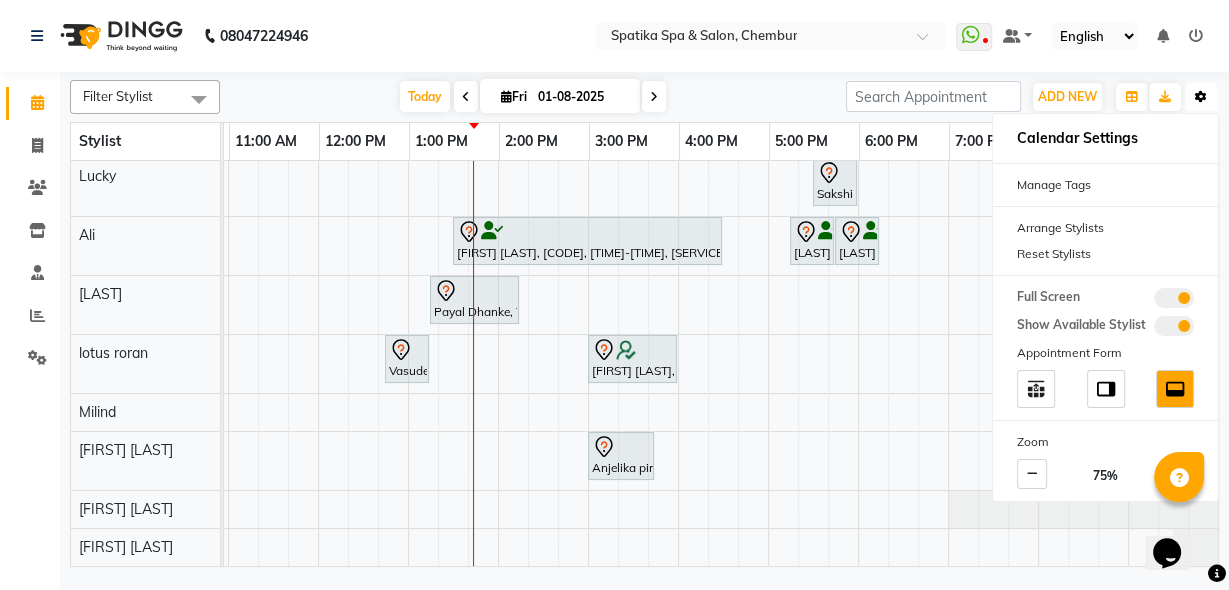click on "Toggle Dropdown" at bounding box center (1201, 97) 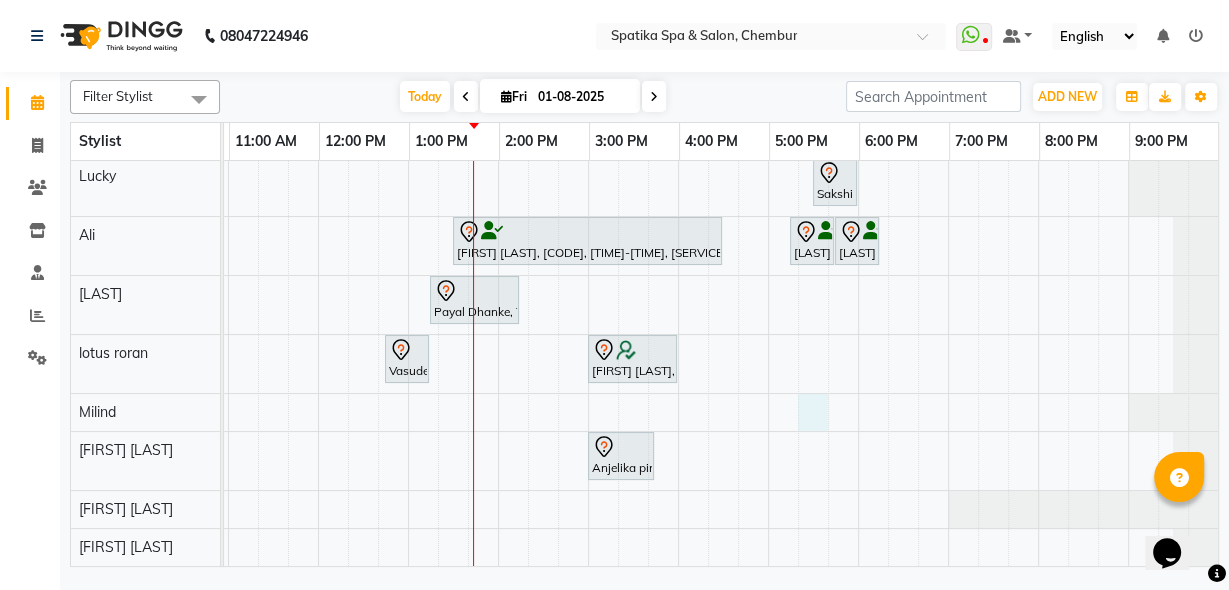 select on "9061" 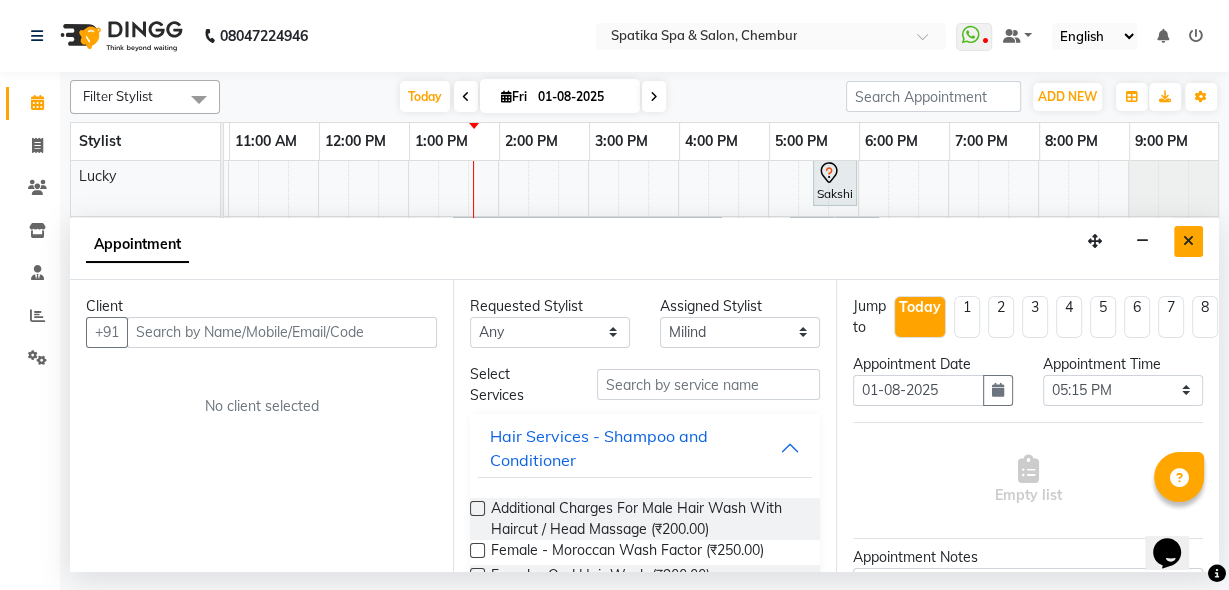drag, startPoint x: 825, startPoint y: 383, endPoint x: 1193, endPoint y: 243, distance: 393.73087 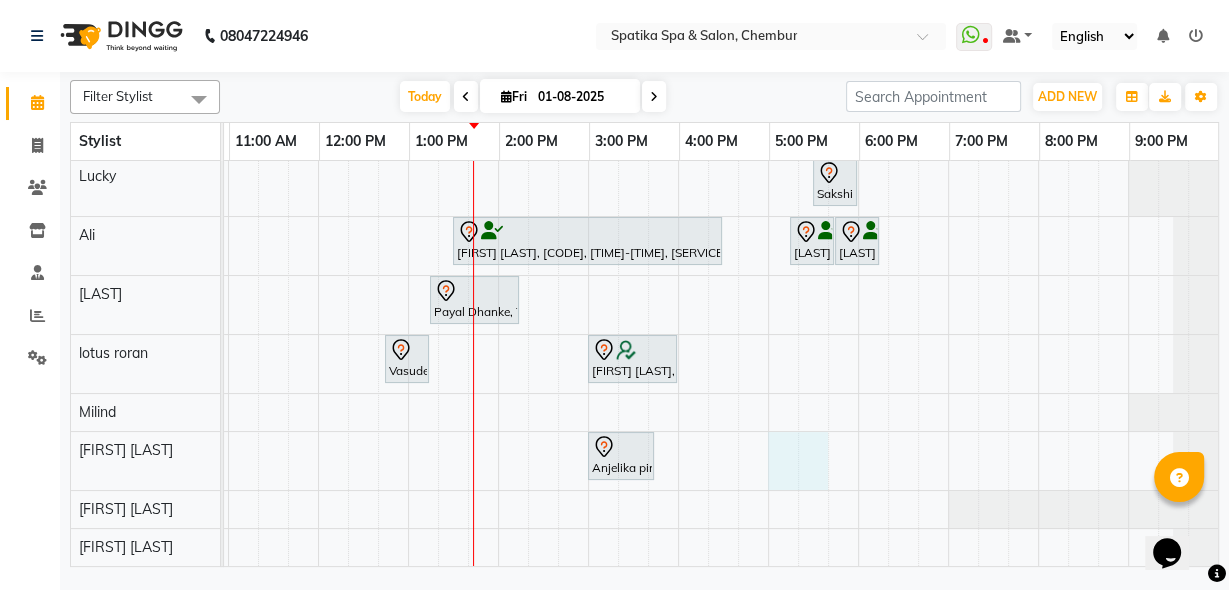 select on "68899" 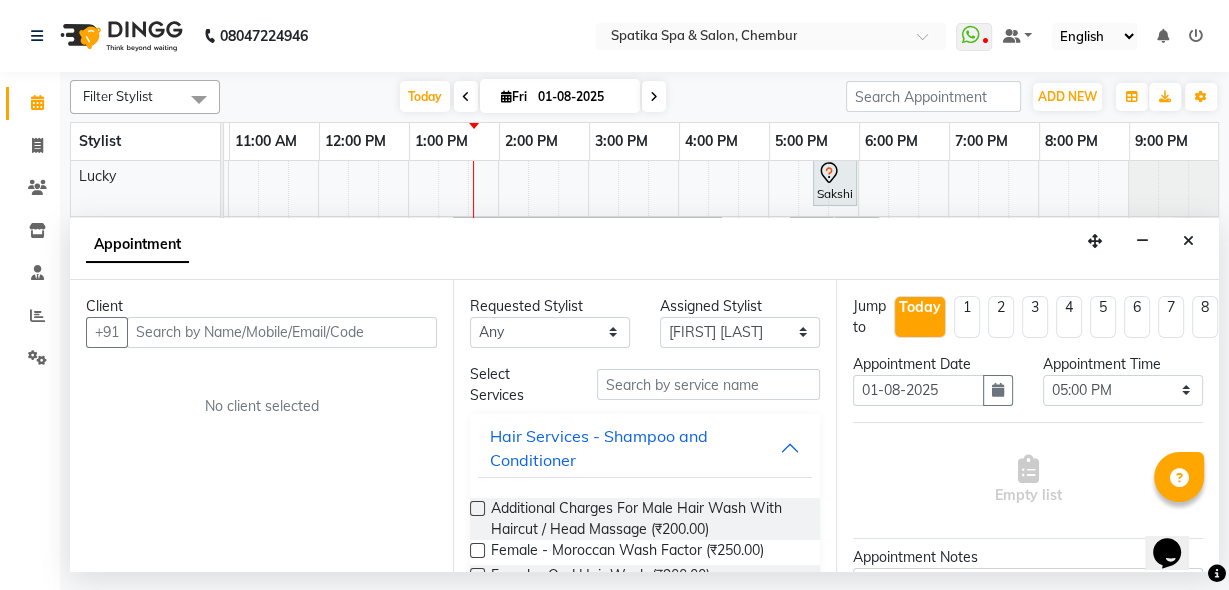 click on "Appointment" at bounding box center [644, 249] 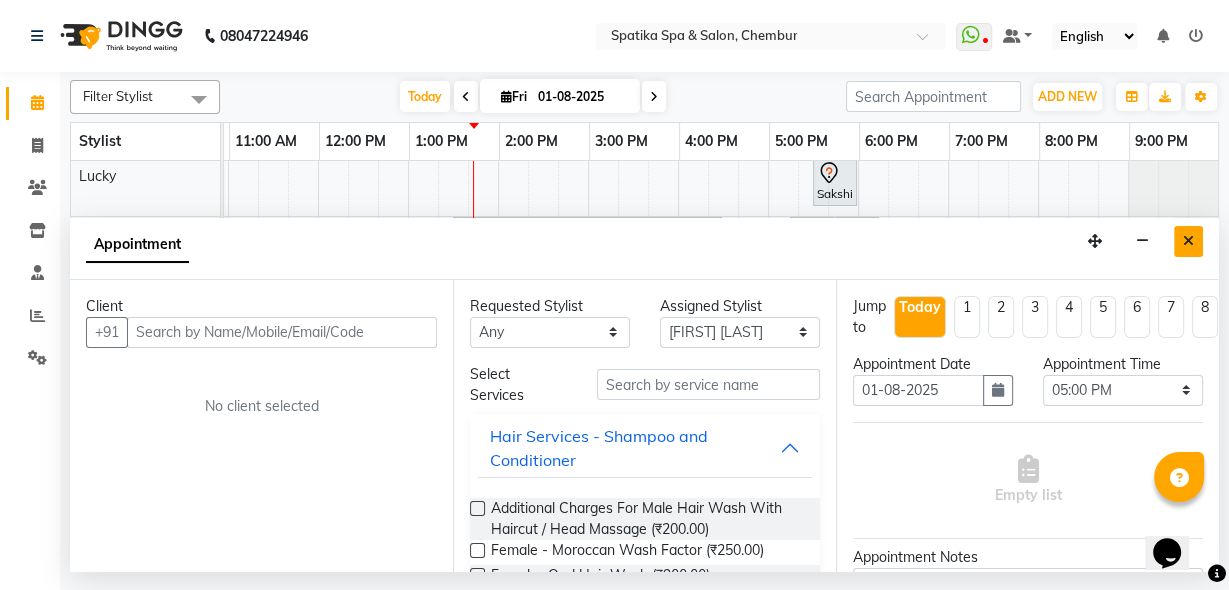 click at bounding box center (1188, 241) 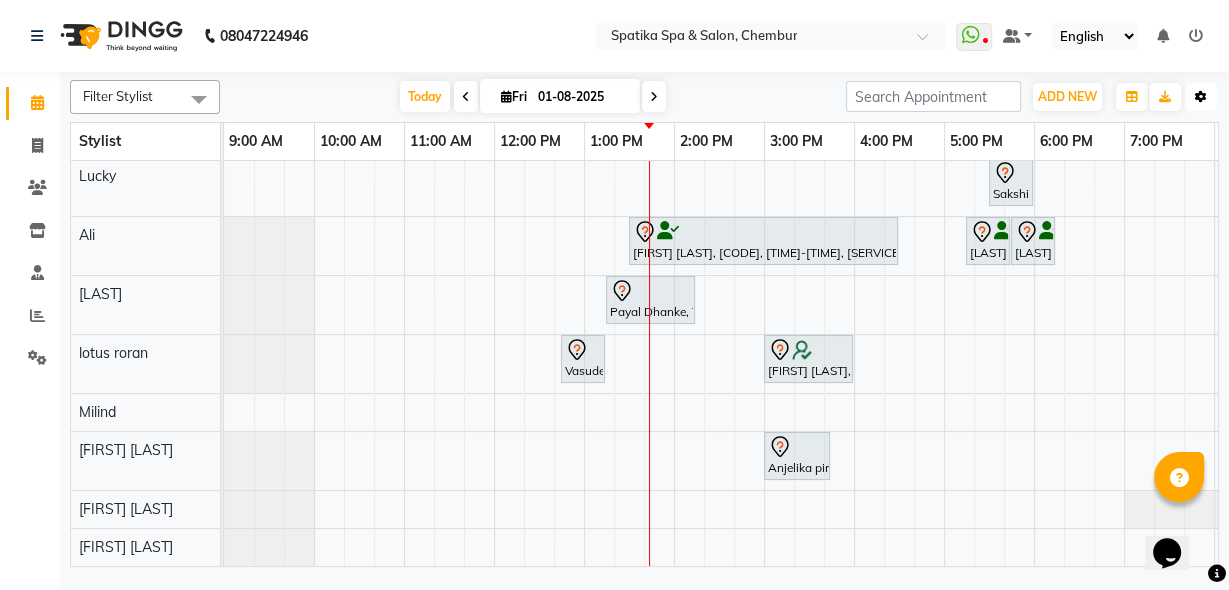 click on "Toggle Dropdown" at bounding box center [1201, 97] 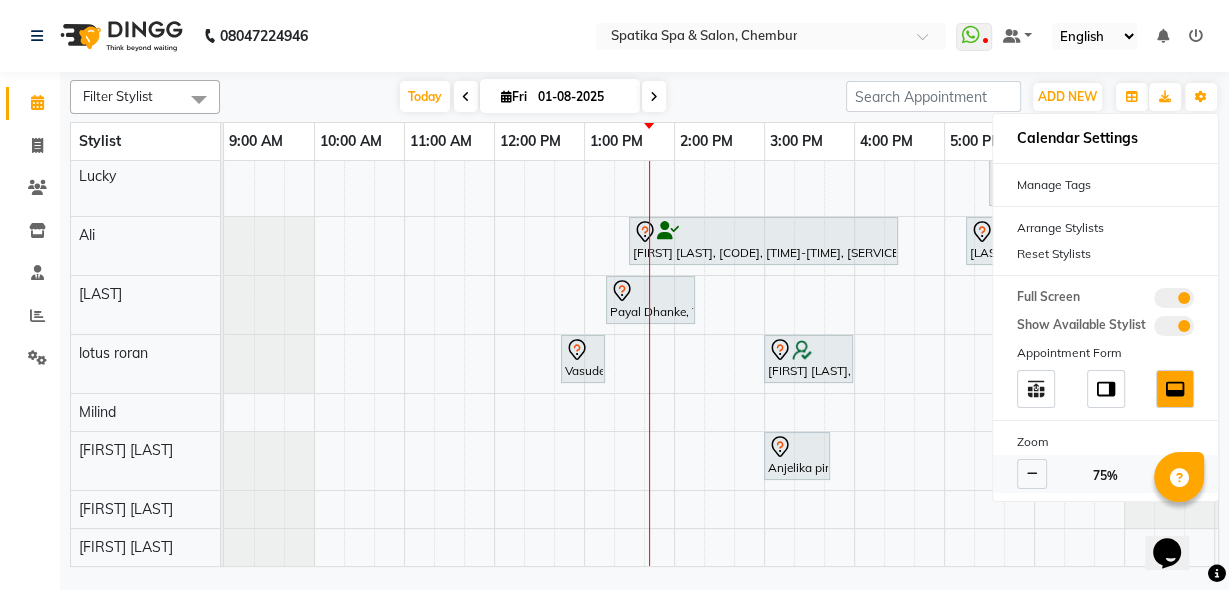 click on "75%" at bounding box center (1105, 474) 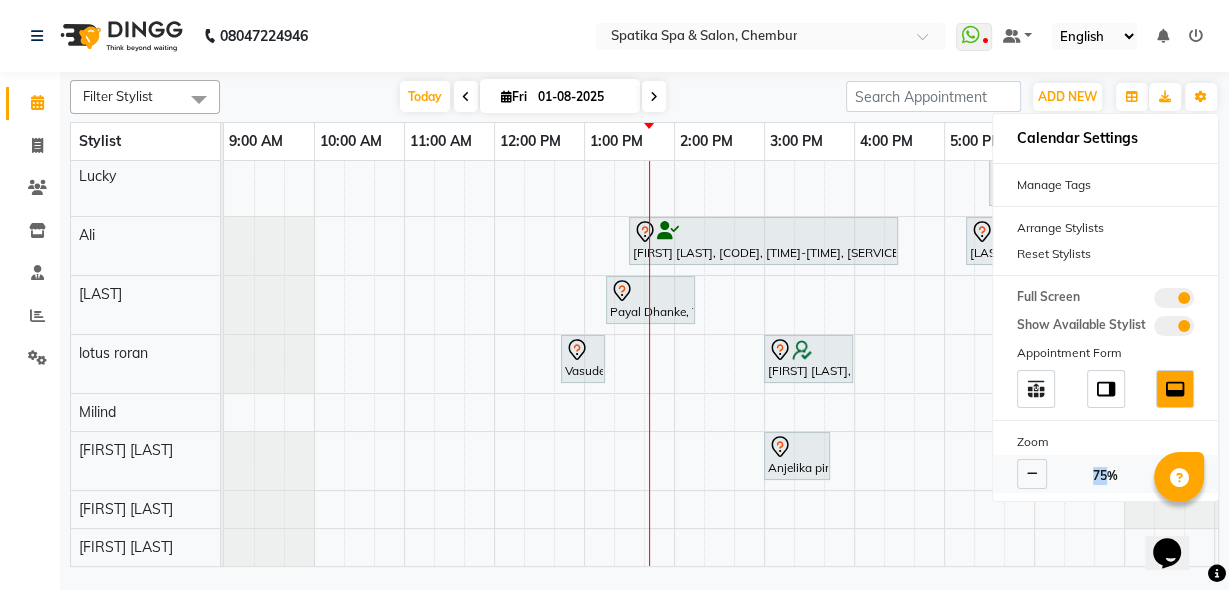 click on "75%" at bounding box center (1105, 476) 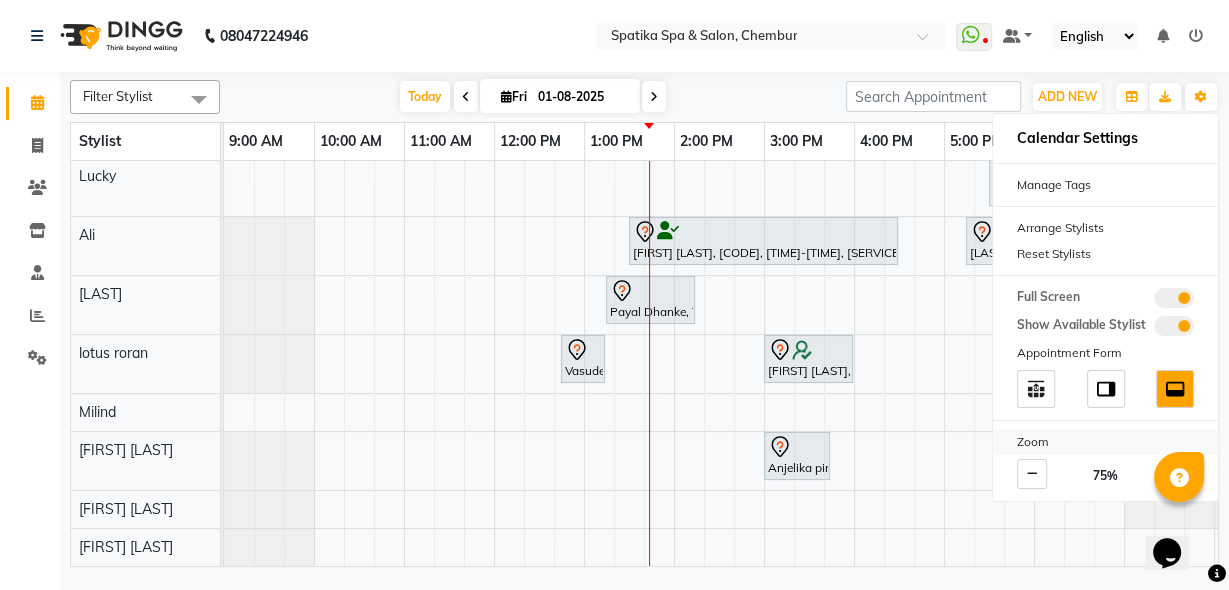 click on "Zoom" at bounding box center [1105, 442] 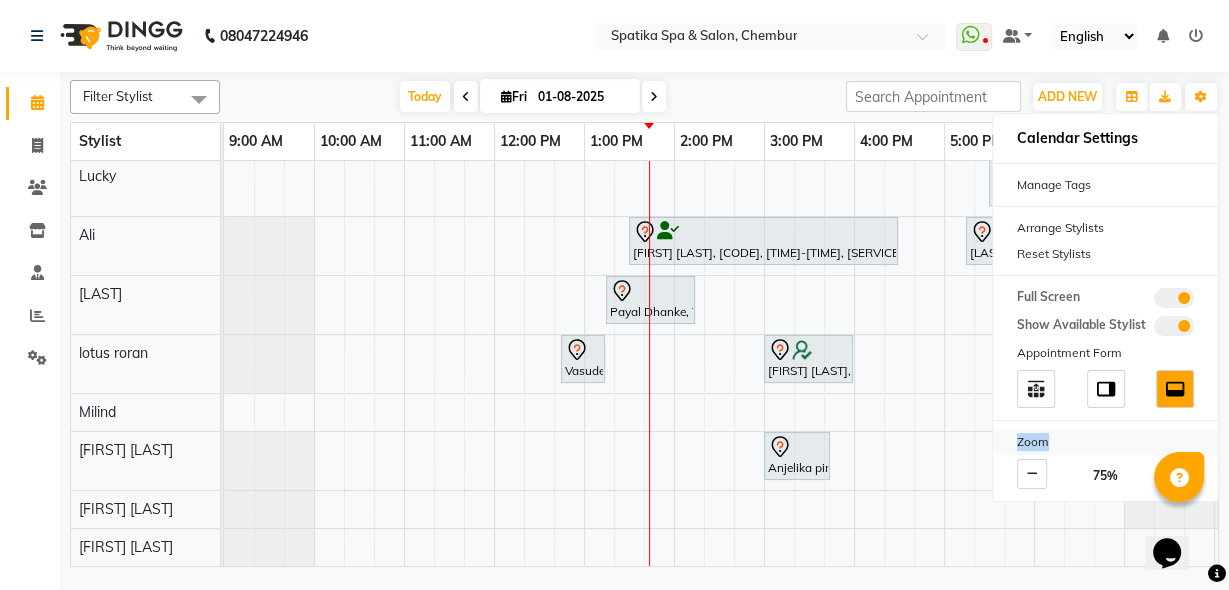 click on "Zoom" at bounding box center (1105, 442) 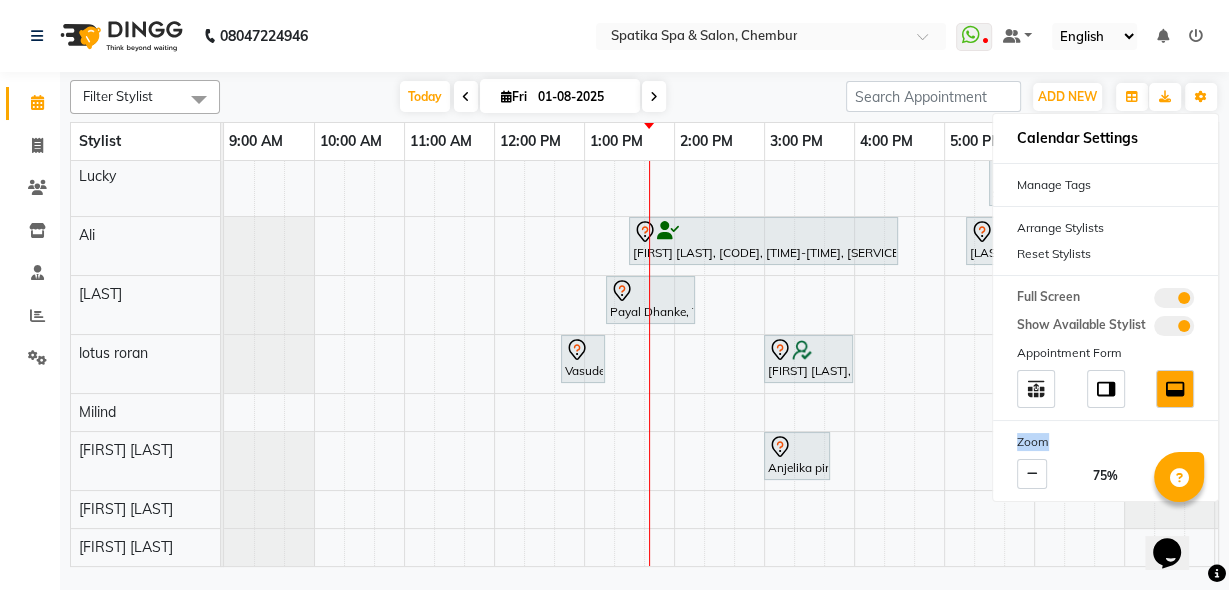 scroll, scrollTop: 0, scrollLeft: 0, axis: both 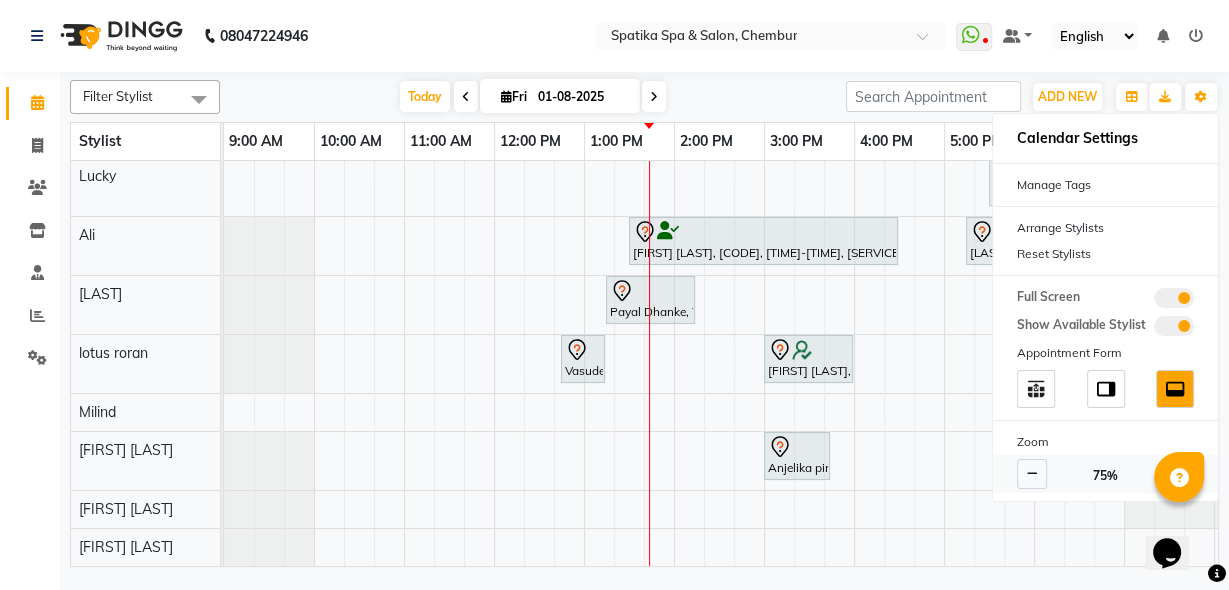 click on "75%" at bounding box center (1105, 474) 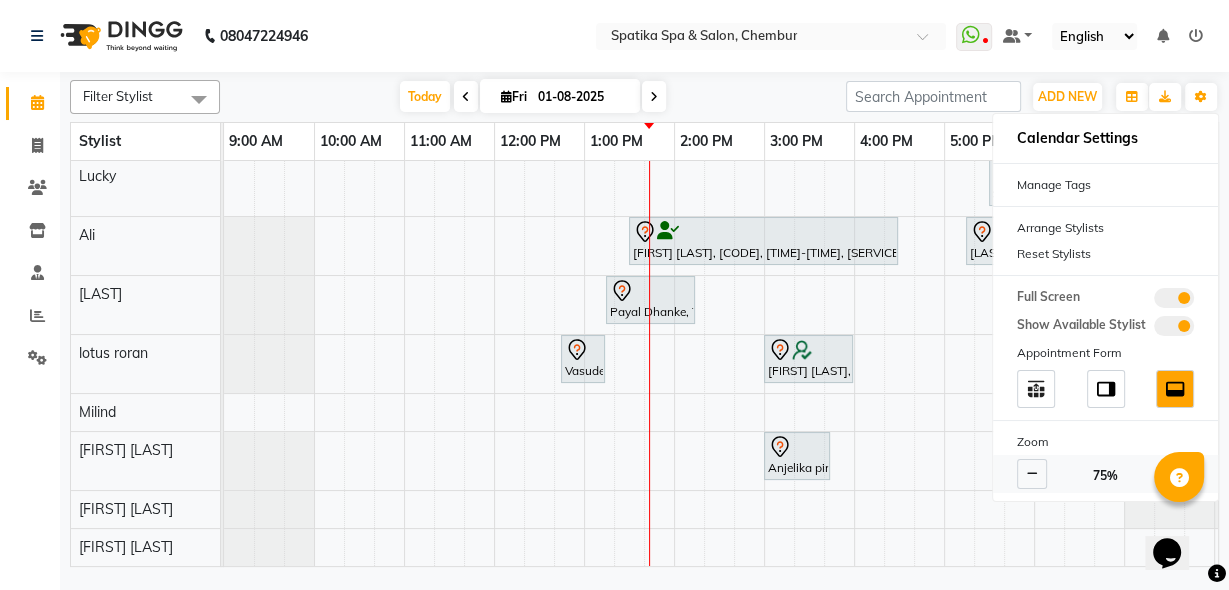 click on "75%" at bounding box center [1105, 474] 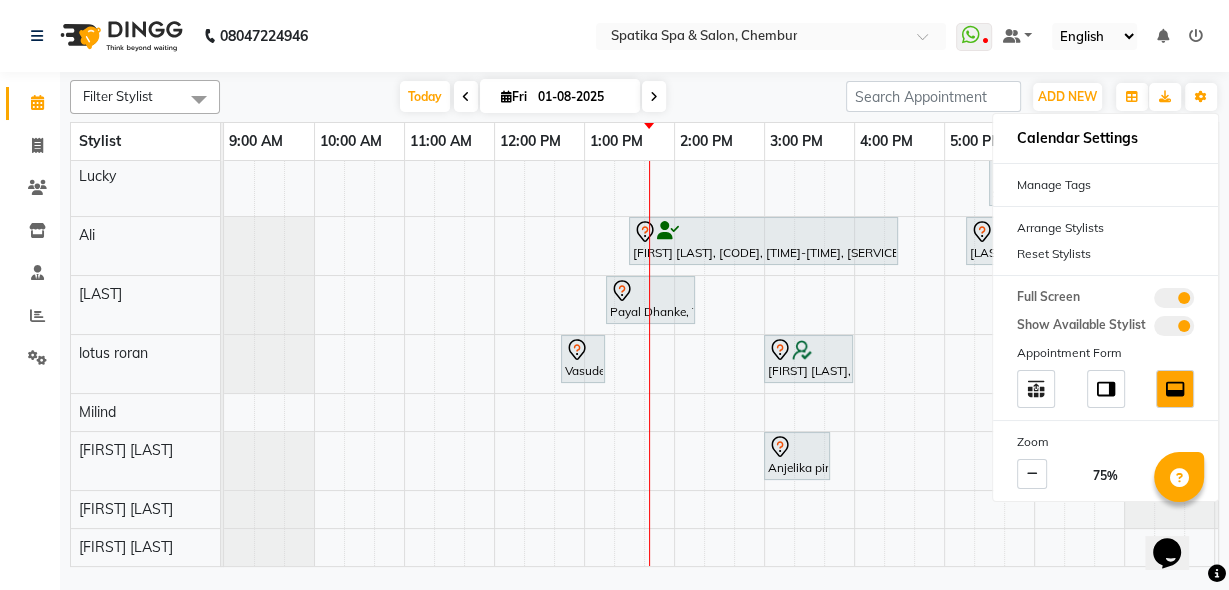 click at bounding box center (1179, 477) 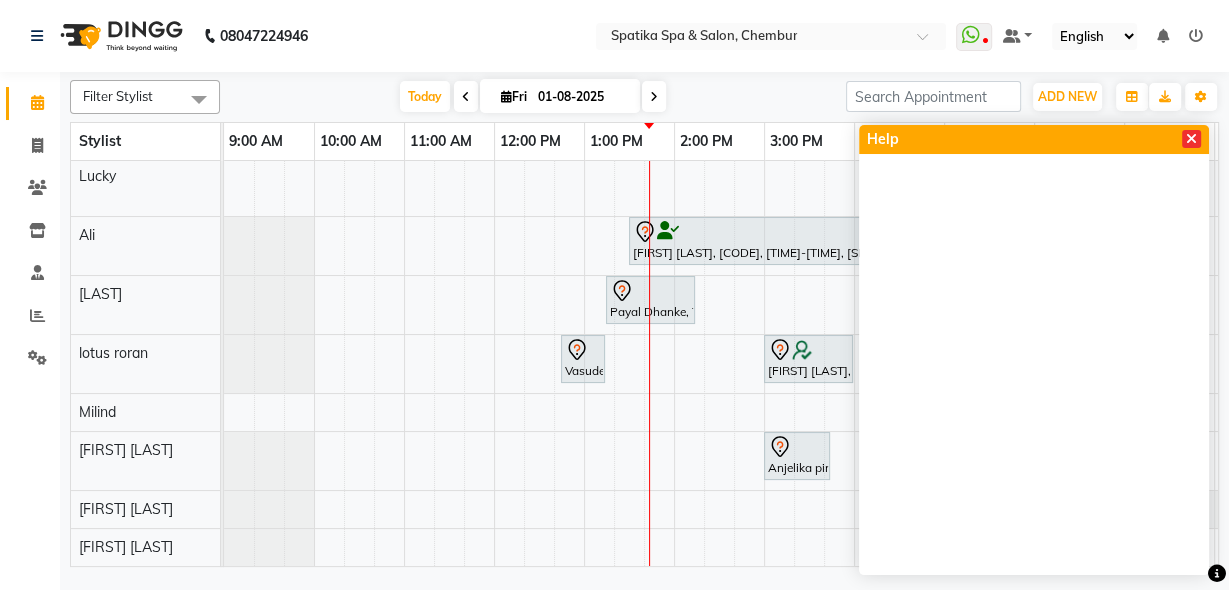 click at bounding box center [1191, 139] 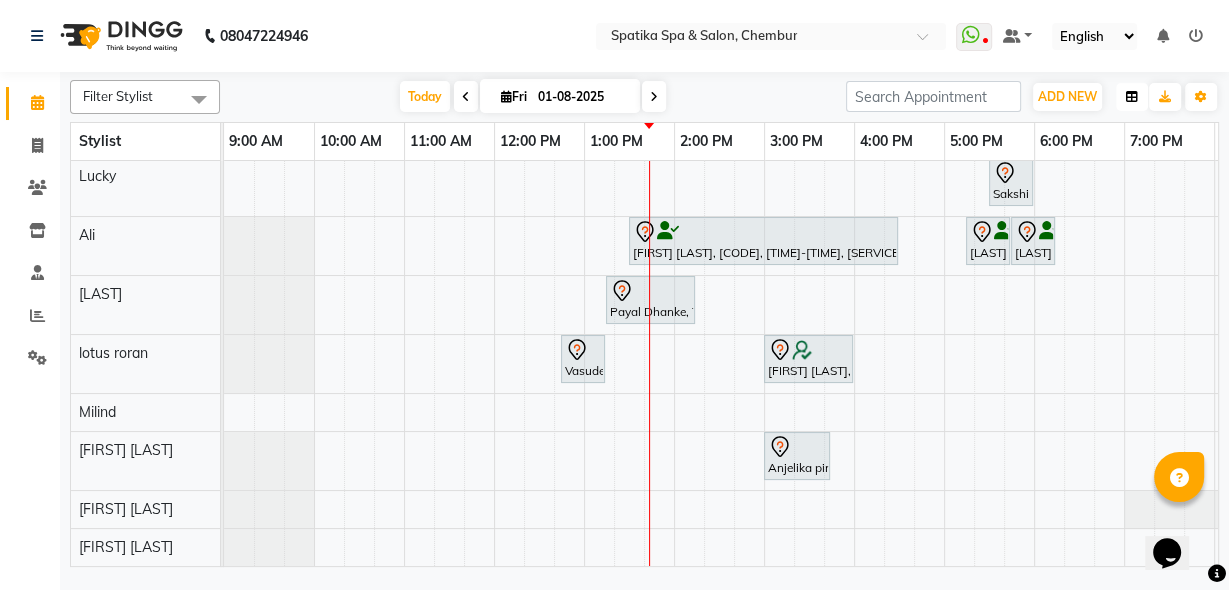 click at bounding box center [1132, 97] 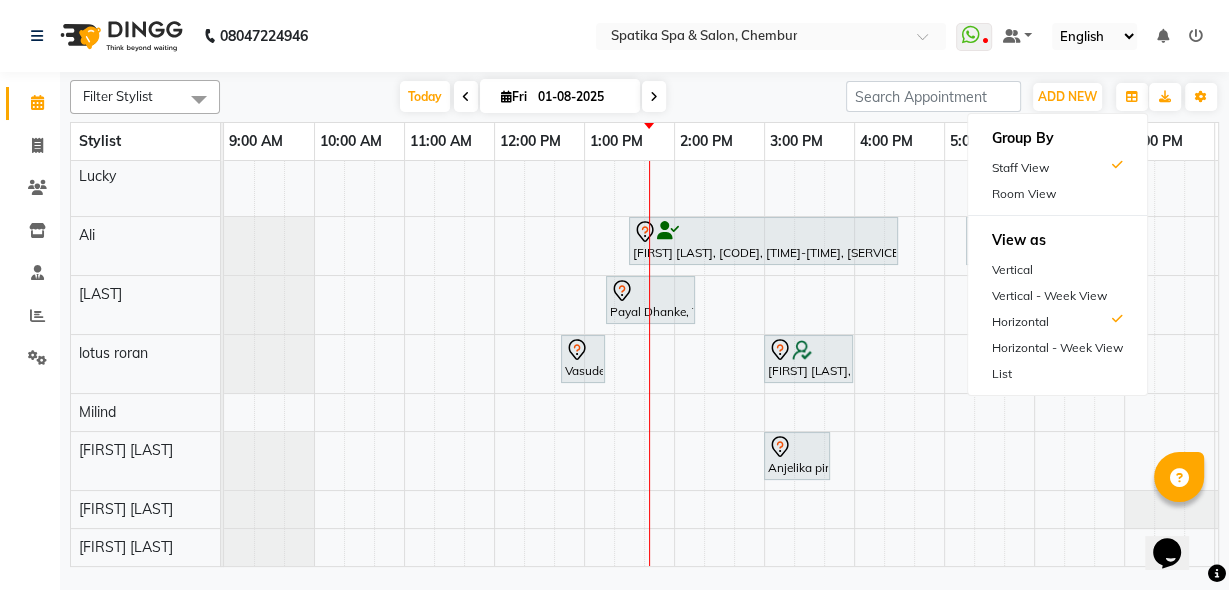 click on "Today  Fri 01-08-2025" at bounding box center (533, 97) 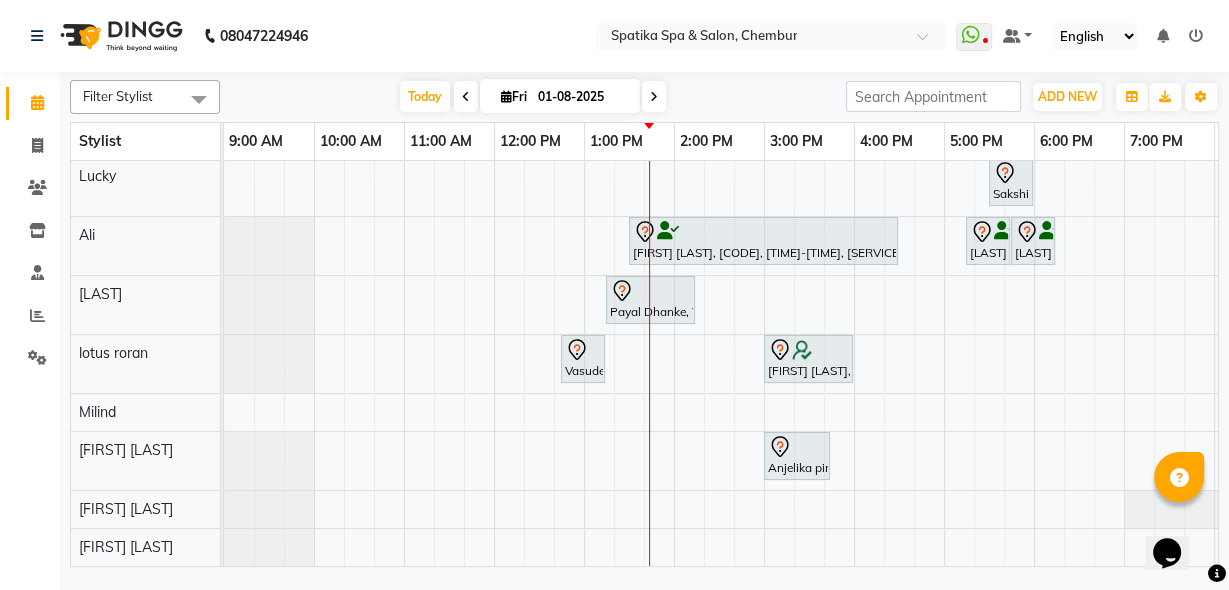 scroll, scrollTop: 100, scrollLeft: 0, axis: vertical 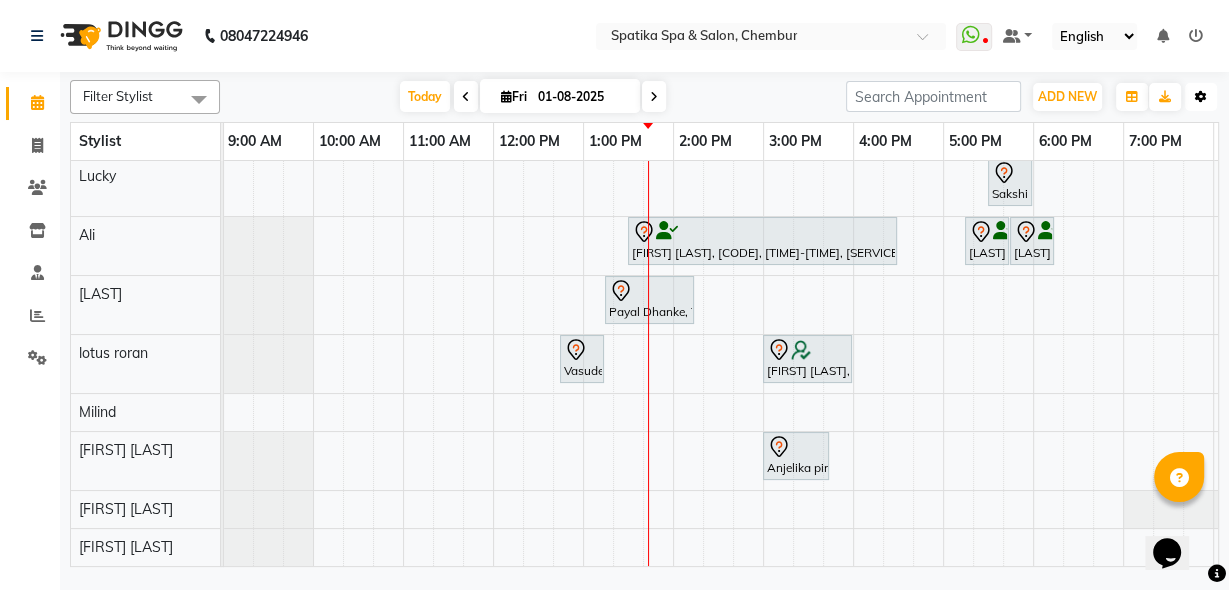click at bounding box center (1201, 97) 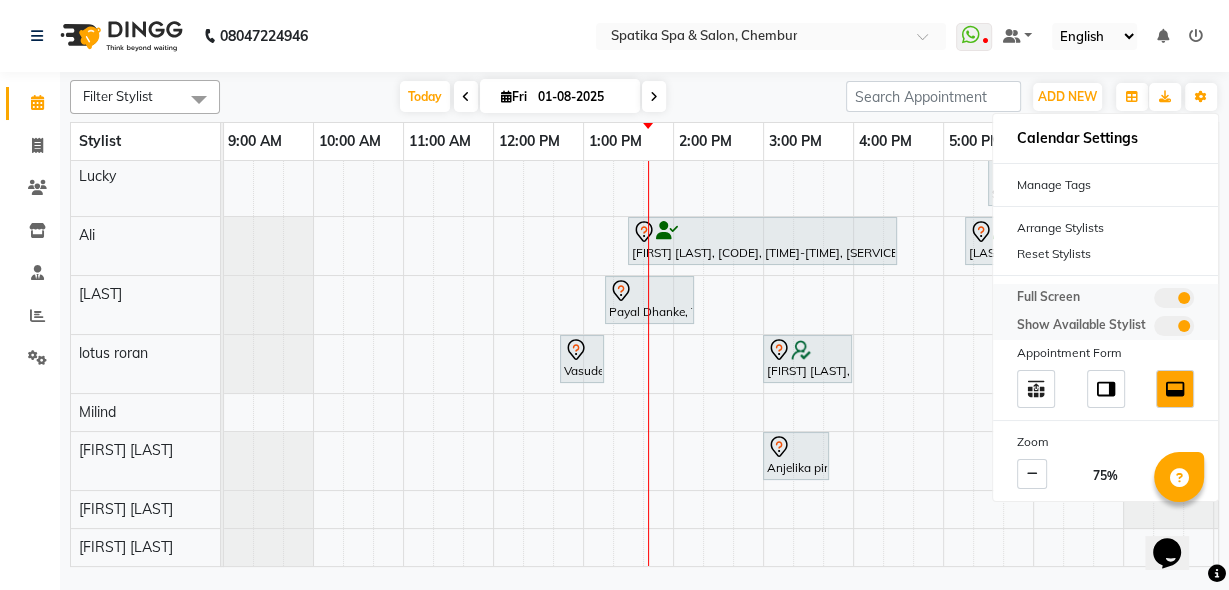 click at bounding box center [1174, 298] 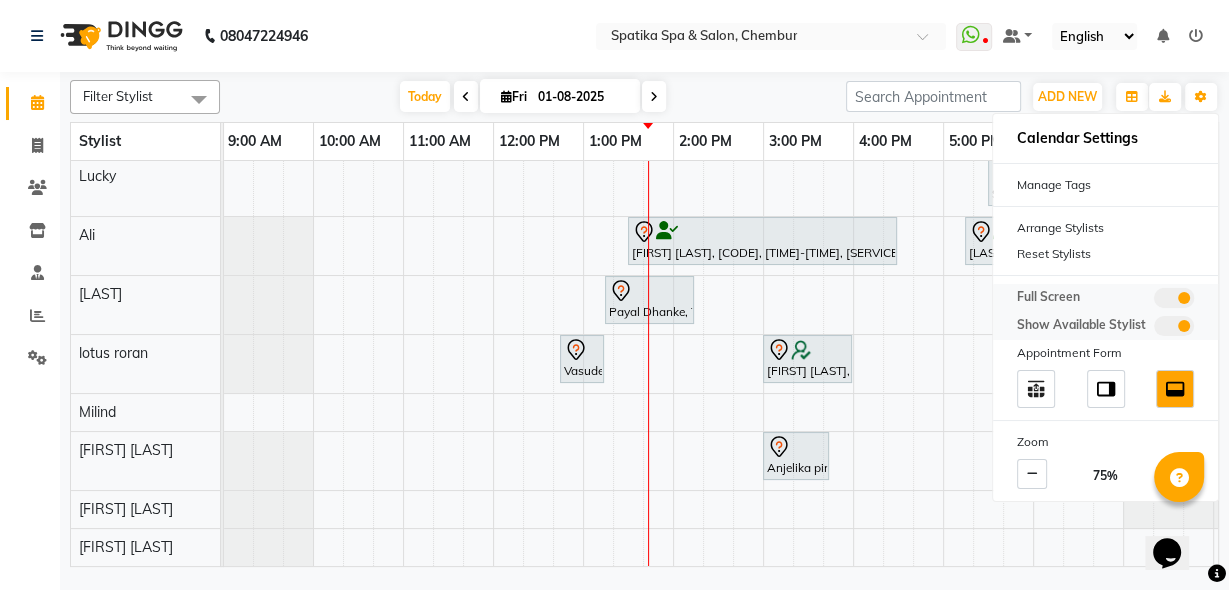 click at bounding box center (1154, 301) 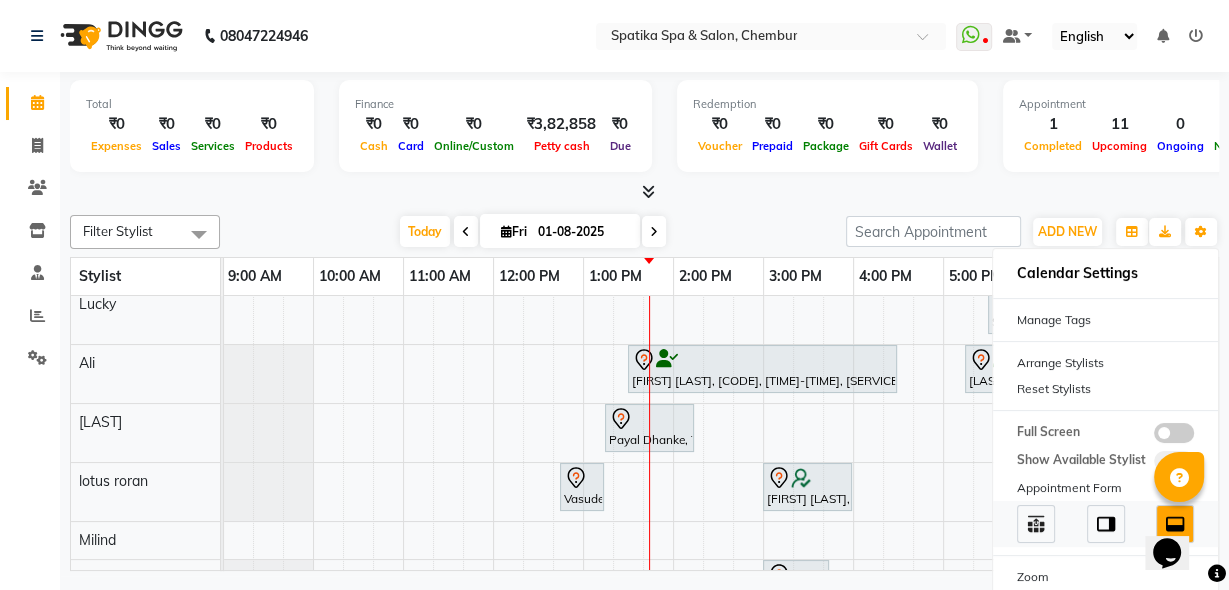 scroll, scrollTop: 318, scrollLeft: 1, axis: both 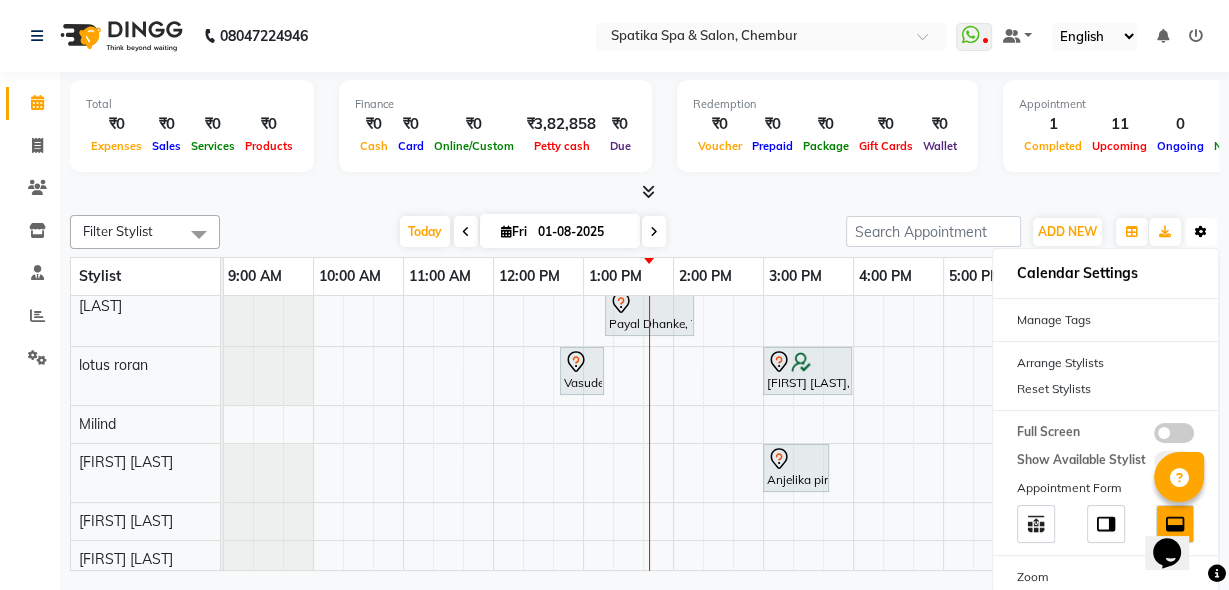 click on "Toggle Dropdown" at bounding box center (1201, 232) 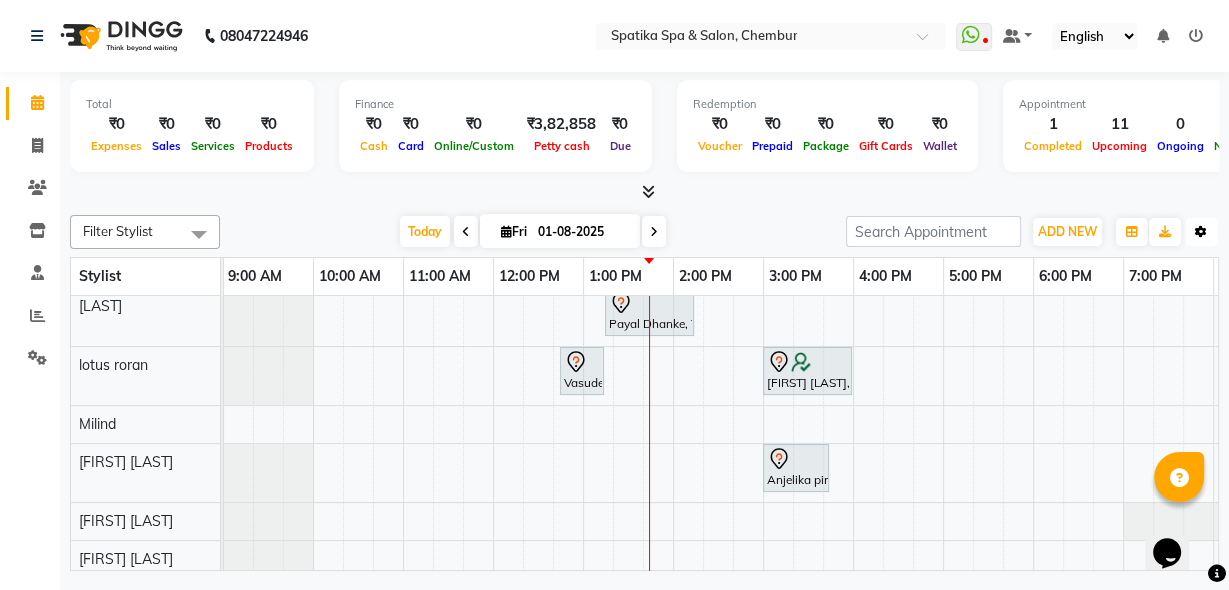 click on "Toggle Dropdown" at bounding box center [1201, 232] 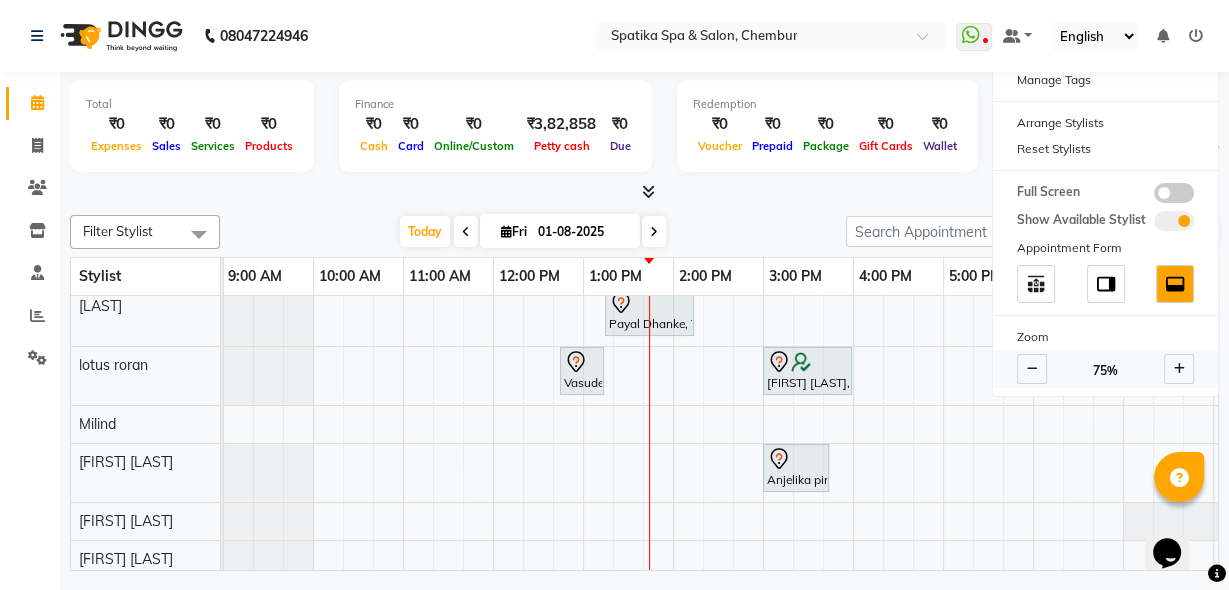 click at bounding box center (1179, 369) 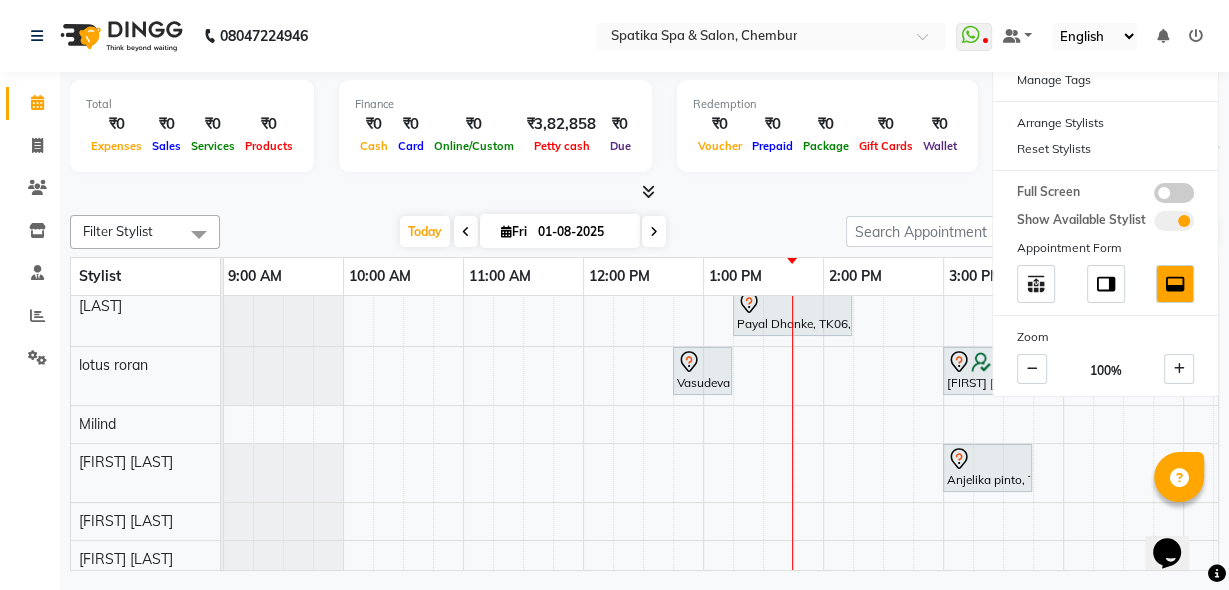 click at bounding box center [644, 192] 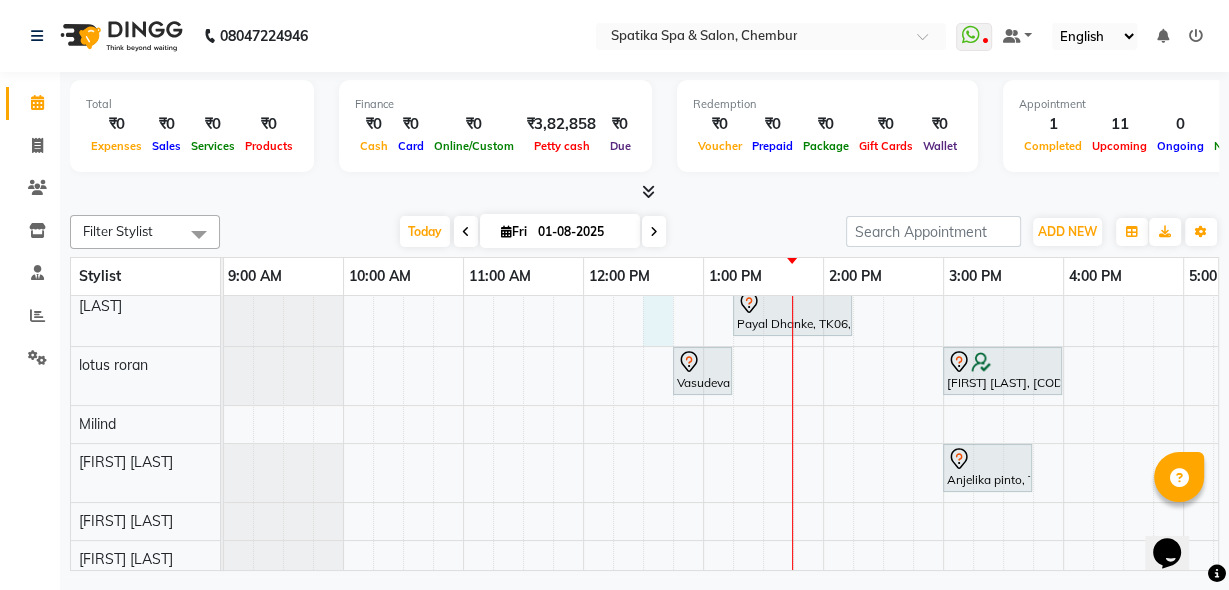 click on "Anjelika pinto, TK02, 02:00 PM-02:30 PM, Premium Wax-Full Legs             Anjelika pinto, TK02, 02:30 PM-03:00 PM, Premium Wax-Half Legs     Walkin F, TK07, 11:15 AM-11:45 AM, Female-Hair Wash Below Shoulder             Payal Dhanke, TK06, 01:15 PM-02:15 PM, Female-Hair Wash Below Shoulder             Sakshi puri, TK08, 05:30 PM-06:00 PM, Female-Hair Wash Below Shoulder             Heena Jain, TK01, 01:30 PM-04:30 PM, Botox Smoothening-Below Shoulder             Renuka Bradu, TK03, 05:15 PM-05:45 PM, Female-Hair Trim             Renuka Bradu, TK03, 05:45 PM-06:15 PM, Female-Blow Dry-Hair Below Shoulder             Payal Dhanke, TK06, 01:15 PM-02:15 PM, Female-Hair Wash Up To Shoulder             Vasudevan, TK04, 12:45 PM-01:15 PM, Spatika Touch 30 min (Back And Shoulder Massage)             Meenakshi Ranganathan, TK05, 03:00 PM-04:00 PM, Aroma Therapy Massage - 60Mins             Anjelika pinto, TK02, 03:00 PM-03:45 PM, Classic Pedicure" at bounding box center [1003, 277] 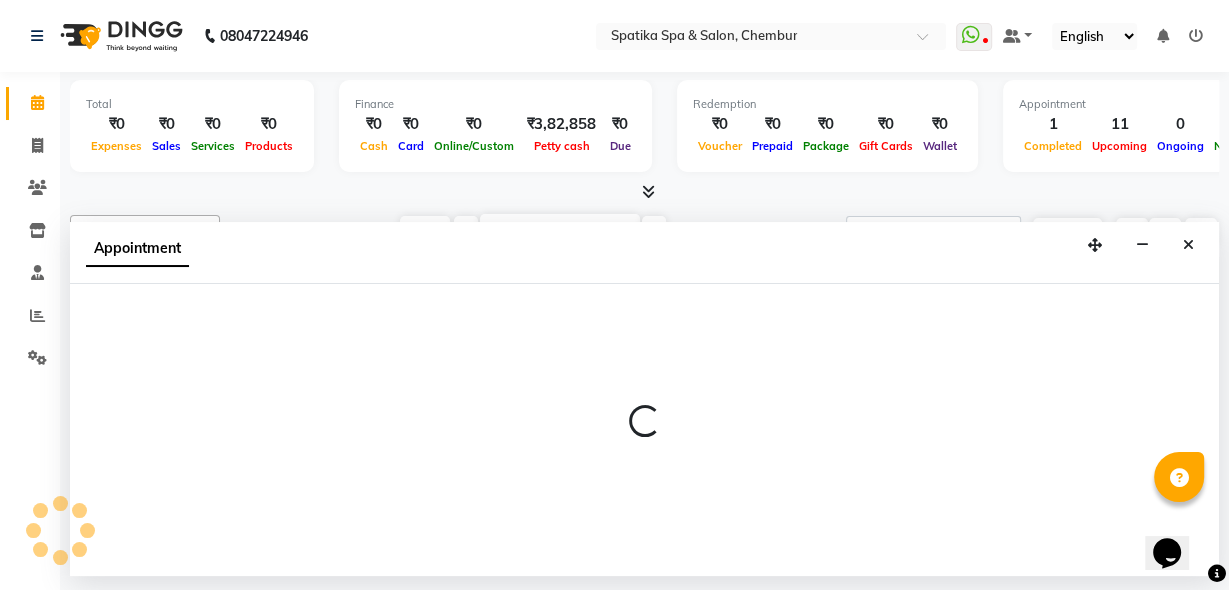 select on "62535" 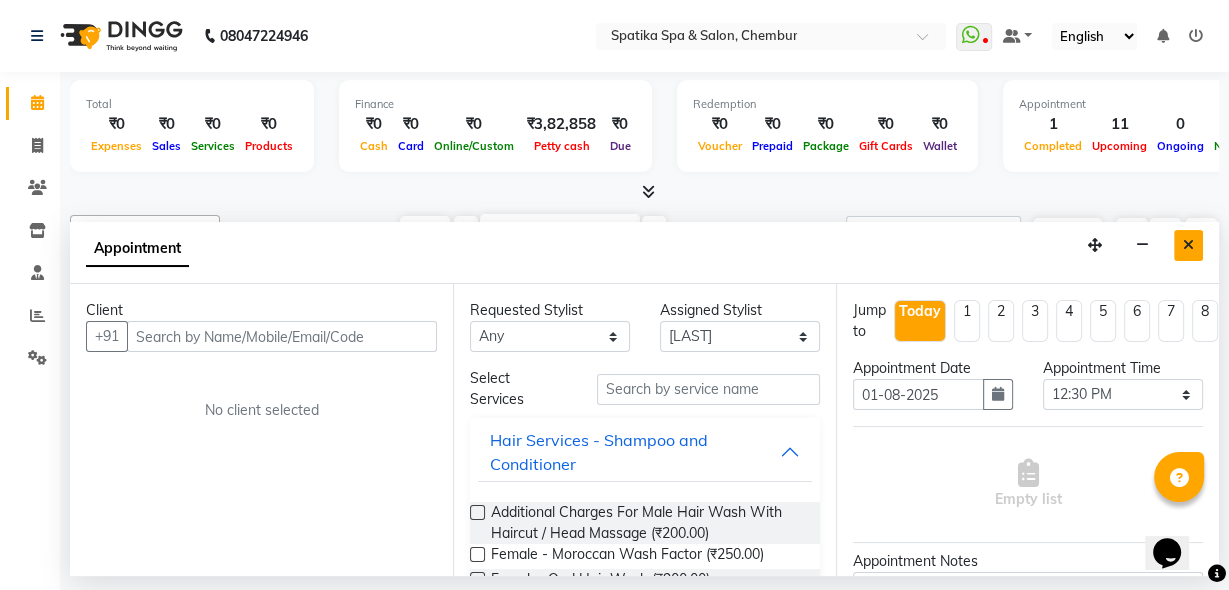 click at bounding box center (1188, 245) 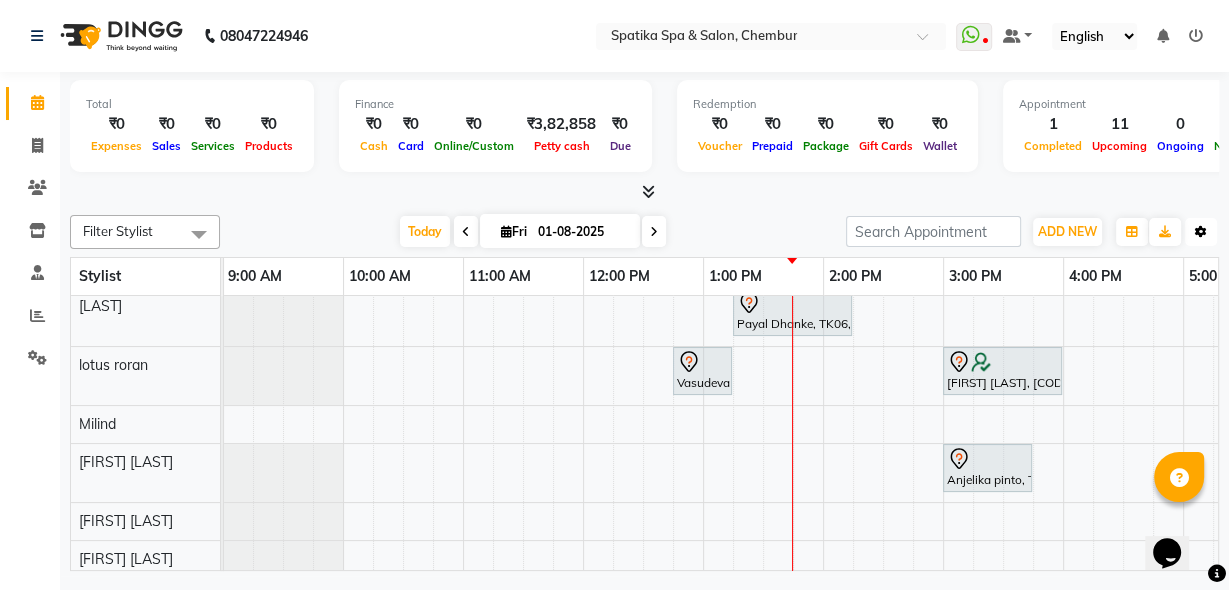 click at bounding box center (1201, 232) 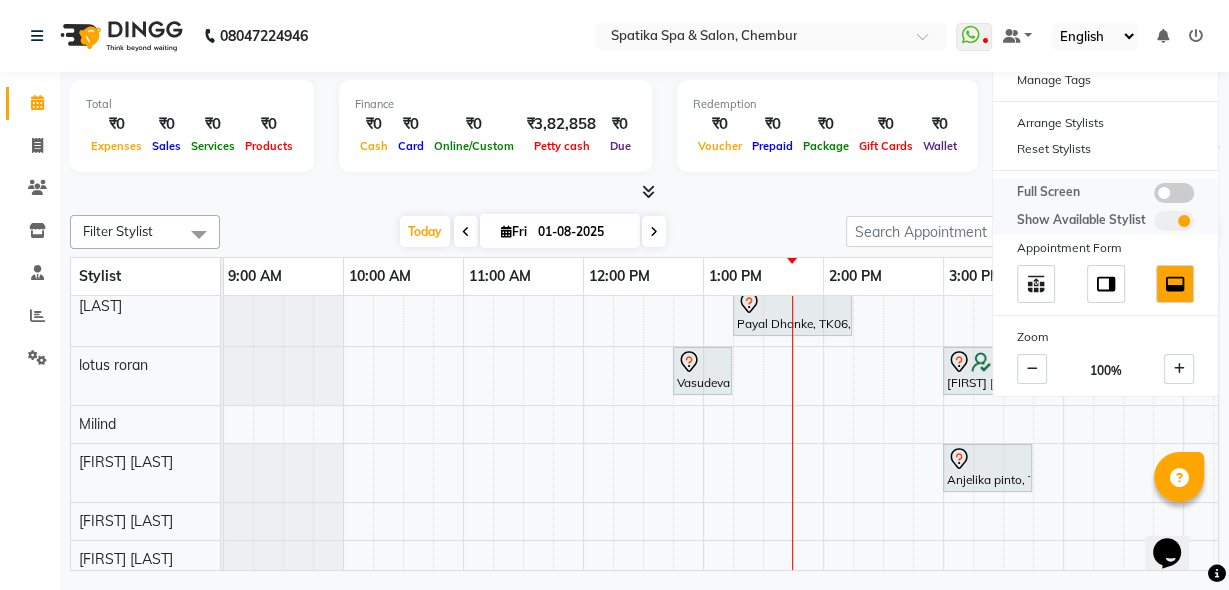 click at bounding box center (1174, 193) 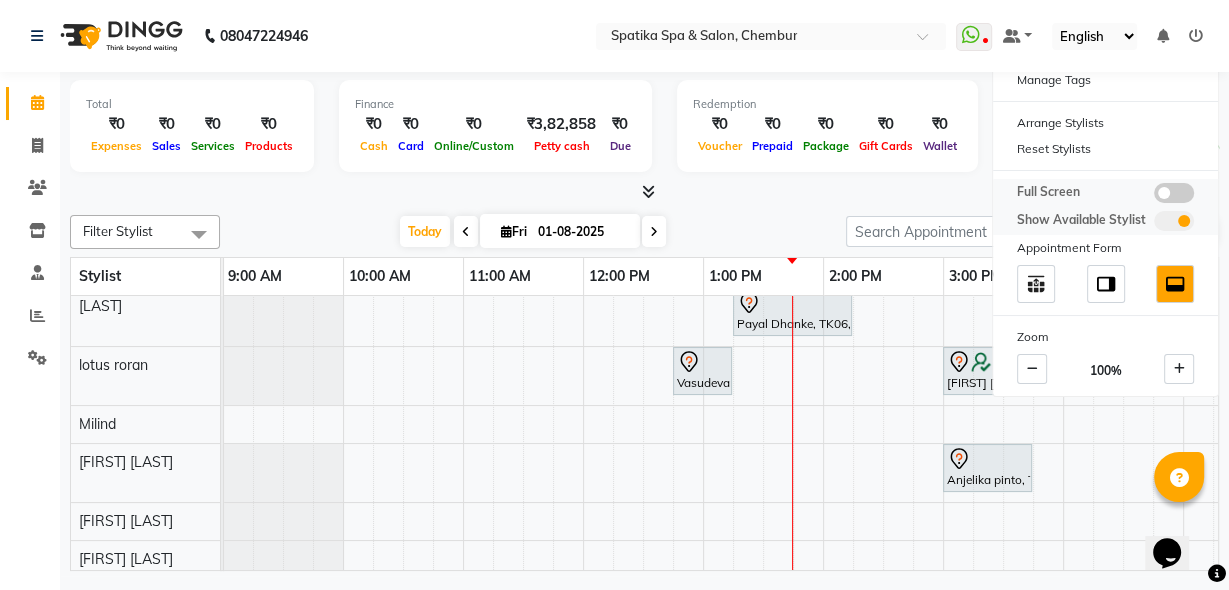 click at bounding box center [1154, 196] 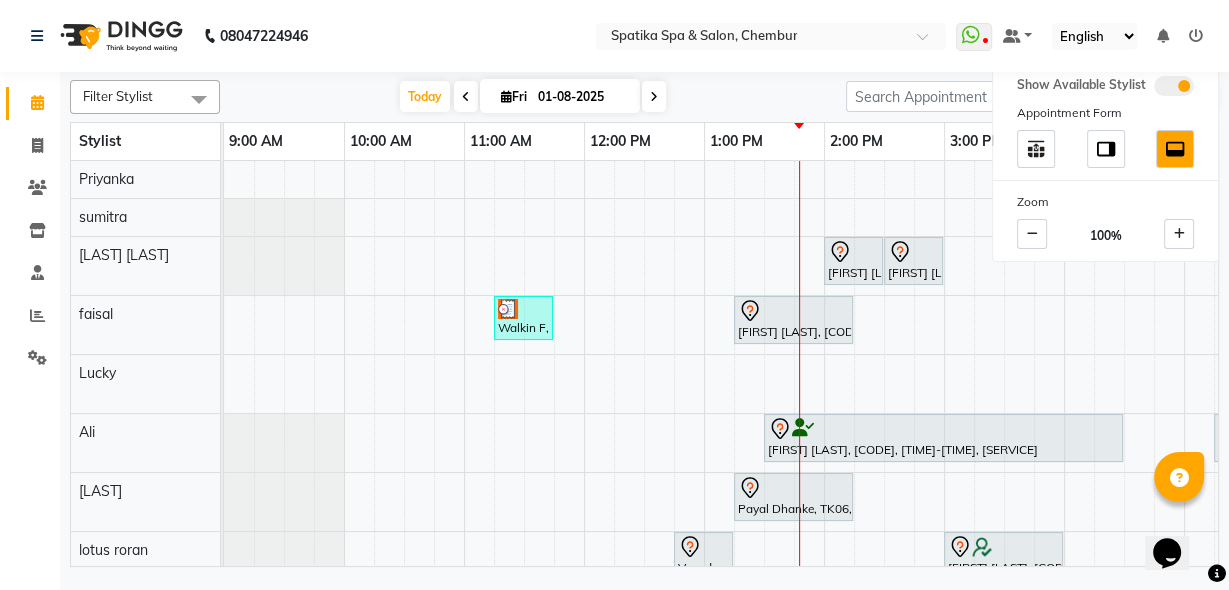 scroll, scrollTop: 204, scrollLeft: 0, axis: vertical 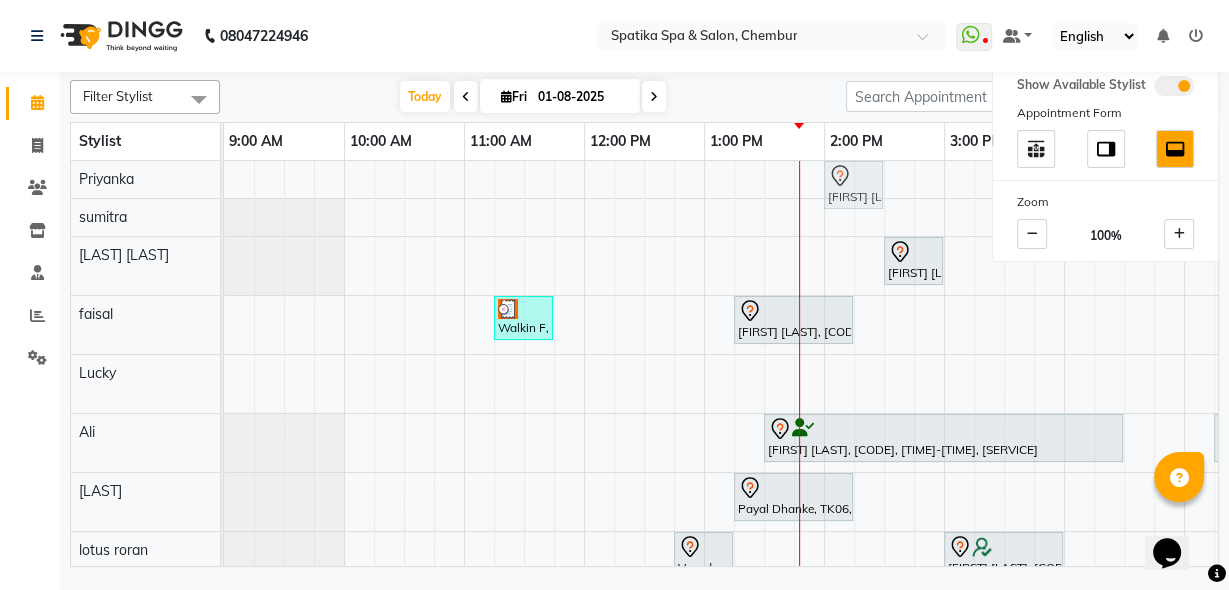 drag, startPoint x: 833, startPoint y: 255, endPoint x: 833, endPoint y: 171, distance: 84 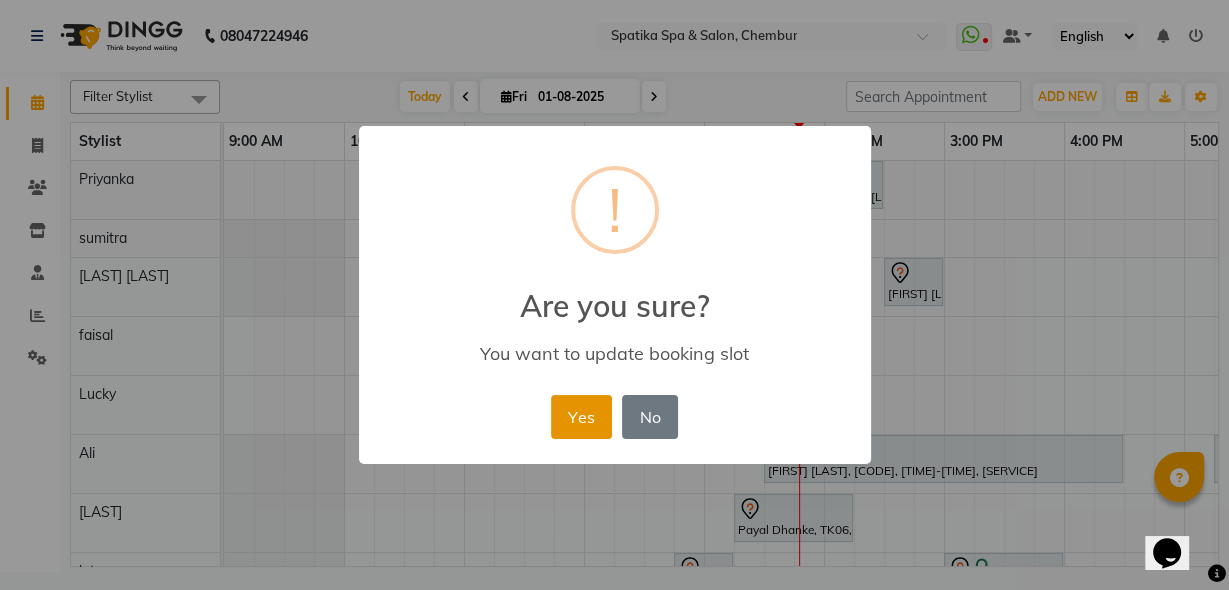 click on "Yes" at bounding box center (581, 417) 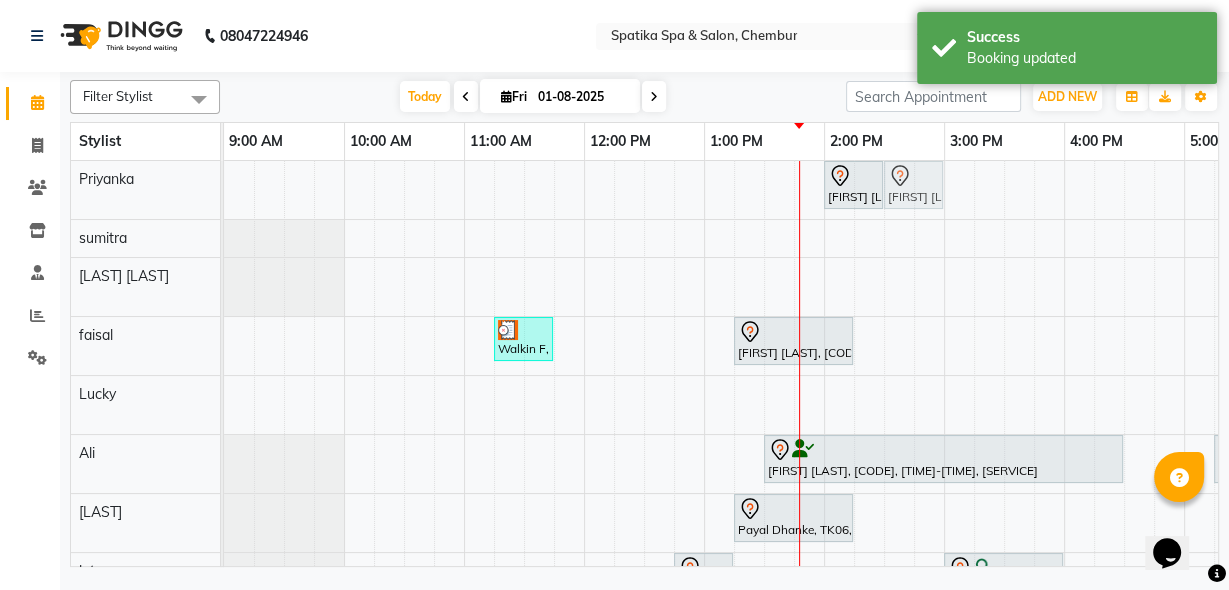 drag, startPoint x: 903, startPoint y: 281, endPoint x: 899, endPoint y: 207, distance: 74.10803 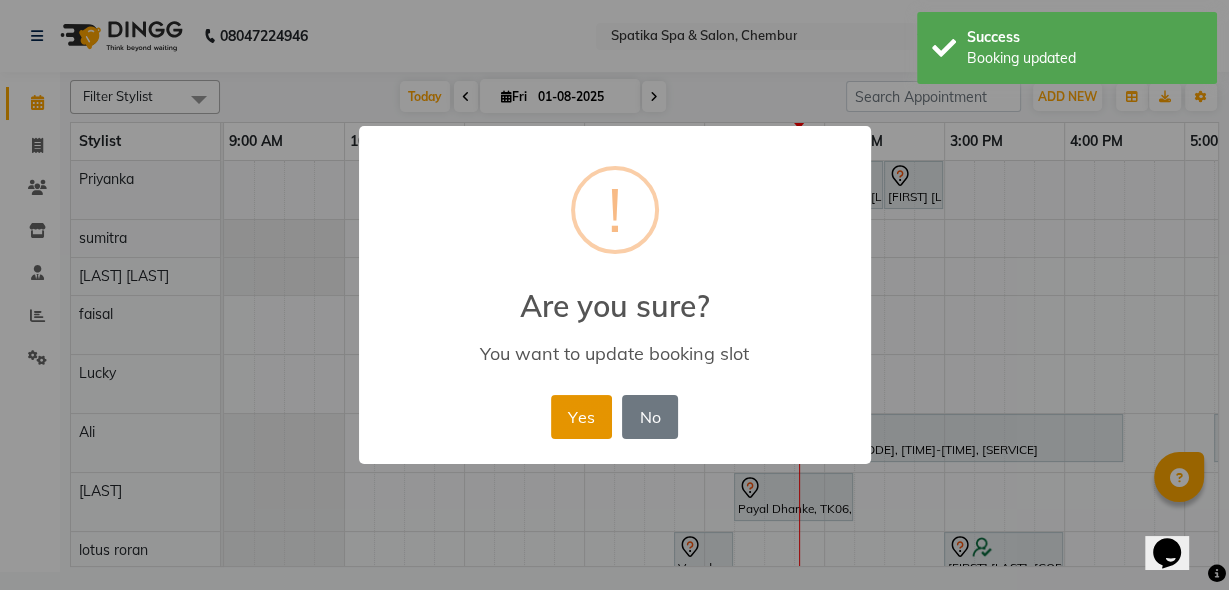 click on "Yes" at bounding box center [581, 417] 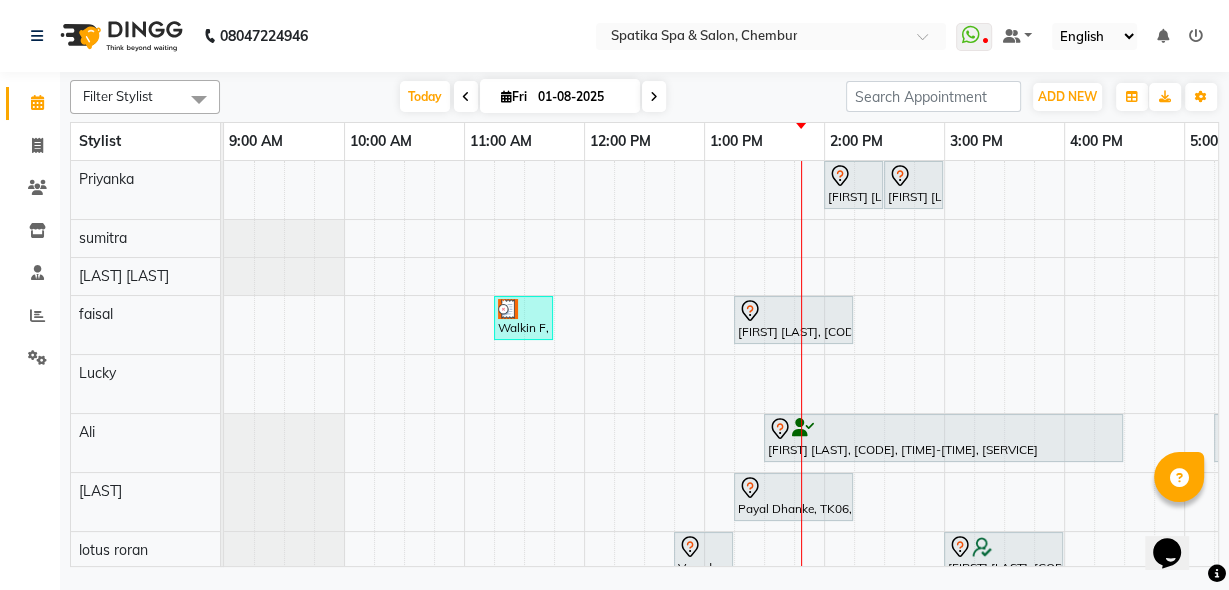click 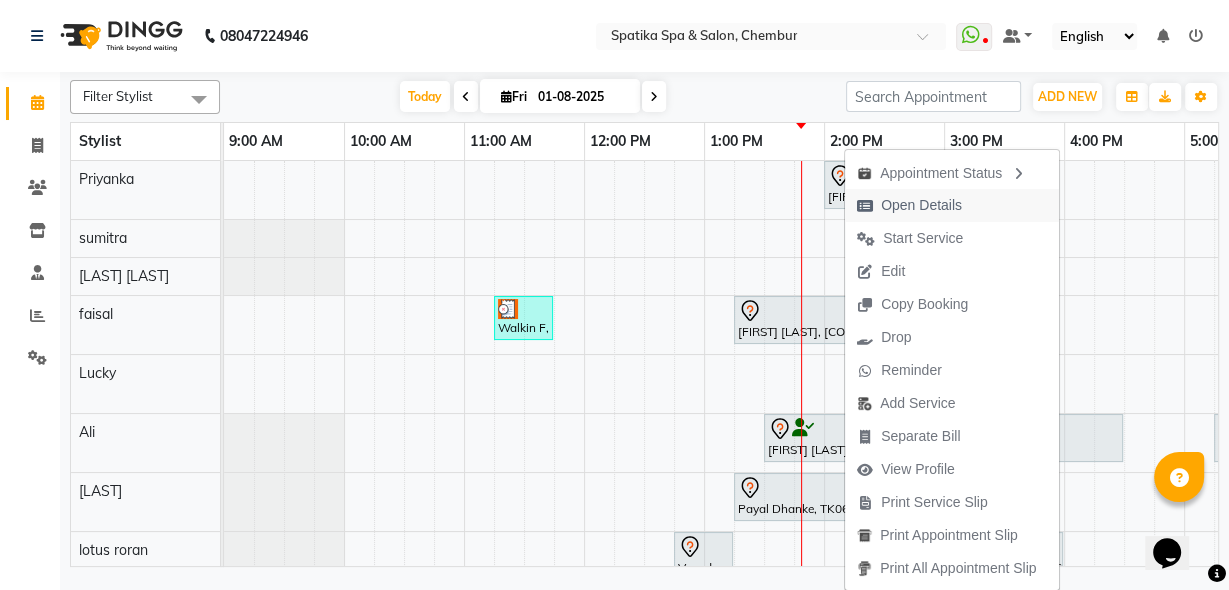 click on "Open Details" at bounding box center [921, 205] 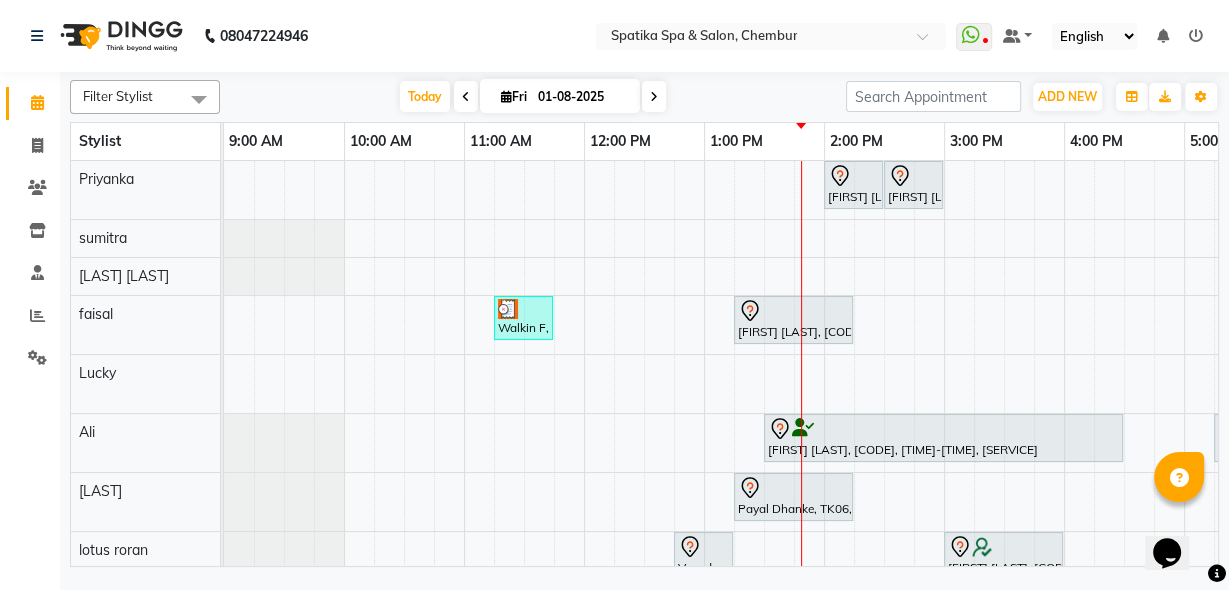 click at bounding box center [882, 185] 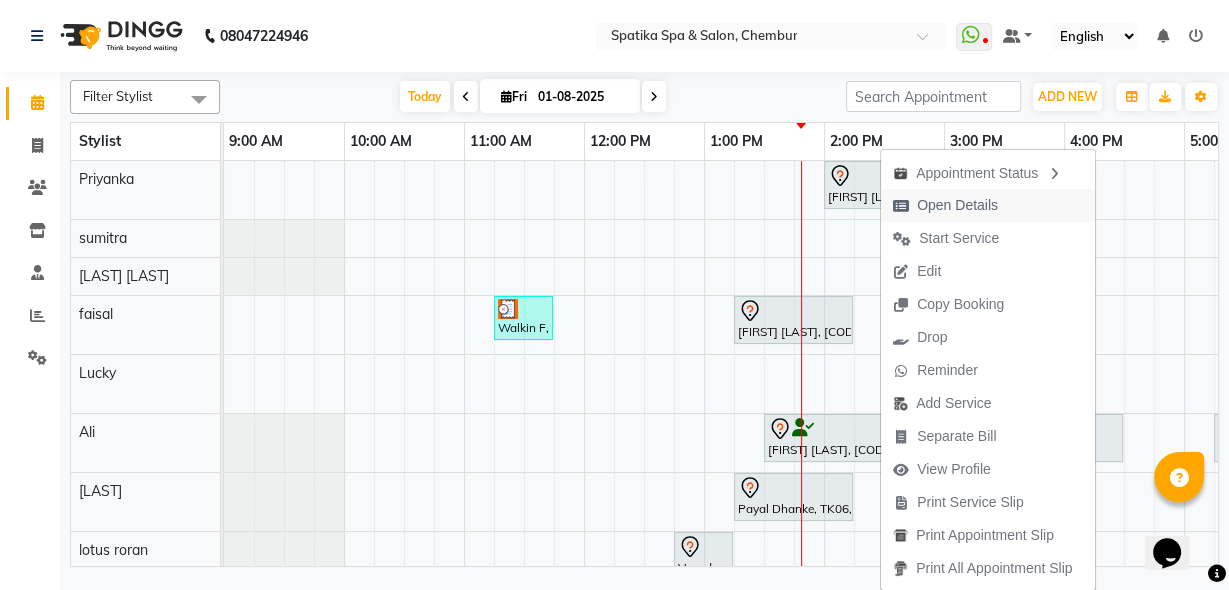 click on "Open Details" at bounding box center [957, 205] 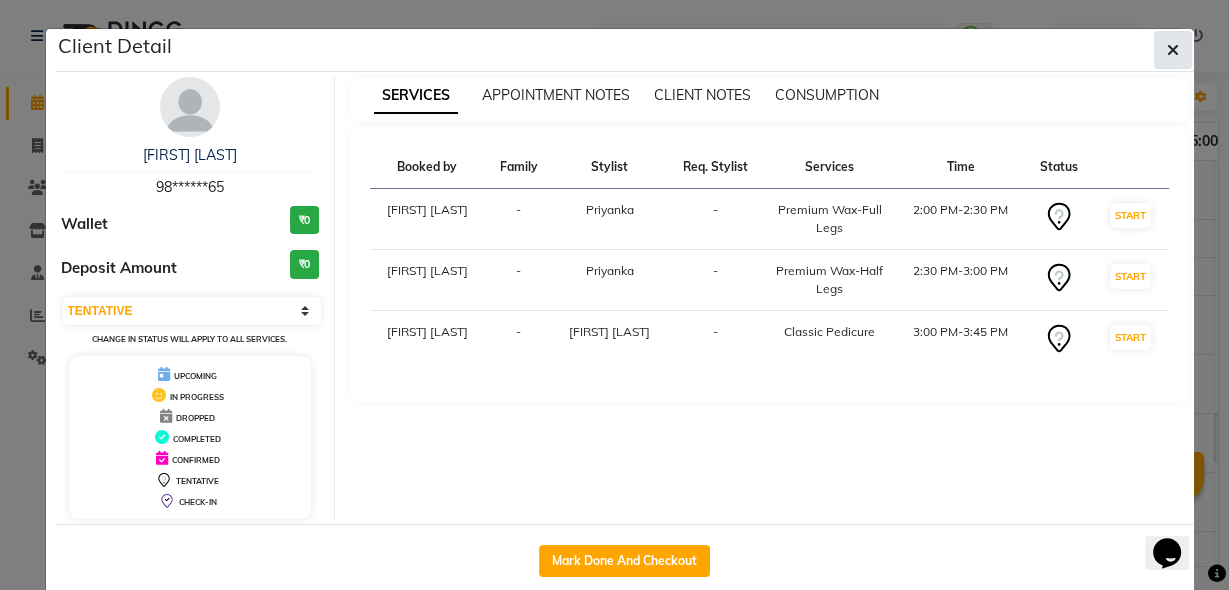 click 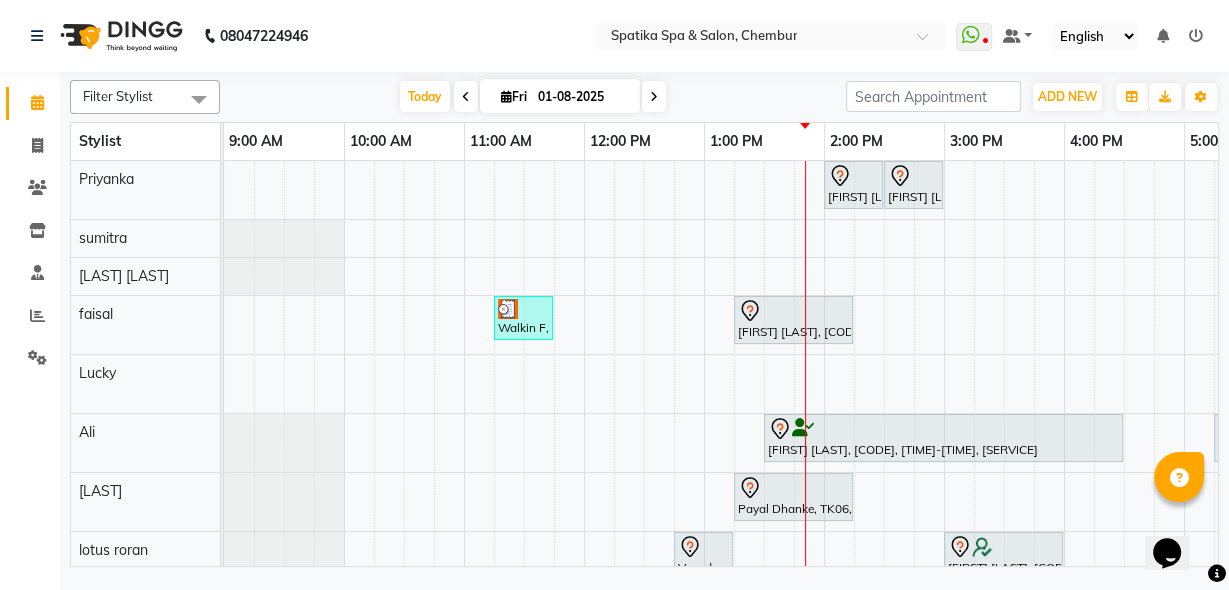 scroll, scrollTop: 0, scrollLeft: 44, axis: horizontal 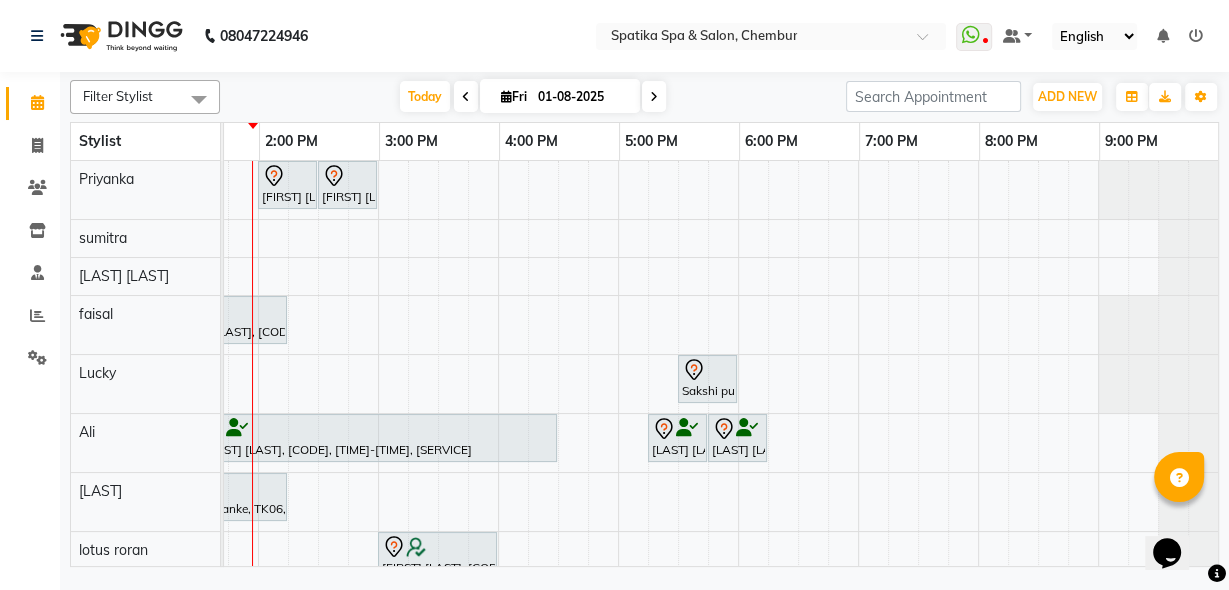 click 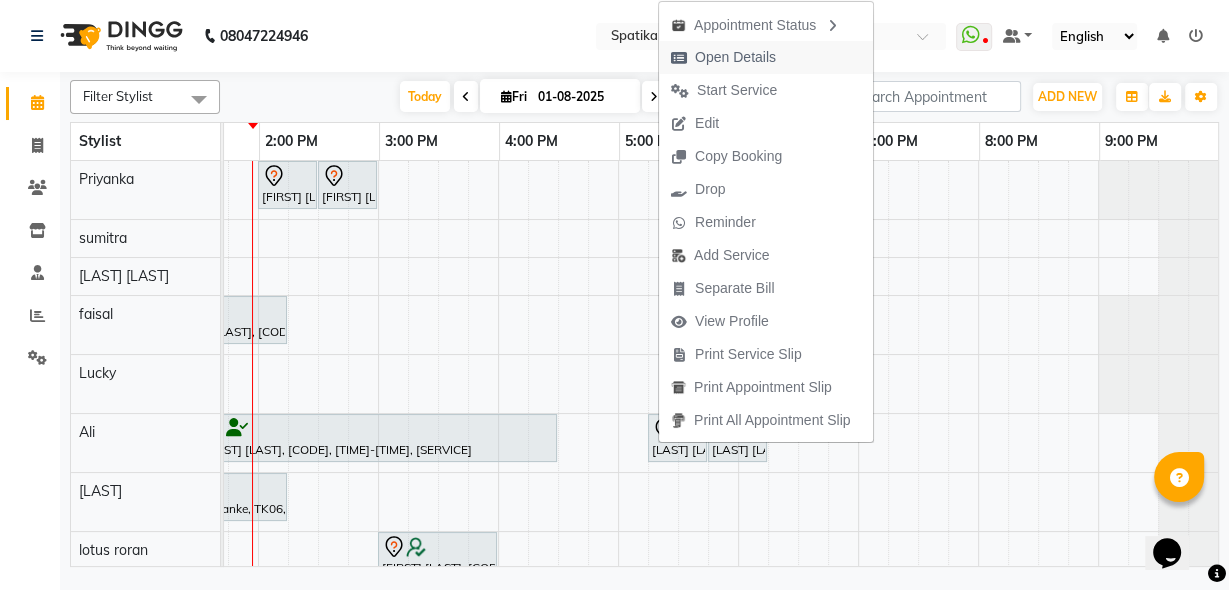 click on "Open Details" at bounding box center [735, 57] 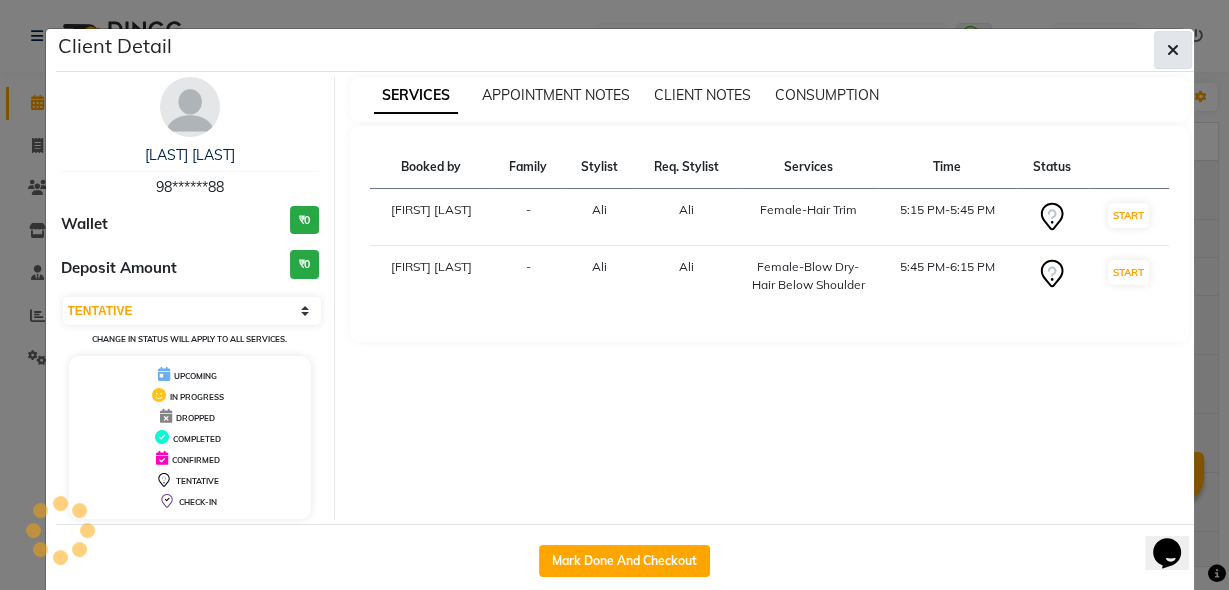 click 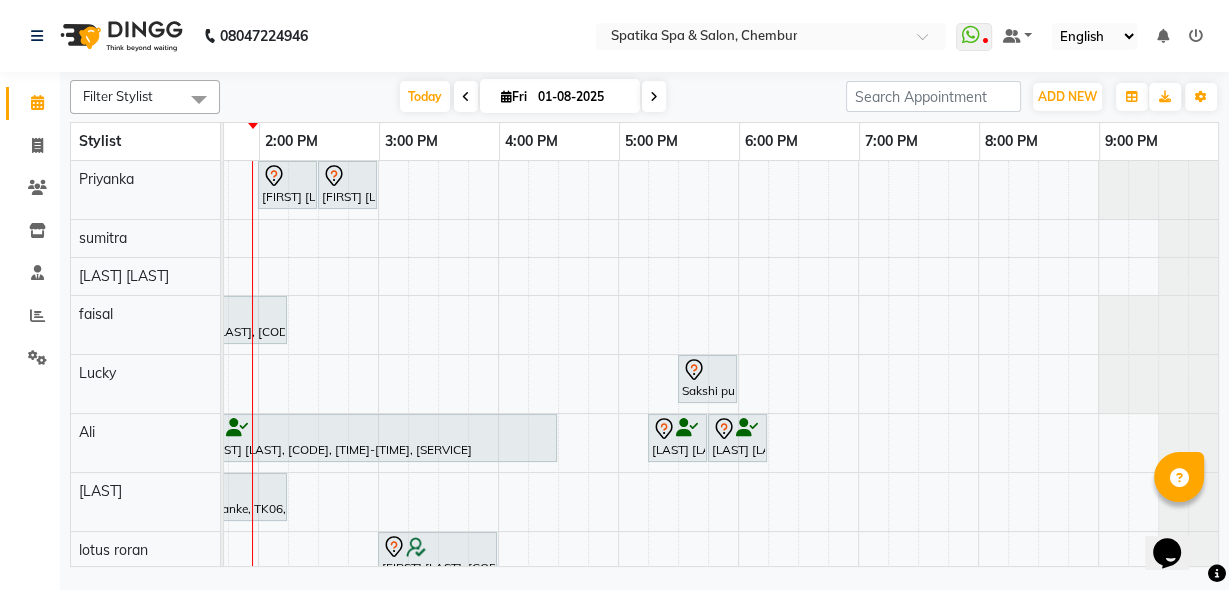 scroll, scrollTop: 0, scrollLeft: 359, axis: horizontal 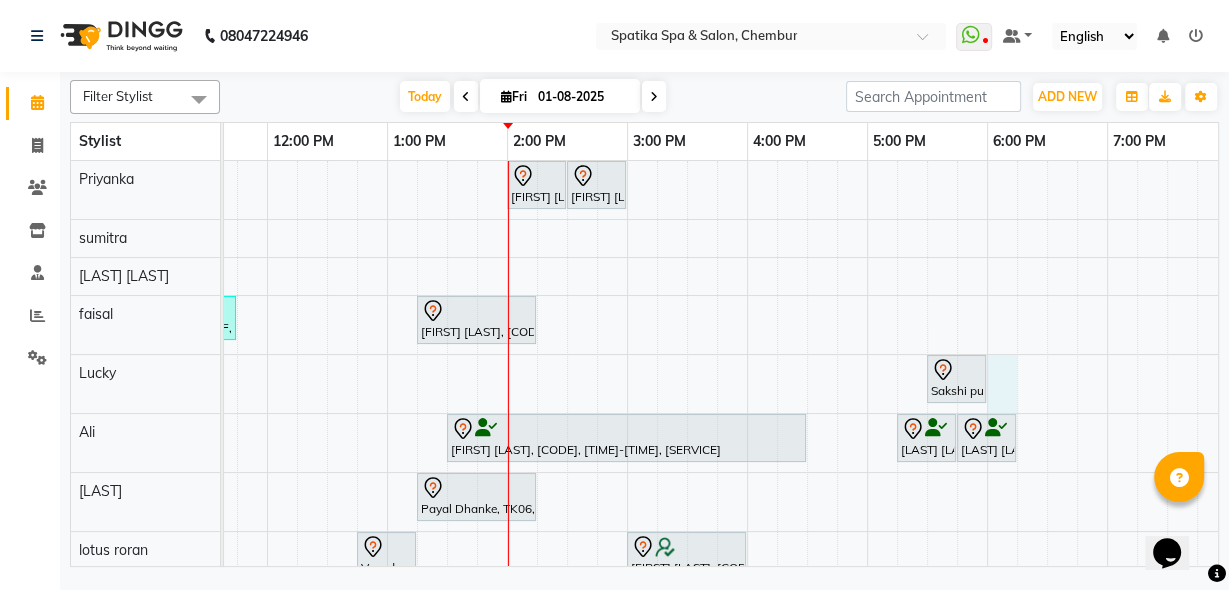 click on "Anjelika pinto, TK02, 02:00 PM-02:30 PM, Premium Wax-Full Legs             Anjelika pinto, TK02, 02:30 PM-03:00 PM, Premium Wax-Half Legs     Walkin F, TK07, 11:15 AM-11:45 AM, Female-Hair Wash Below Shoulder             Payal Dhanke, TK06, 01:15 PM-02:15 PM, Female-Hair Wash Below Shoulder             Sakshi puri, TK08, 05:30 PM-06:00 PM, Female-Hair Wash Below Shoulder             Heena Jain, TK01, 01:30 PM-04:30 PM, Botox Smoothening-Below Shoulder             Renuka Bradu, TK03, 05:15 PM-05:45 PM, Female-Hair Trim             Renuka Bradu, TK03, 05:45 PM-06:15 PM, Female-Blow Dry-Hair Below Shoulder             Payal Dhanke, TK06, 01:15 PM-02:15 PM, Female-Hair Wash Up To Shoulder             Vasudevan, TK04, 12:45 PM-01:15 PM, Spatika Touch 30 min (Back And Shoulder Massage)             Meenakshi Ranganathan, TK05, 03:00 PM-04:00 PM, Aroma Therapy Massage - 60Mins             Anjelika pinto, TK02, 03:00 PM-03:45 PM, Classic Pedicure" at bounding box center (687, 462) 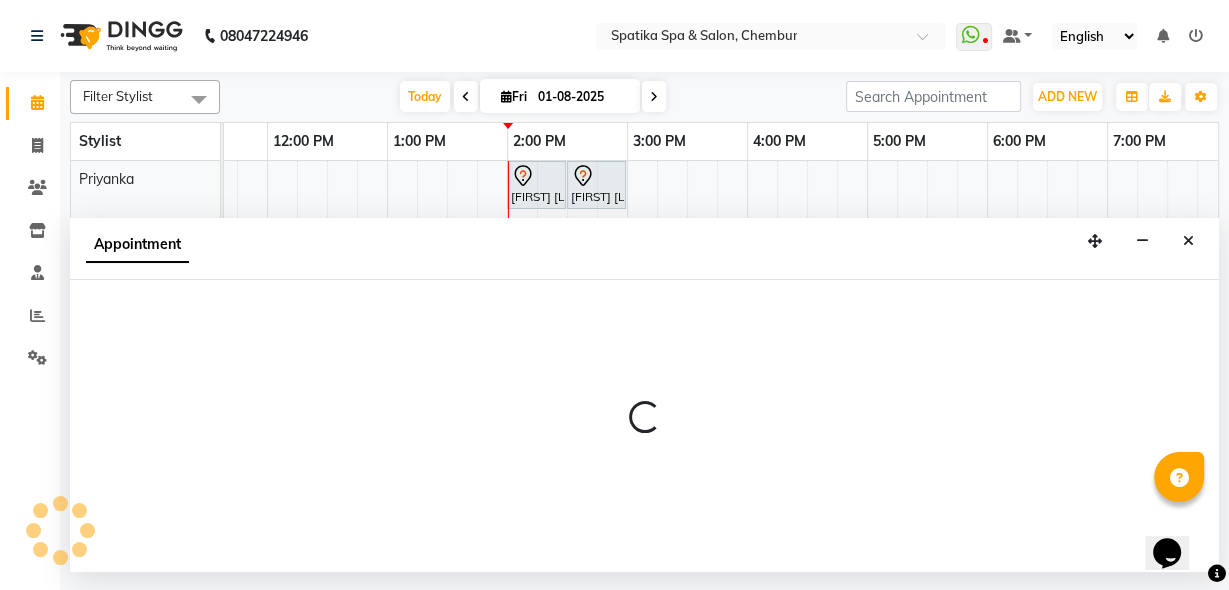 select on "9046" 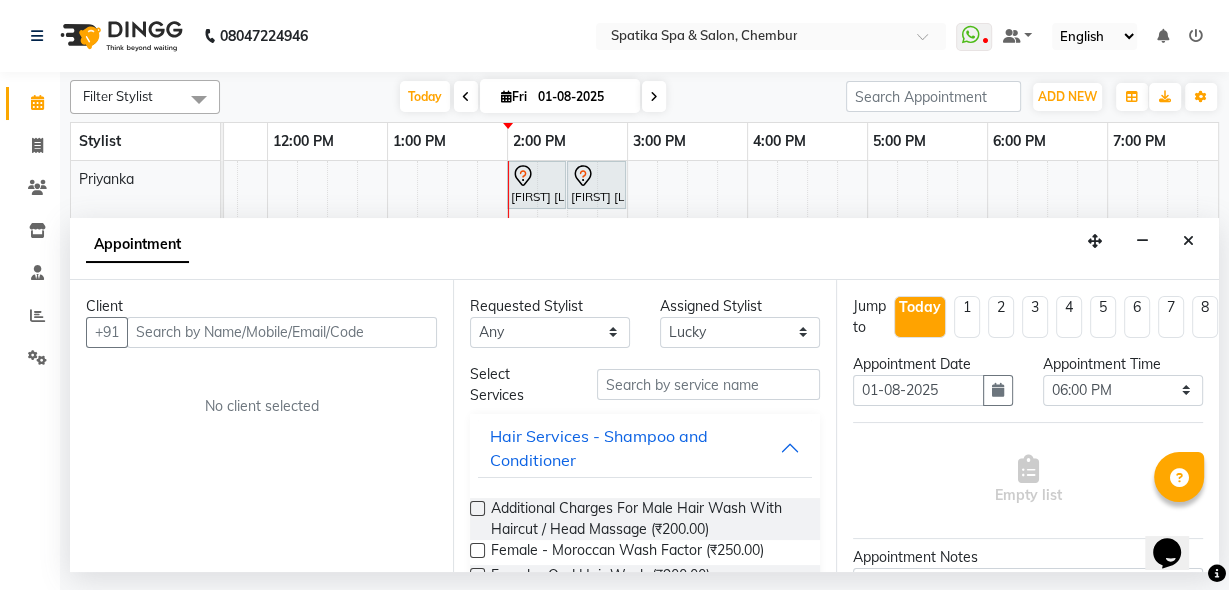 click at bounding box center [282, 332] 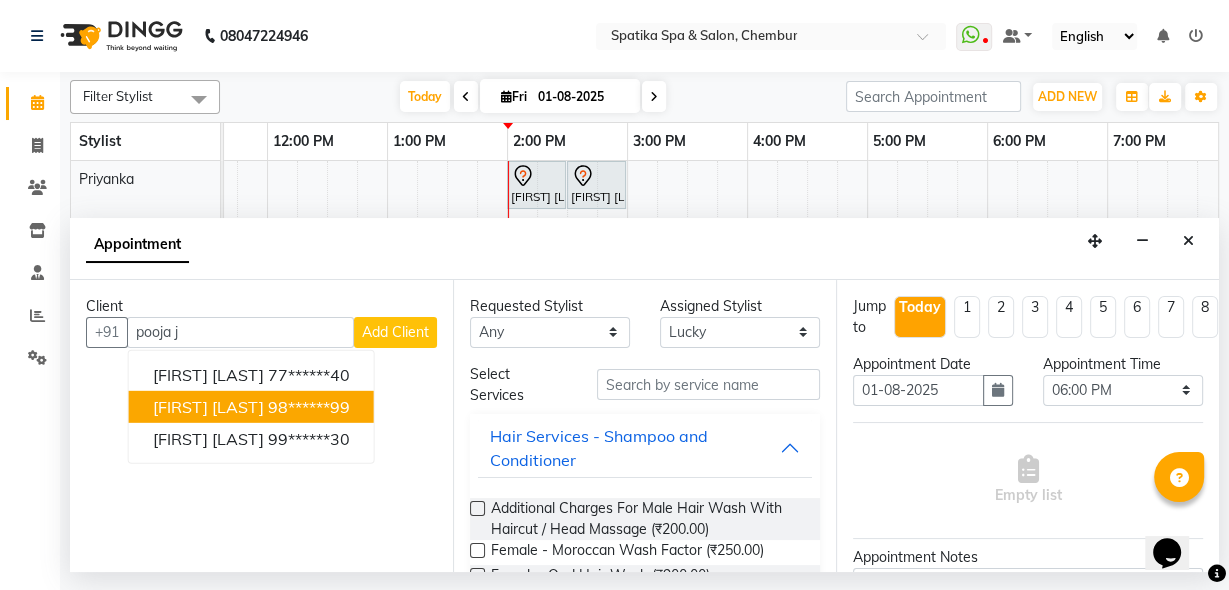 click on "98******99" at bounding box center [309, 406] 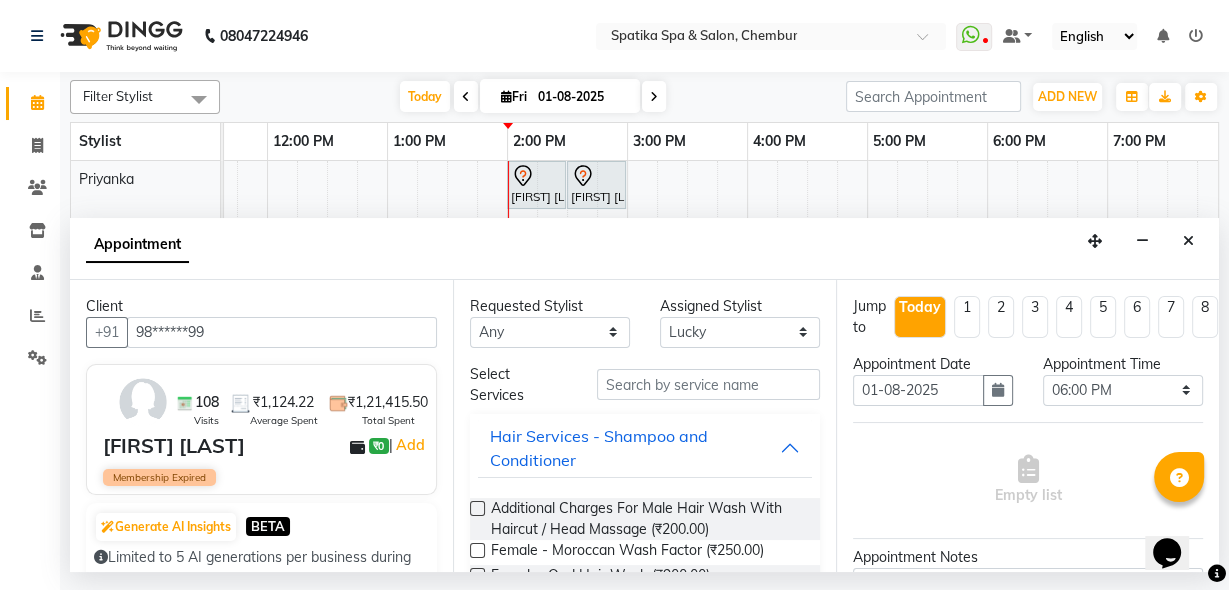 type on "98******99" 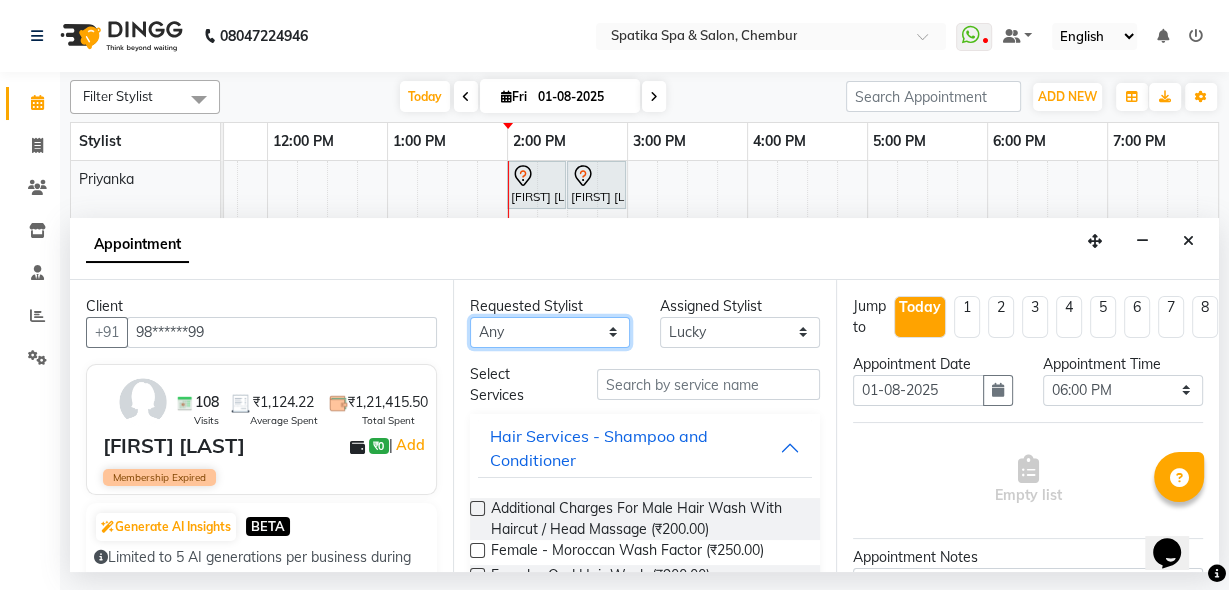click on "Any Aayushi Sonawala Ali deepak kumar faisal lotus roran Lucky Madhu Gupta Milind Payal Dhanke Priyanka shahrukh sumitra" at bounding box center (550, 332) 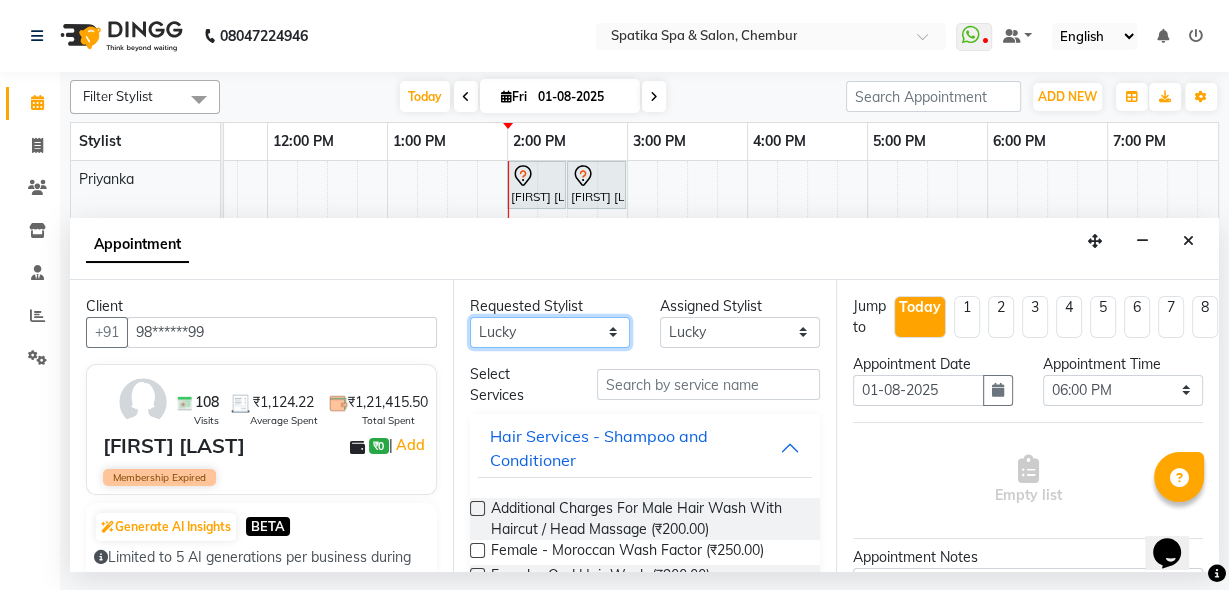 click on "Any Aayushi Sonawala Ali deepak kumar faisal lotus roran Lucky Madhu Gupta Milind Payal Dhanke Priyanka shahrukh sumitra" at bounding box center (550, 332) 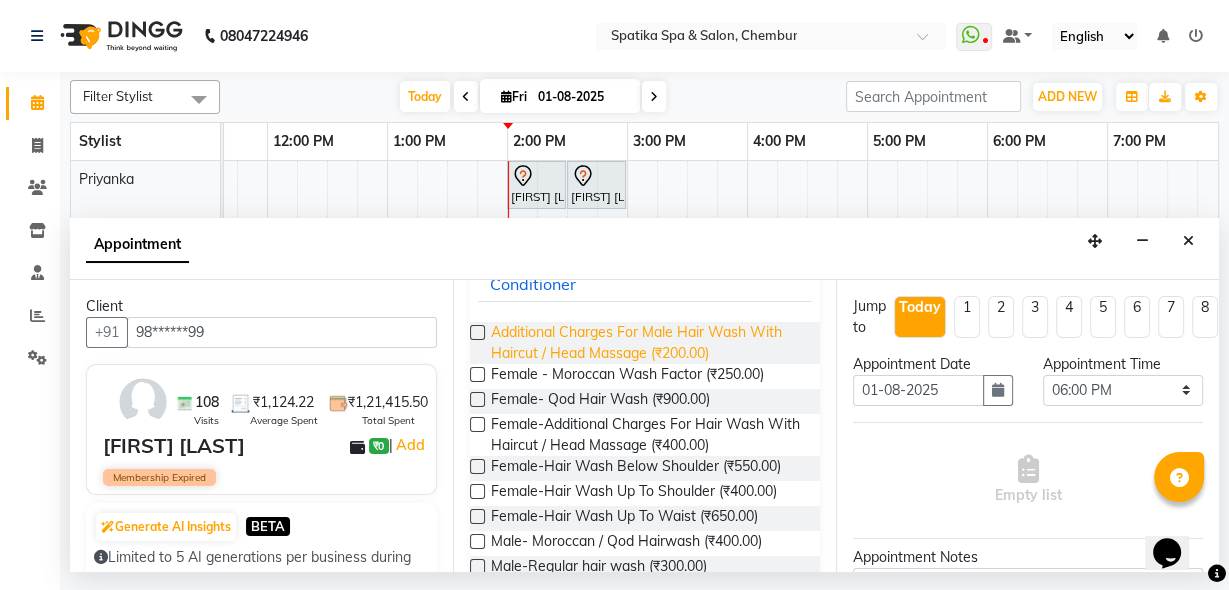 scroll, scrollTop: 177, scrollLeft: 0, axis: vertical 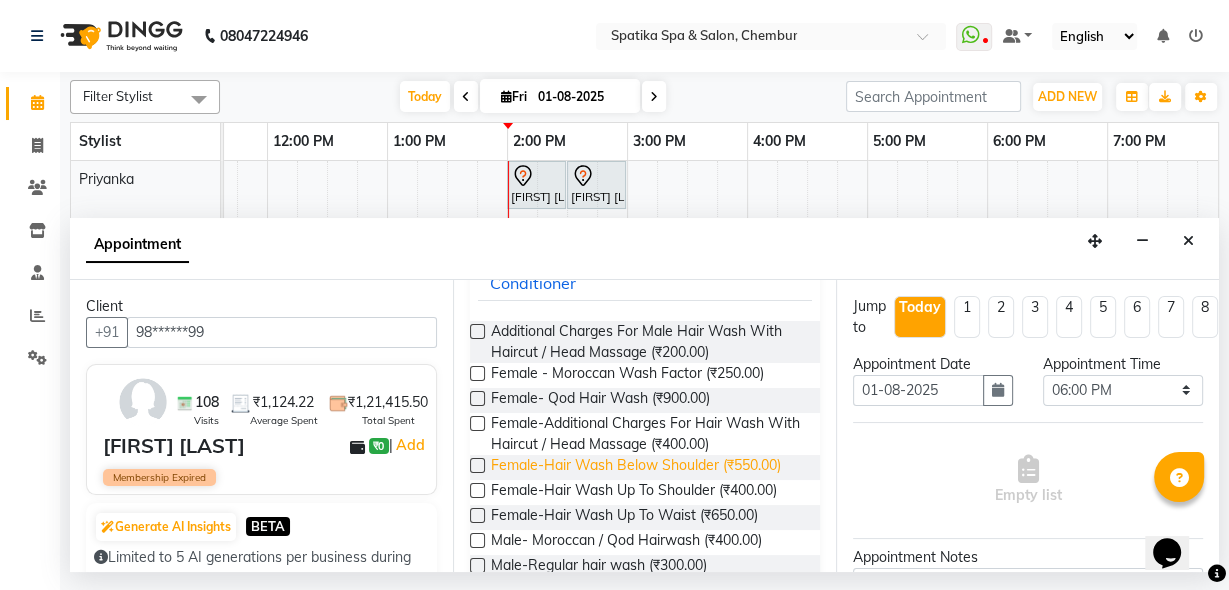 click on "Female-Hair Wash Below Shoulder (₹550.00)" at bounding box center [636, 467] 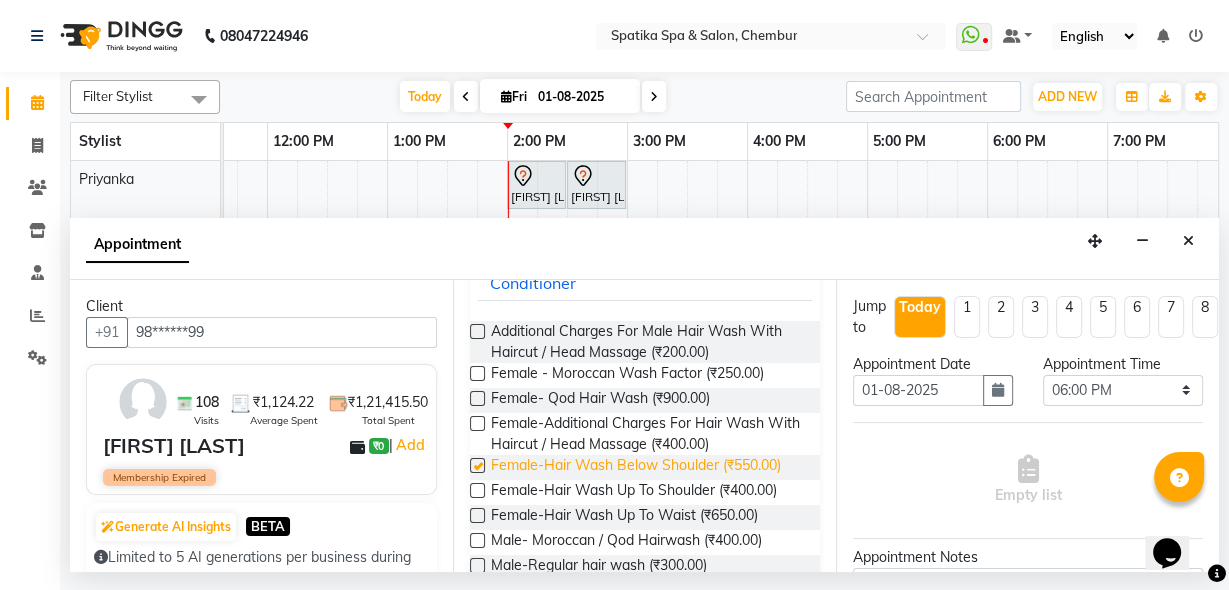 checkbox on "false" 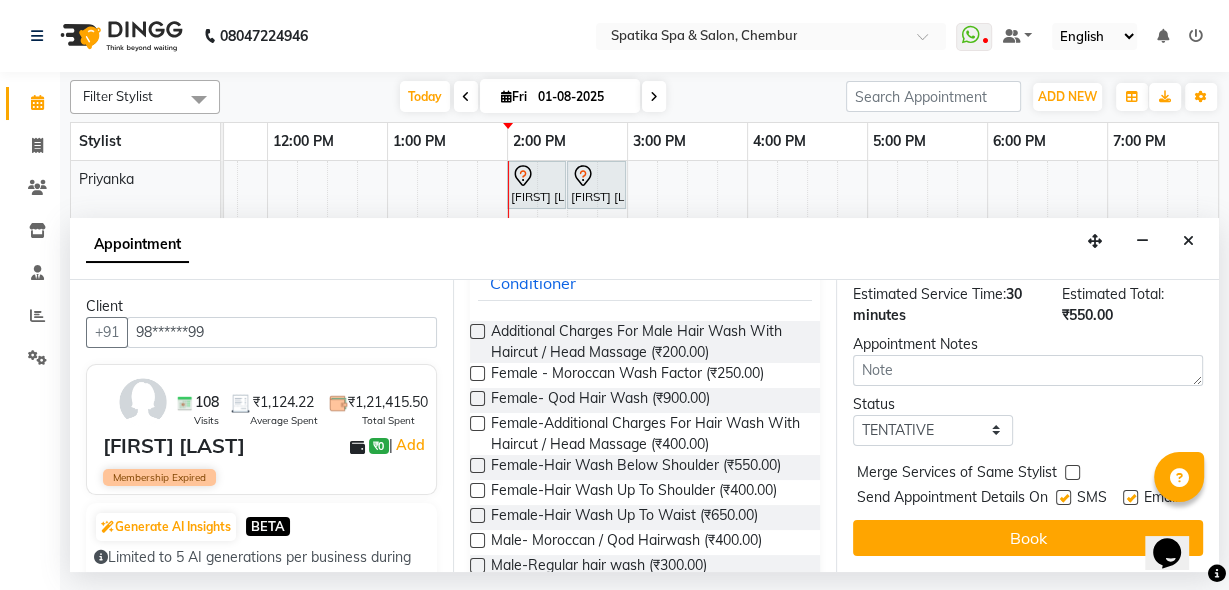 scroll, scrollTop: 304, scrollLeft: 0, axis: vertical 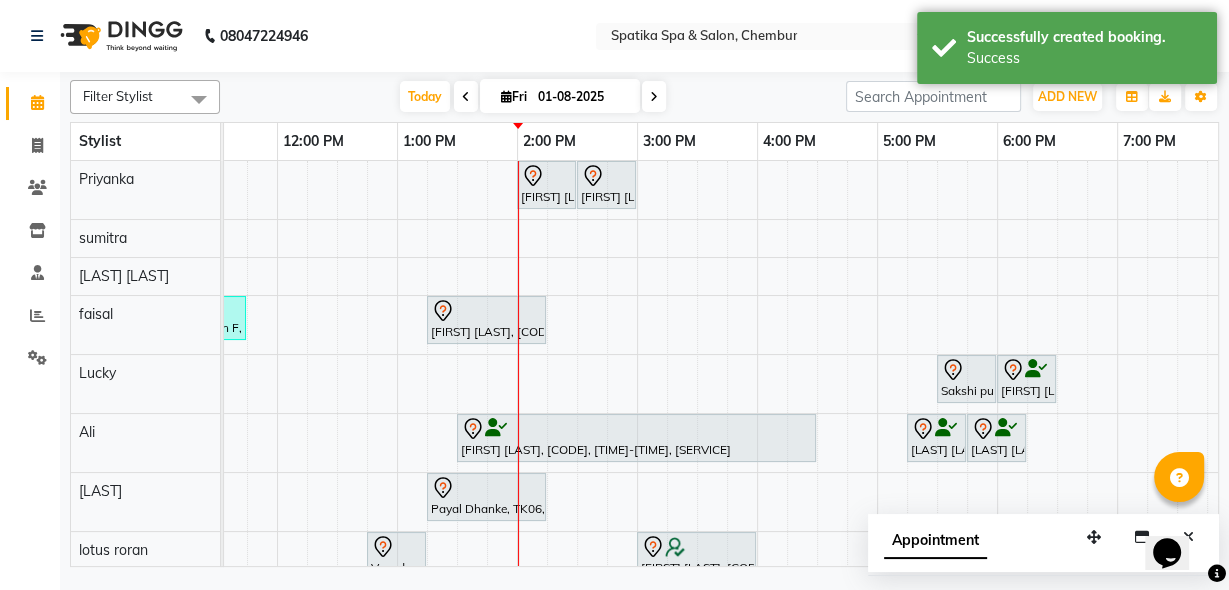 click at bounding box center (1036, 369) 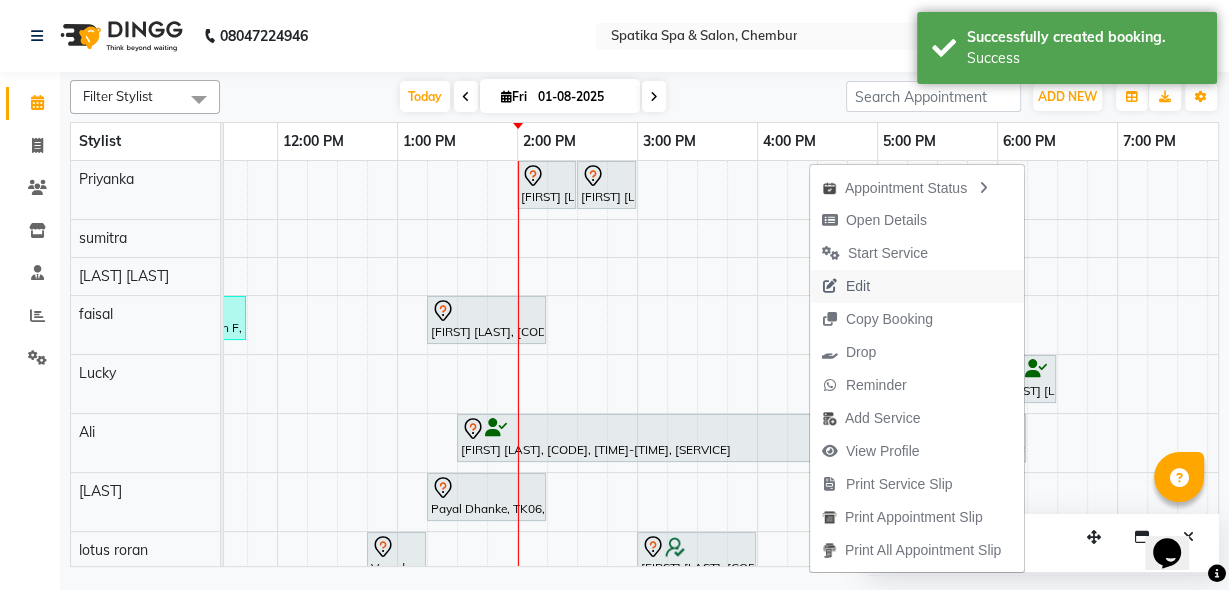 click on "Edit" at bounding box center [846, 286] 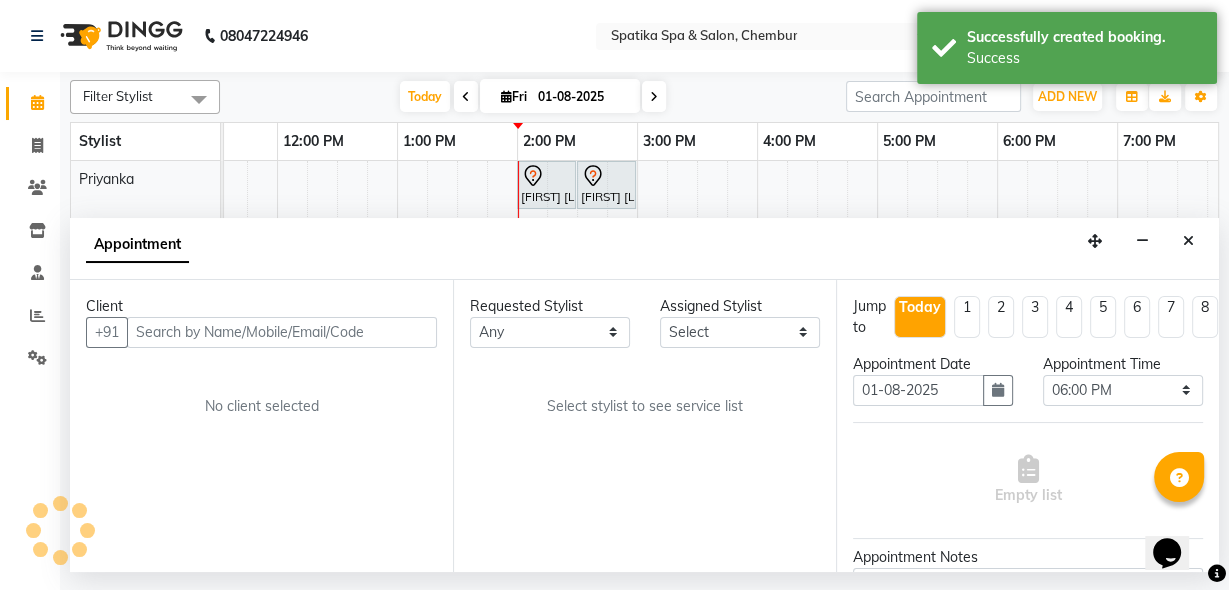 select on "9046" 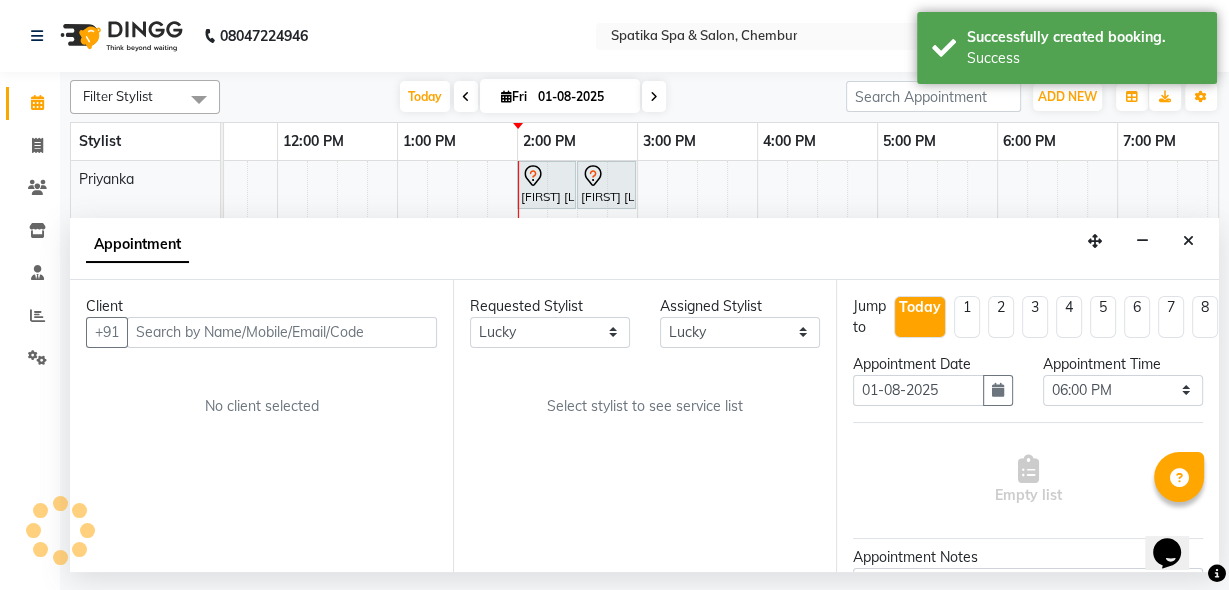 scroll, scrollTop: 0, scrollLeft: 565, axis: horizontal 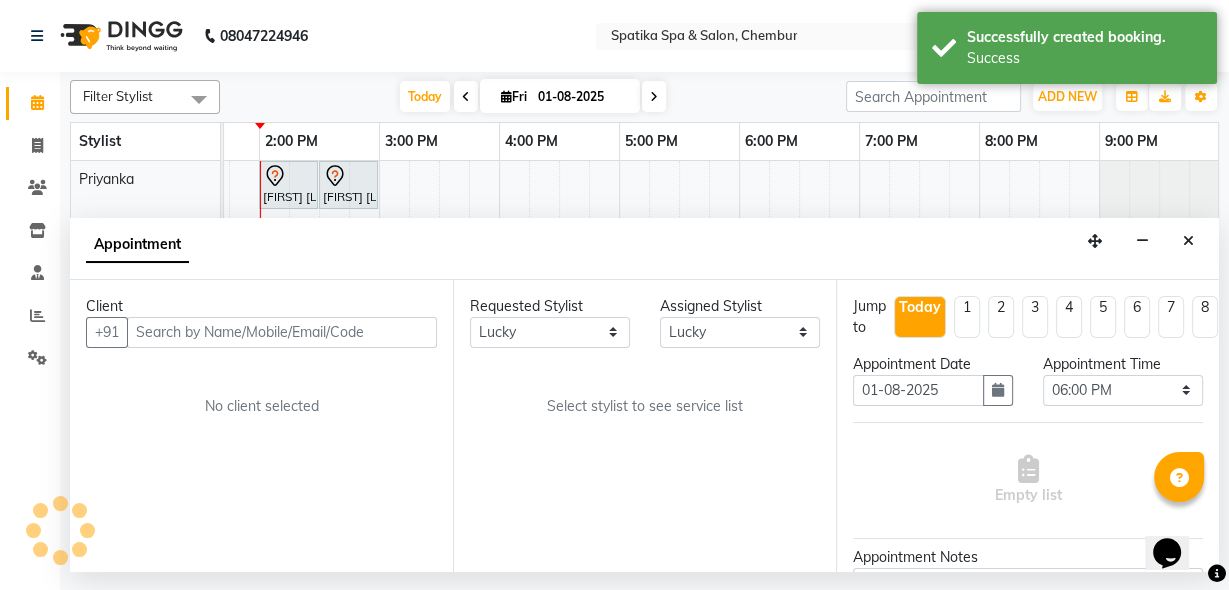 select 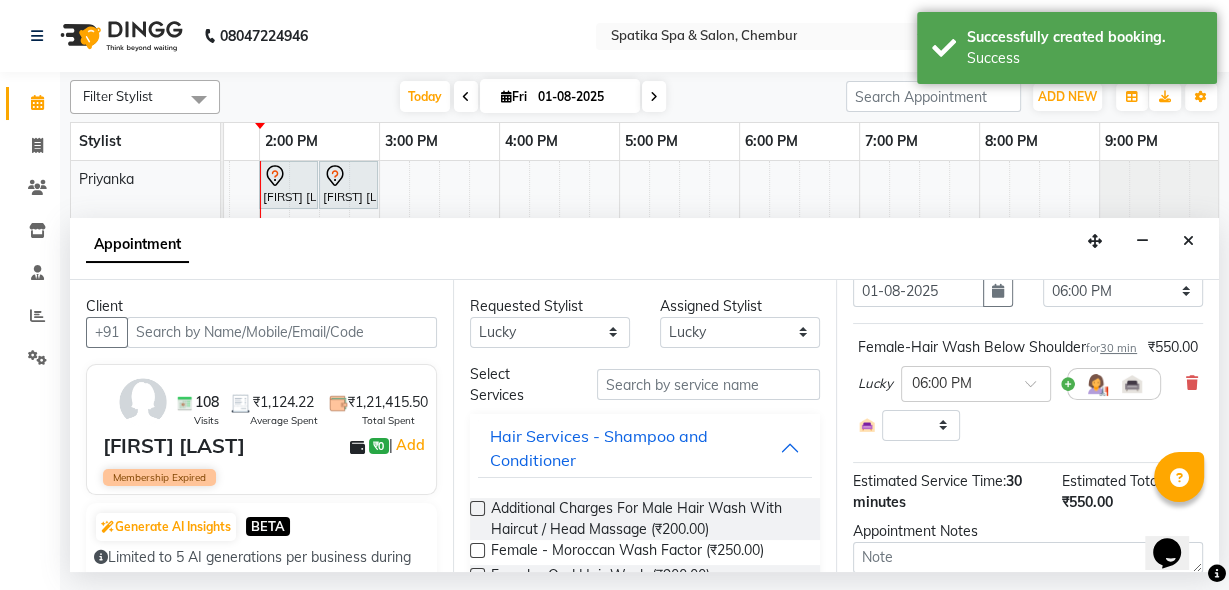 scroll, scrollTop: 125, scrollLeft: 0, axis: vertical 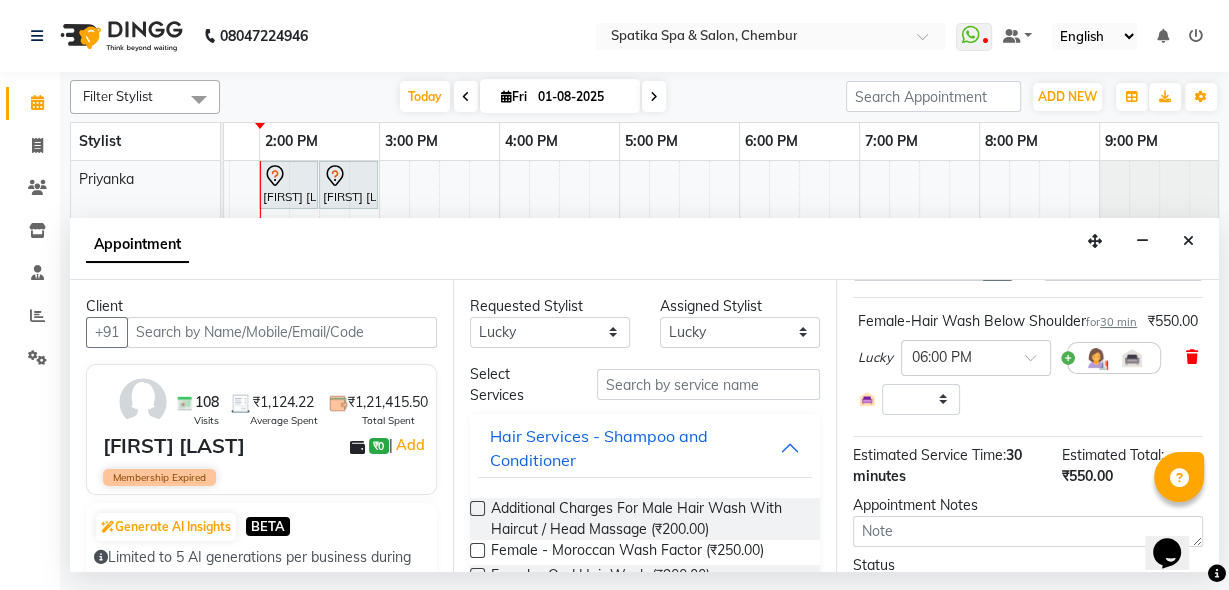 click at bounding box center (1192, 357) 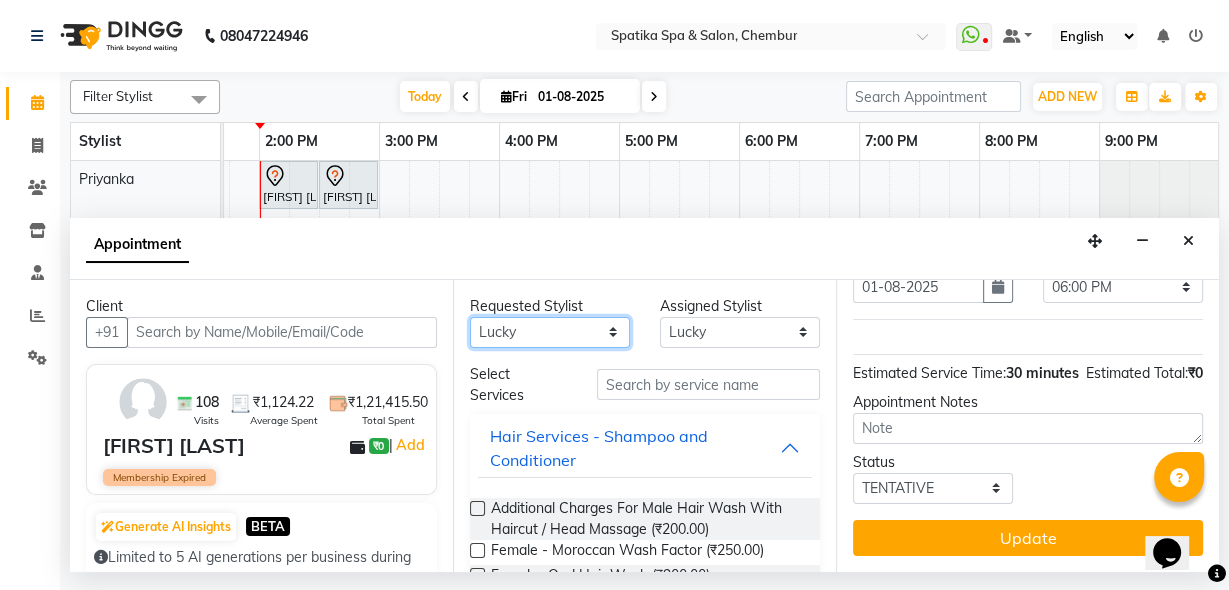 click on "Any Aayushi Sonawala Ali deepak kumar faisal lotus roran Lucky Madhu Gupta Milind Payal Dhanke Priyanka shahrukh sumitra" at bounding box center (550, 332) 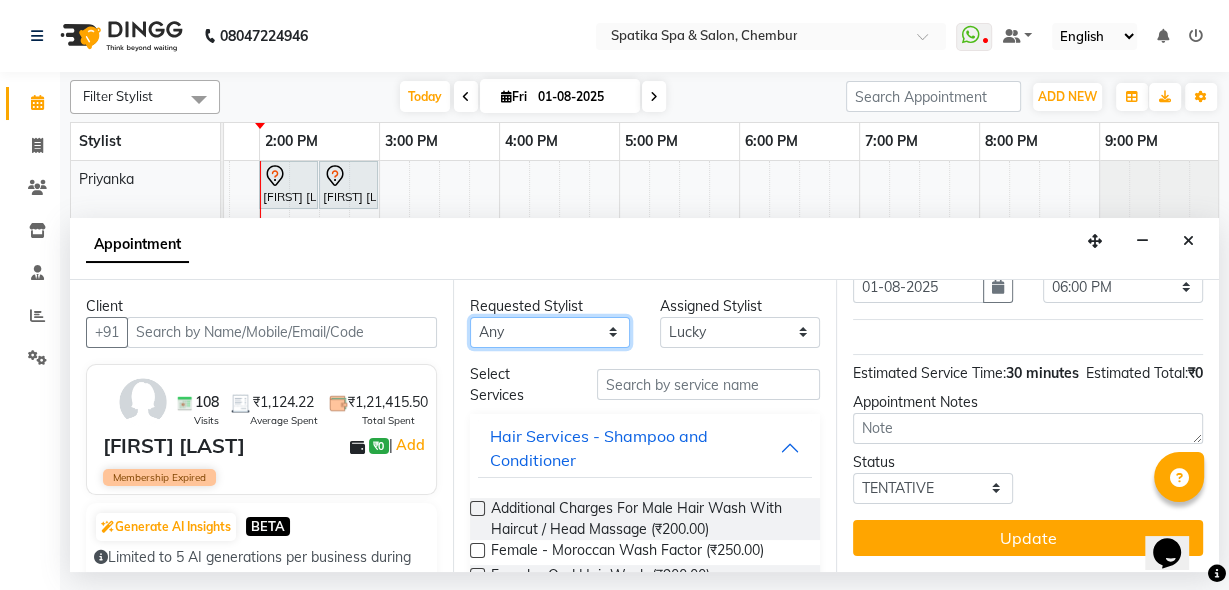 click on "Any Aayushi Sonawala Ali deepak kumar faisal lotus roran Lucky Madhu Gupta Milind Payal Dhanke Priyanka shahrukh sumitra" at bounding box center (550, 332) 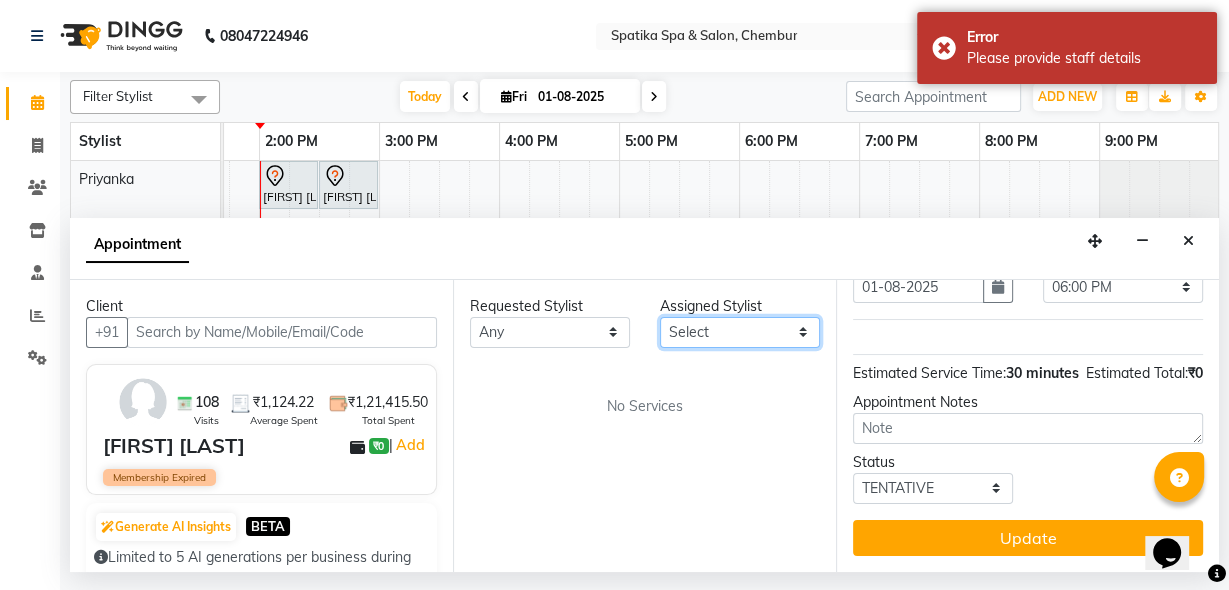 click on "Select Aayushi Sonawala Ali deepak kumar faisal lotus roran Lucky Madhu Gupta Milind Payal Dhanke Priyanka shahrukh sumitra" at bounding box center [740, 332] 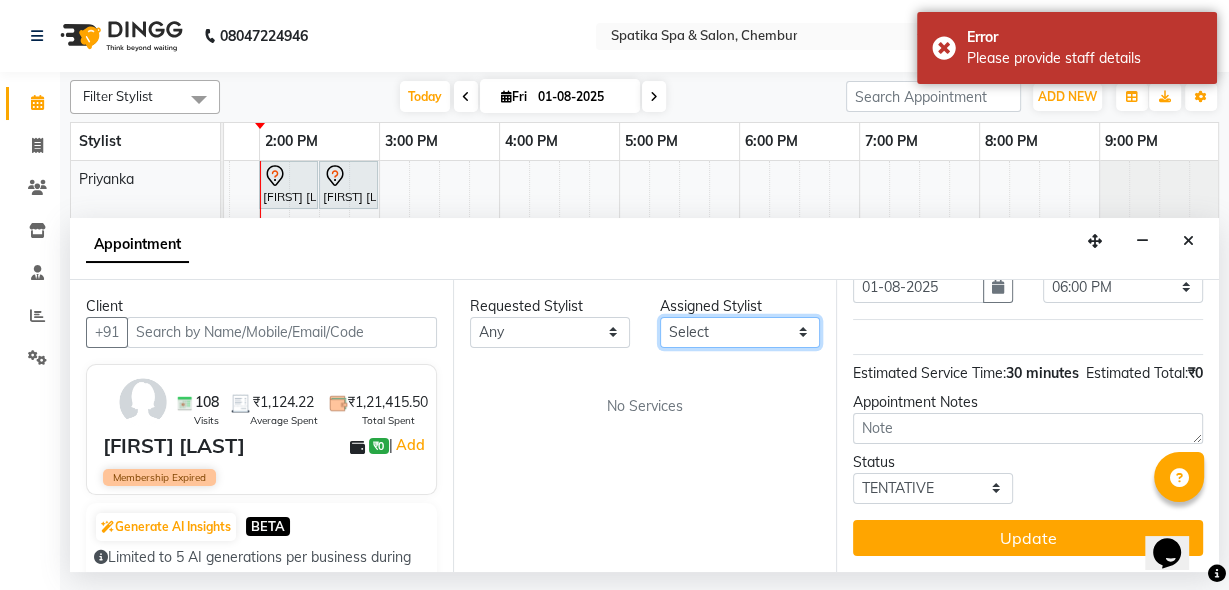 select on "9046" 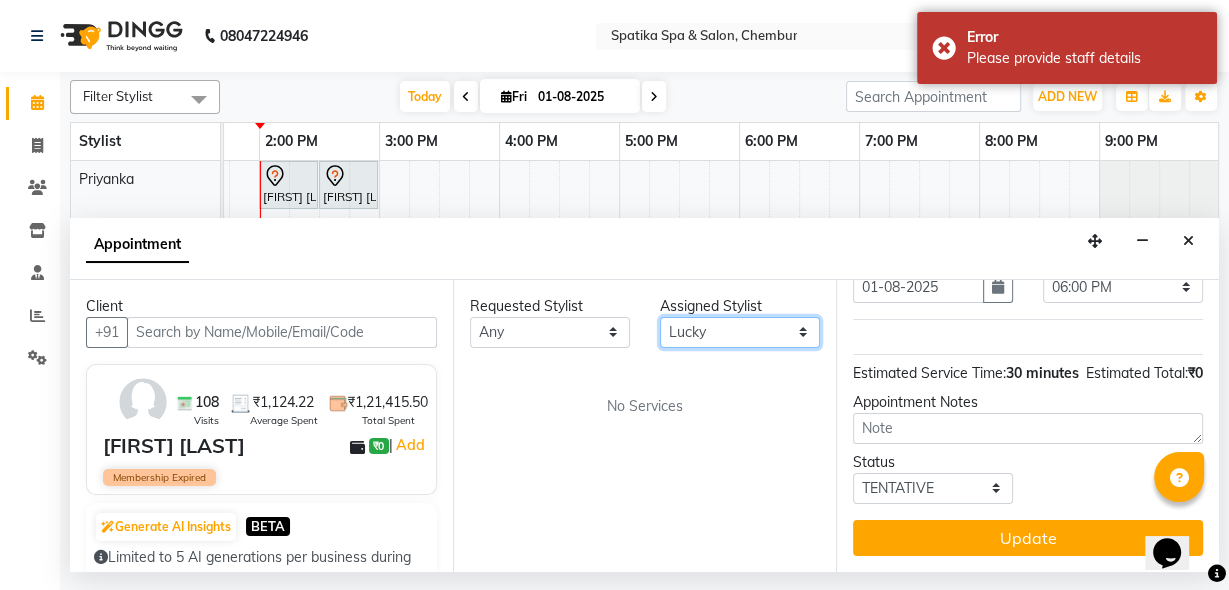 click on "Select Aayushi Sonawala Ali deepak kumar faisal lotus roran Lucky Madhu Gupta Milind Payal Dhanke Priyanka shahrukh sumitra" at bounding box center (740, 332) 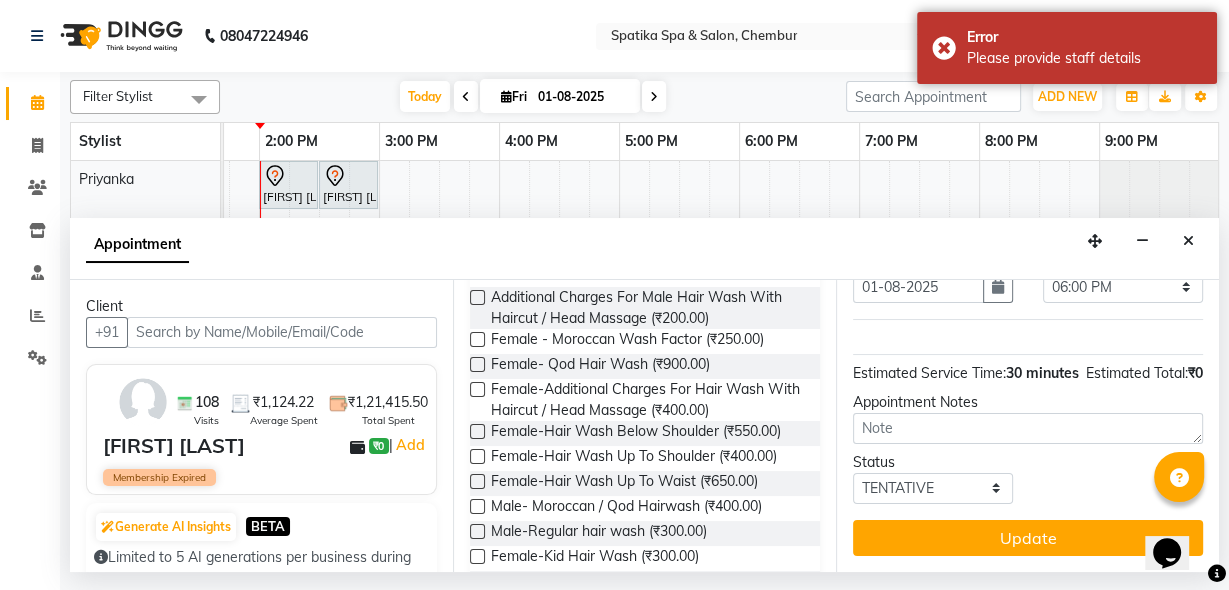 scroll, scrollTop: 218, scrollLeft: 0, axis: vertical 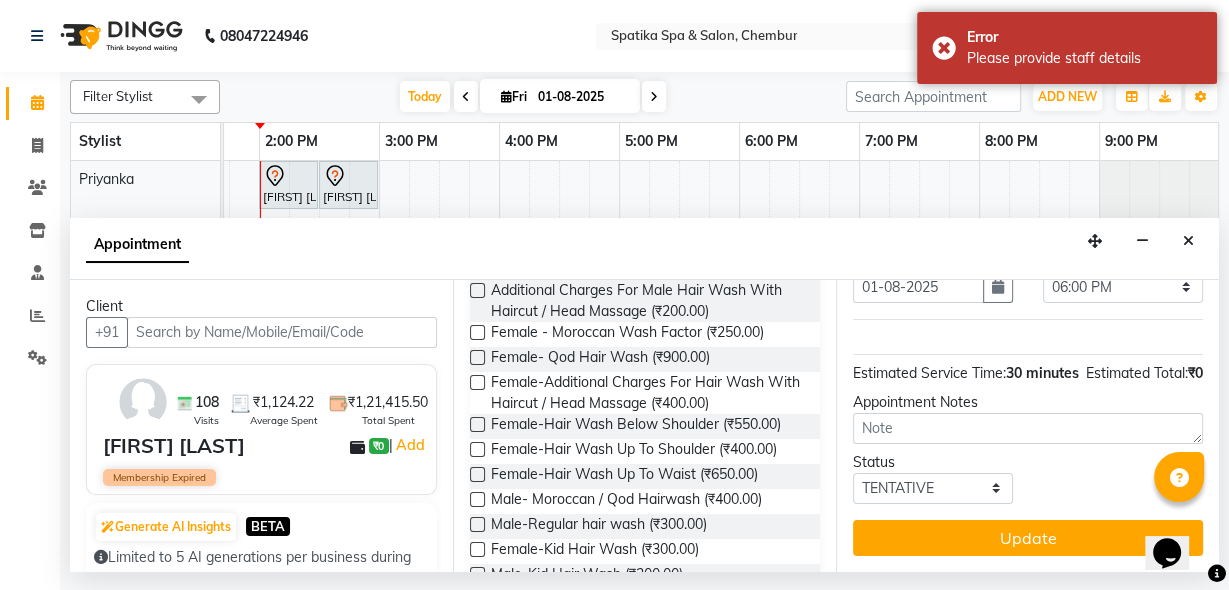 click on "Female-Hair Wash Below Shoulder (₹550.00)" at bounding box center [636, 426] 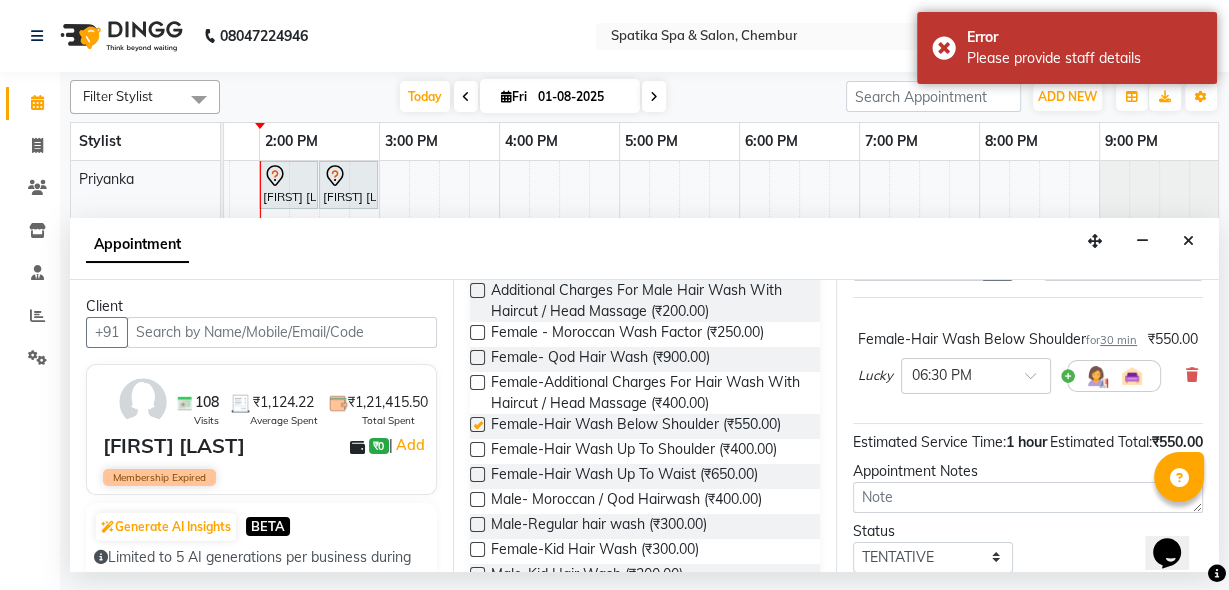checkbox on "false" 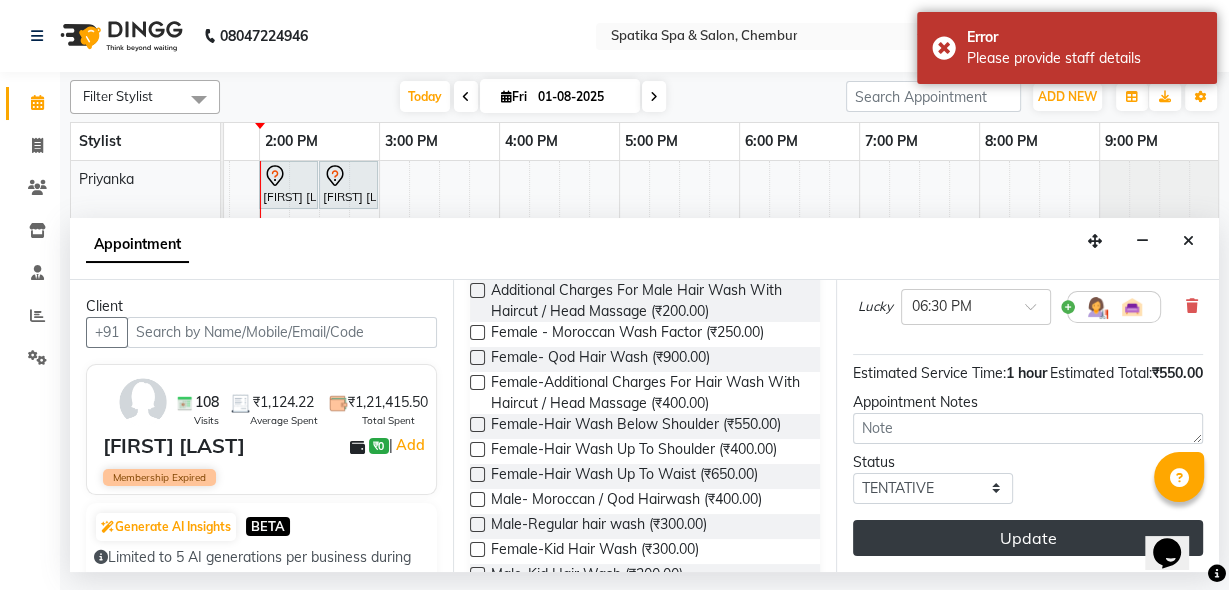 click on "Update" at bounding box center (1028, 538) 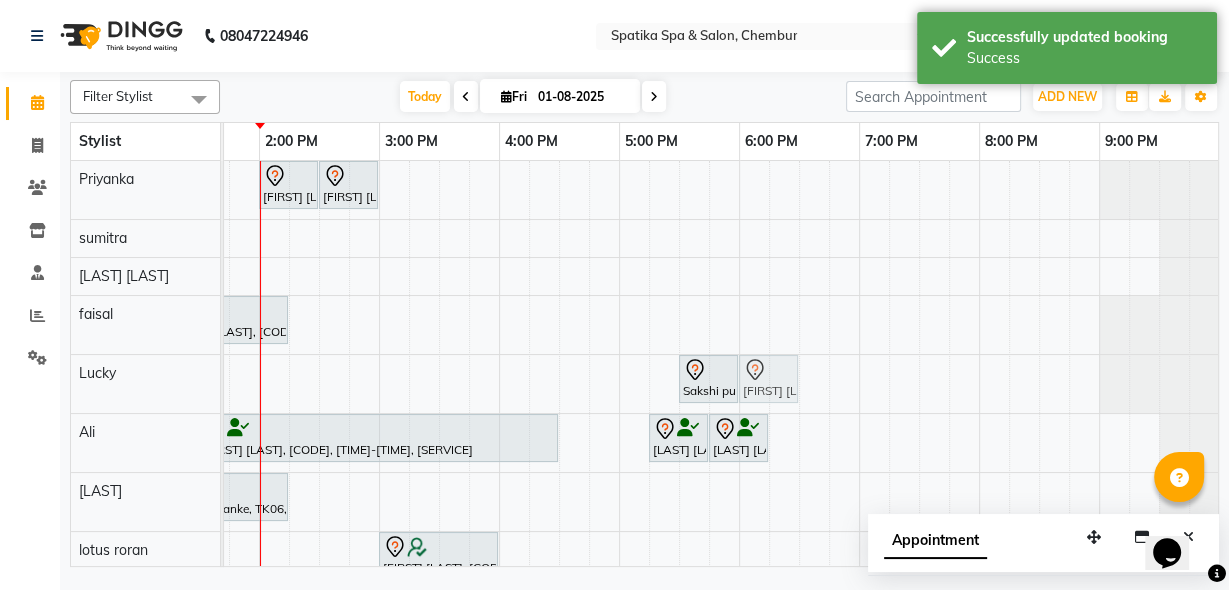 drag, startPoint x: 835, startPoint y: 389, endPoint x: 785, endPoint y: 403, distance: 51.92302 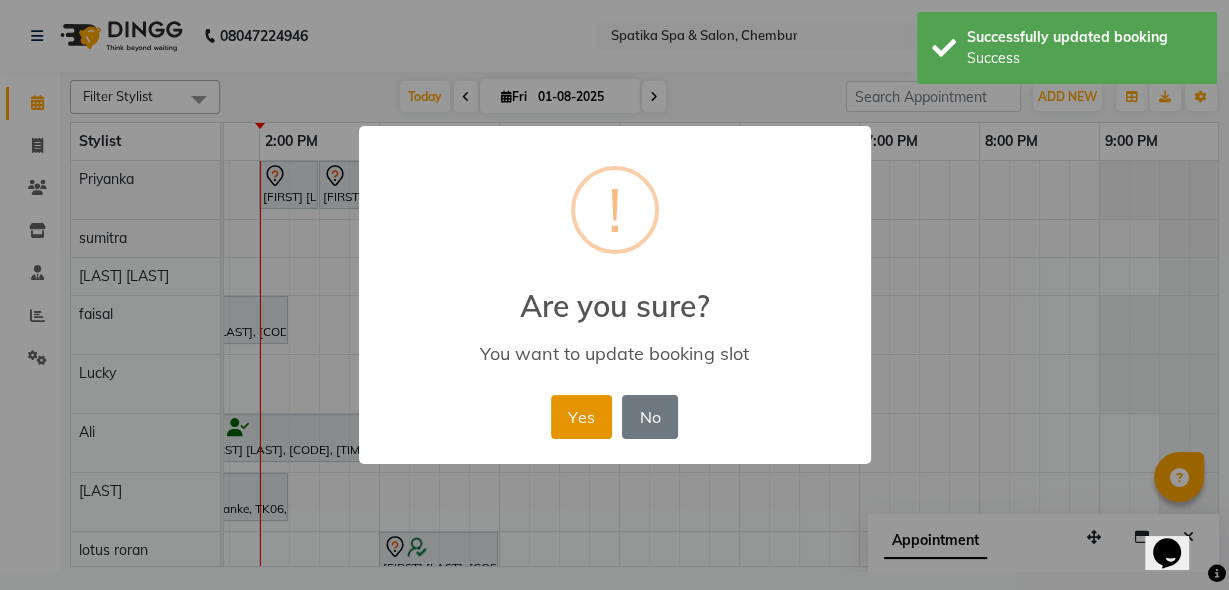 click on "Yes" at bounding box center (581, 417) 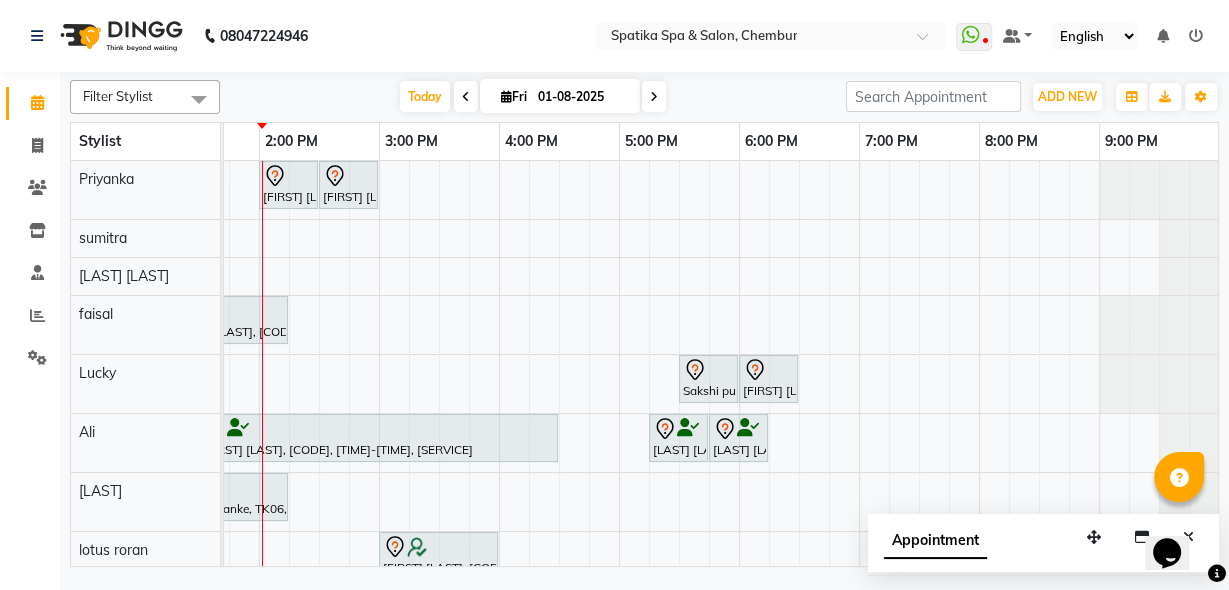 scroll, scrollTop: 0, scrollLeft: 354, axis: horizontal 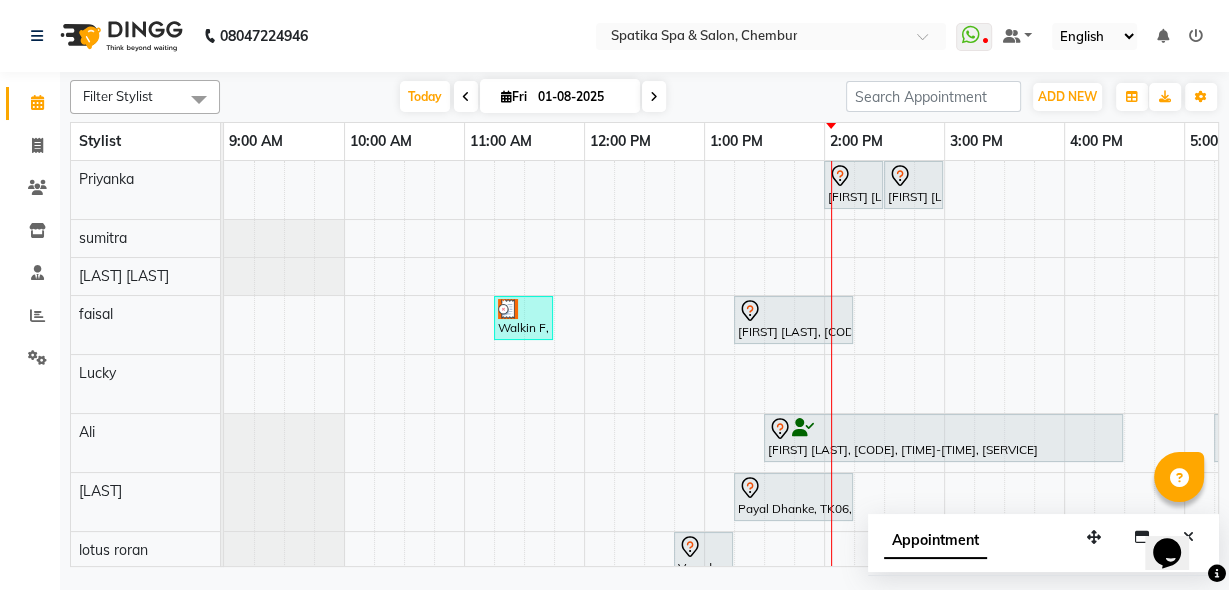 click on "Payal Dhanke, TK06, 01:15 PM-02:15 PM, Female-Hair Wash Below Shoulder" at bounding box center (793, 320) 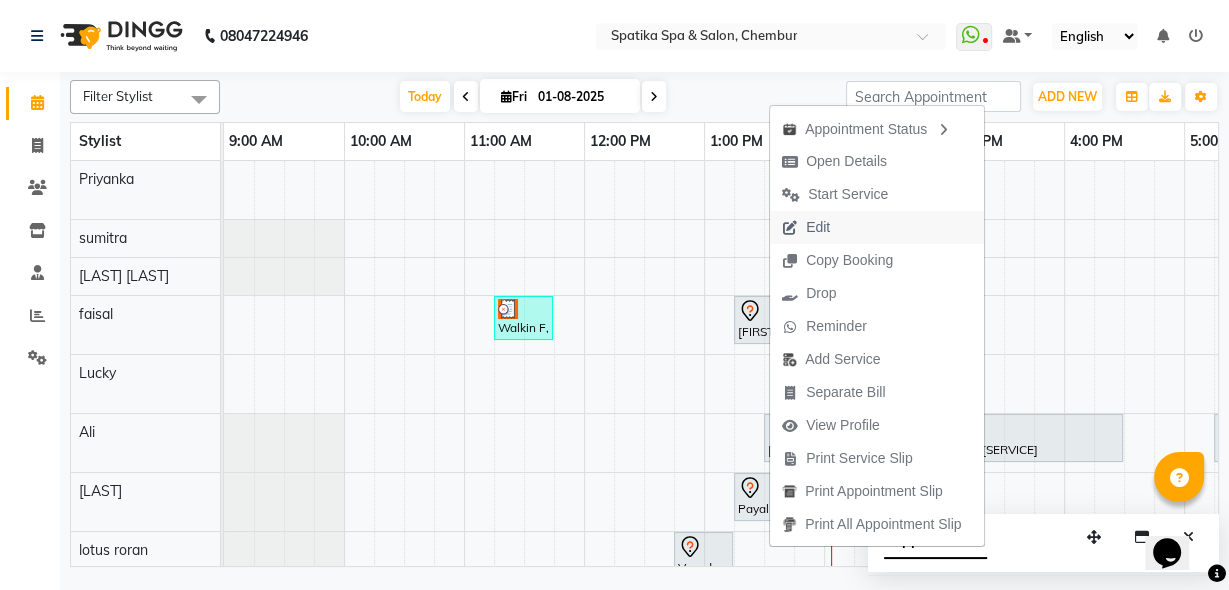 click on "Edit" at bounding box center [877, 227] 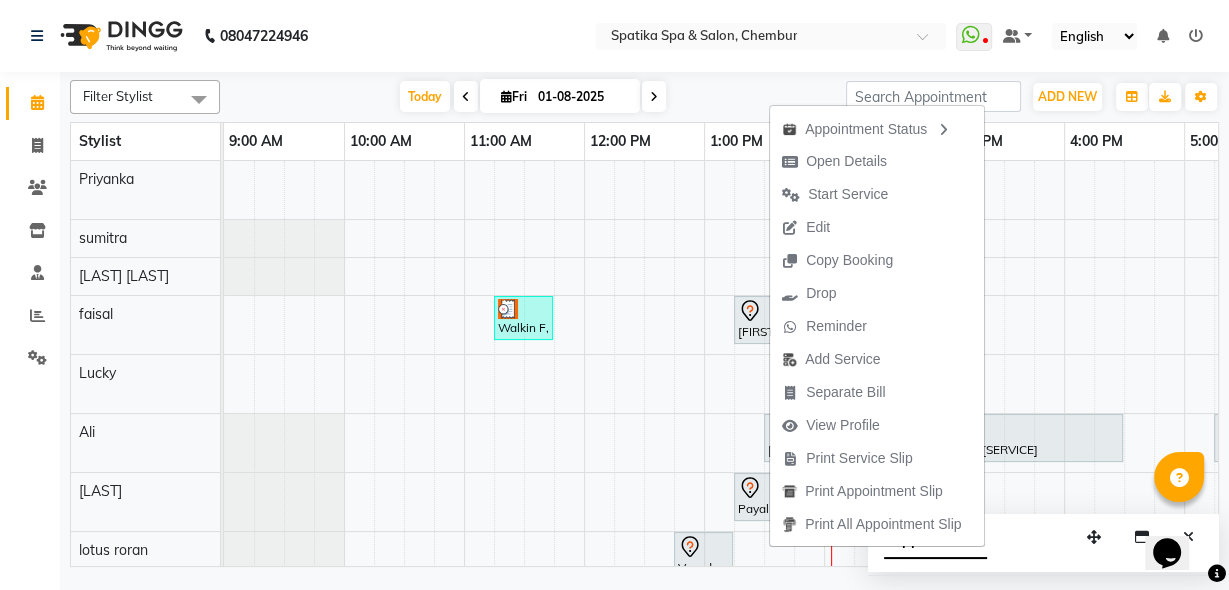 select on "tentative" 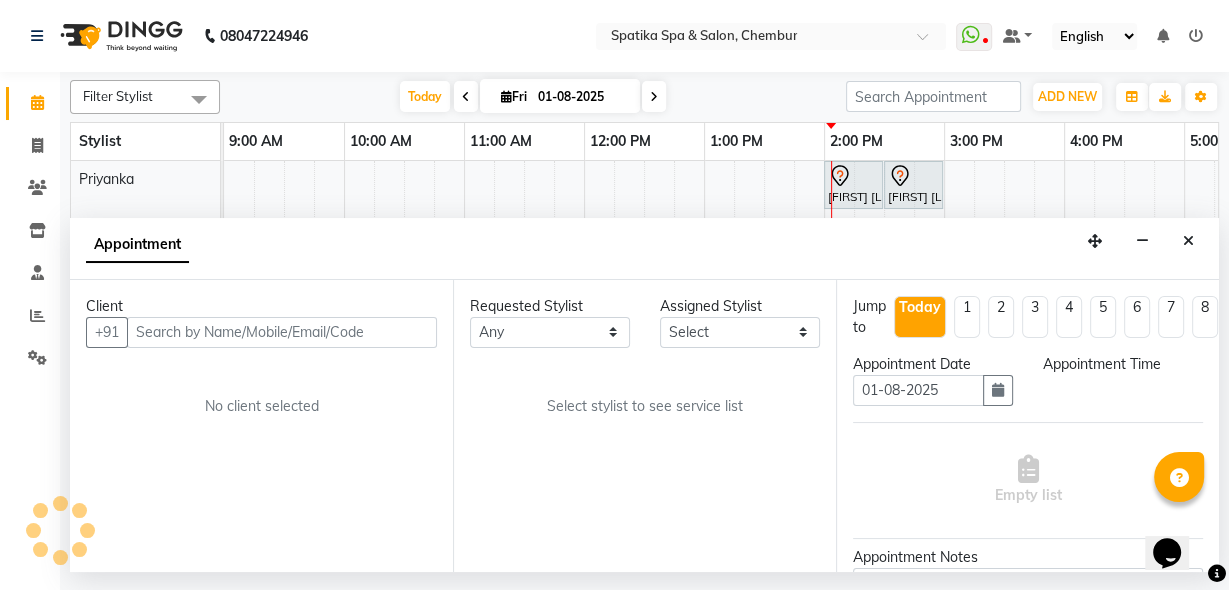 select on "62535" 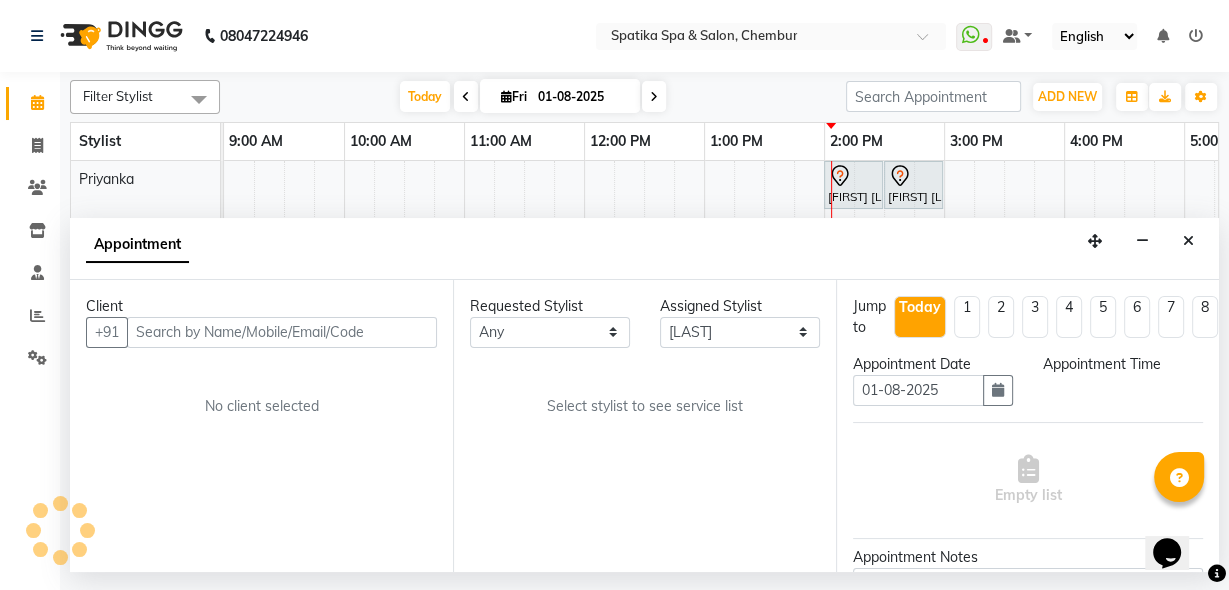 select on "795" 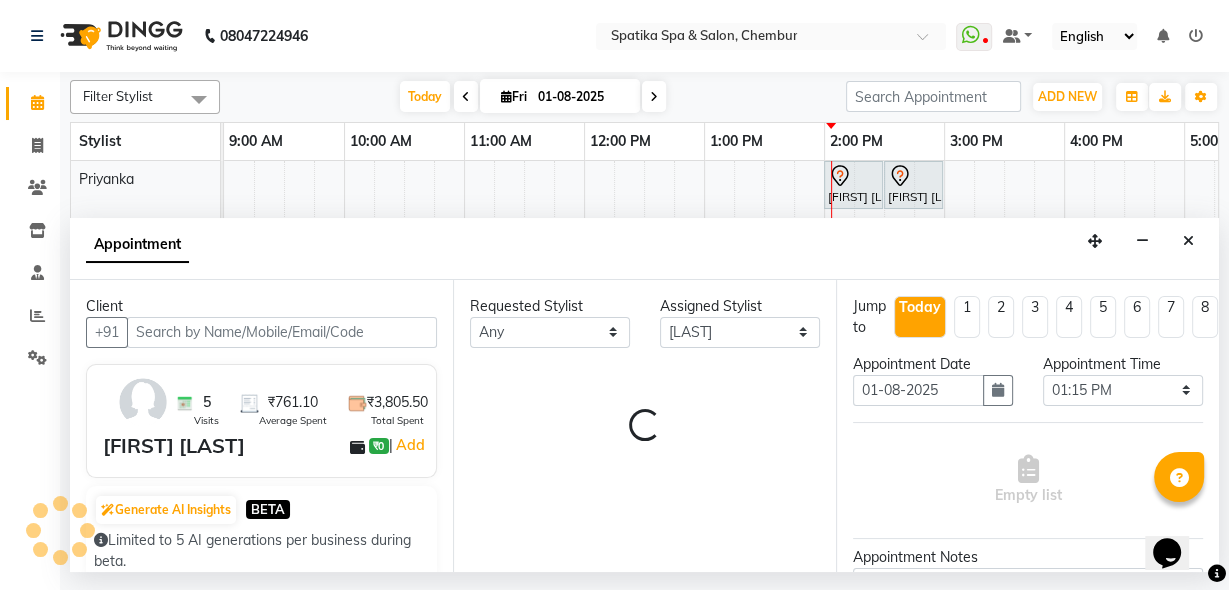 scroll, scrollTop: 0, scrollLeft: 565, axis: horizontal 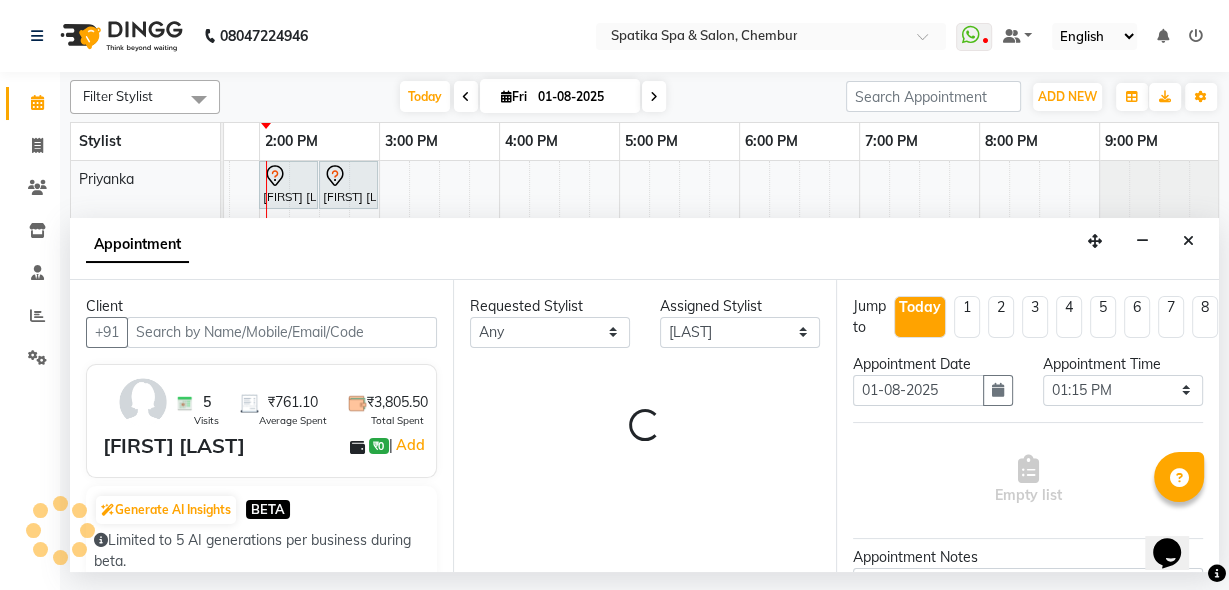 select on "690" 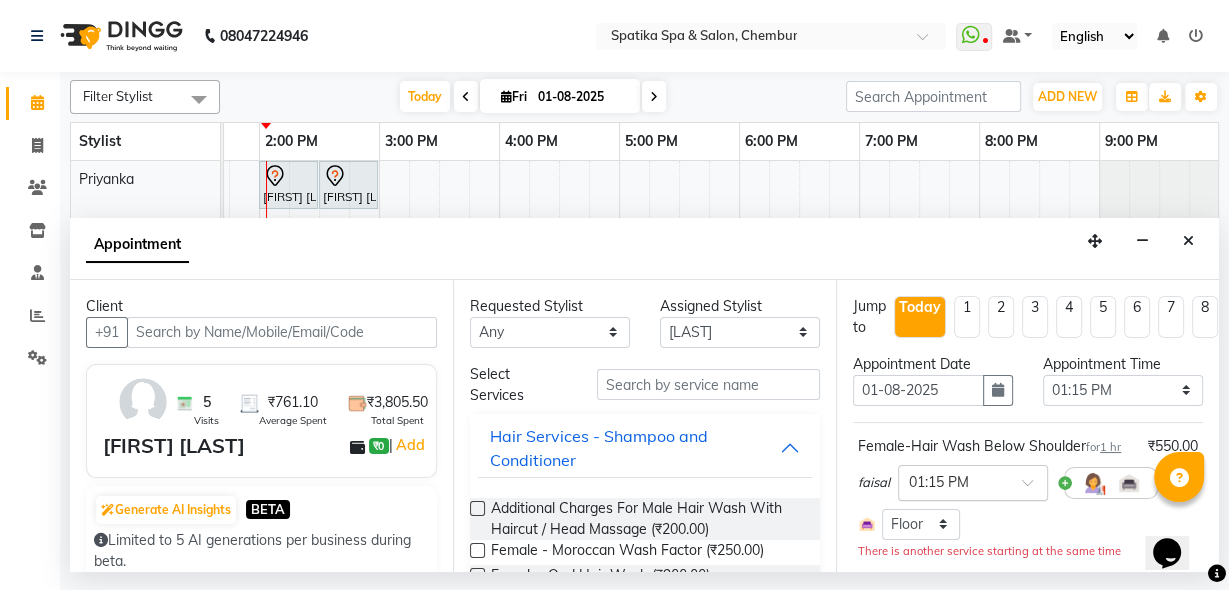 scroll, scrollTop: 80, scrollLeft: 0, axis: vertical 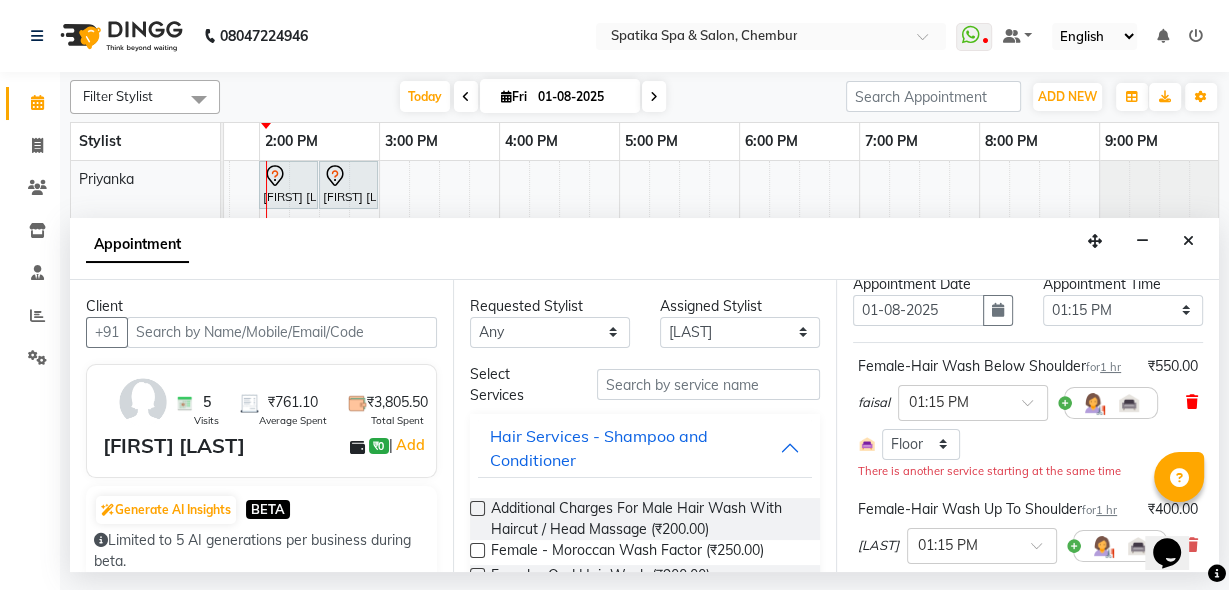 click at bounding box center (1192, 402) 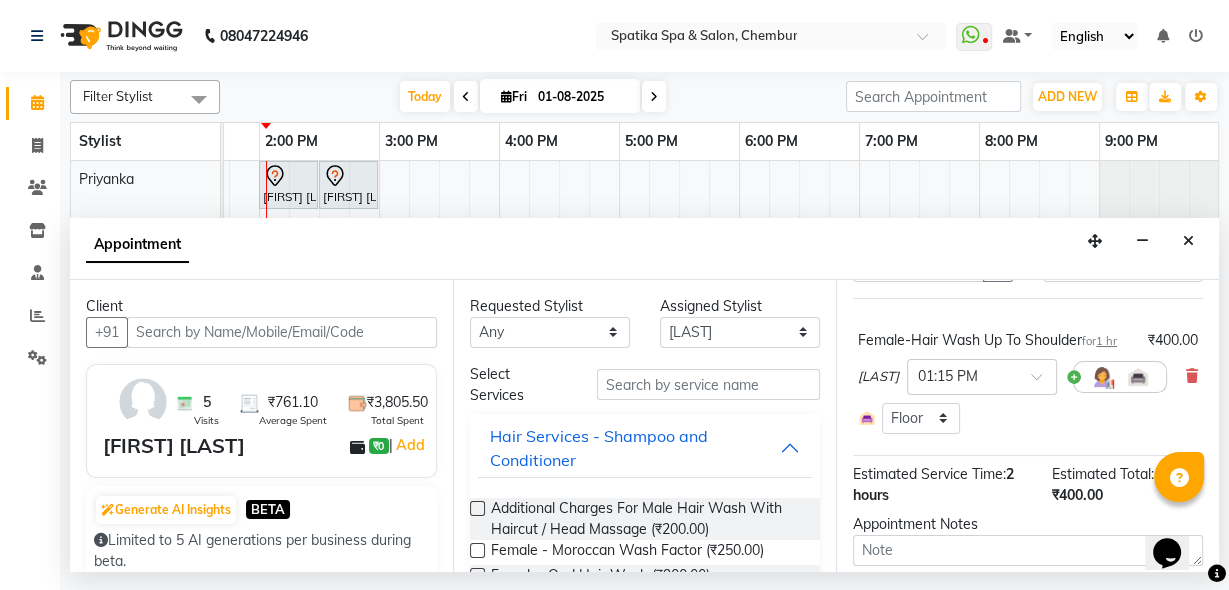 scroll, scrollTop: 160, scrollLeft: 0, axis: vertical 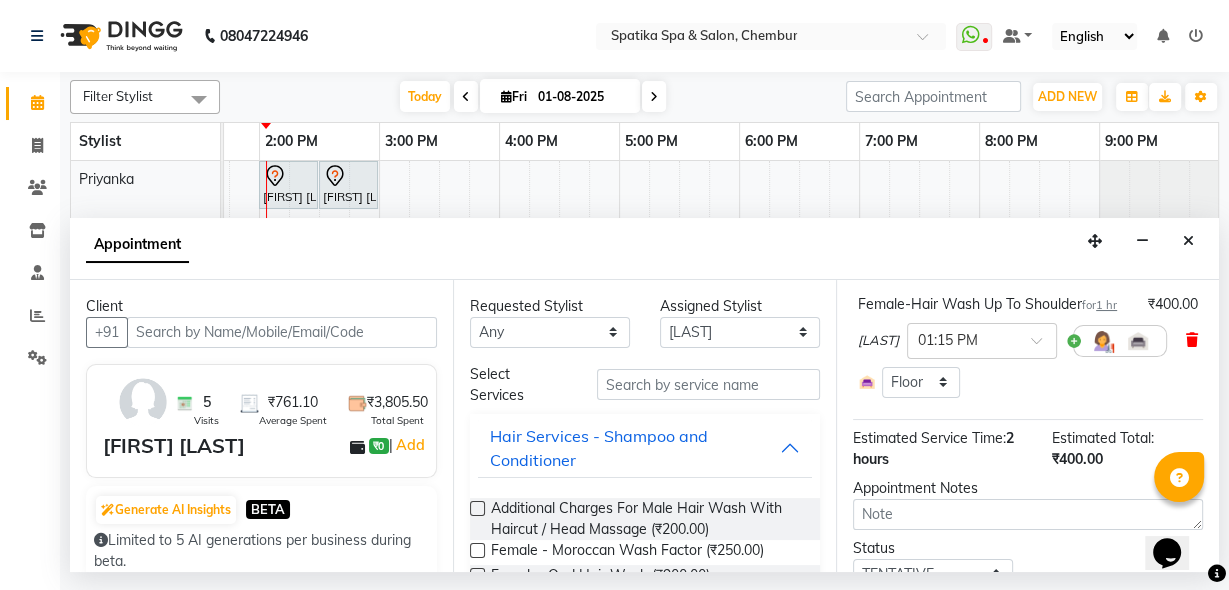click at bounding box center [1192, 340] 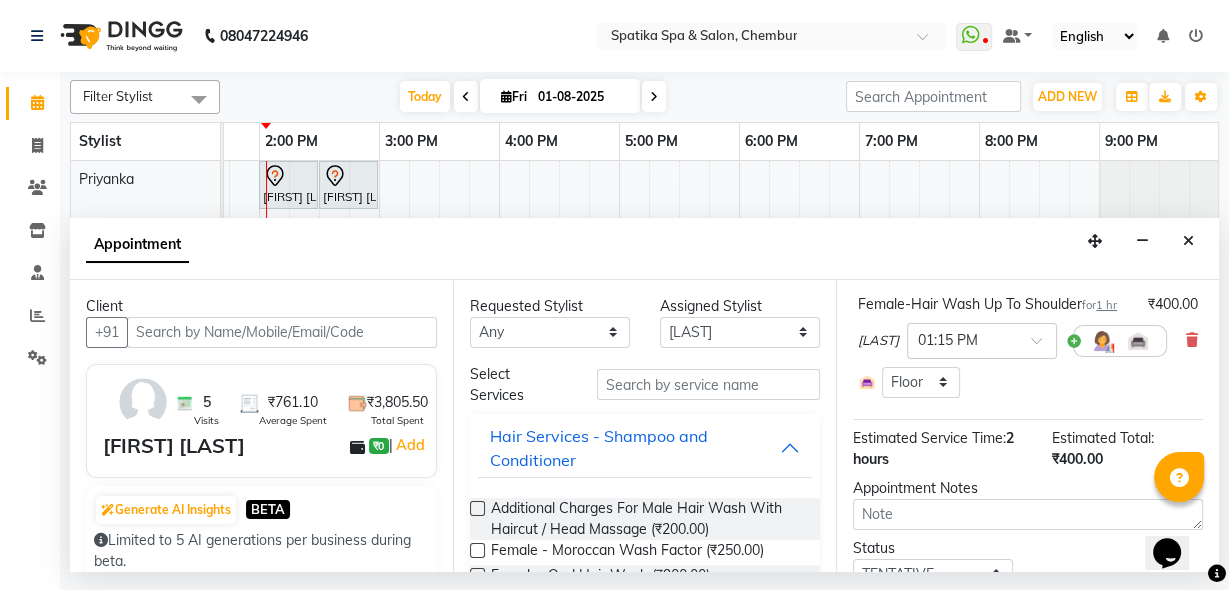 scroll, scrollTop: 131, scrollLeft: 0, axis: vertical 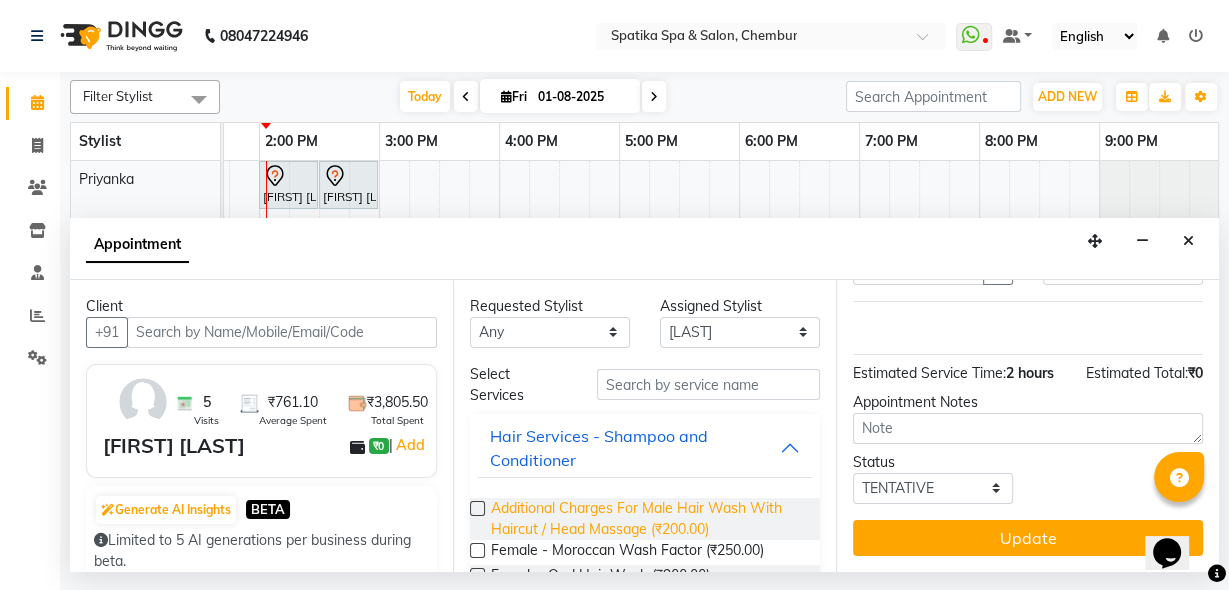 click on "Additional Charges For Male Hair Wash With Haircut / Head Massage (₹200.00)" at bounding box center (647, 519) 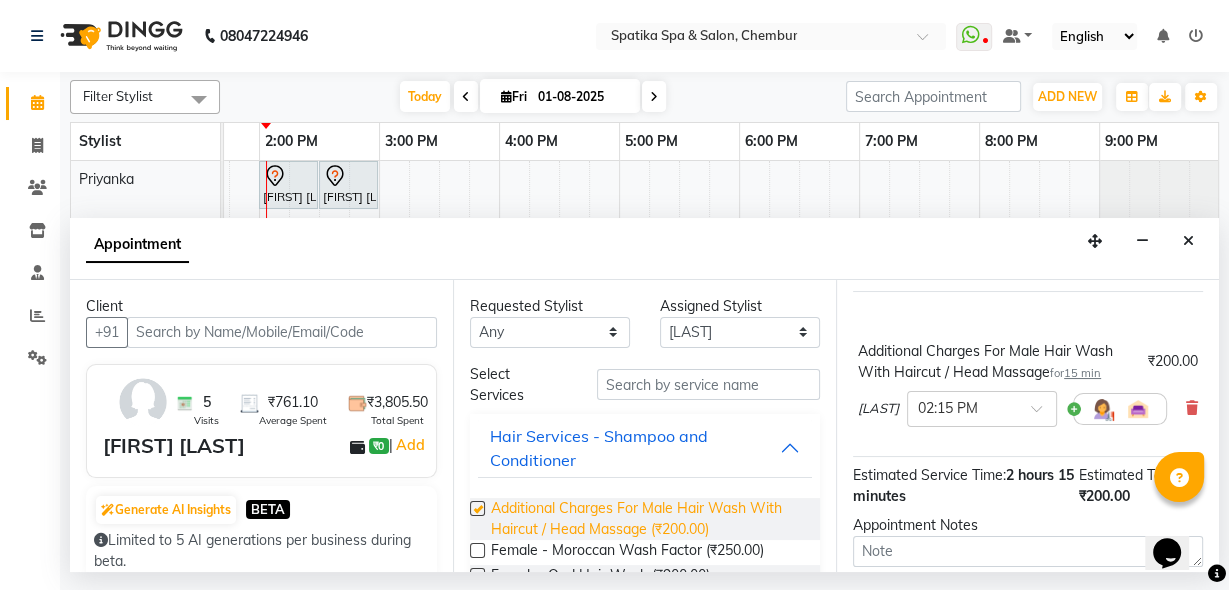 scroll, scrollTop: 160, scrollLeft: 0, axis: vertical 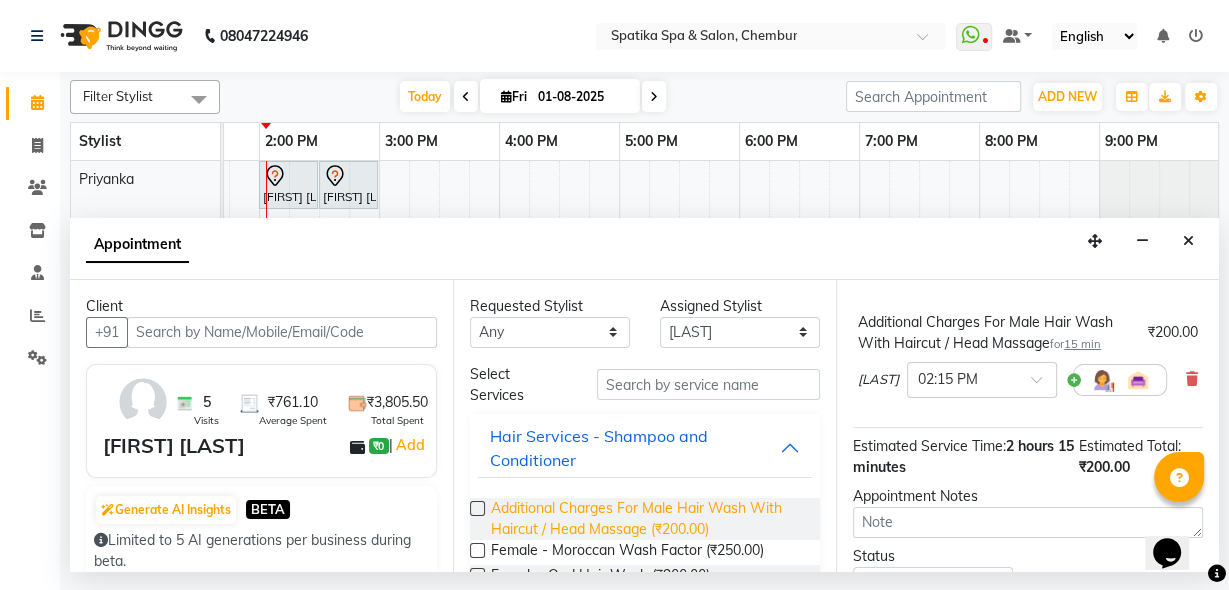 checkbox on "false" 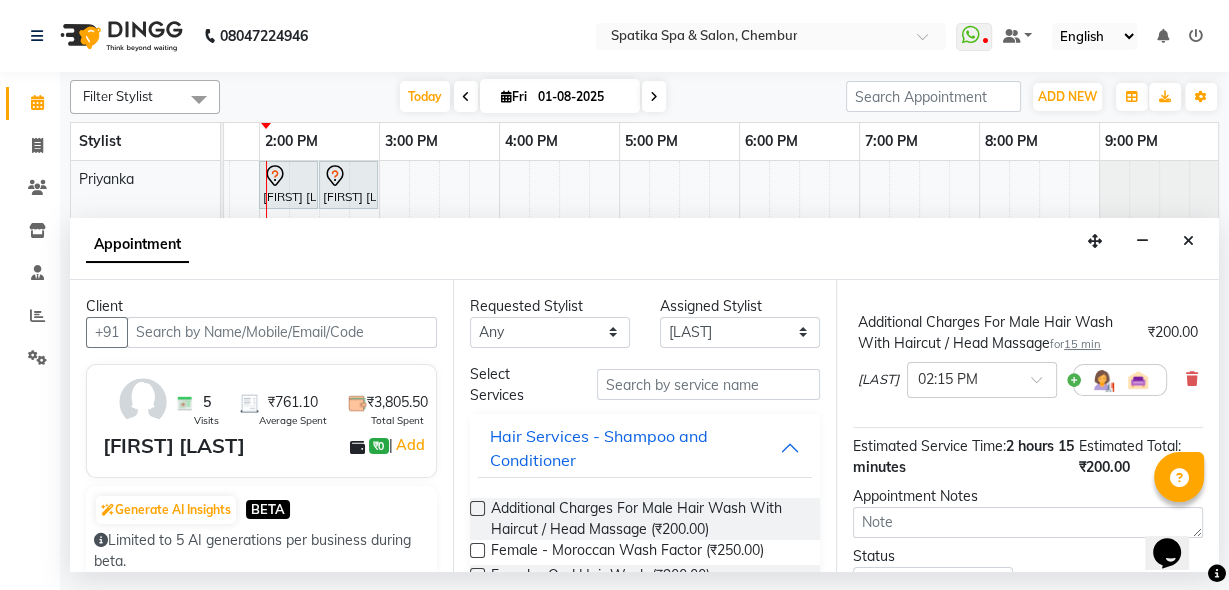 scroll, scrollTop: 264, scrollLeft: 0, axis: vertical 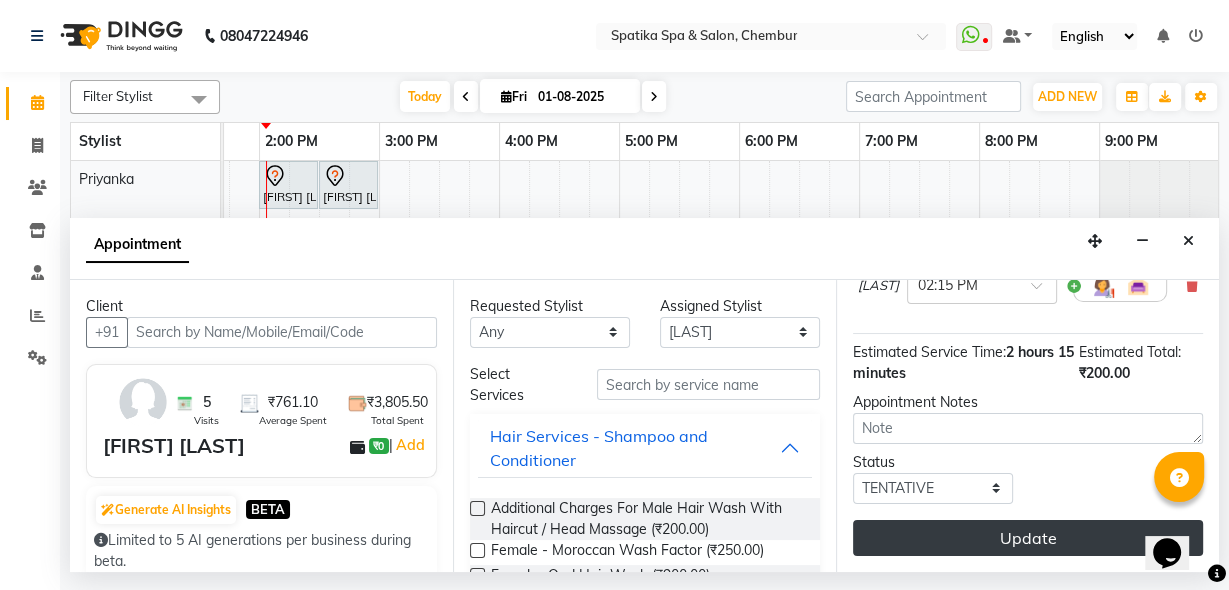 click on "Update" at bounding box center [1028, 538] 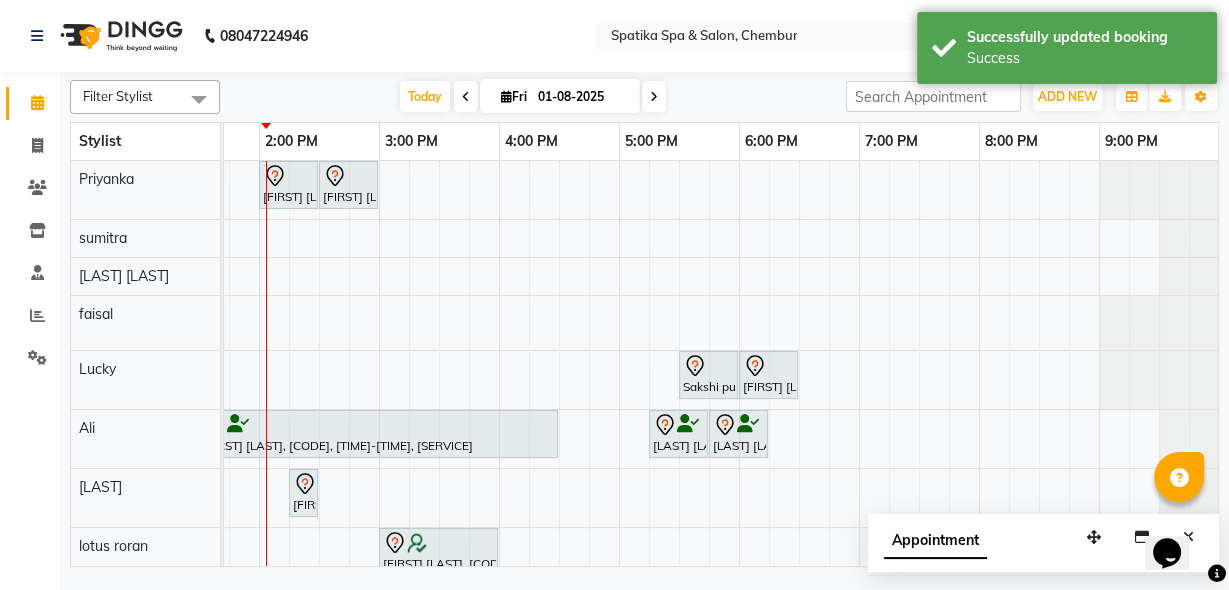 scroll, scrollTop: 0, scrollLeft: 396, axis: horizontal 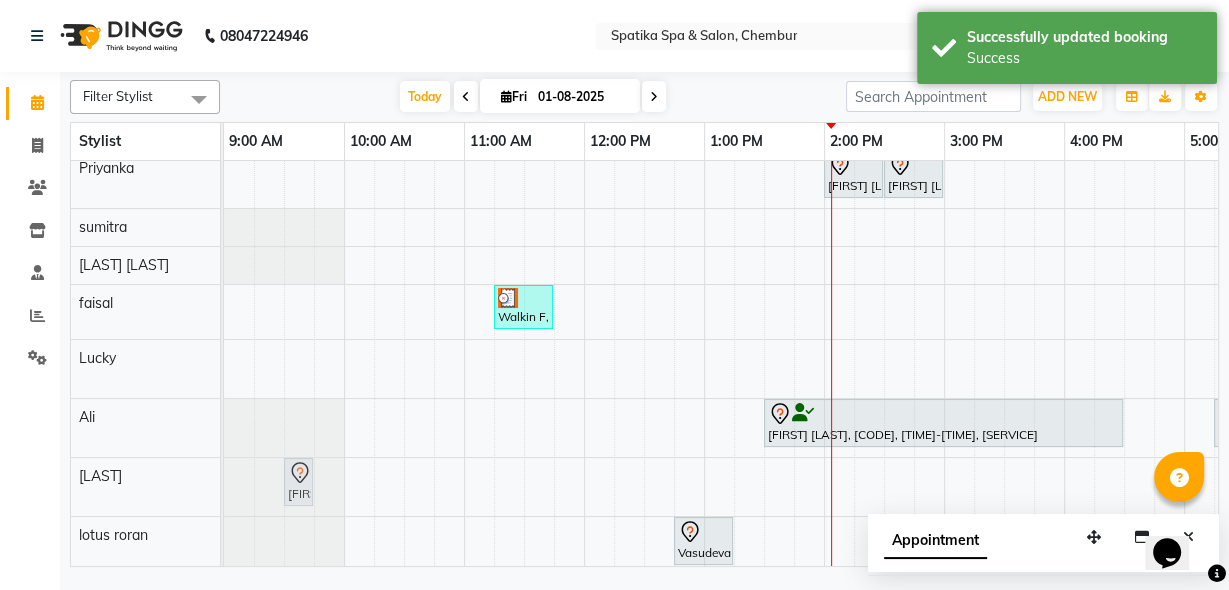 drag, startPoint x: 874, startPoint y: 493, endPoint x: 321, endPoint y: 505, distance: 553.1302 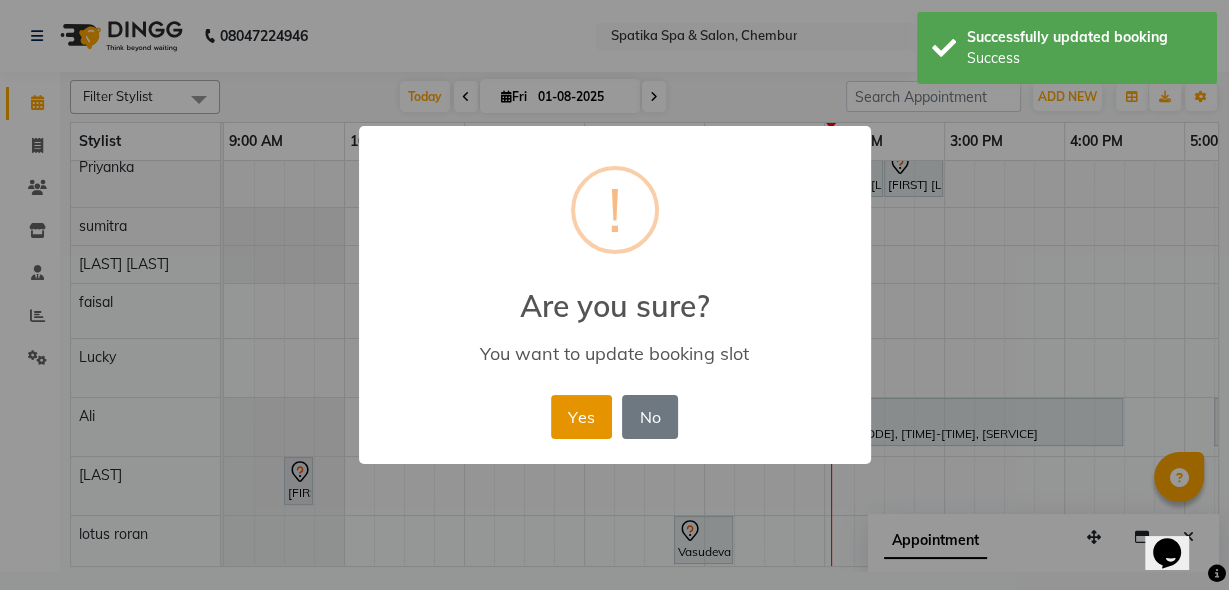 click on "Yes" at bounding box center (581, 417) 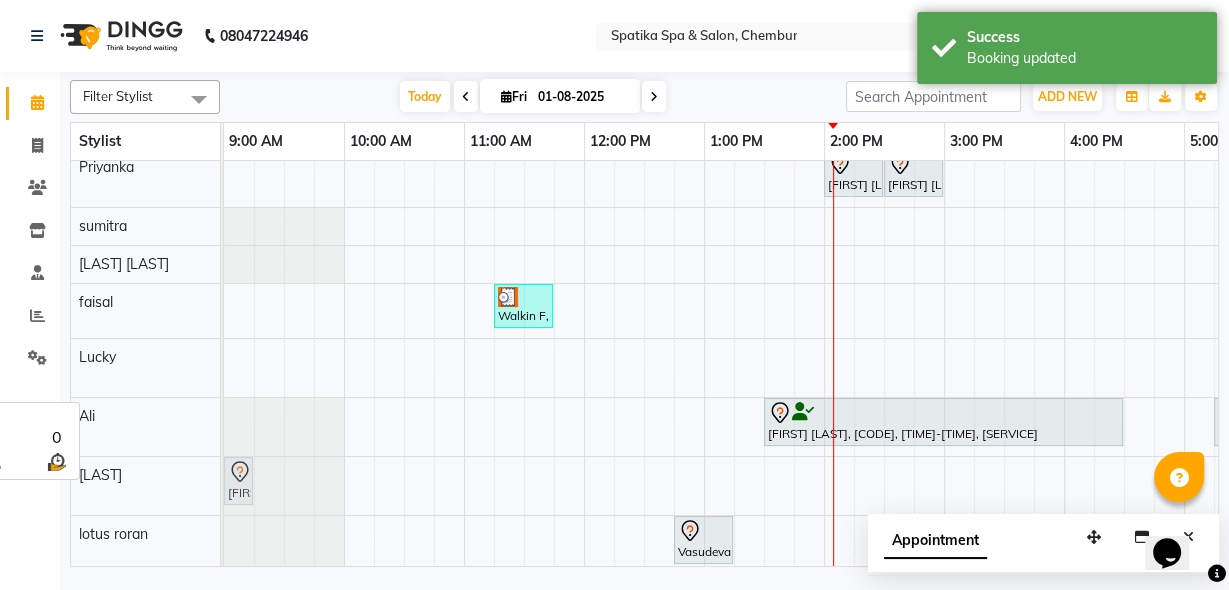 drag, startPoint x: 286, startPoint y: 485, endPoint x: 213, endPoint y: 493, distance: 73.43705 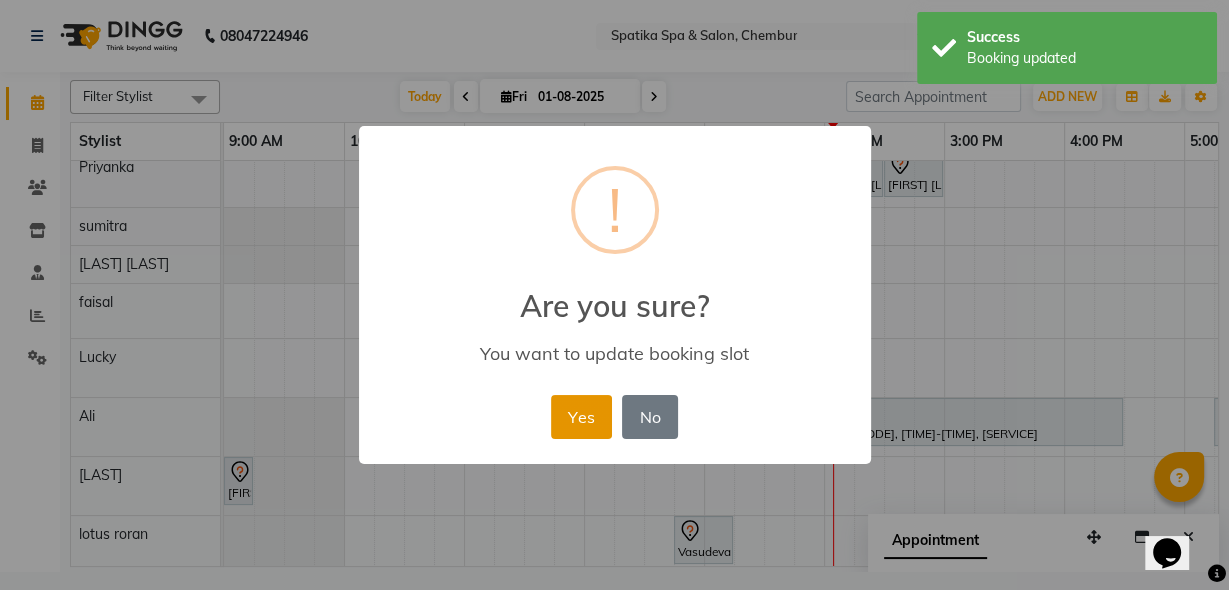 click on "Yes" at bounding box center [581, 417] 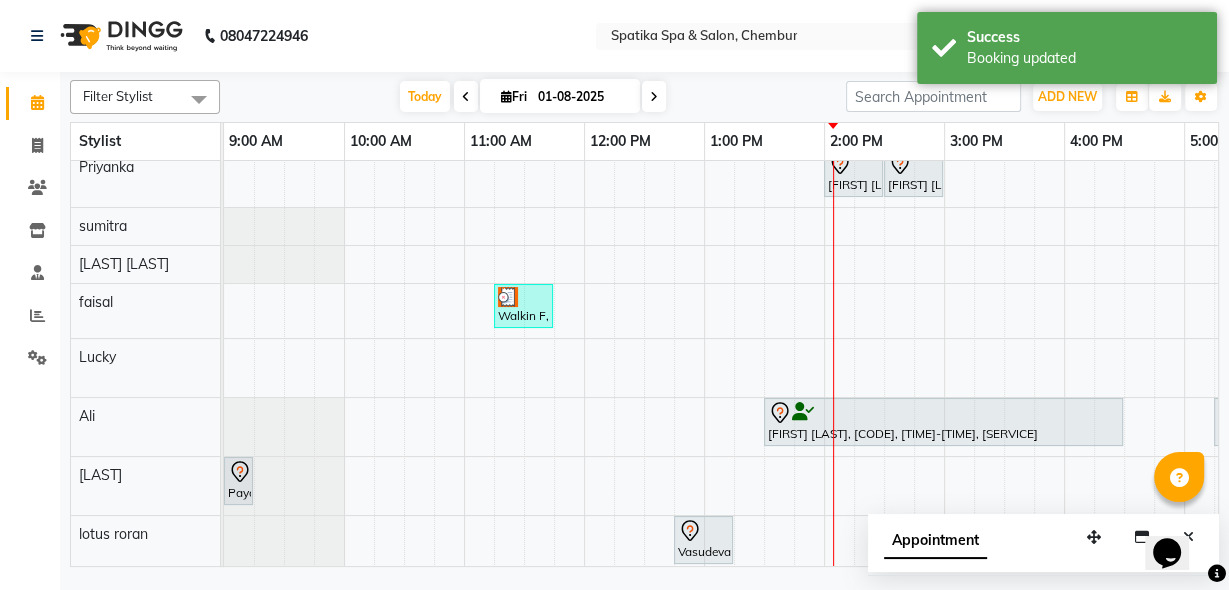 click on "Payal Dhanke, TK11, 09:00 AM-09:15 AM, Additional Charges For Male Hair Wash With Haircut / Head Massage" at bounding box center [238, 481] 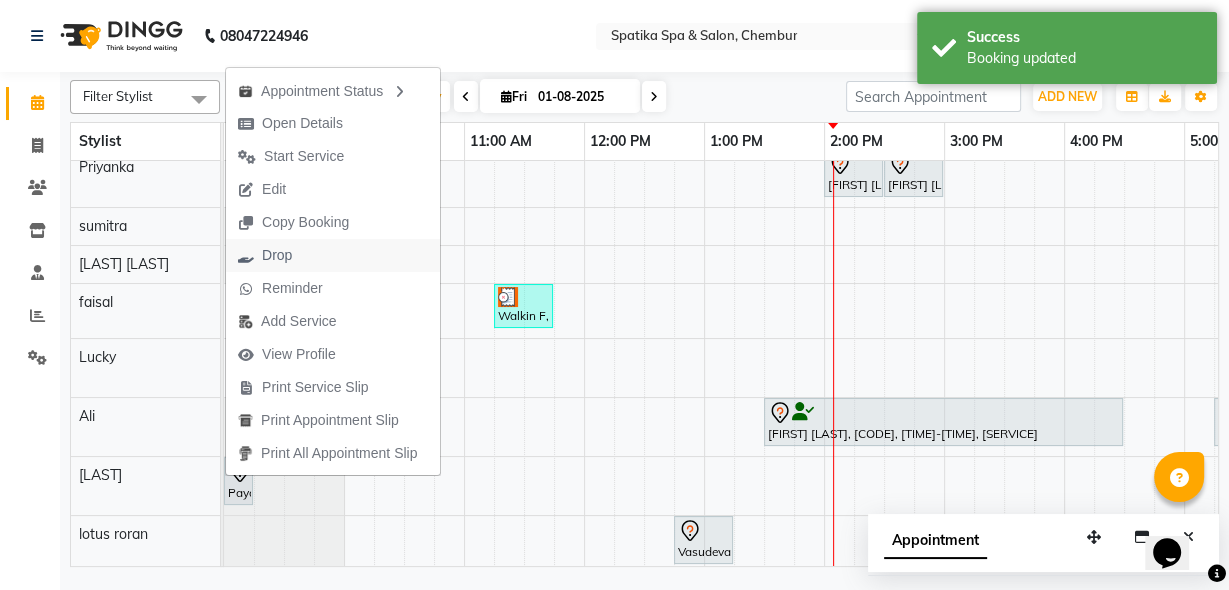 click on "Drop" at bounding box center [277, 255] 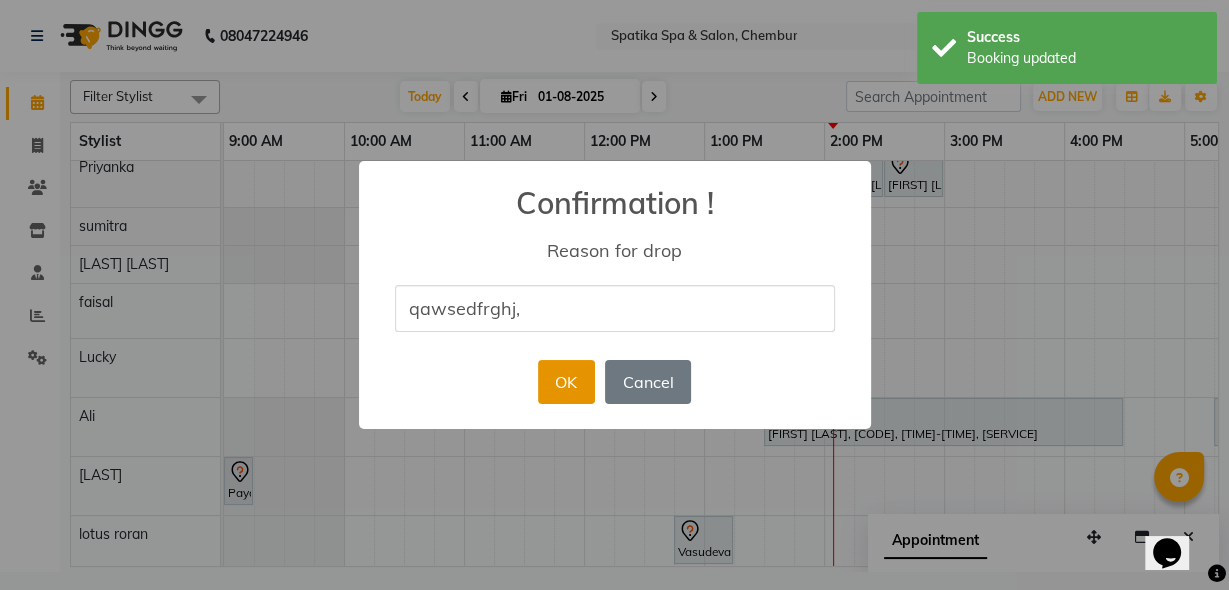 type on "qawsedfrghj," 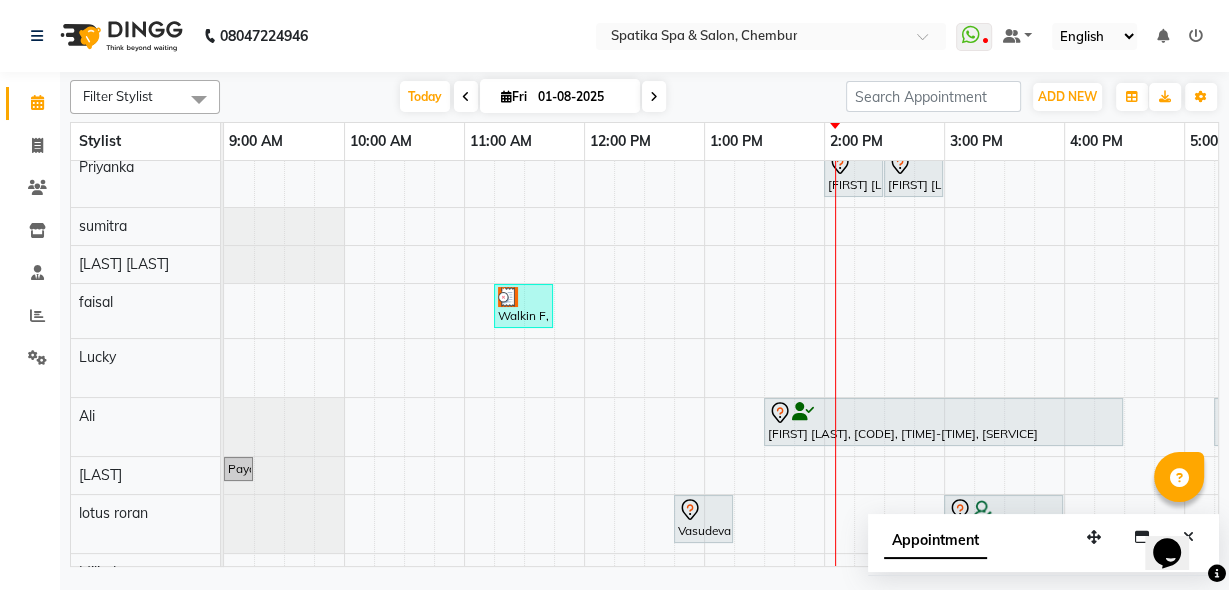 scroll, scrollTop: 179, scrollLeft: 0, axis: vertical 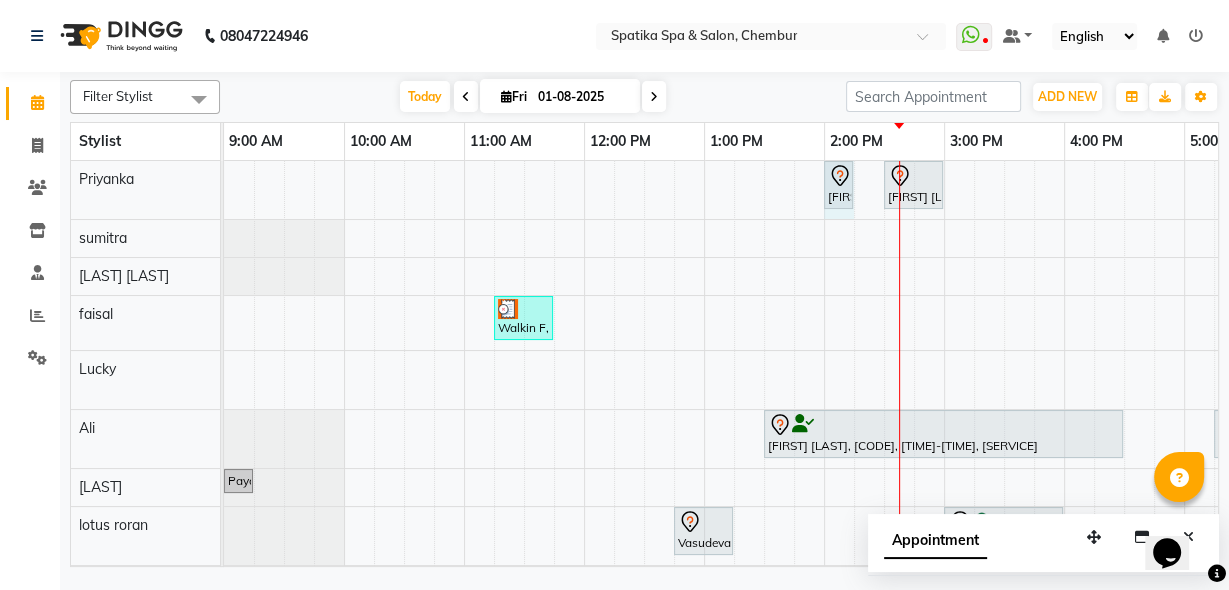 drag, startPoint x: 880, startPoint y: 183, endPoint x: 853, endPoint y: 188, distance: 27.45906 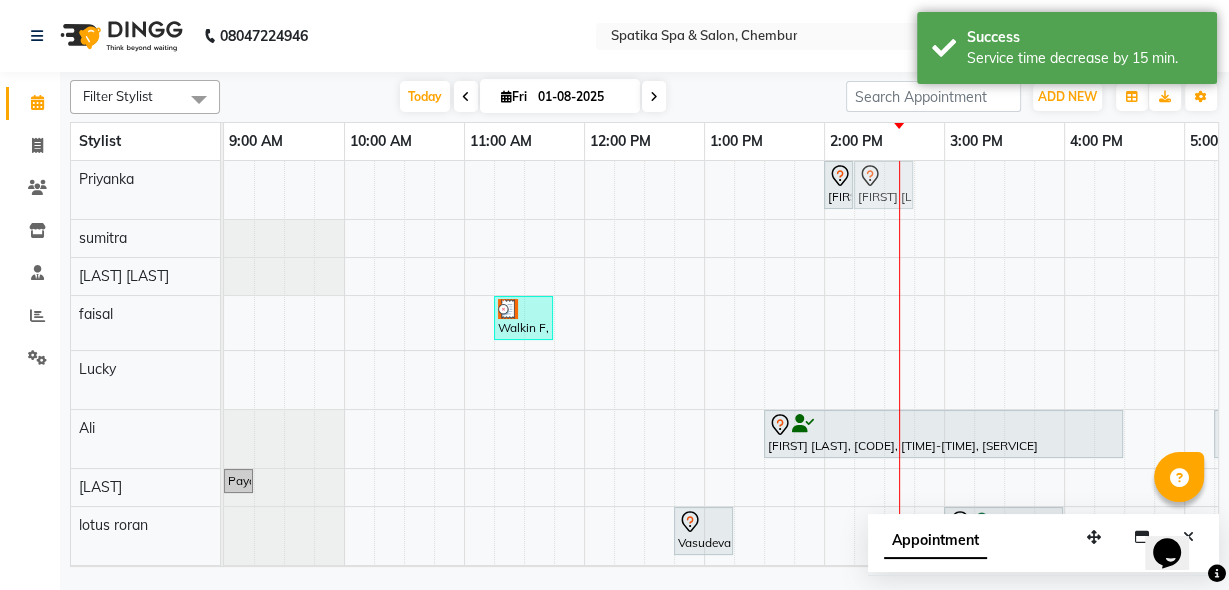 drag, startPoint x: 912, startPoint y: 176, endPoint x: 879, endPoint y: 178, distance: 33.06055 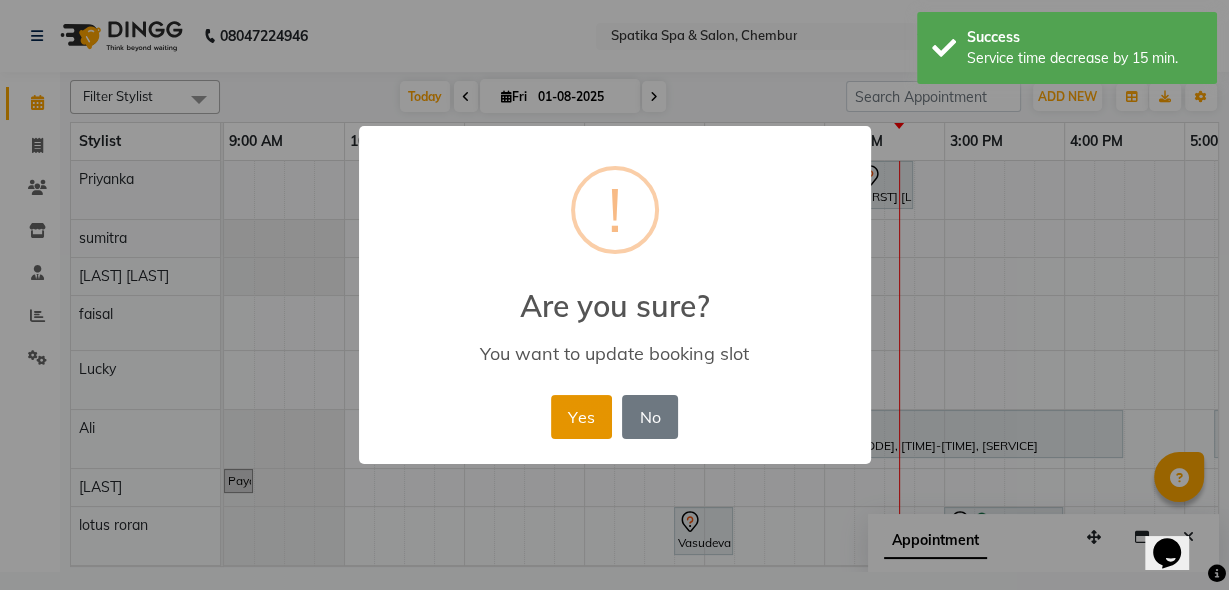 click on "Yes" at bounding box center (581, 417) 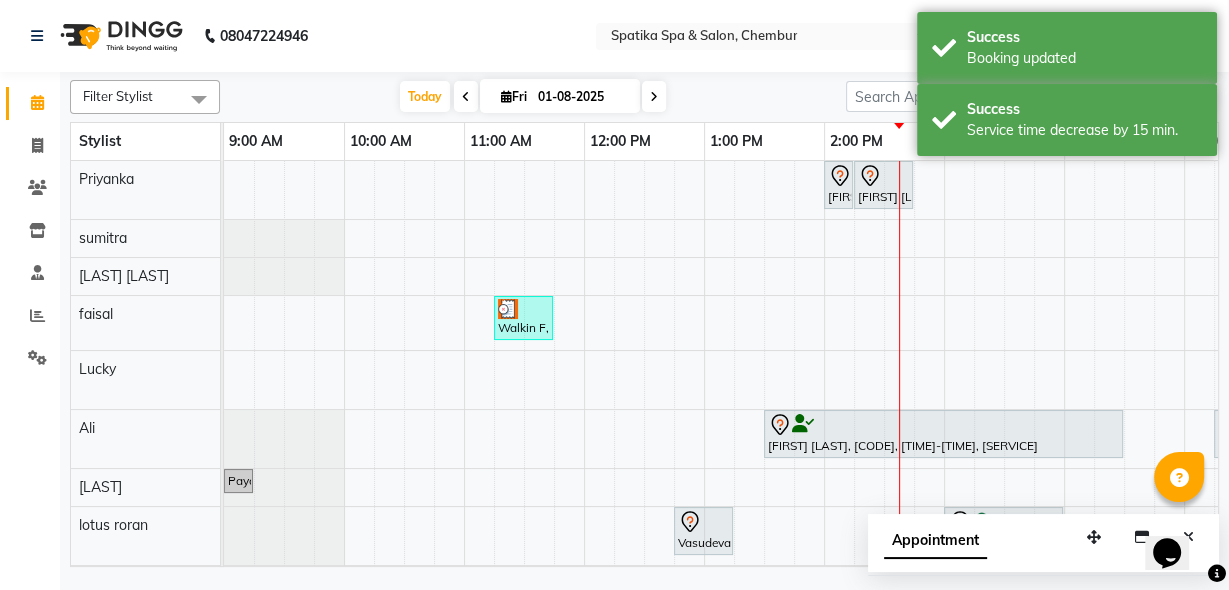 scroll, scrollTop: 163, scrollLeft: 0, axis: vertical 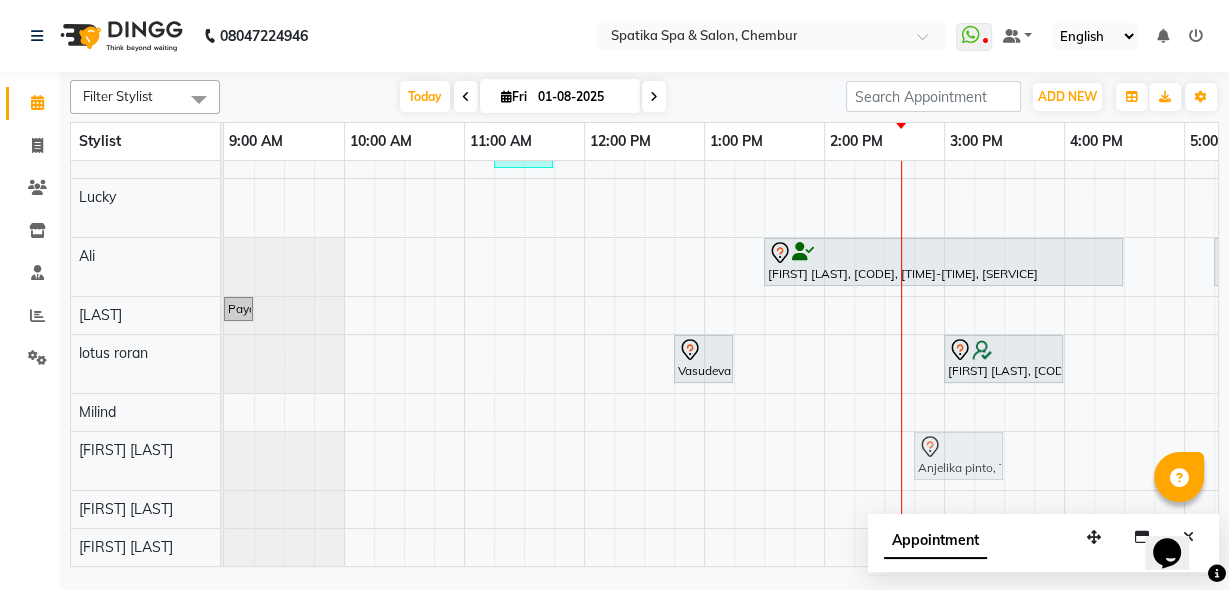 drag, startPoint x: 991, startPoint y: 444, endPoint x: 951, endPoint y: 453, distance: 41 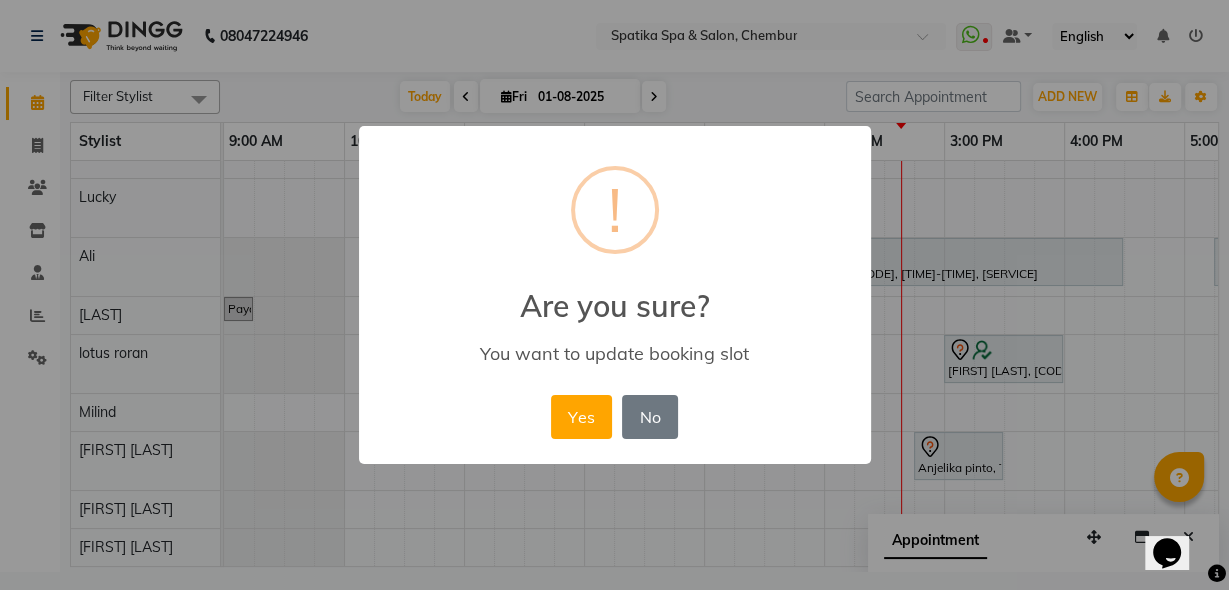 click on "Yes No No" at bounding box center (614, 417) 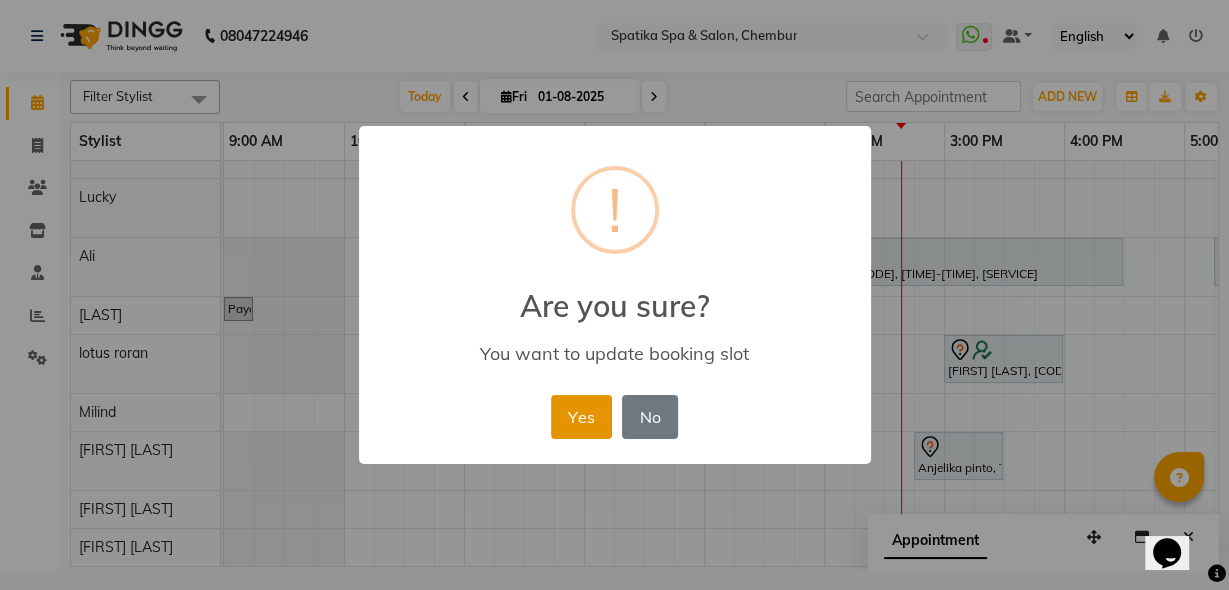 click on "Yes" at bounding box center [581, 417] 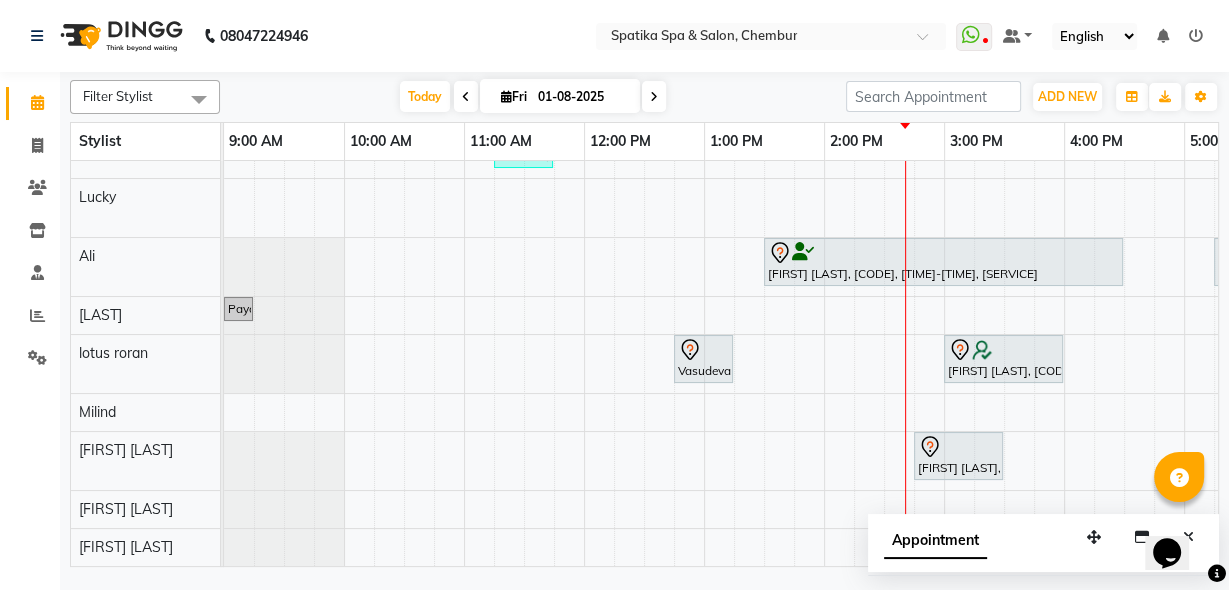 click 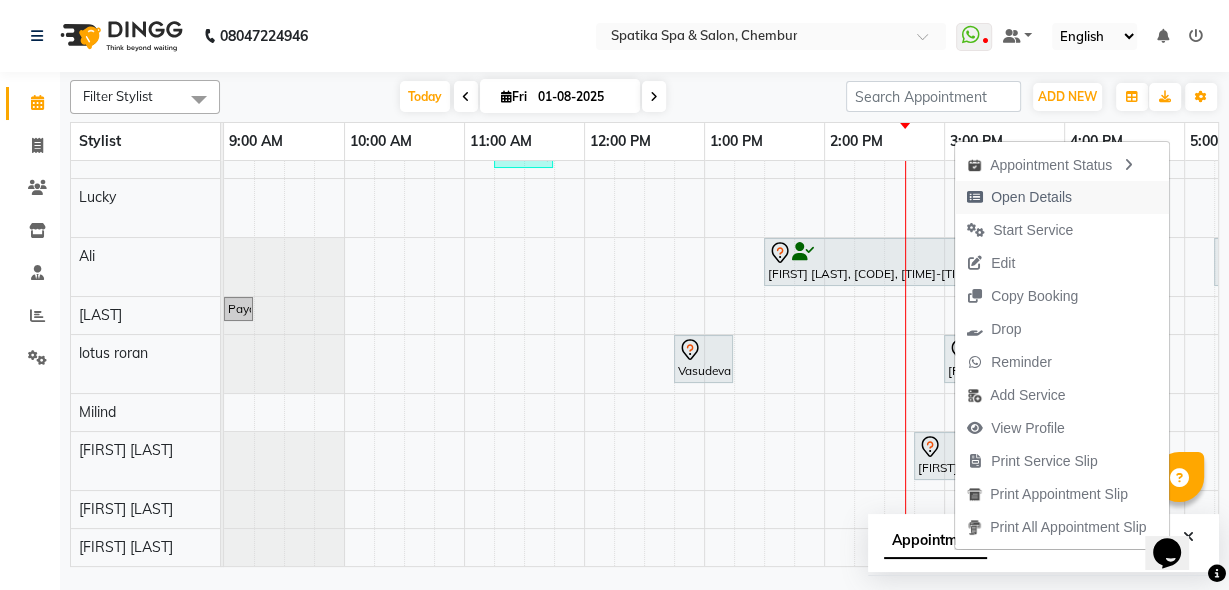 click on "Open Details" at bounding box center (1019, 197) 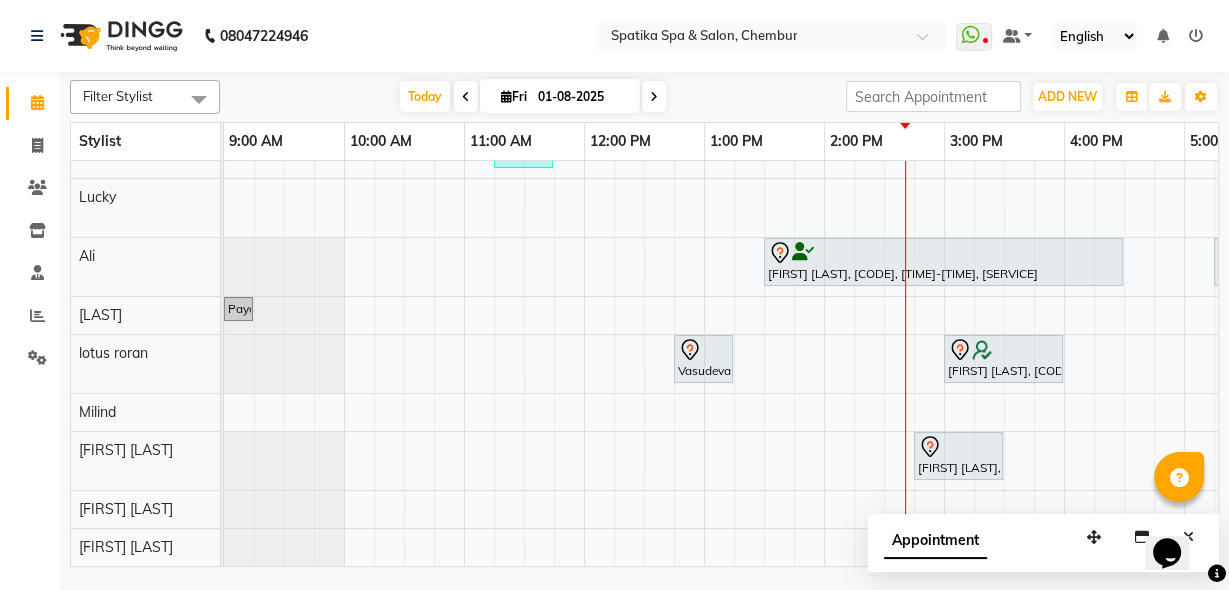 click at bounding box center [1003, 350] 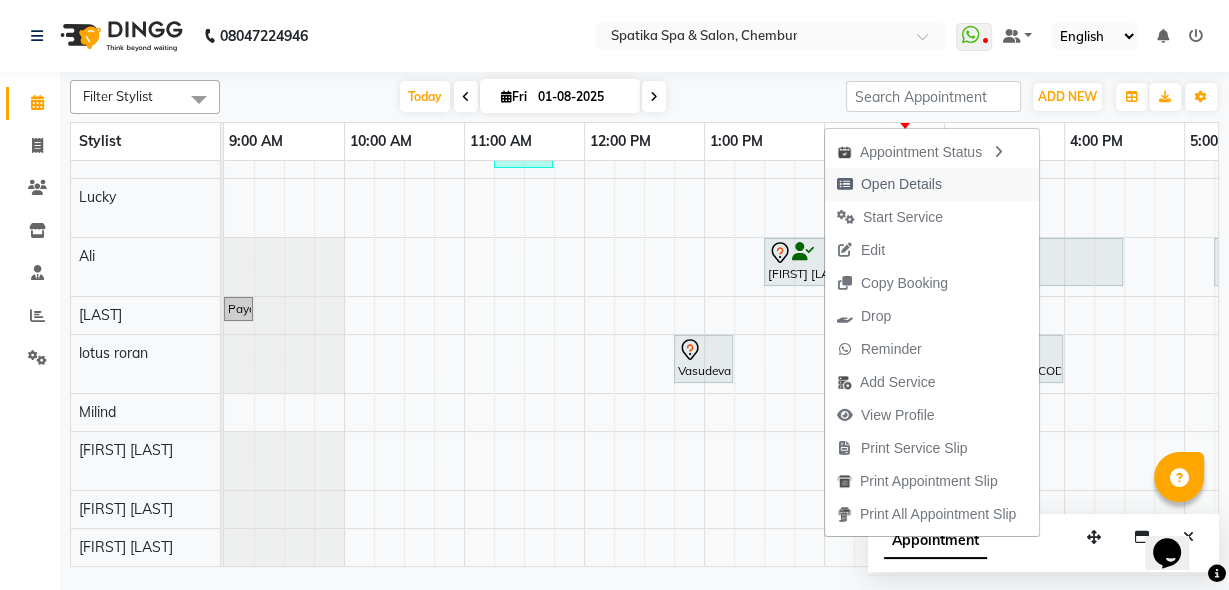 click on "Open Details" at bounding box center [932, 184] 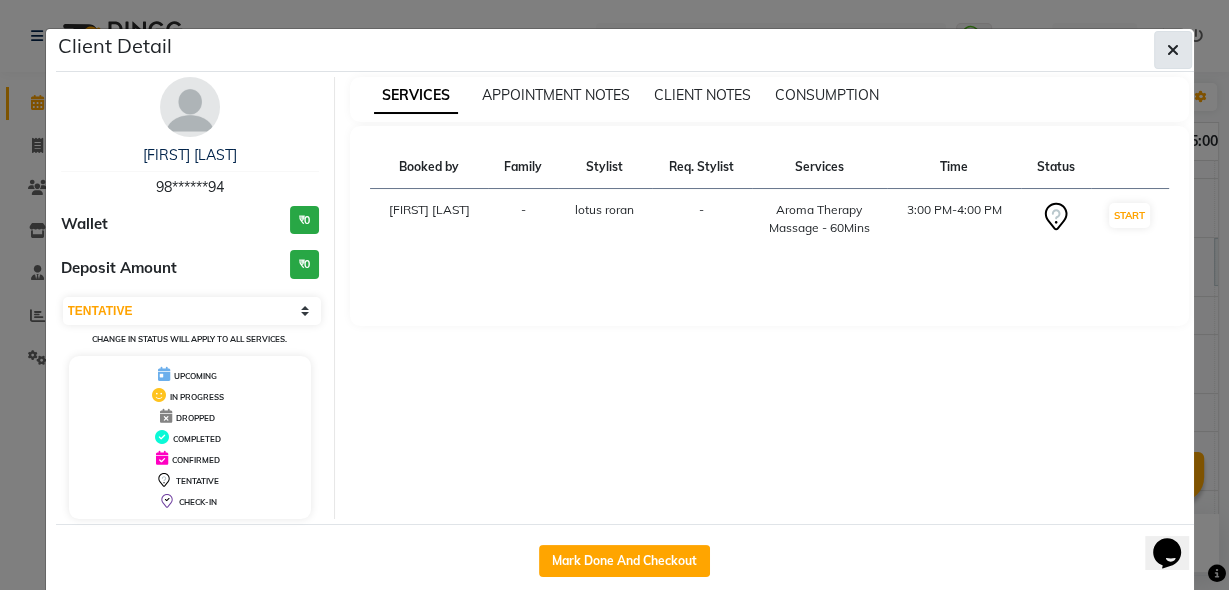 click 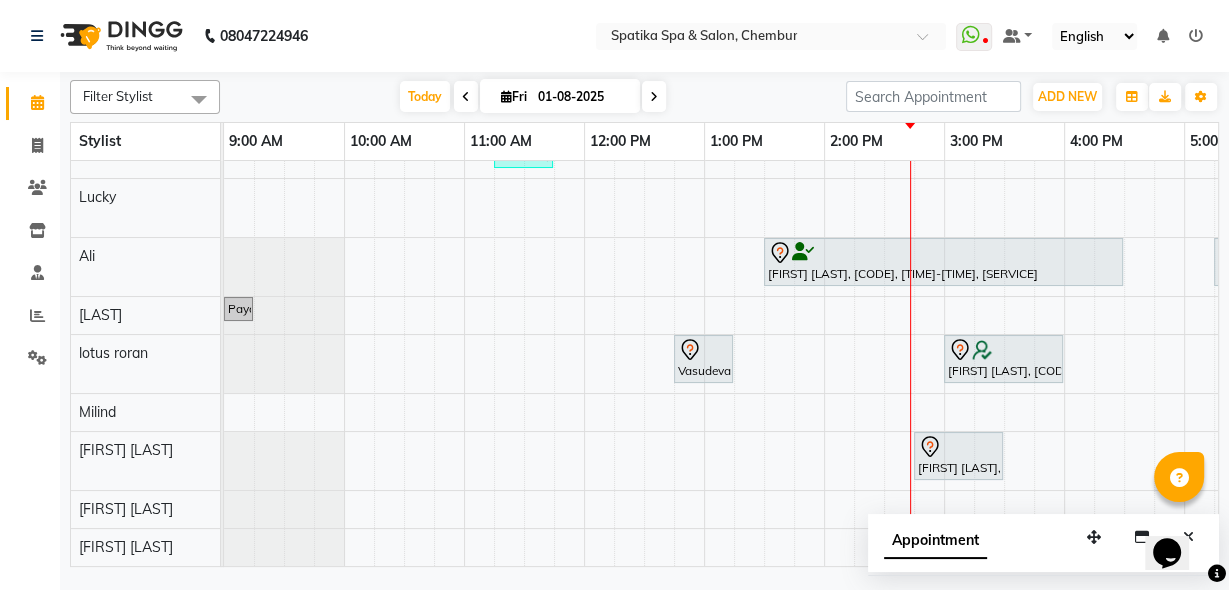 scroll, scrollTop: 53, scrollLeft: 0, axis: vertical 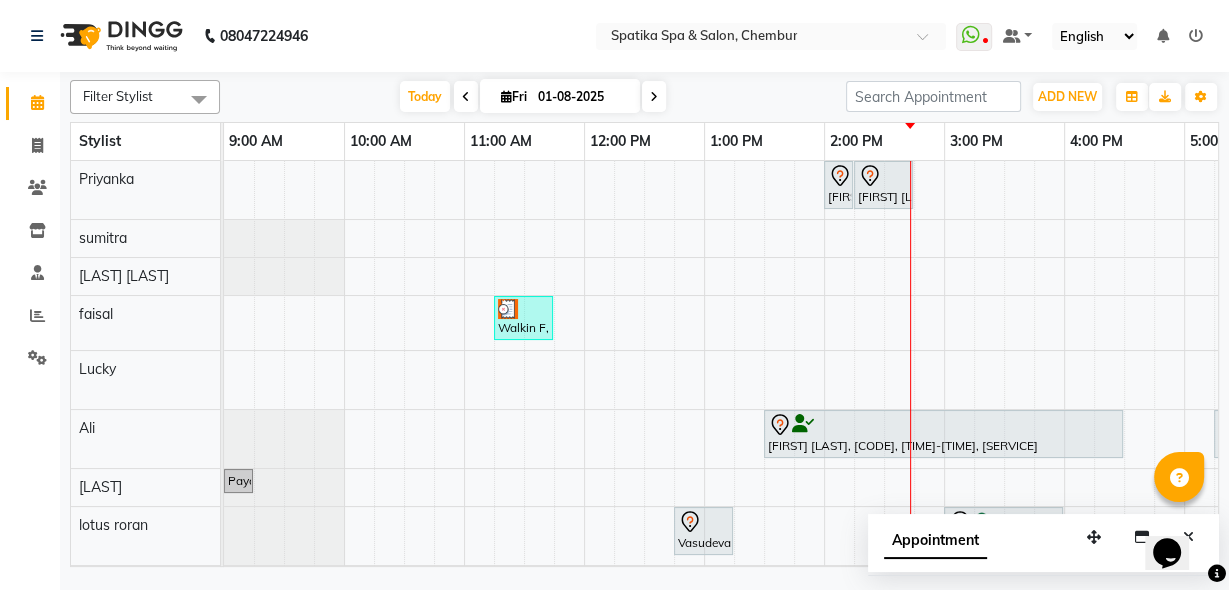 click on "Anjelika pinto, TK02, 02:15 PM-02:45 PM, Premium Wax-Half Legs" at bounding box center (883, 185) 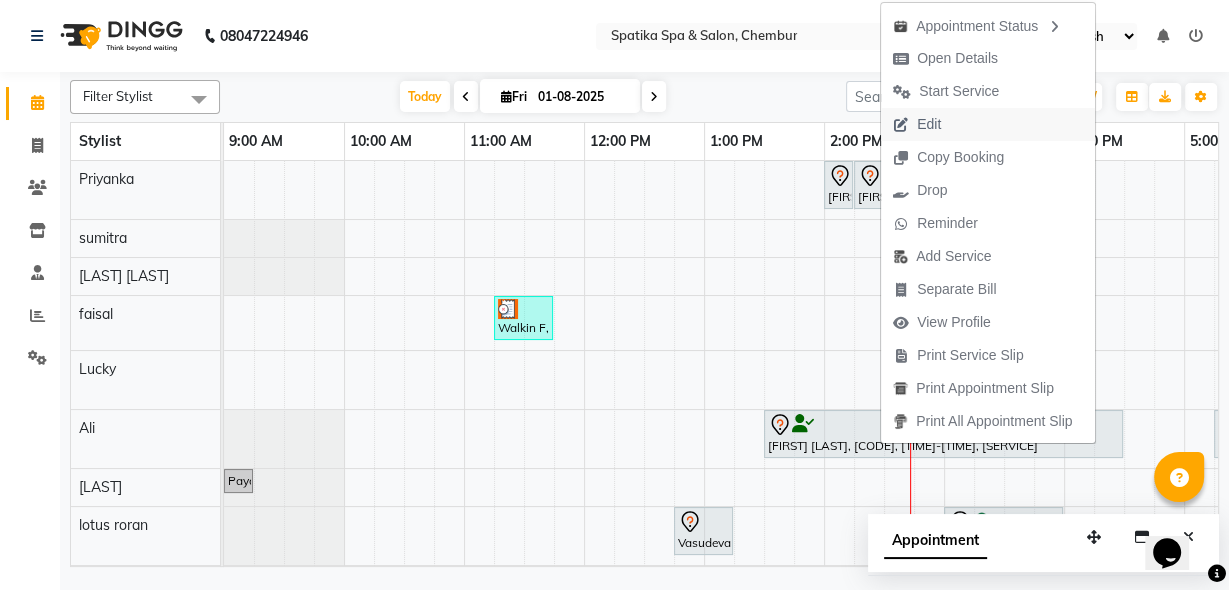 click on "Edit" at bounding box center [929, 124] 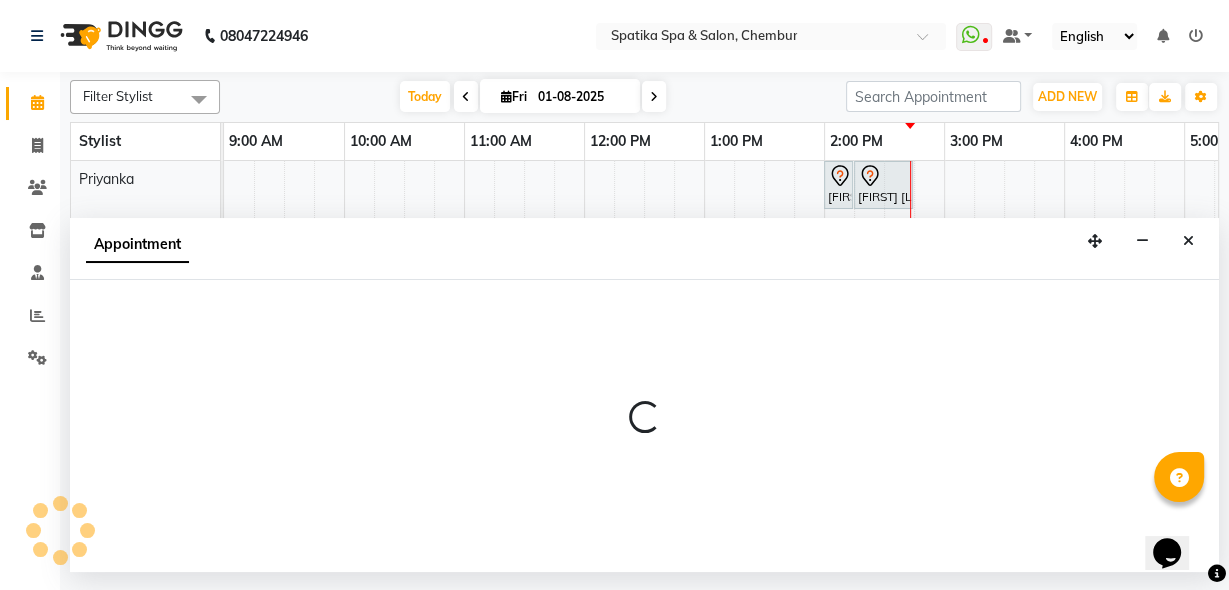 select on "tentative" 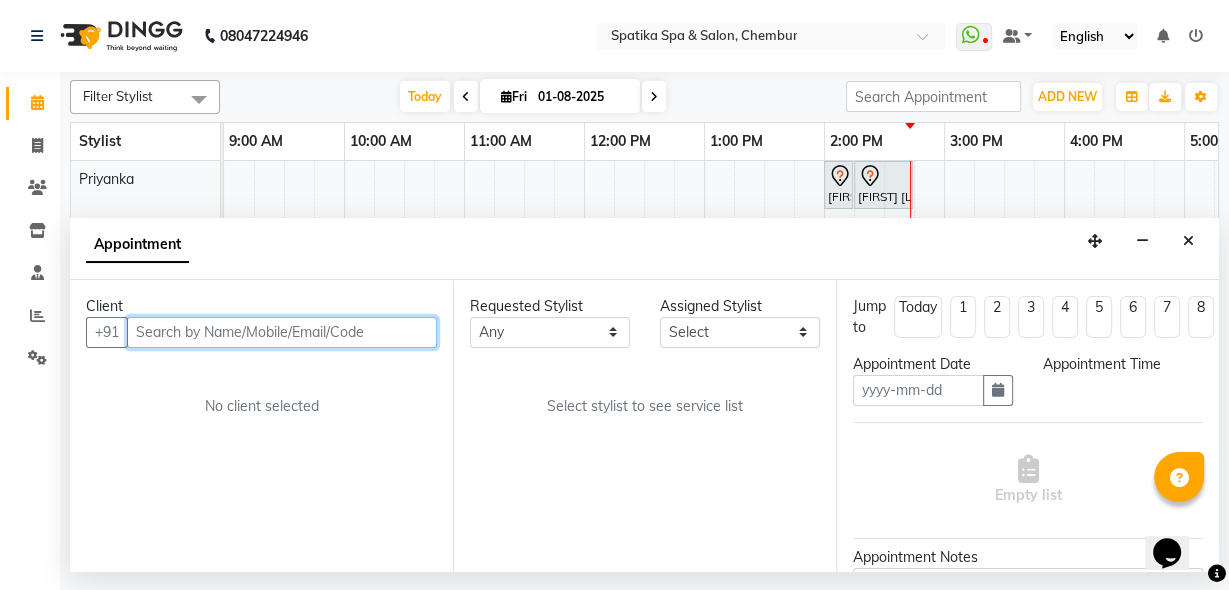type on "01-08-2025" 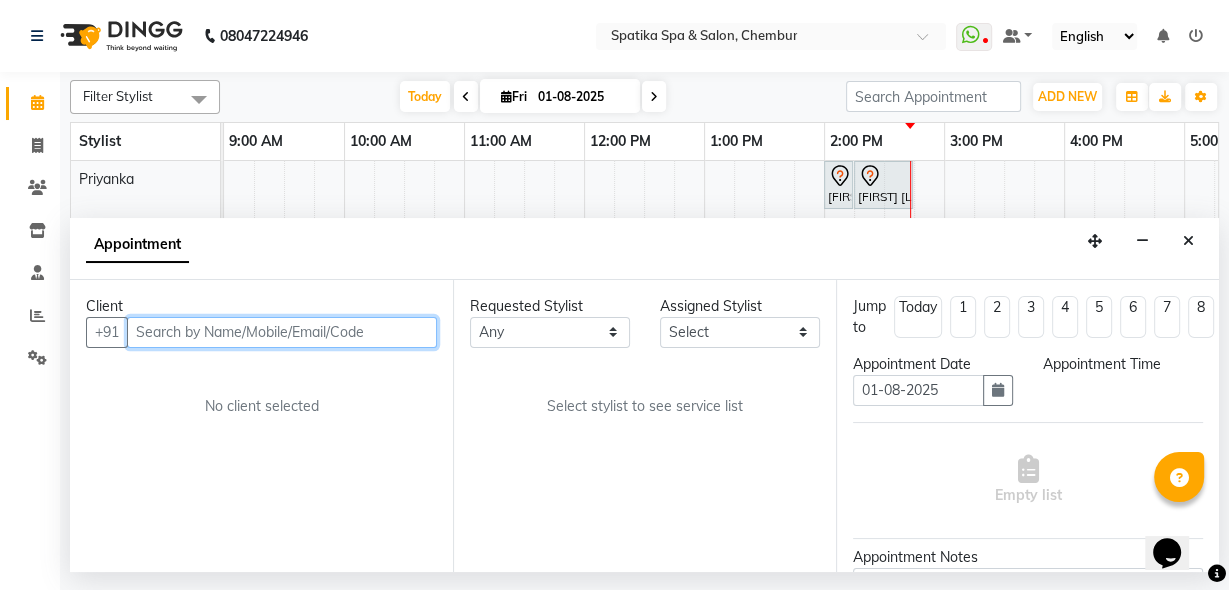 select on "840" 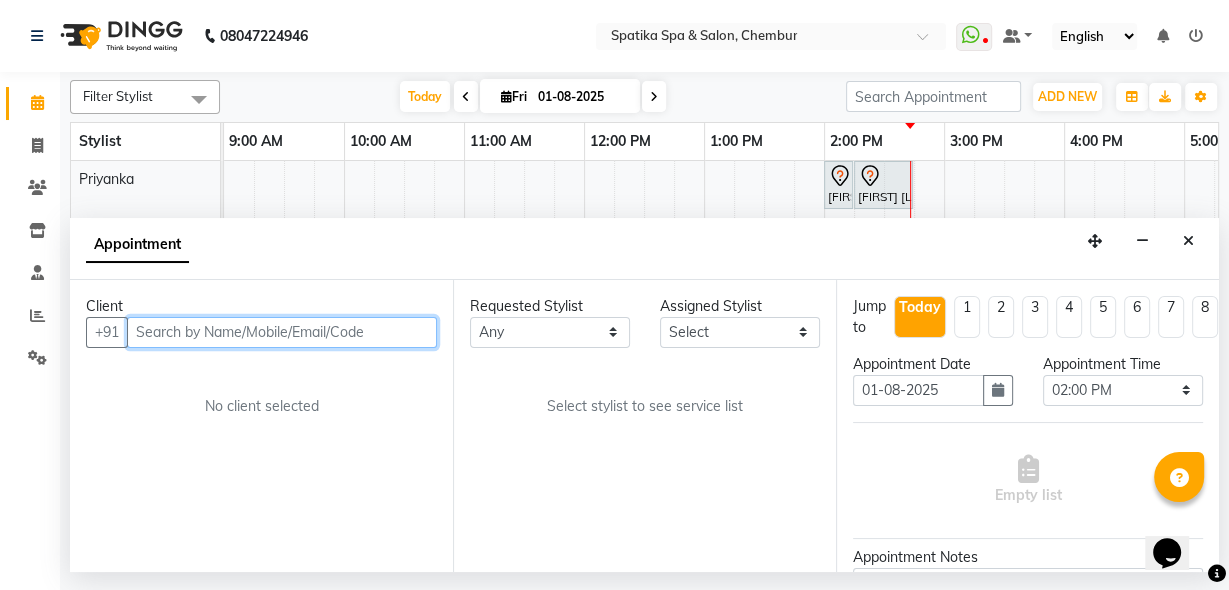 select on "68899" 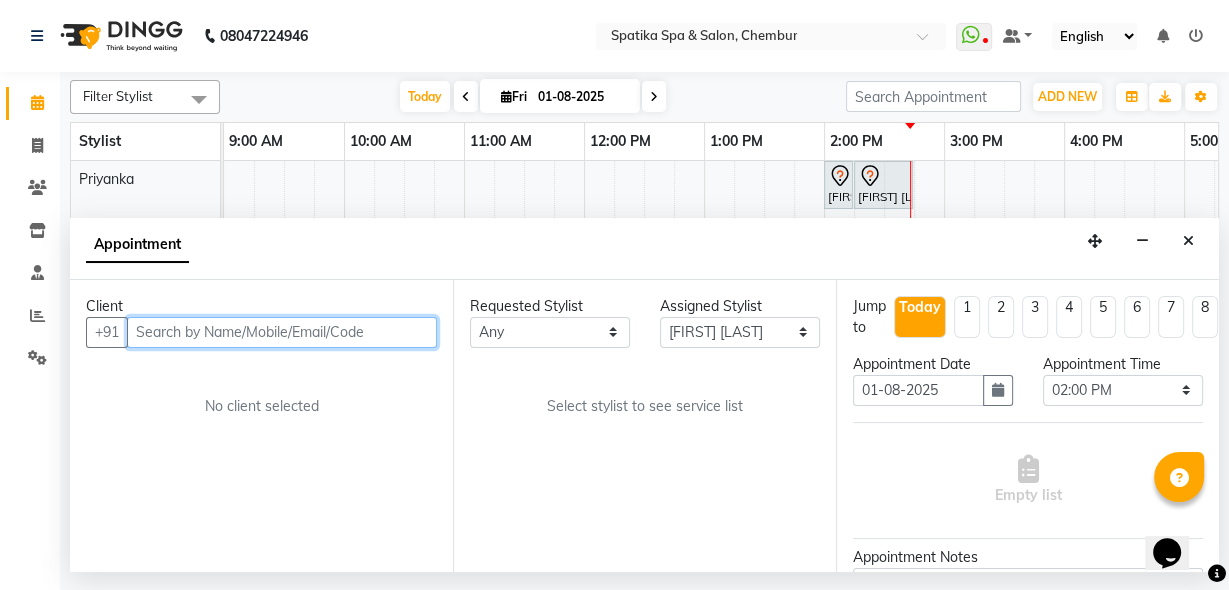 scroll, scrollTop: 0, scrollLeft: 565, axis: horizontal 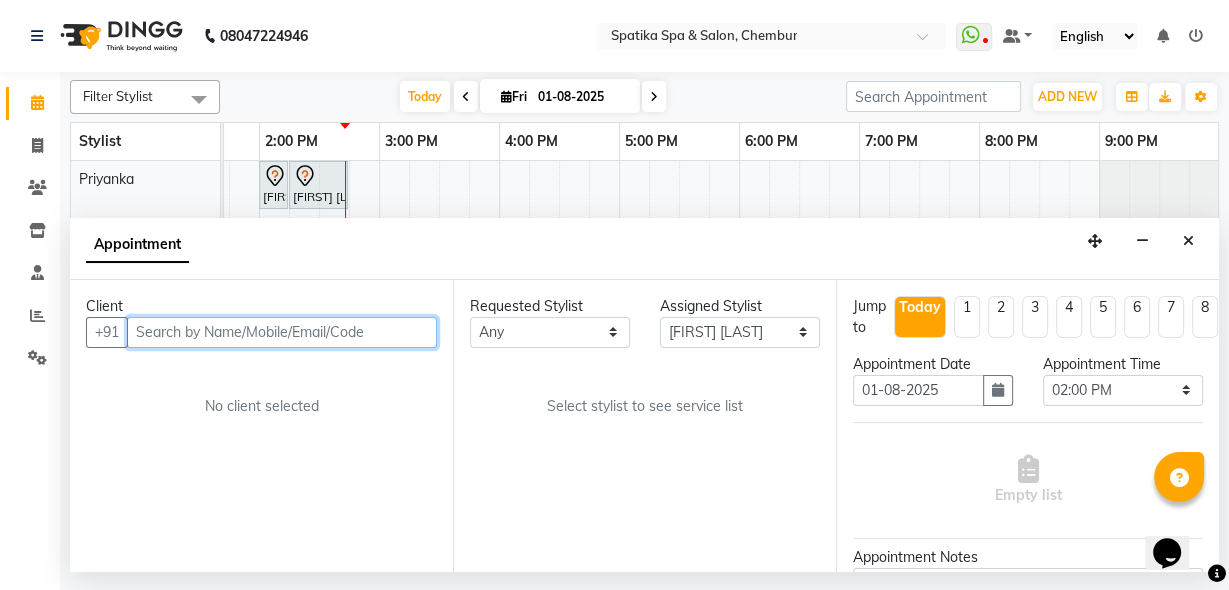 select on "690" 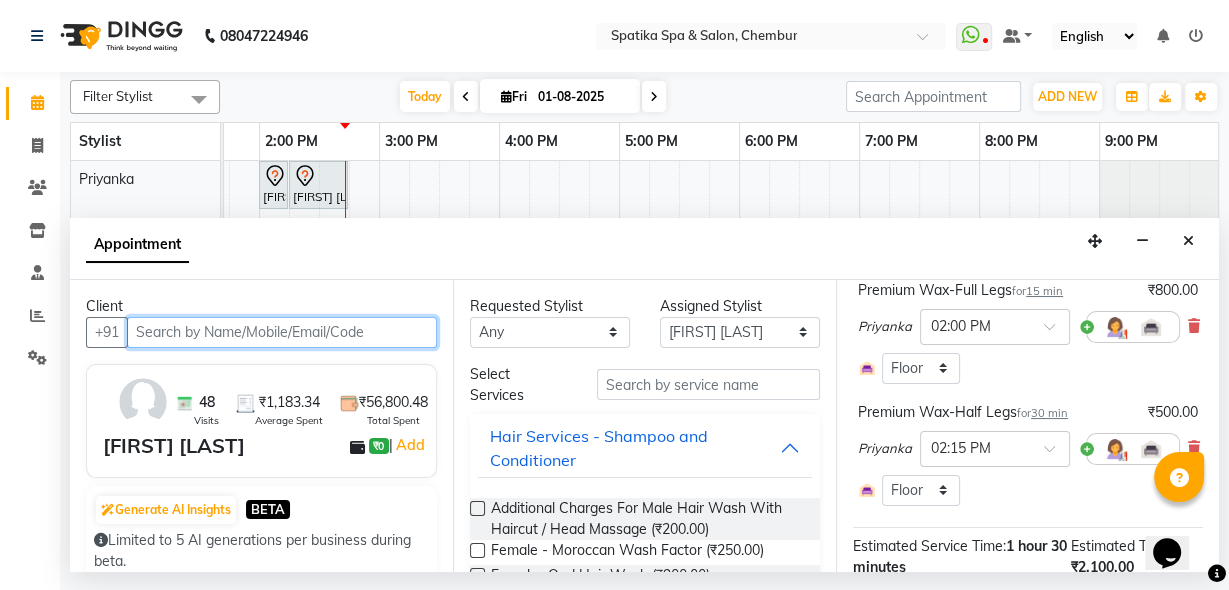 scroll, scrollTop: 284, scrollLeft: 0, axis: vertical 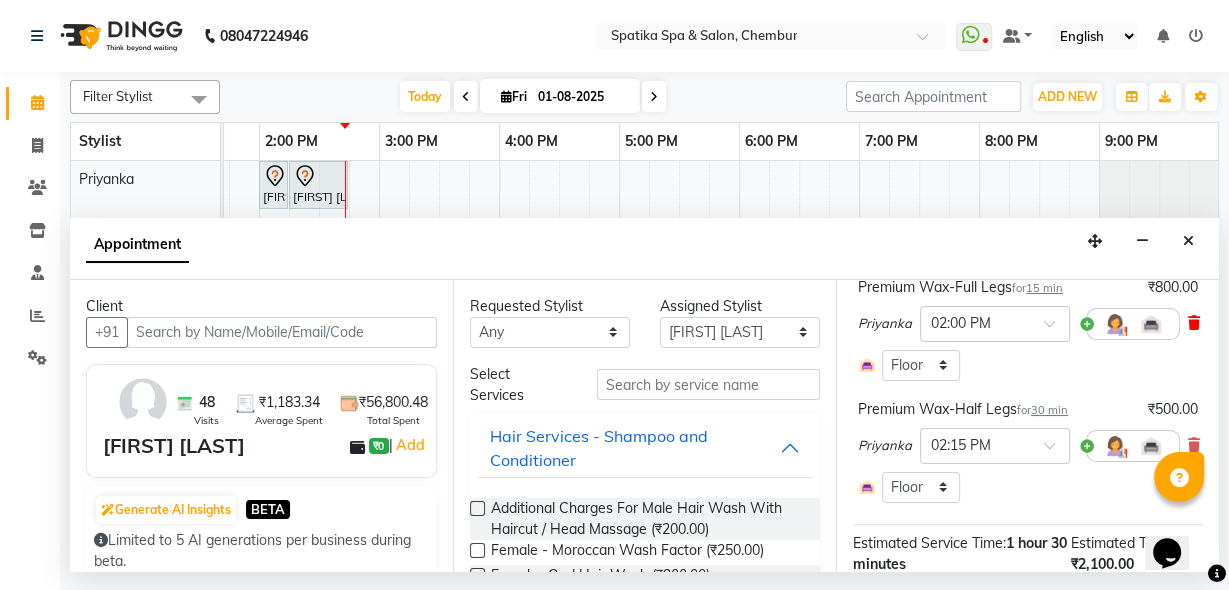 click at bounding box center (1194, 323) 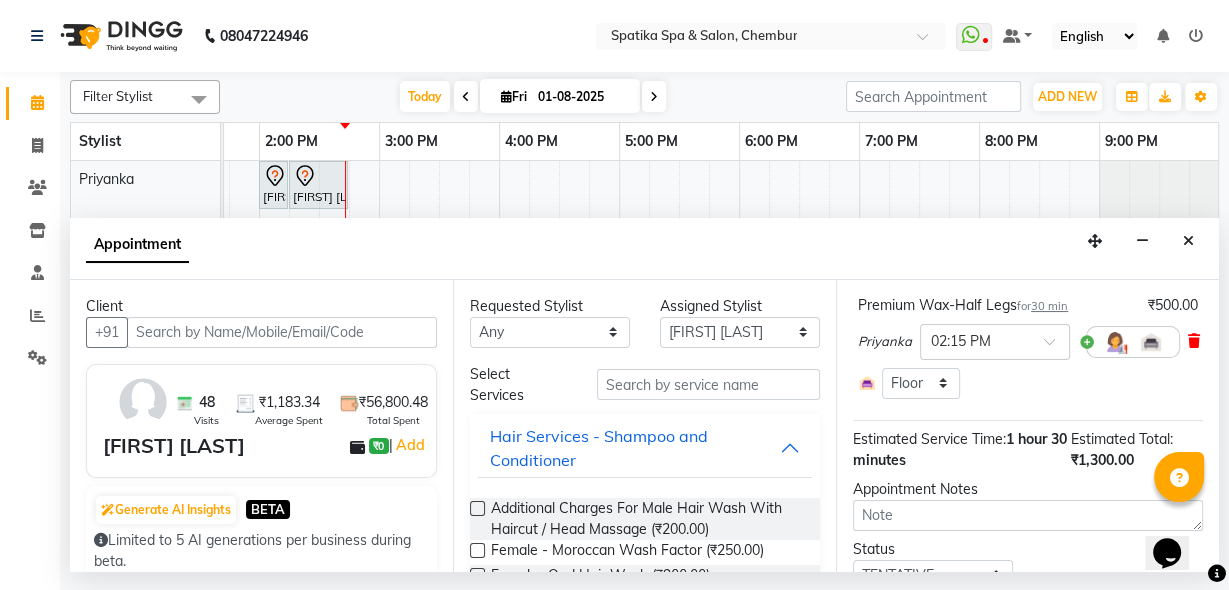 click at bounding box center [1194, 341] 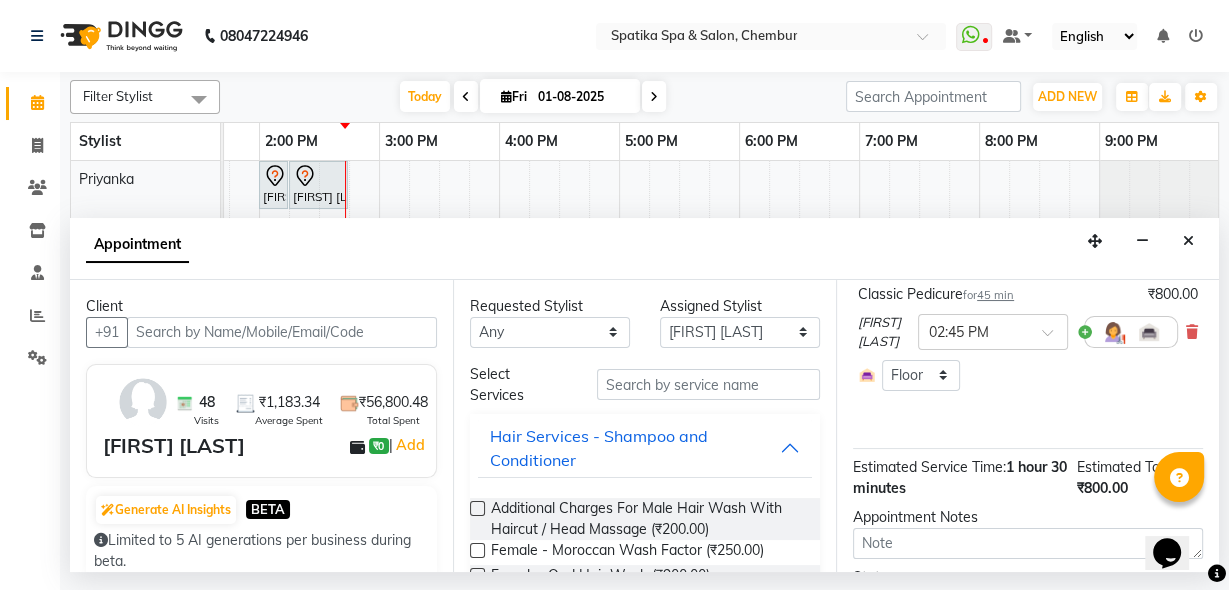 scroll, scrollTop: 119, scrollLeft: 0, axis: vertical 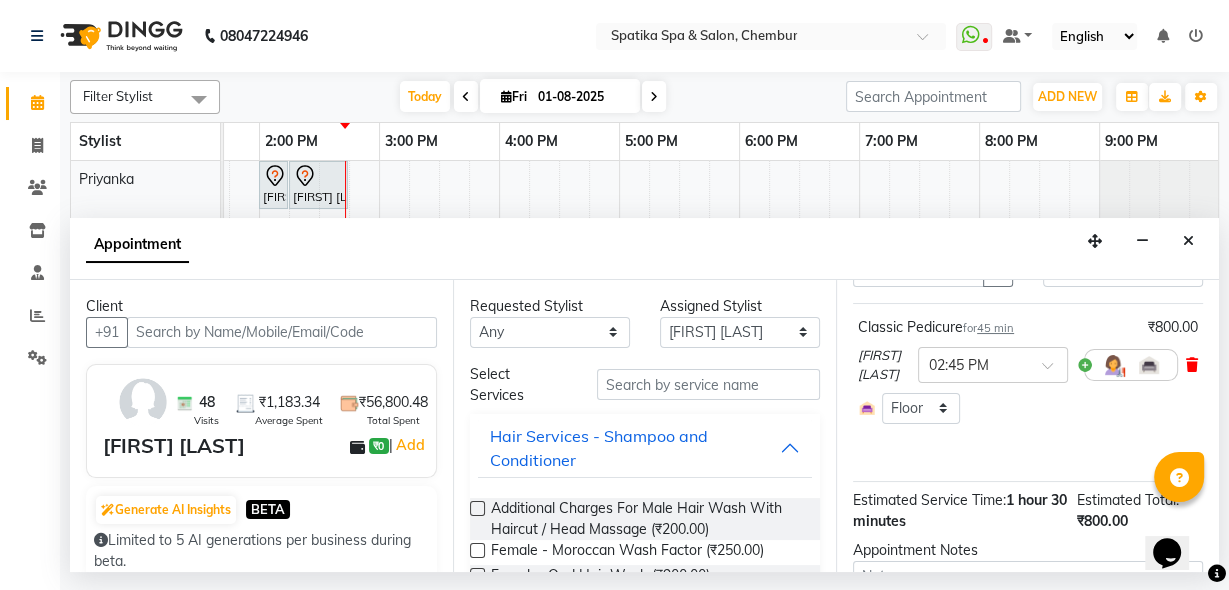 click at bounding box center (1192, 365) 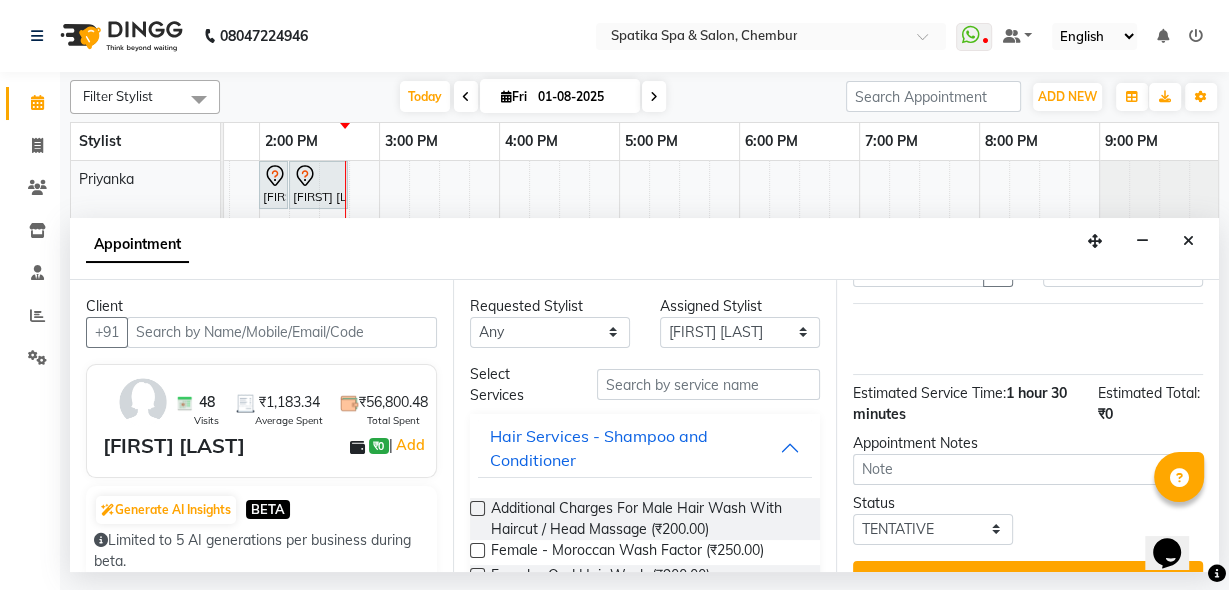 click on "Assigned Stylist" at bounding box center (740, 306) 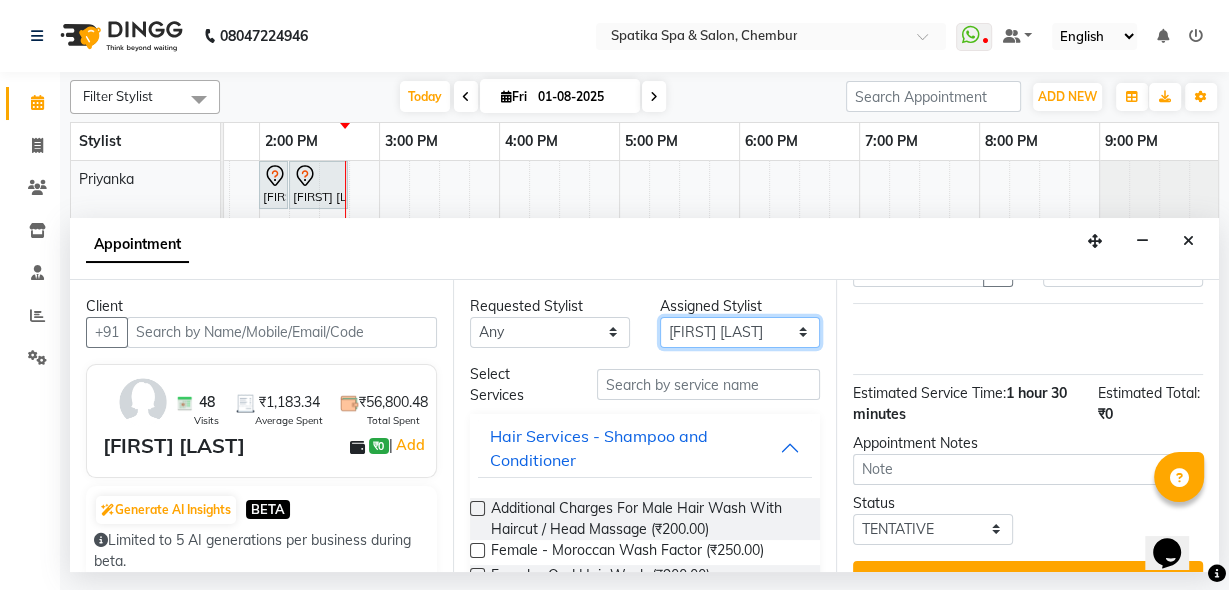 click on "Select Aayushi Sonawala Ali deepak kumar faisal lotus roran Lucky Madhu Gupta Milind Payal Dhanke Priyanka shahrukh sumitra" at bounding box center [740, 332] 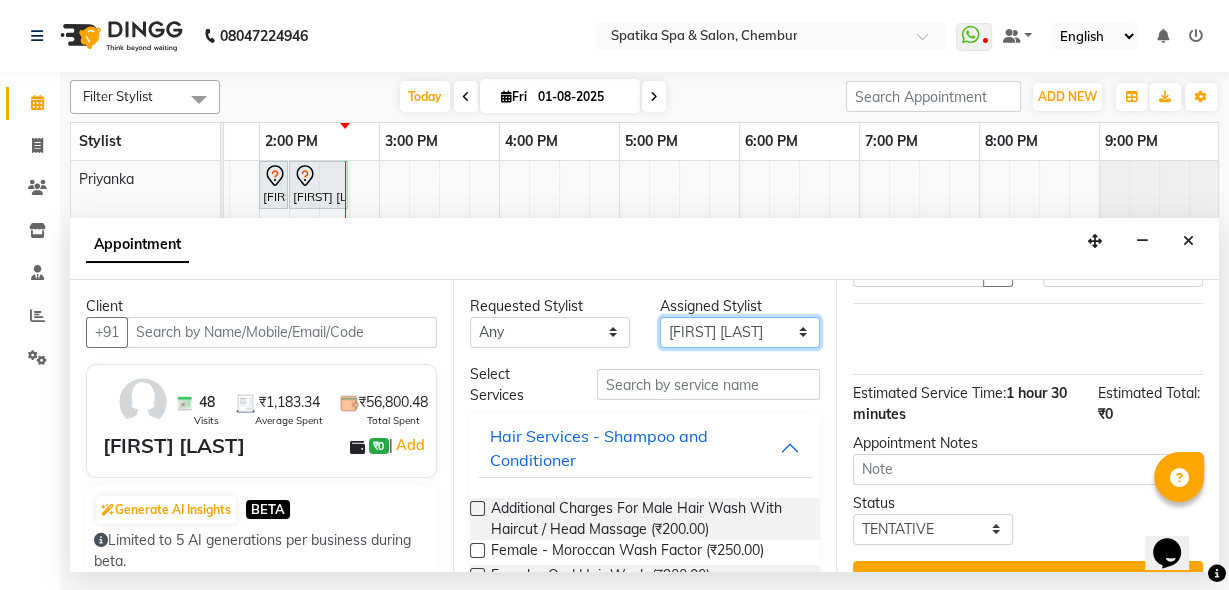 select on "9058" 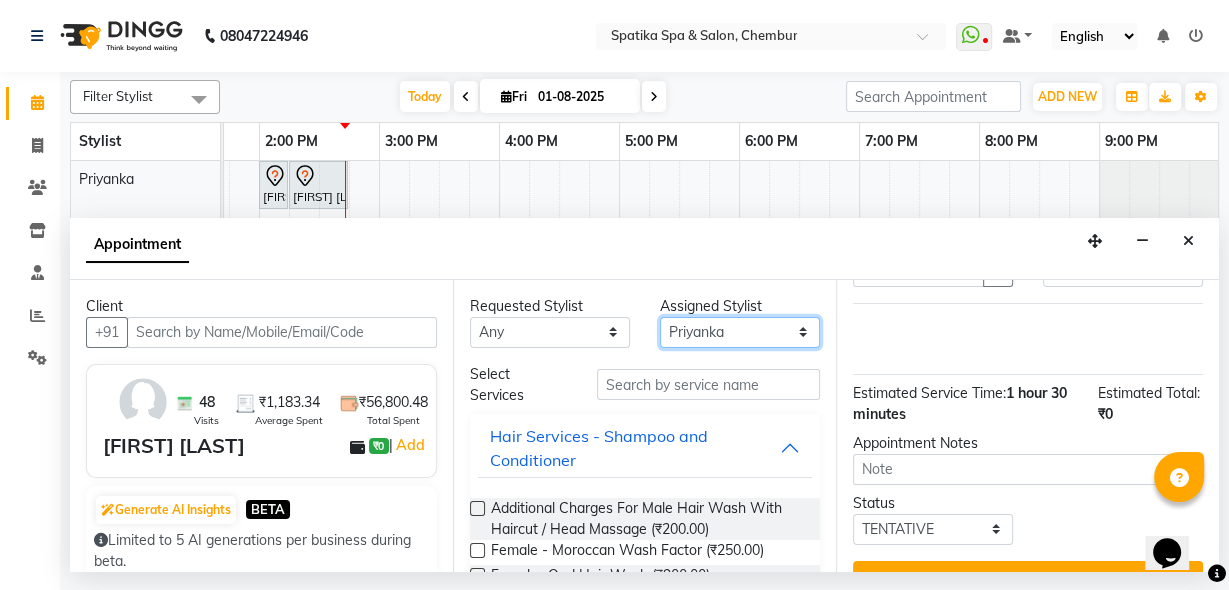click on "Select Aayushi Sonawala Ali deepak kumar faisal lotus roran Lucky Madhu Gupta Milind Payal Dhanke Priyanka shahrukh sumitra" at bounding box center (740, 332) 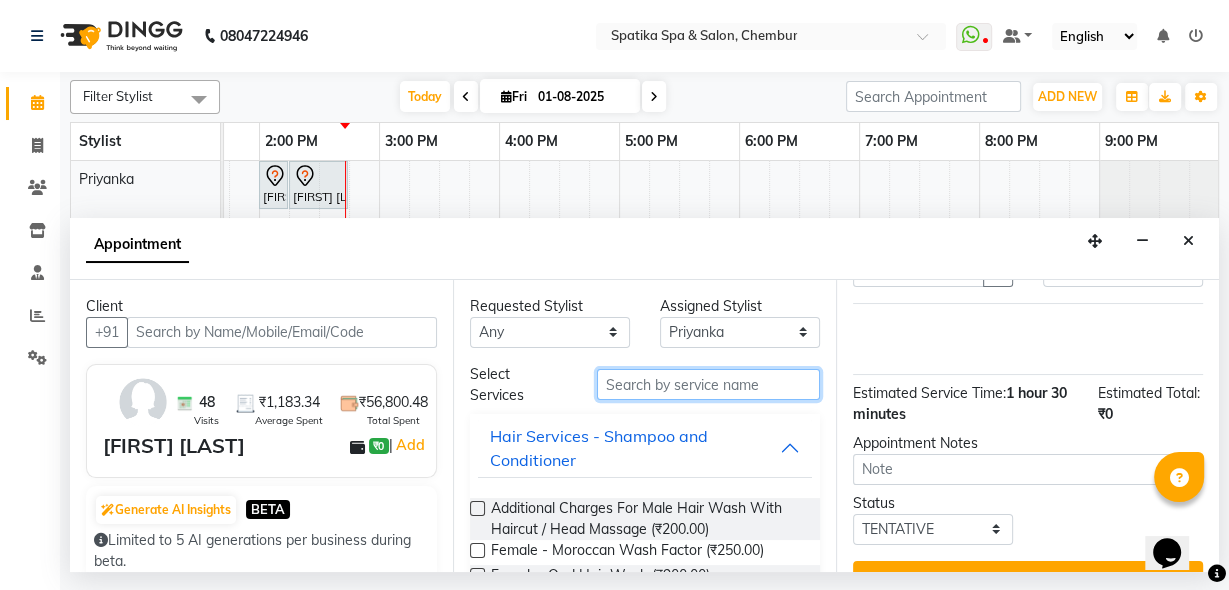 click at bounding box center (708, 384) 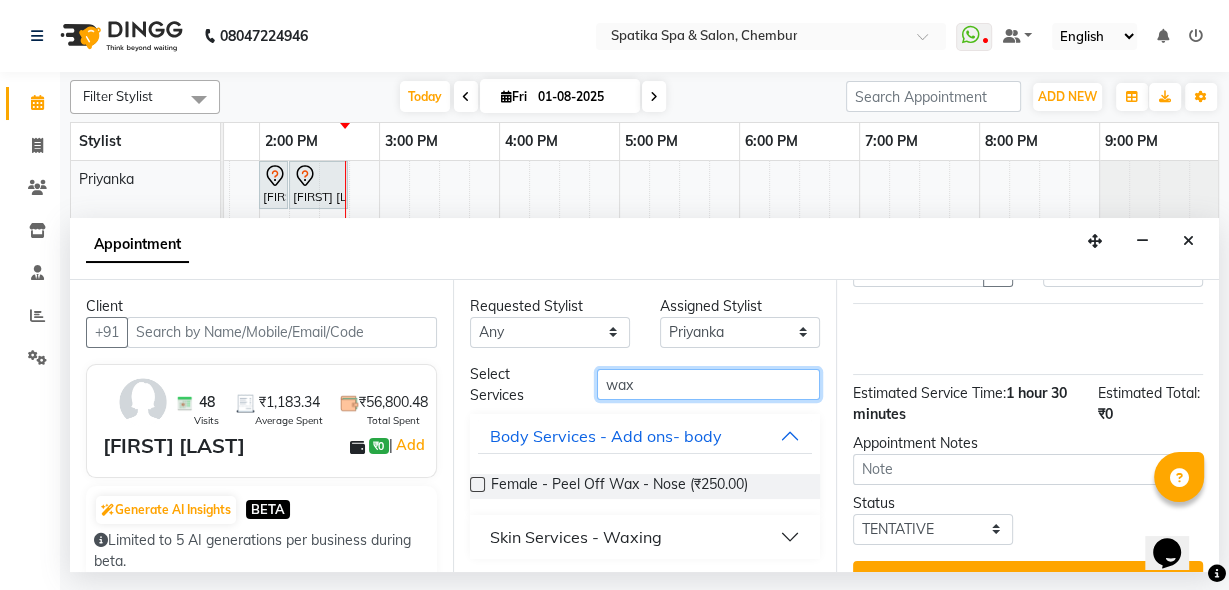 type on "wax" 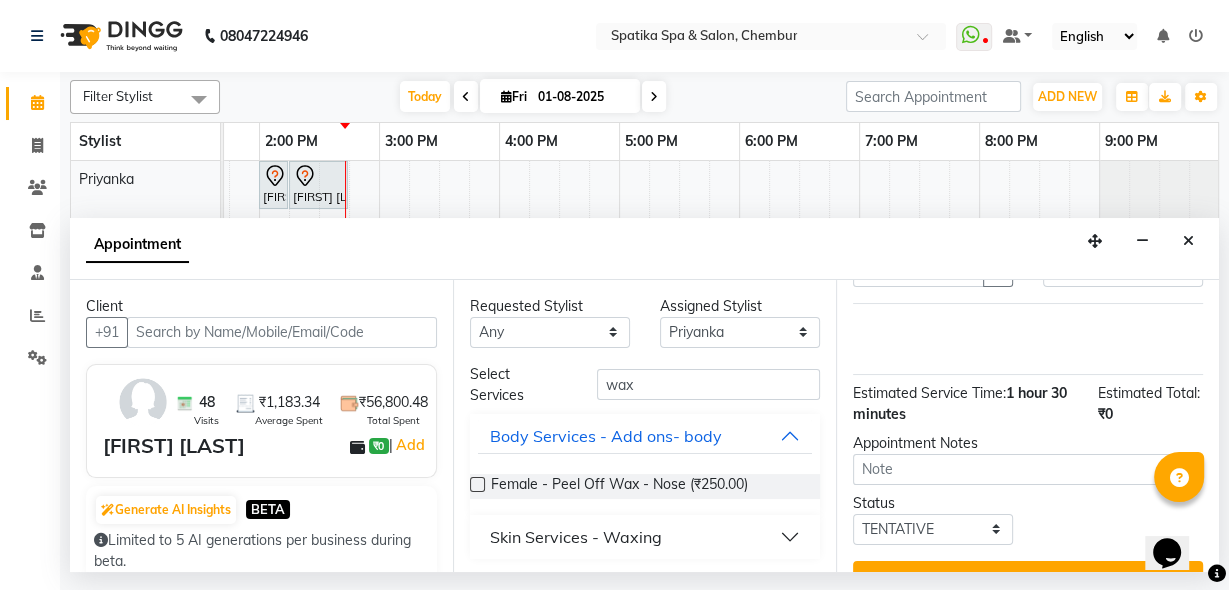 click on "Skin Services - Waxing" at bounding box center [576, 537] 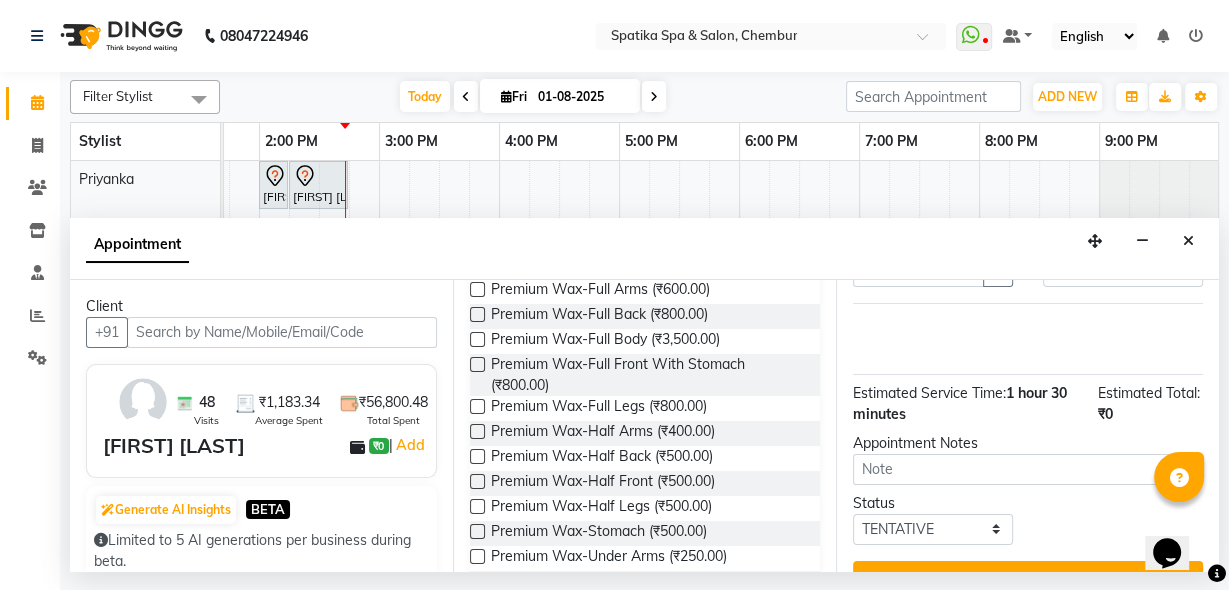scroll, scrollTop: 1265, scrollLeft: 0, axis: vertical 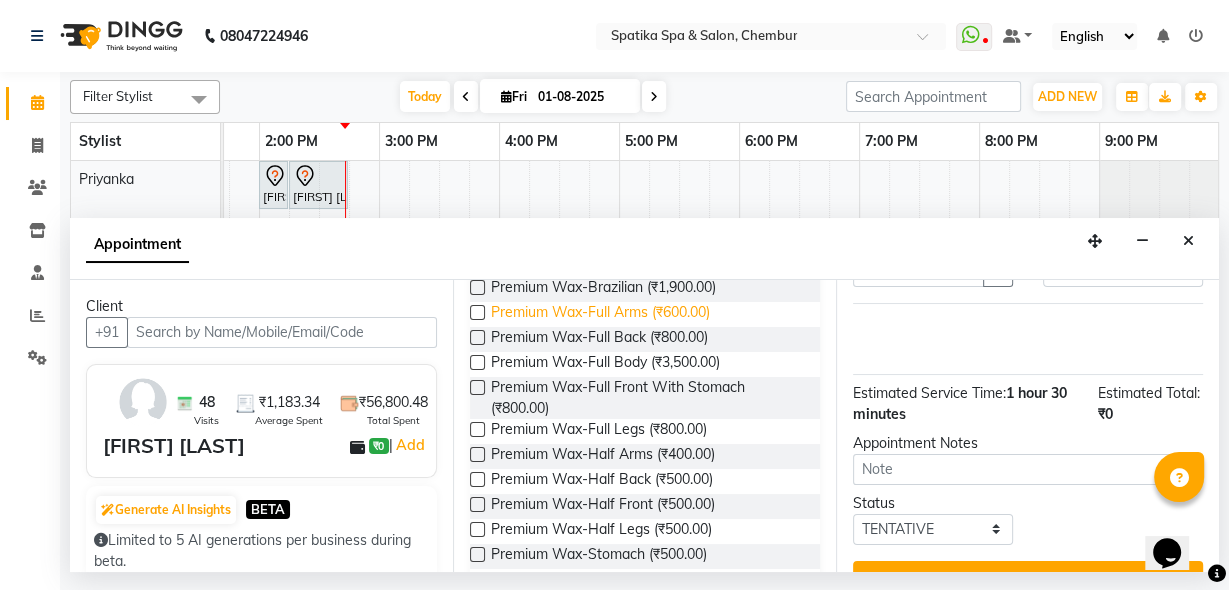 click on "Premium Wax-Full Arms (₹600.00)" at bounding box center [600, 314] 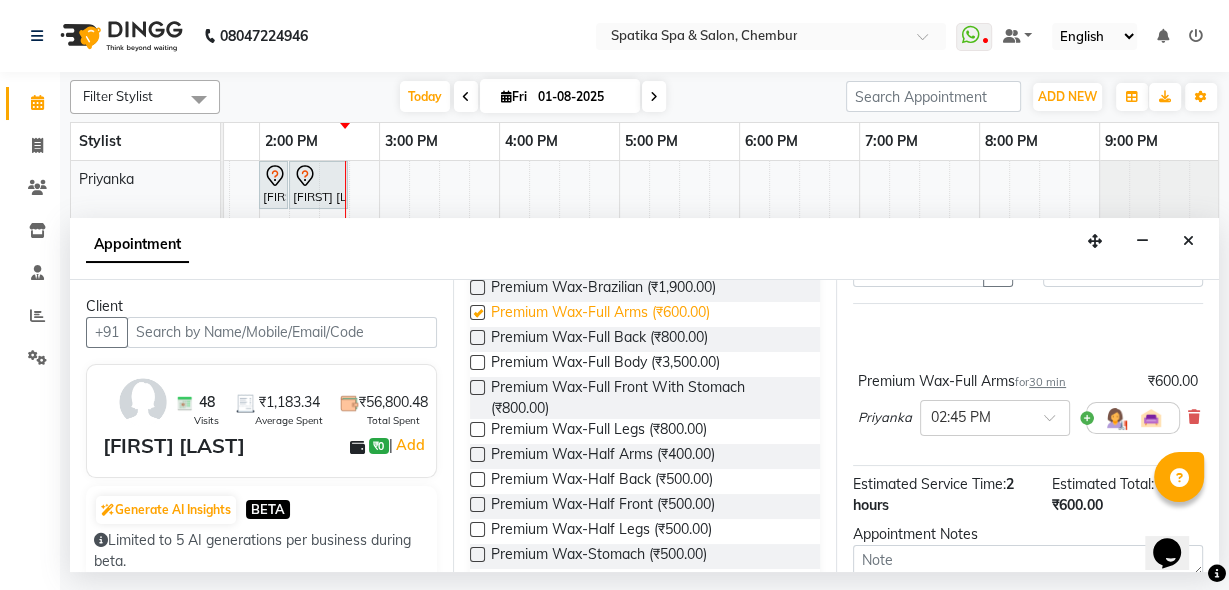 checkbox on "false" 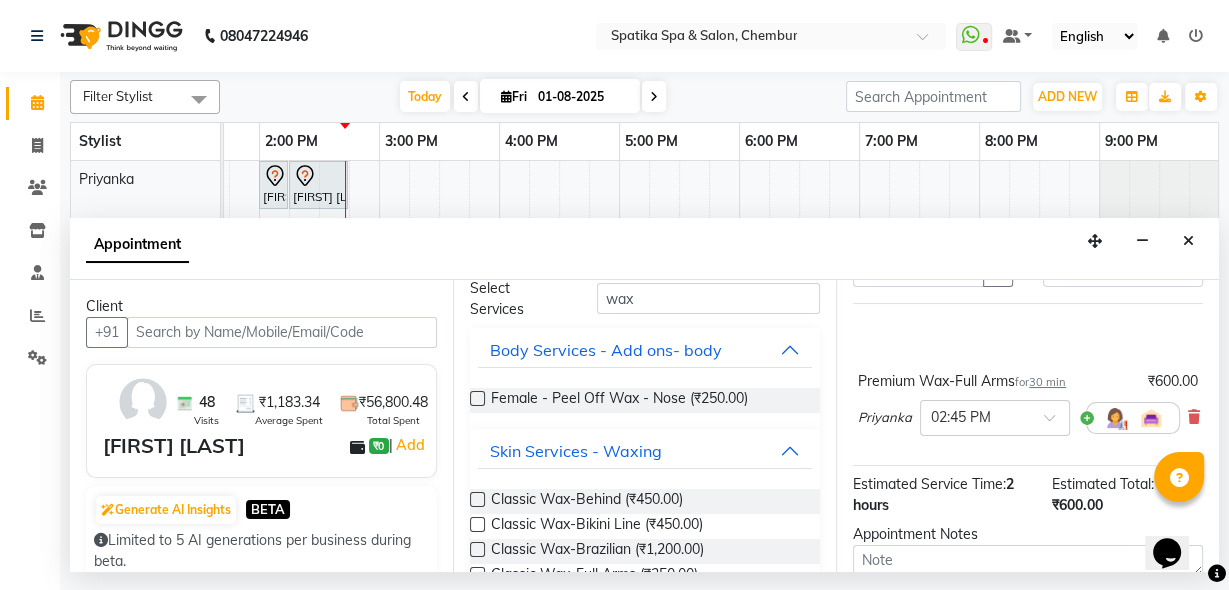 scroll, scrollTop: 0, scrollLeft: 0, axis: both 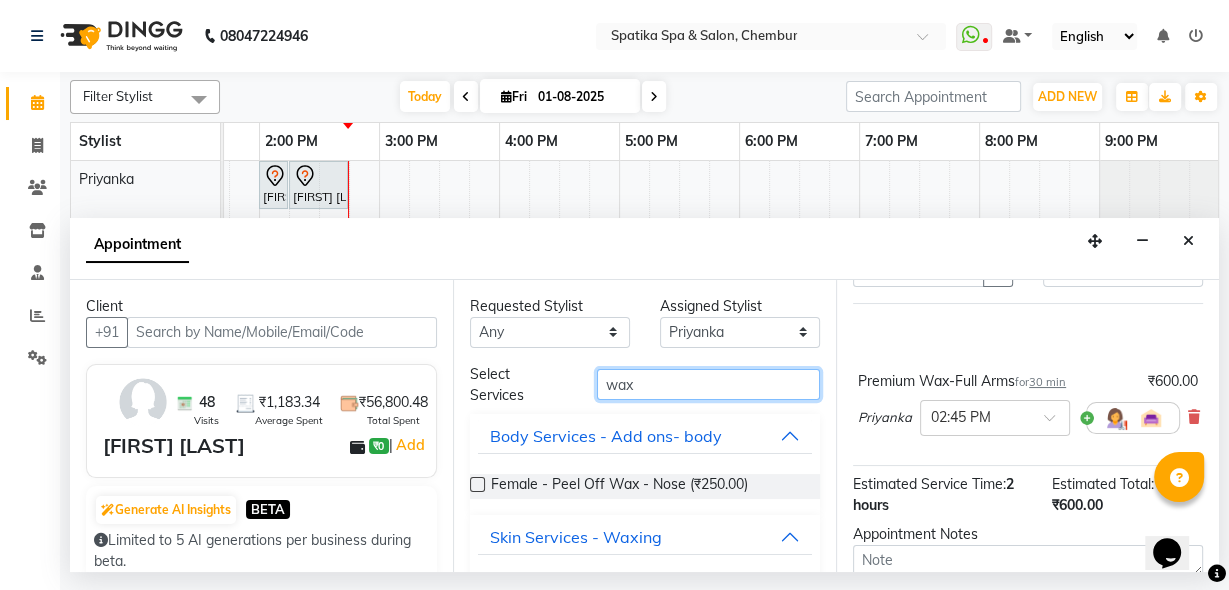 click on "wax" at bounding box center [708, 384] 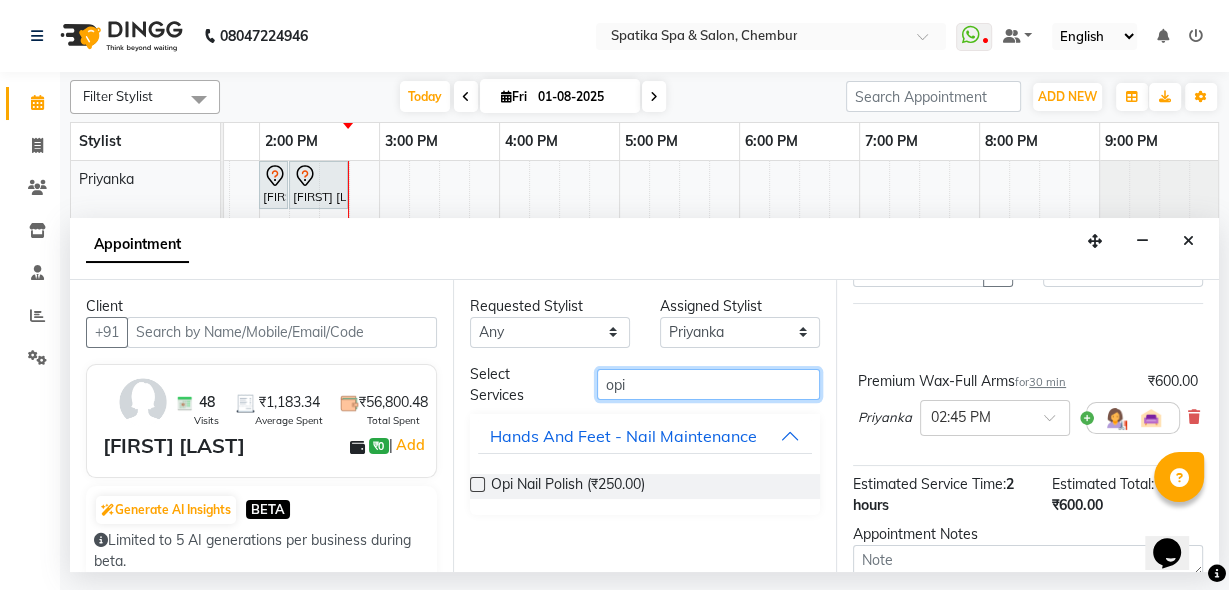 type on "opi" 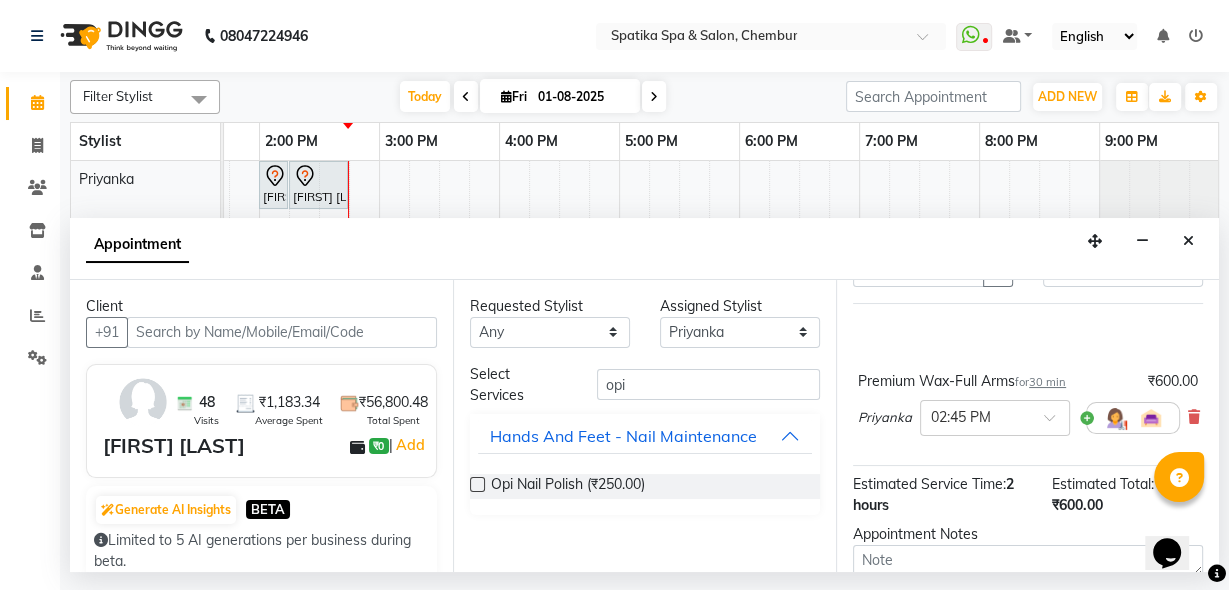 click on "Opi Nail Polish (₹250.00)" at bounding box center [645, 486] 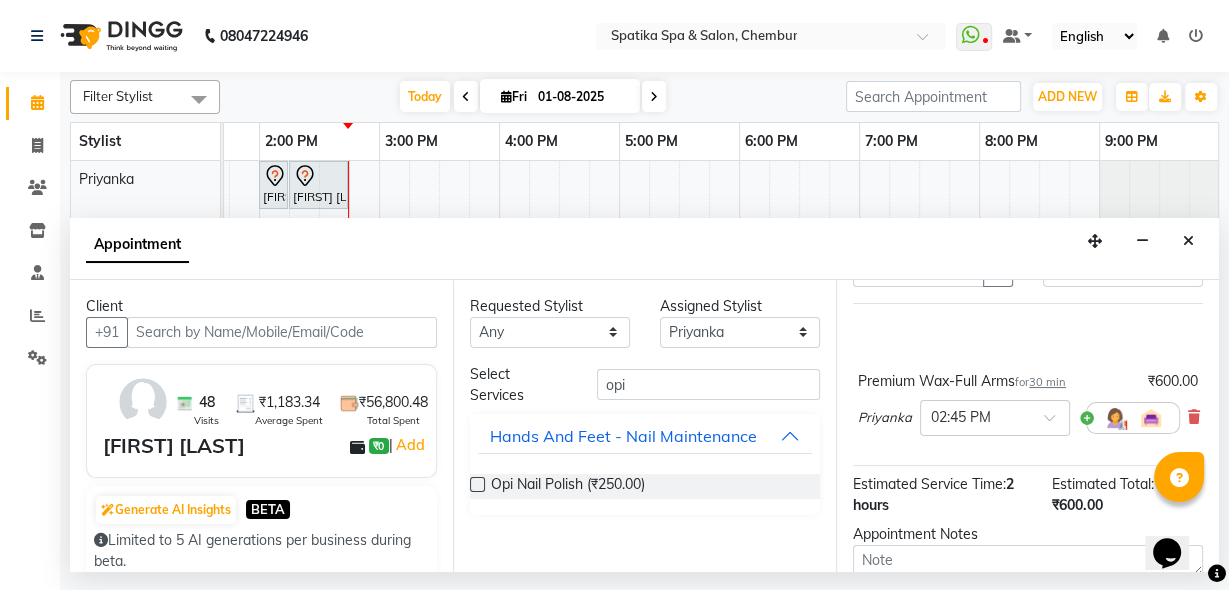 click at bounding box center [477, 484] 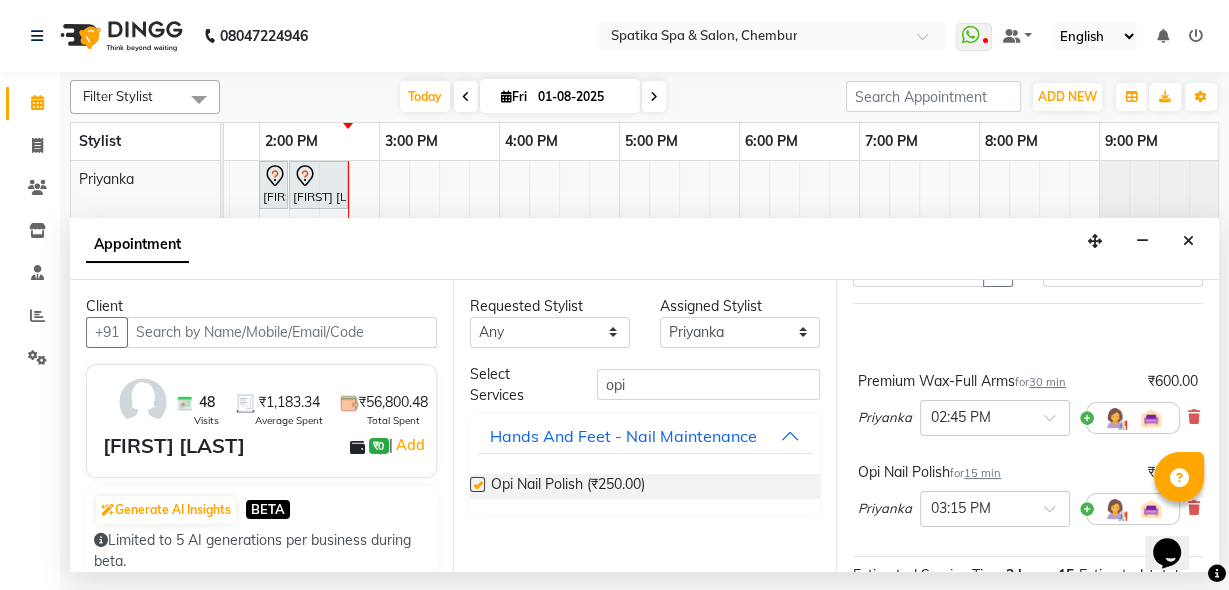 checkbox on "false" 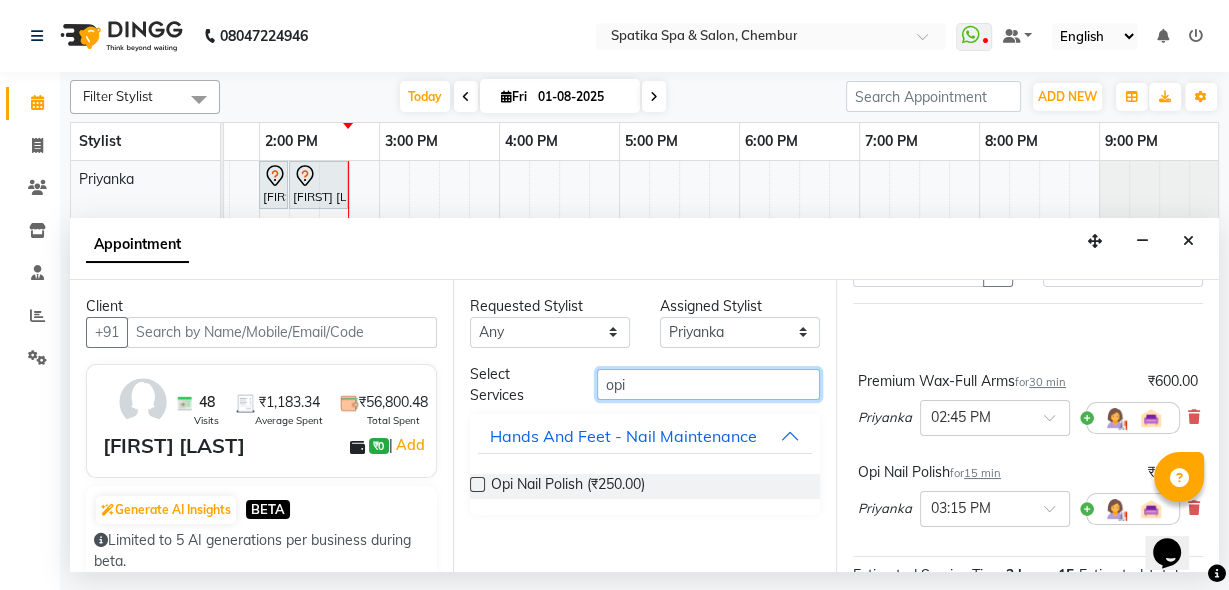 click on "opi" at bounding box center (708, 384) 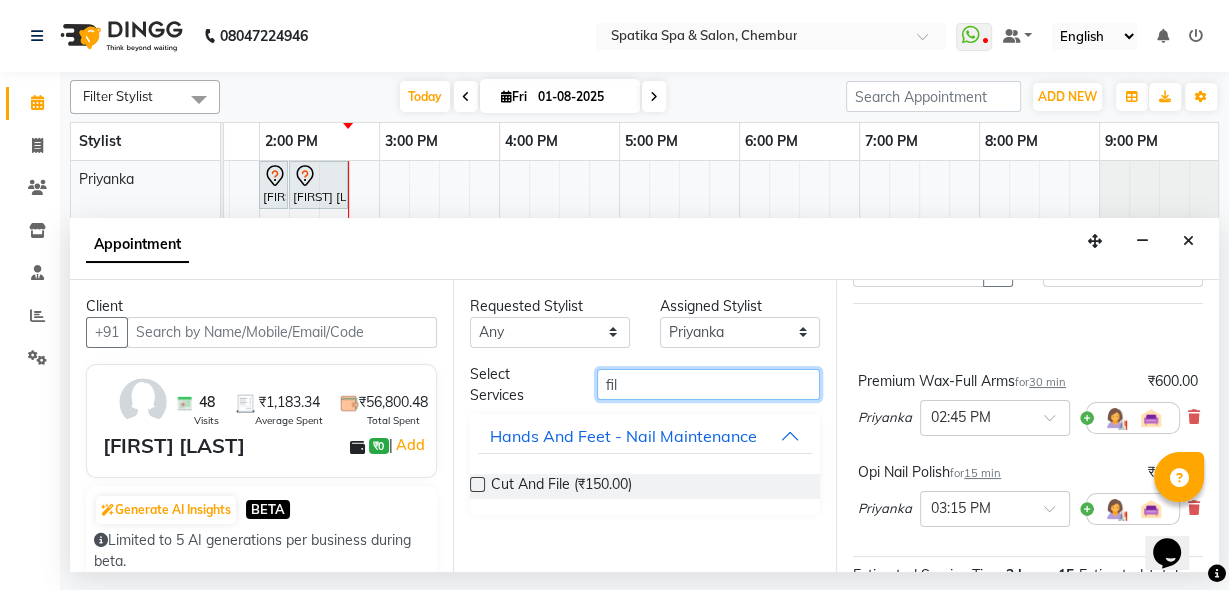 type on "fil" 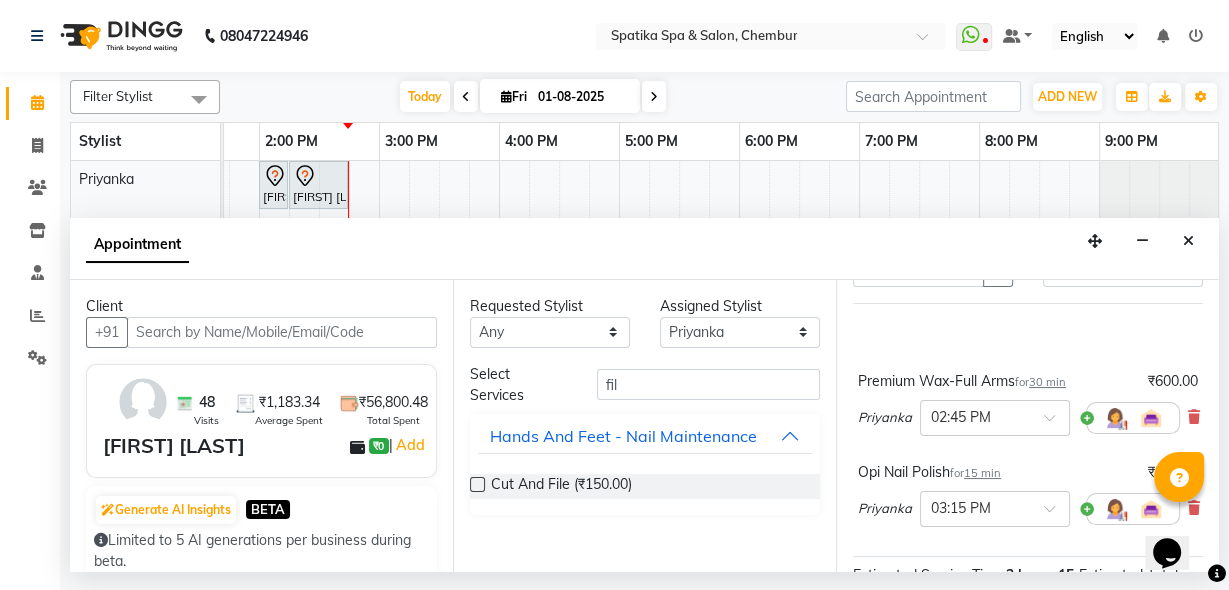 click at bounding box center [477, 484] 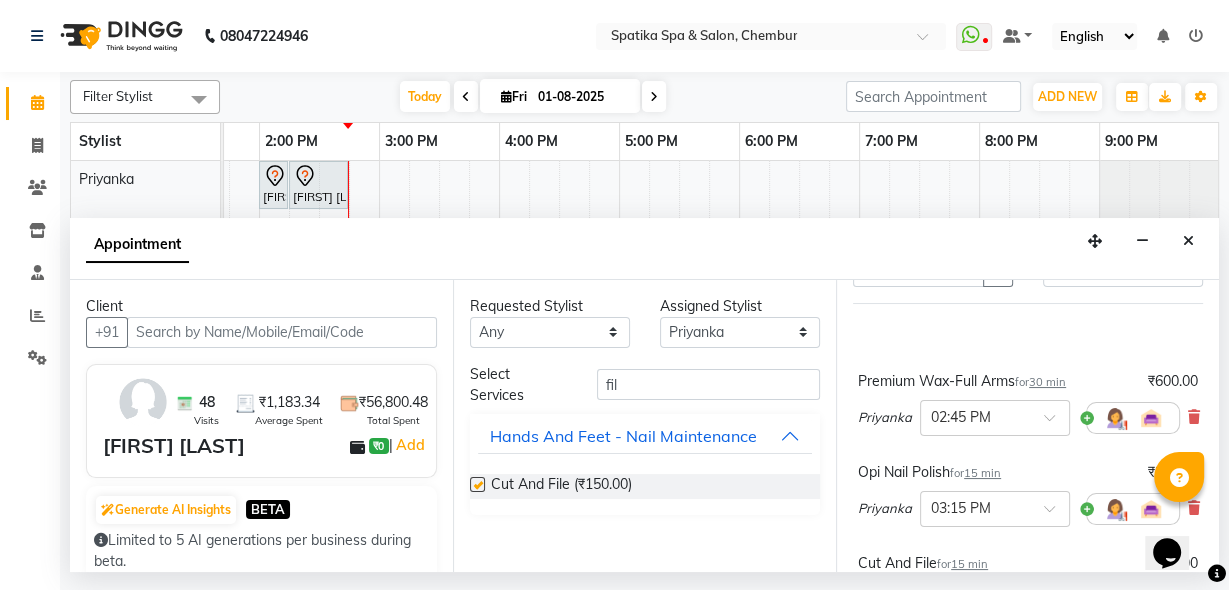 checkbox on "false" 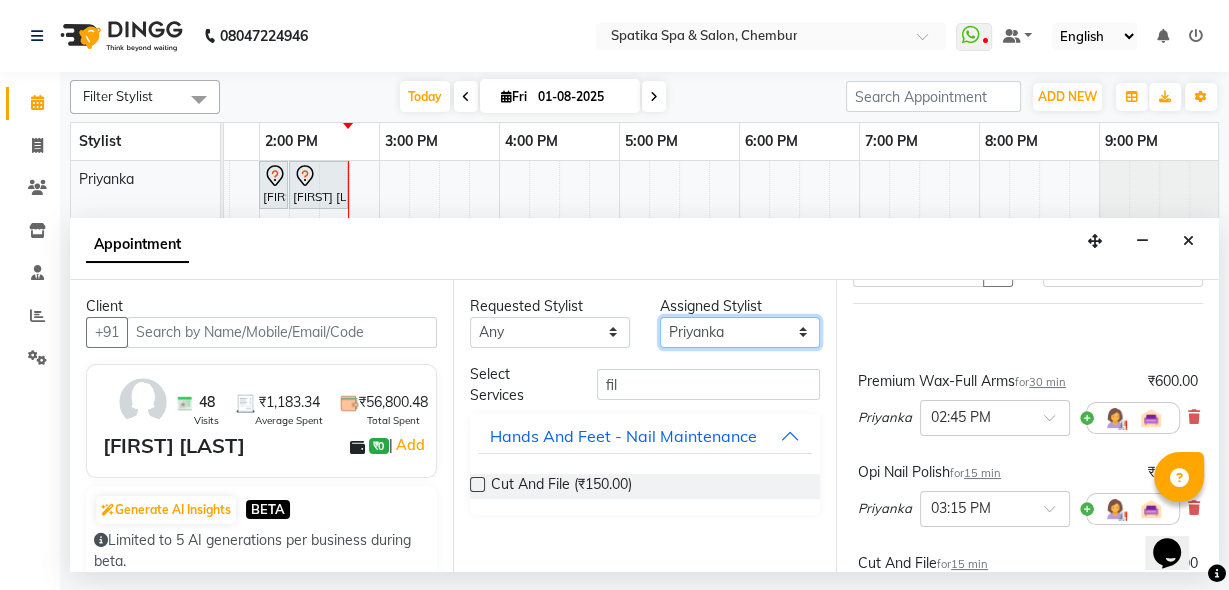 click on "Select Aayushi Sonawala Ali deepak kumar faisal lotus roran Lucky Madhu Gupta Milind Payal Dhanke Priyanka shahrukh sumitra" at bounding box center [740, 332] 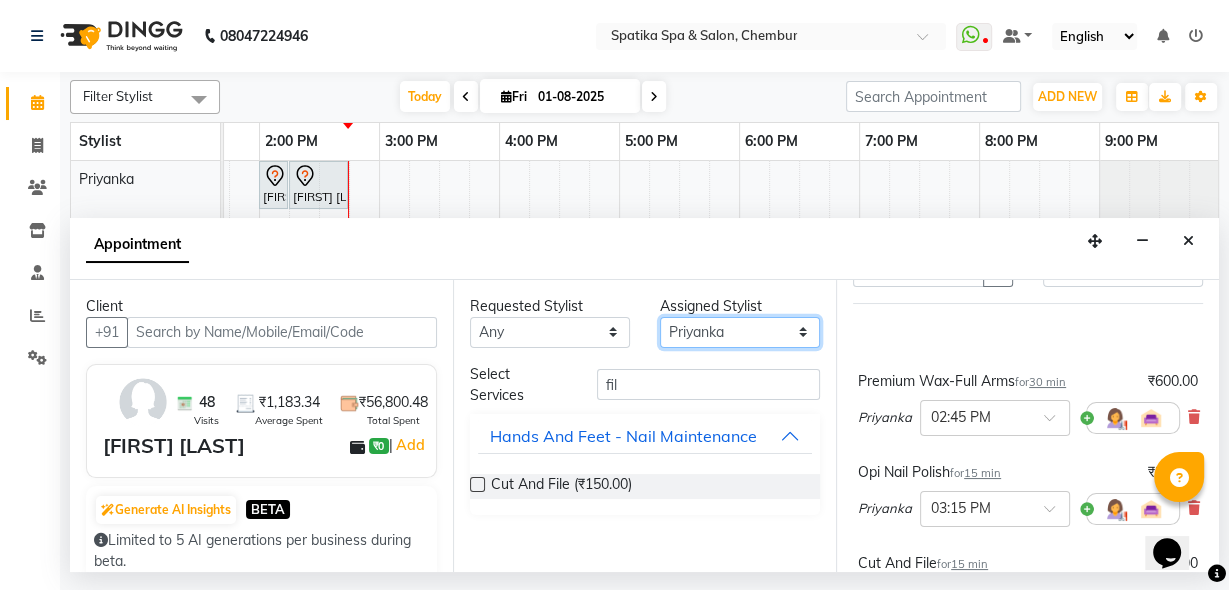 select on "68899" 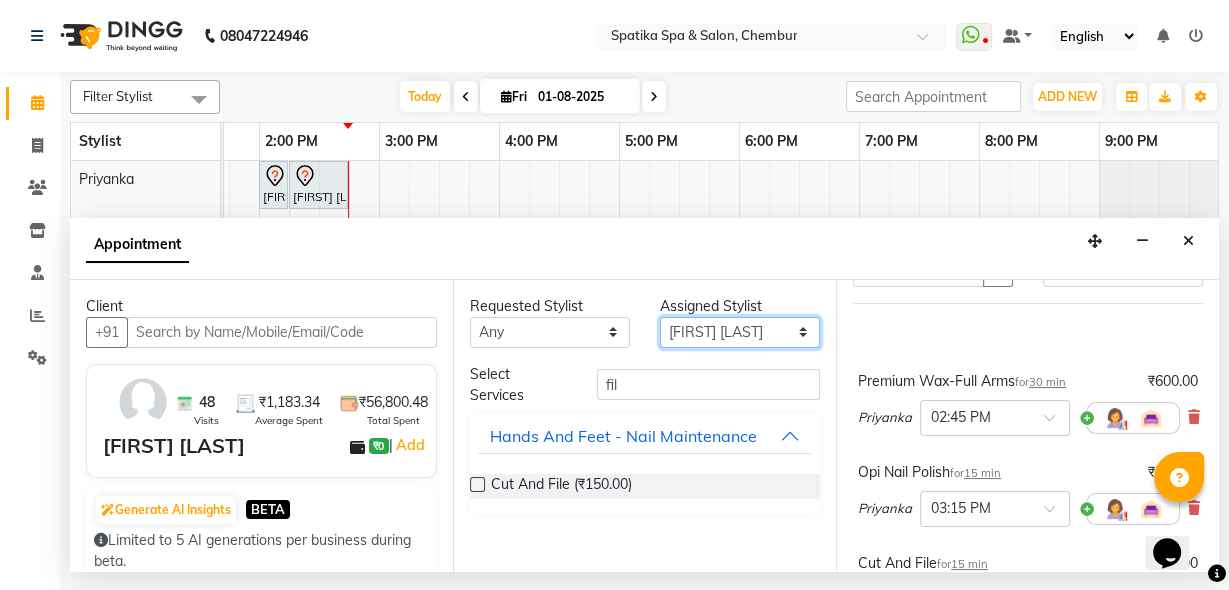 click on "Select Aayushi Sonawala Ali deepak kumar faisal lotus roran Lucky Madhu Gupta Milind Payal Dhanke Priyanka shahrukh sumitra" at bounding box center [740, 332] 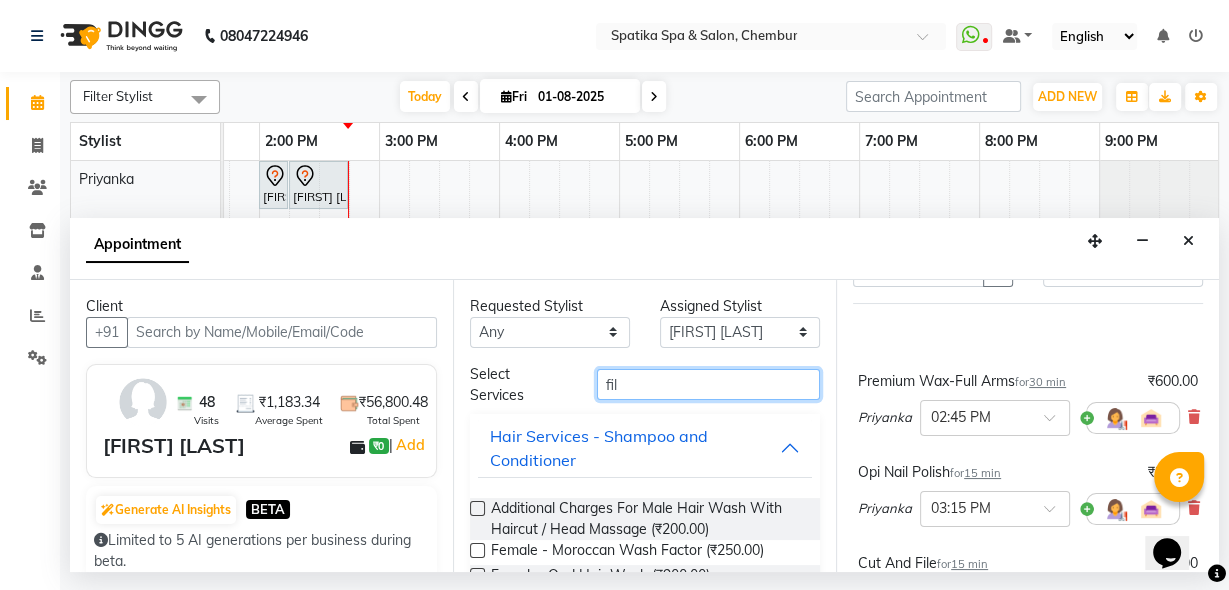 click on "fil" at bounding box center (708, 384) 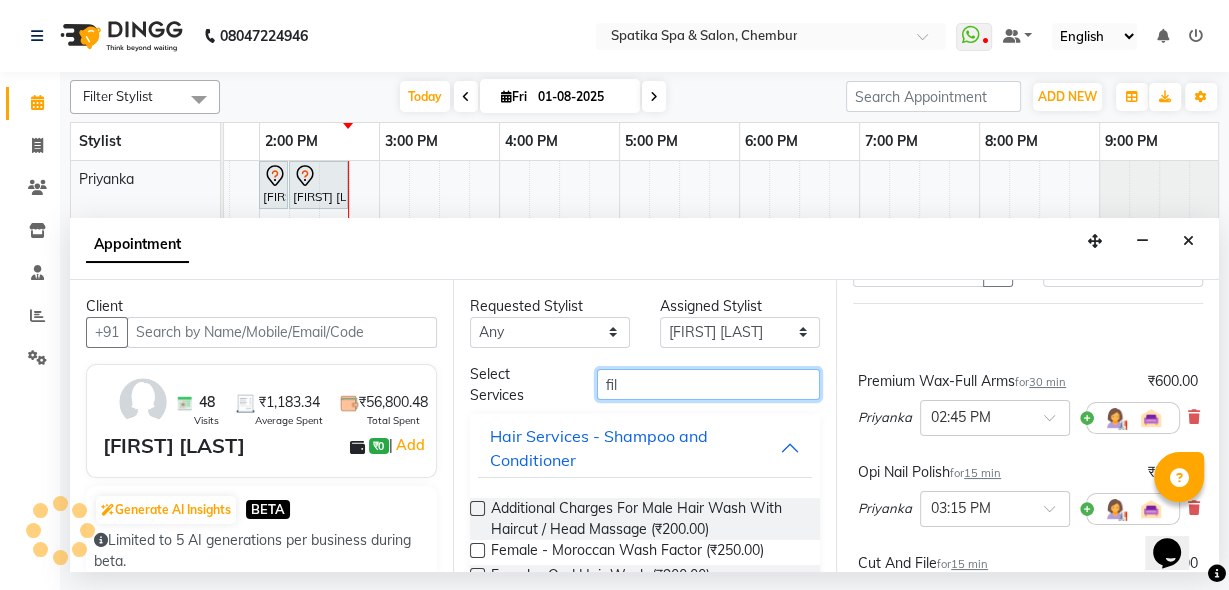 click on "fil" at bounding box center (708, 384) 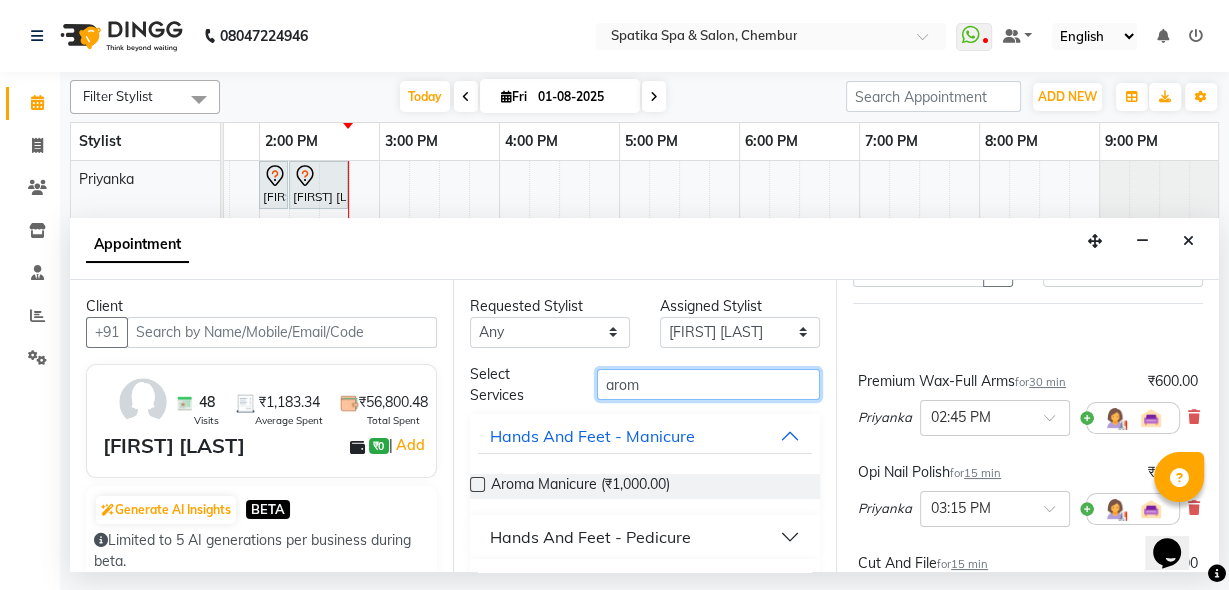 type on "arom" 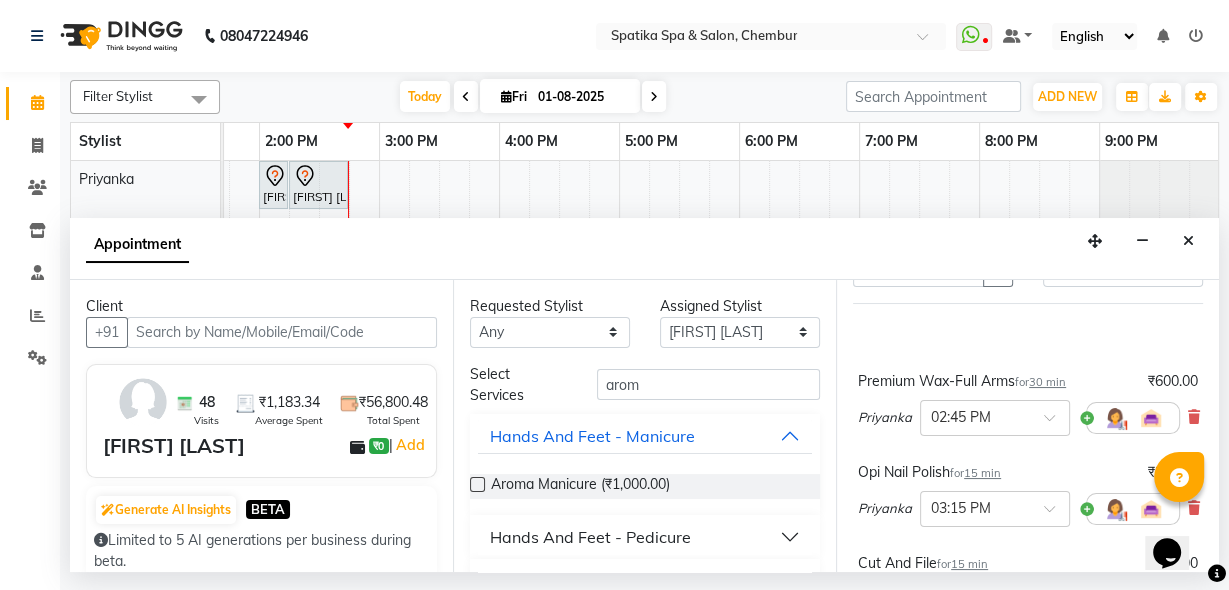 click on "Hands And Feet - Pedicure" at bounding box center (590, 537) 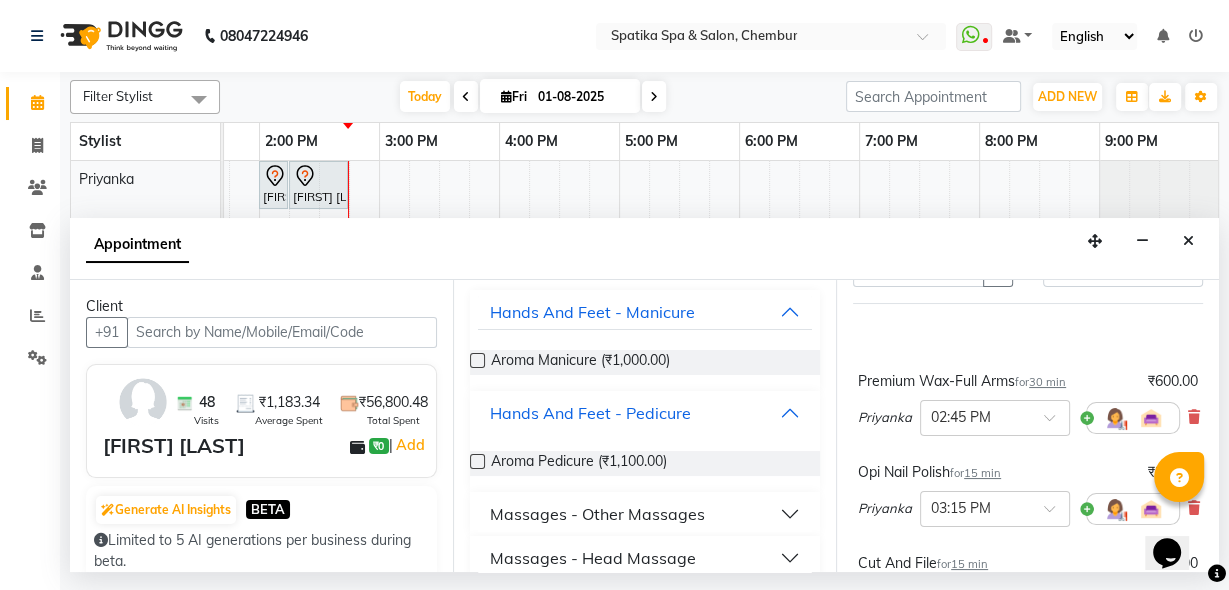 scroll, scrollTop: 147, scrollLeft: 0, axis: vertical 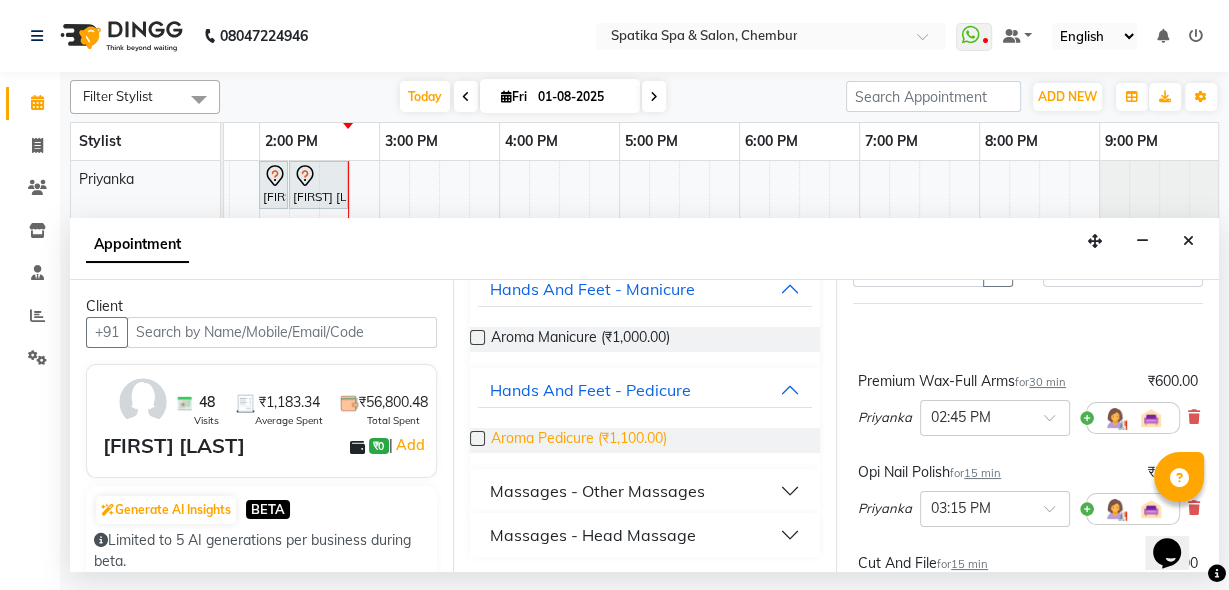 click on "Aroma Pedicure (₹1,100.00)" at bounding box center (579, 440) 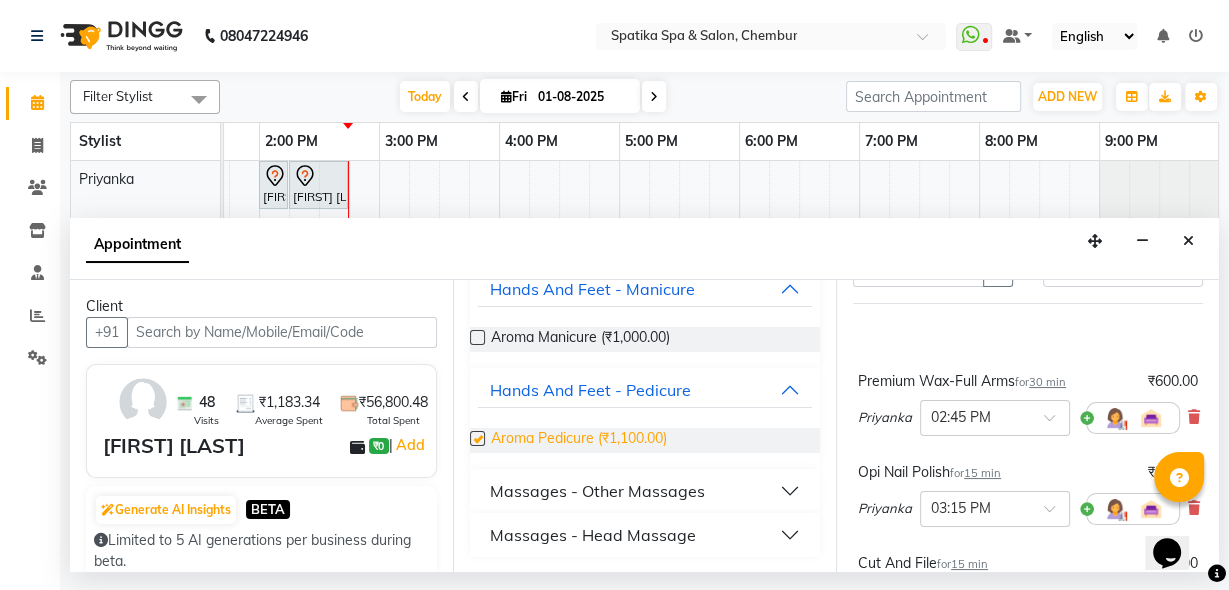 checkbox on "false" 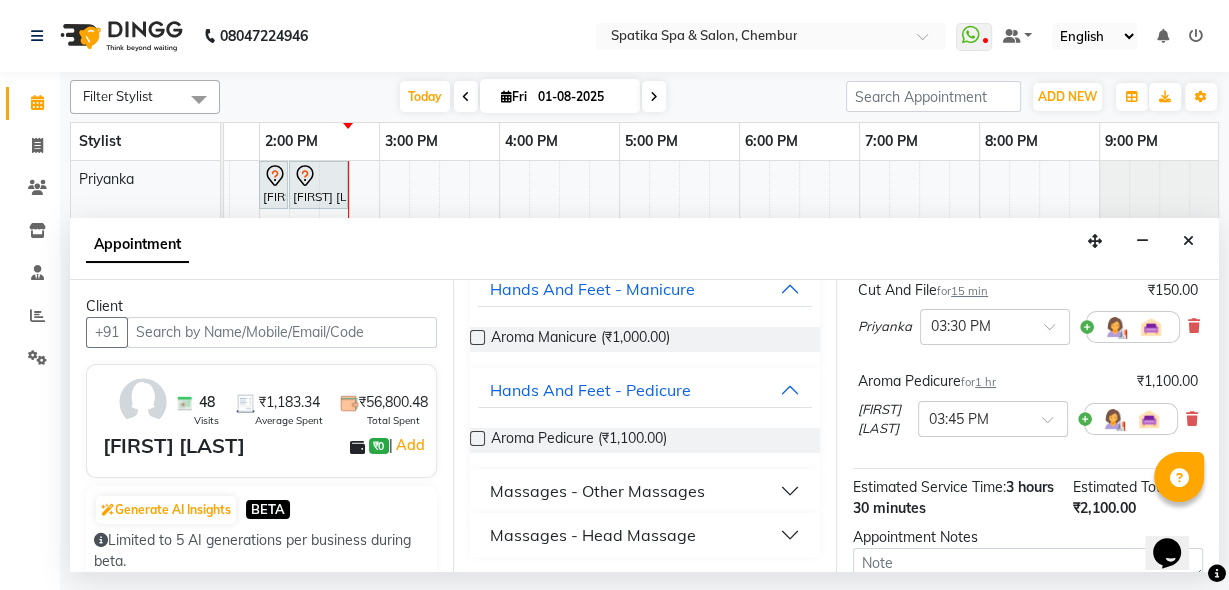 scroll, scrollTop: 538, scrollLeft: 0, axis: vertical 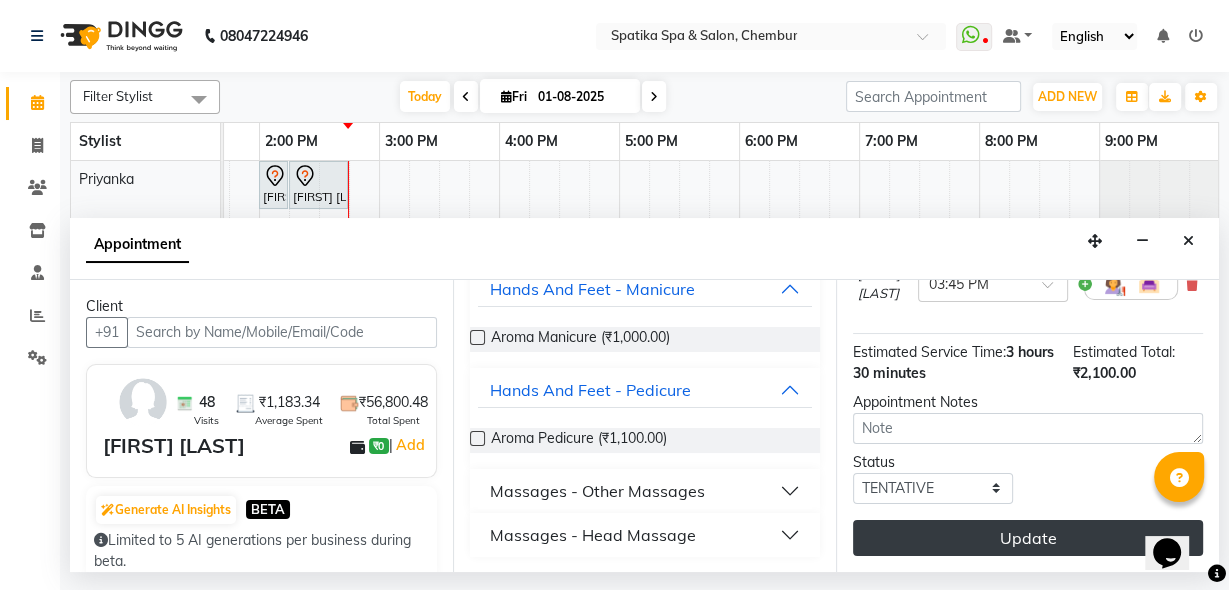 click on "Update" at bounding box center (1028, 538) 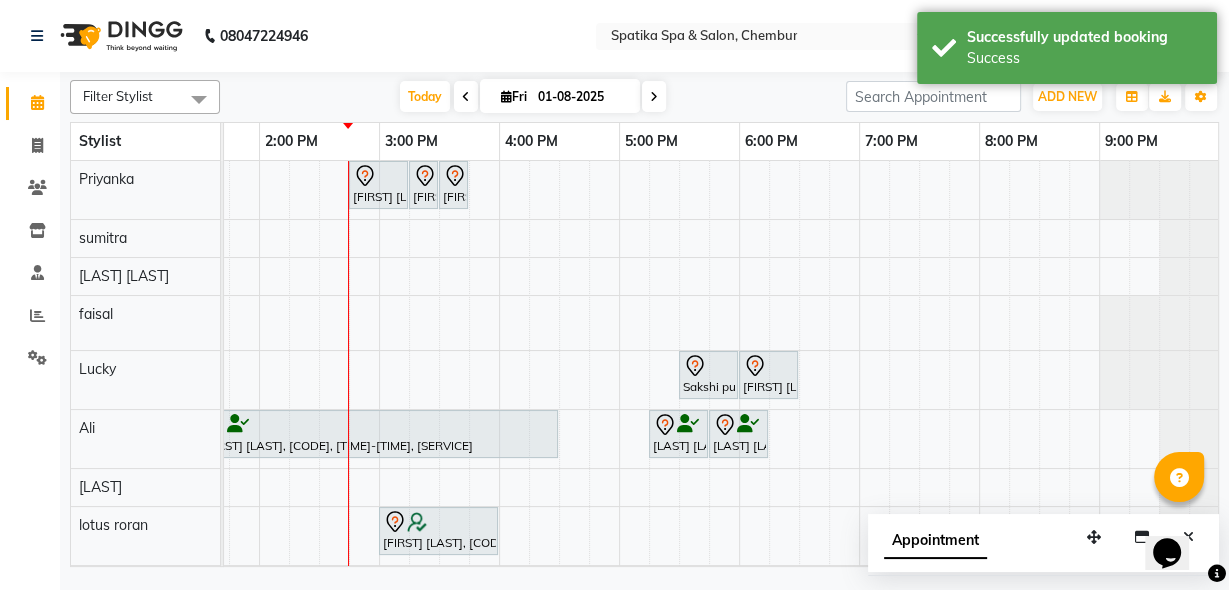 scroll, scrollTop: 0, scrollLeft: 316, axis: horizontal 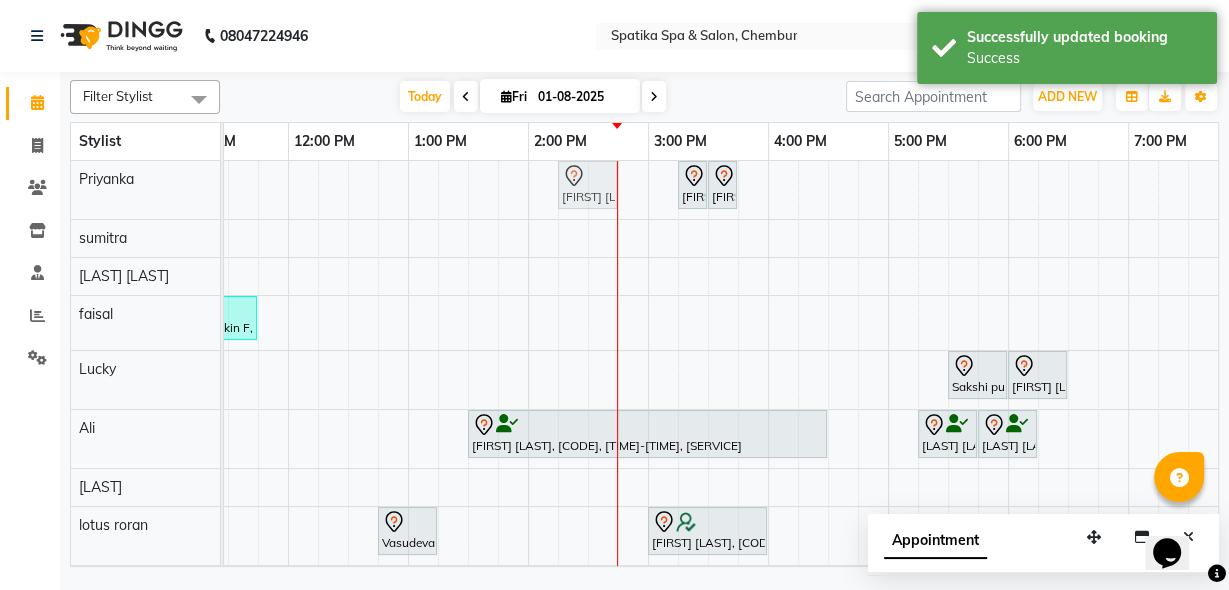 drag, startPoint x: 656, startPoint y: 186, endPoint x: 601, endPoint y: 201, distance: 57.00877 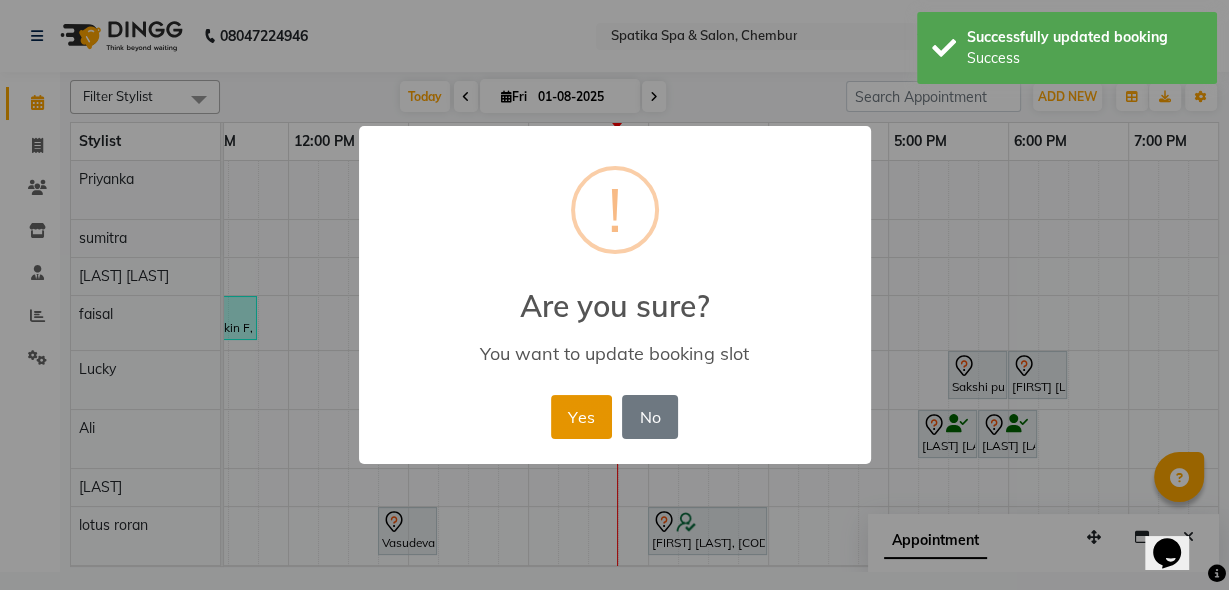 click on "Yes" at bounding box center (581, 417) 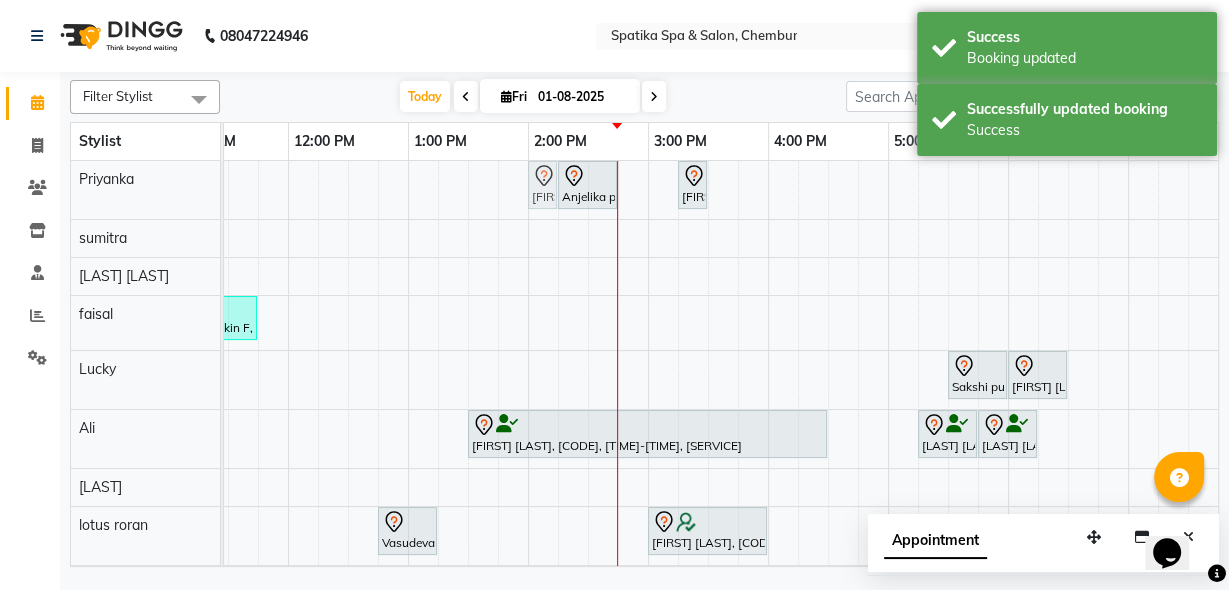 drag, startPoint x: 720, startPoint y: 181, endPoint x: 538, endPoint y: 189, distance: 182.17574 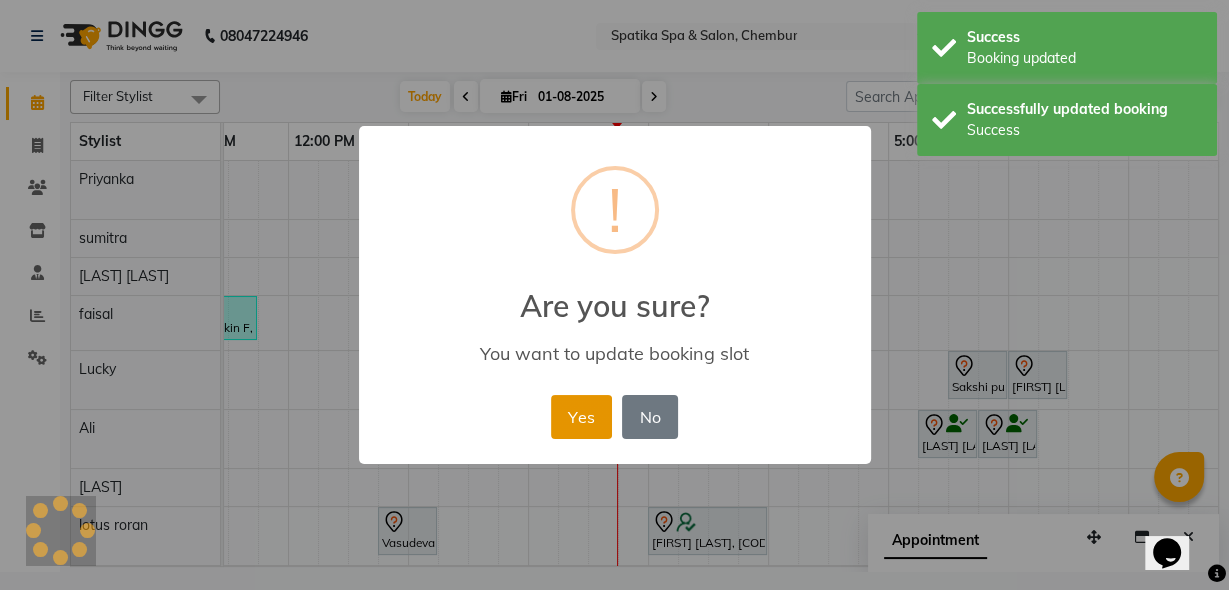 click on "Yes" at bounding box center (581, 417) 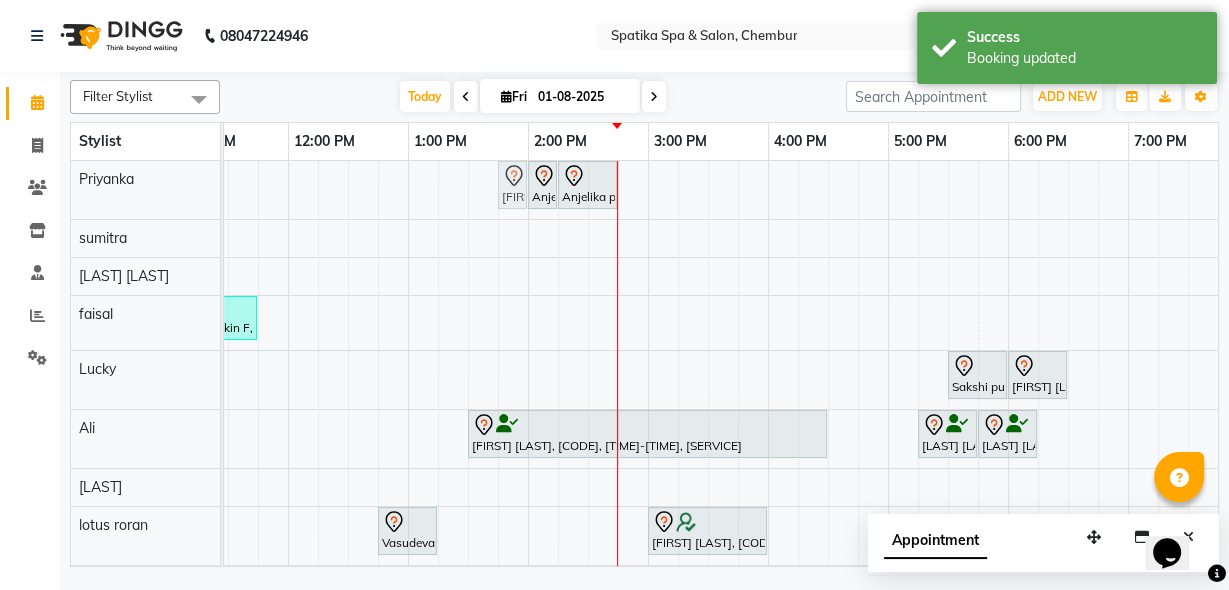 drag, startPoint x: 688, startPoint y: 188, endPoint x: 512, endPoint y: 201, distance: 176.47946 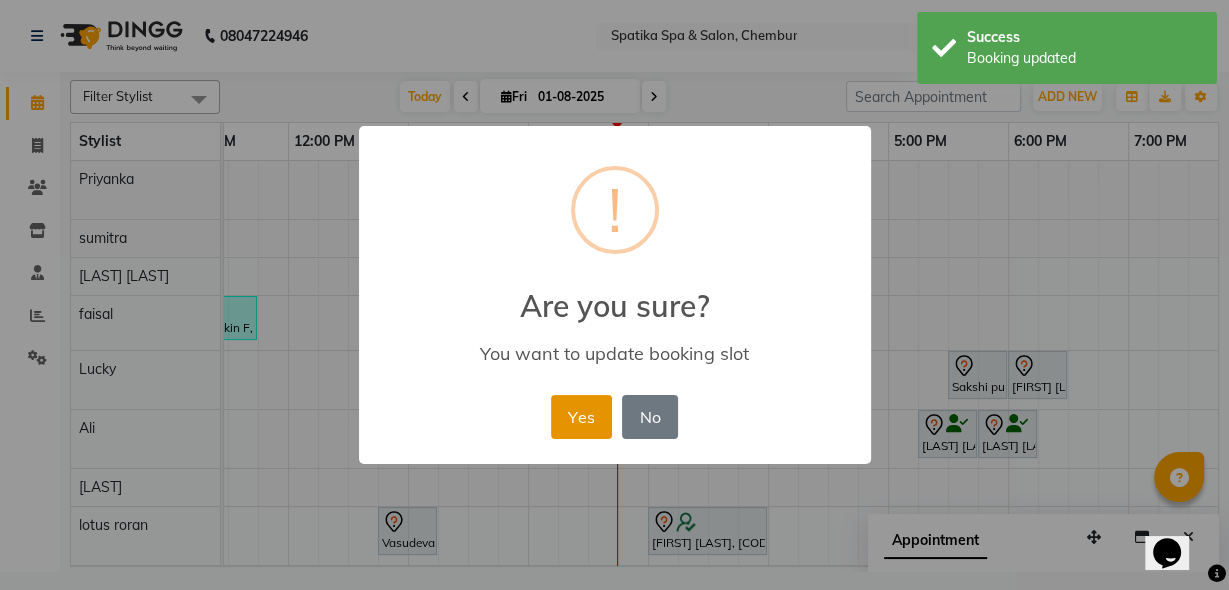 click on "Yes" at bounding box center (581, 417) 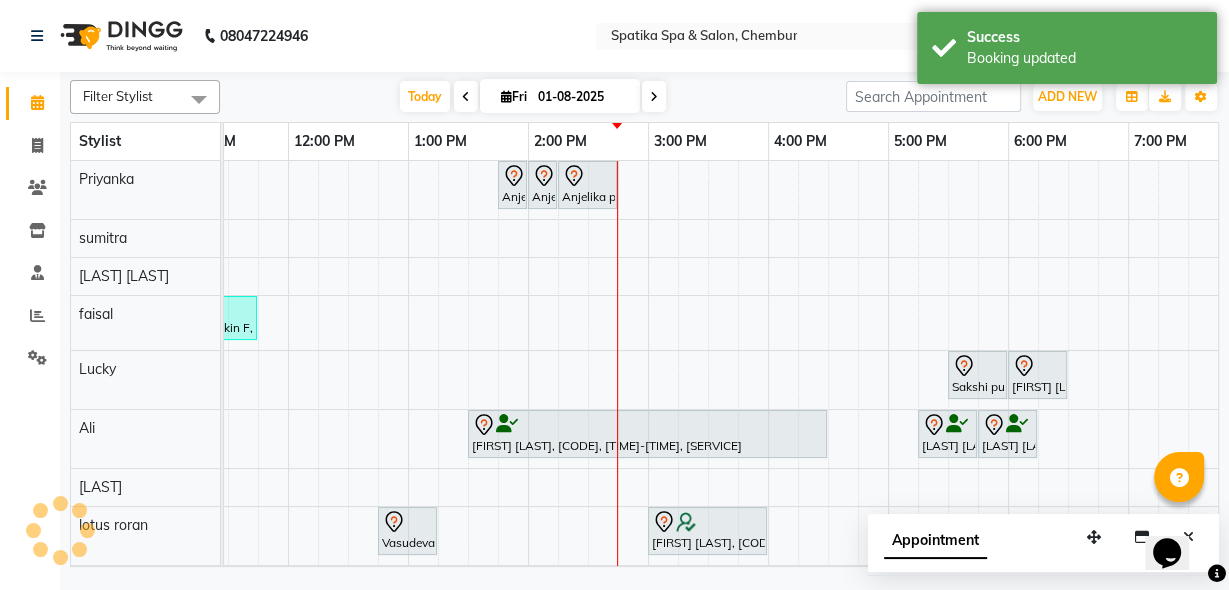scroll, scrollTop: 171, scrollLeft: 296, axis: both 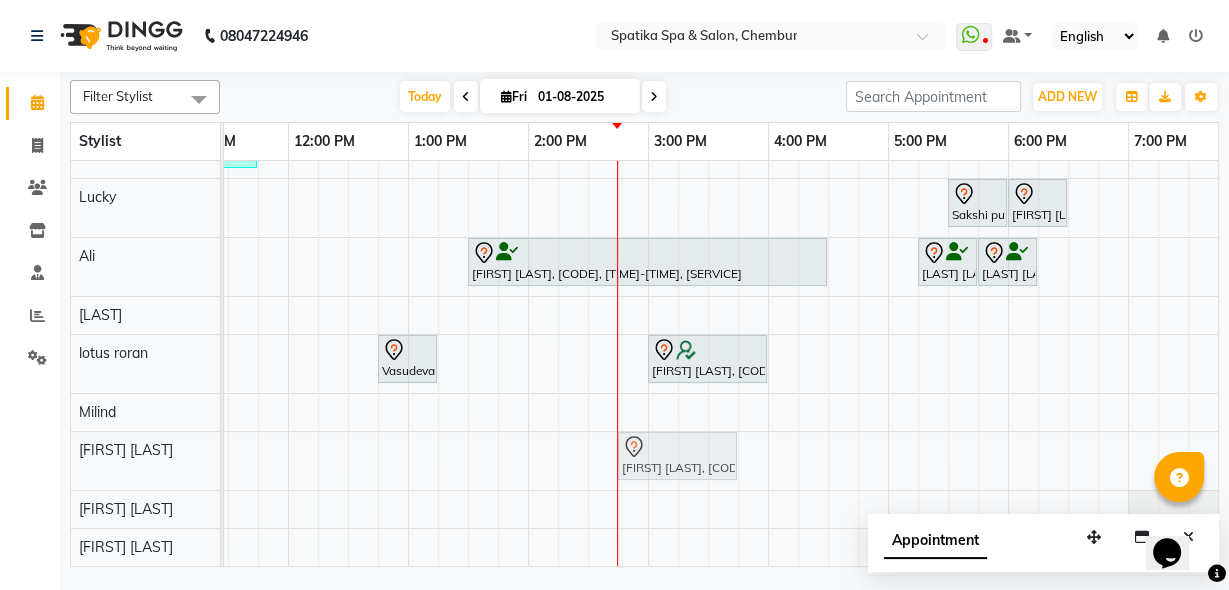drag, startPoint x: 776, startPoint y: 430, endPoint x: 654, endPoint y: 434, distance: 122.06556 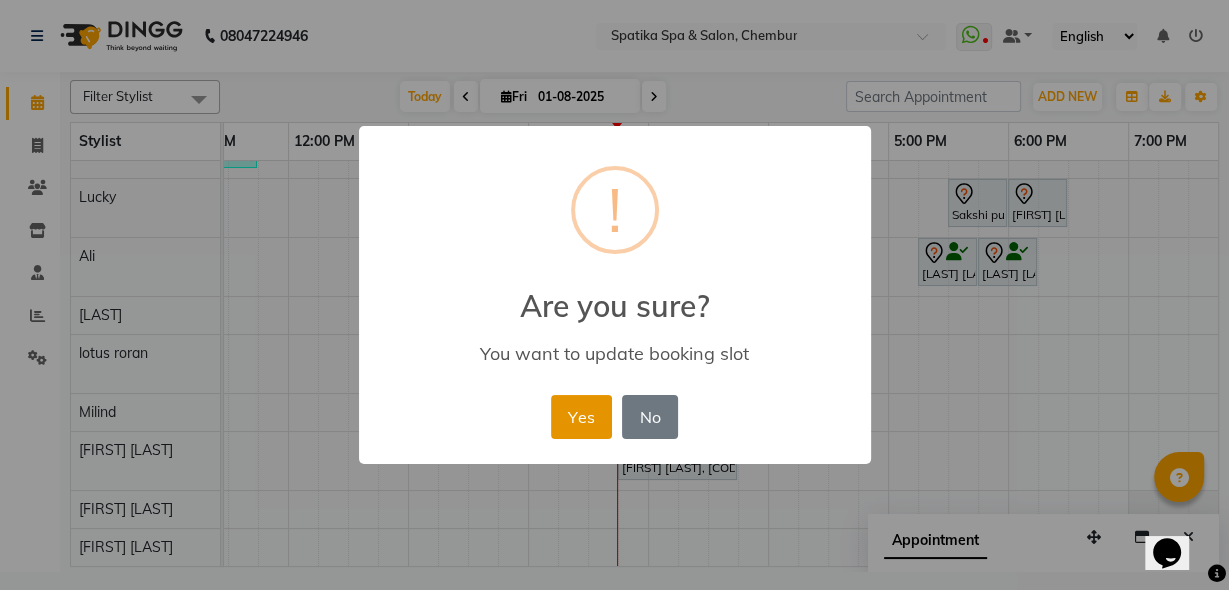 click on "Yes" at bounding box center (581, 417) 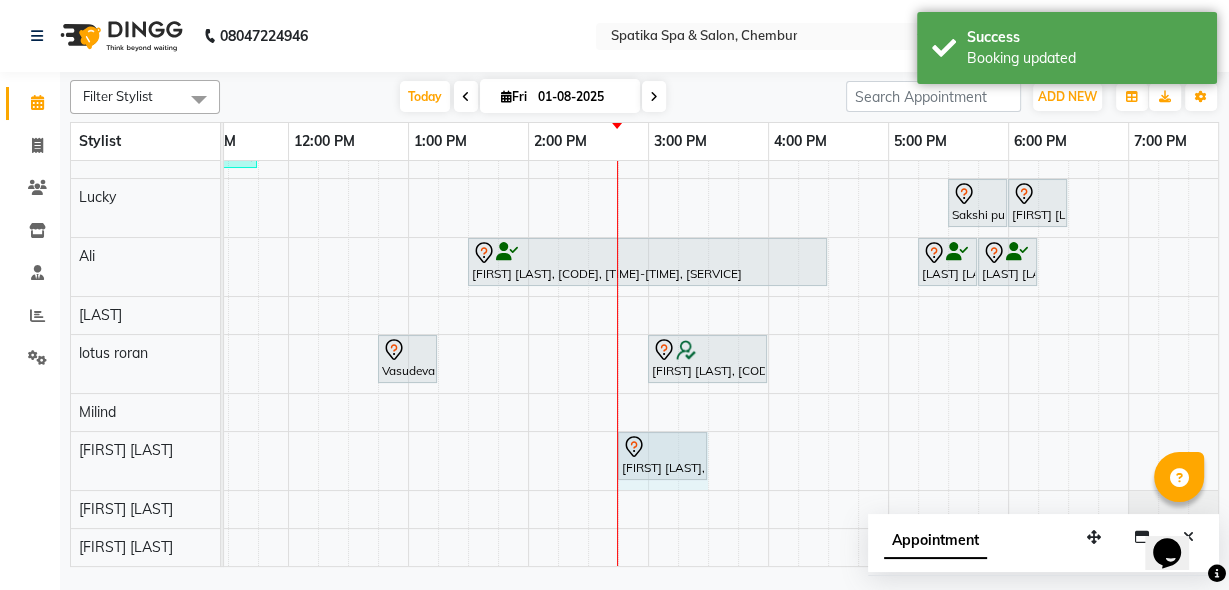 drag, startPoint x: 735, startPoint y: 441, endPoint x: 704, endPoint y: 442, distance: 31.016125 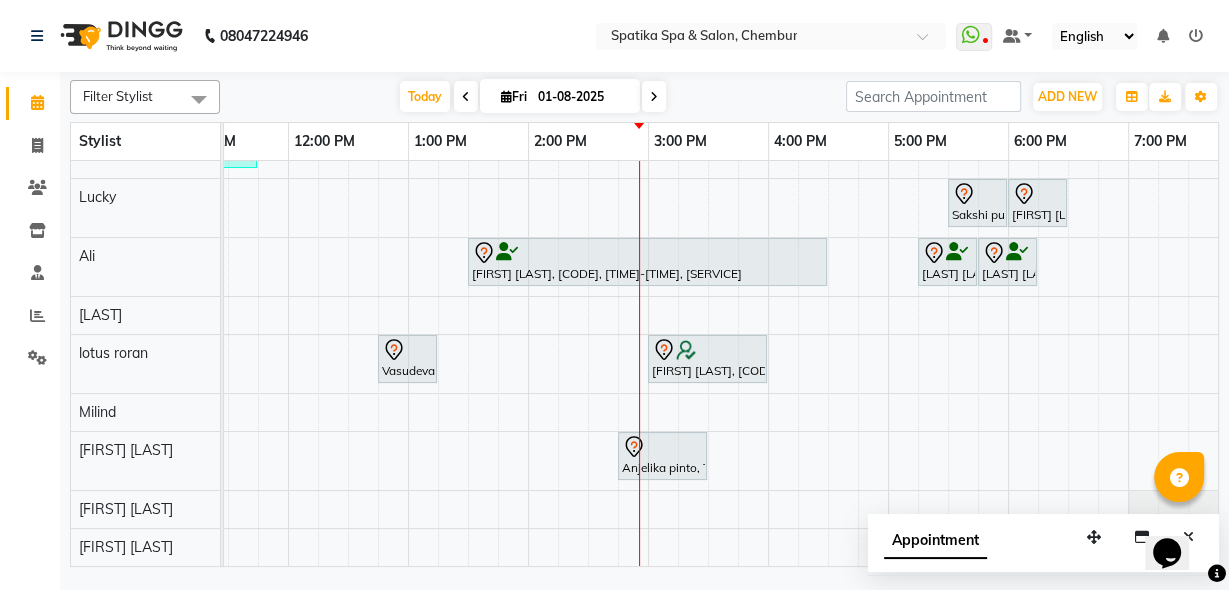 scroll, scrollTop: 179, scrollLeft: 193, axis: both 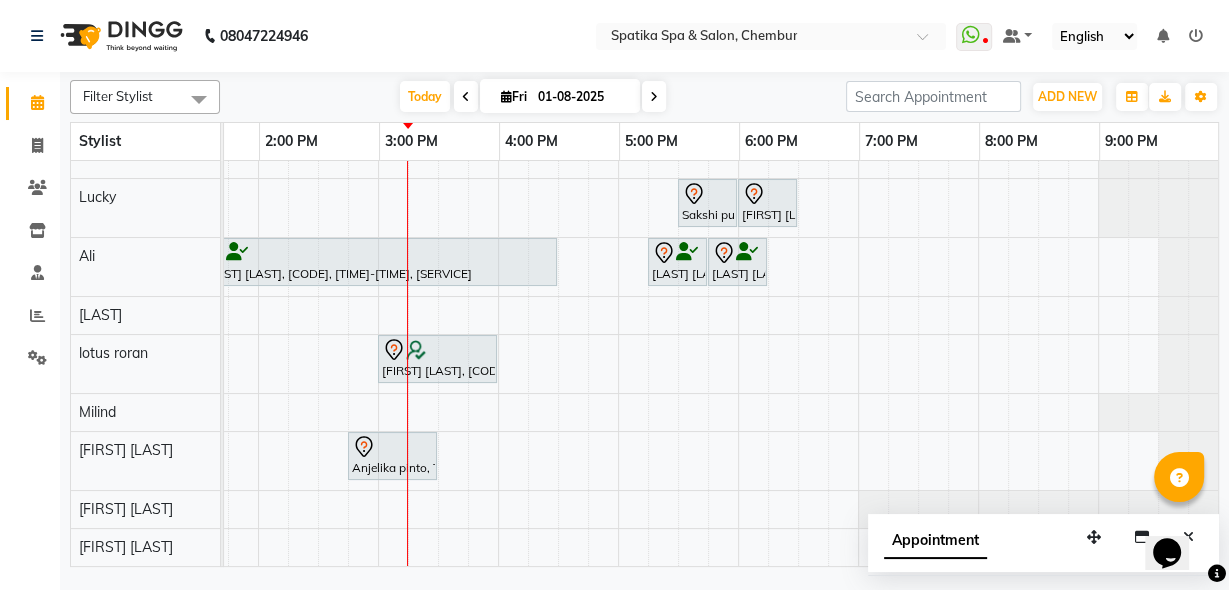 click at bounding box center [392, 447] 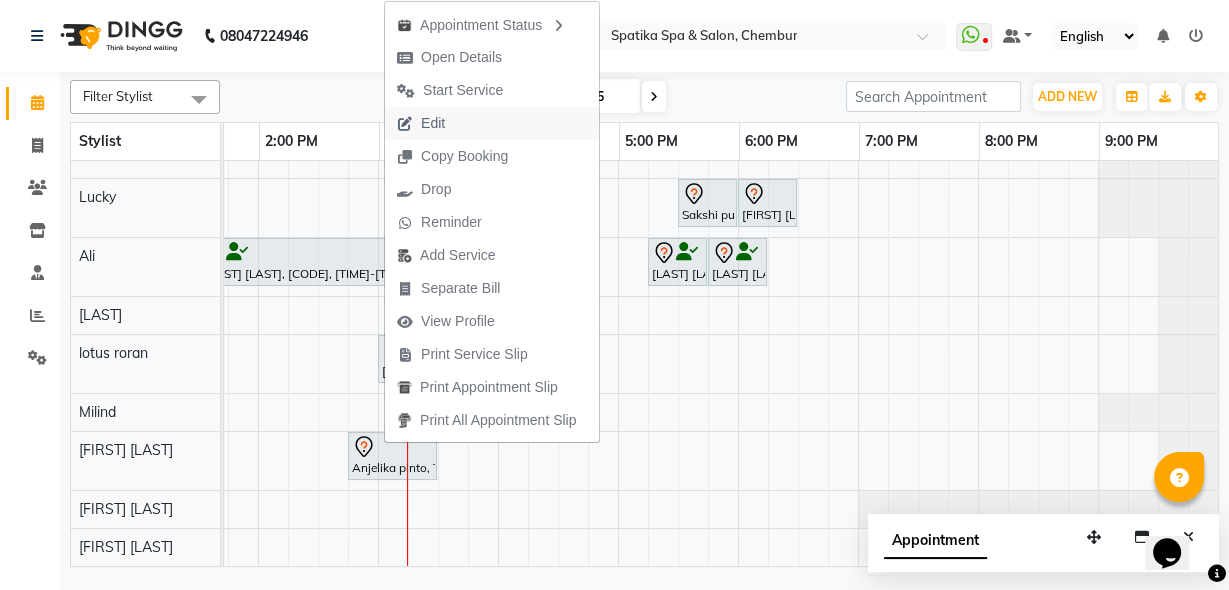 click on "Edit" at bounding box center [433, 123] 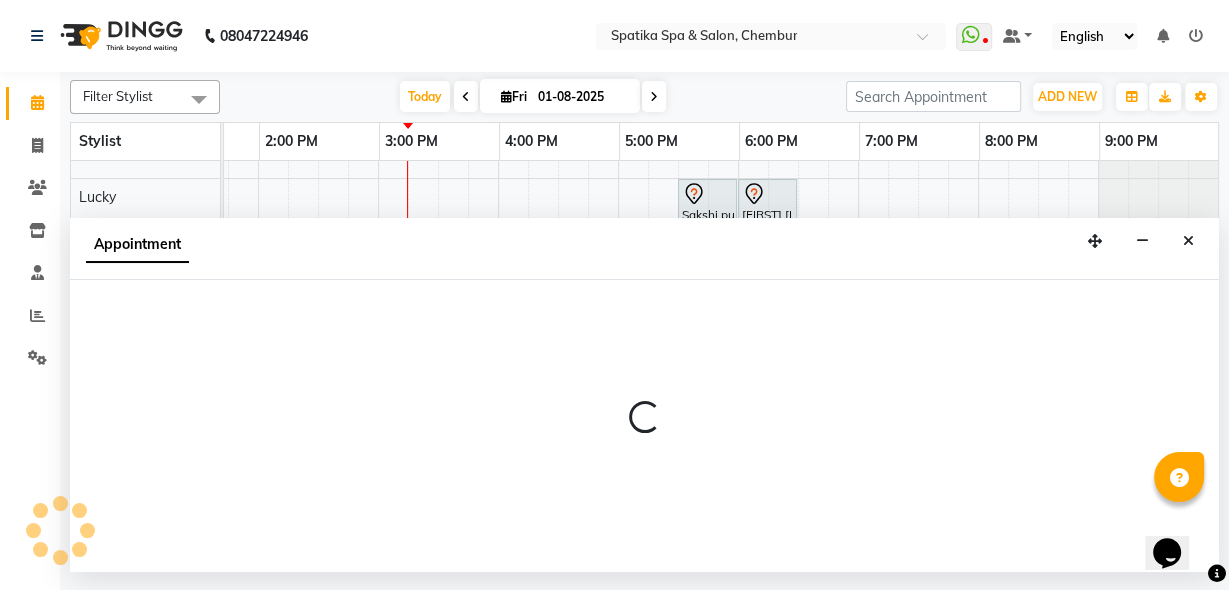 select on "tentative" 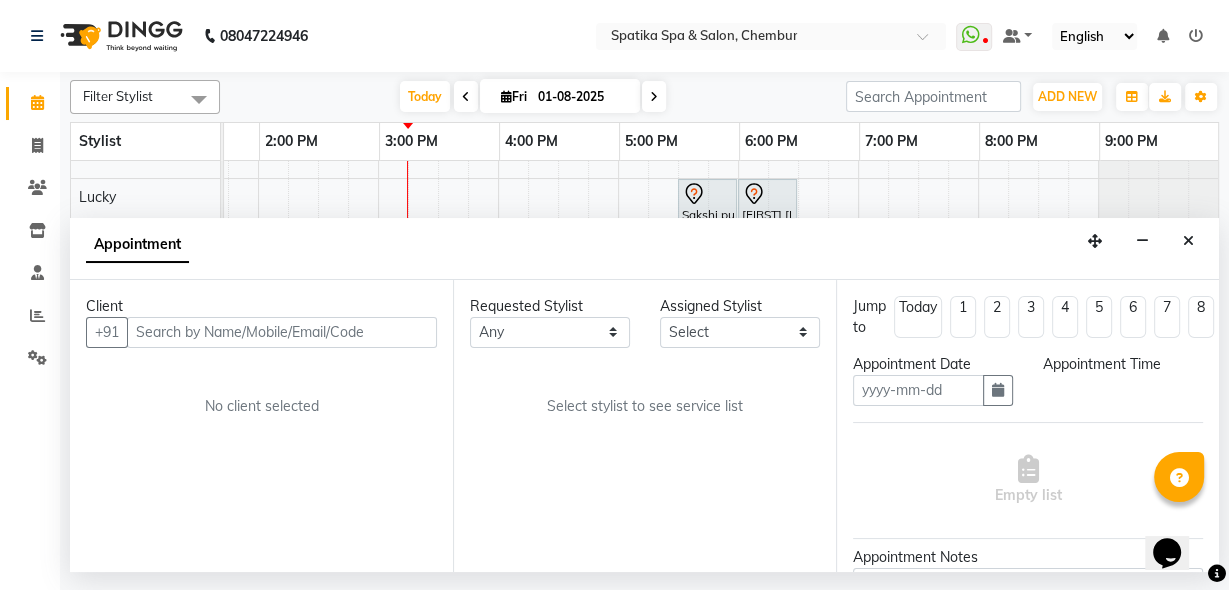type on "01-08-2025" 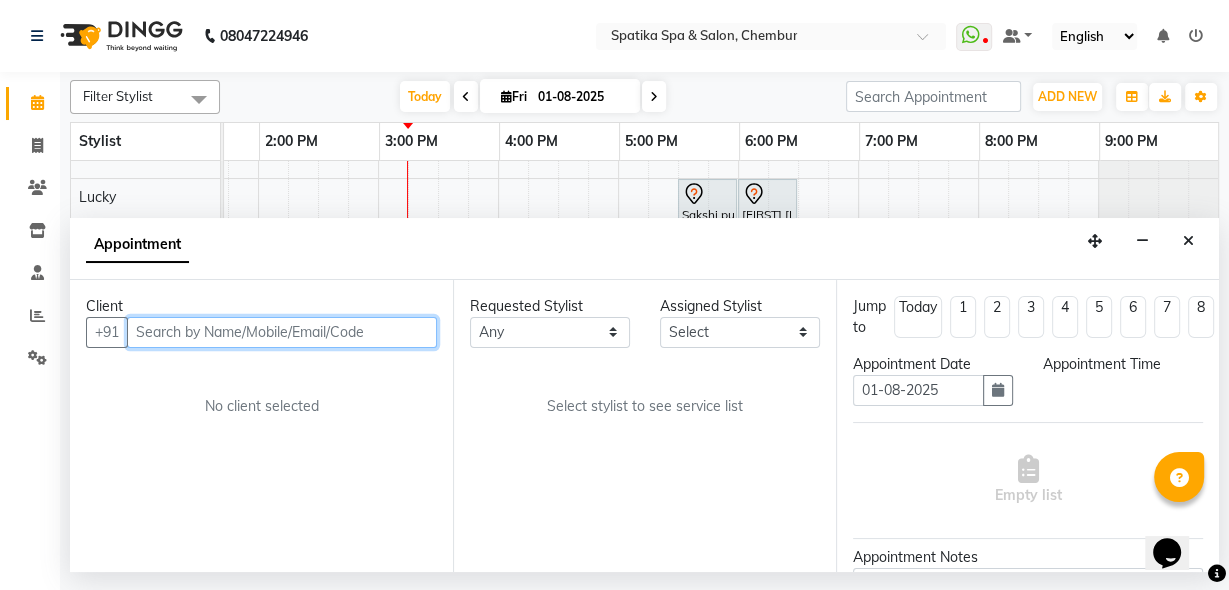 scroll, scrollTop: 0, scrollLeft: 0, axis: both 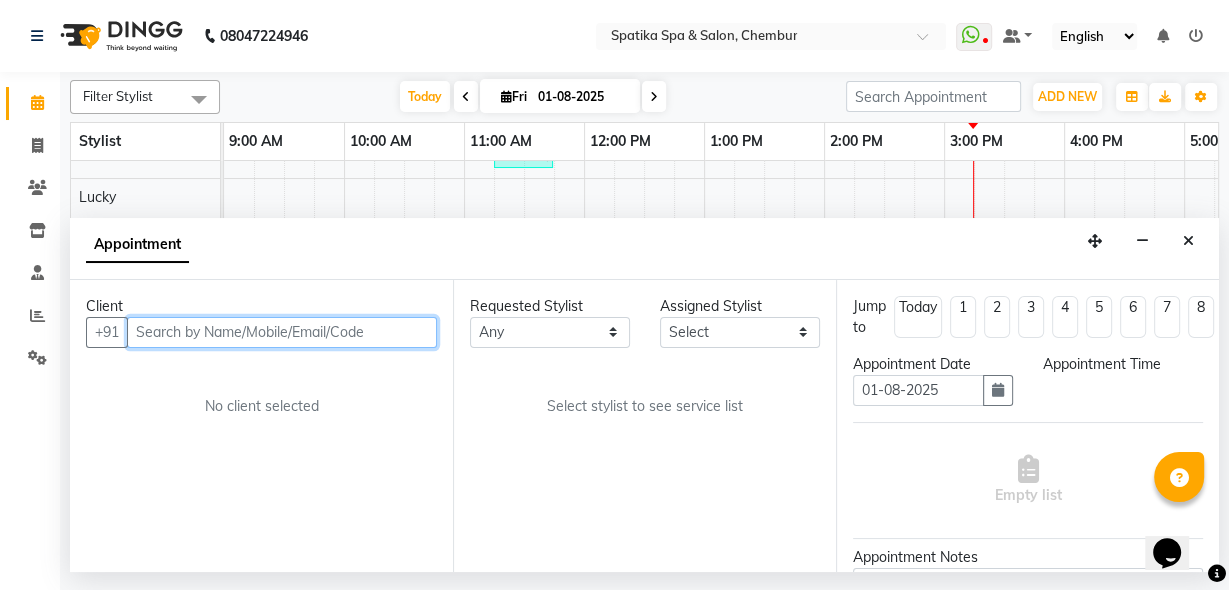 select on "68899" 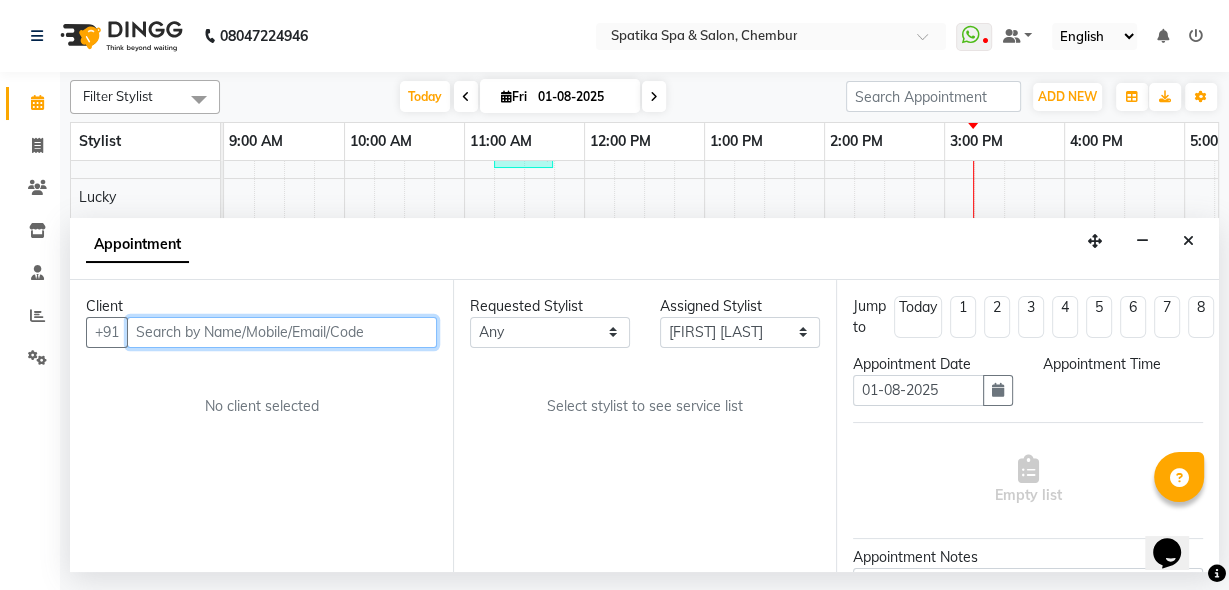 select on "825" 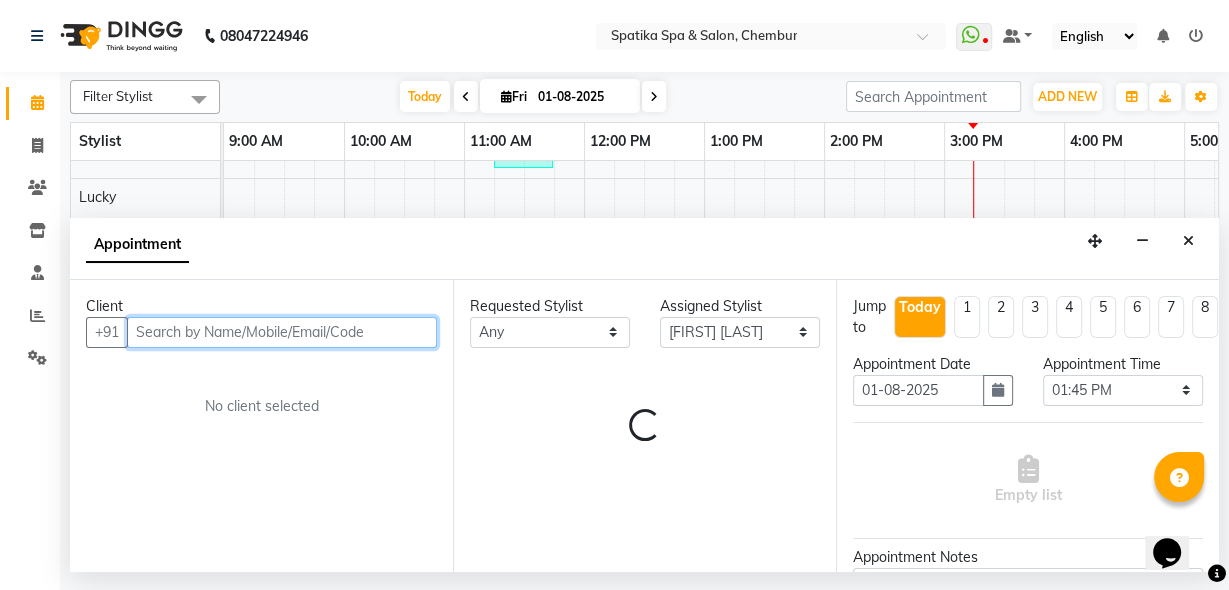 select on "690" 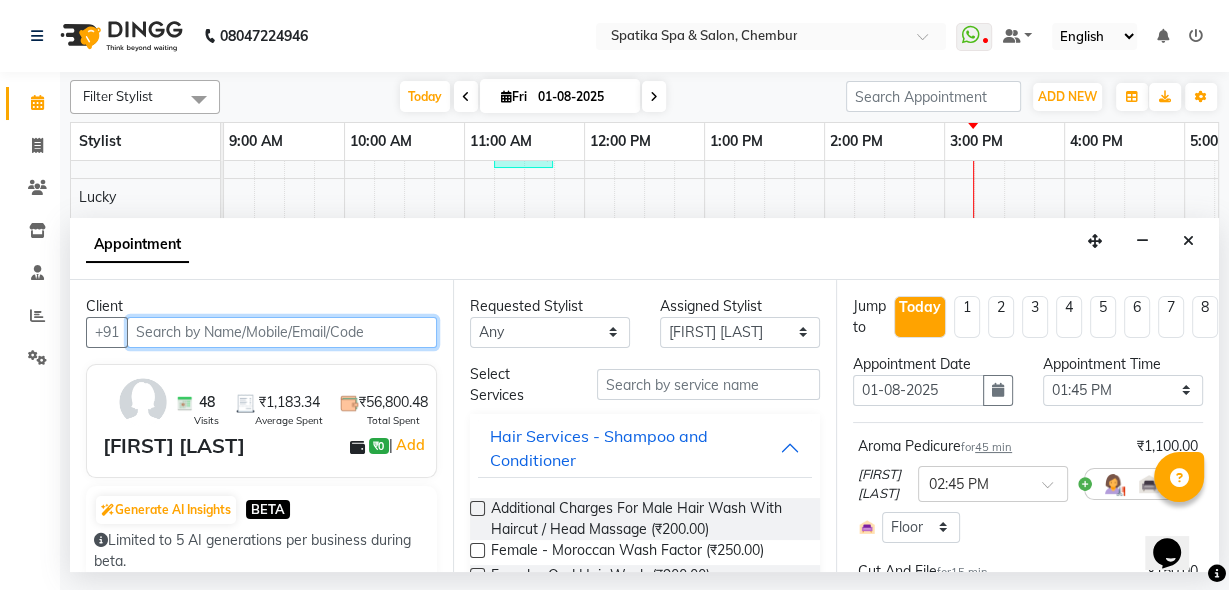 scroll, scrollTop: 0, scrollLeft: 565, axis: horizontal 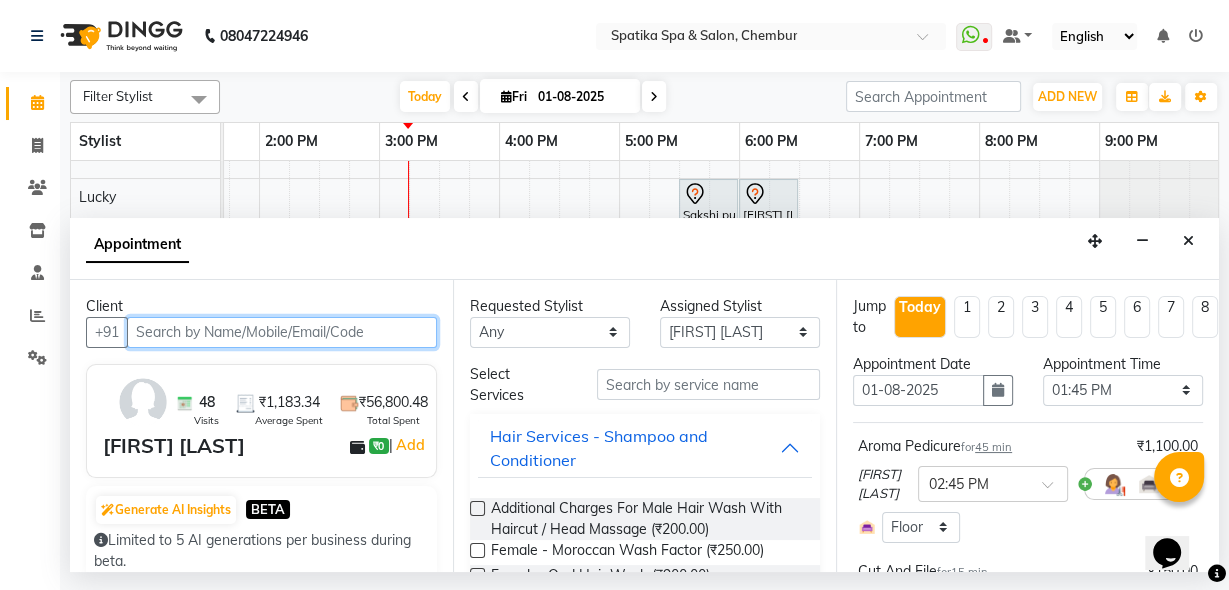 select on "690" 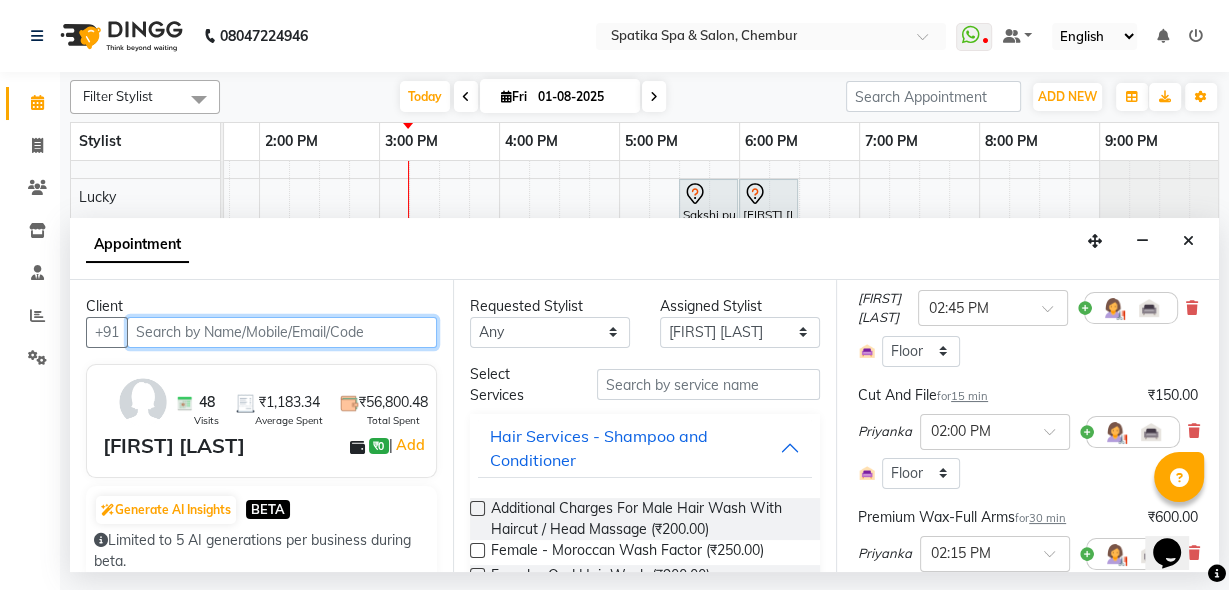 scroll, scrollTop: 0, scrollLeft: 0, axis: both 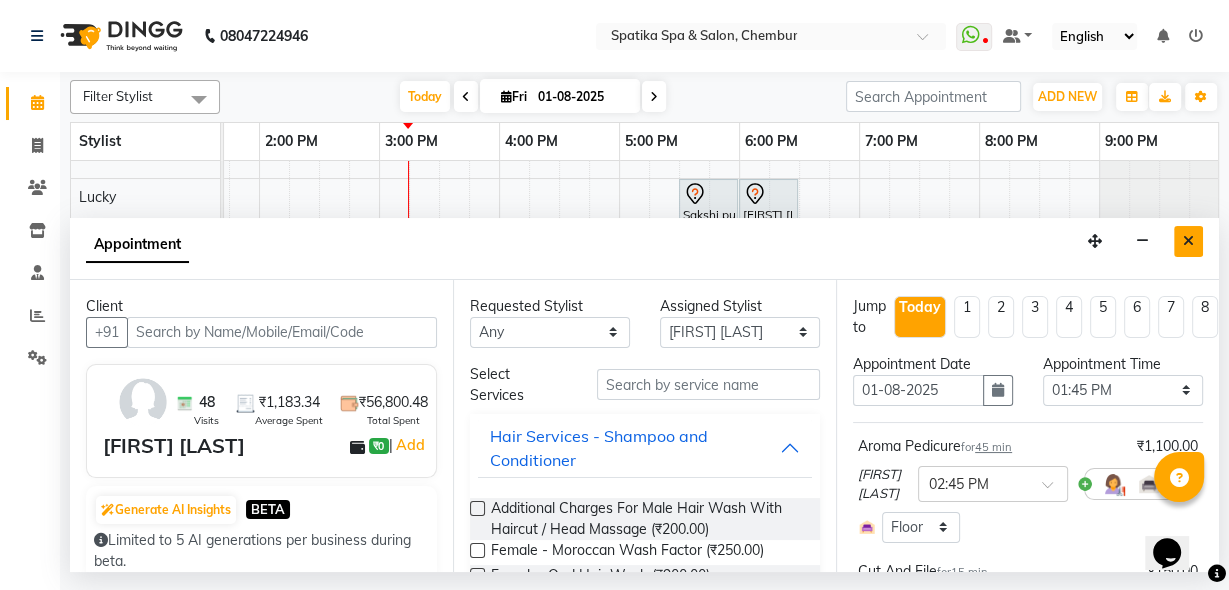 click at bounding box center (1188, 241) 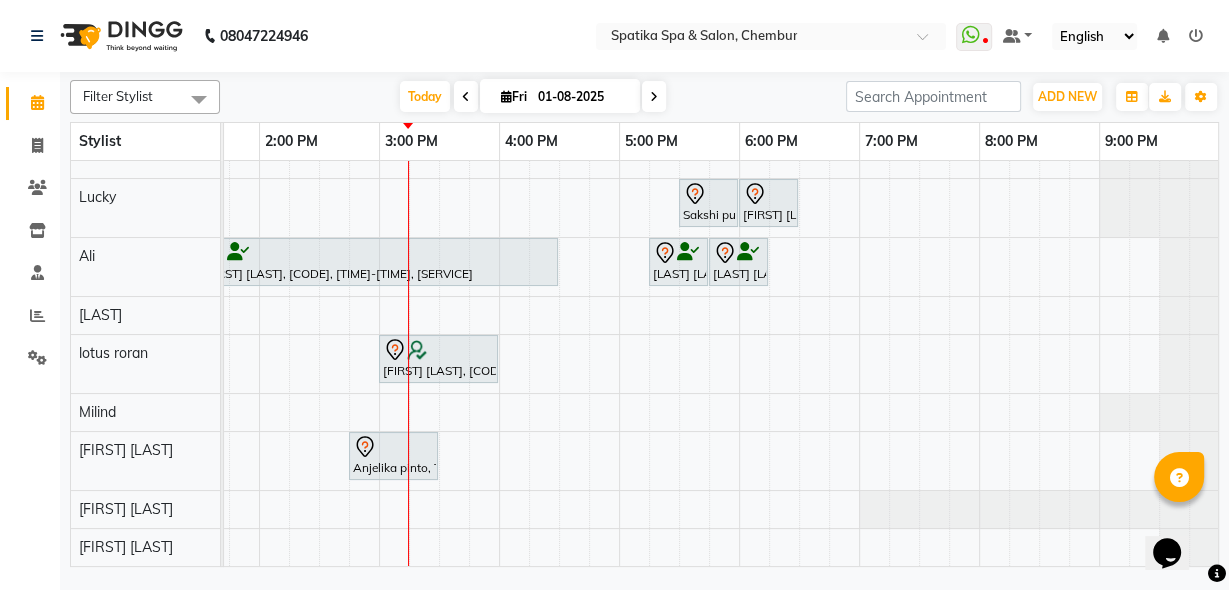 click at bounding box center (393, 447) 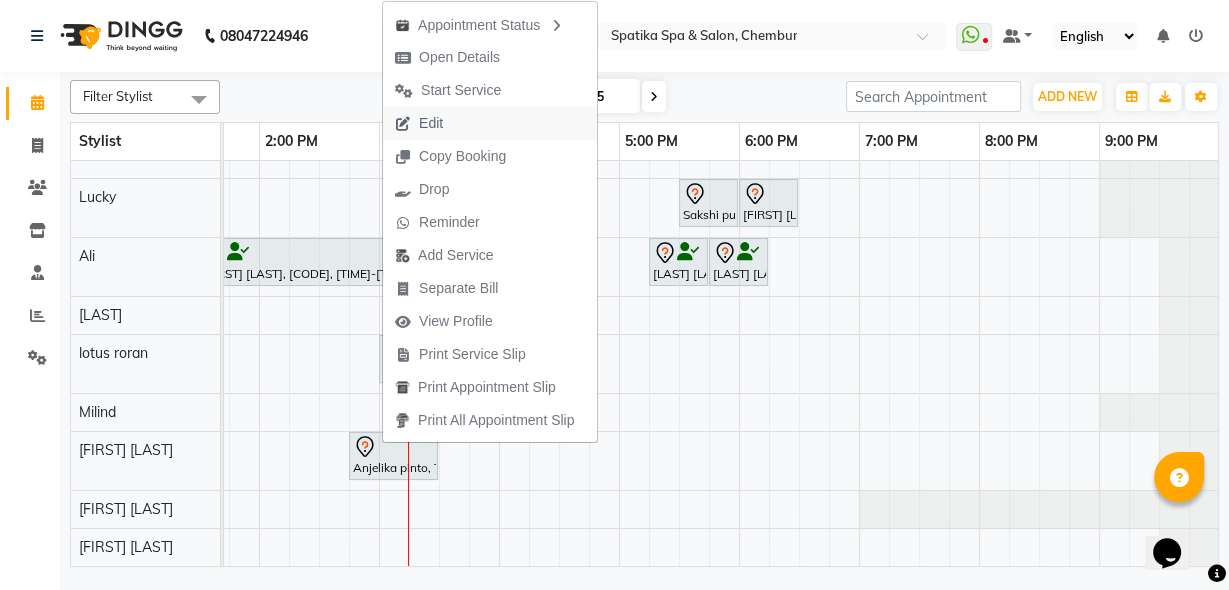 click on "Edit" at bounding box center (431, 123) 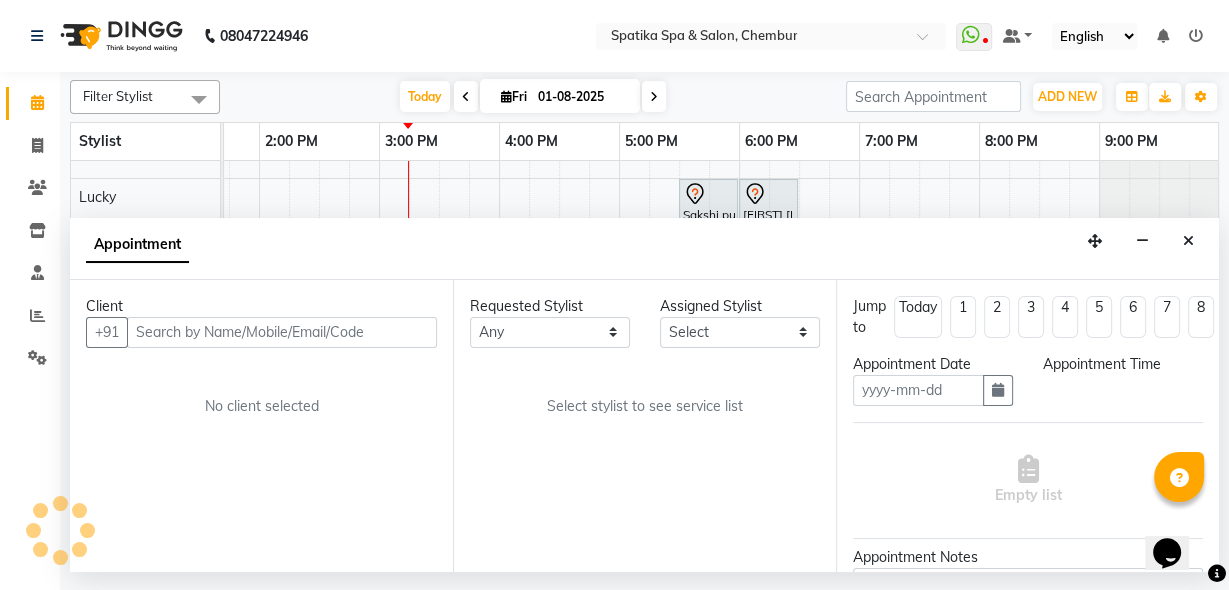 type on "01-08-2025" 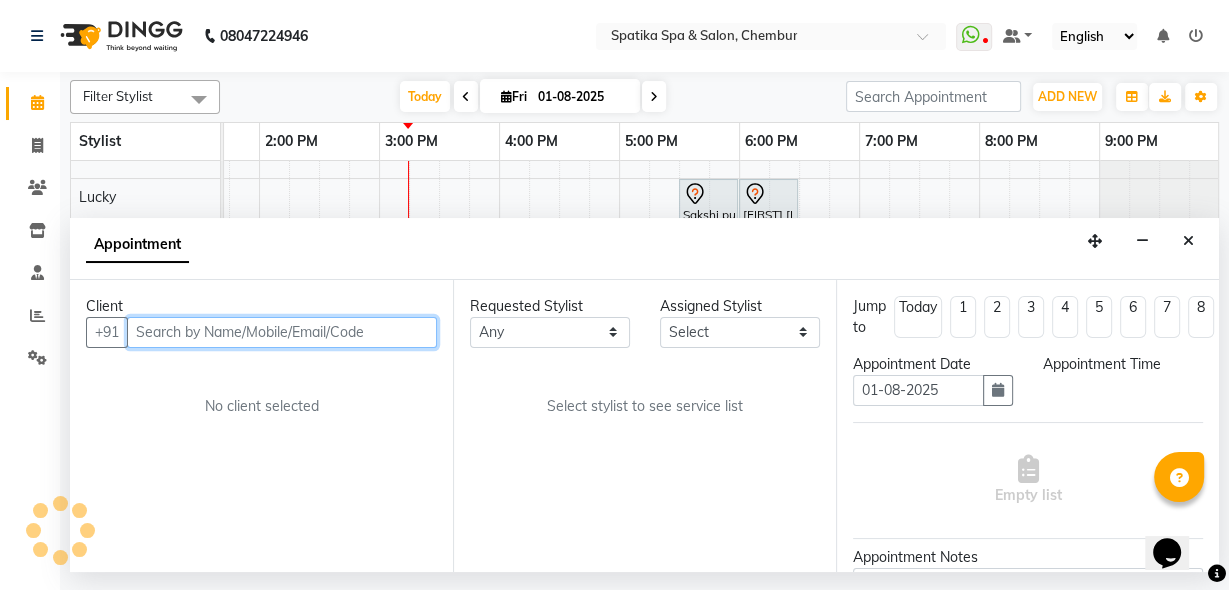 select on "825" 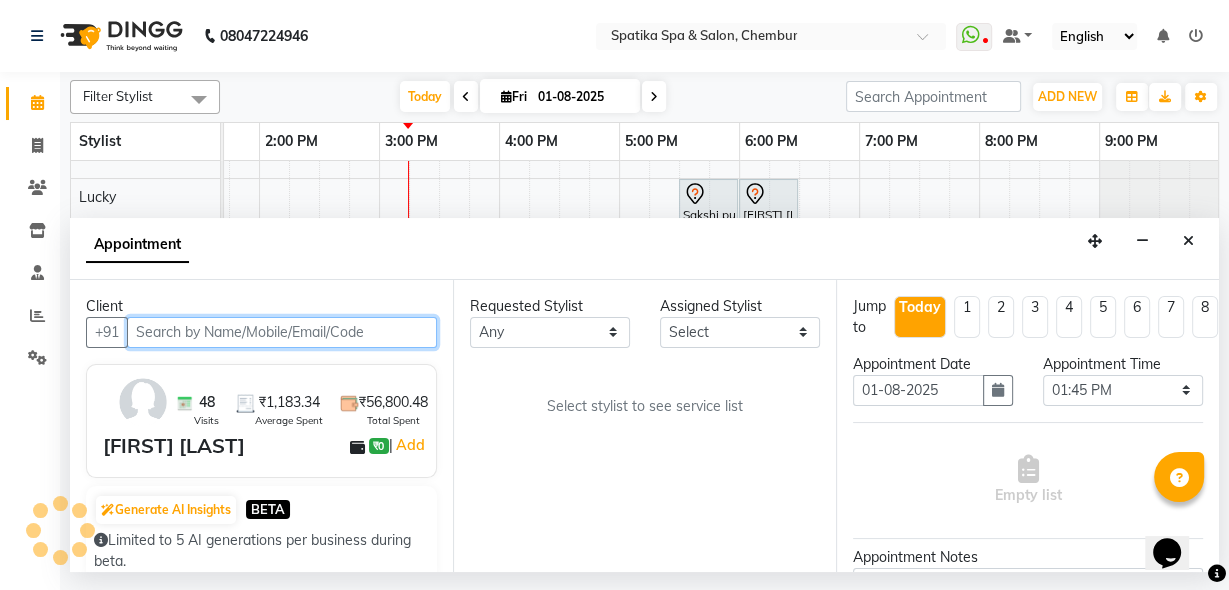 scroll, scrollTop: 0, scrollLeft: 565, axis: horizontal 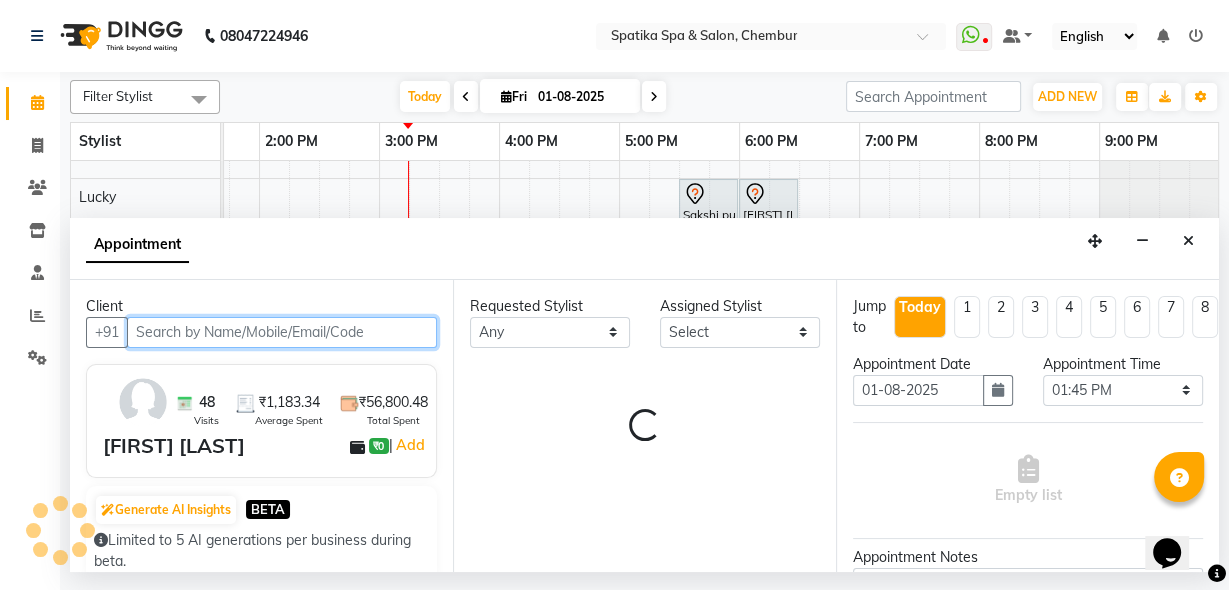 select on "68899" 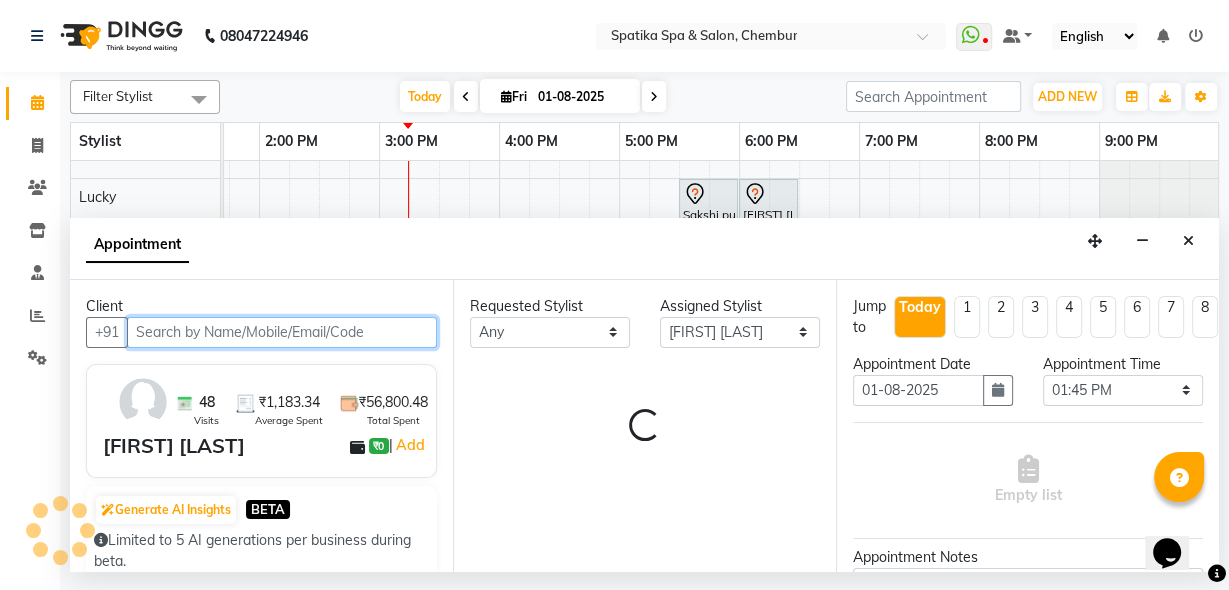 select on "690" 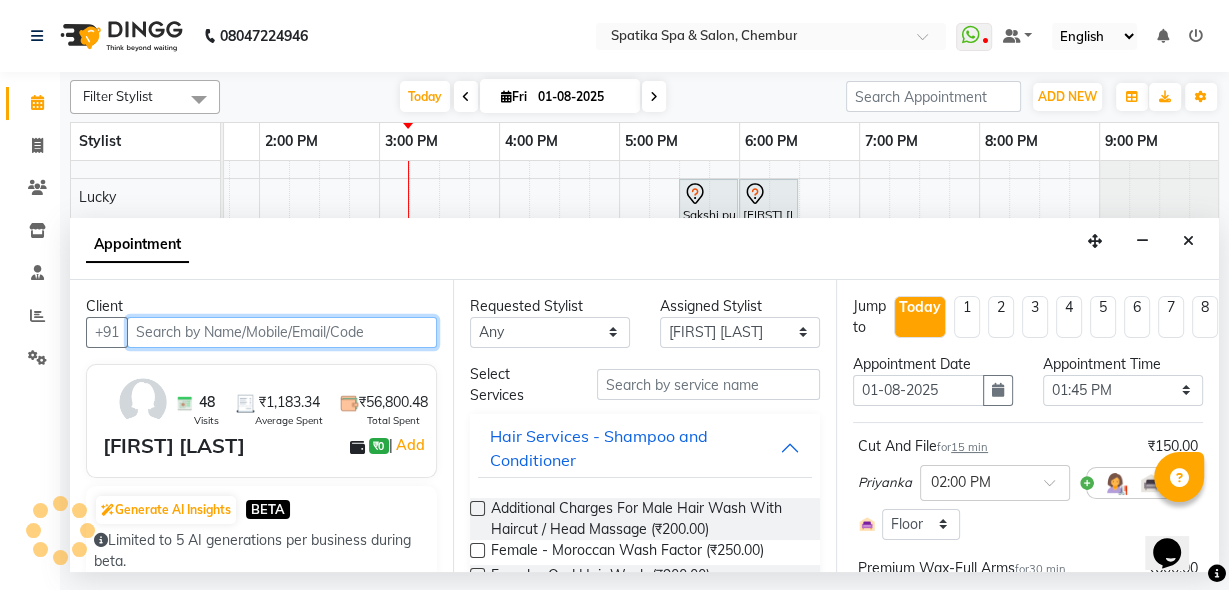 select on "690" 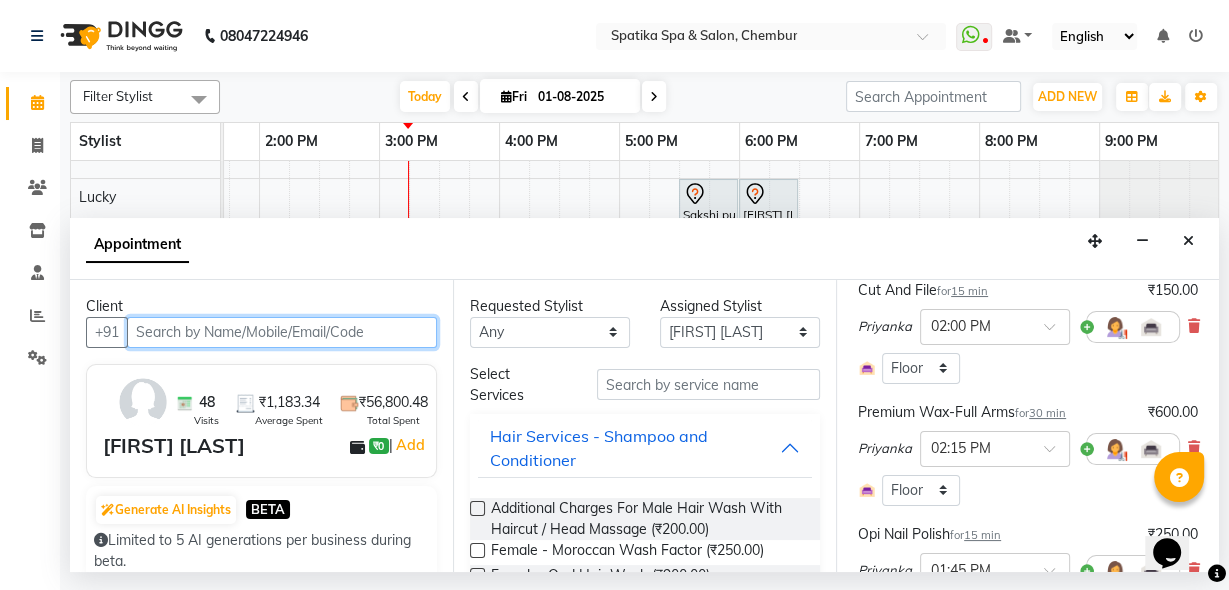 scroll, scrollTop: 240, scrollLeft: 0, axis: vertical 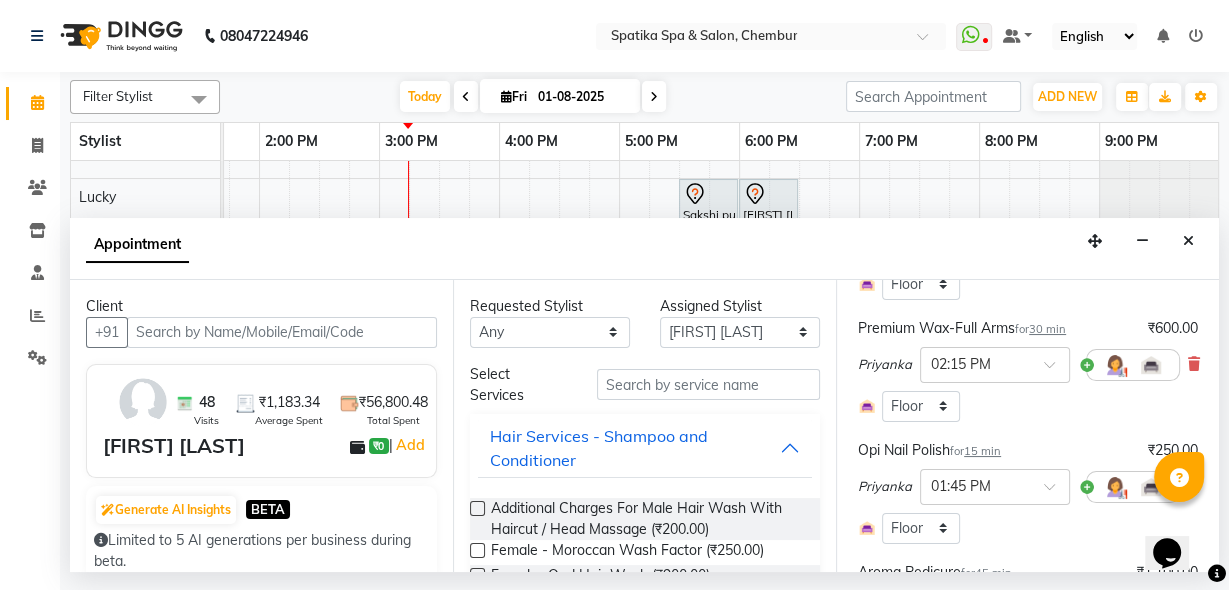 drag, startPoint x: 1196, startPoint y: 236, endPoint x: 1190, endPoint y: 254, distance: 18.973665 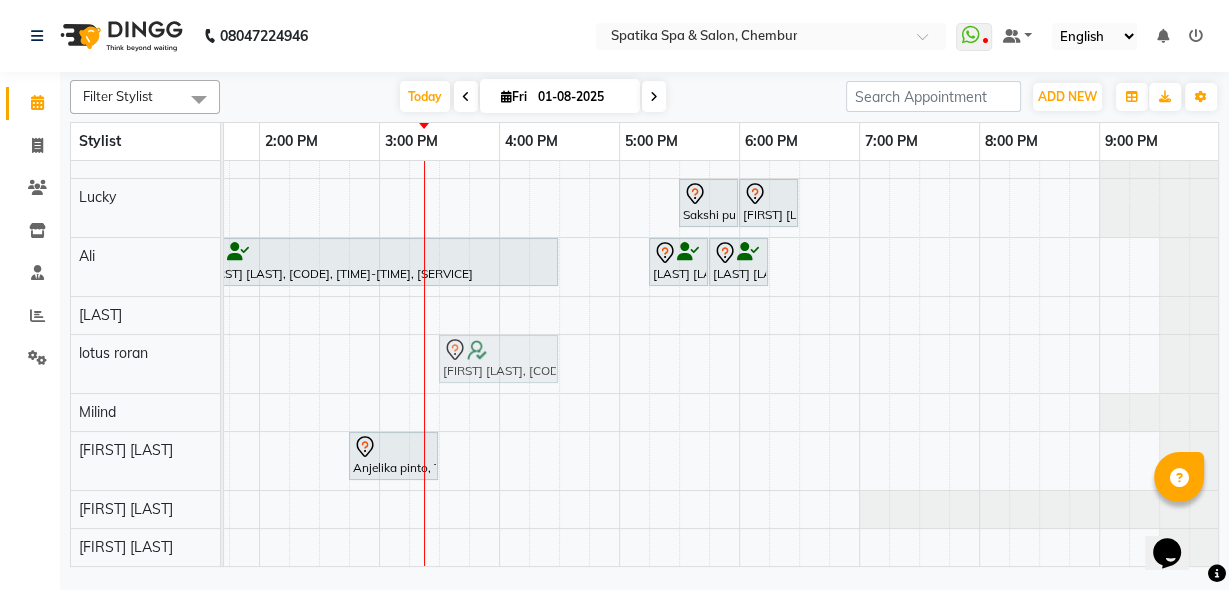 drag, startPoint x: 441, startPoint y: 336, endPoint x: 488, endPoint y: 347, distance: 48.270073 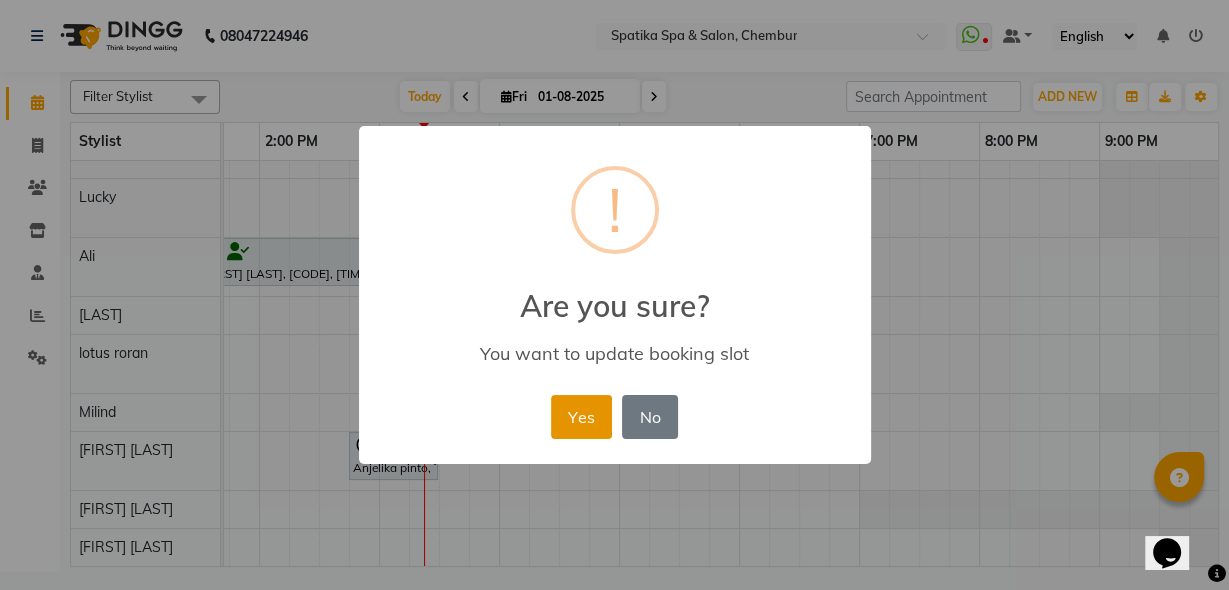 click on "Yes" at bounding box center [581, 417] 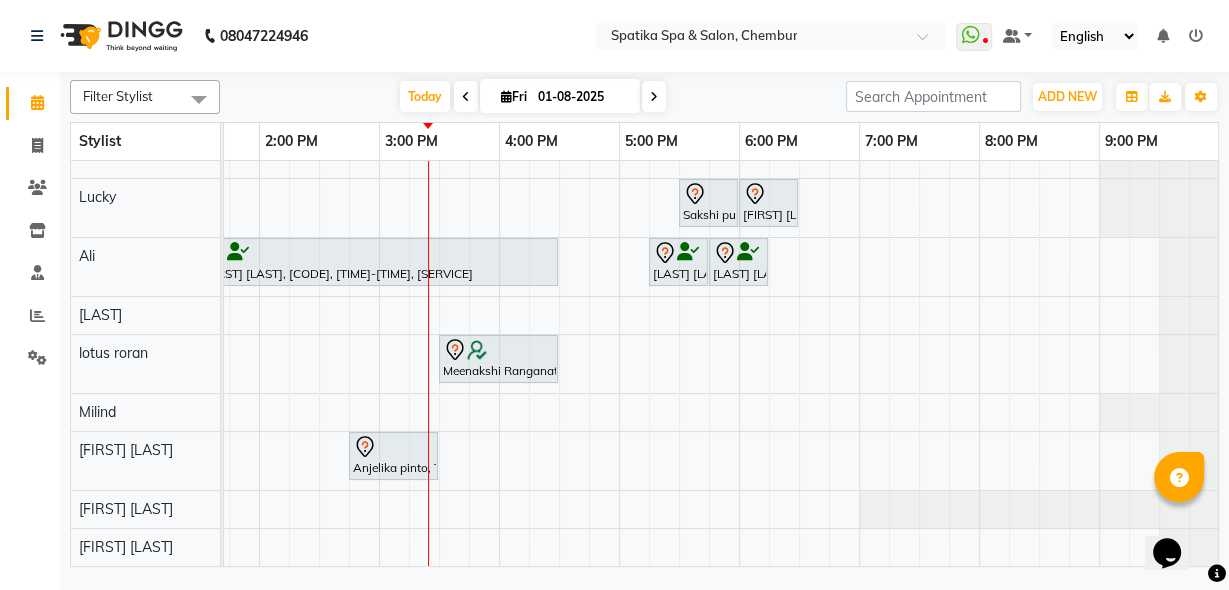 scroll, scrollTop: 179, scrollLeft: 76, axis: both 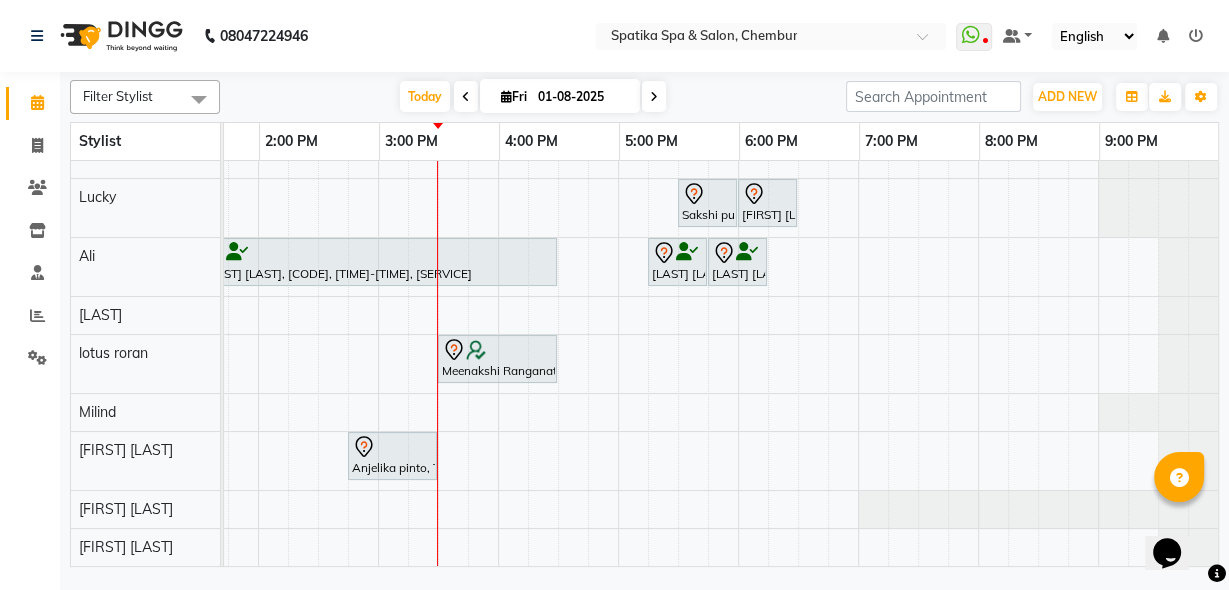 click on "Anjelika pinto, TK12, 02:45 PM-03:30 PM, Aroma Pedicure" at bounding box center [392, 456] 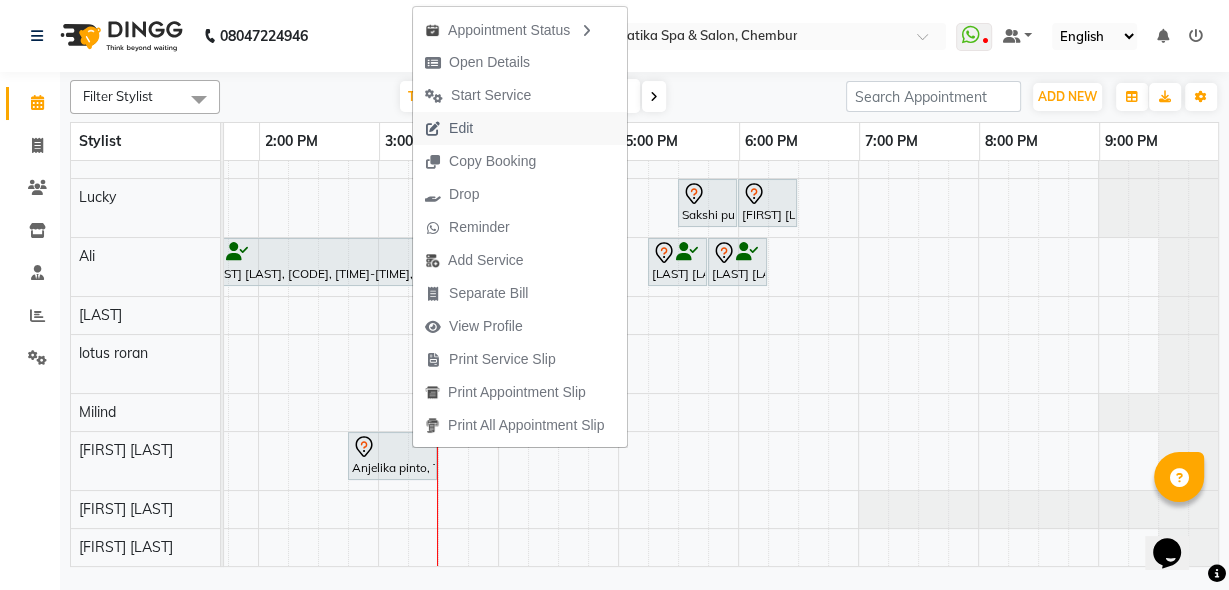 click on "Edit" at bounding box center (520, 128) 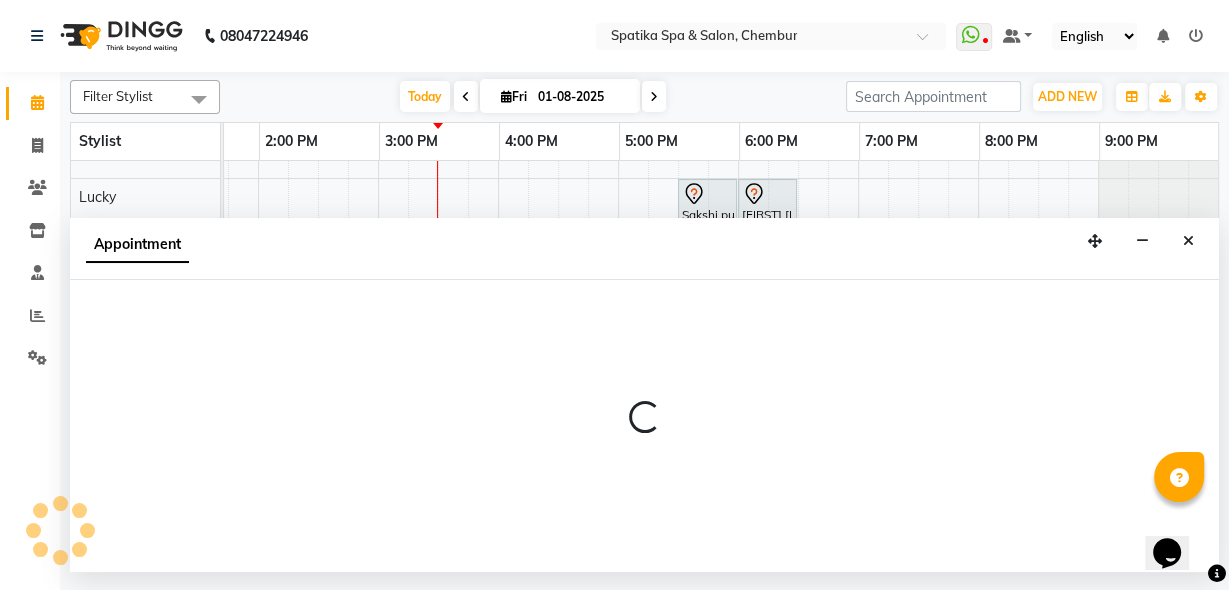 select on "tentative" 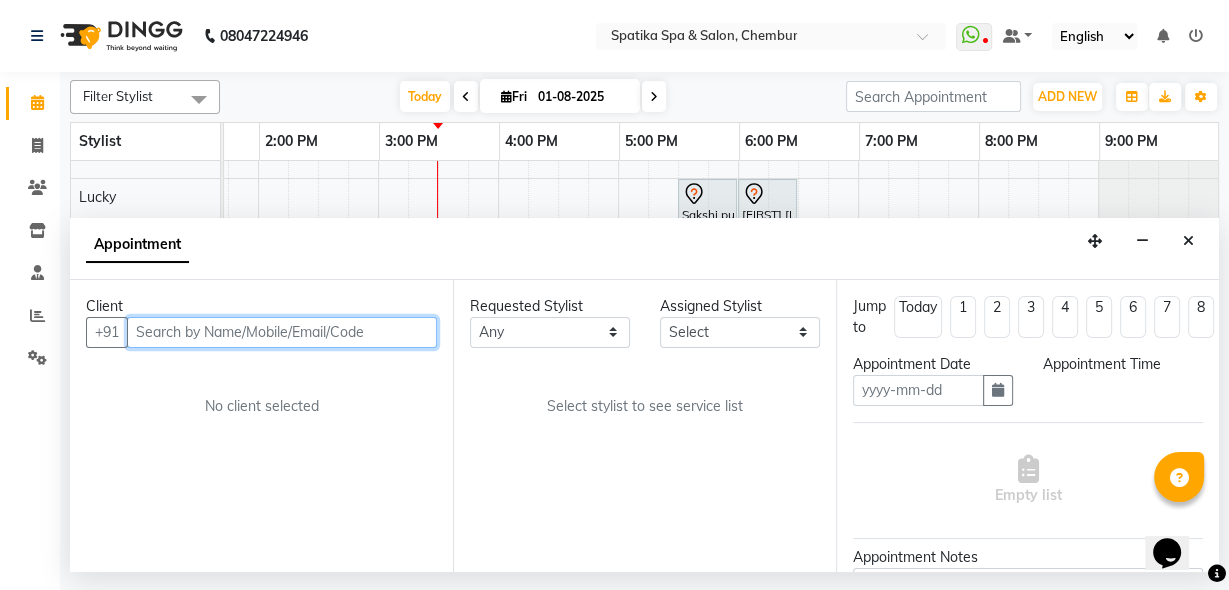 type on "01-08-2025" 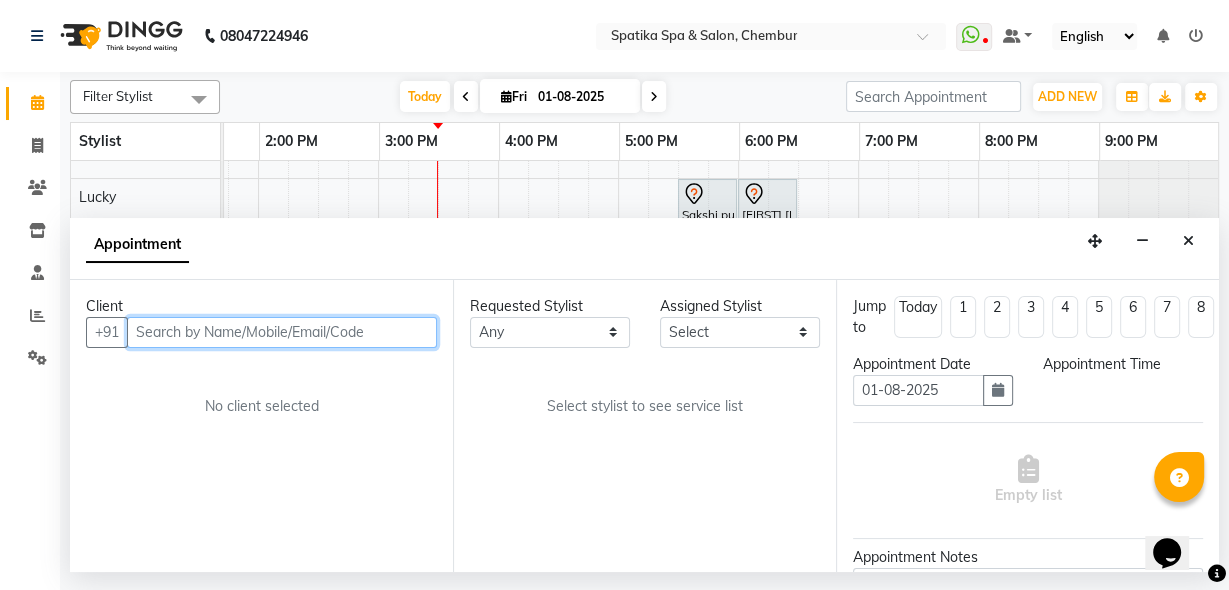 select on "68899" 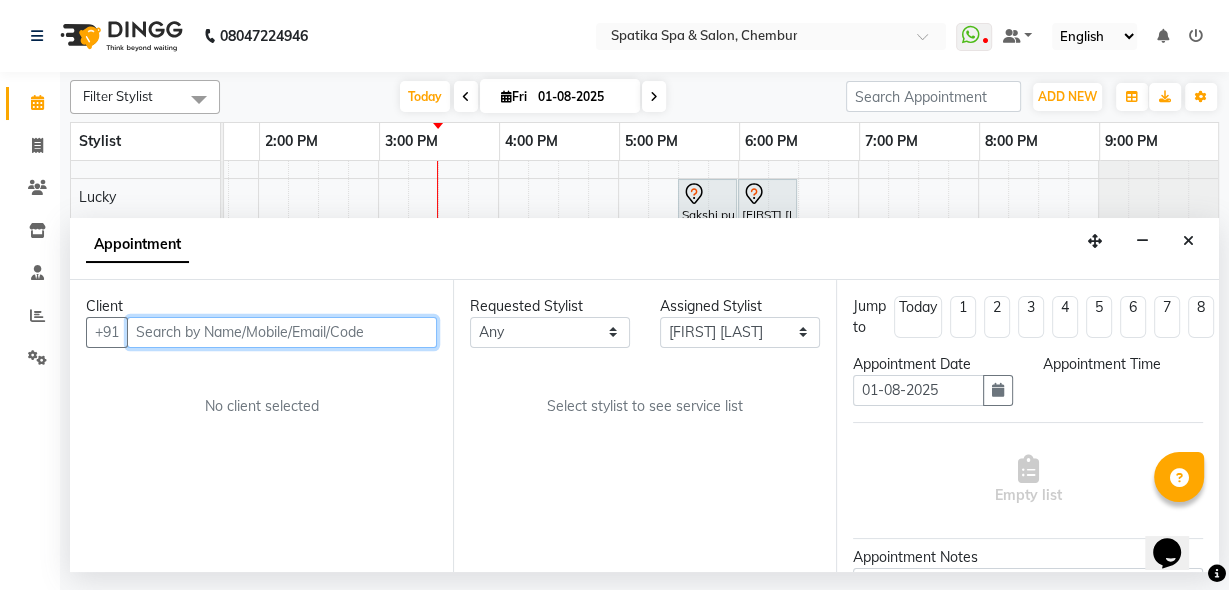 scroll, scrollTop: 0, scrollLeft: 0, axis: both 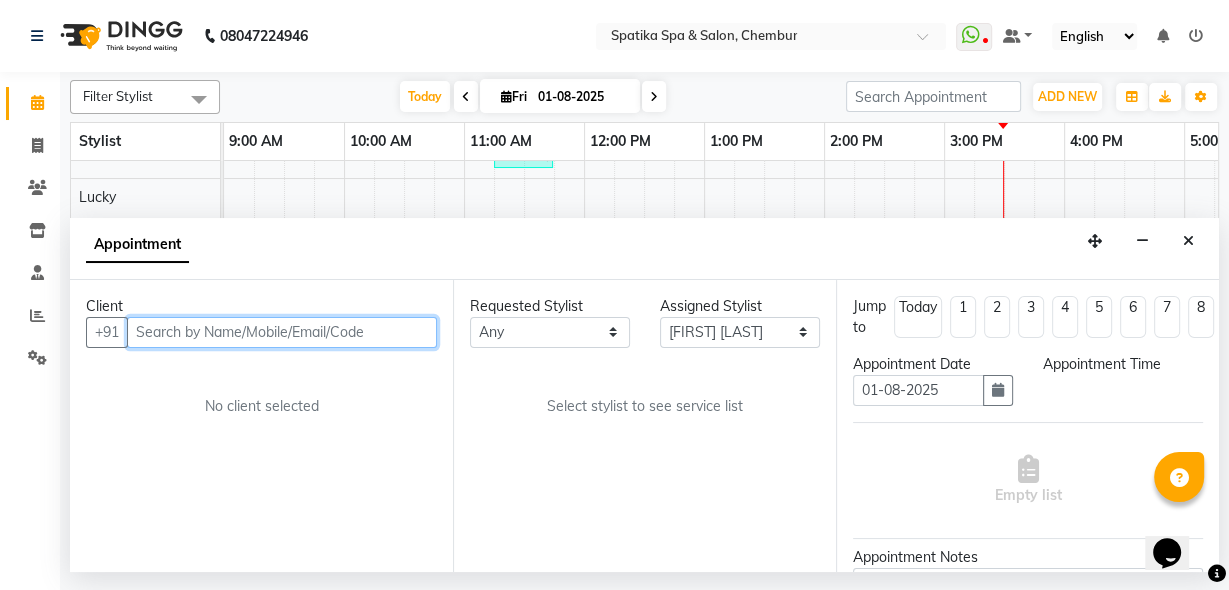 select on "825" 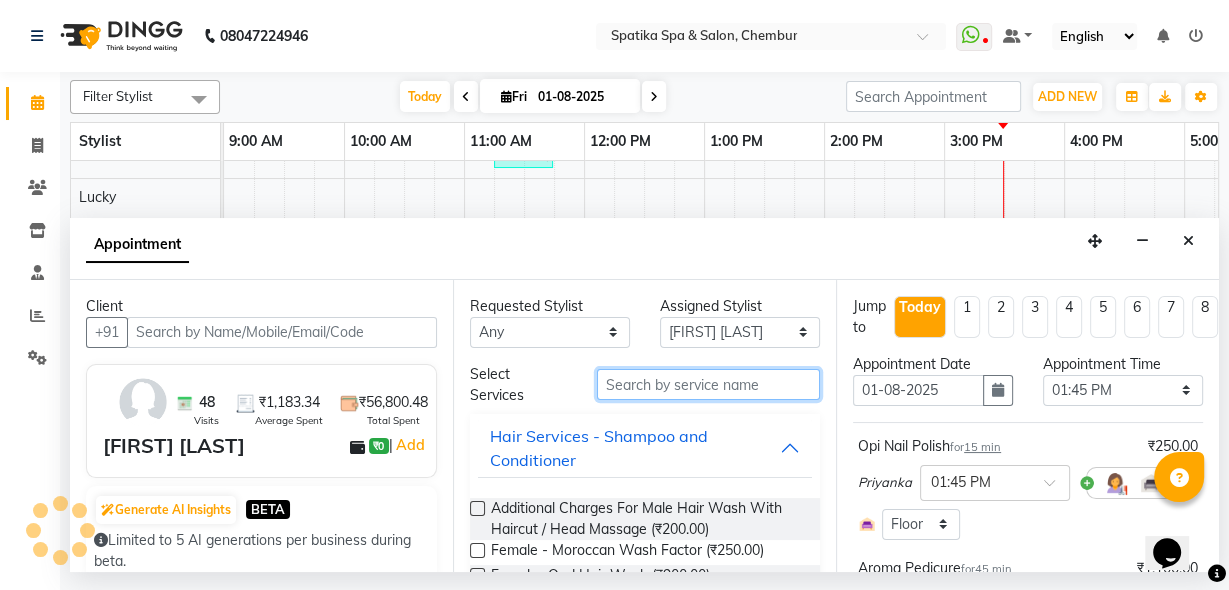 click at bounding box center (708, 384) 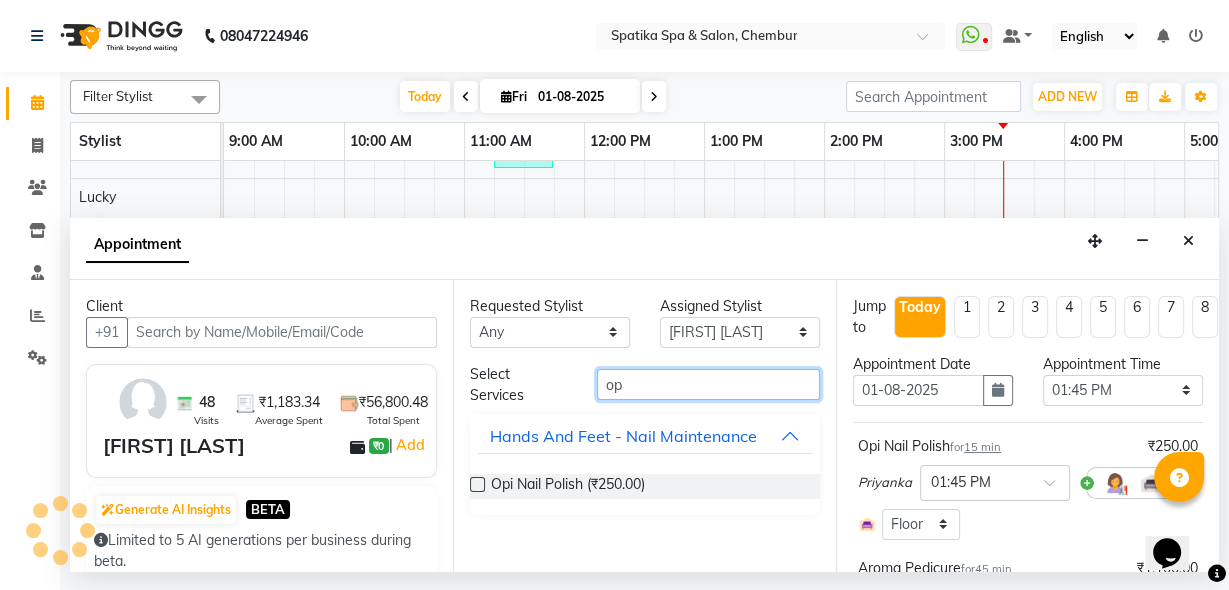 type on "opi" 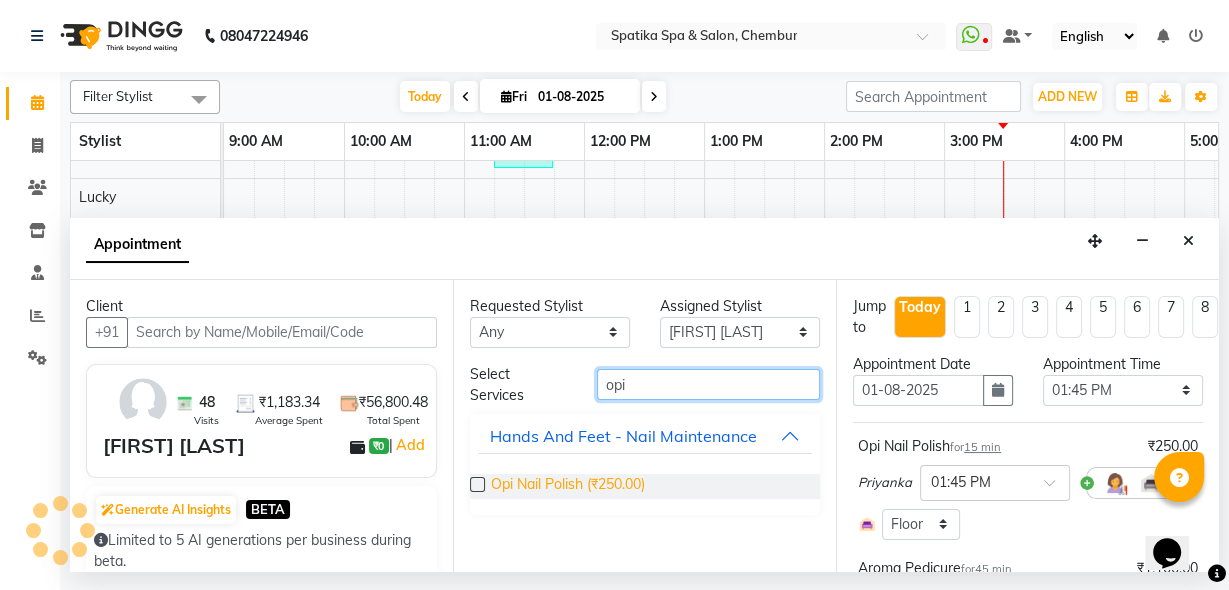 select on "690" 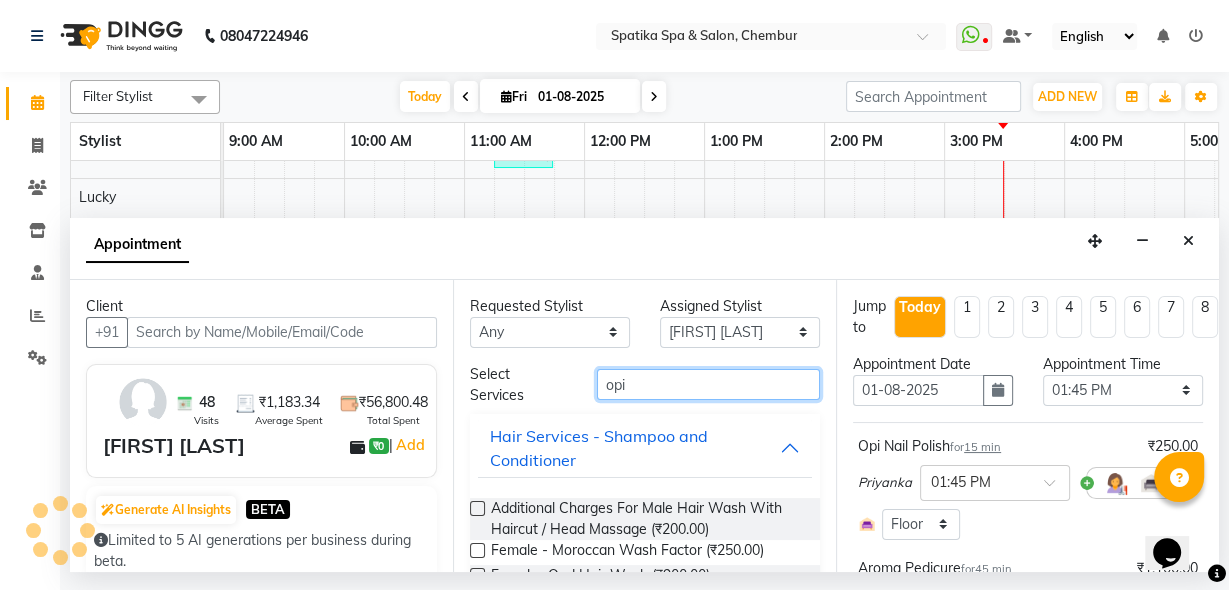 type on "opi" 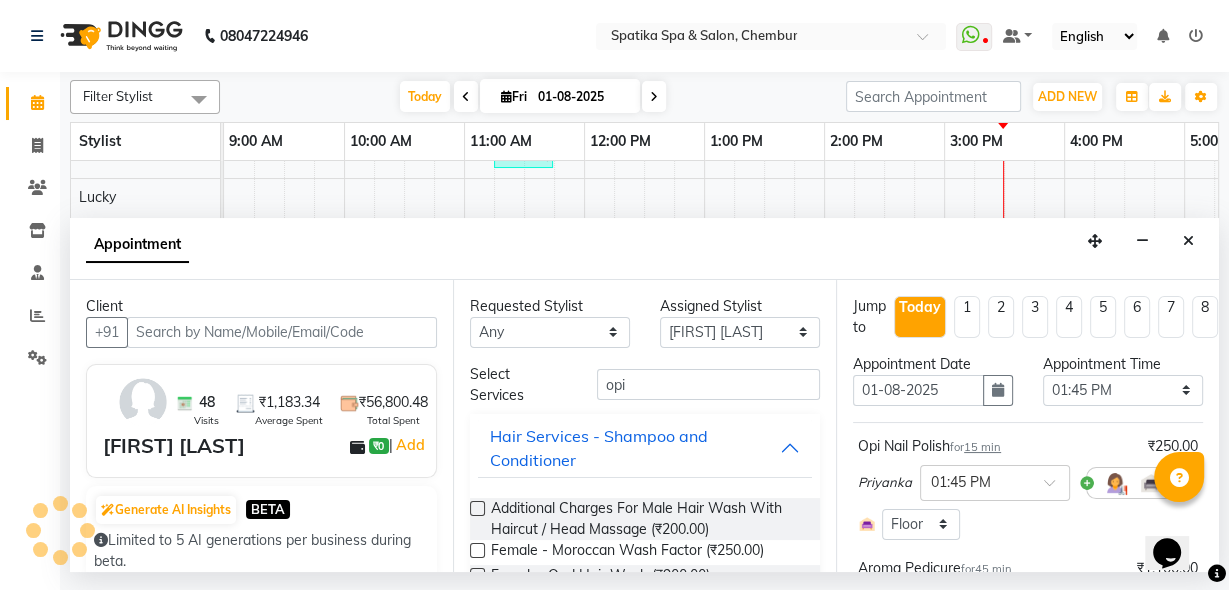 click on "Additional Charges For Male Hair Wash With Haircut / Head Massage (₹200.00) Female - Moroccan Wash Factor (₹250.00) Female- Qod Hair Wash (₹900.00) Female-Additional Charges For Hair Wash With Haircut / Head Massage (₹400.00) Female-Hair Wash Below Shoulder (₹550.00) Female-Hair Wash Up To Shoulder (₹400.00) Female-Hair Wash Up To Waist (₹650.00) Male- Moroccan / Qod Hairwash (₹400.00) Male-Regular hair wash (₹300.00) Female-Kid Hair Wash (₹300.00) Male-Kid Hair Wash (₹200.00)" at bounding box center [645, 652] 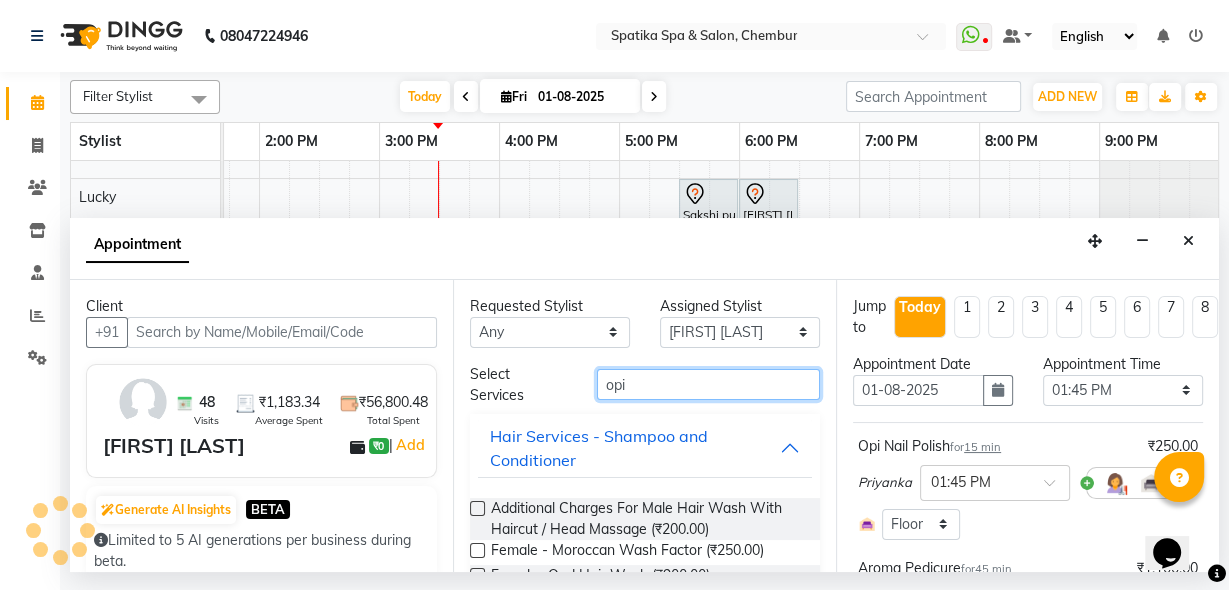 click on "opi" at bounding box center (708, 384) 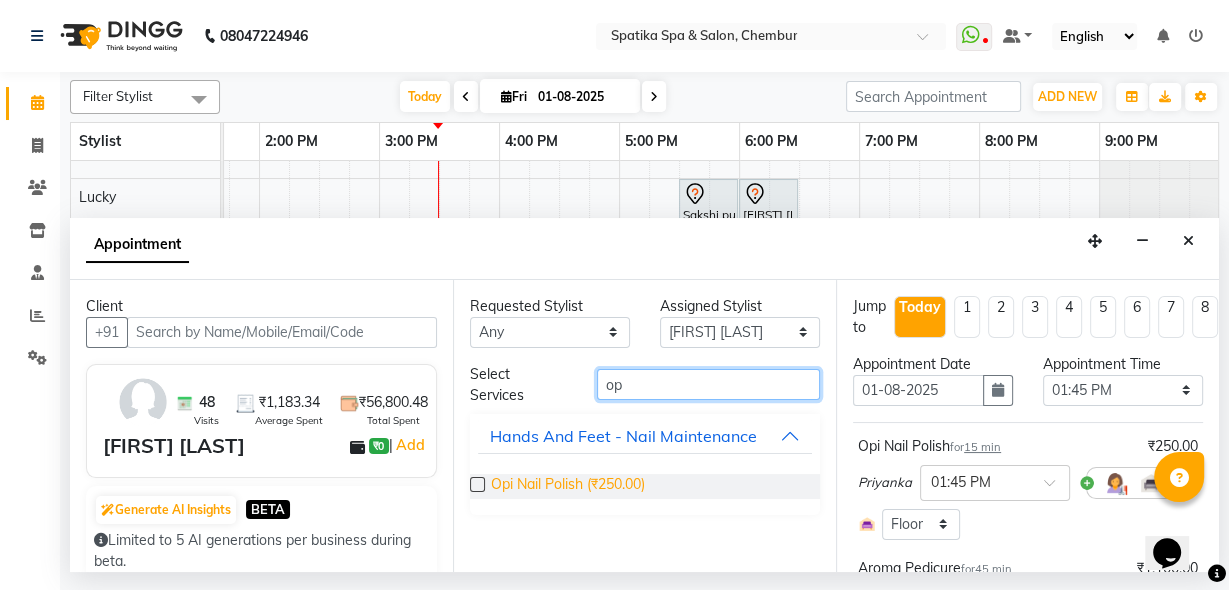 type on "op" 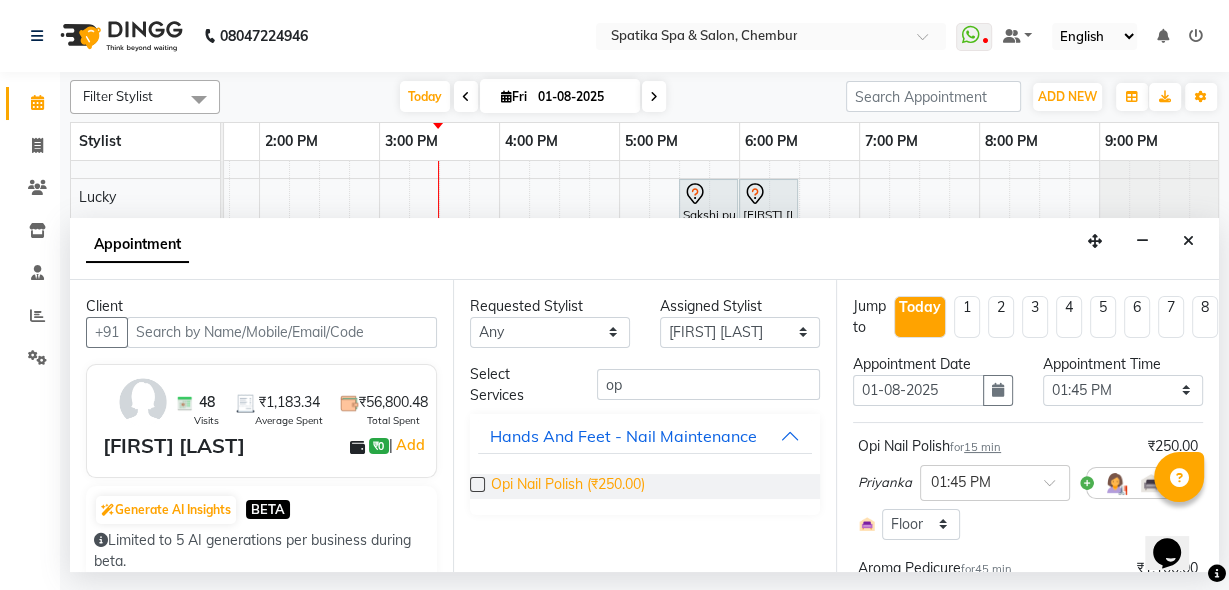 click on "Opi Nail Polish (₹250.00)" at bounding box center [568, 486] 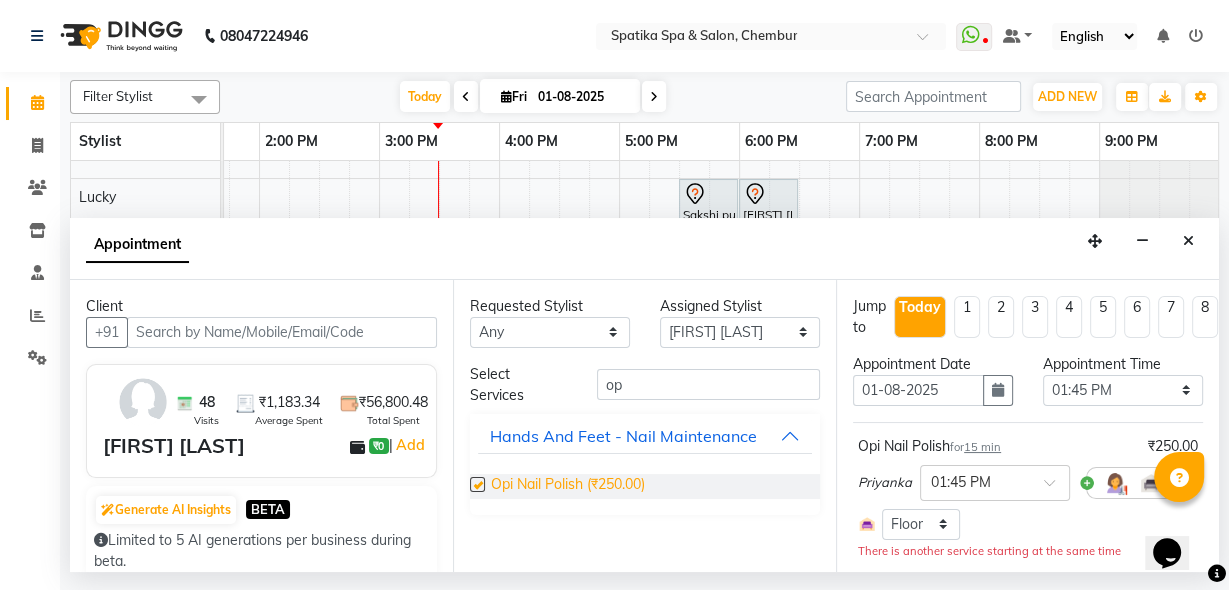 checkbox on "false" 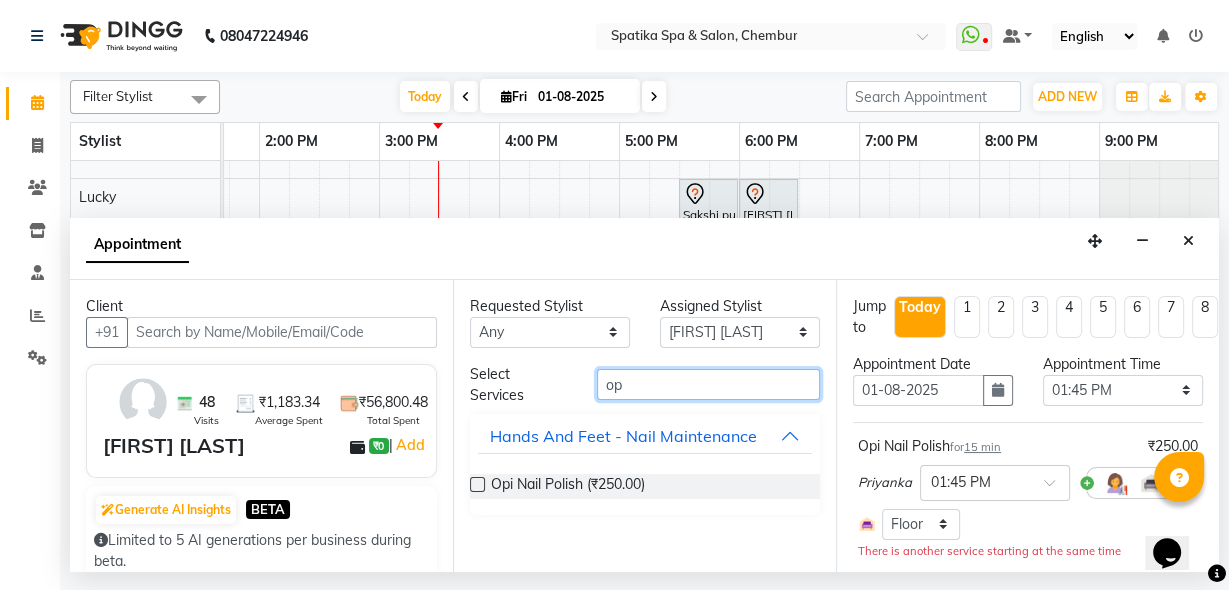 click on "op" at bounding box center [708, 384] 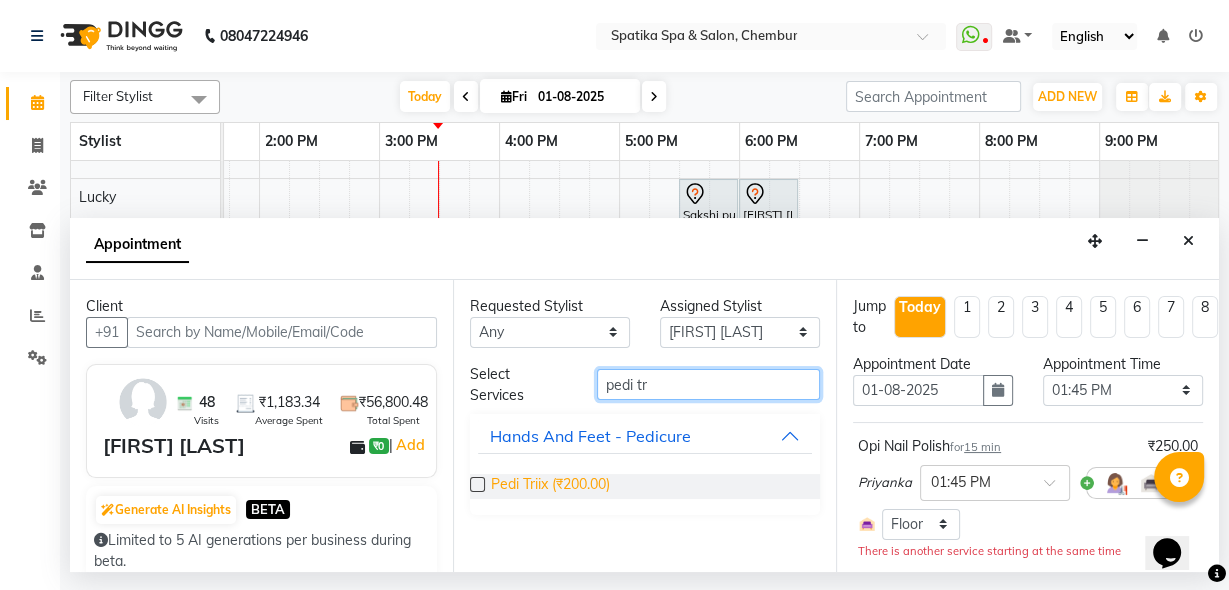 type on "pedi tr" 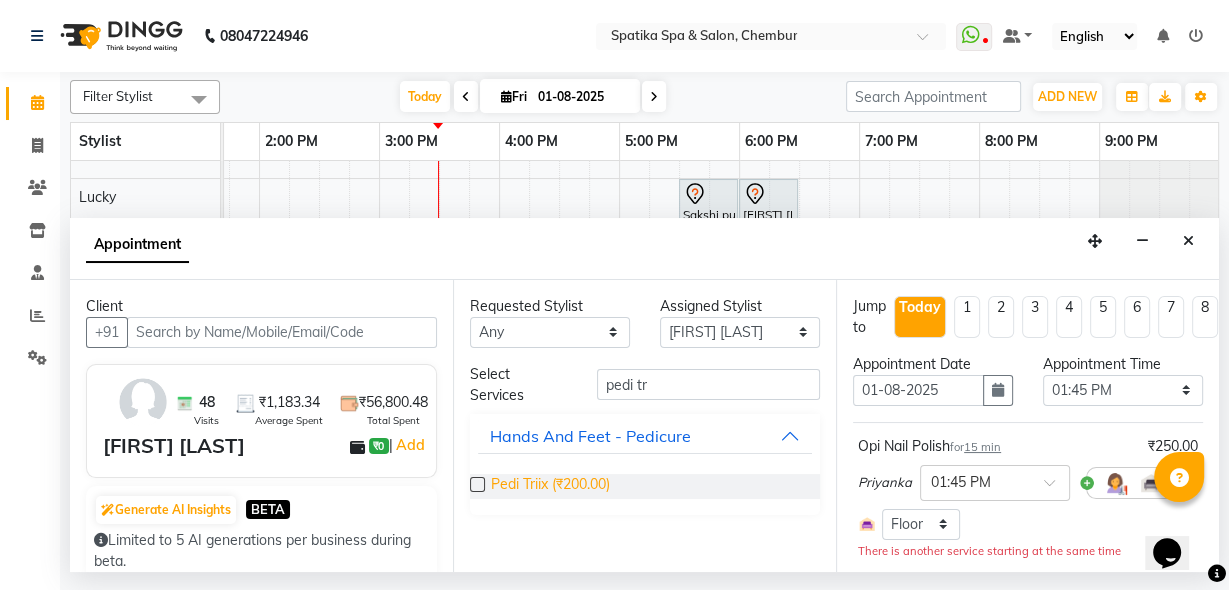 click on "Pedi Triix (₹200.00)" at bounding box center [550, 486] 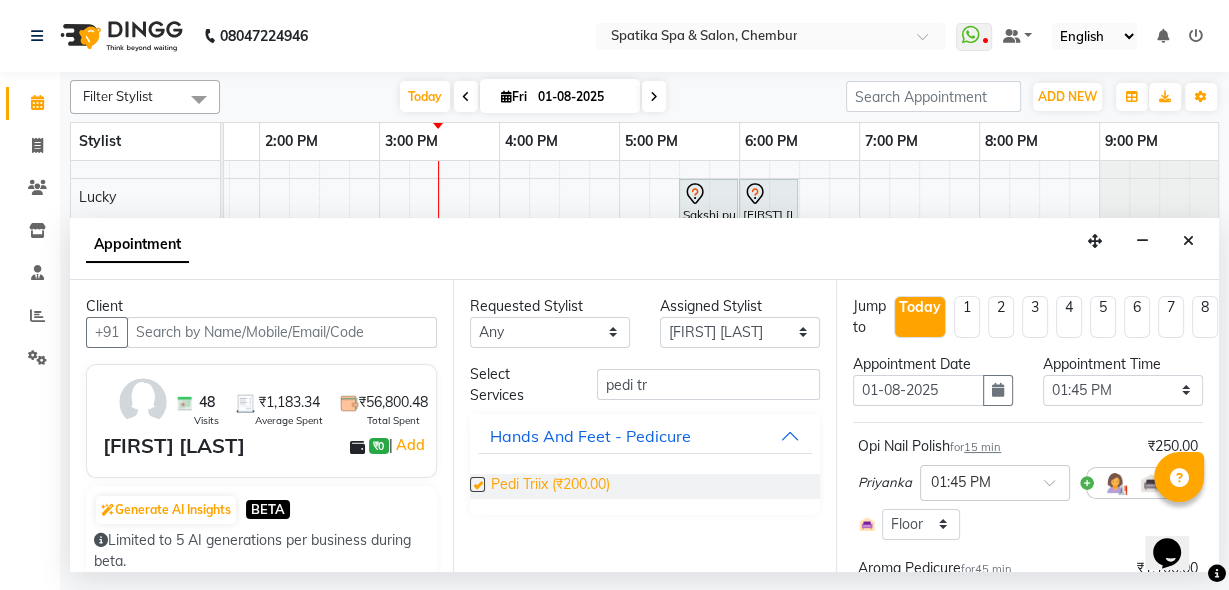 checkbox on "false" 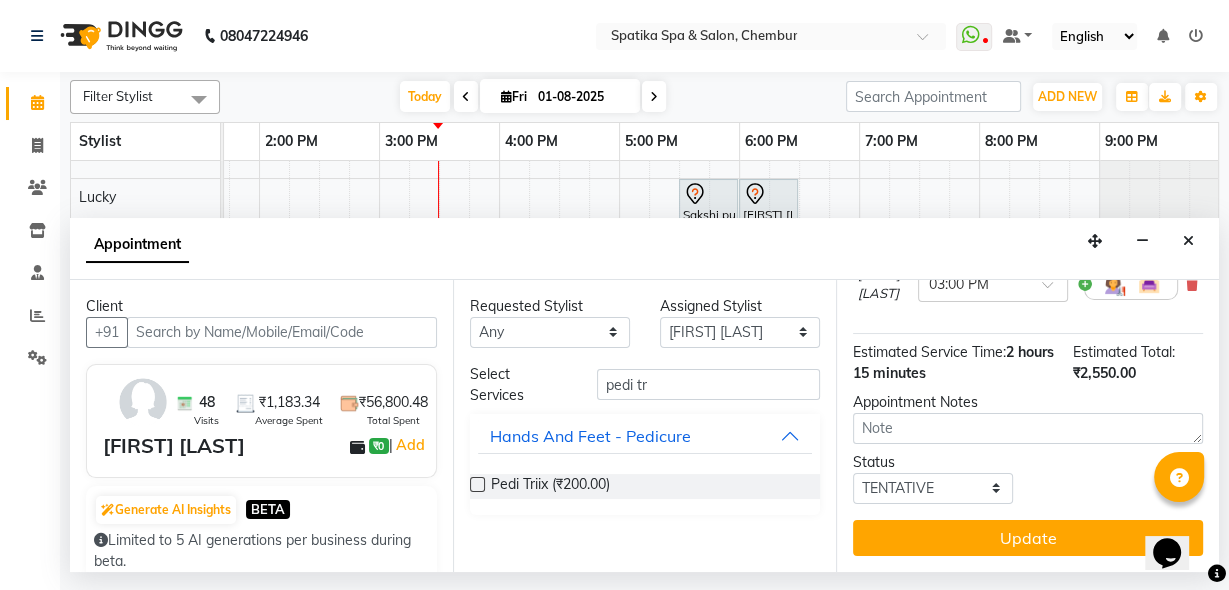scroll, scrollTop: 796, scrollLeft: 0, axis: vertical 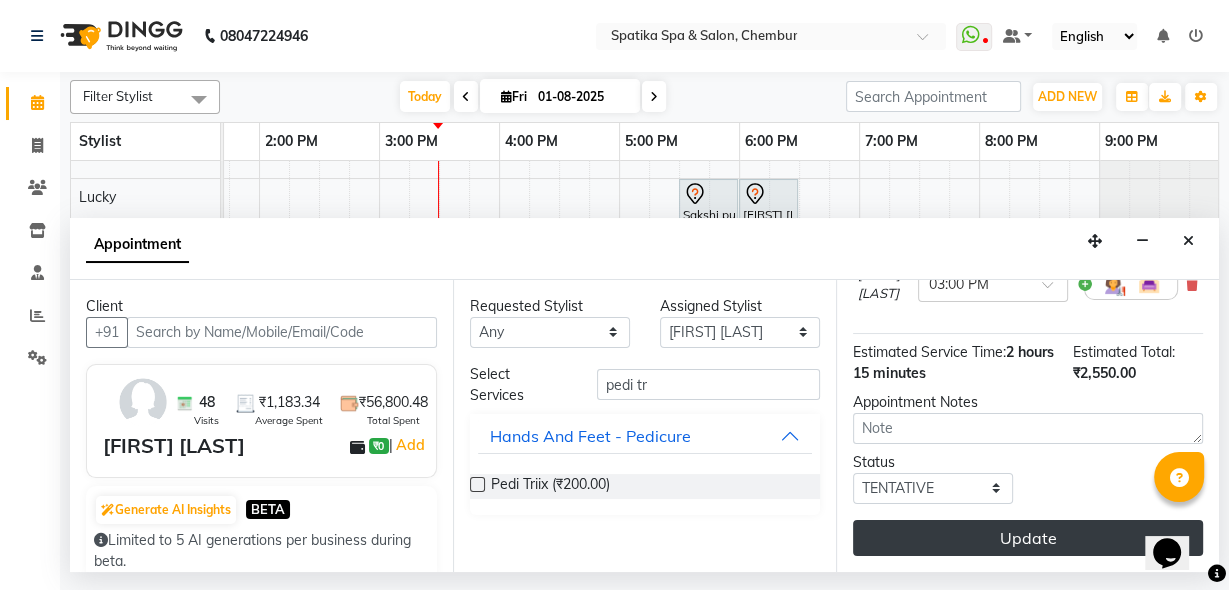 click on "Update" at bounding box center [1028, 538] 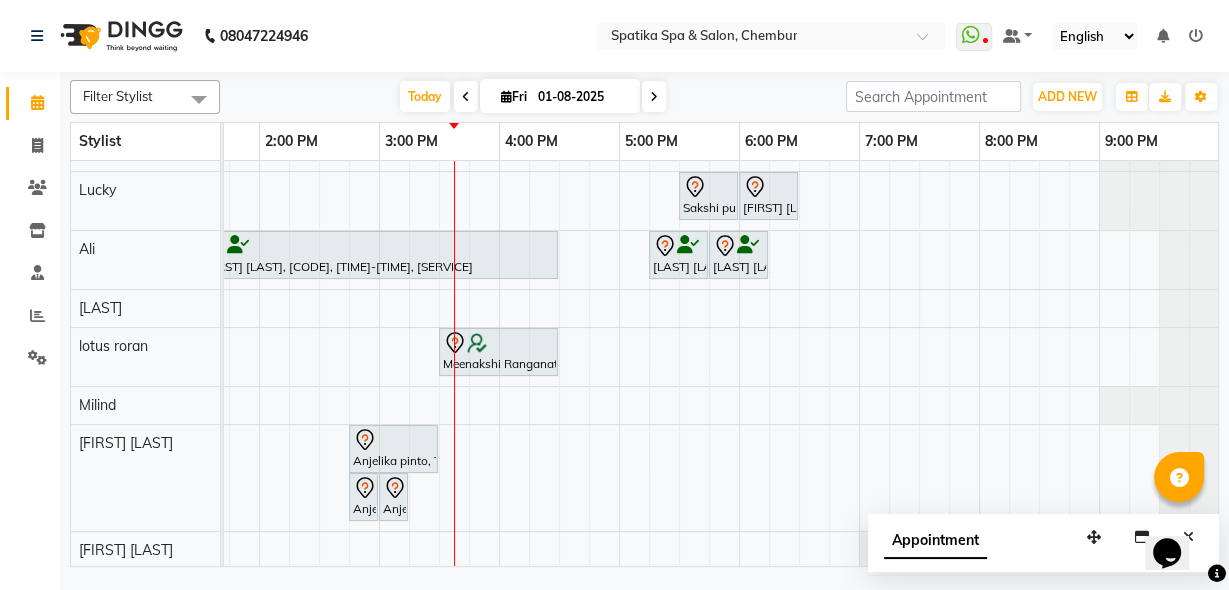click on "Anjelika pinto, TK12, 02:45 PM-03:30 PM, Aroma Pedicure" at bounding box center (393, 449) 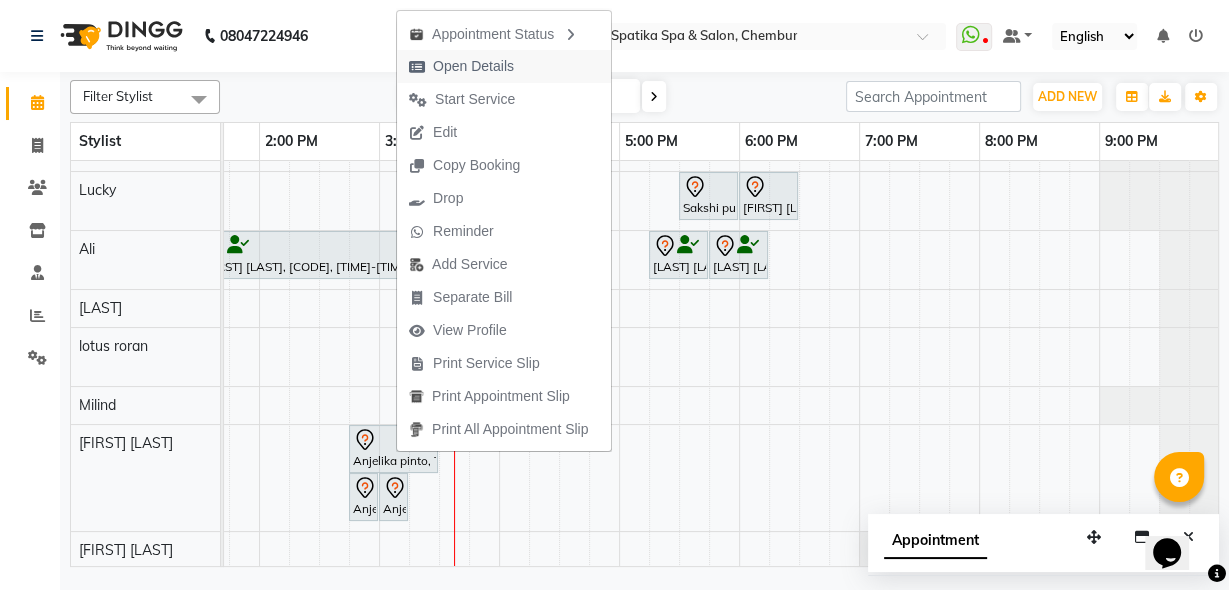 click on "Open Details" at bounding box center [473, 66] 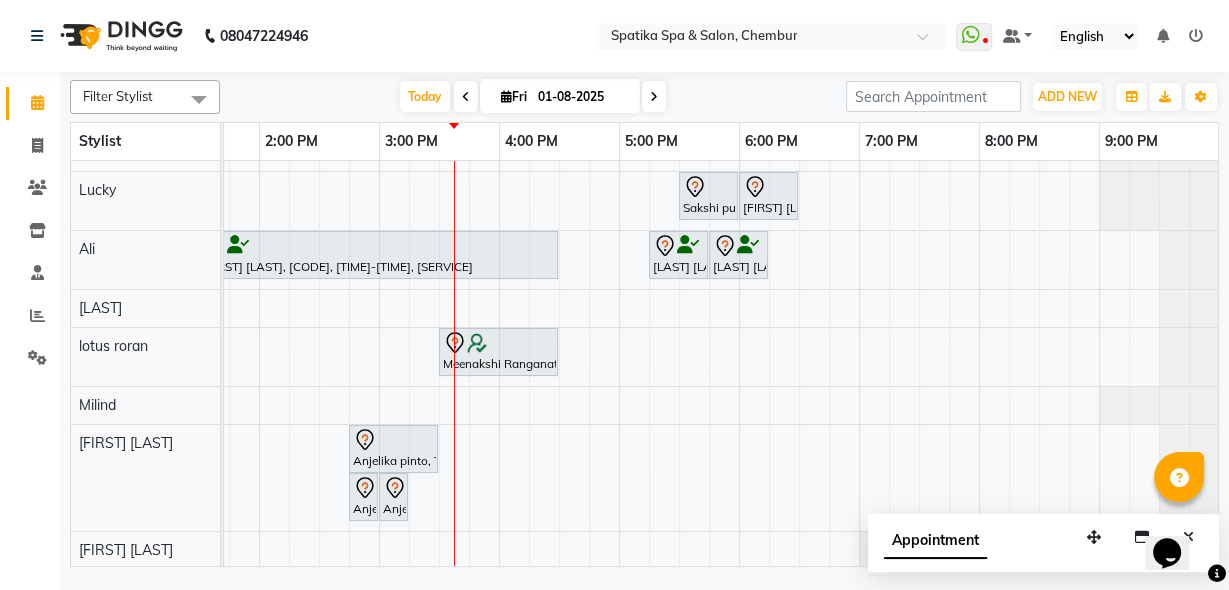 click on "Anjelika pinto, TK12, 02:45 PM-03:30 PM, Aroma Pedicure" at bounding box center (393, 449) 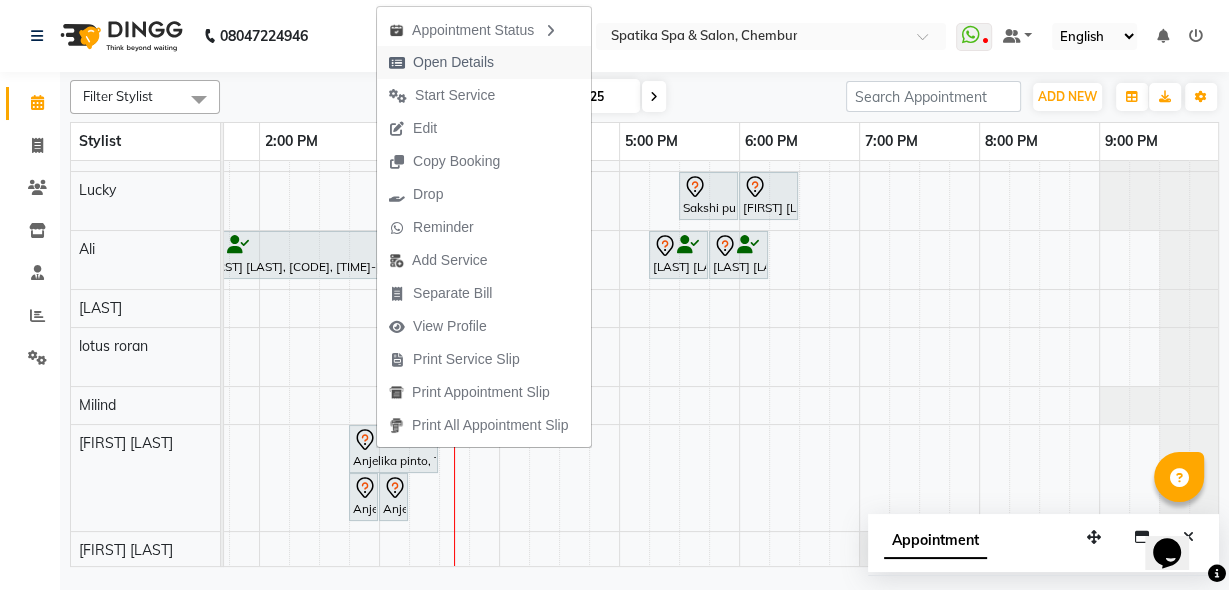 click on "Open Details" at bounding box center [453, 62] 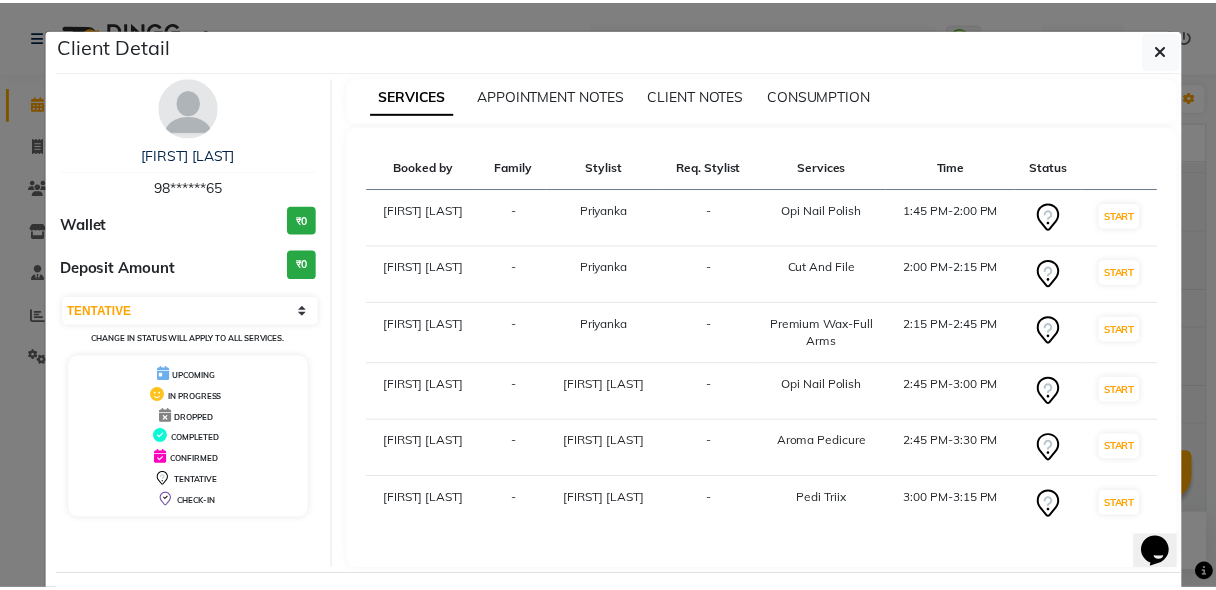scroll, scrollTop: 81, scrollLeft: 0, axis: vertical 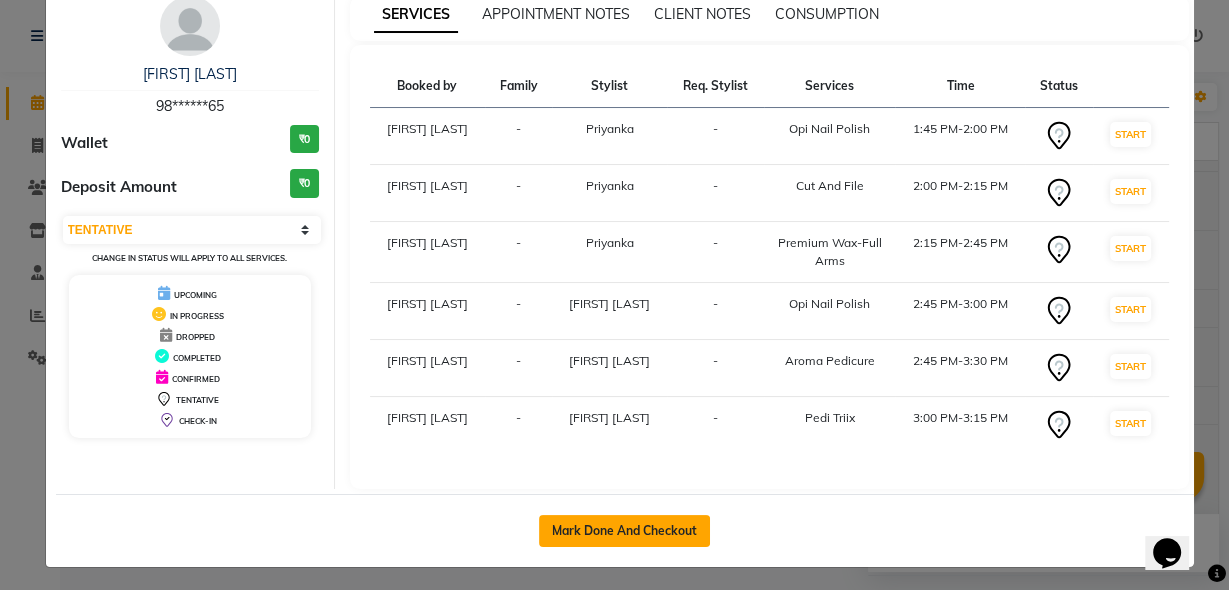 click on "Mark Done And Checkout" 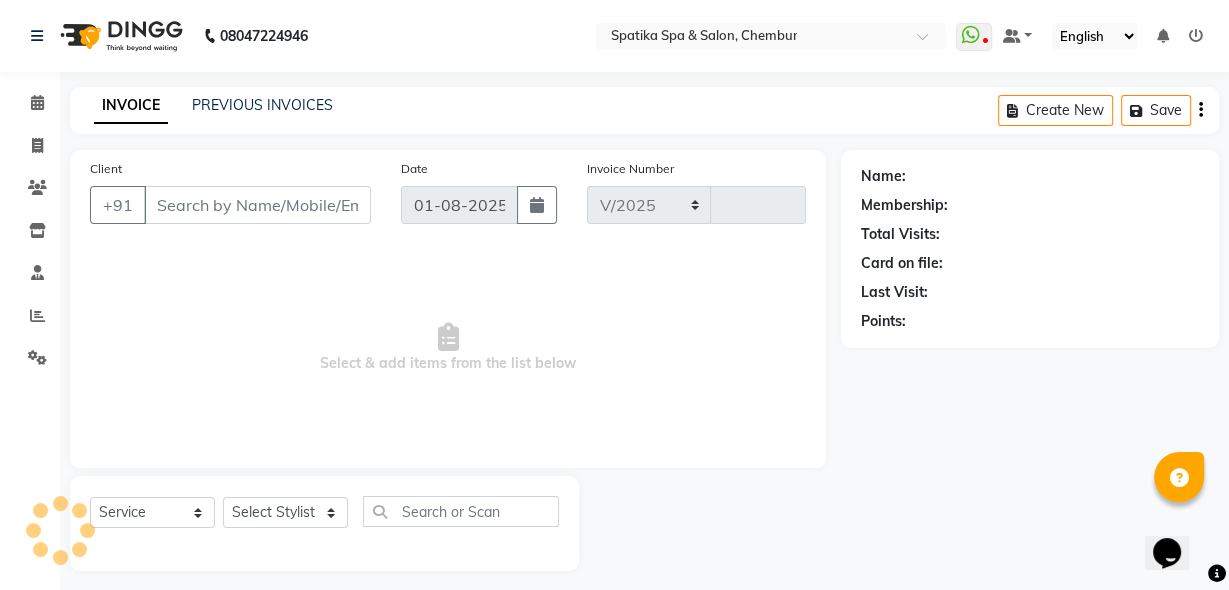 select on "631" 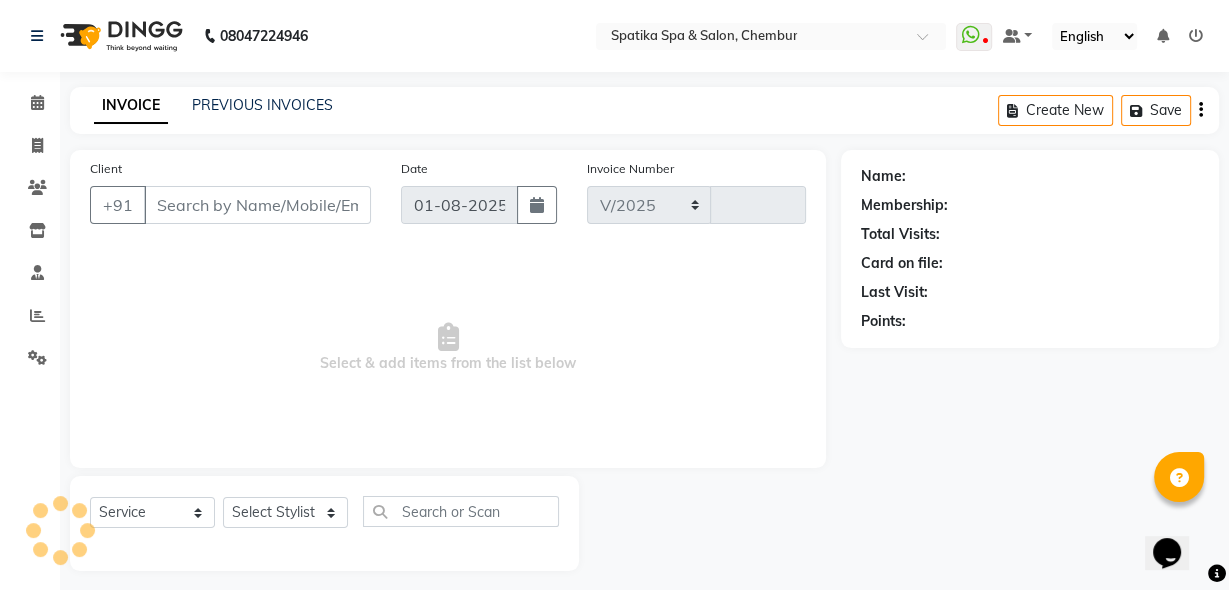 type on "1682" 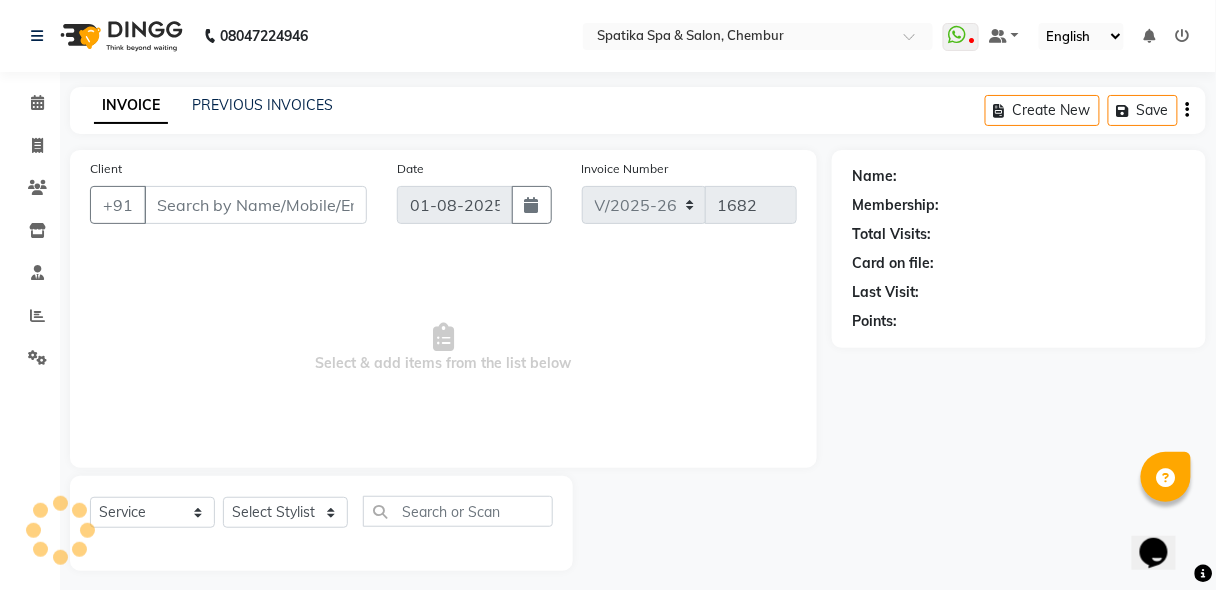 type on "98******65" 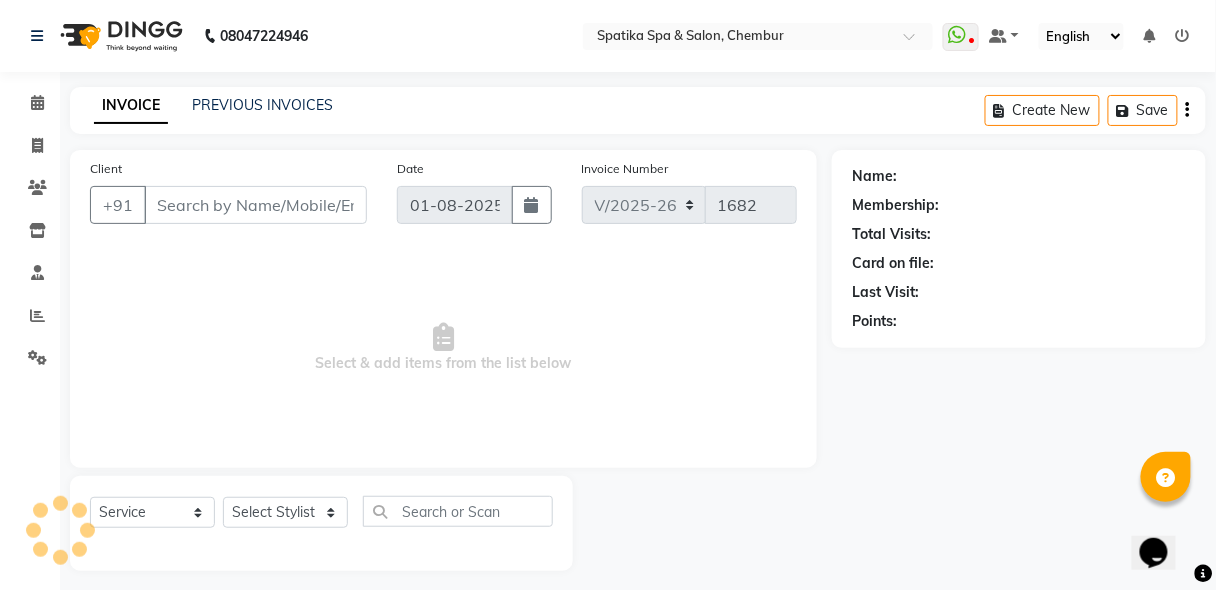 select on "68899" 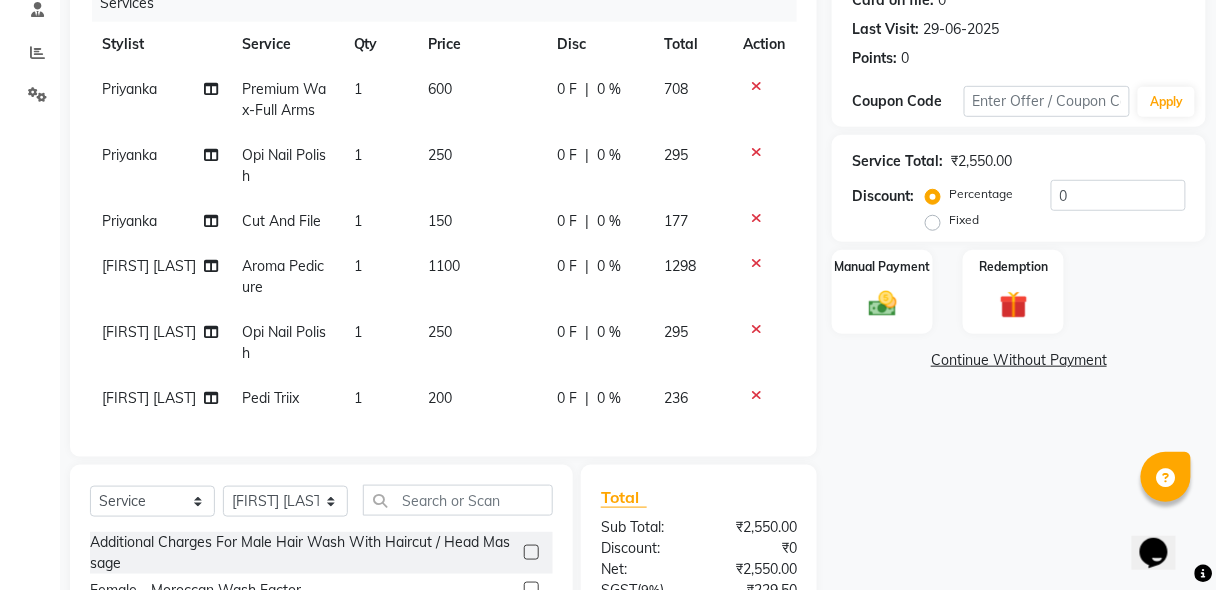 scroll, scrollTop: 341, scrollLeft: 0, axis: vertical 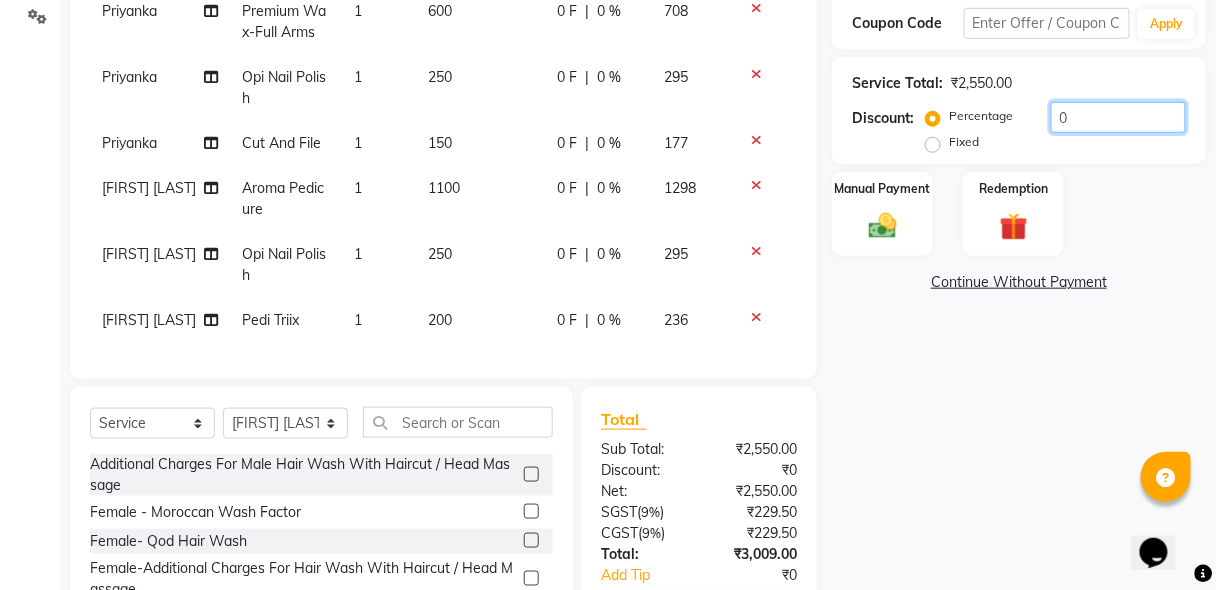 click on "0" 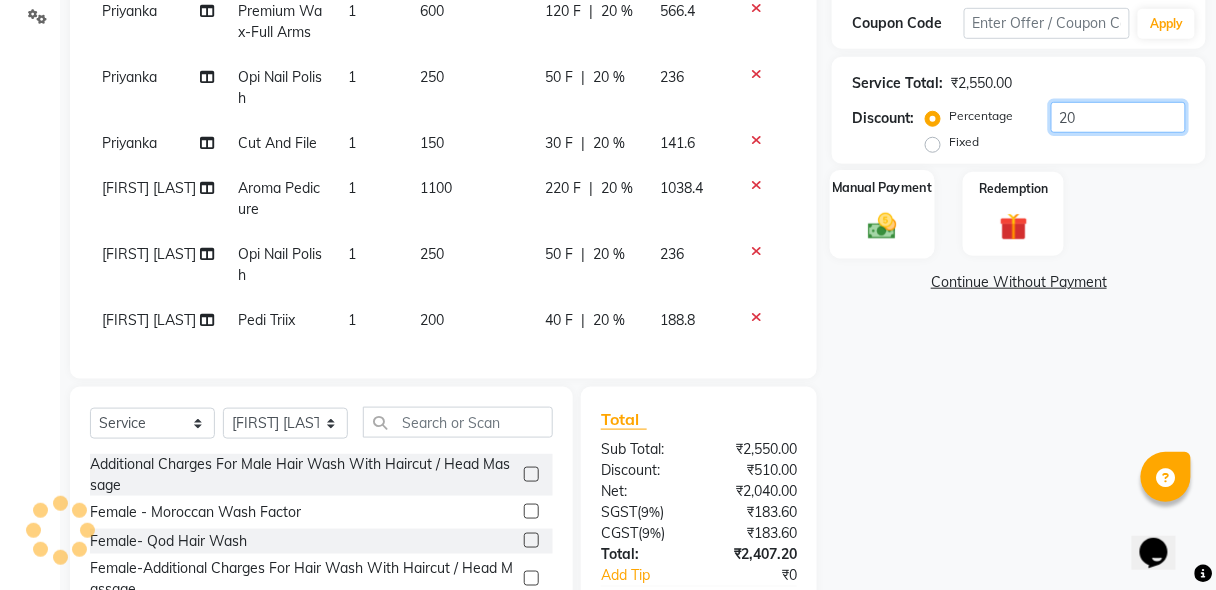 type on "20" 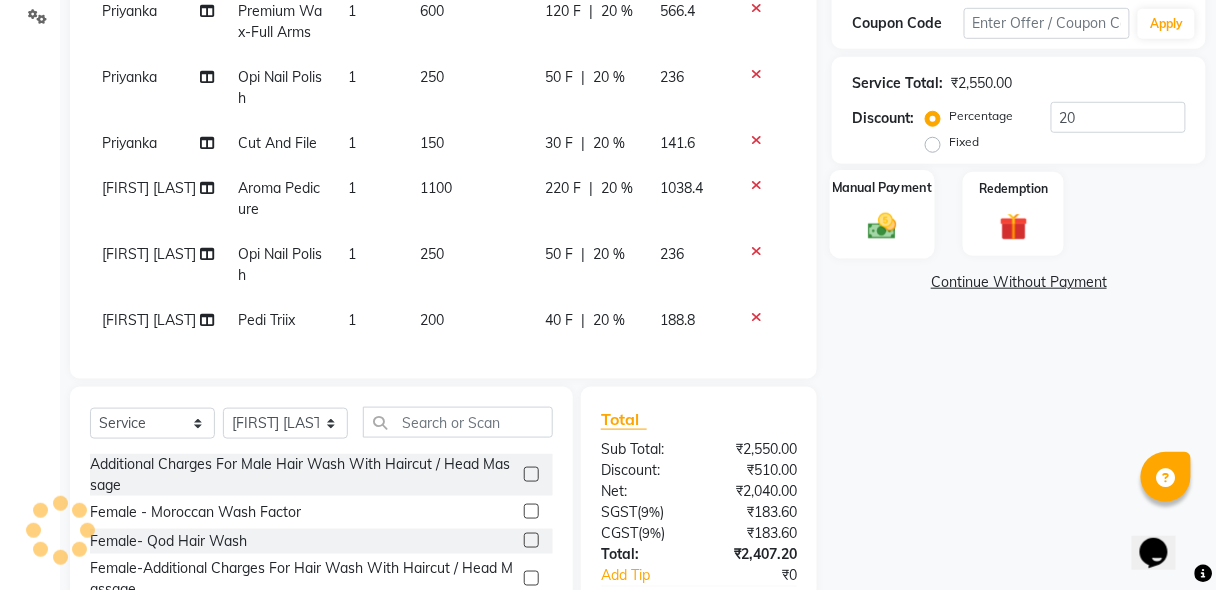 click 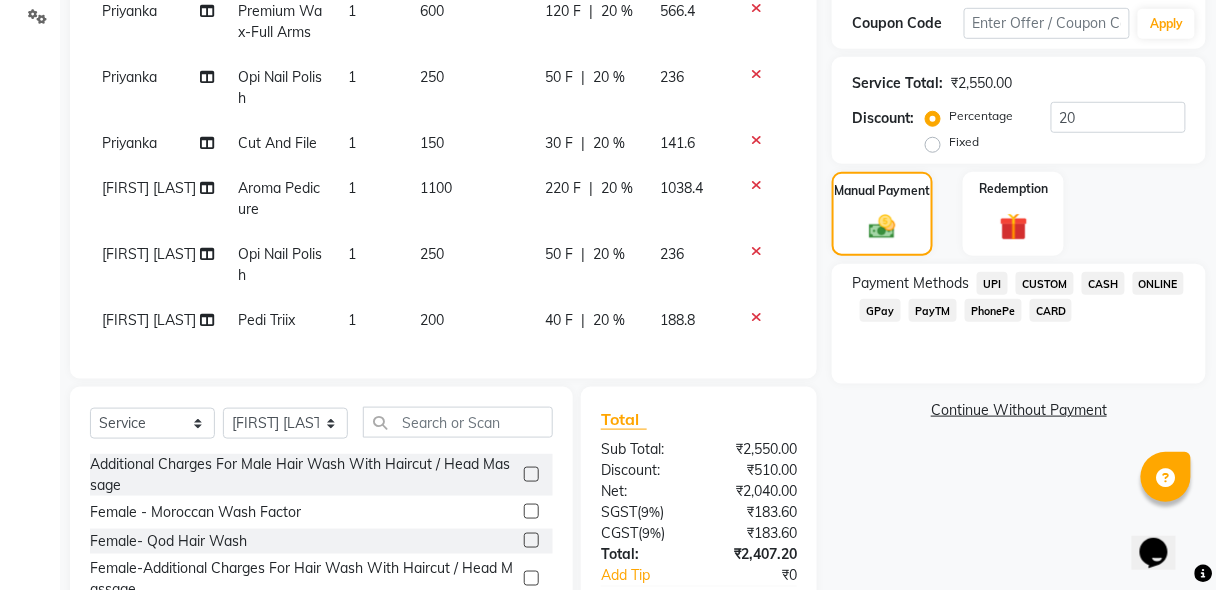 click on "GPay" 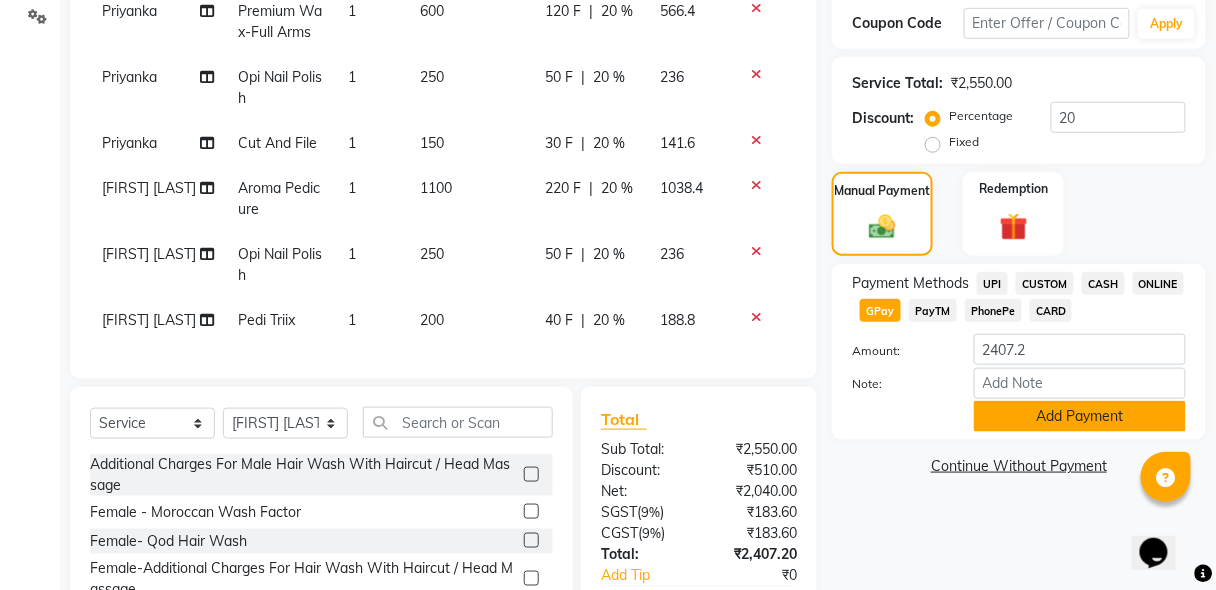 click on "Add Payment" 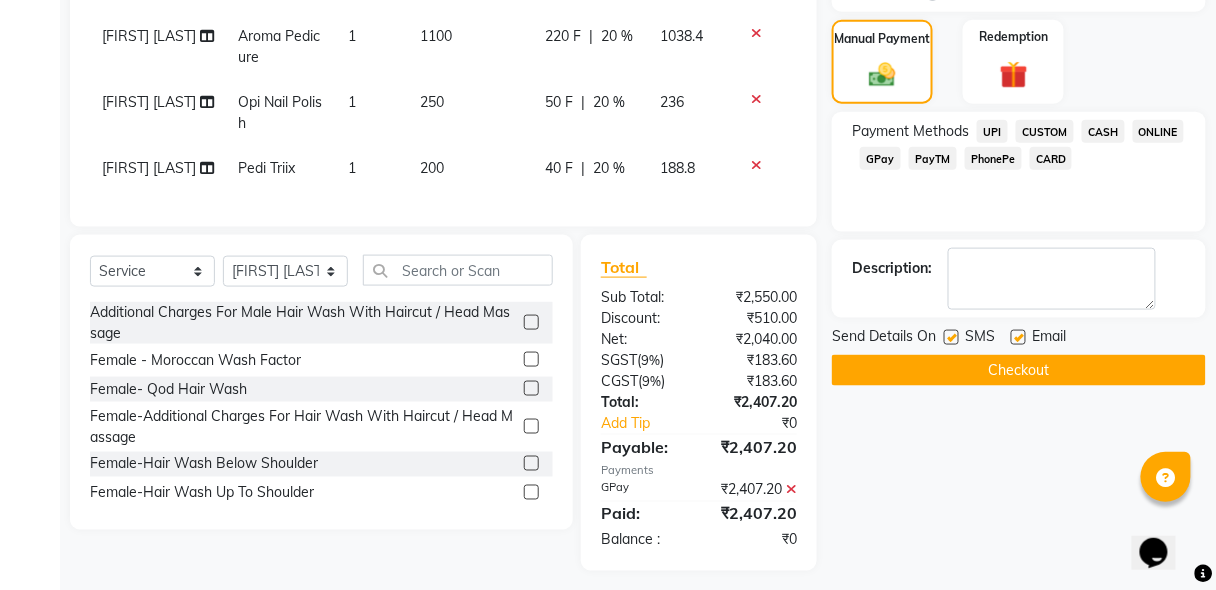 scroll, scrollTop: 496, scrollLeft: 0, axis: vertical 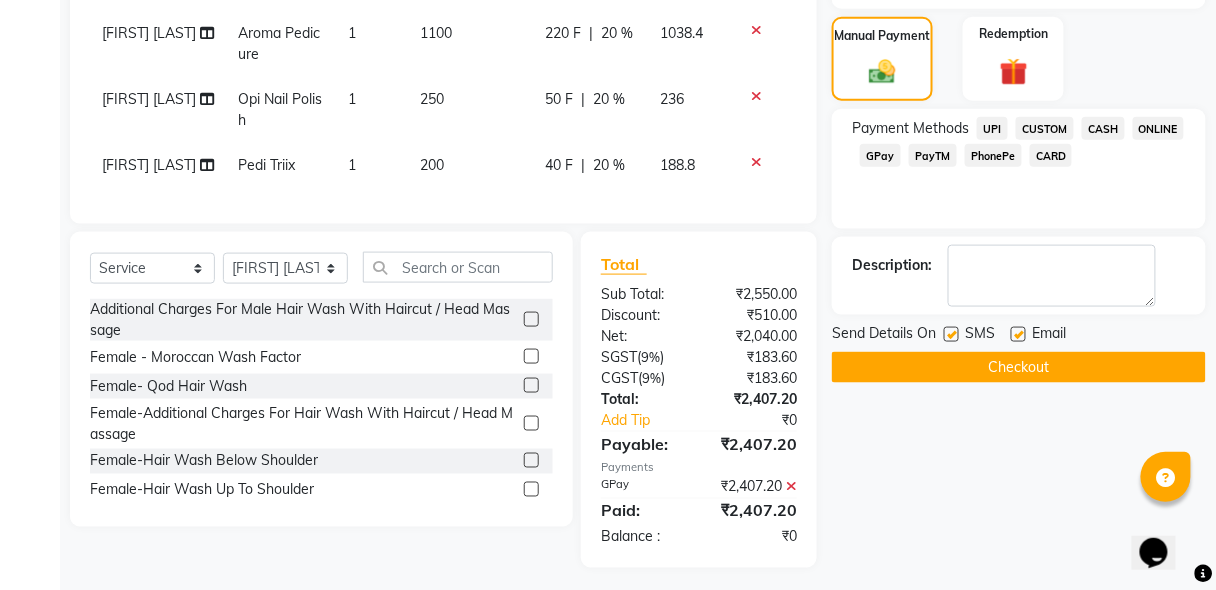 click 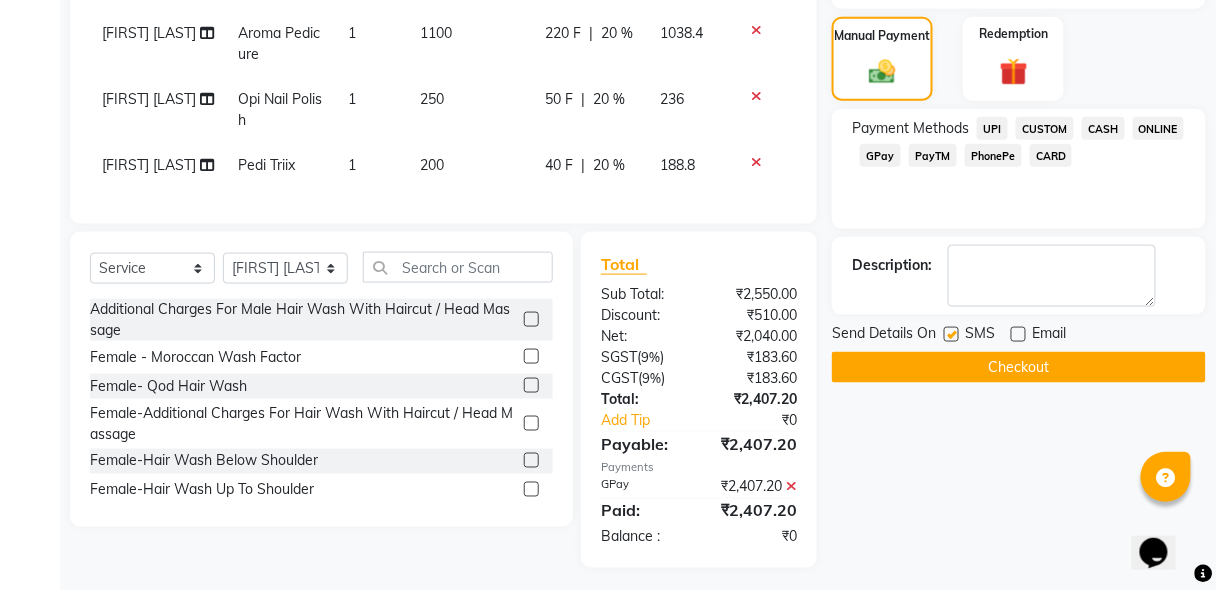 click on "Send Details On SMS Email" 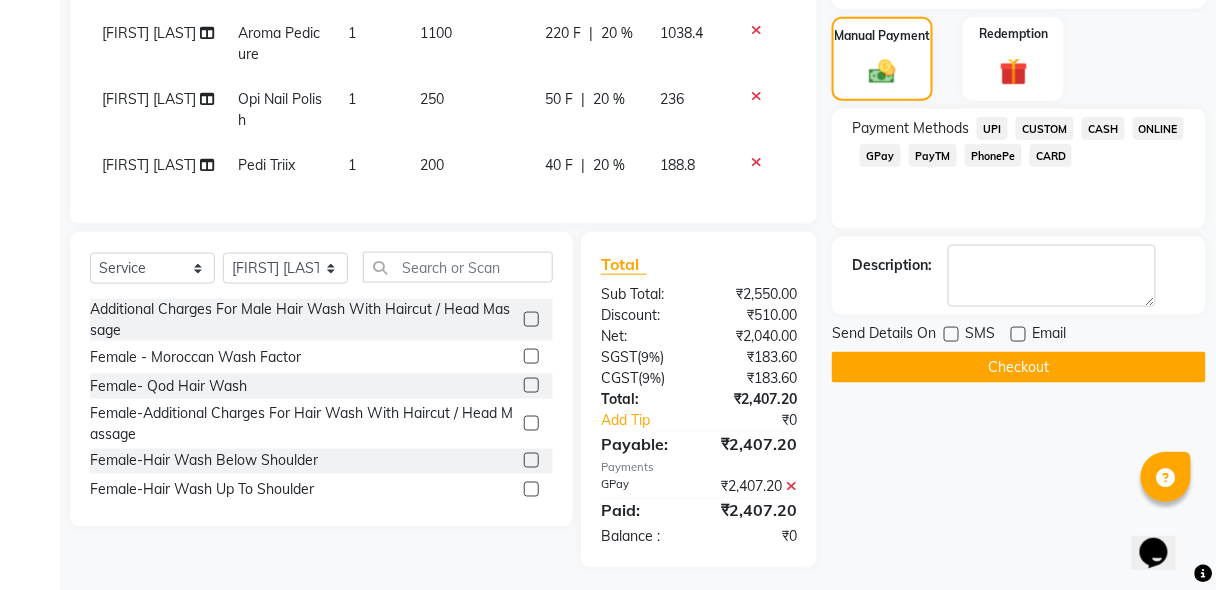 click on "Checkout" 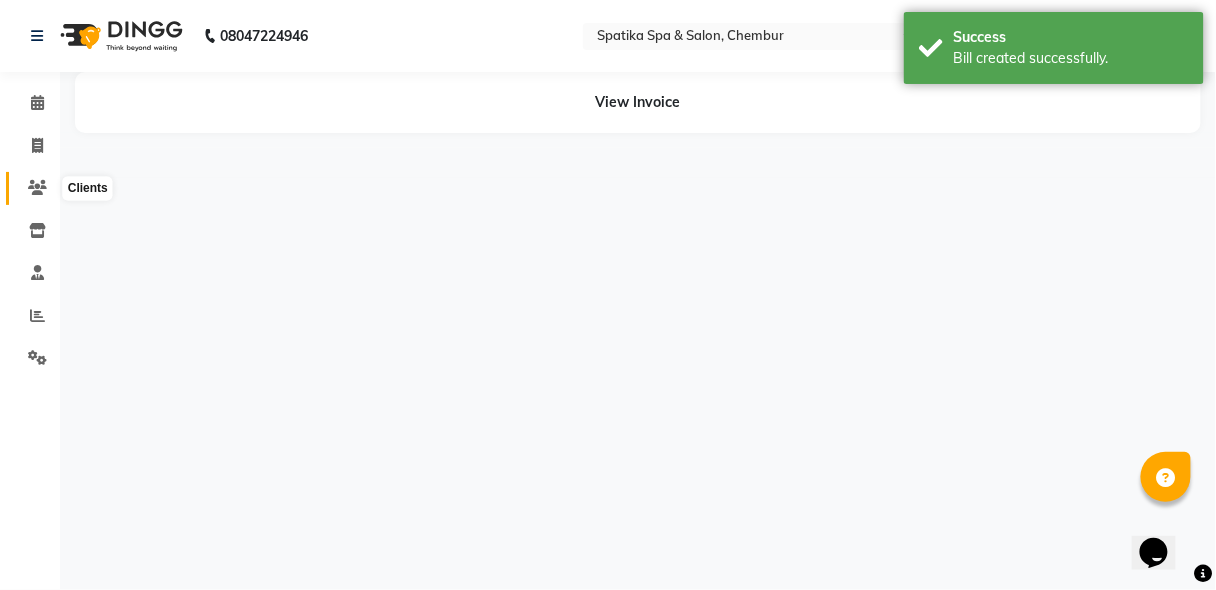 scroll, scrollTop: 0, scrollLeft: 0, axis: both 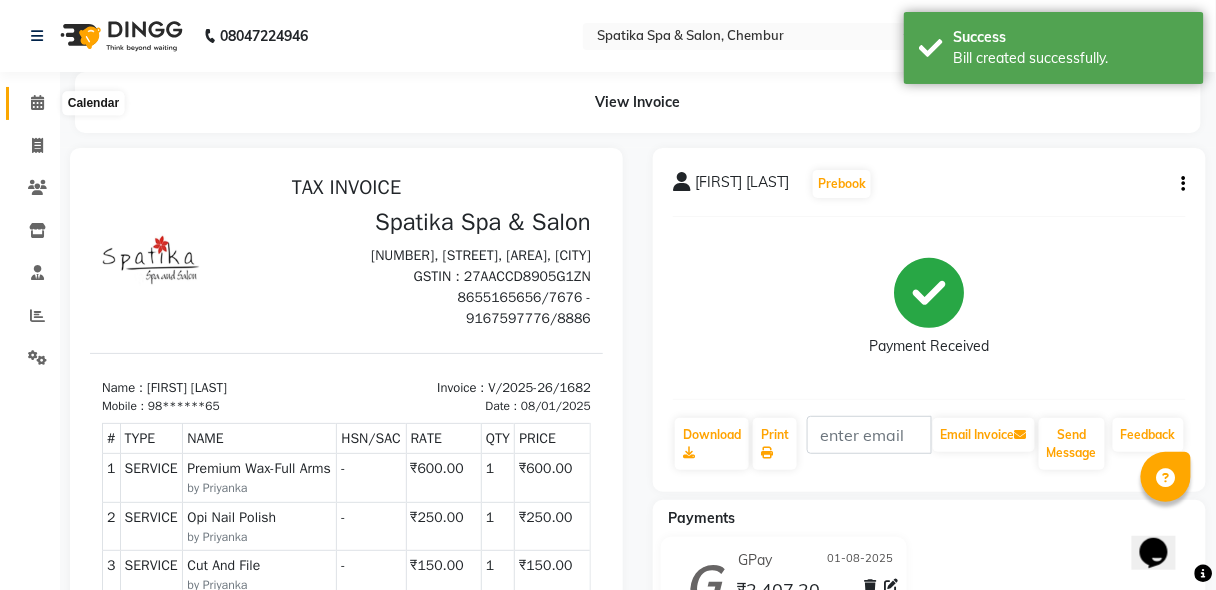 click 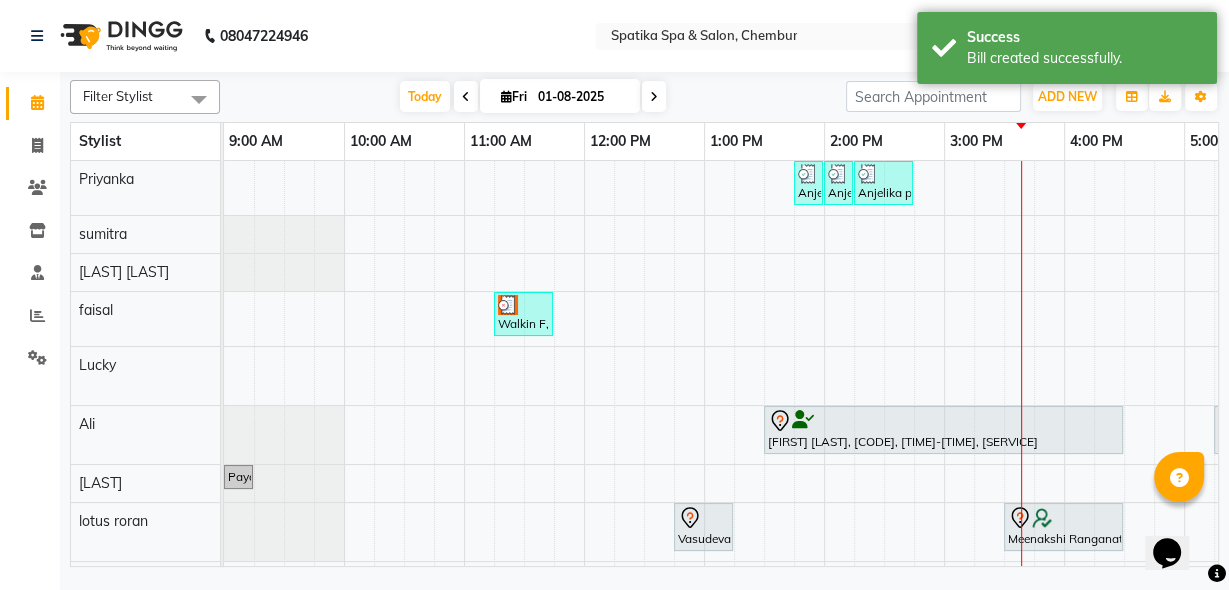 scroll, scrollTop: 205, scrollLeft: 0, axis: vertical 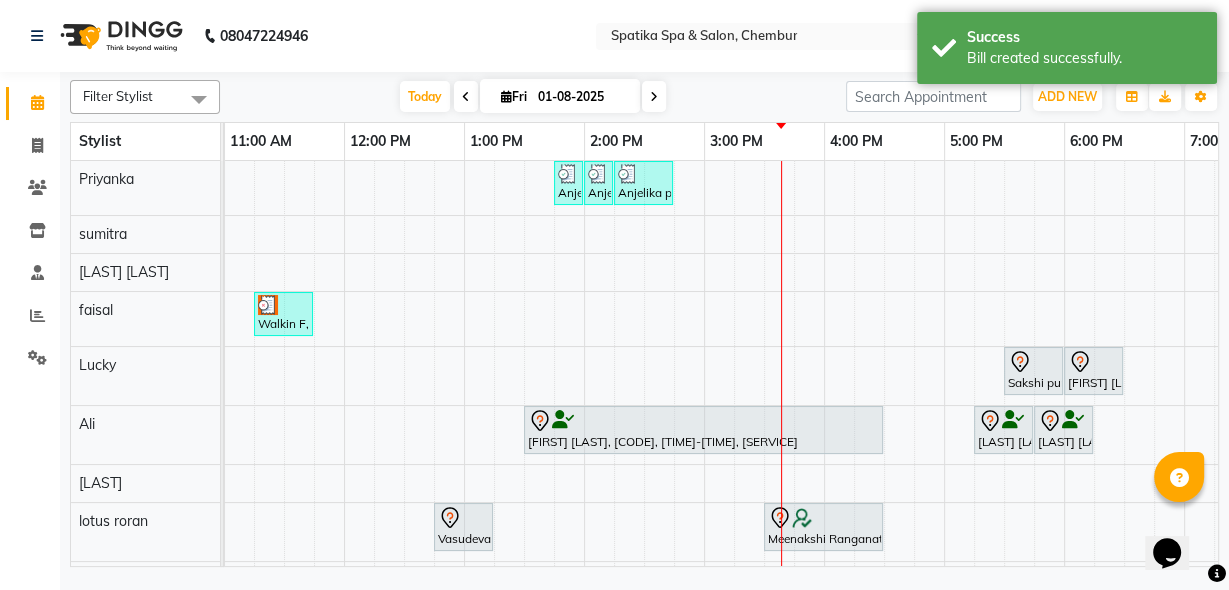 click on "Anjelika pinto, TK12, 01:45 PM-02:00 PM, Opi Nail Polish     Anjelika pinto, TK12, 02:00 PM-02:15 PM, Cut And File     Anjelika pinto, TK12, 02:15 PM-02:45 PM, Premium Wax-Full Arms     Walkin F, TK07, 11:15 AM-11:45 AM, Female-Hair Wash Below Shoulder             Sakshi puri, TK08, 05:30 PM-06:00 PM, Female-Hair Wash Below Shoulder             Pooja Jitendra, TK10, 06:00 PM-06:30 PM, Female-Hair Wash Below Shoulder             Heena Jain, TK01, 01:30 PM-04:30 PM, Botox Smoothening-Below Shoulder             Renuka Bradu, TK03, 05:15 PM-05:45 PM, Female-Hair Trim             Renuka Bradu, TK03, 05:45 PM-06:15 PM, Female-Blow Dry-Hair Below Shoulder    Payal Dhanke, TK11, 09:00 AM-09:15 AM, Additional Charges For Male Hair Wash With Haircut / Head Massage             Vasudevan, TK04, 12:45 PM-01:15 PM, Spatika Touch 30 min (Back And Shoulder Massage)             Meenakshi Ranganathan, TK05, 03:30 PM-04:30 PM, Aroma Therapy Massage - 60Mins     Anjelika pinto, TK12, 02:45 PM-03:30 PM, Aroma Pedicure" at bounding box center [764, 467] 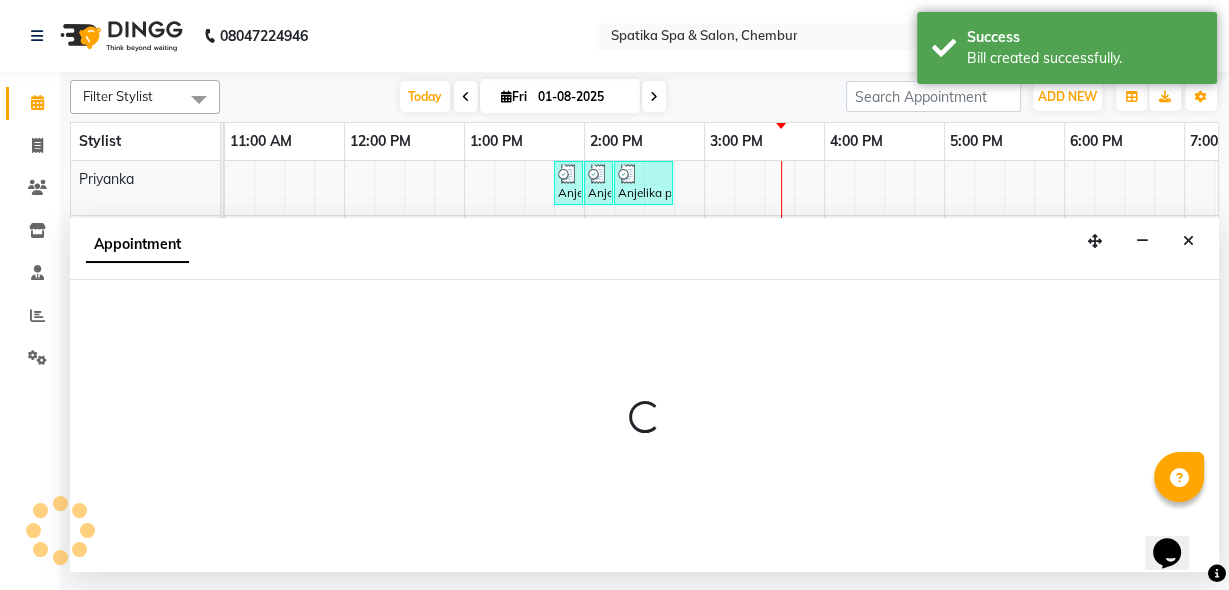 select on "9046" 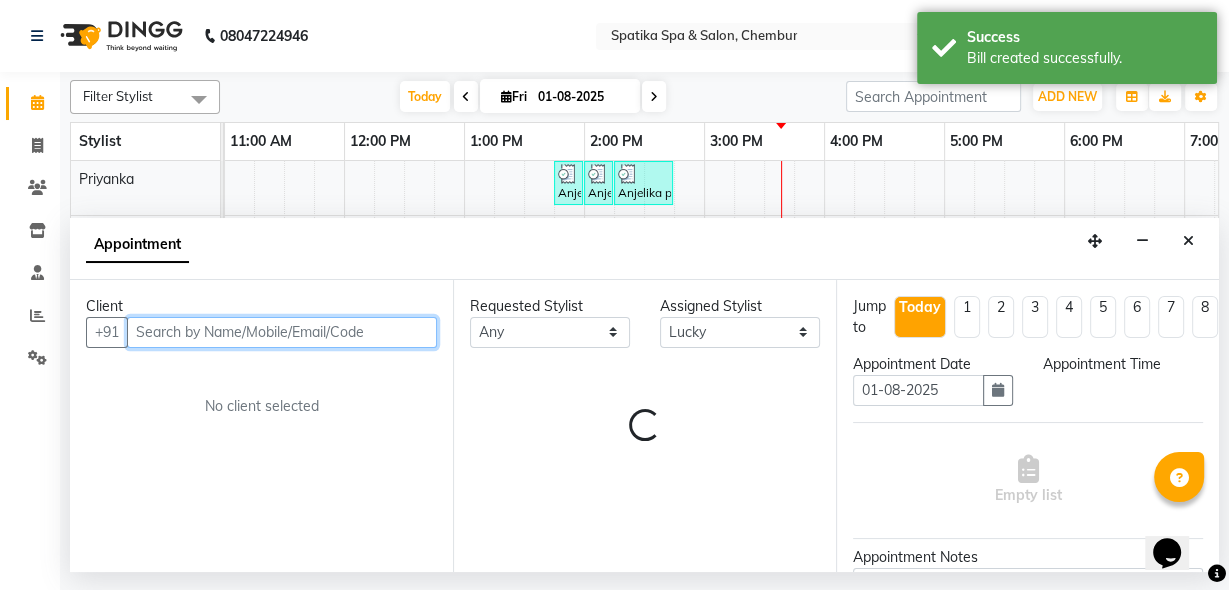 select on "1020" 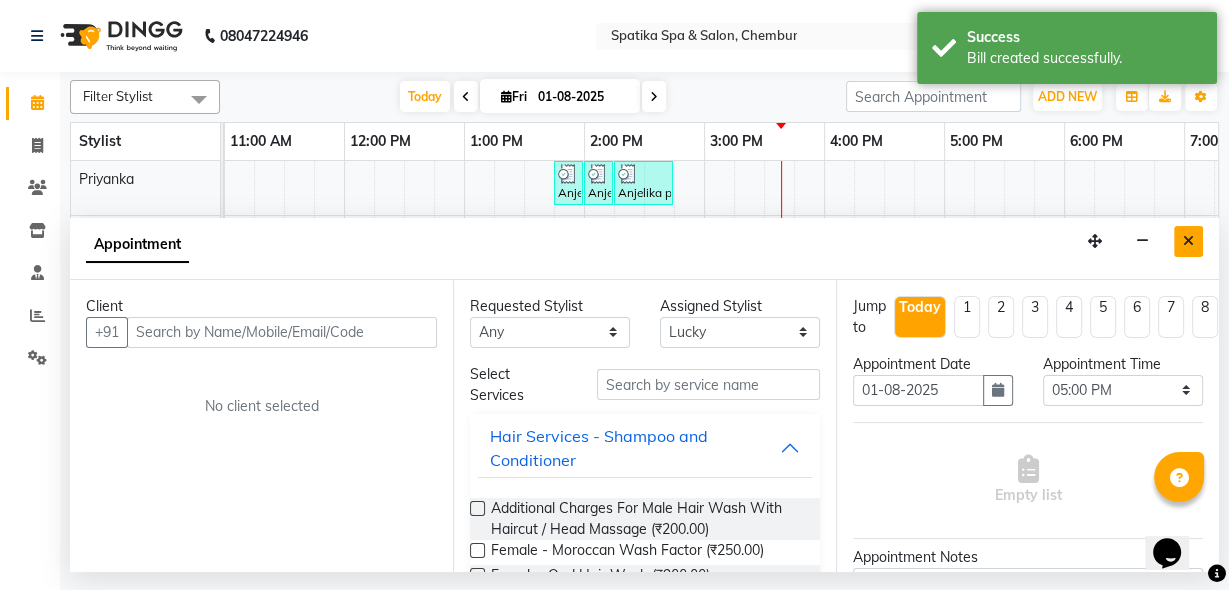 click at bounding box center (1188, 241) 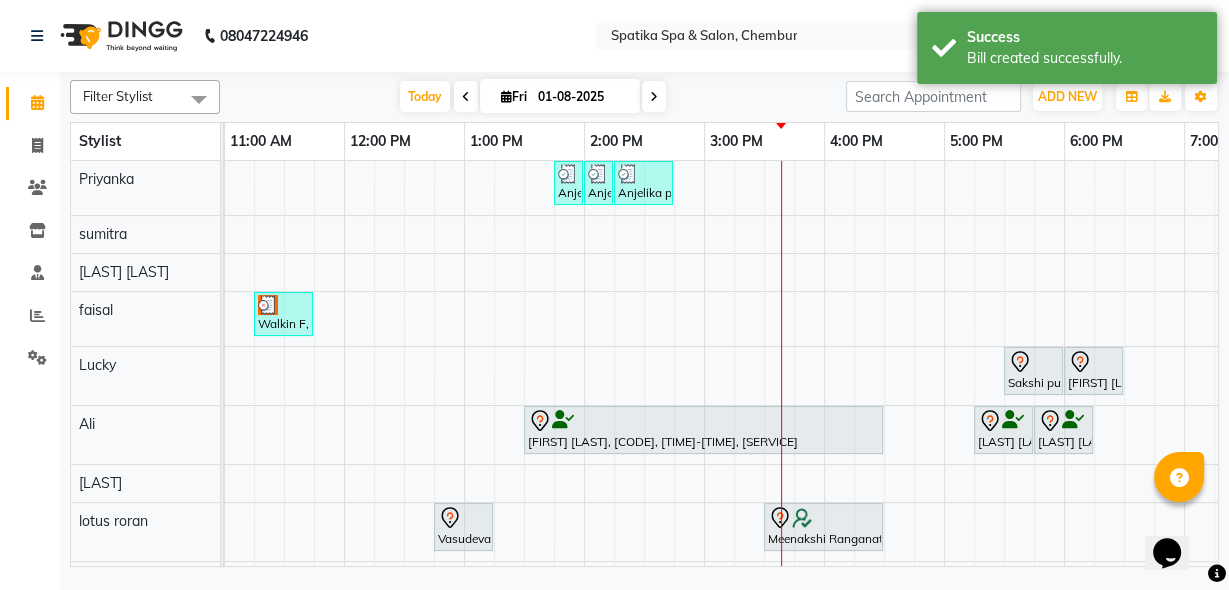 scroll, scrollTop: 122, scrollLeft: 240, axis: both 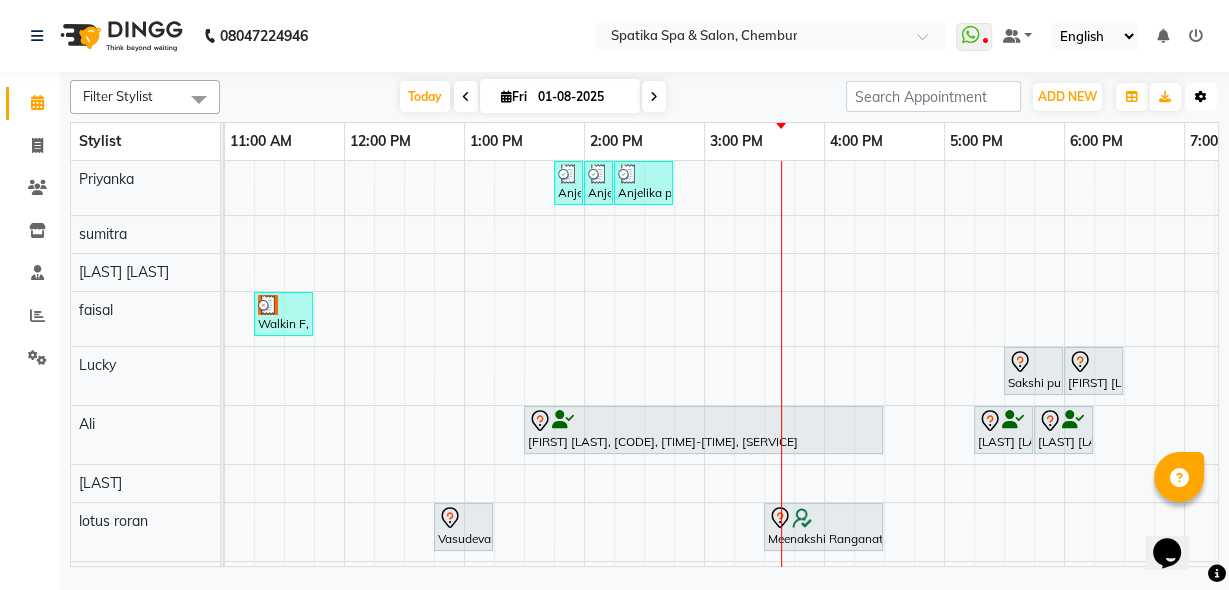 click on "Toggle Dropdown" at bounding box center (1201, 97) 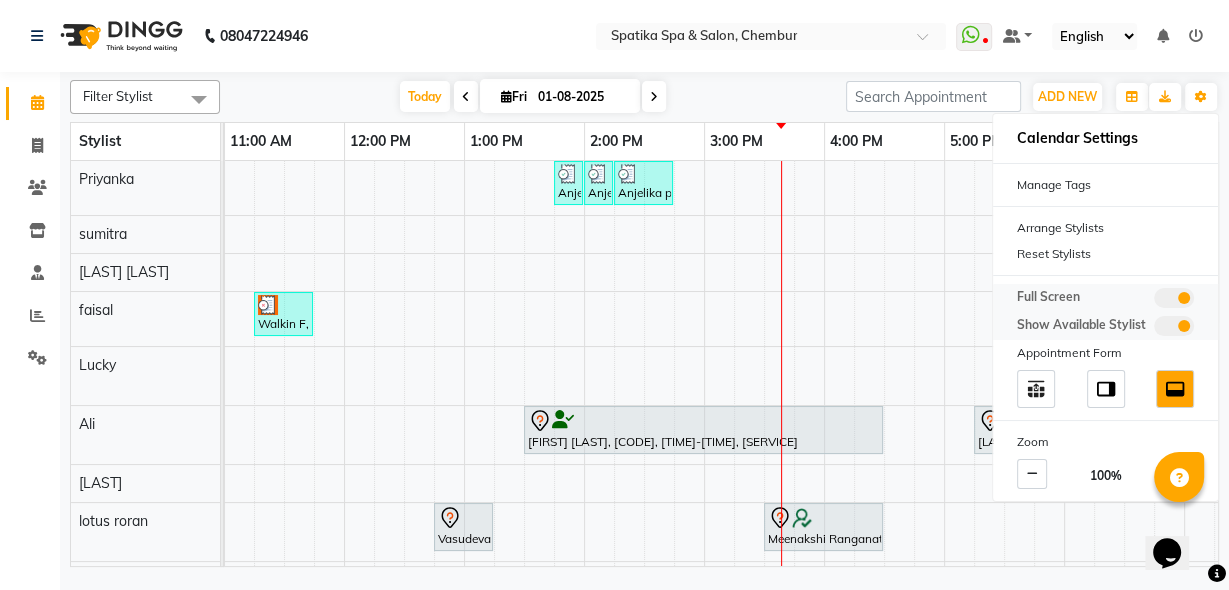 click at bounding box center (1174, 298) 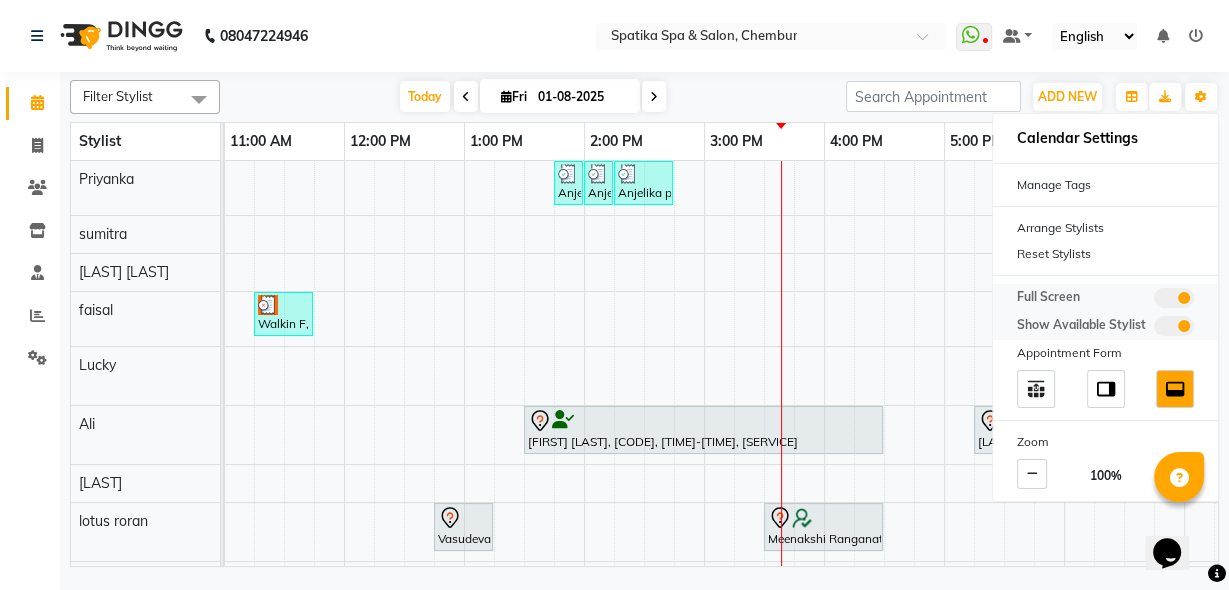 click at bounding box center [1154, 301] 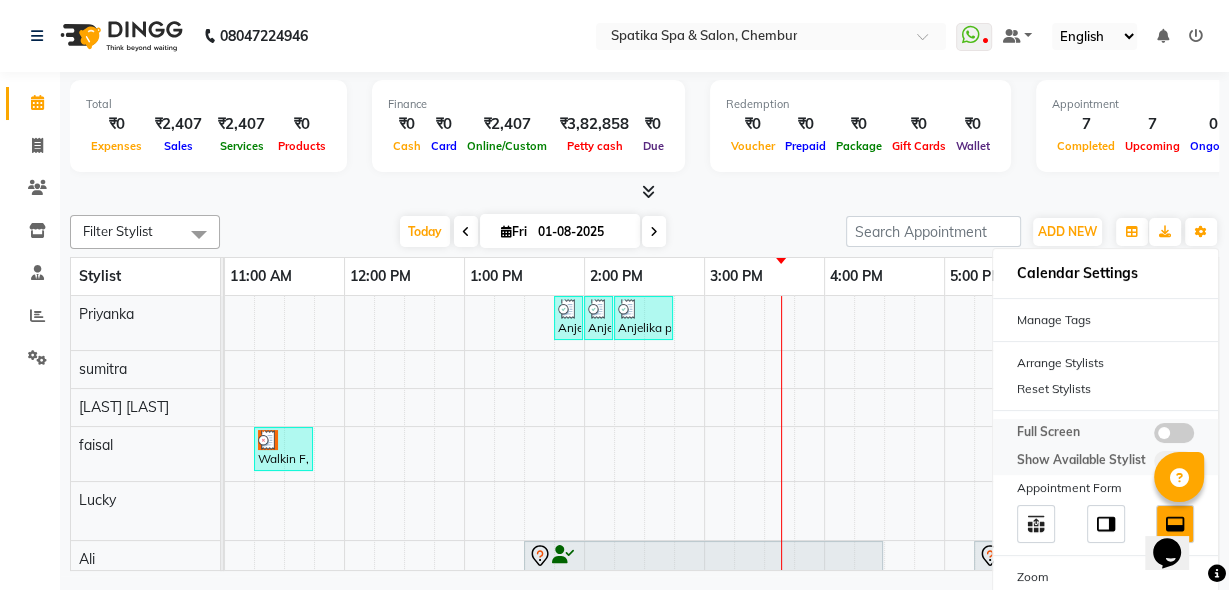click at bounding box center (1174, 433) 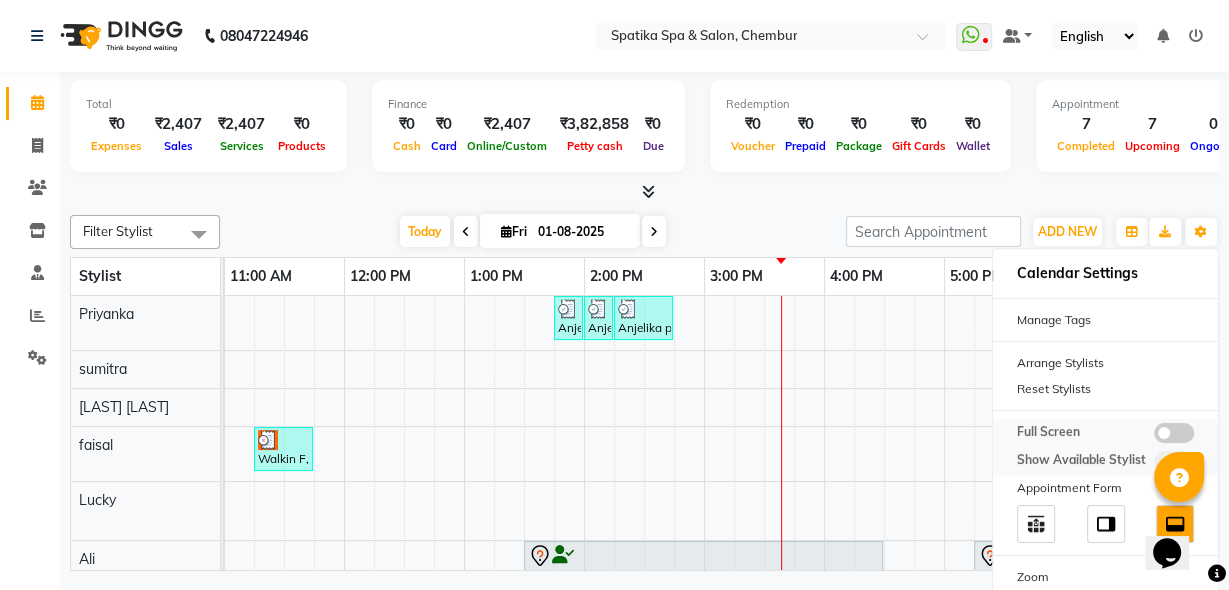click at bounding box center (1154, 436) 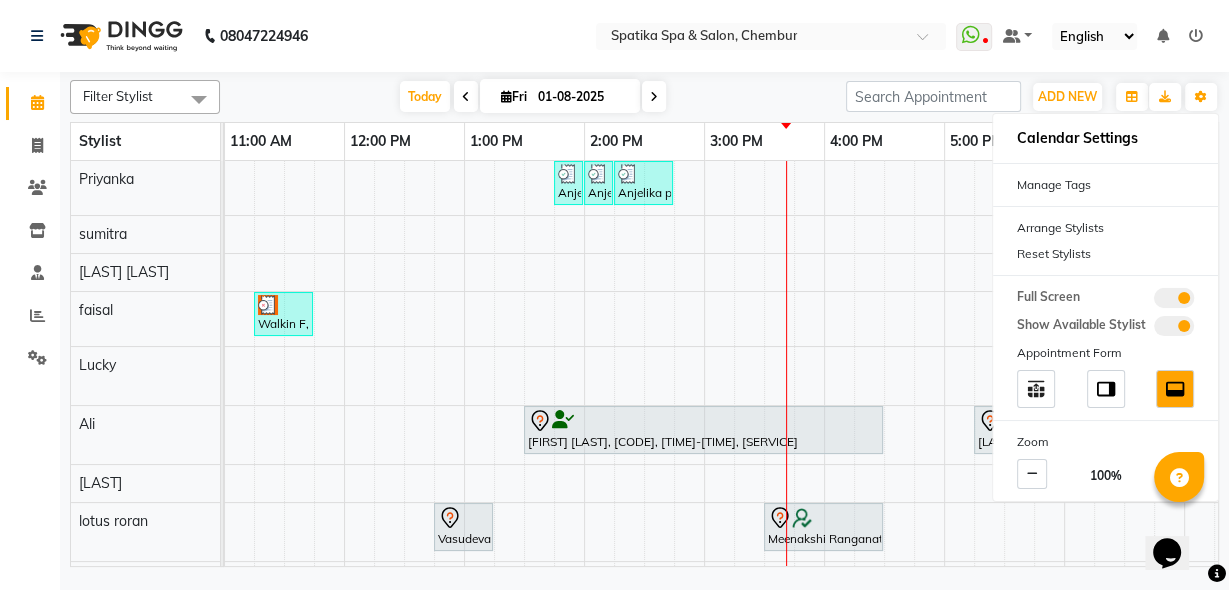 click on "Anjelika pinto, TK12, 01:45 PM-02:00 PM, Opi Nail Polish     Anjelika pinto, TK12, 02:00 PM-02:15 PM, Cut And File     Anjelika pinto, TK12, 02:15 PM-02:45 PM, Premium Wax-Full Arms     Walkin F, TK07, 11:15 AM-11:45 AM, Female-Hair Wash Below Shoulder             Sakshi puri, TK08, 05:30 PM-06:00 PM, Female-Hair Wash Below Shoulder             Pooja Jitendra, TK10, 06:00 PM-06:30 PM, Female-Hair Wash Below Shoulder             Heena Jain, TK01, 01:30 PM-04:30 PM, Botox Smoothening-Below Shoulder             Renuka Bradu, TK03, 05:15 PM-05:45 PM, Female-Hair Trim             Renuka Bradu, TK03, 05:45 PM-06:15 PM, Female-Blow Dry-Hair Below Shoulder    Payal Dhanke, TK11, 09:00 AM-09:15 AM, Additional Charges For Male Hair Wash With Haircut / Head Massage             Vasudevan, TK04, 12:45 PM-01:15 PM, Spatika Touch 30 min (Back And Shoulder Massage)             Meenakshi Ranganathan, TK05, 03:30 PM-04:30 PM, Aroma Therapy Massage - 60Mins     Anjelika pinto, TK12, 02:45 PM-03:30 PM, Aroma Pedicure" at bounding box center [764, 467] 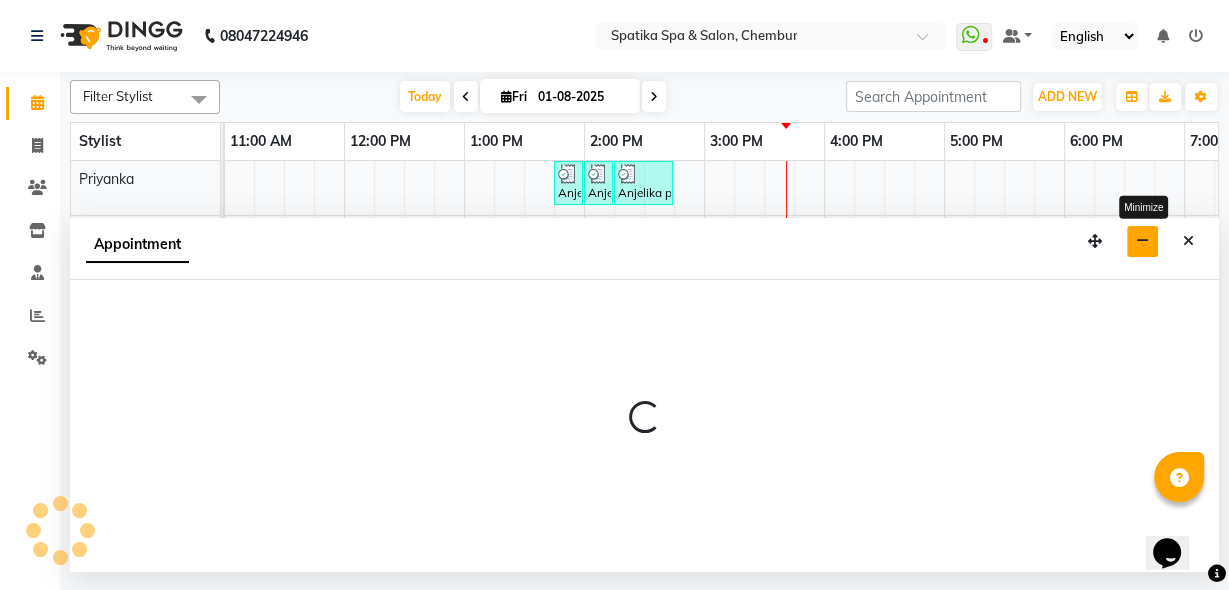 select on "9046" 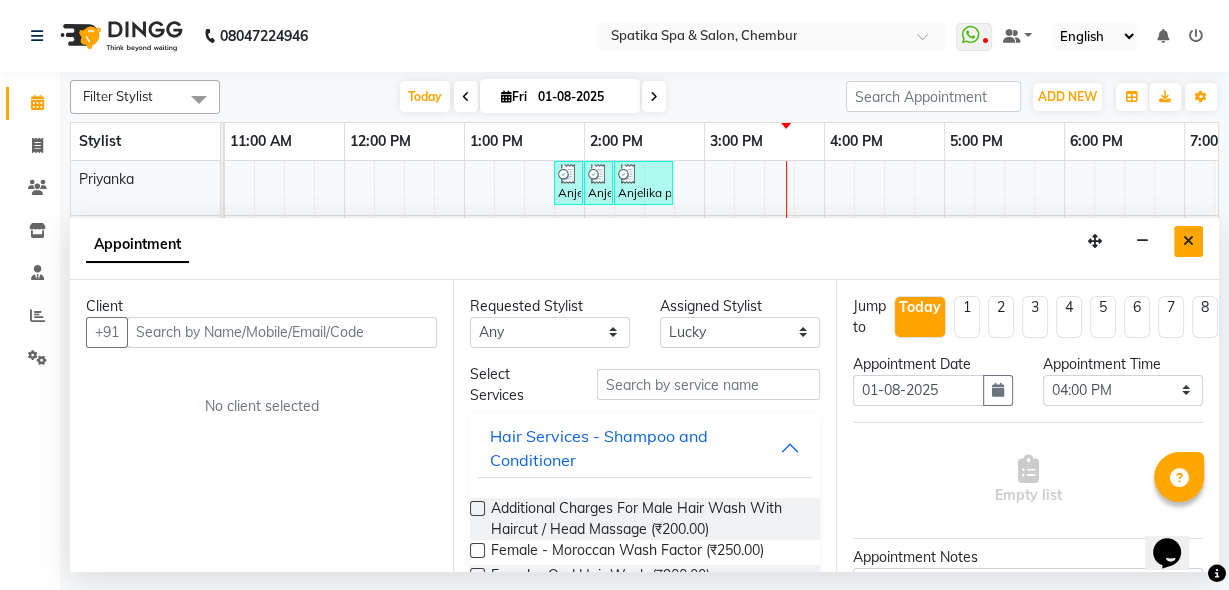 click at bounding box center [1188, 241] 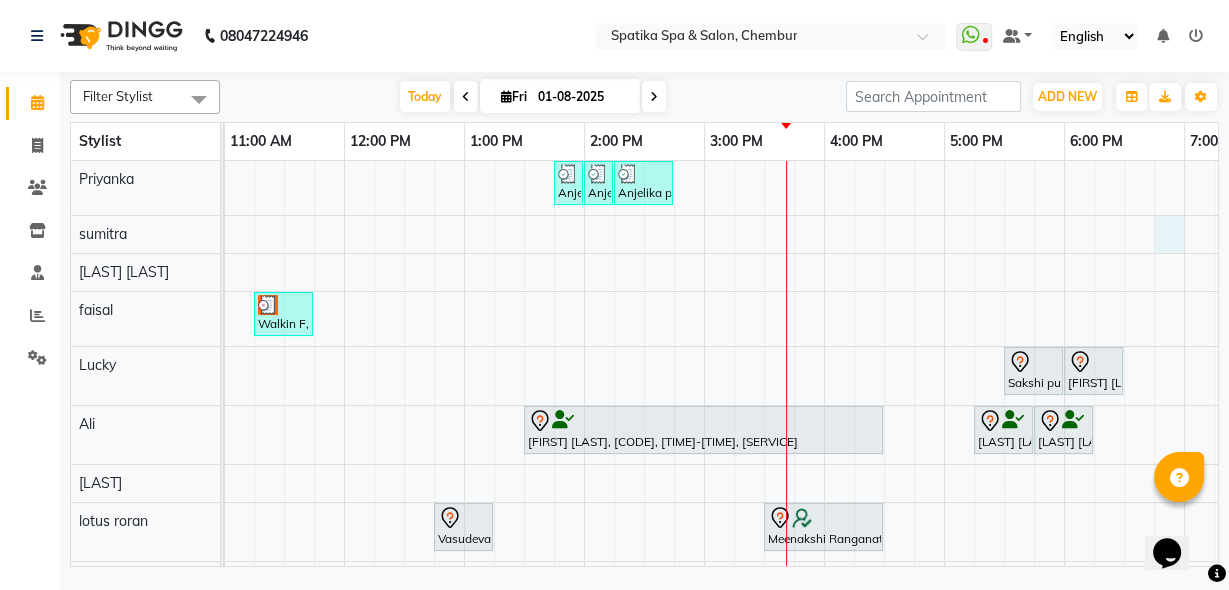drag, startPoint x: 1176, startPoint y: 237, endPoint x: 920, endPoint y: 578, distance: 426.40005 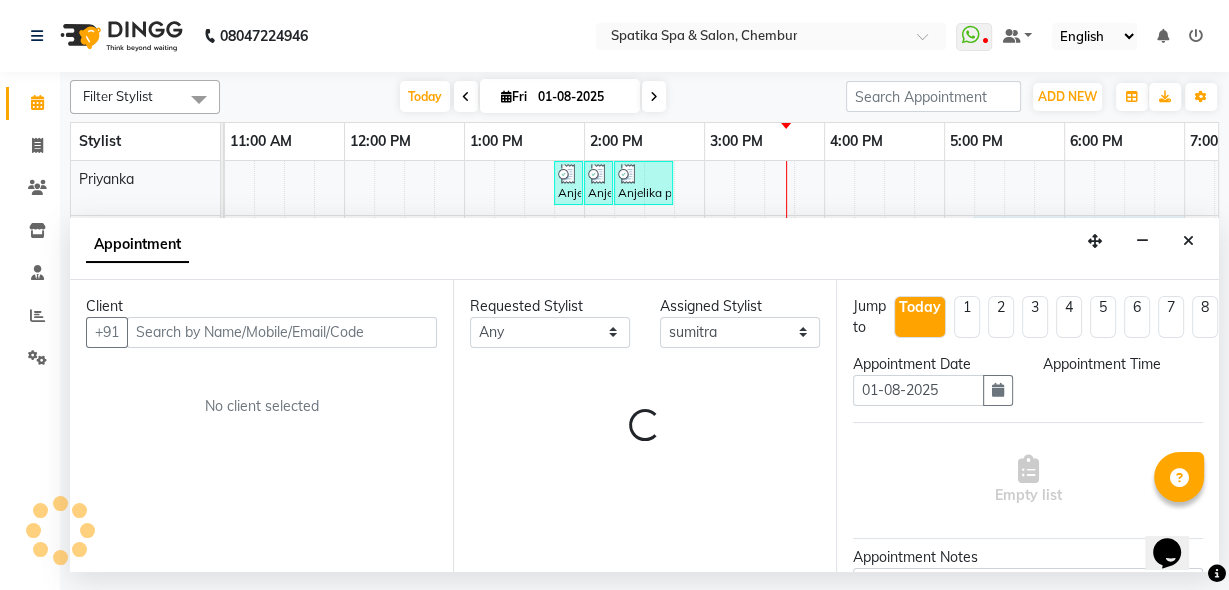 select on "1035" 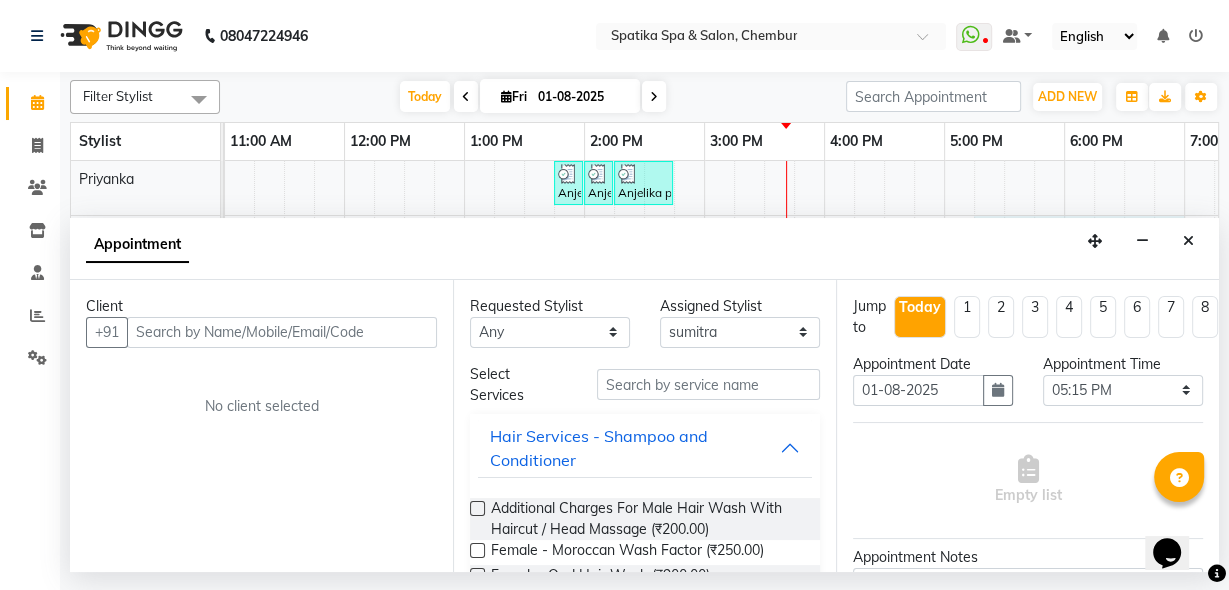 drag, startPoint x: 342, startPoint y: 522, endPoint x: 346, endPoint y: 501, distance: 21.377558 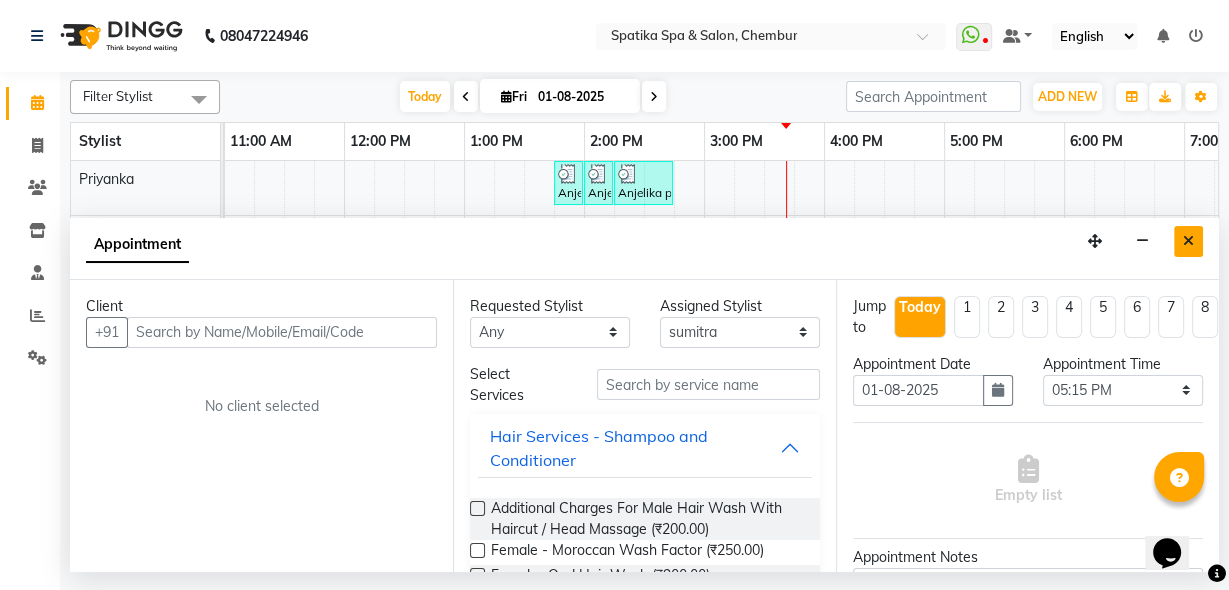 click at bounding box center (1188, 241) 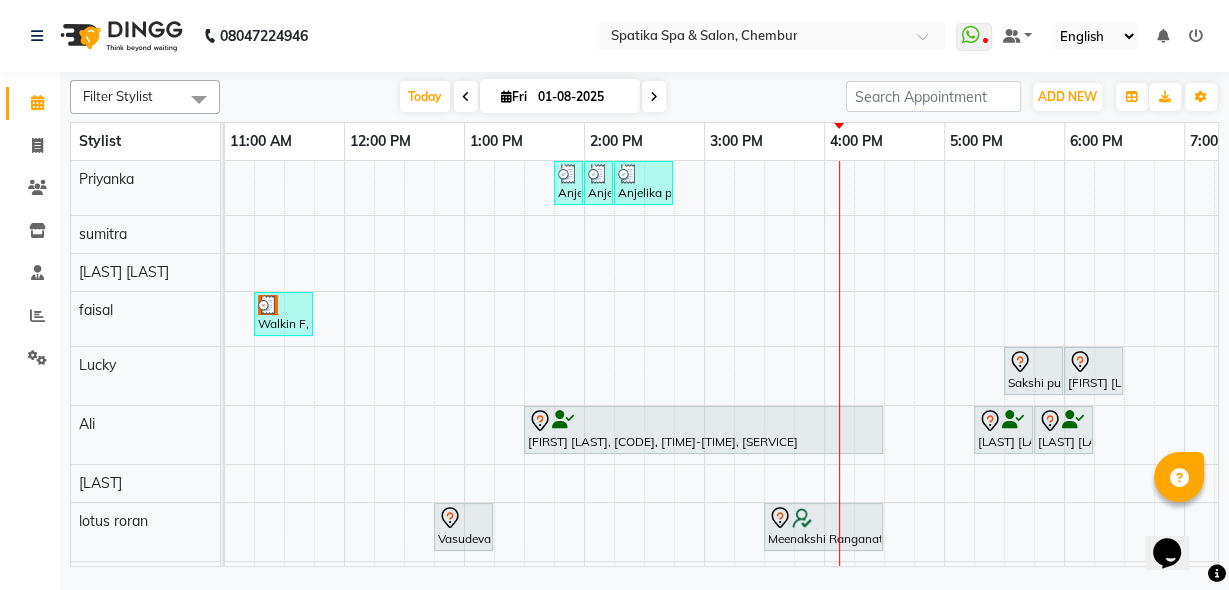 scroll, scrollTop: 168, scrollLeft: 240, axis: both 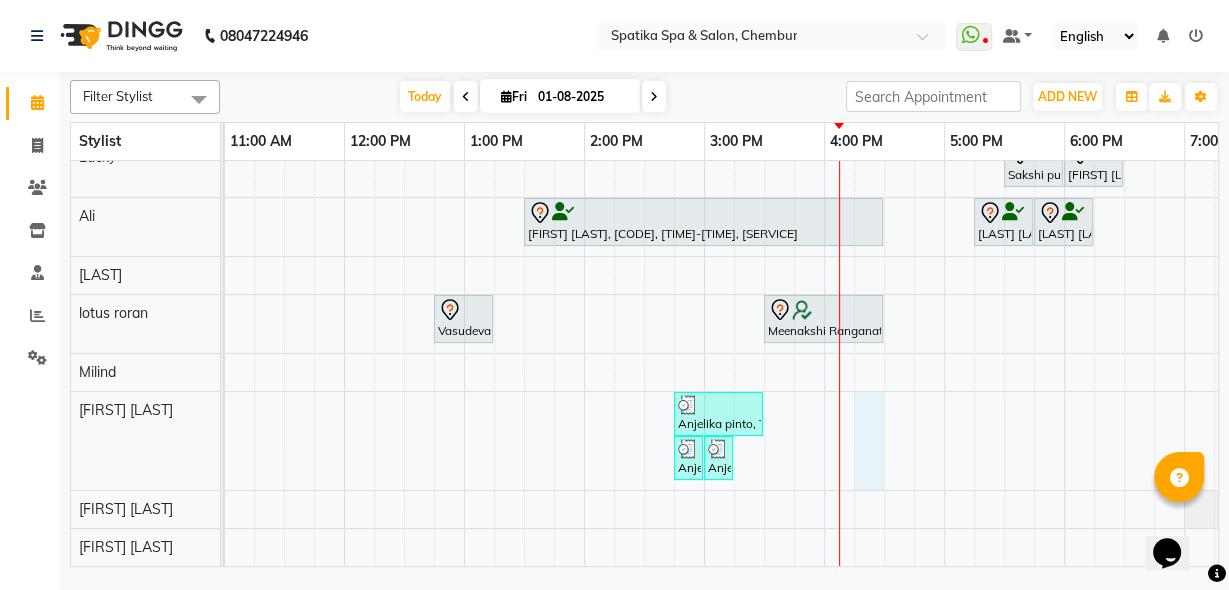 click on "Anjelika pinto, TK12, 01:45 PM-02:00 PM, Opi Nail Polish     Anjelika pinto, TK12, 02:00 PM-02:15 PM, Cut And File     Anjelika pinto, TK12, 02:15 PM-02:45 PM, Premium Wax-Full Arms     Walkin F, TK07, 11:15 AM-11:45 AM, Female-Hair Wash Below Shoulder             Sakshi puri, TK08, 05:30 PM-06:00 PM, Female-Hair Wash Below Shoulder             Pooja Jitendra, TK10, 06:00 PM-06:30 PM, Female-Hair Wash Below Shoulder             Heena Jain, TK01, 01:30 PM-04:30 PM, Botox Smoothening-Below Shoulder             Renuka Bradu, TK03, 05:15 PM-05:45 PM, Female-Hair Trim             Renuka Bradu, TK03, 05:45 PM-06:15 PM, Female-Blow Dry-Hair Below Shoulder    Payal Dhanke, TK11, 09:00 AM-09:15 AM, Additional Charges For Male Hair Wash With Haircut / Head Massage             Vasudevan, TK04, 12:45 PM-01:15 PM, Spatika Touch 30 min (Back And Shoulder Massage)             Meenakshi Ranganathan, TK05, 03:30 PM-04:30 PM, Aroma Therapy Massage - 60Mins     Anjelika pinto, TK12, 02:45 PM-03:30 PM, Aroma Pedicure" at bounding box center [764, 259] 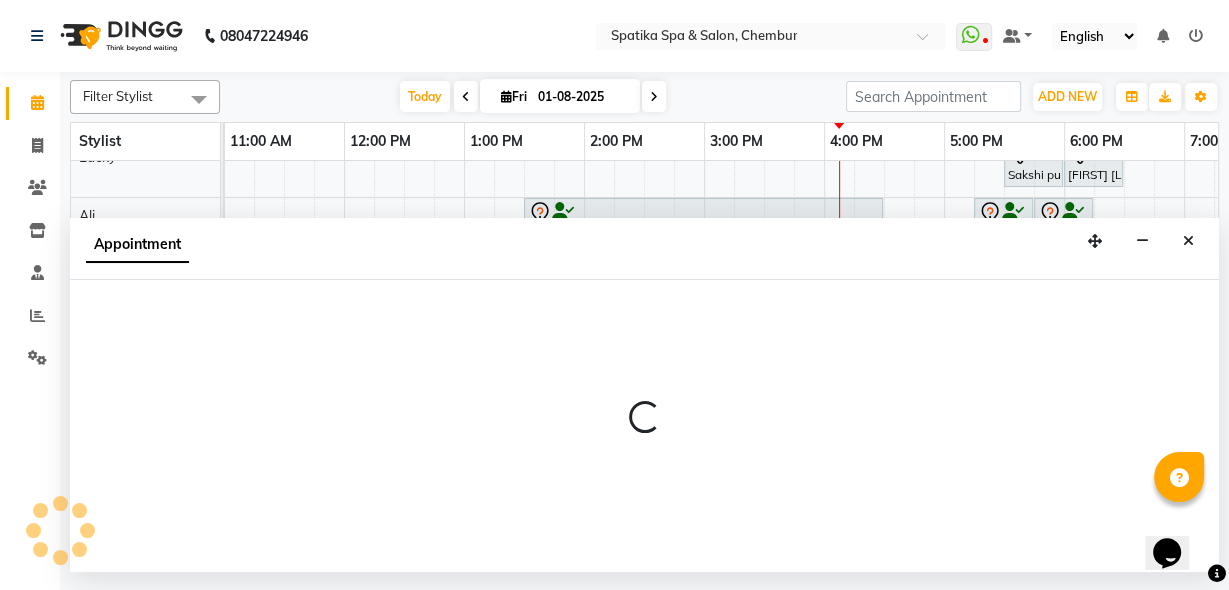 select on "68899" 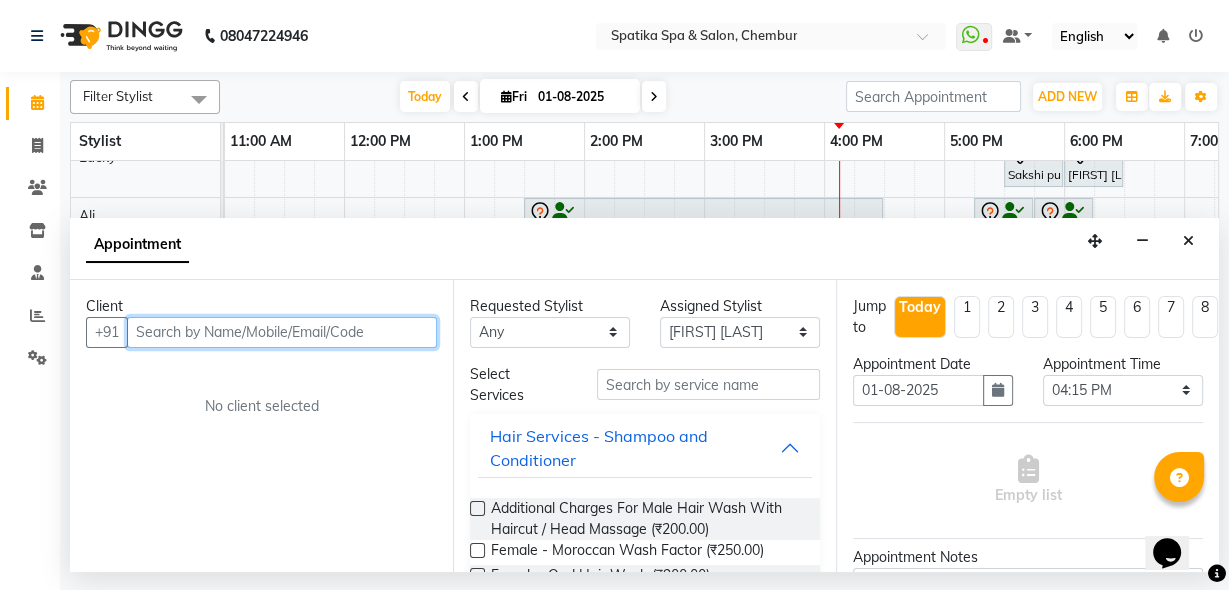 click at bounding box center (282, 332) 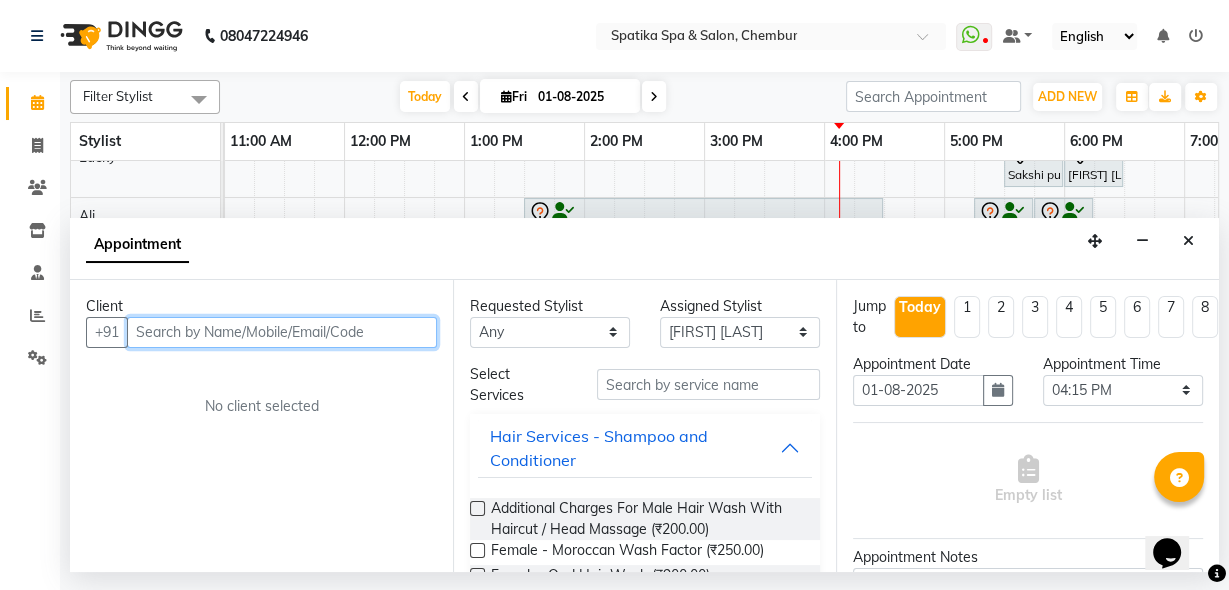 click at bounding box center (282, 332) 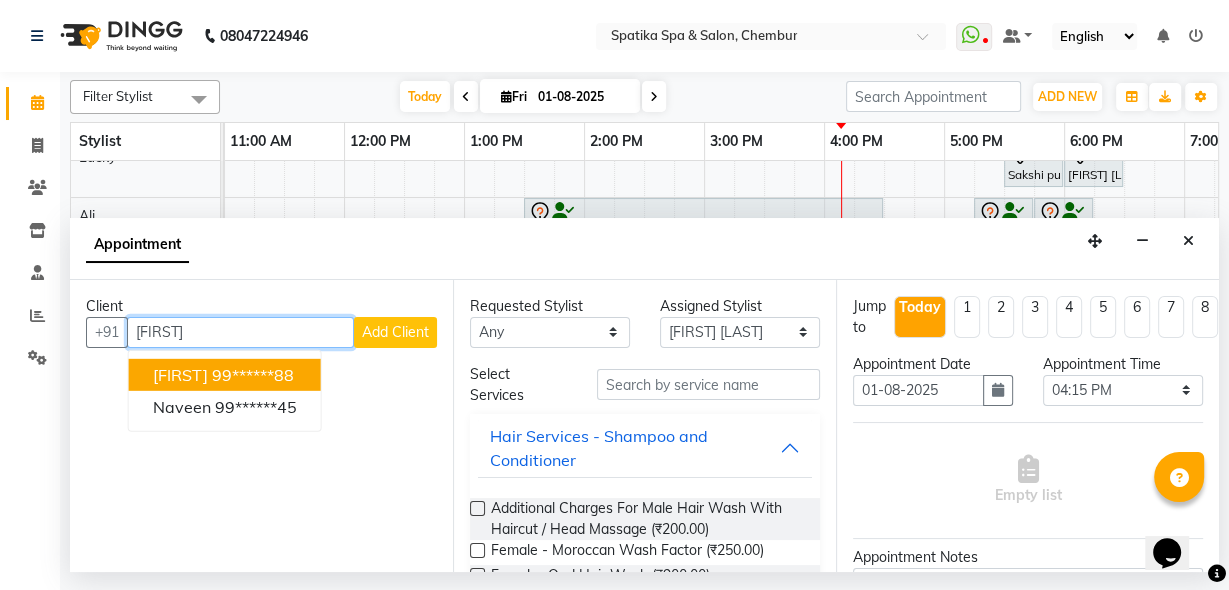 click on "99******88" at bounding box center [253, 374] 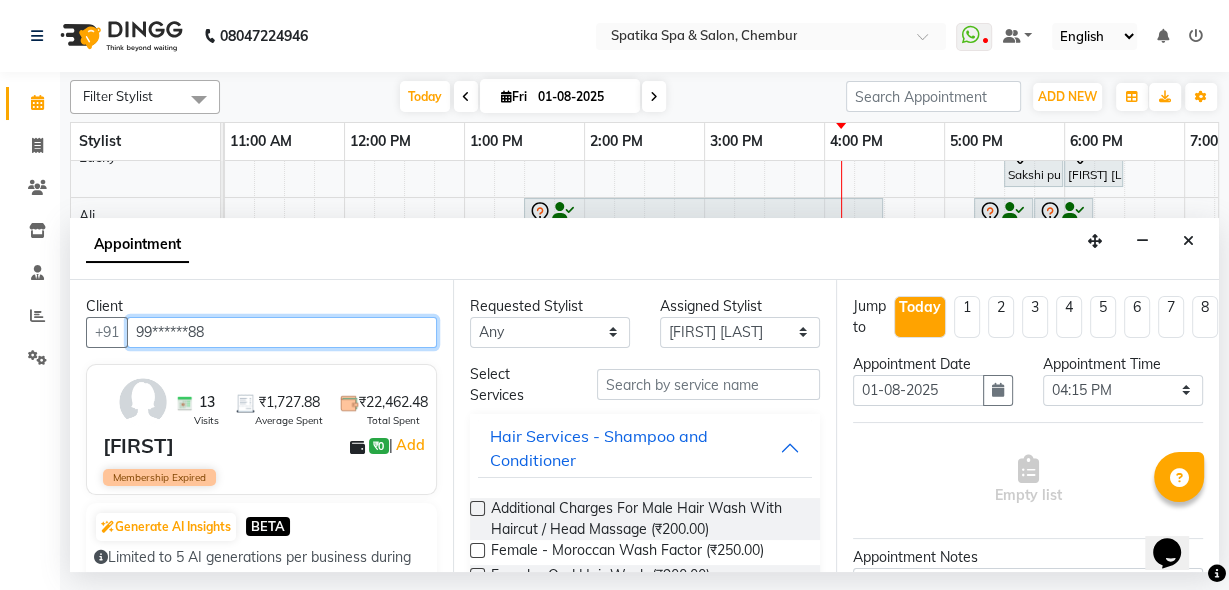 type on "99******88" 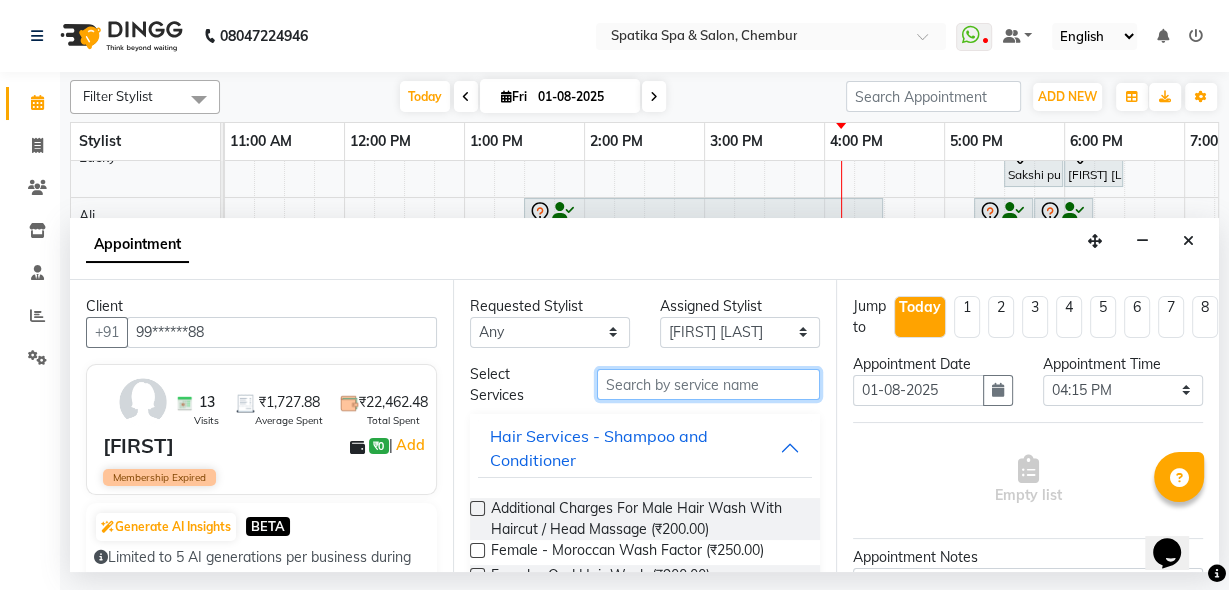 click at bounding box center [708, 384] 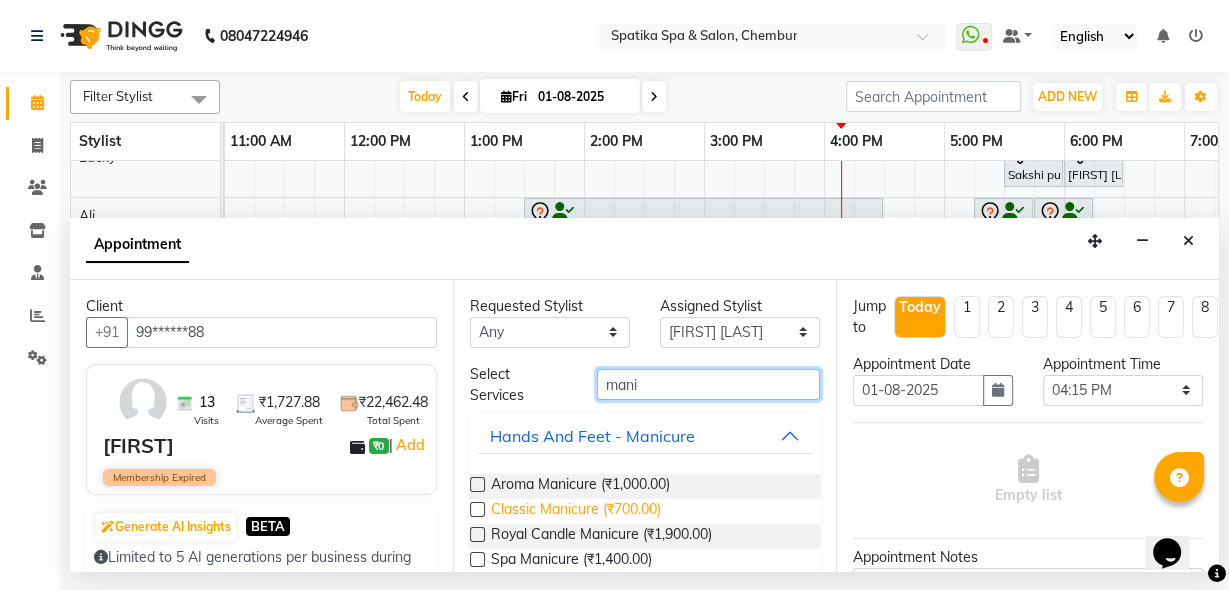 type on "mani" 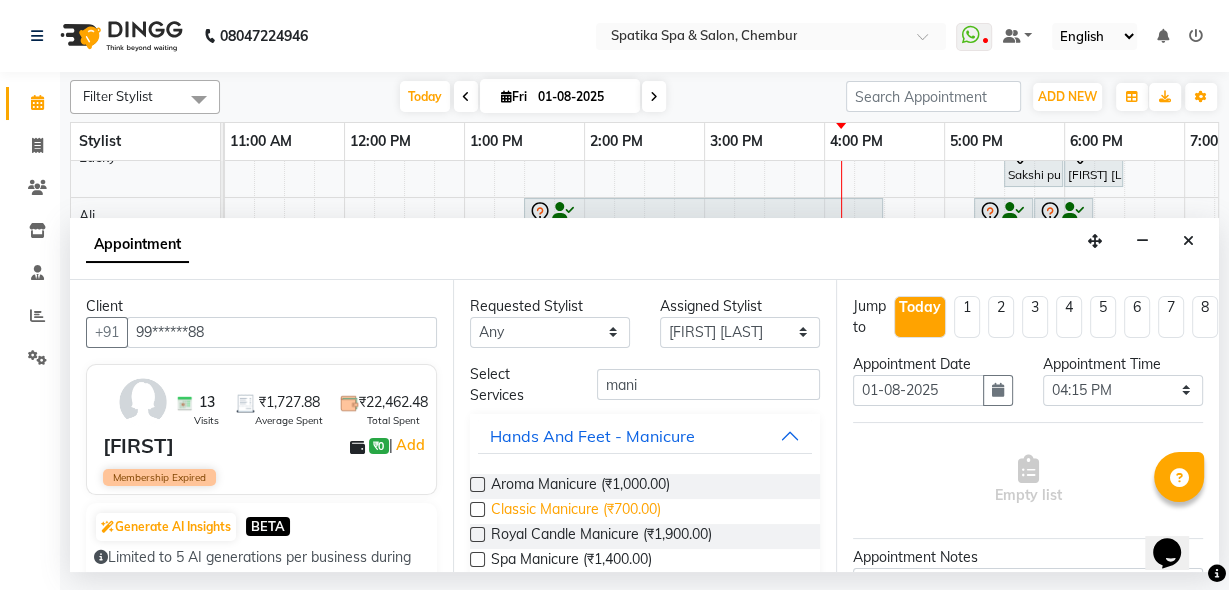 click on "Classic Manicure (₹700.00)" at bounding box center (576, 511) 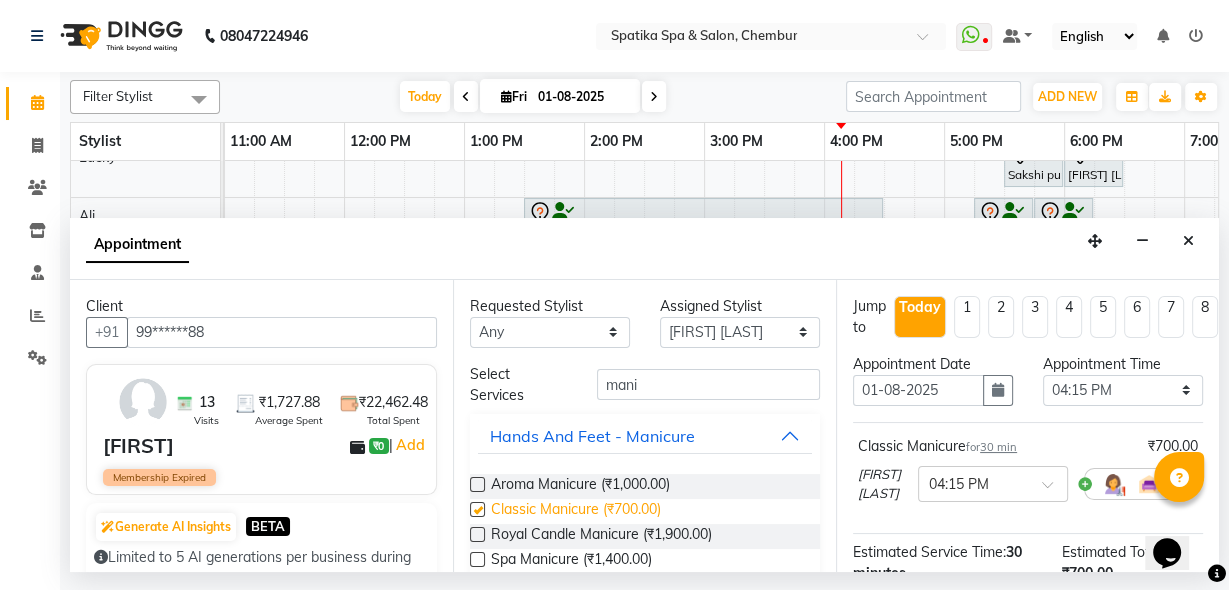 checkbox on "false" 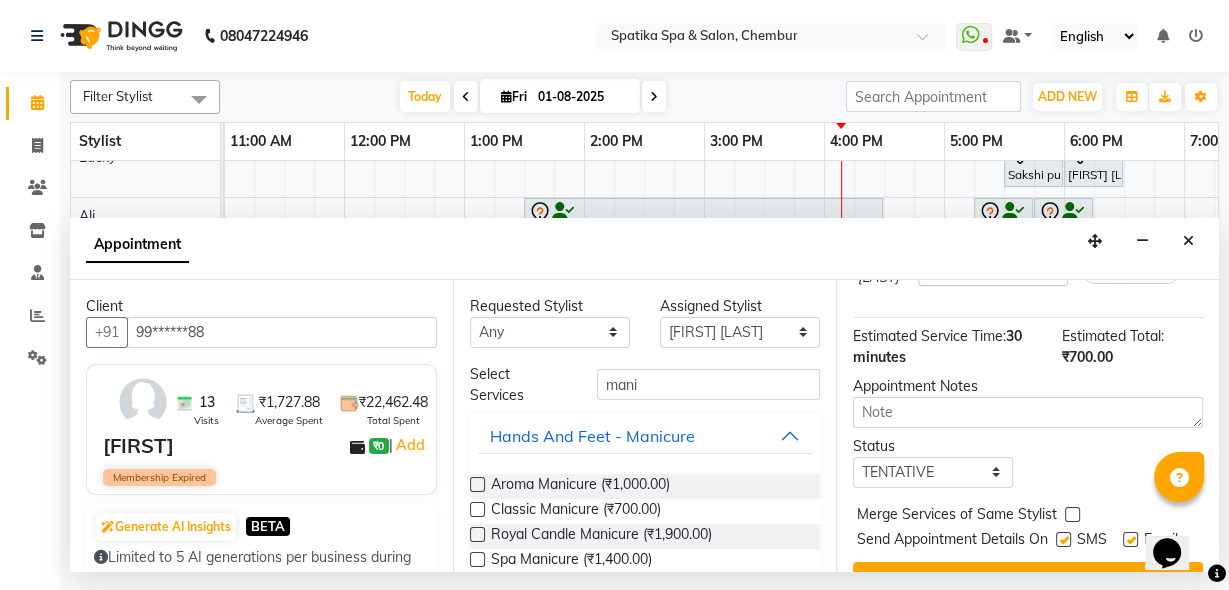scroll, scrollTop: 286, scrollLeft: 0, axis: vertical 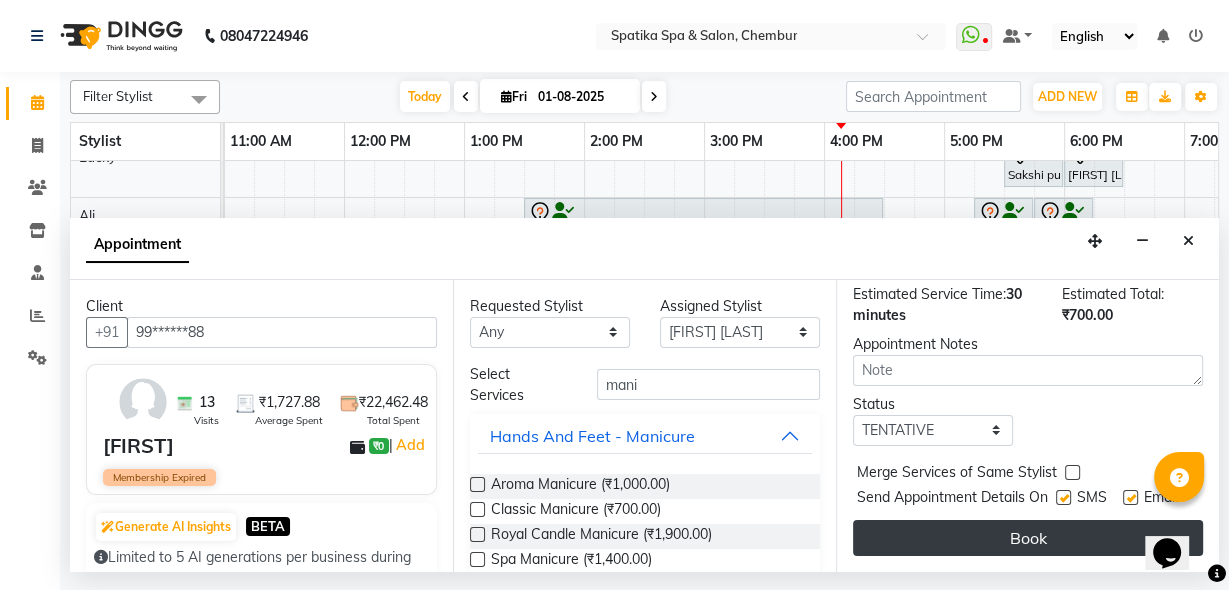 click on "Book" at bounding box center [1028, 538] 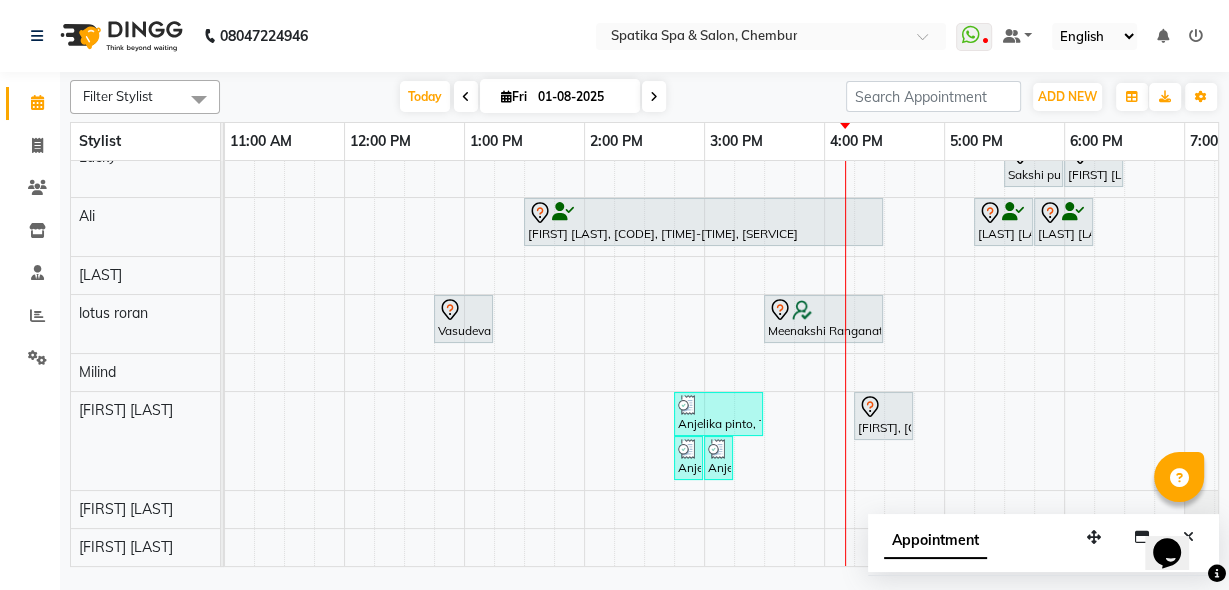 scroll, scrollTop: 0, scrollLeft: 240, axis: horizontal 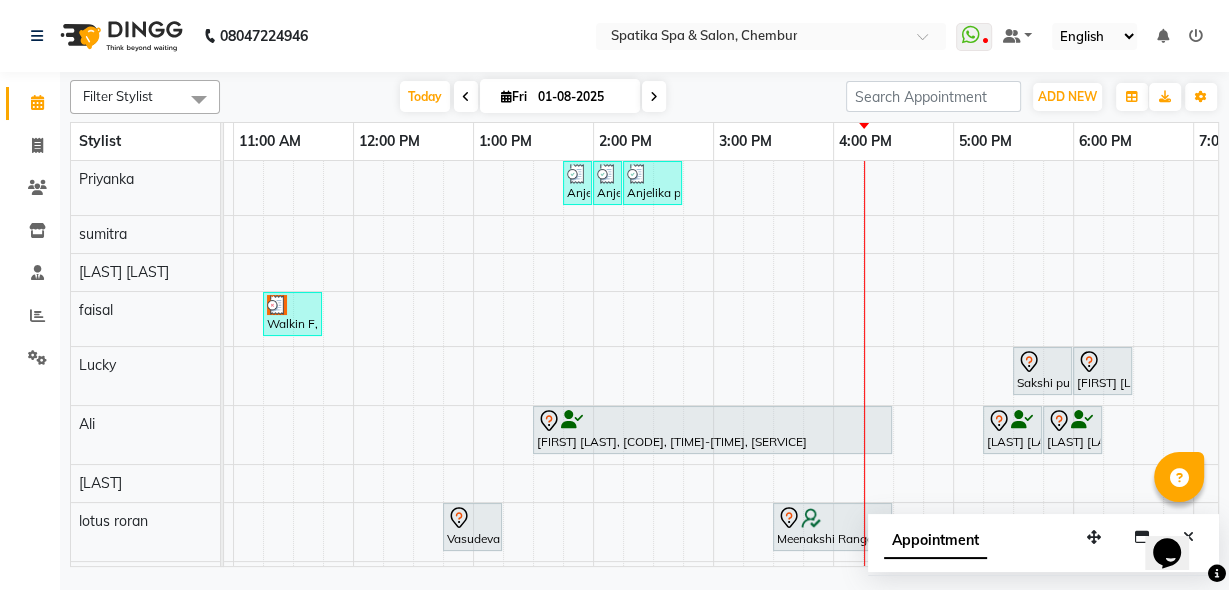click at bounding box center (712, 421) 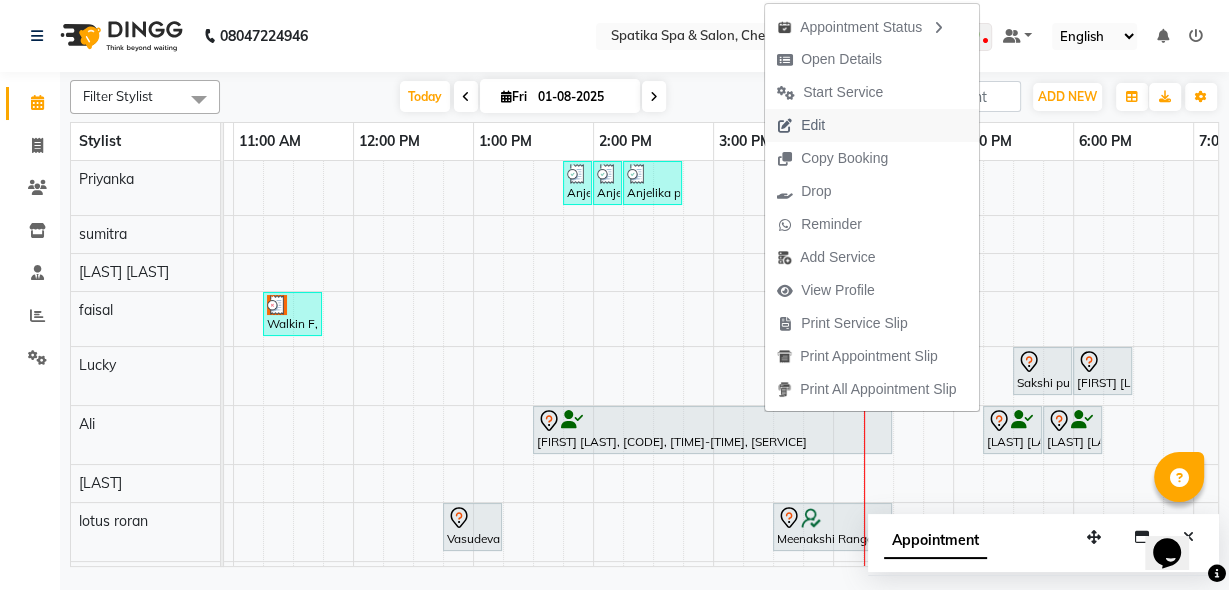 click on "Edit" at bounding box center (813, 125) 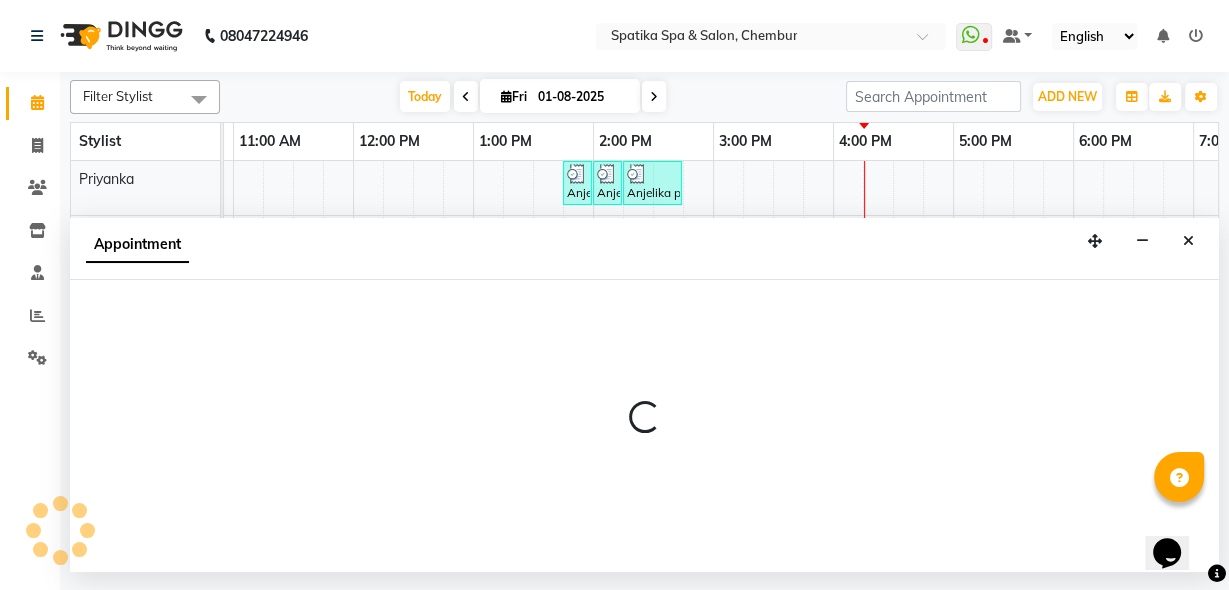 select on "tentative" 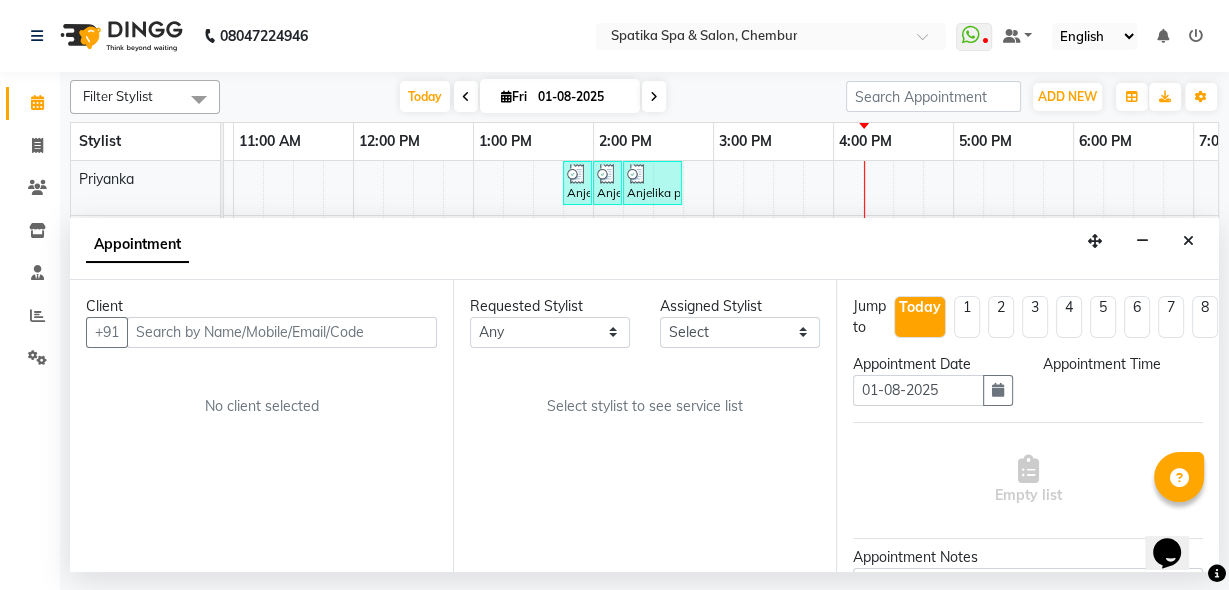 select on "17981" 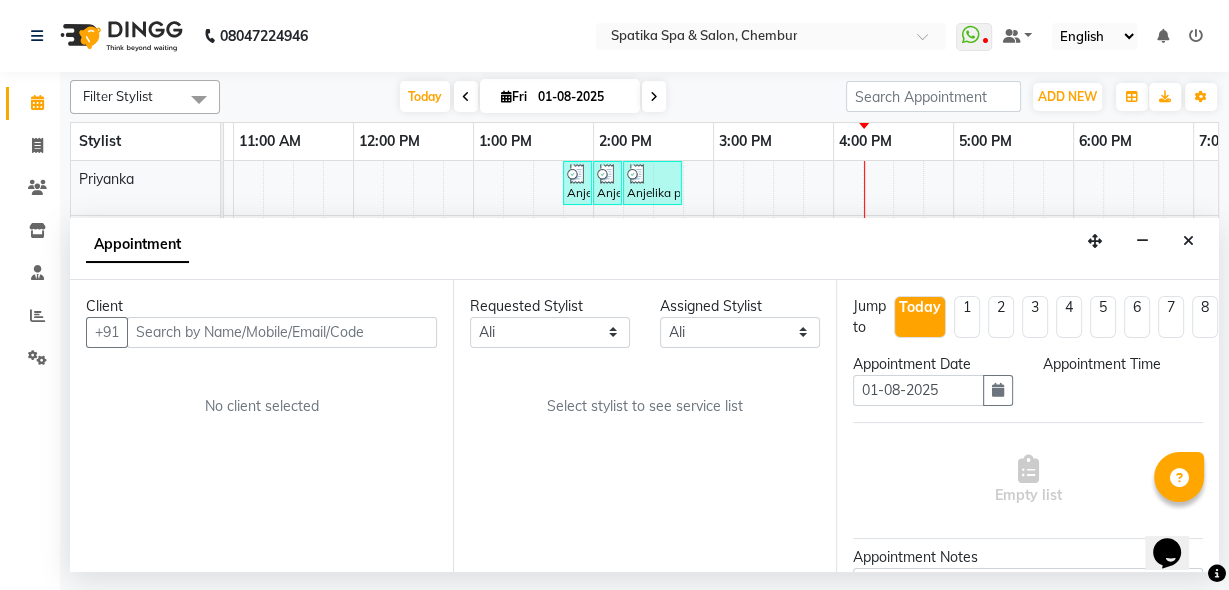 scroll, scrollTop: 0, scrollLeft: 0, axis: both 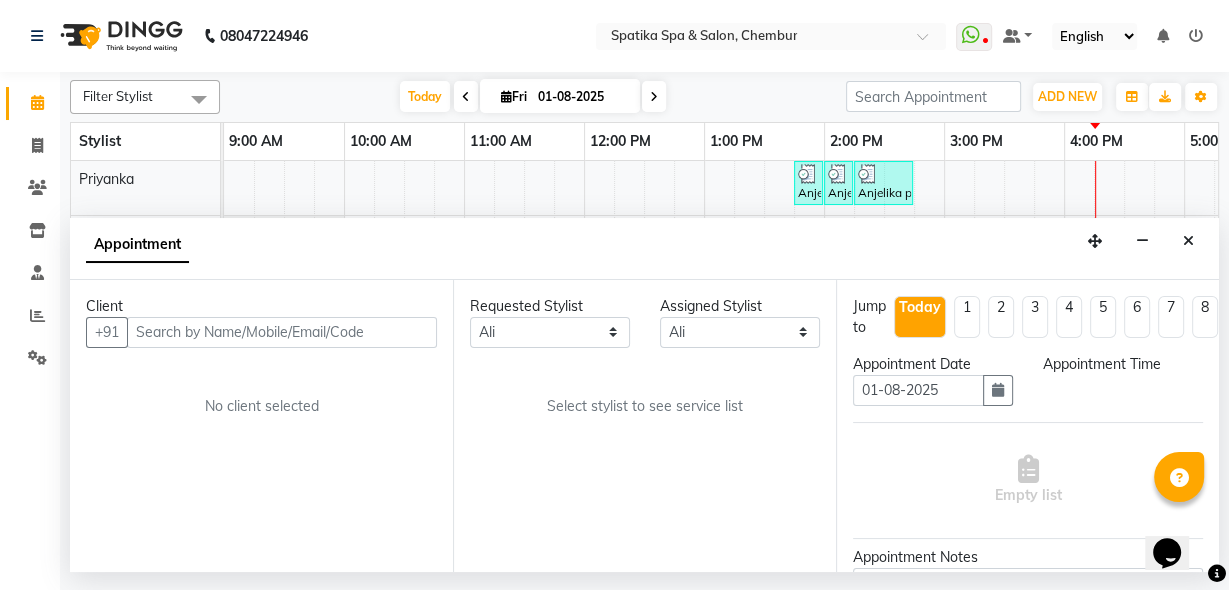 select on "810" 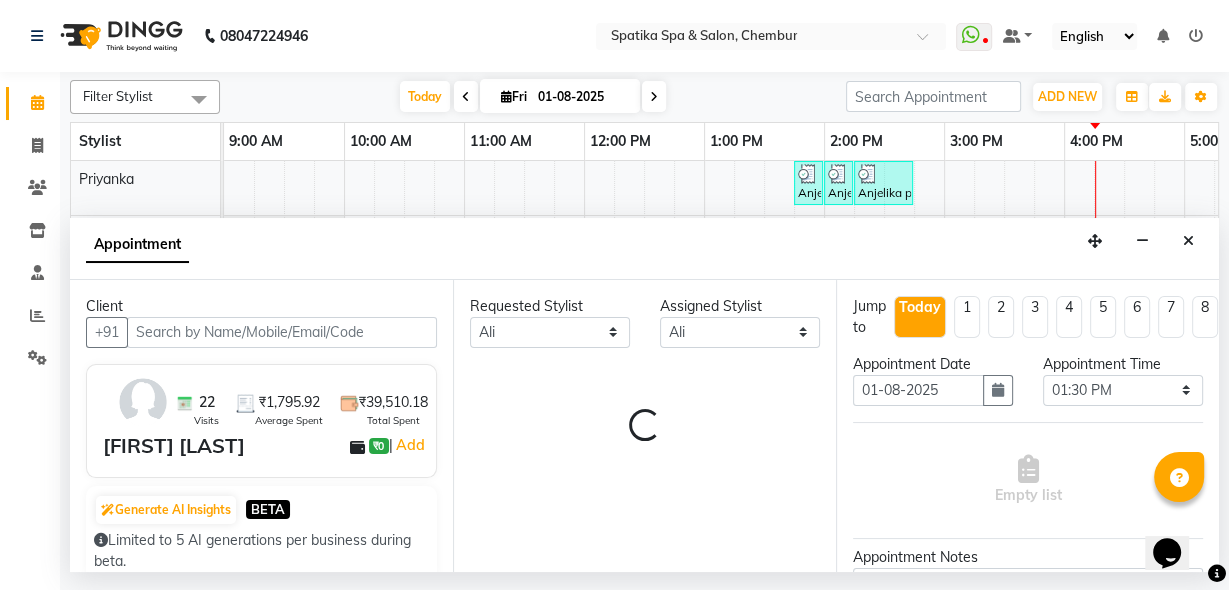 select on "690" 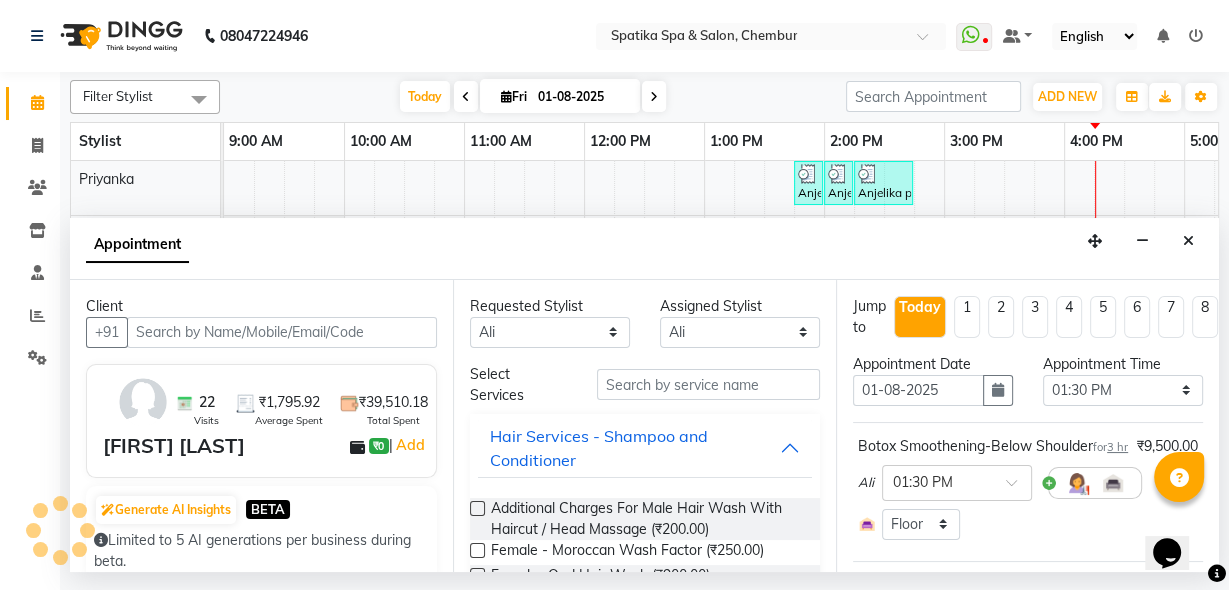 scroll, scrollTop: 0, scrollLeft: 565, axis: horizontal 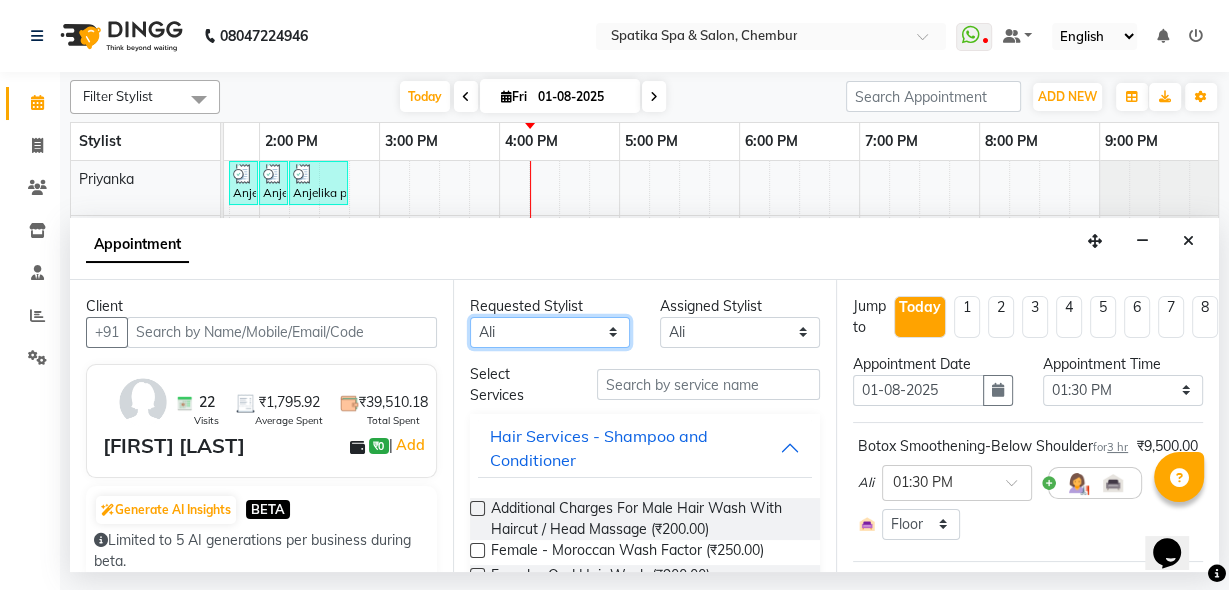 click on "Any Aayushi Sonawala Ali deepak kumar faisal lotus roran Lucky Madhu Gupta Milind Payal Dhanke Priyanka shahrukh sumitra" at bounding box center [550, 332] 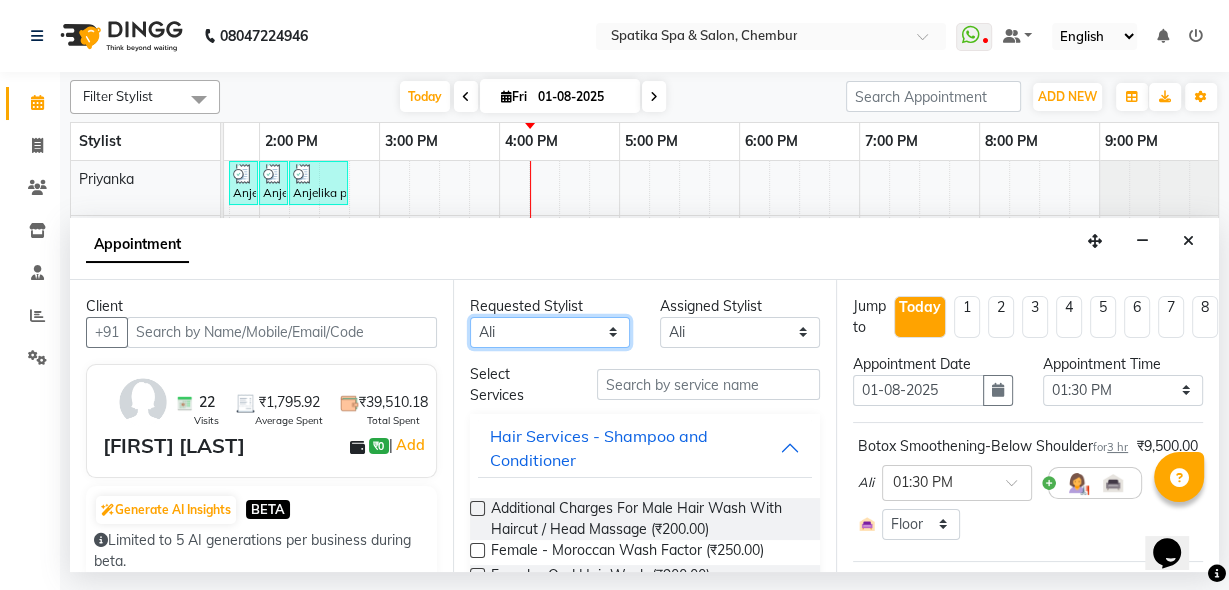 select on "null" 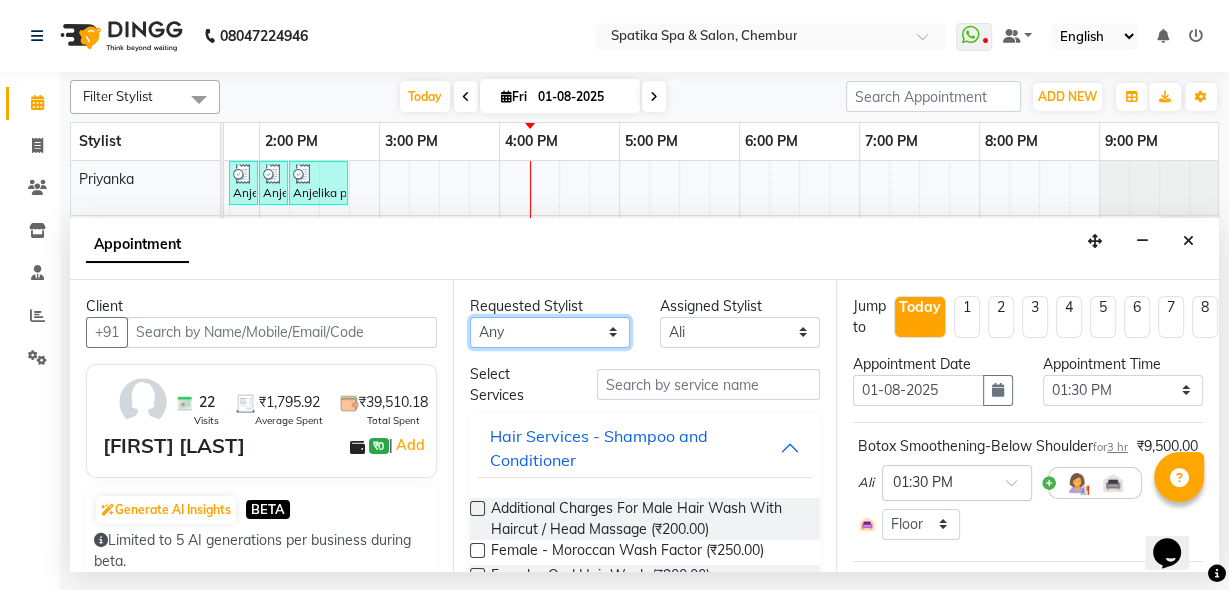 click on "Any Aayushi Sonawala Ali deepak kumar faisal lotus roran Lucky Madhu Gupta Milind Payal Dhanke Priyanka shahrukh sumitra" at bounding box center (550, 332) 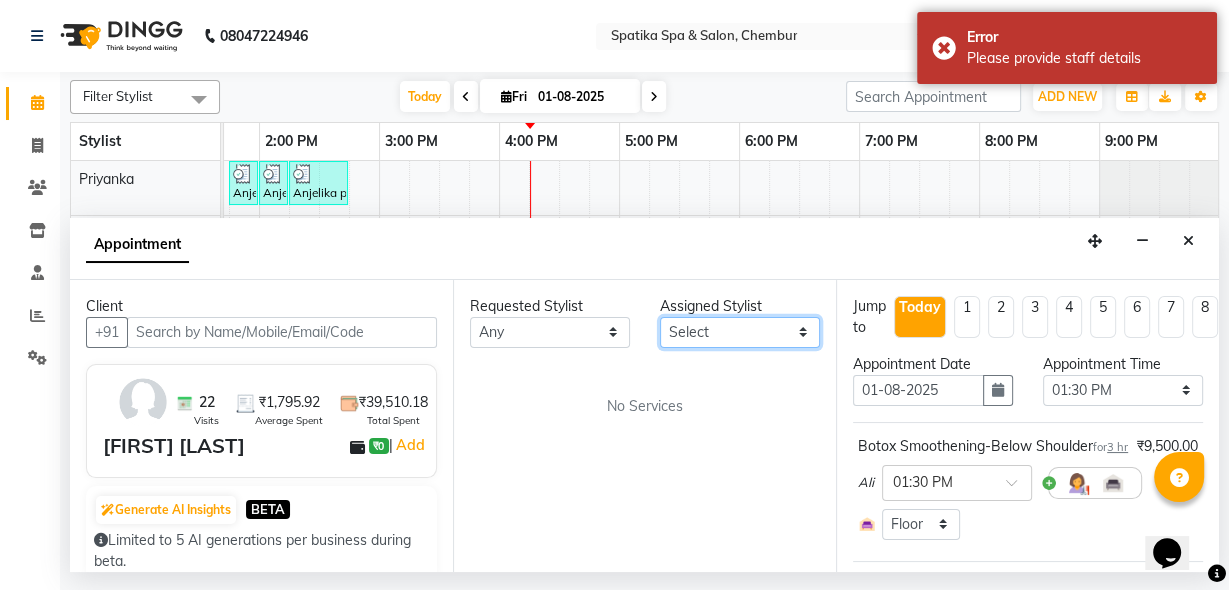 click on "Select Aayushi Sonawala Ali deepak kumar faisal lotus roran Lucky Madhu Gupta Milind Payal Dhanke Priyanka shahrukh sumitra" at bounding box center [740, 332] 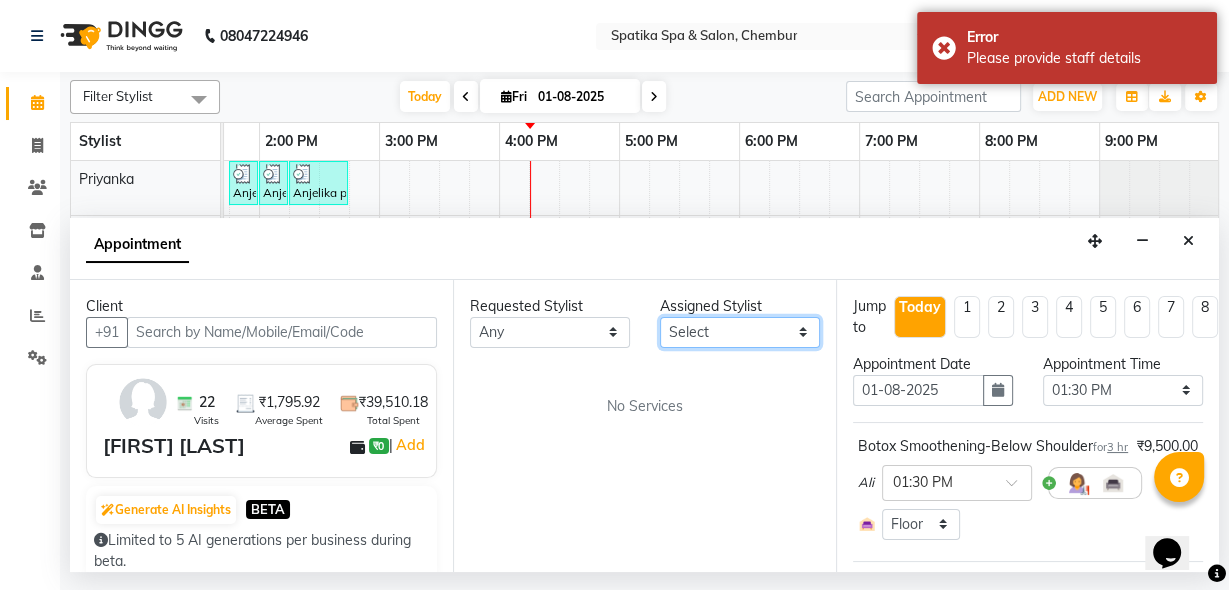 click on "Select Aayushi Sonawala Ali deepak kumar faisal lotus roran Lucky Madhu Gupta Milind Payal Dhanke Priyanka shahrukh sumitra" at bounding box center [740, 332] 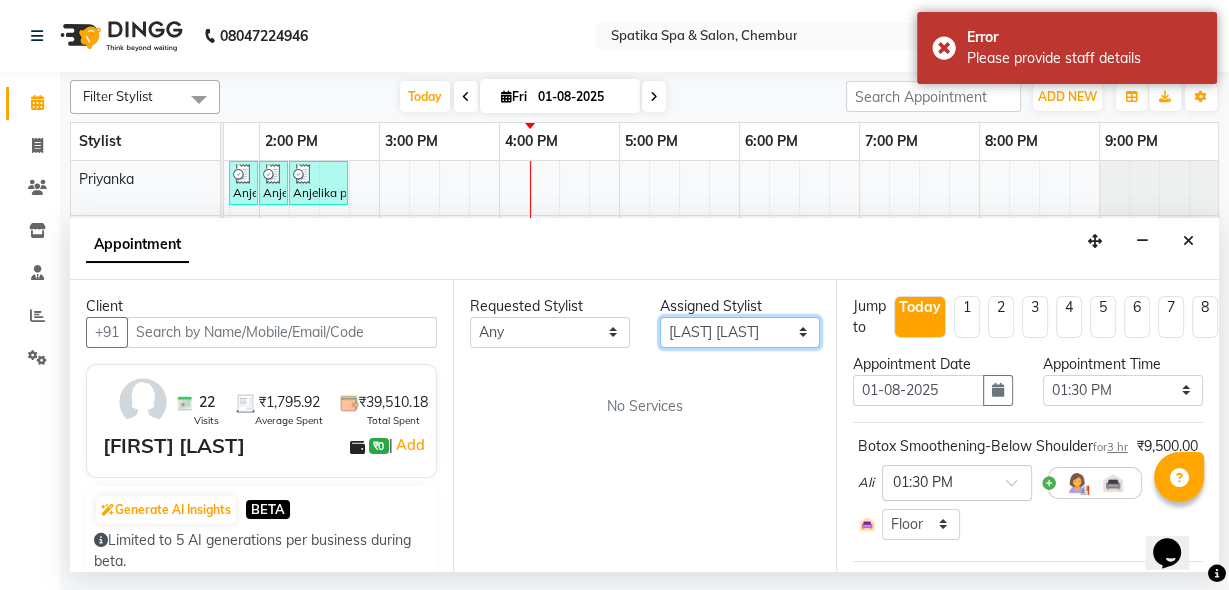 click on "Select Aayushi Sonawala Ali deepak kumar faisal lotus roran Lucky Madhu Gupta Milind Payal Dhanke Priyanka shahrukh sumitra" at bounding box center [740, 332] 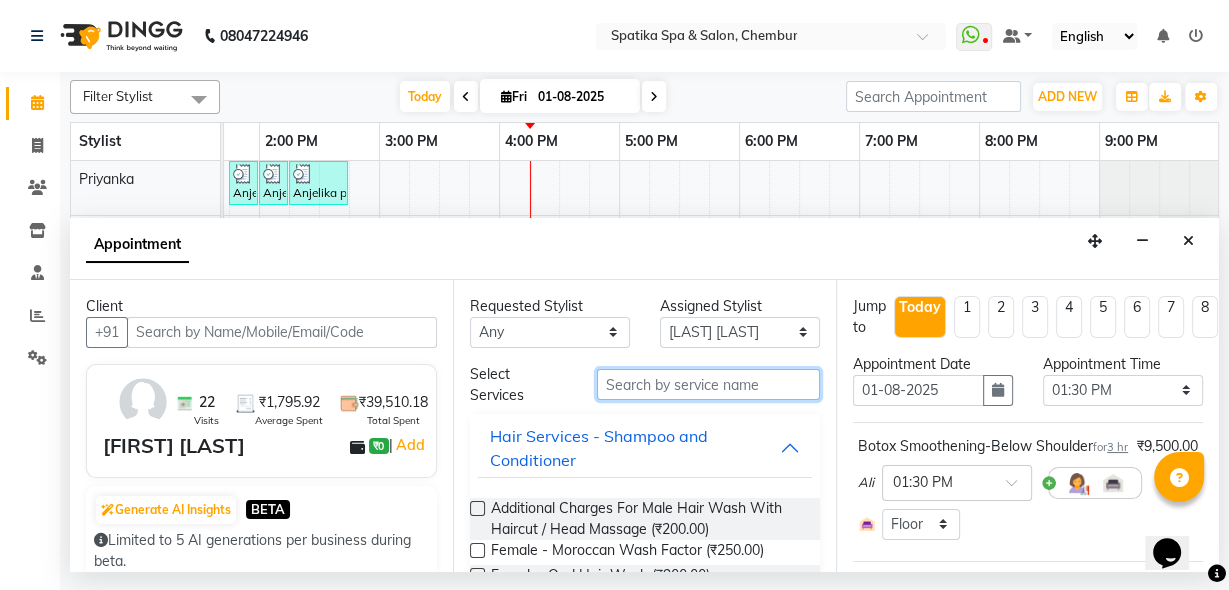 click at bounding box center [708, 384] 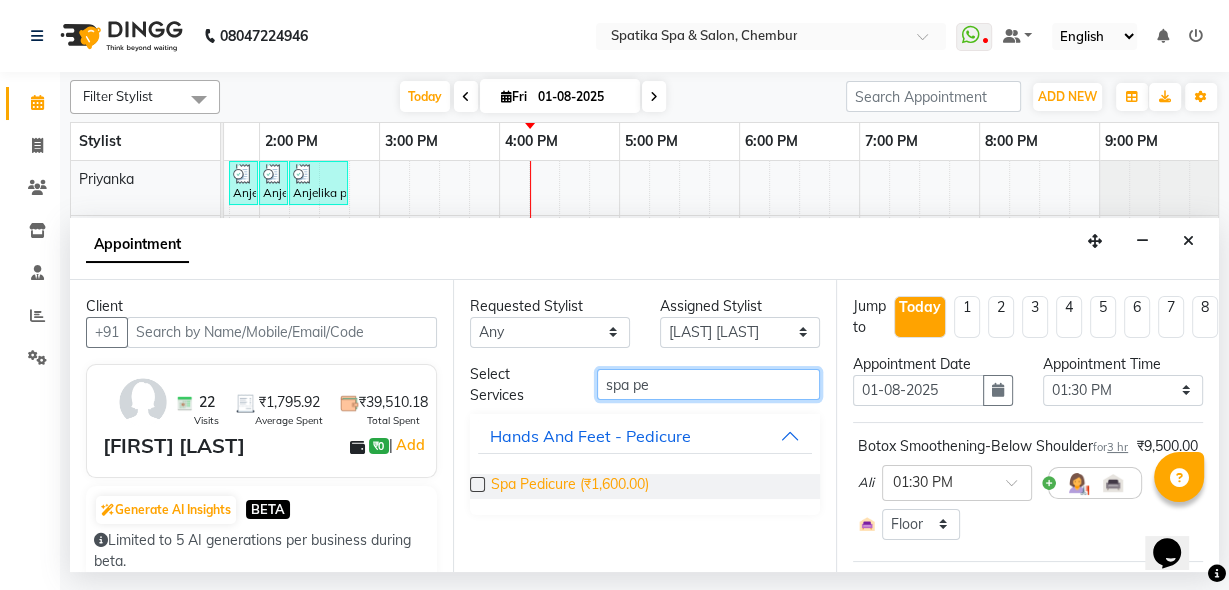 type on "spa pe" 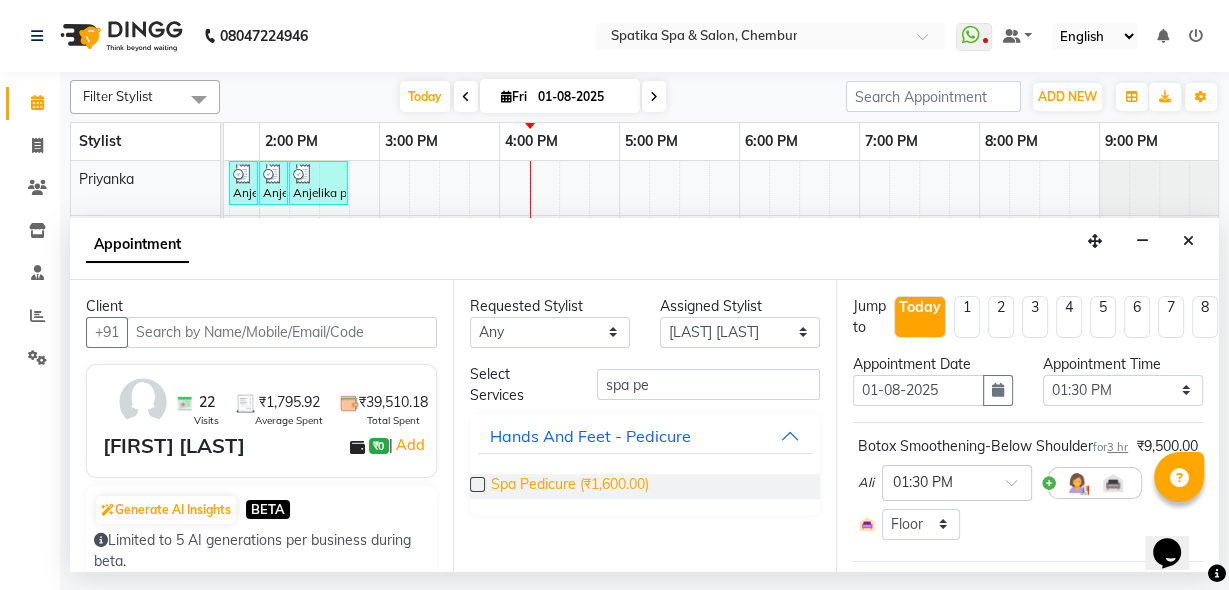 click on "Spa Pedicure (₹1,600.00)" at bounding box center (570, 486) 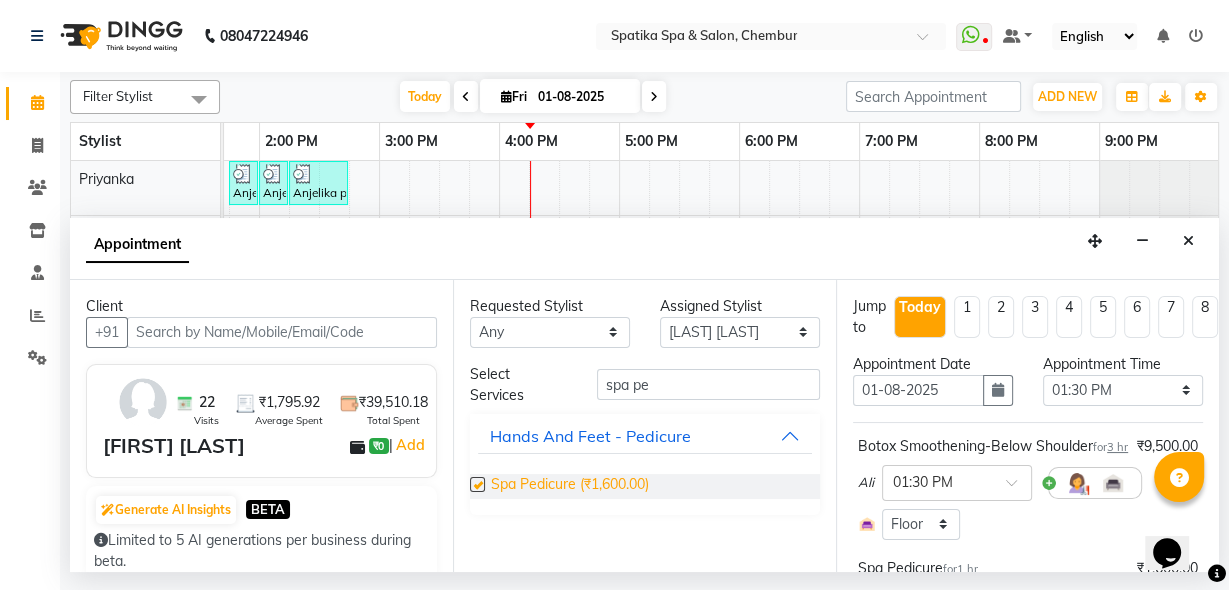 checkbox on "false" 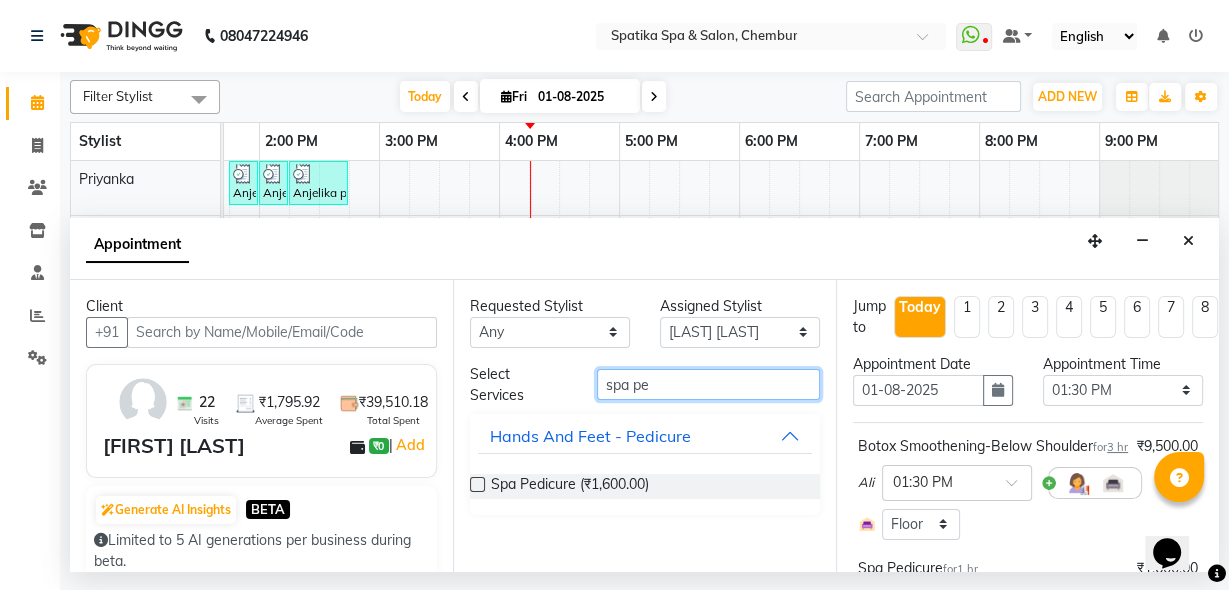click on "spa pe" at bounding box center (708, 384) 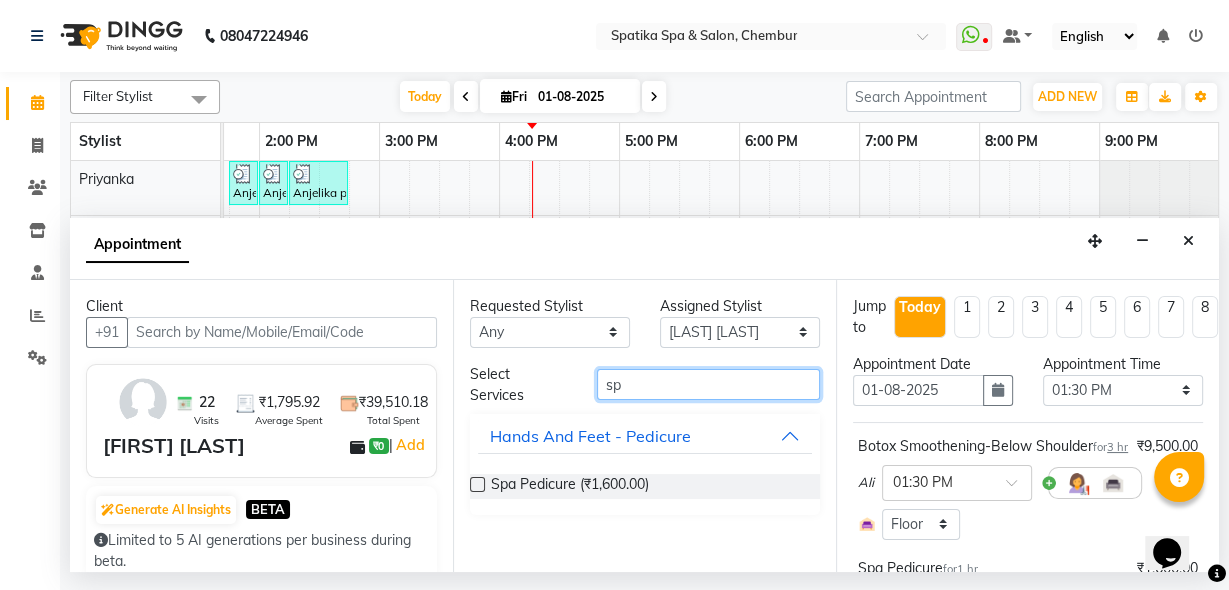 type on "s" 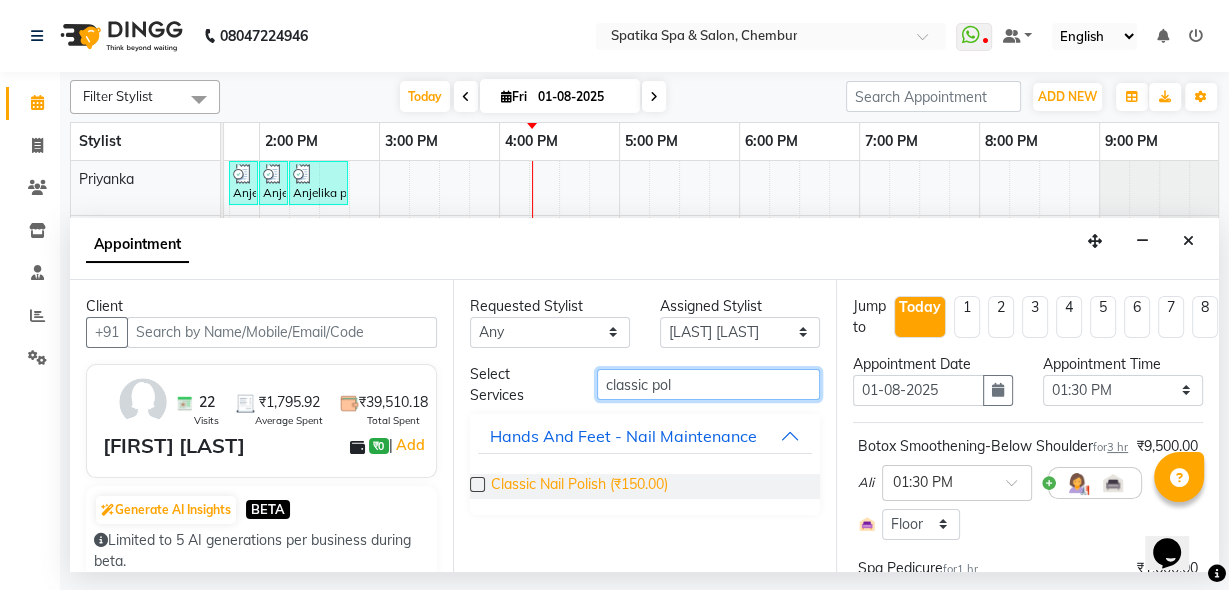 type on "classic pol" 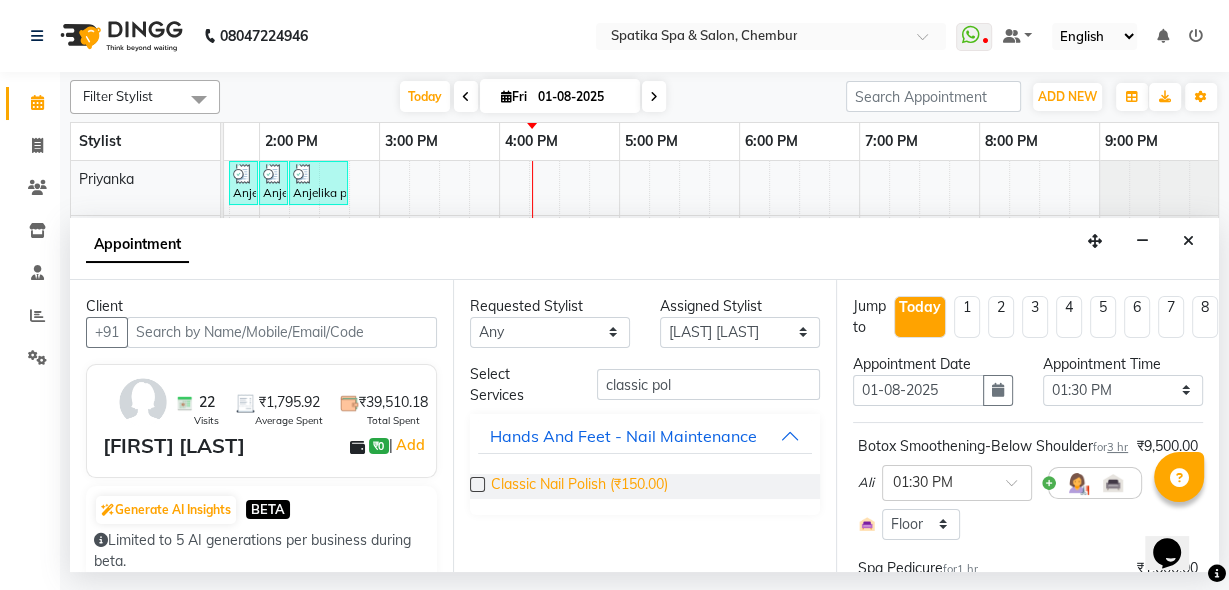 click on "Classic Nail Polish (₹150.00)" at bounding box center [579, 486] 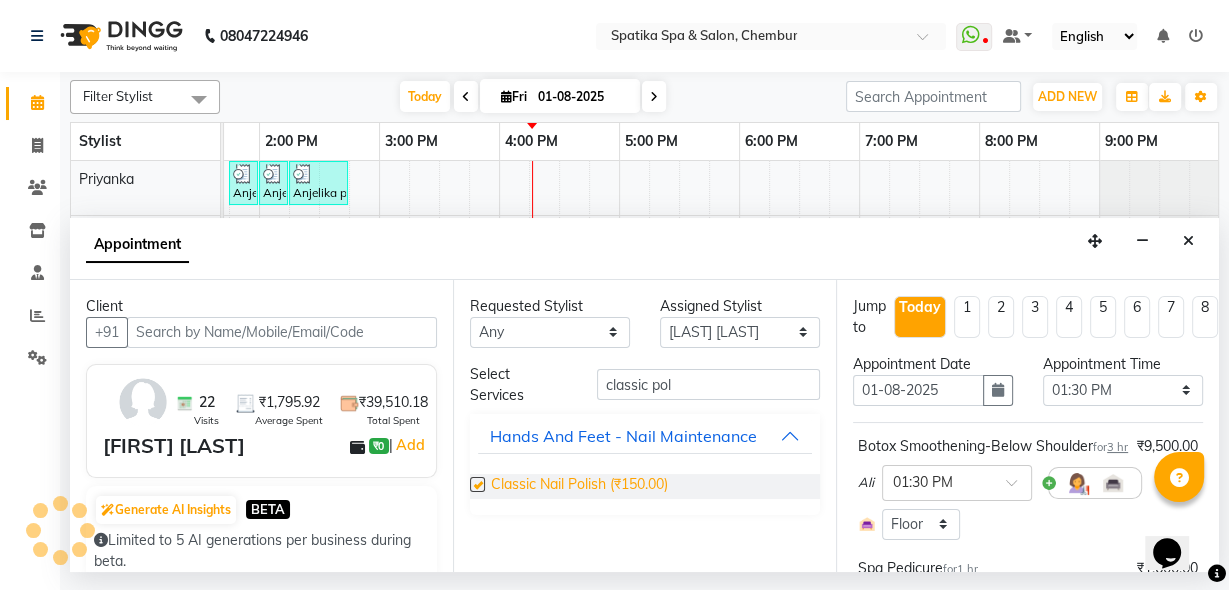 checkbox on "false" 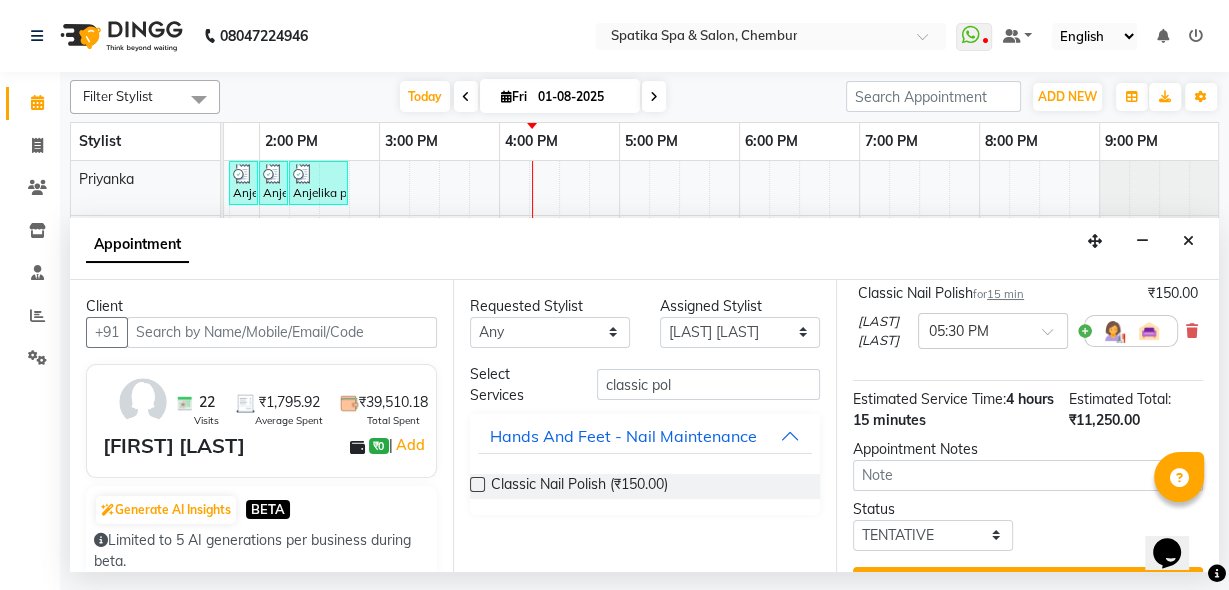 scroll, scrollTop: 448, scrollLeft: 0, axis: vertical 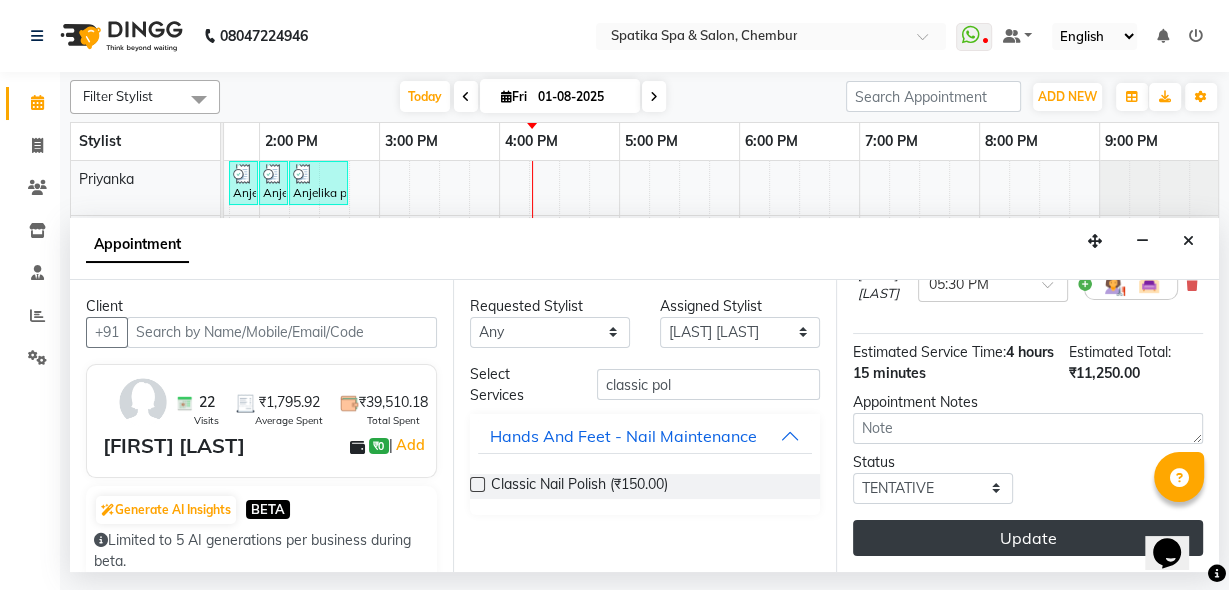 click on "Update" at bounding box center [1028, 538] 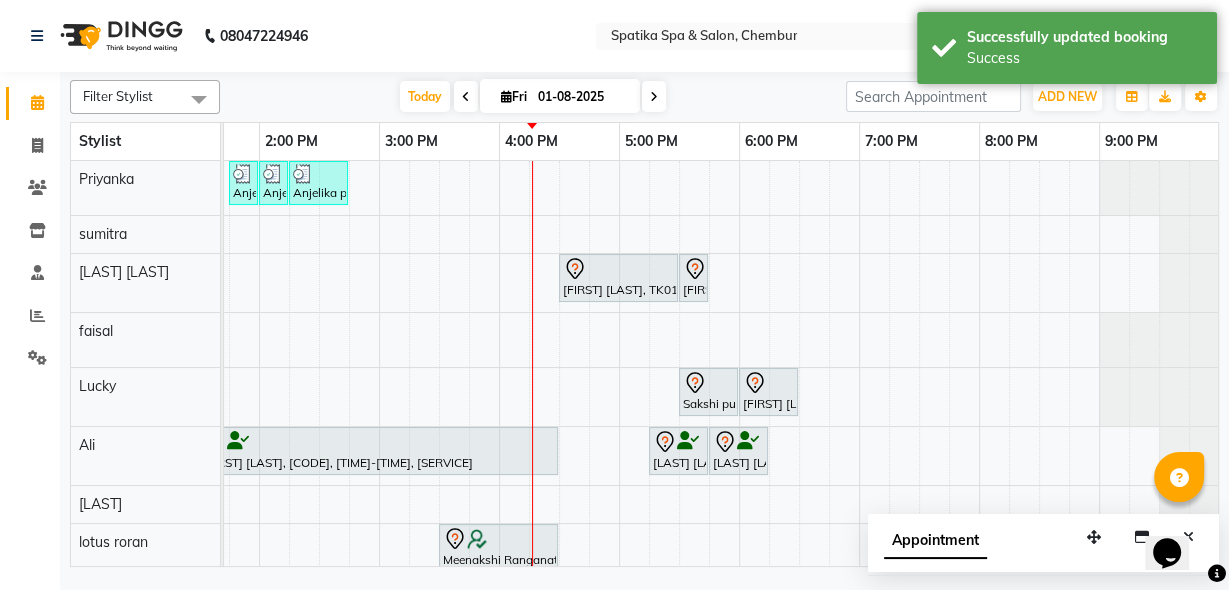scroll, scrollTop: 0, scrollLeft: 451, axis: horizontal 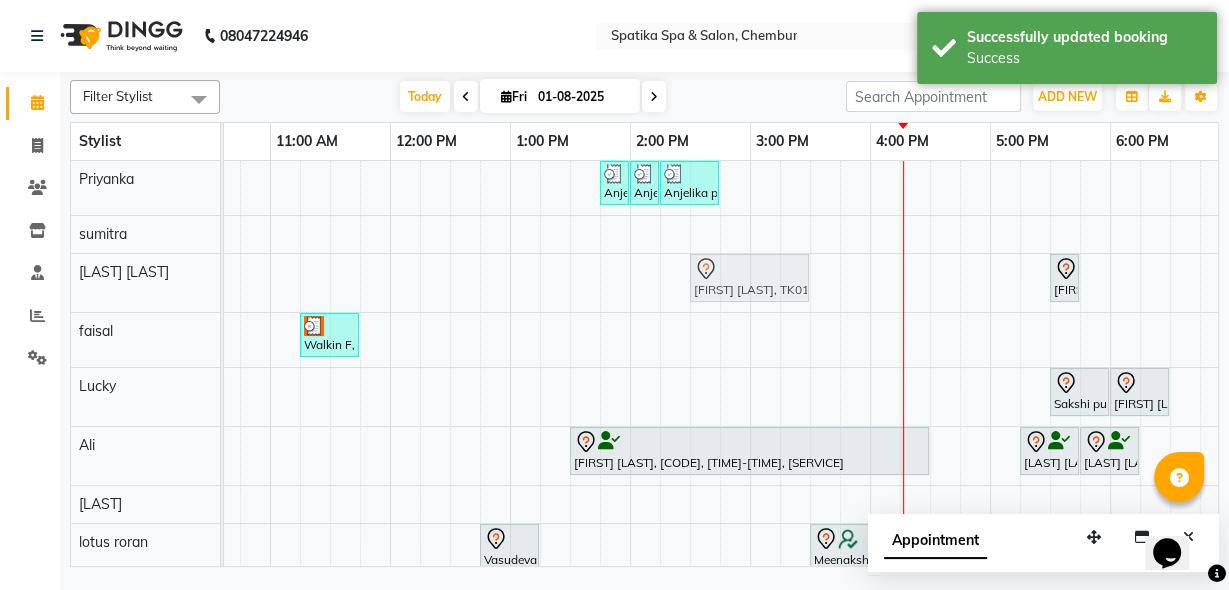 drag, startPoint x: 1003, startPoint y: 260, endPoint x: 766, endPoint y: 278, distance: 237.68256 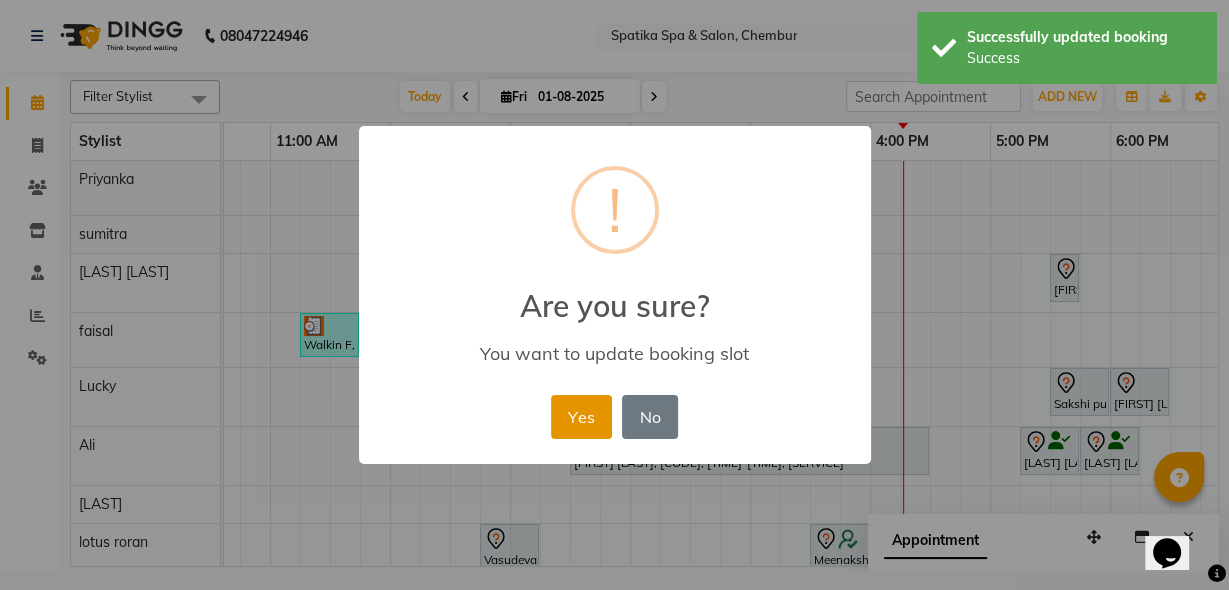 click on "Yes" at bounding box center [581, 417] 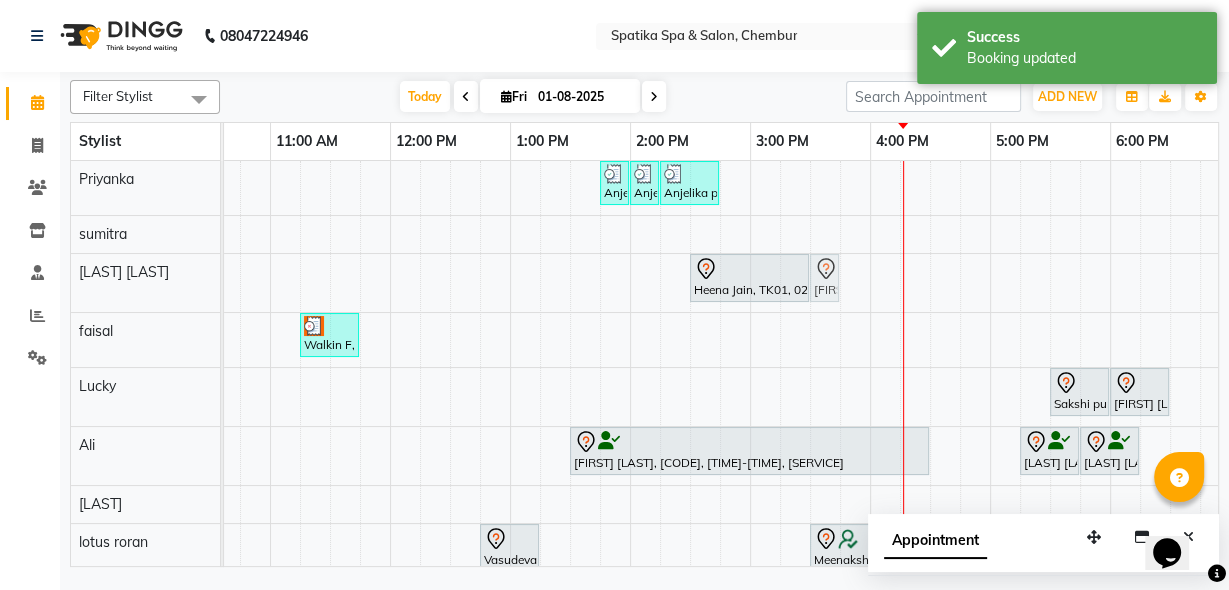 drag, startPoint x: 1070, startPoint y: 277, endPoint x: 839, endPoint y: 308, distance: 233.0708 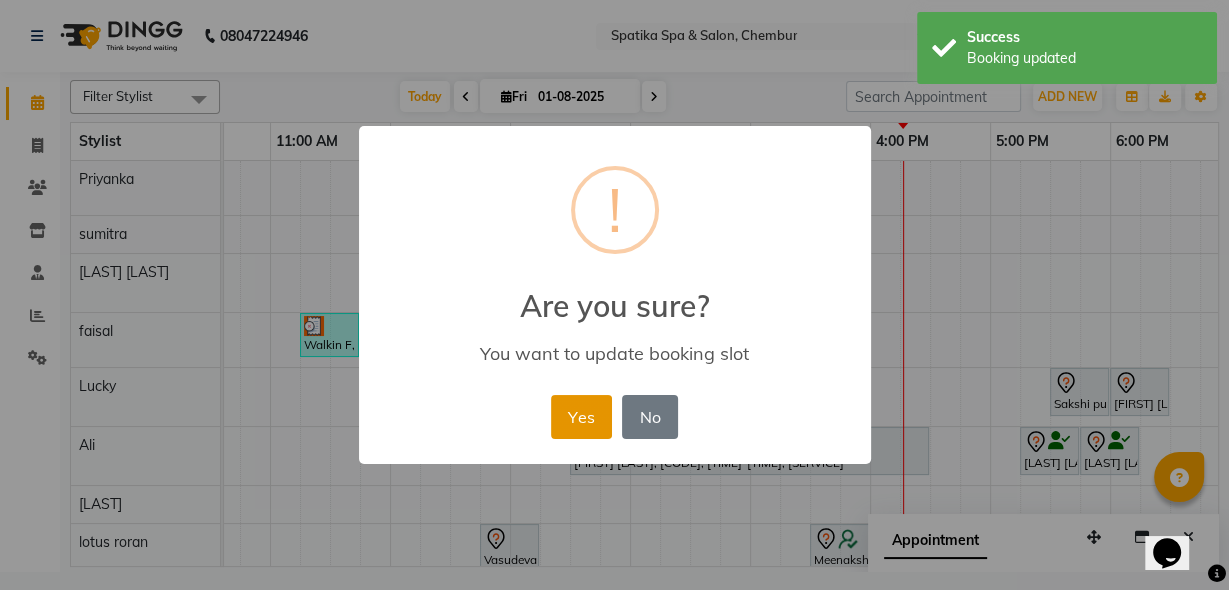 click on "Yes" at bounding box center [581, 417] 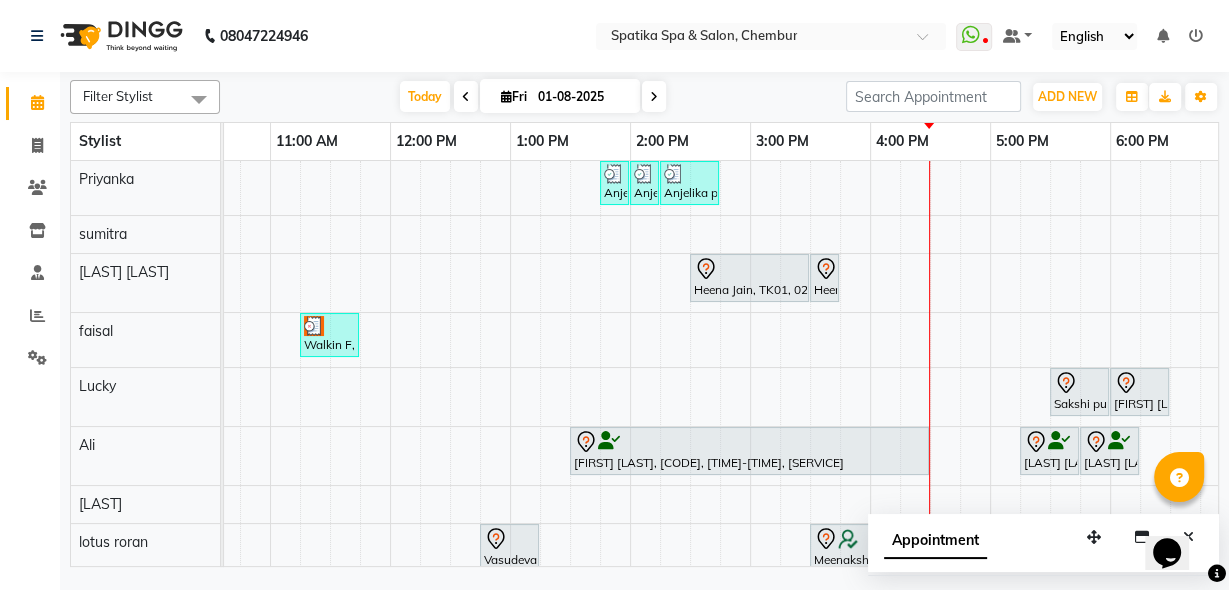 click at bounding box center [654, 97] 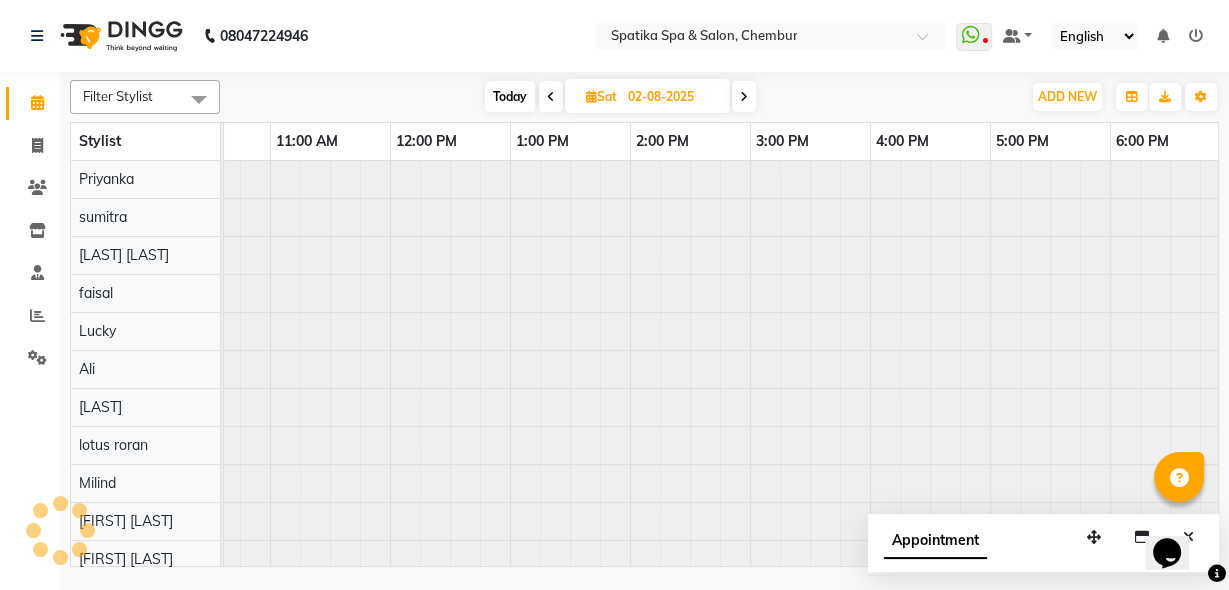 scroll, scrollTop: 0, scrollLeft: 0, axis: both 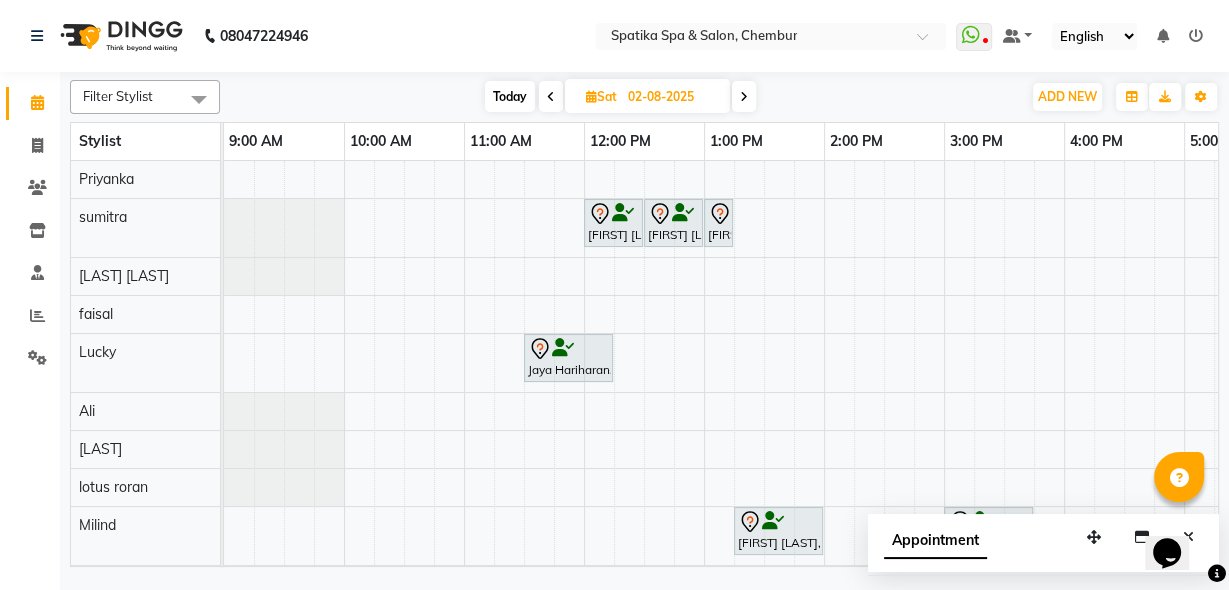 click on "Today" at bounding box center (510, 96) 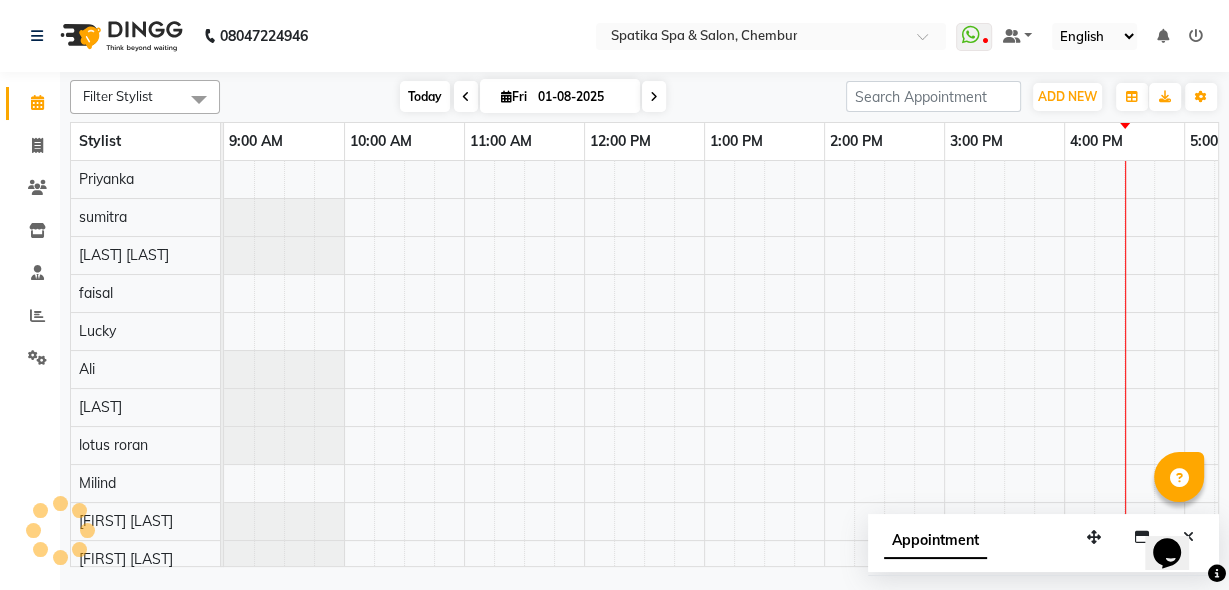scroll, scrollTop: 0, scrollLeft: 565, axis: horizontal 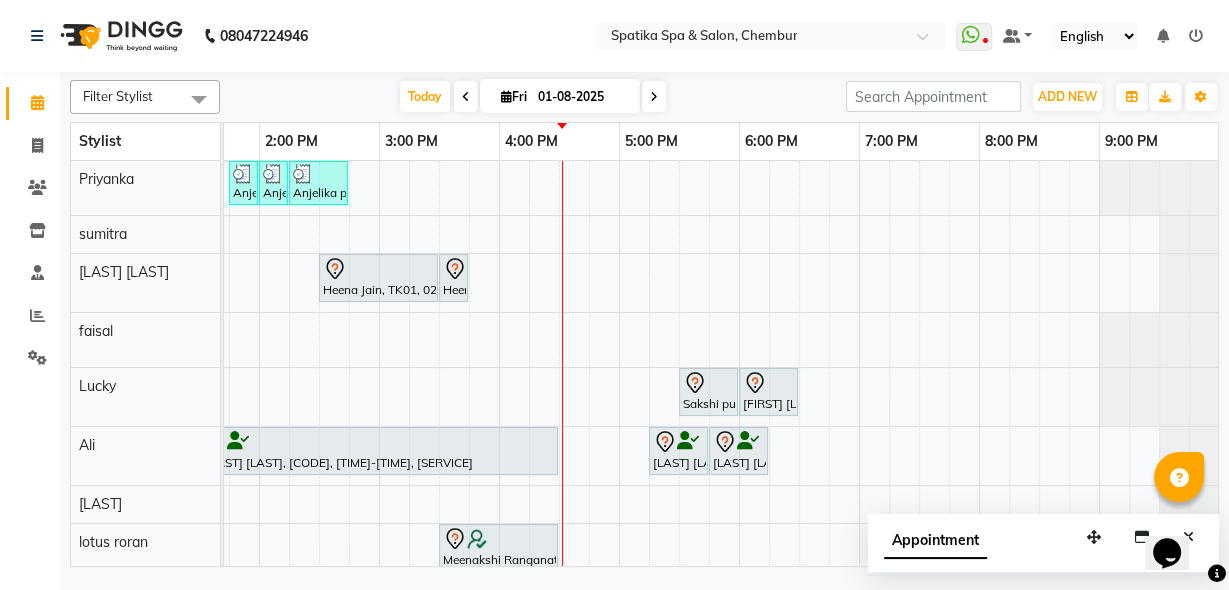 click at bounding box center (678, 442) 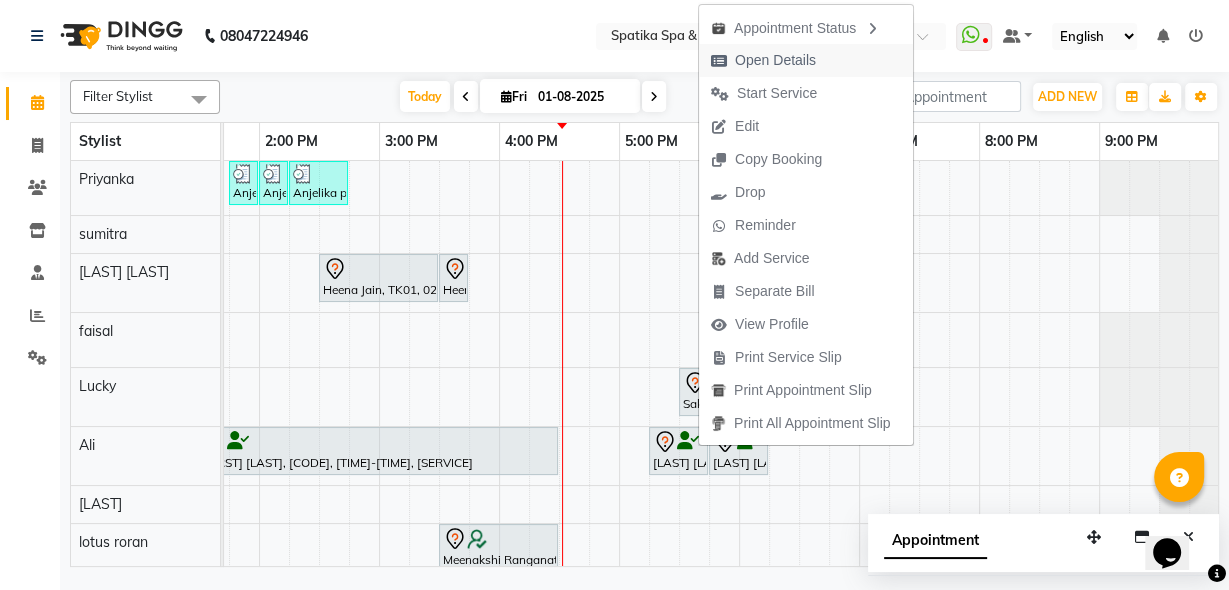click on "Open Details" at bounding box center (775, 60) 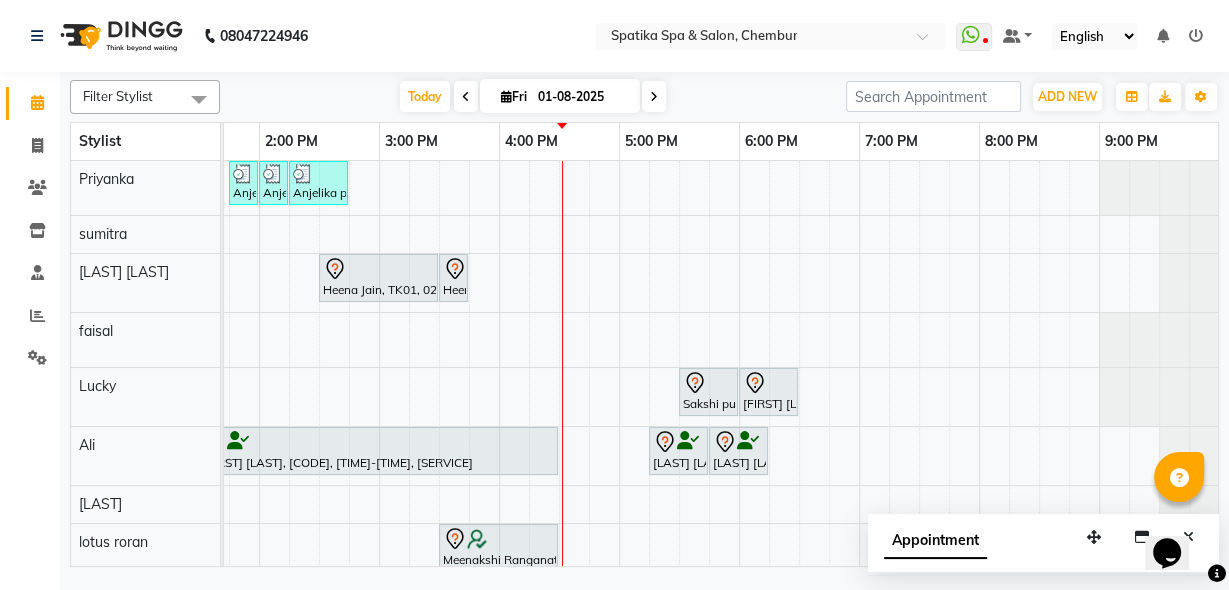 click 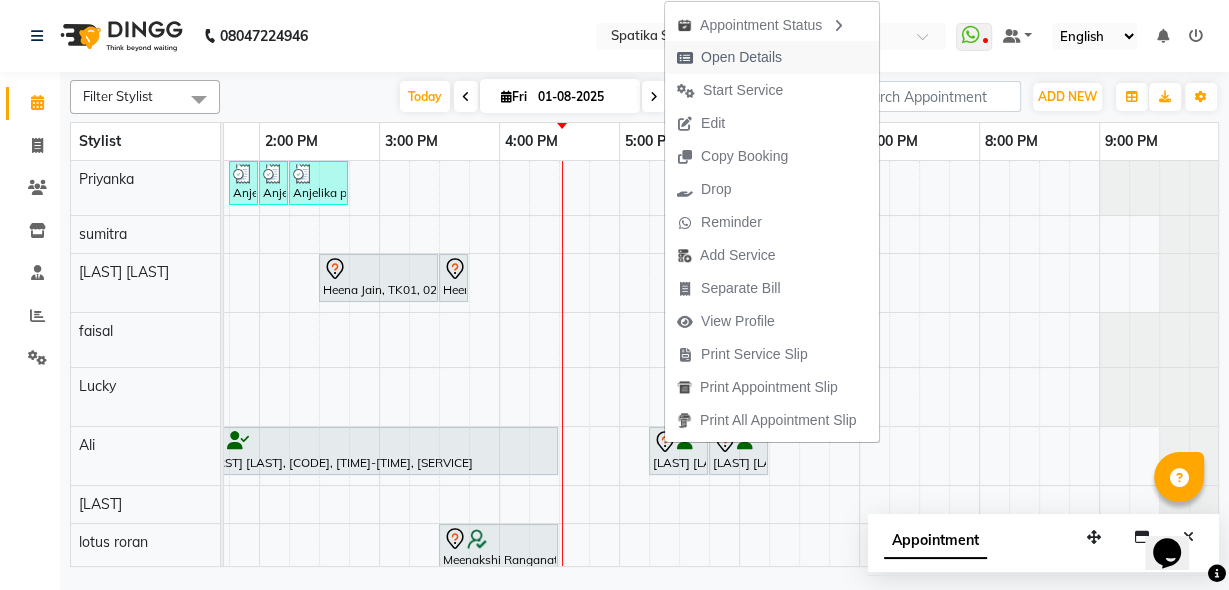 click on "Open Details" at bounding box center [741, 57] 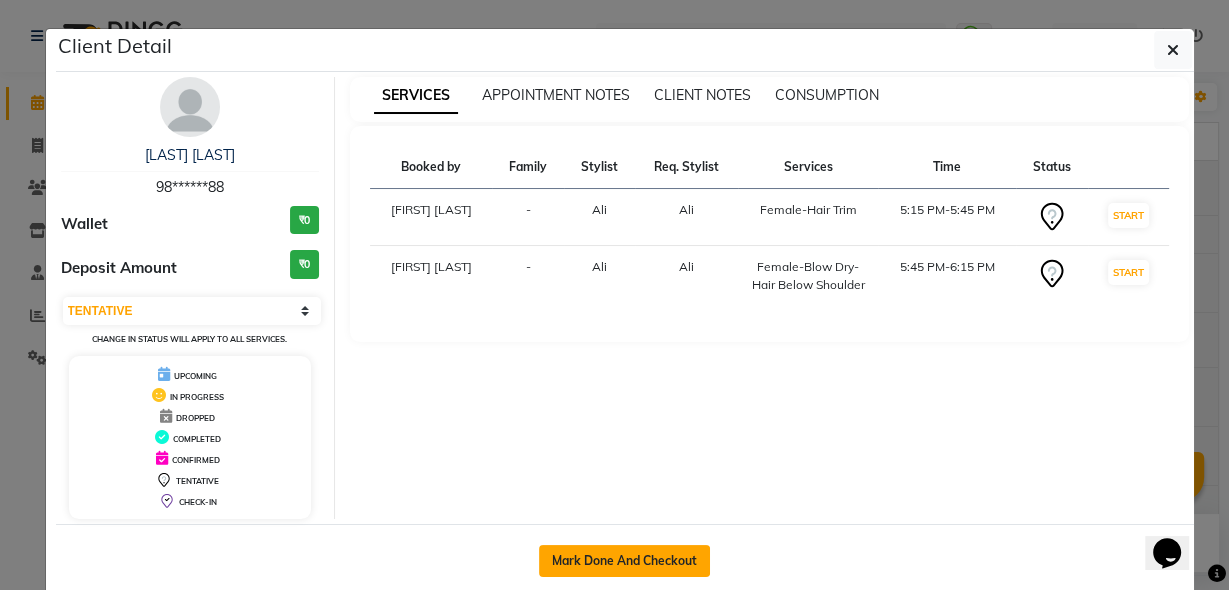 click on "Mark Done And Checkout" 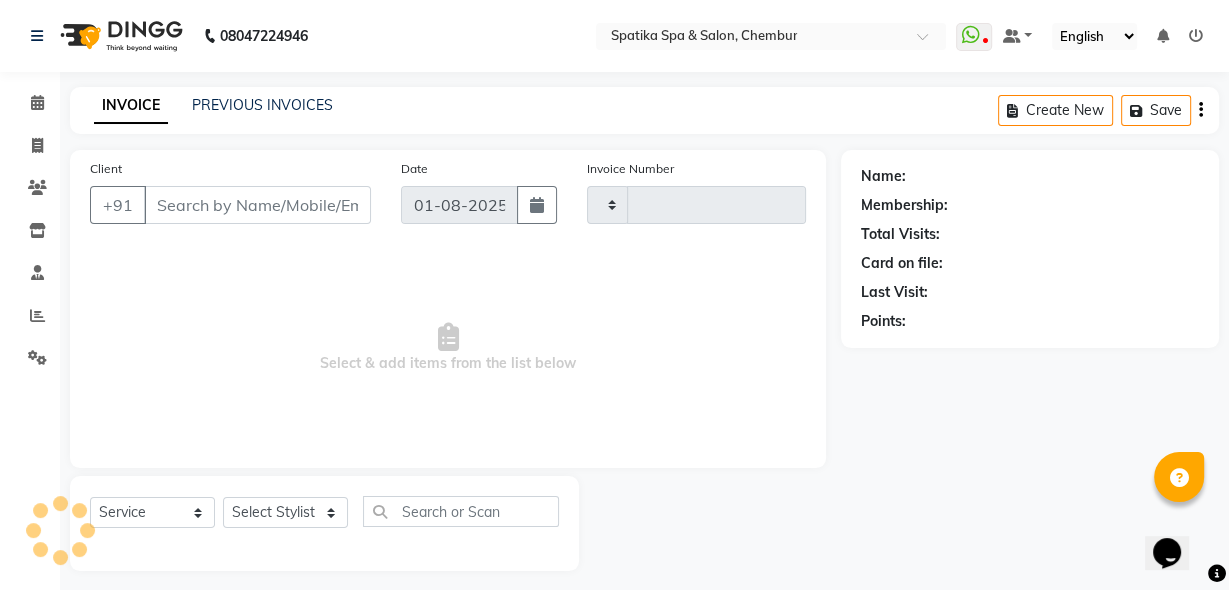 type on "1683" 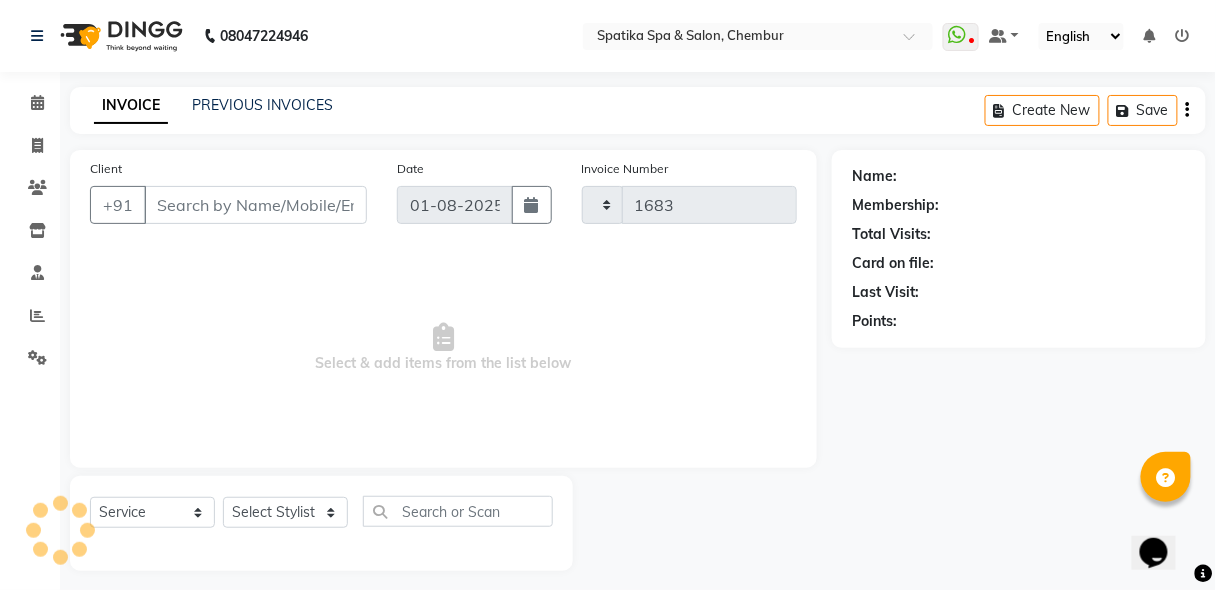 select on "631" 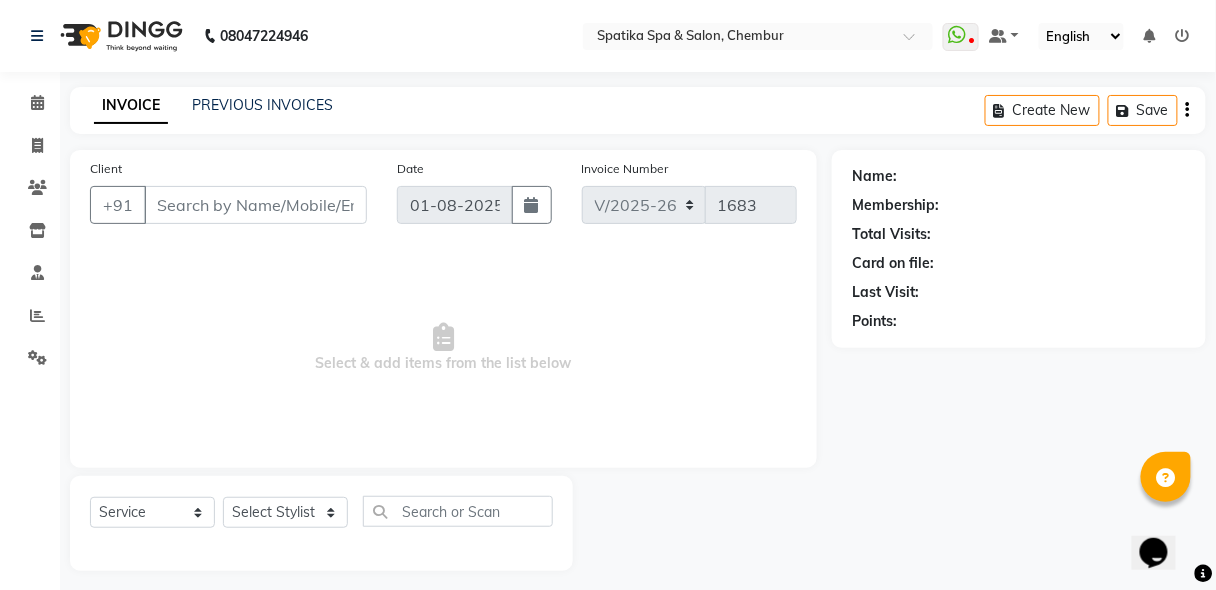 type on "98******88" 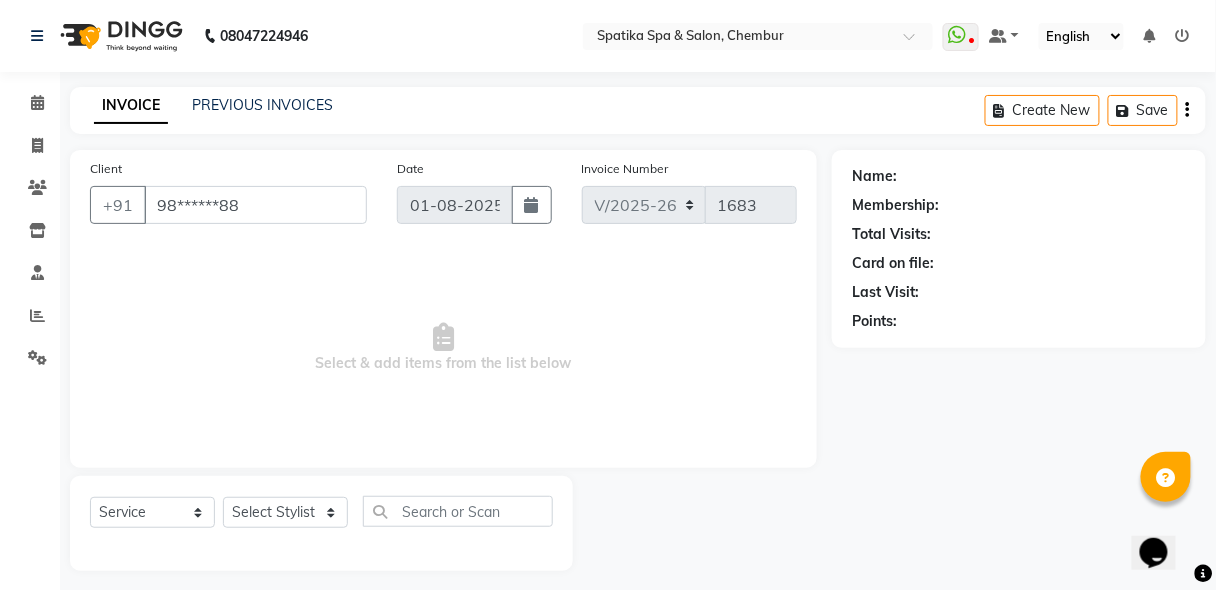 select on "17981" 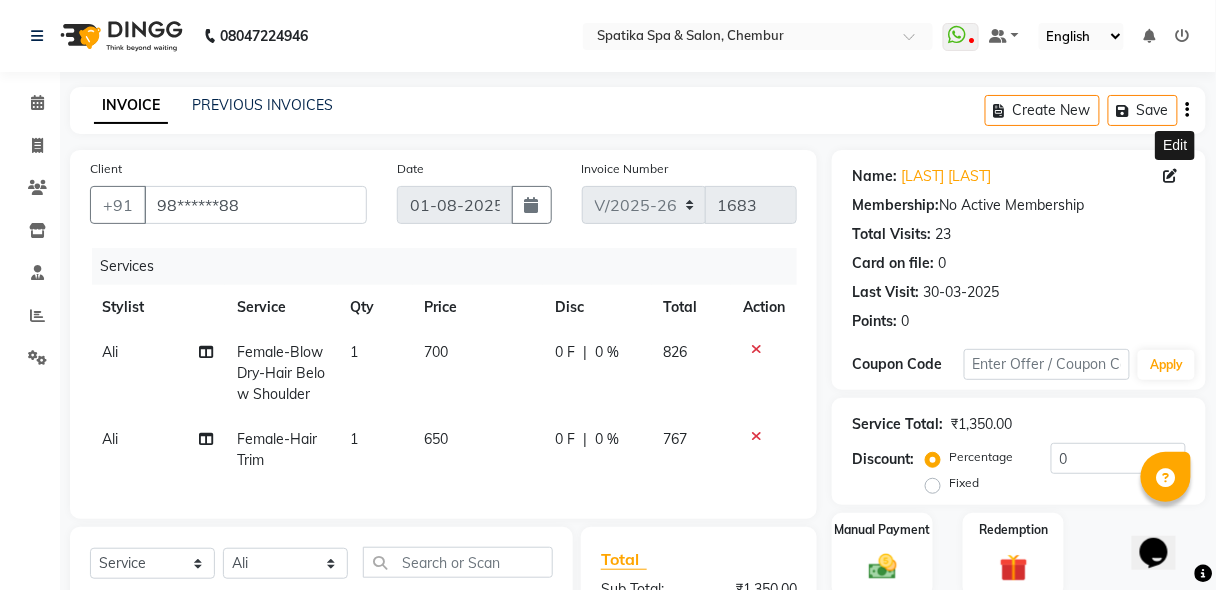 click 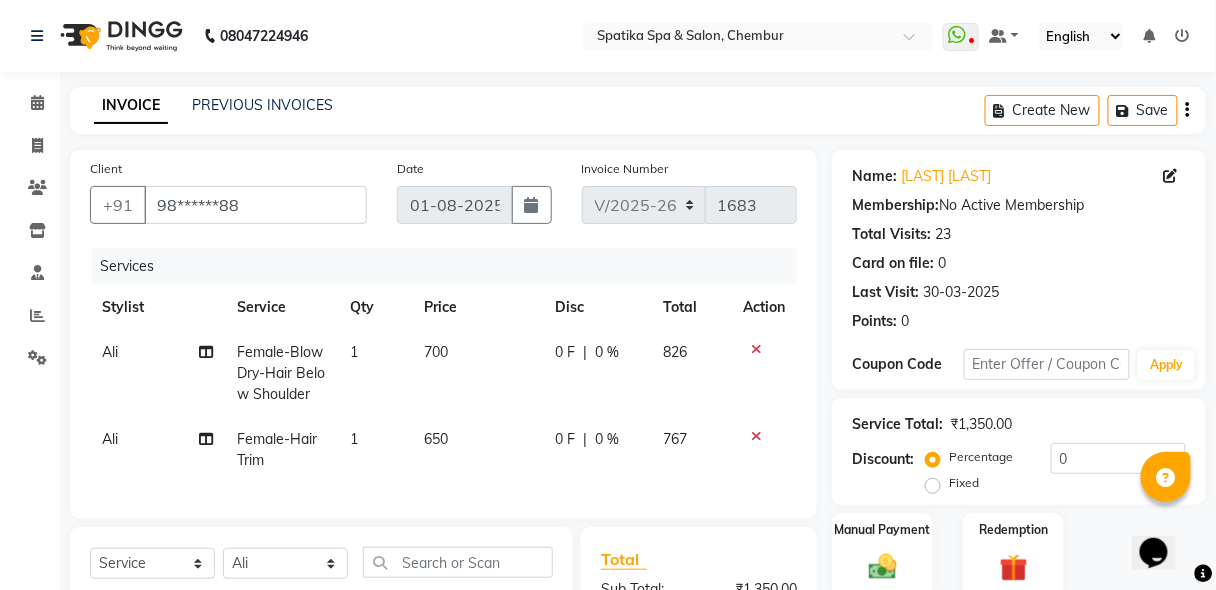 click 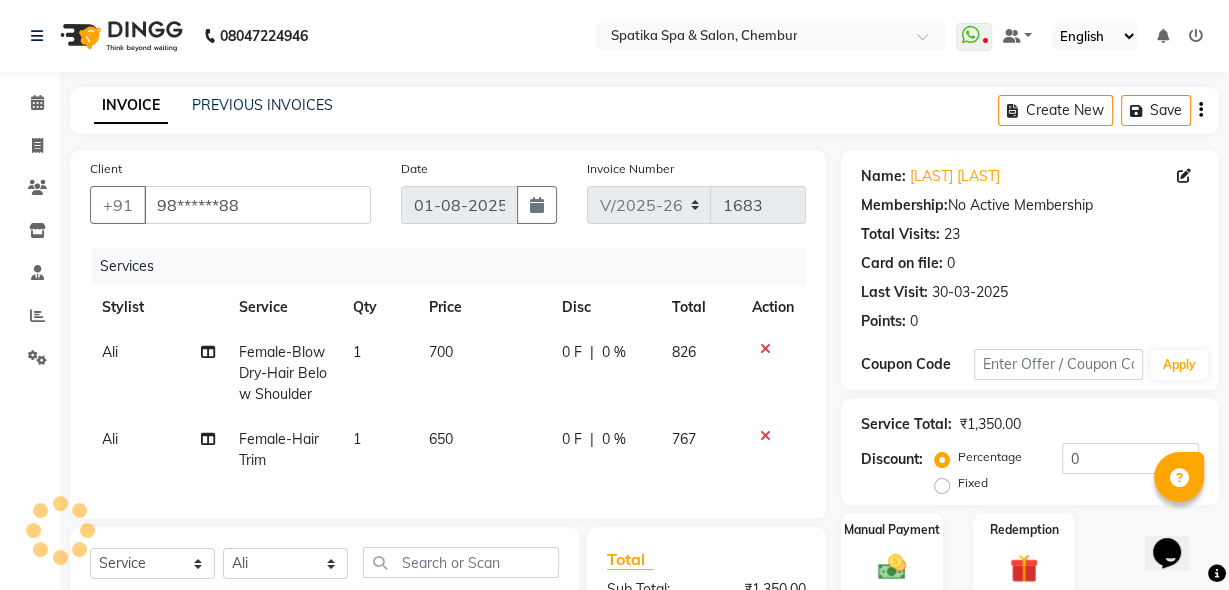 select on "22" 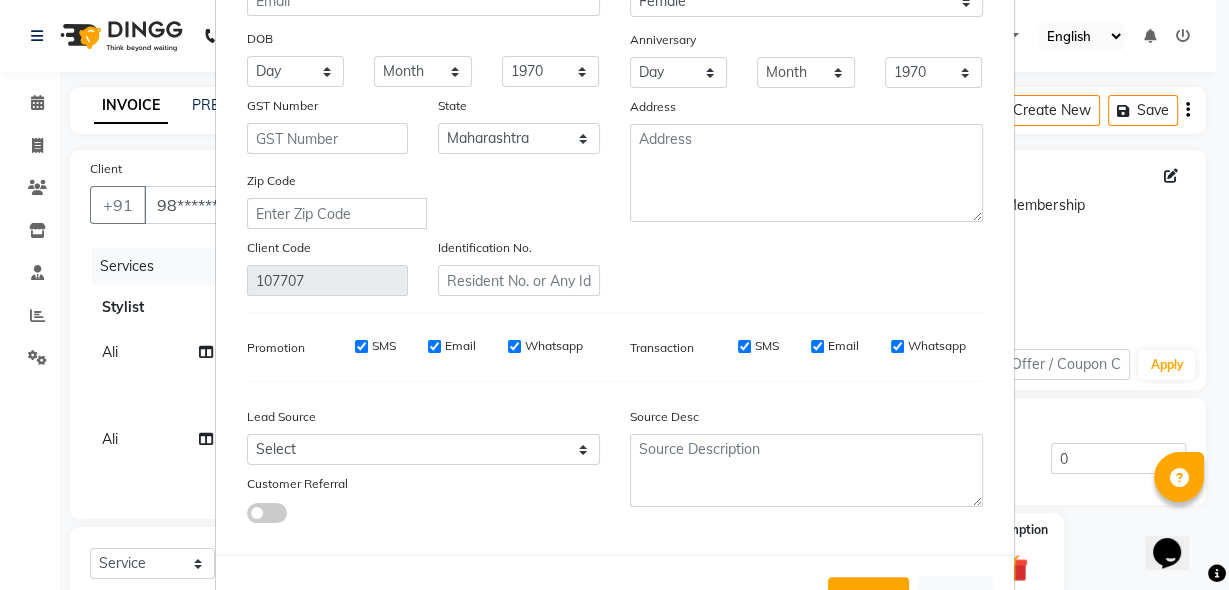 scroll, scrollTop: 289, scrollLeft: 0, axis: vertical 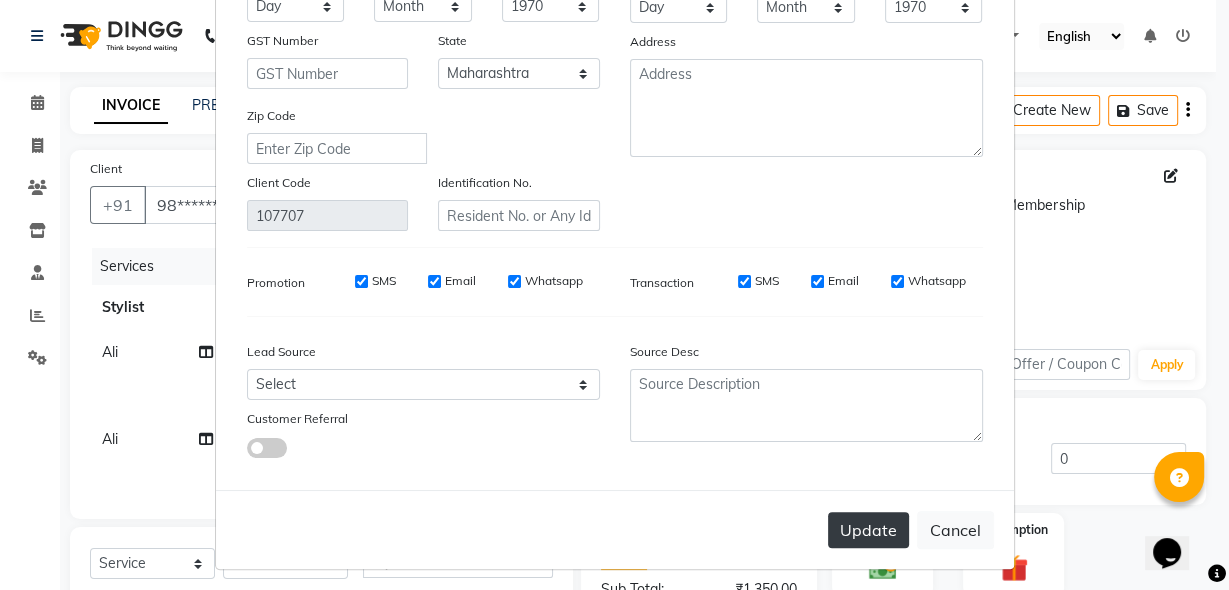 click on "Update" at bounding box center [868, 530] 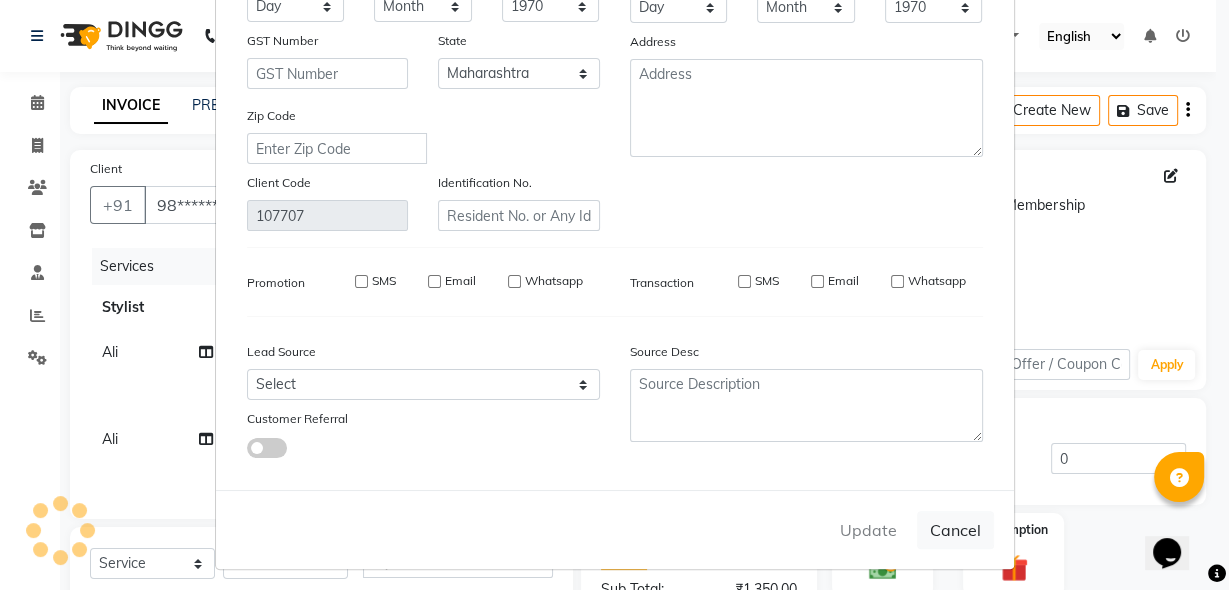 type 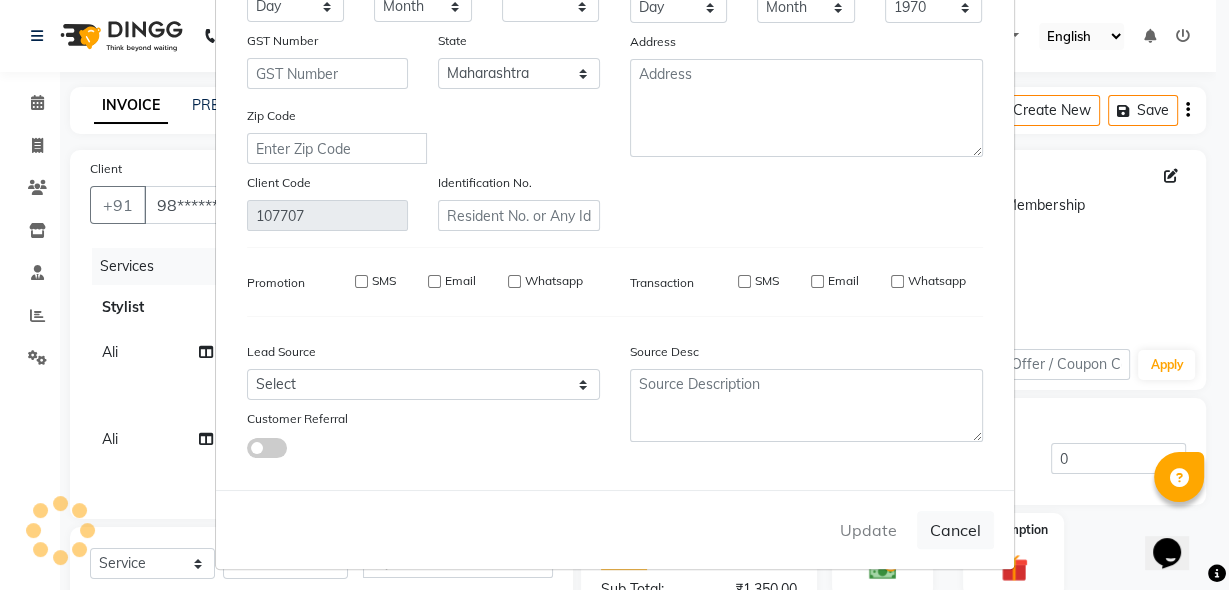 select on "null" 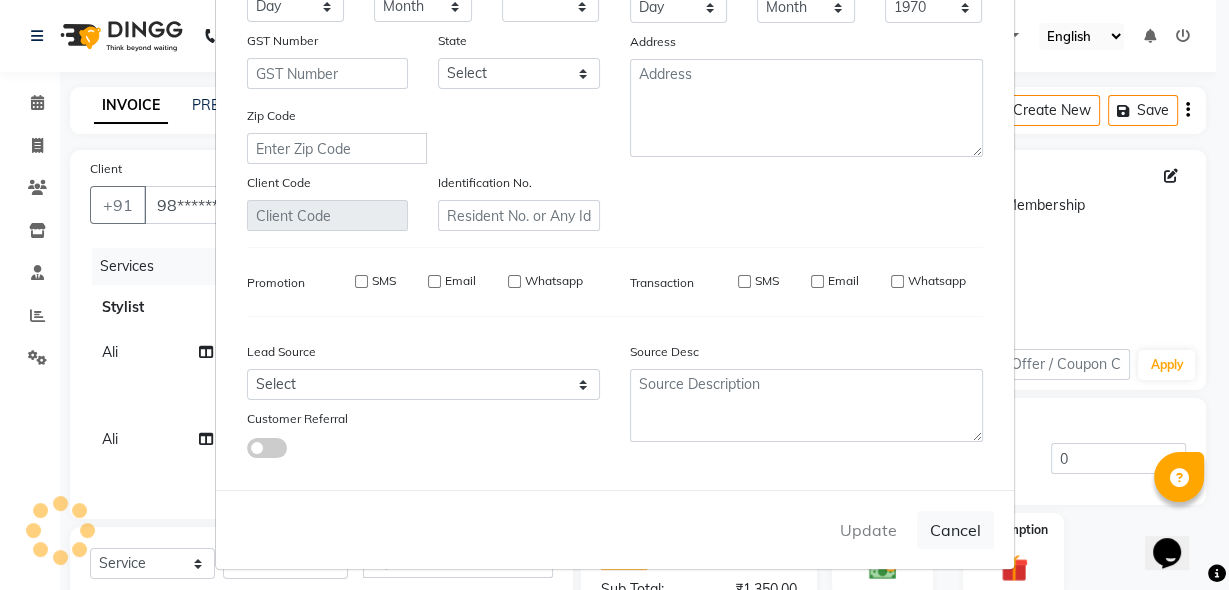 select 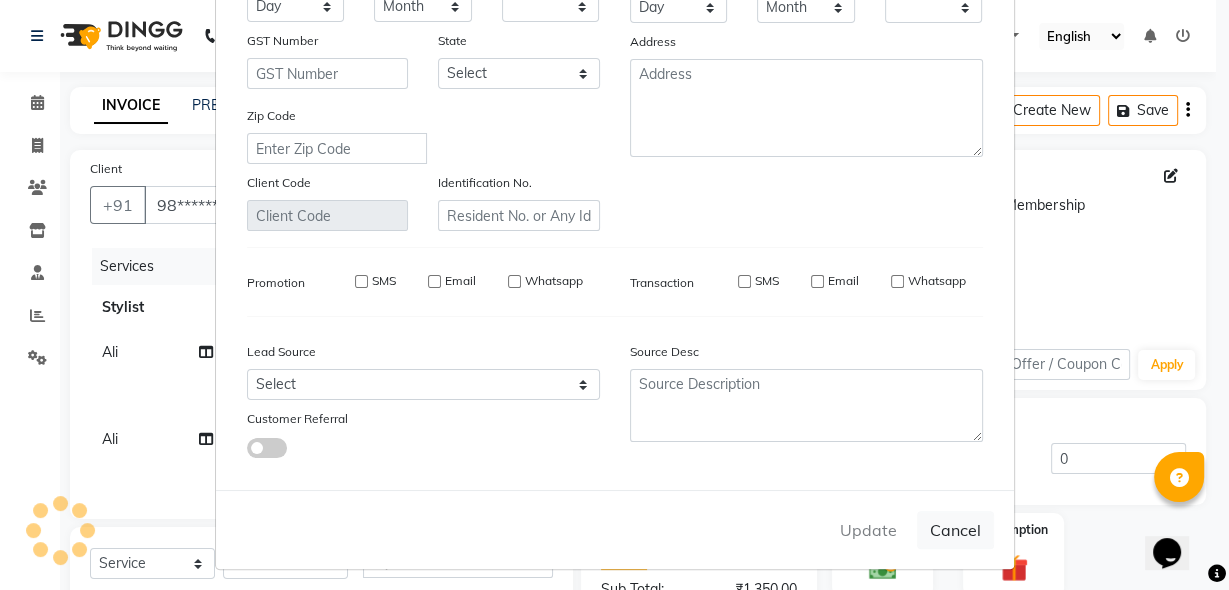 checkbox on "false" 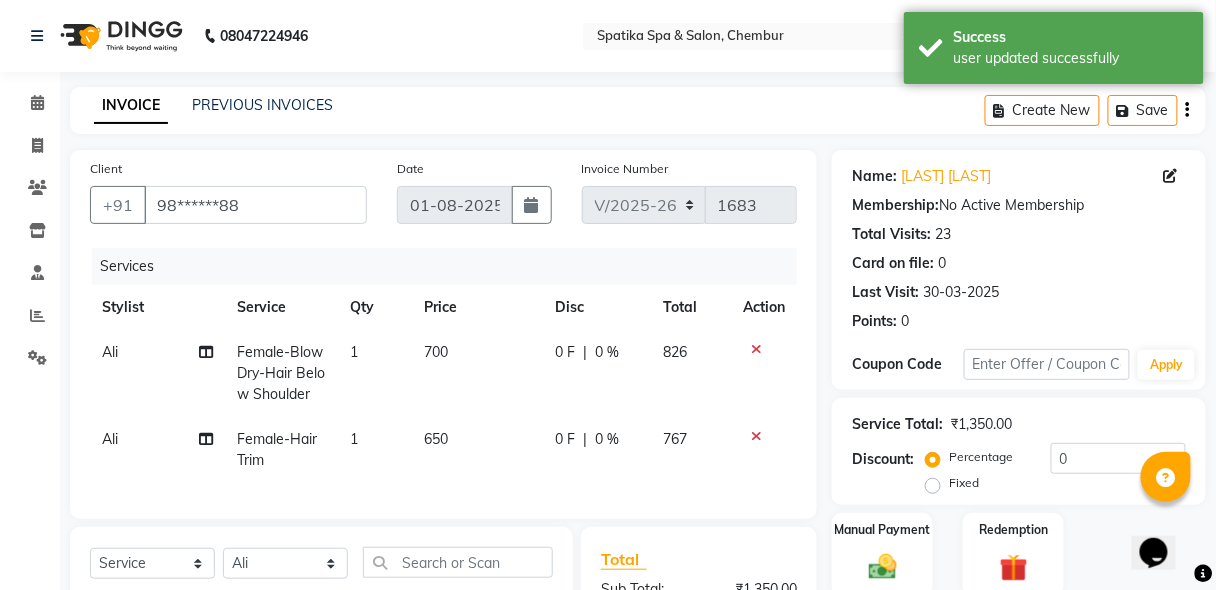 click on "Calendar" 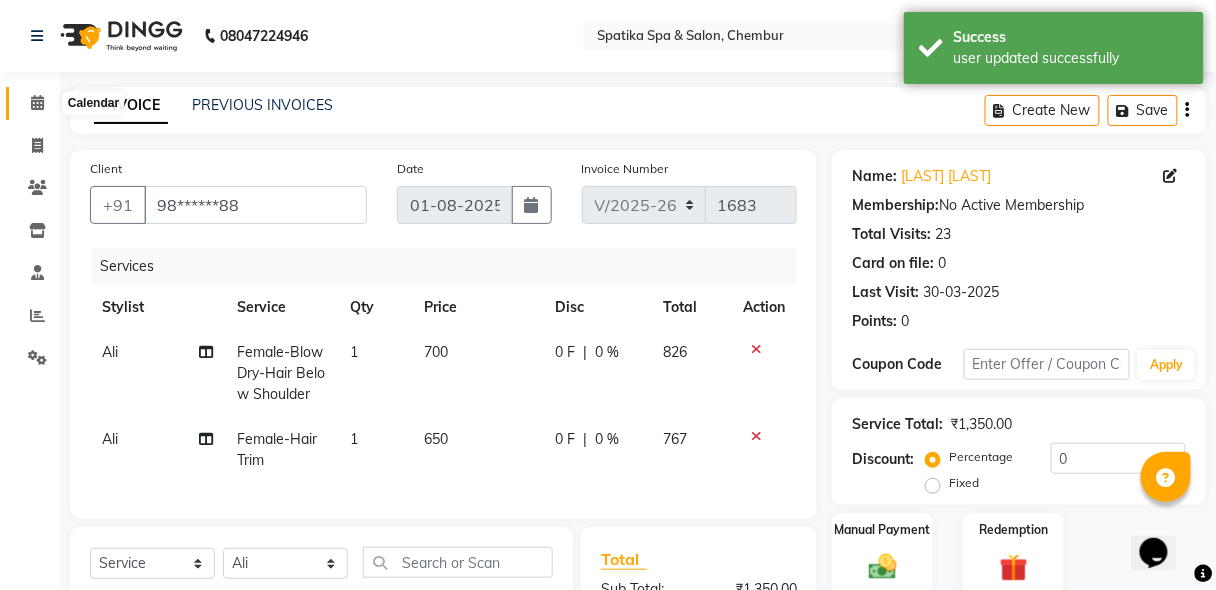 click 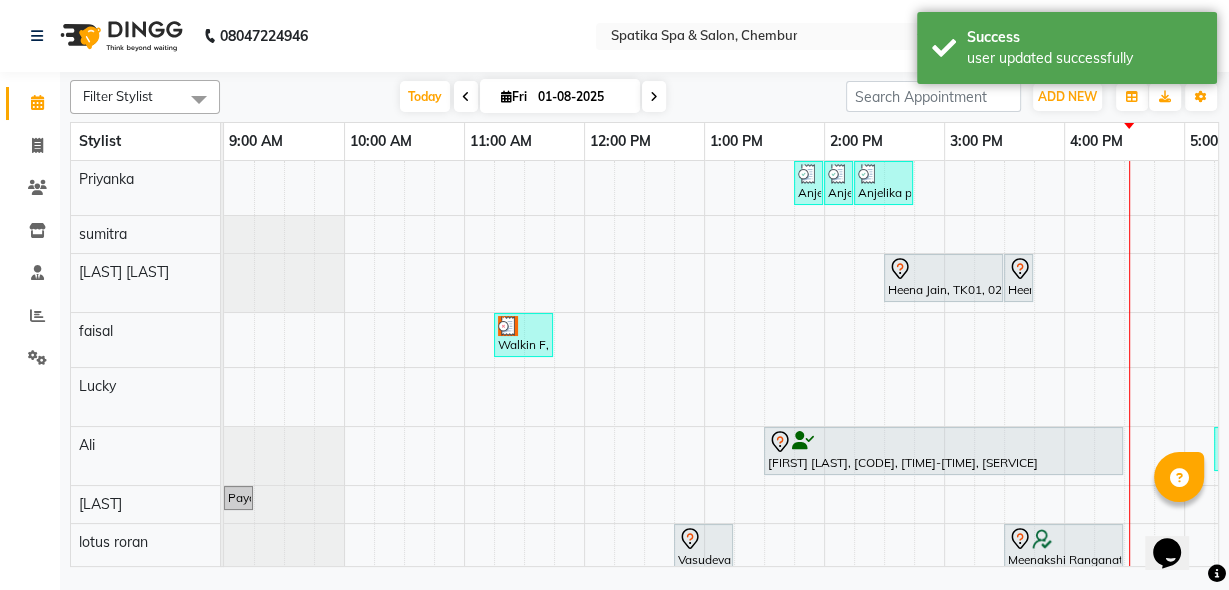 scroll, scrollTop: 0, scrollLeft: 218, axis: horizontal 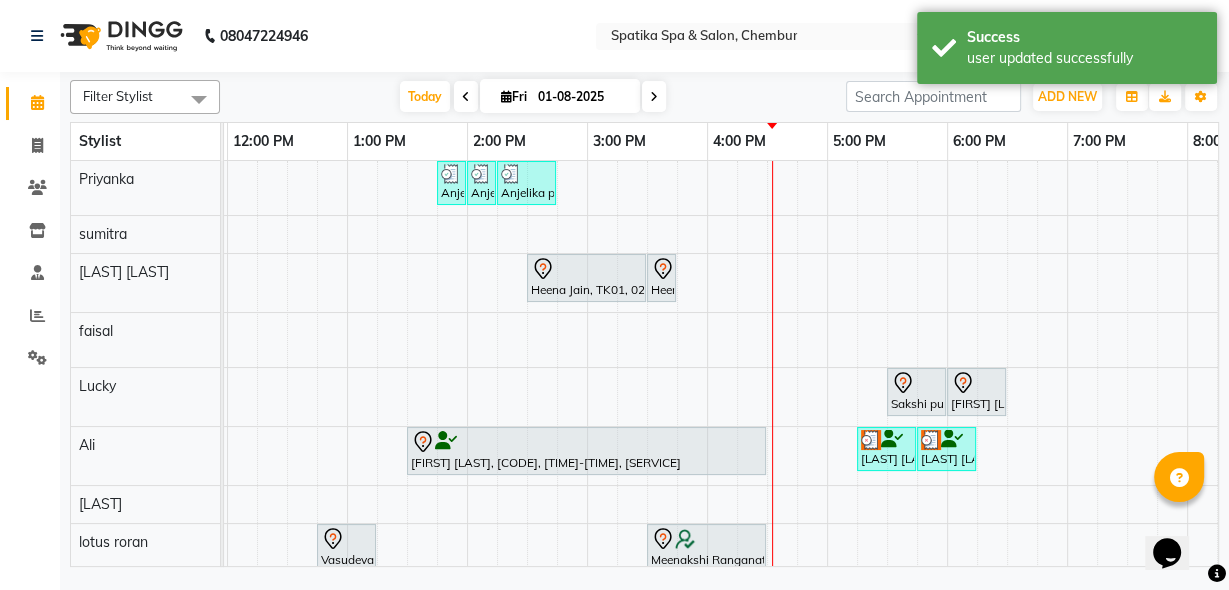 click on "Renuka Bradu, TK03, 05:15 PM-05:45 PM, Female-Hair Trim" at bounding box center [886, 449] 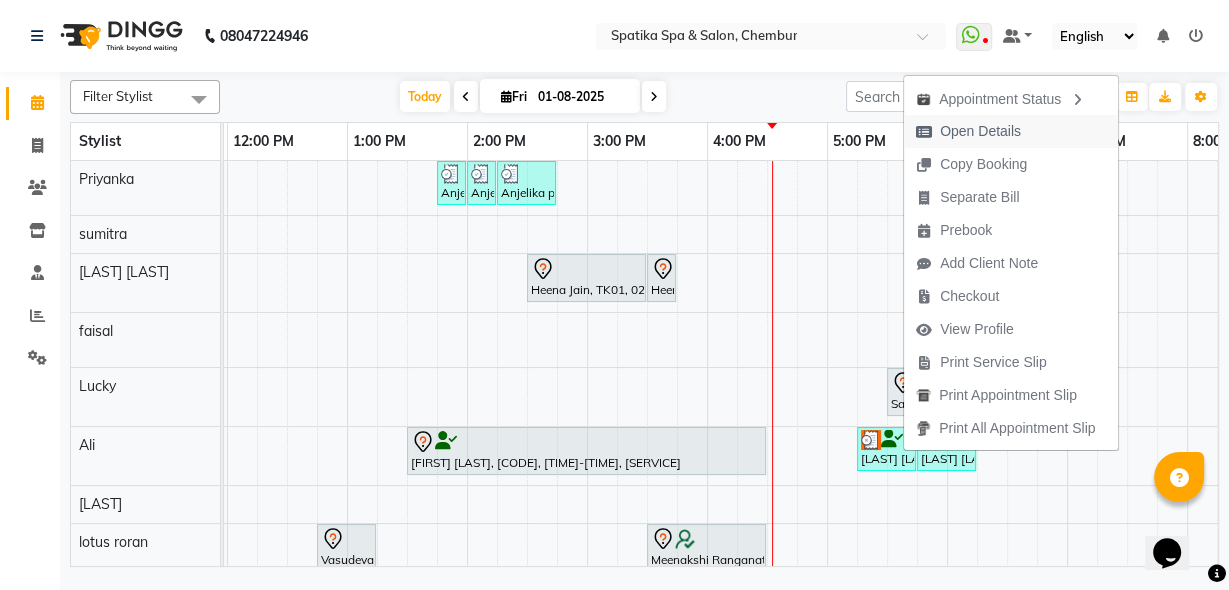 click on "Open Details" at bounding box center (968, 131) 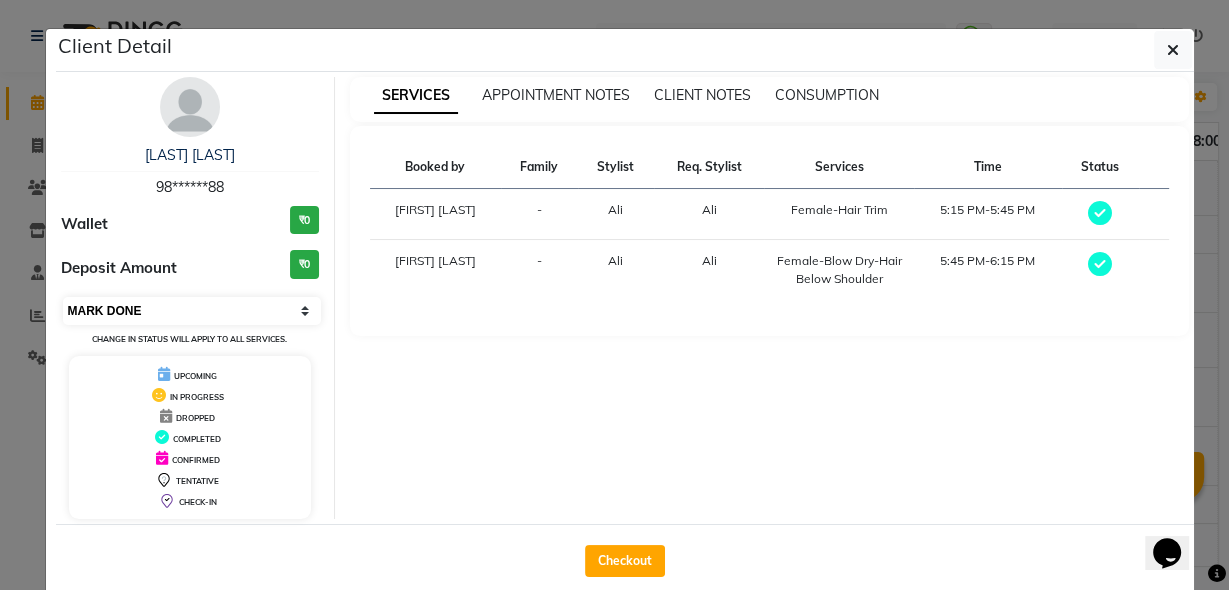 click on "Select MARK DONE UPCOMING" at bounding box center [192, 311] 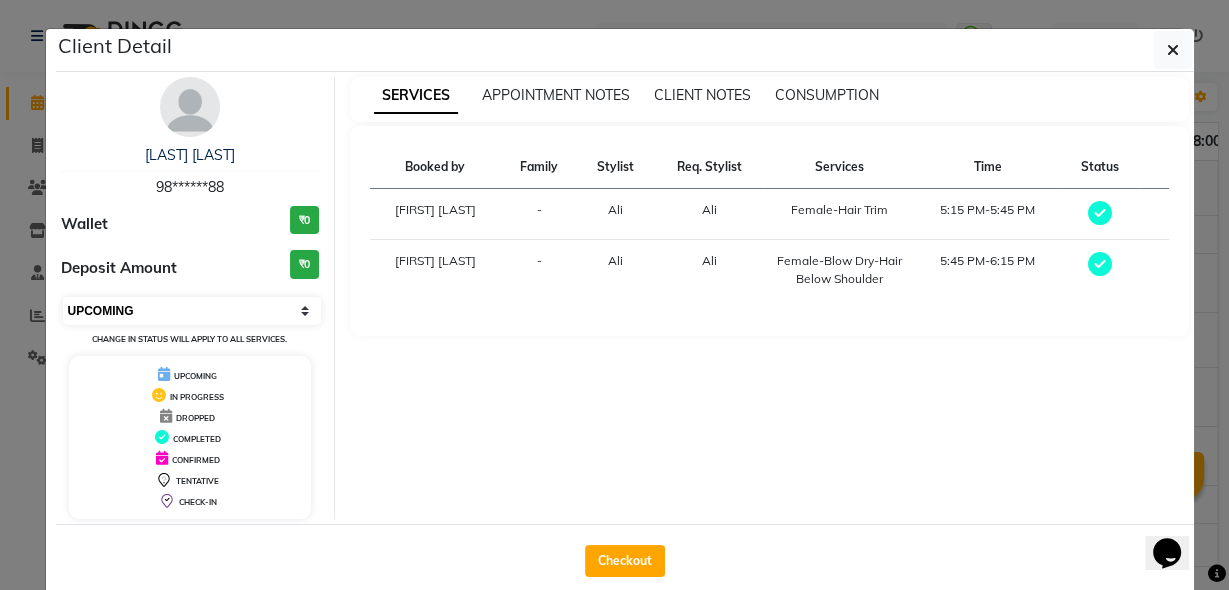 click on "Select MARK DONE UPCOMING" at bounding box center [192, 311] 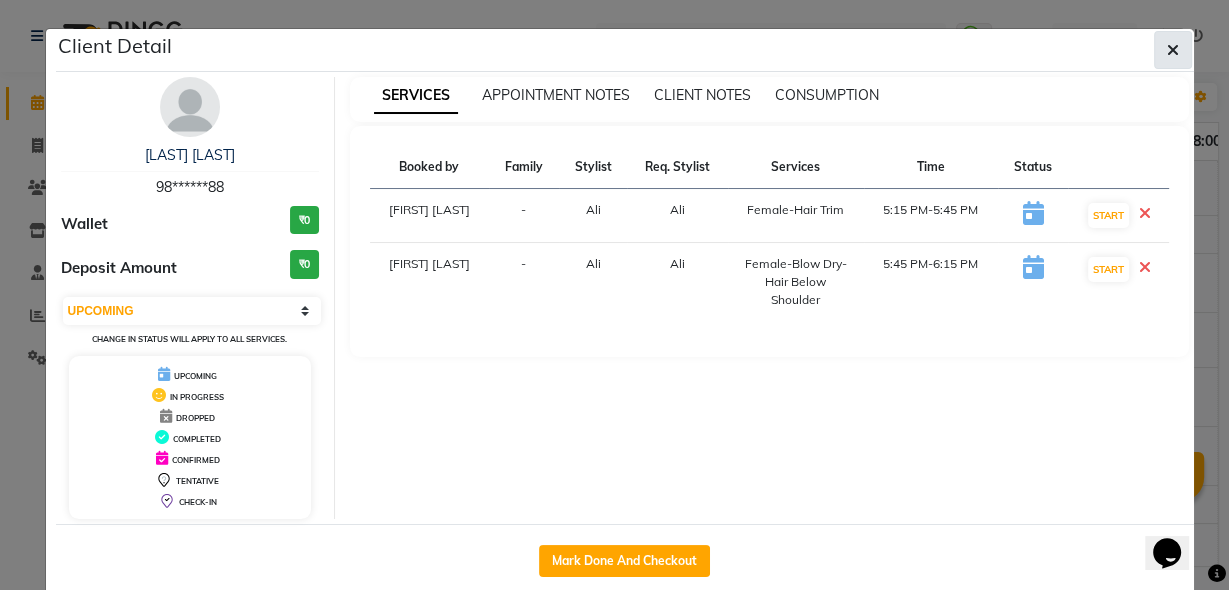 click 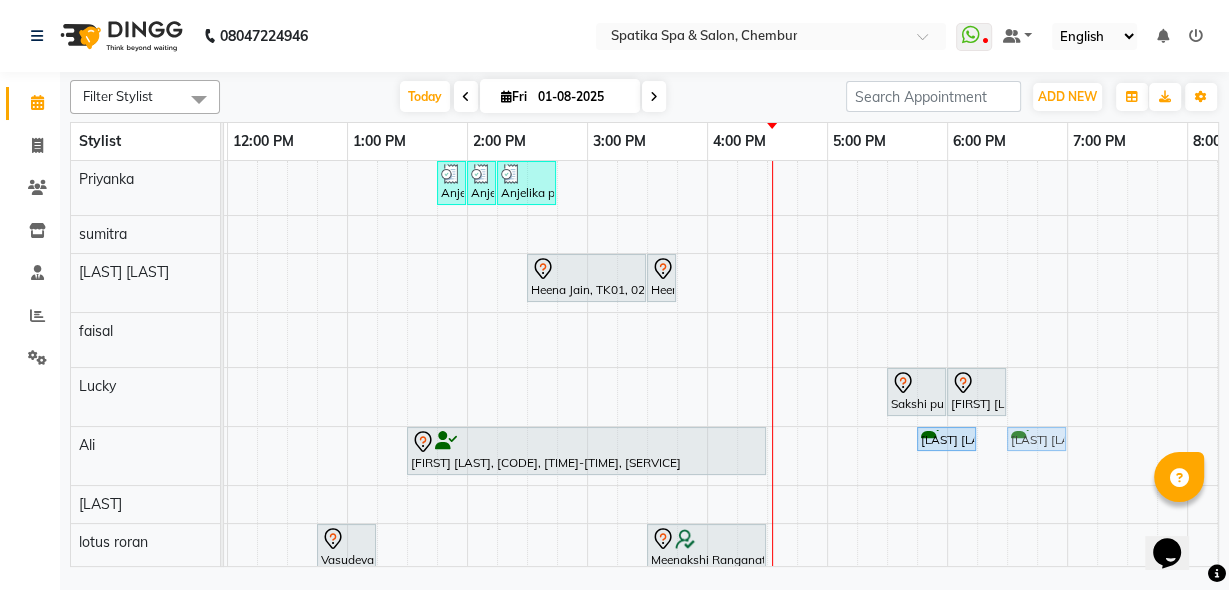 drag, startPoint x: 904, startPoint y: 436, endPoint x: 1057, endPoint y: 436, distance: 153 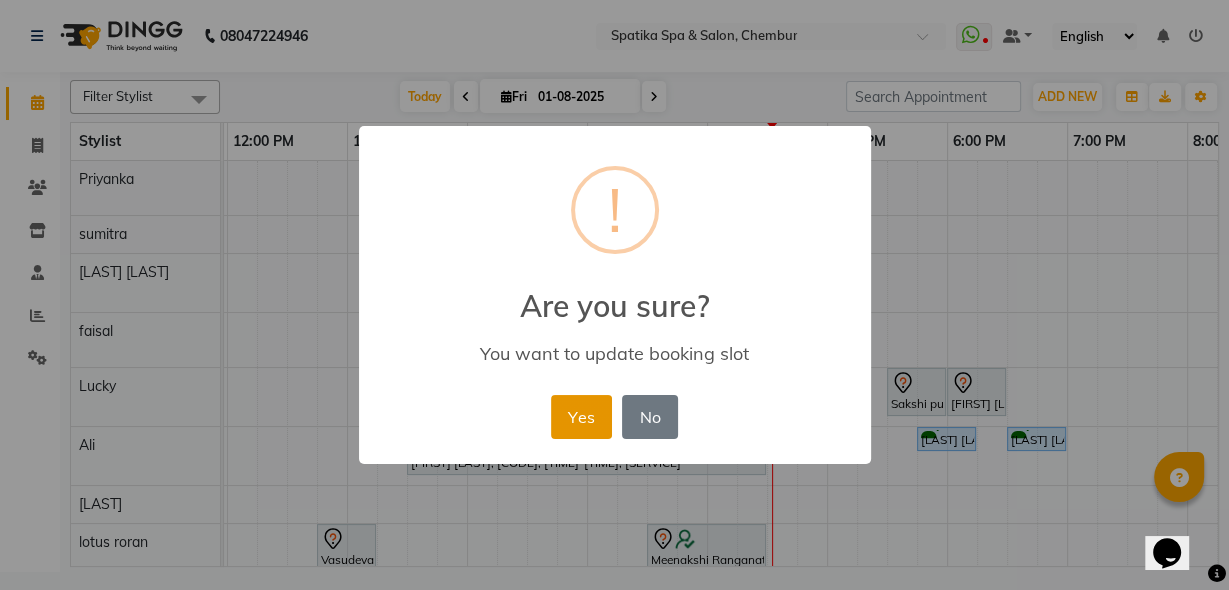 click on "Yes" at bounding box center [581, 417] 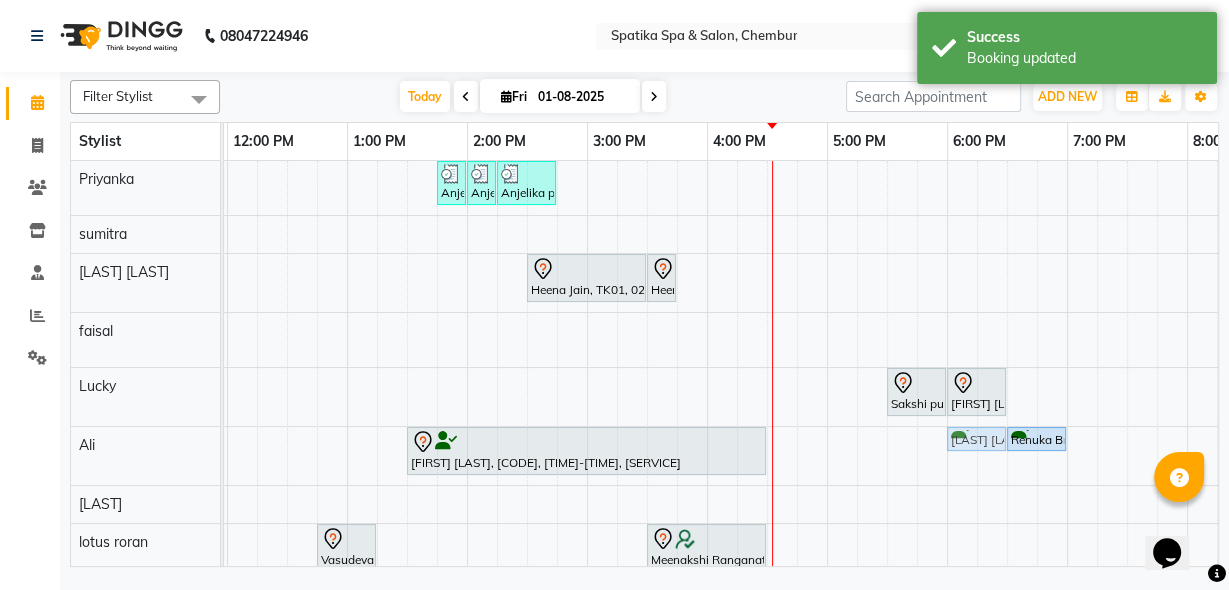 drag, startPoint x: 940, startPoint y: 434, endPoint x: 965, endPoint y: 433, distance: 25.019993 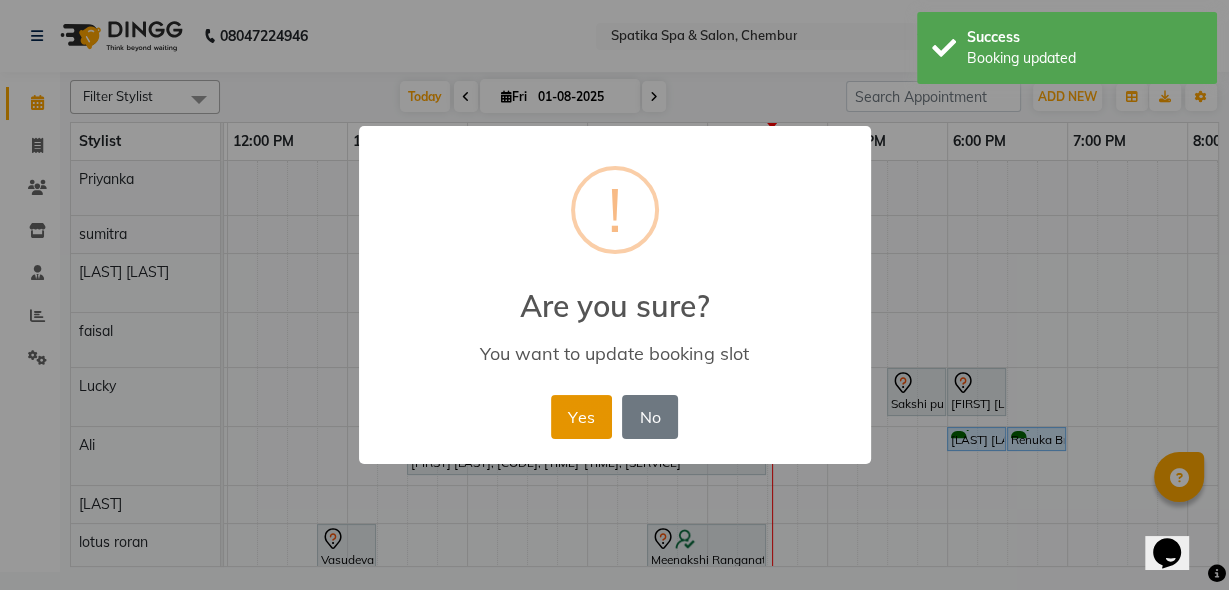 click on "Yes" at bounding box center [581, 417] 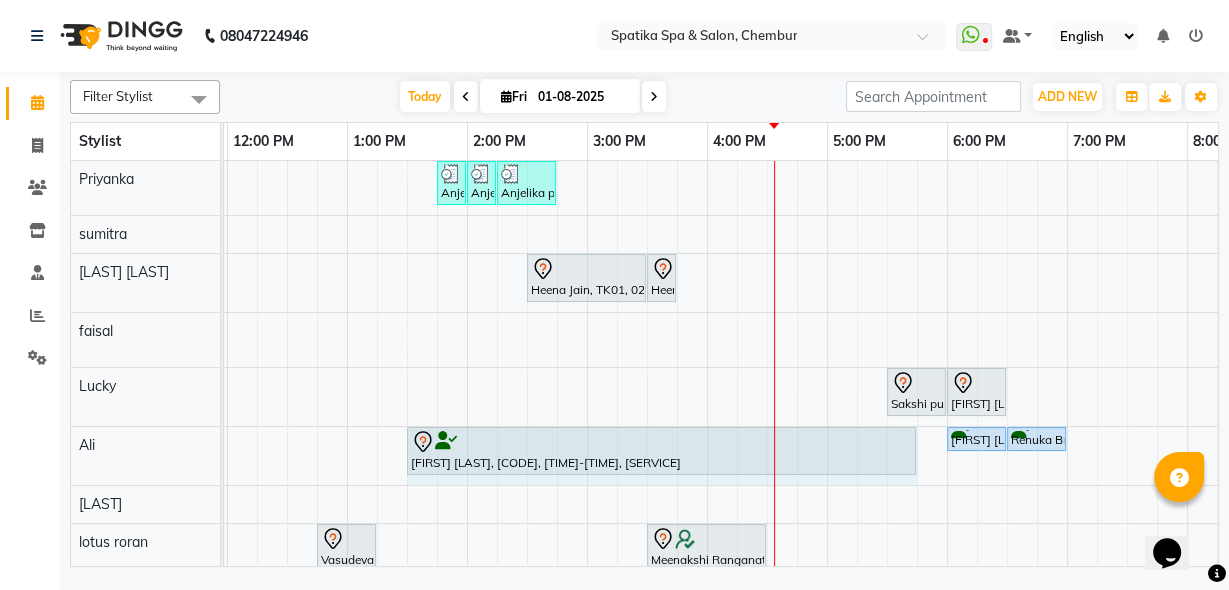 drag, startPoint x: 762, startPoint y: 441, endPoint x: 904, endPoint y: 445, distance: 142.05632 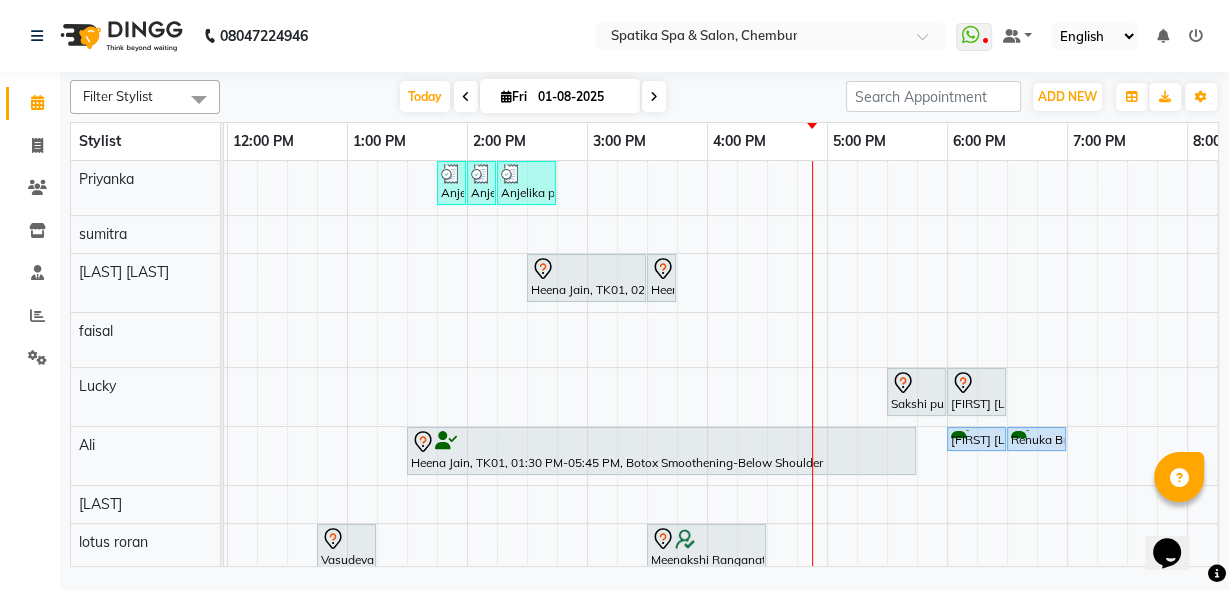 scroll, scrollTop: 88, scrollLeft: 357, axis: both 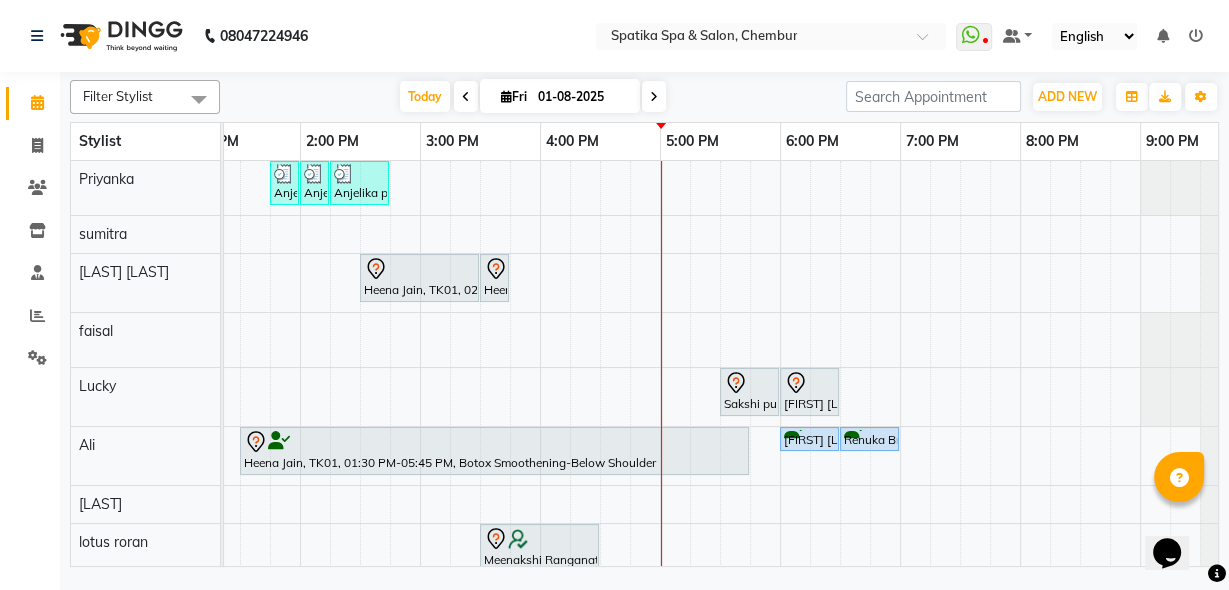 click at bounding box center (654, 97) 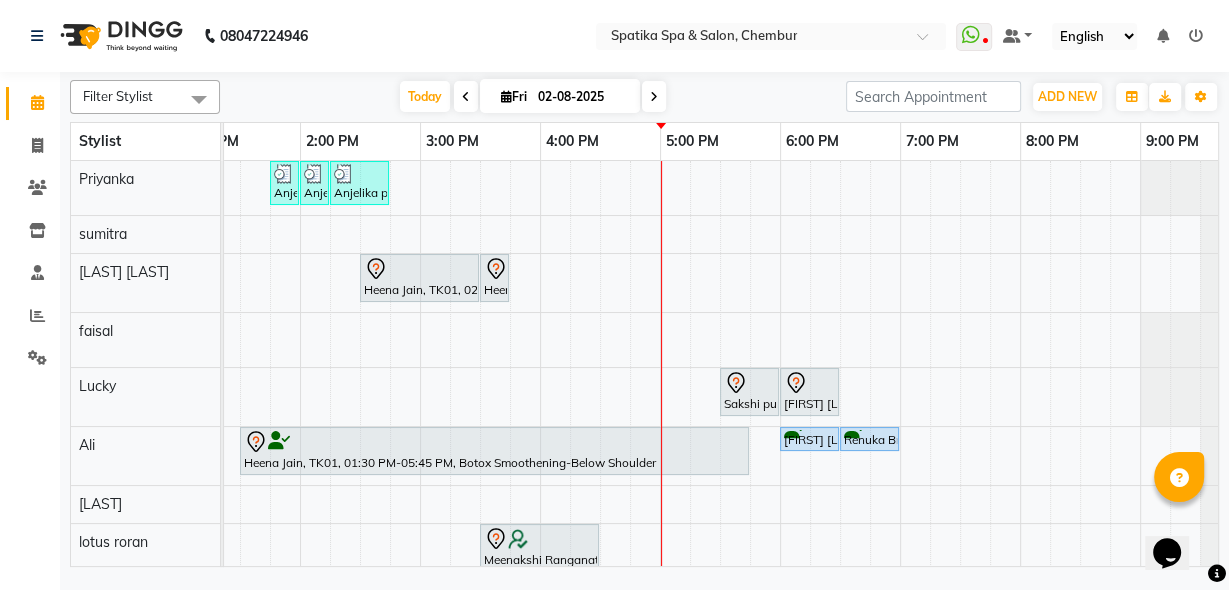 scroll, scrollTop: 0, scrollLeft: 0, axis: both 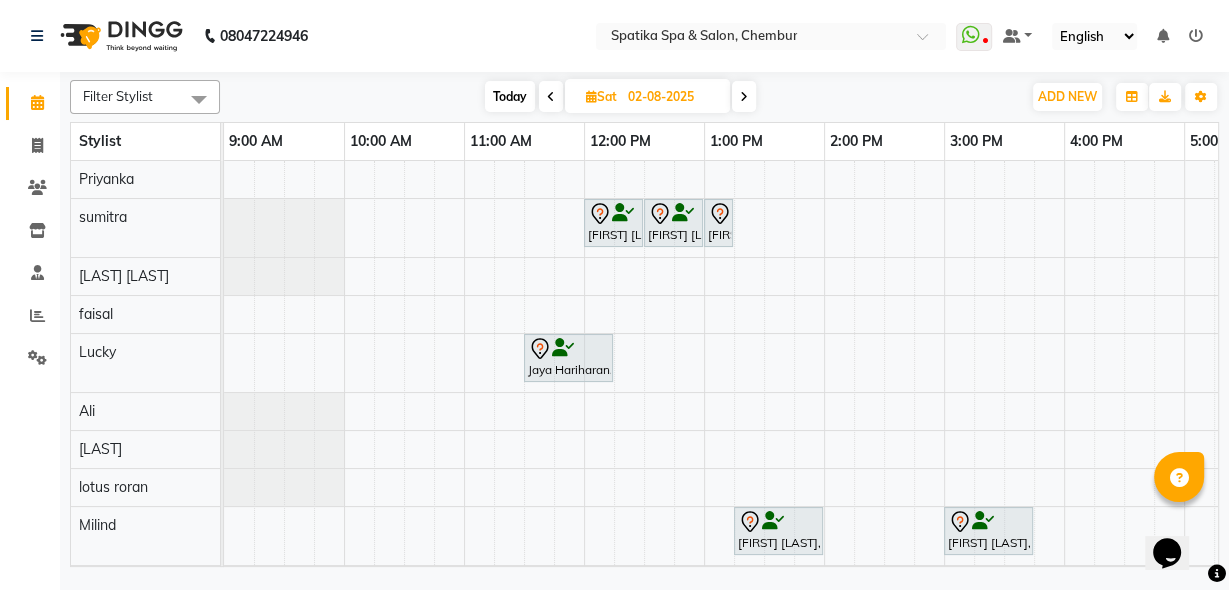 click on "Mihika Shah, 12:00 PM-12:30 PM, Premium Wax-Full Arms             Mihika Shah, 12:30 PM-01:00 PM, Premium Wax-Full Legs             Mihika Shah, 01:00 PM-01:15 PM, Peel Off Wax-Under Arms             Jaya Hariharan, 11:30 AM-12:15 PM, Female-Haircuts             Mihika Shah, 01:15 PM-02:00 PM, Classic Pedicure             Neha Agarwal, 03:00 PM-03:45 PM, Classic Pedicure" at bounding box center [1004, 420] 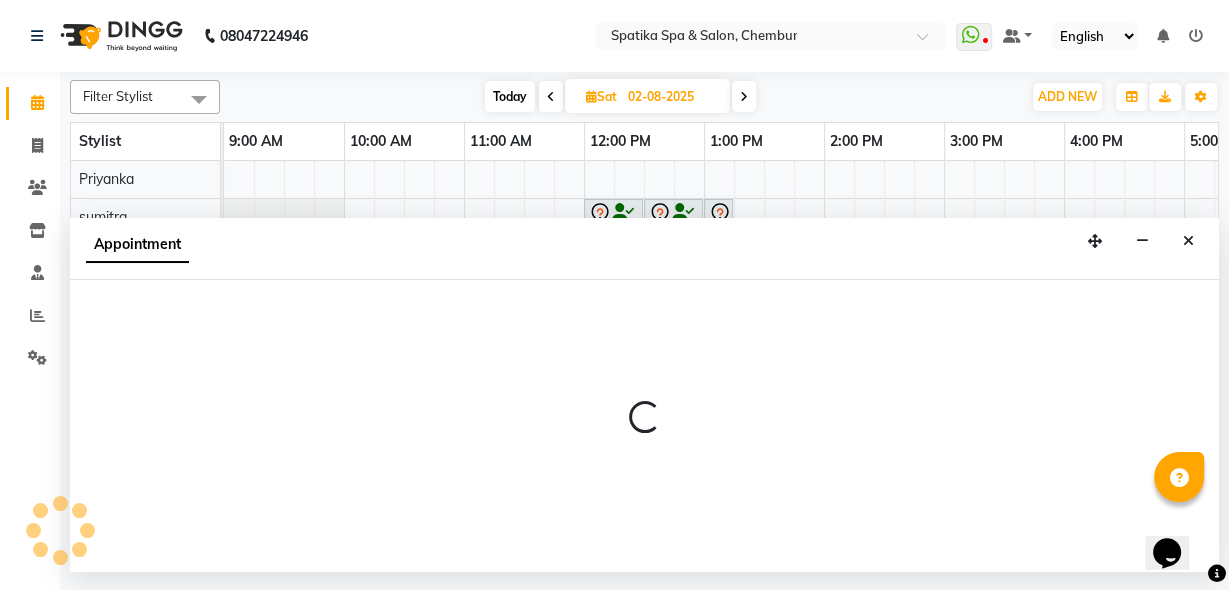 select on "9045" 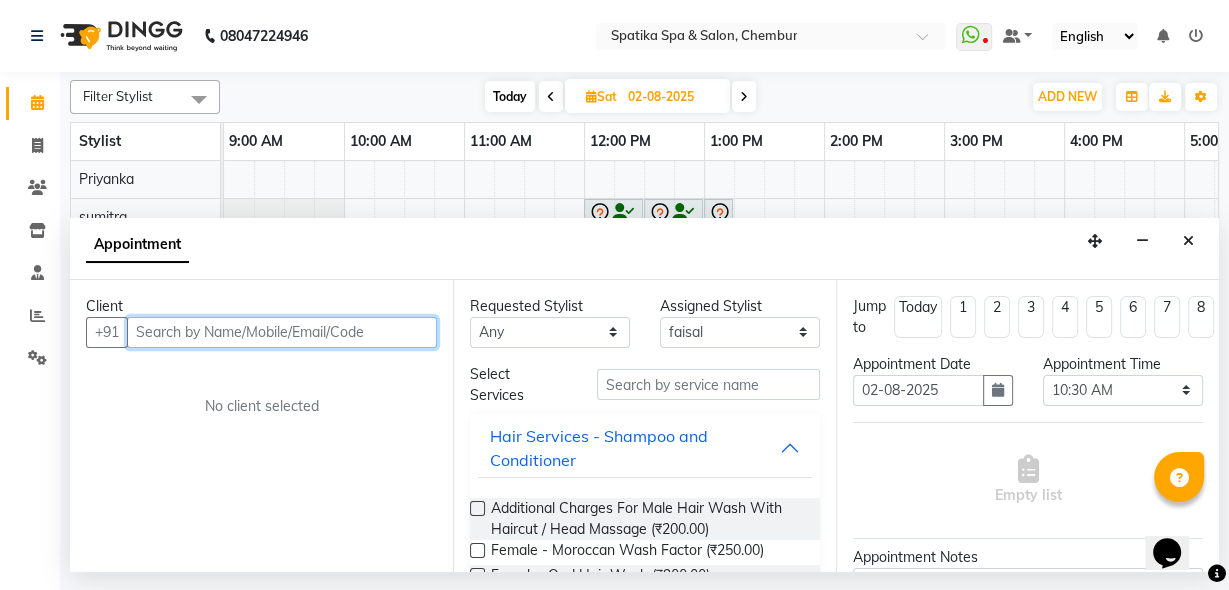 click at bounding box center (282, 332) 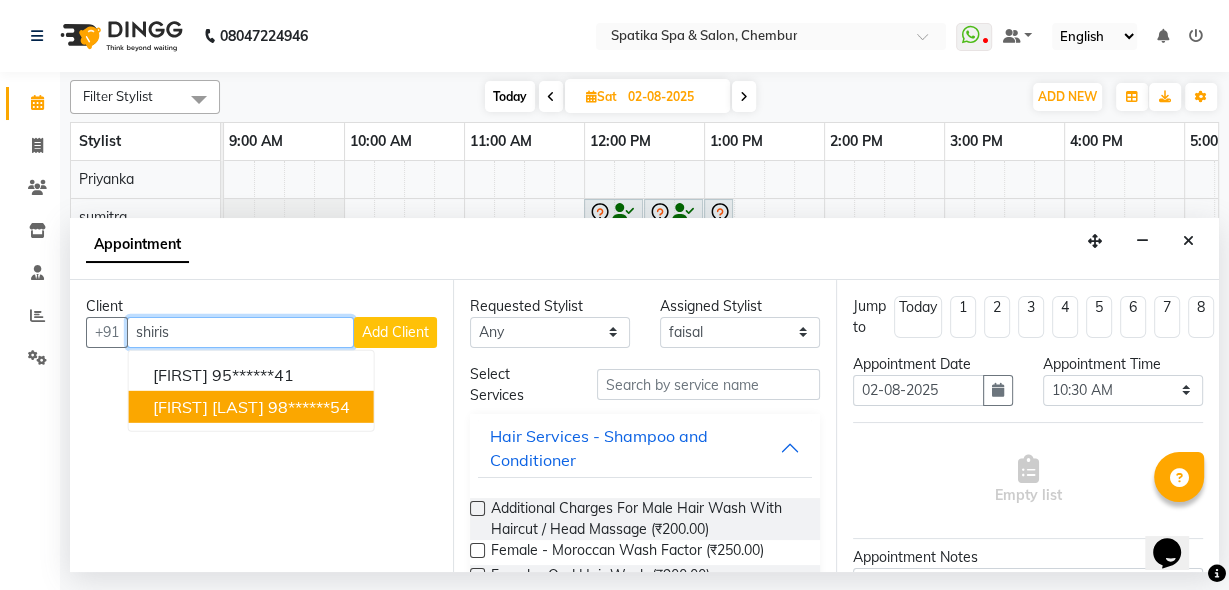 click on "Shirish Ganesh" at bounding box center (208, 406) 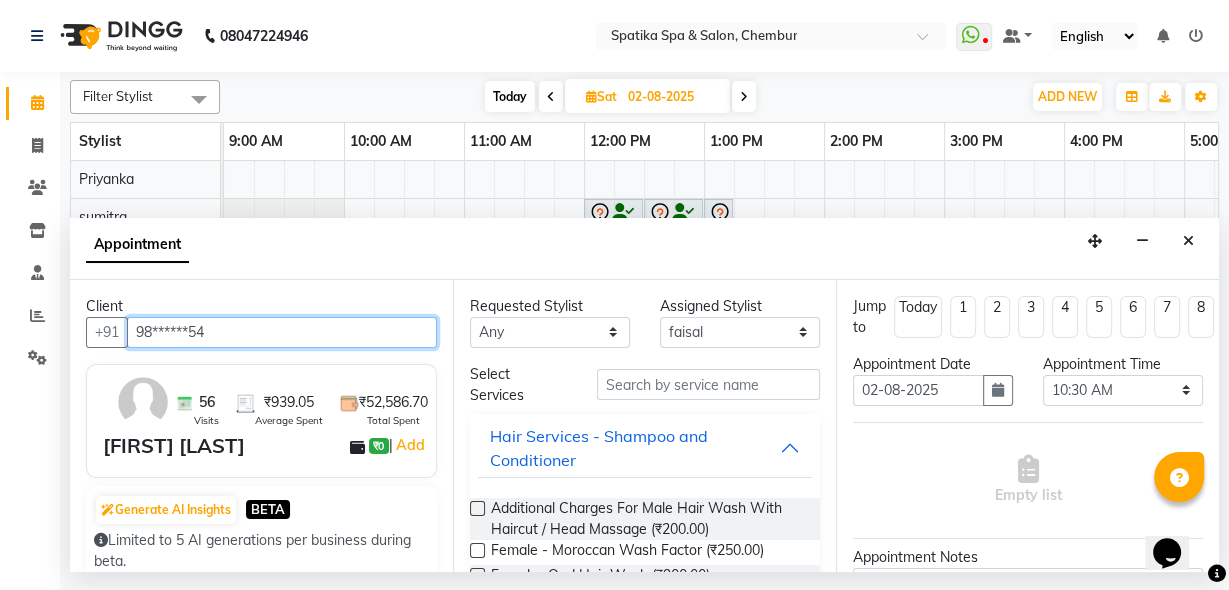 type on "98******54" 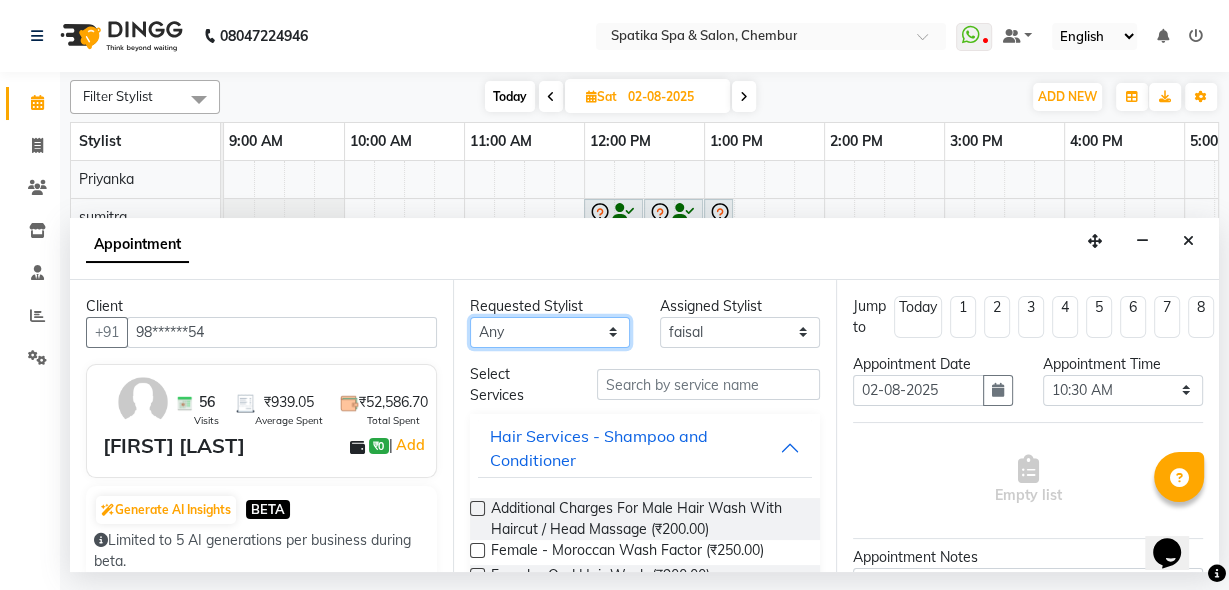 click on "Any Aayushi Sonawala Ali deepak kumar faisal lotus roran Lucky Madhu Gupta Milind Payal Dhanke Priyanka shahrukh sumitra" at bounding box center (550, 332) 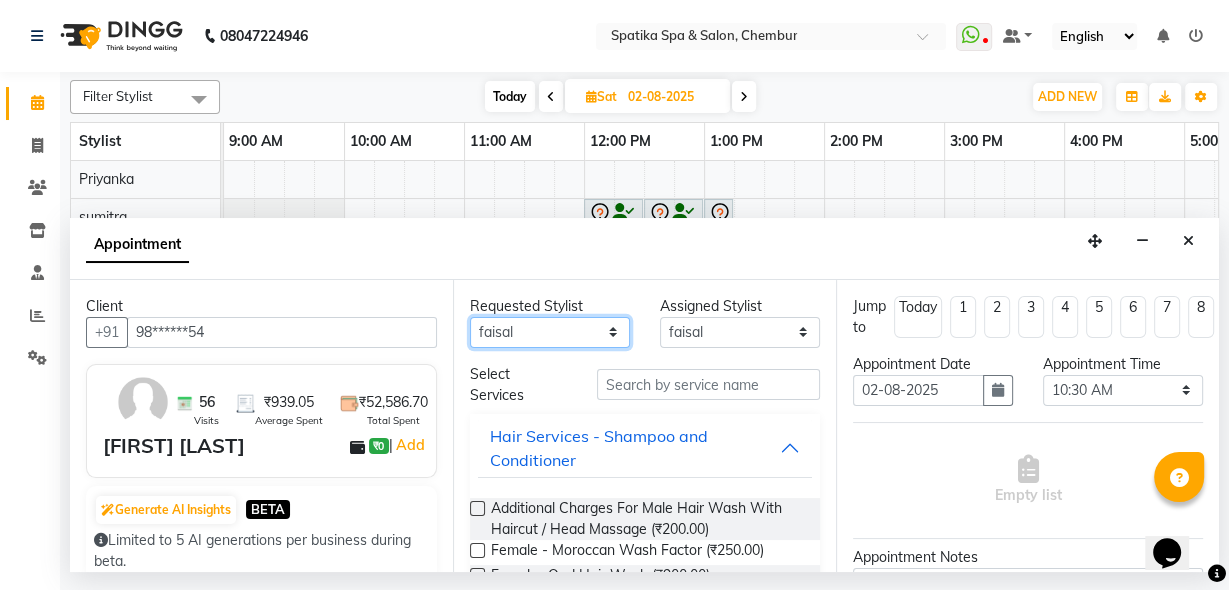 click on "Any Aayushi Sonawala Ali deepak kumar faisal lotus roran Lucky Madhu Gupta Milind Payal Dhanke Priyanka shahrukh sumitra" at bounding box center (550, 332) 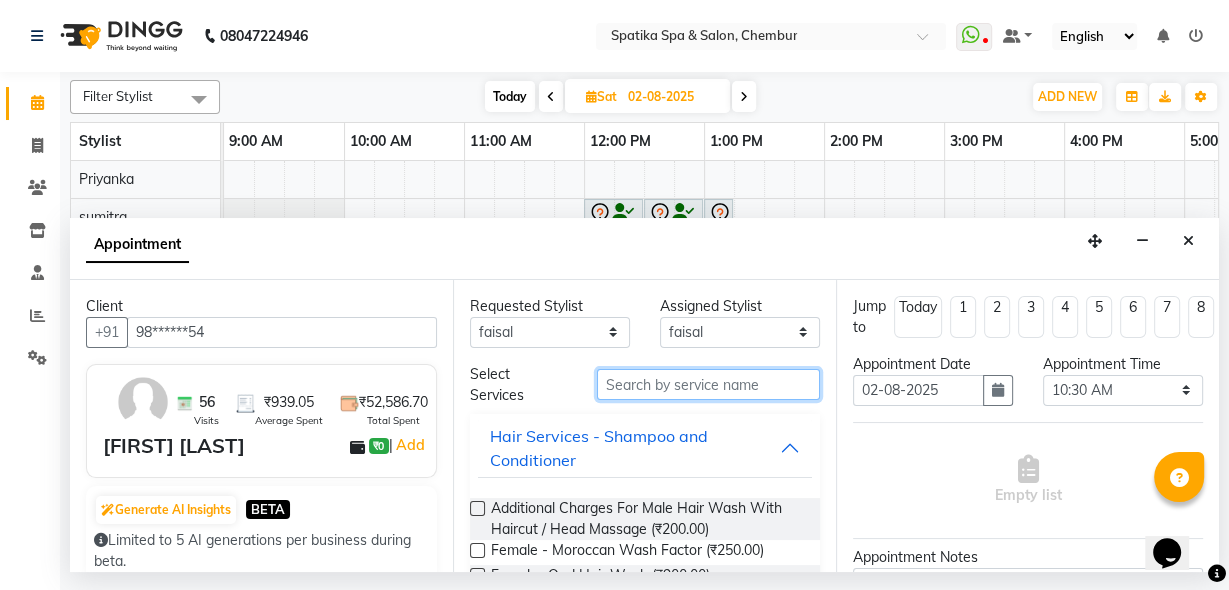 click at bounding box center (708, 384) 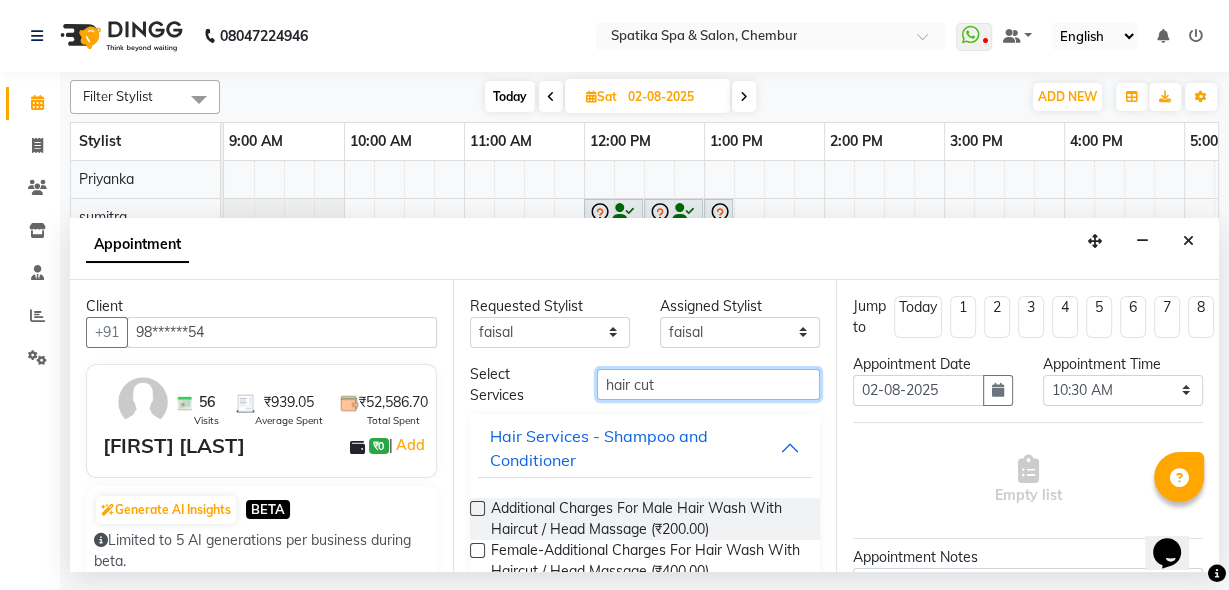 scroll, scrollTop: 85, scrollLeft: 0, axis: vertical 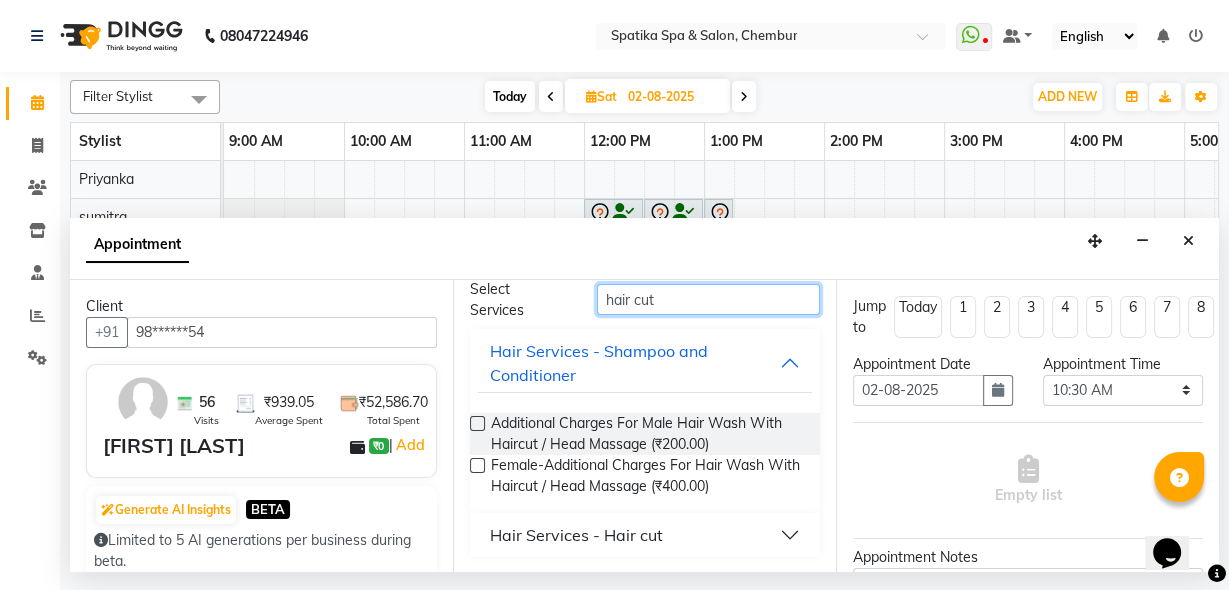 type on "hair cut" 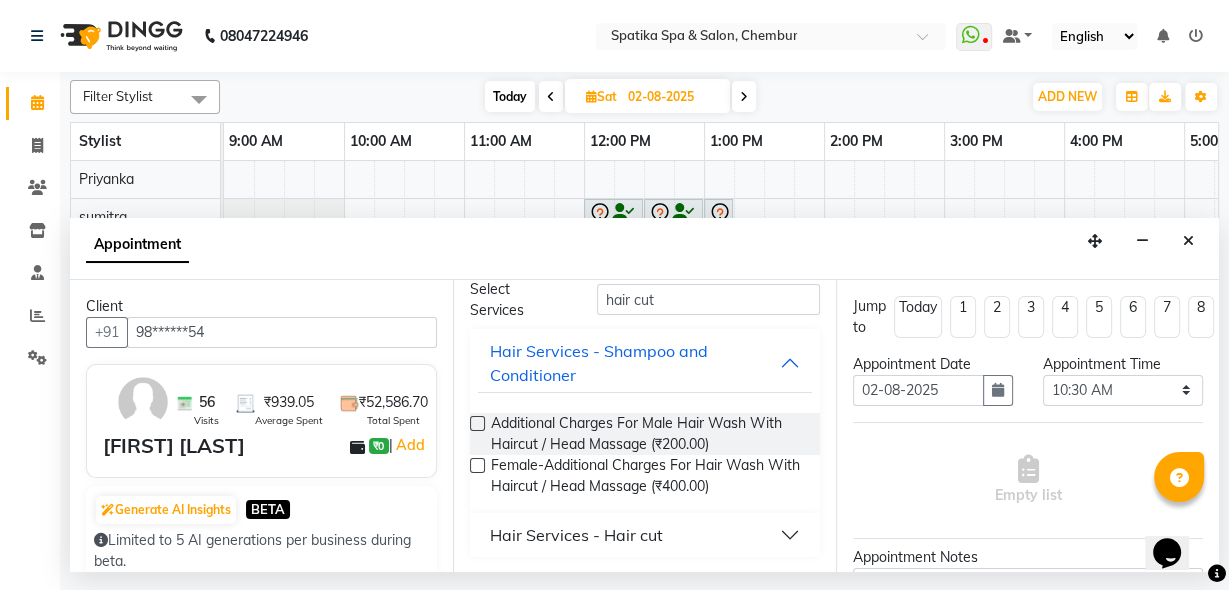 click on "Hair Services - Hair cut" at bounding box center [576, 535] 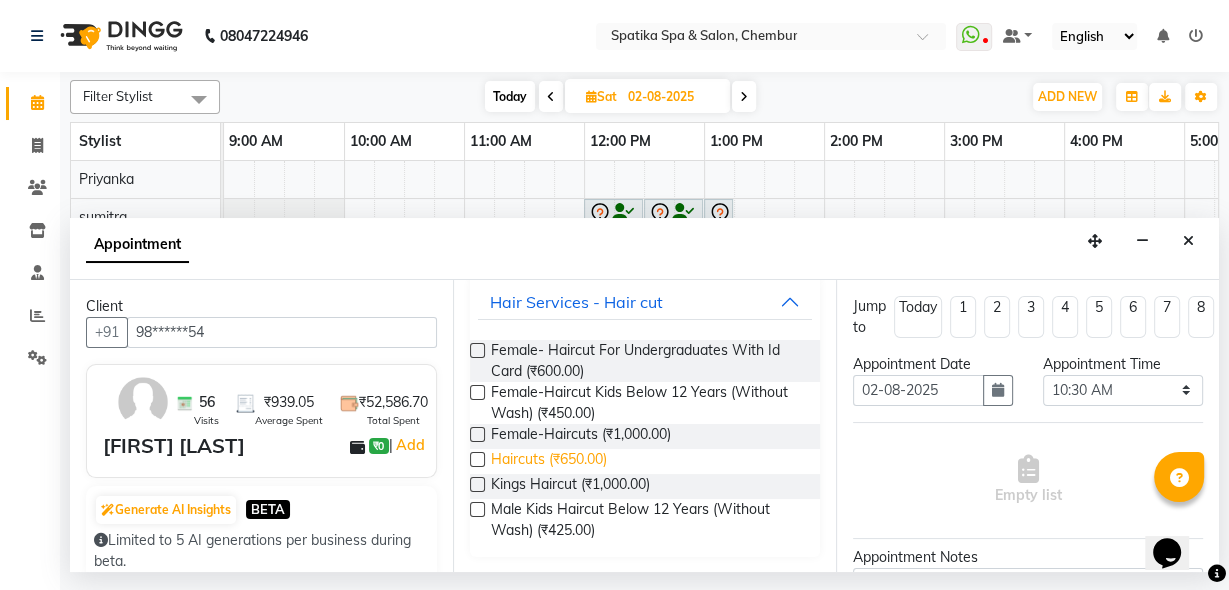 click on "Haircuts (₹650.00)" at bounding box center [549, 461] 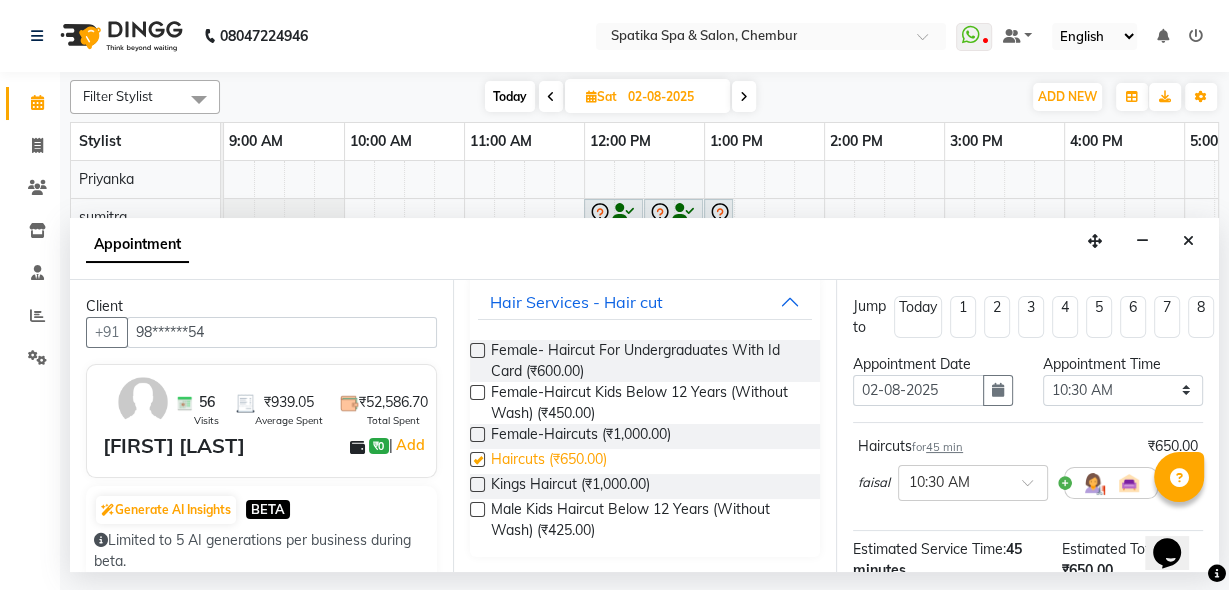 checkbox on "false" 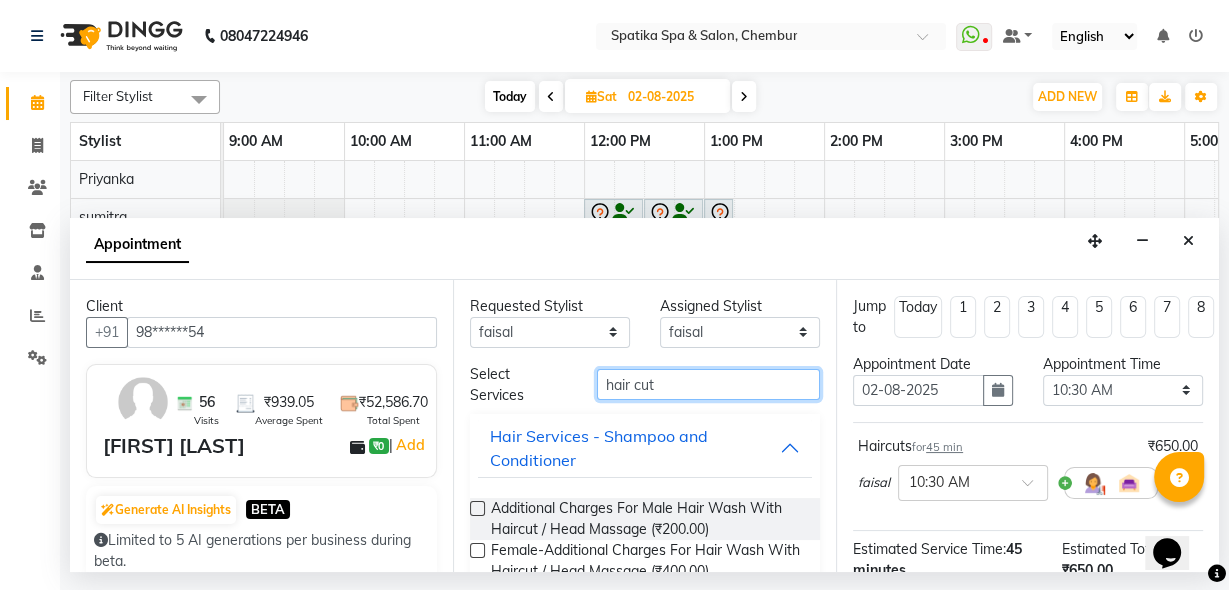 click on "hair cut" at bounding box center (708, 384) 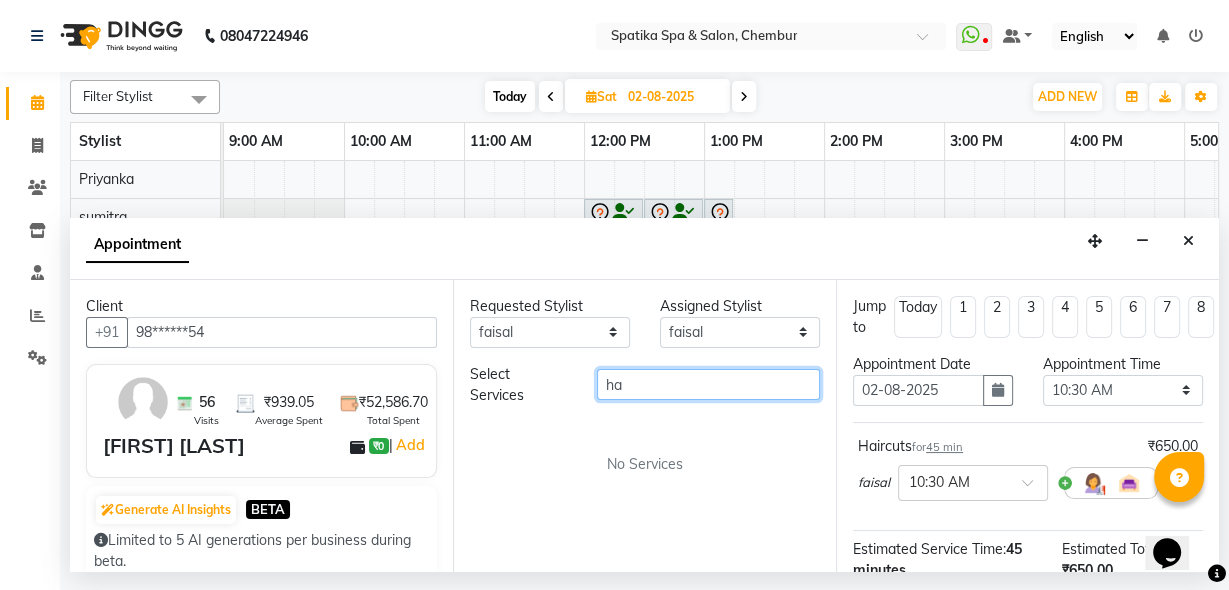 type on "h" 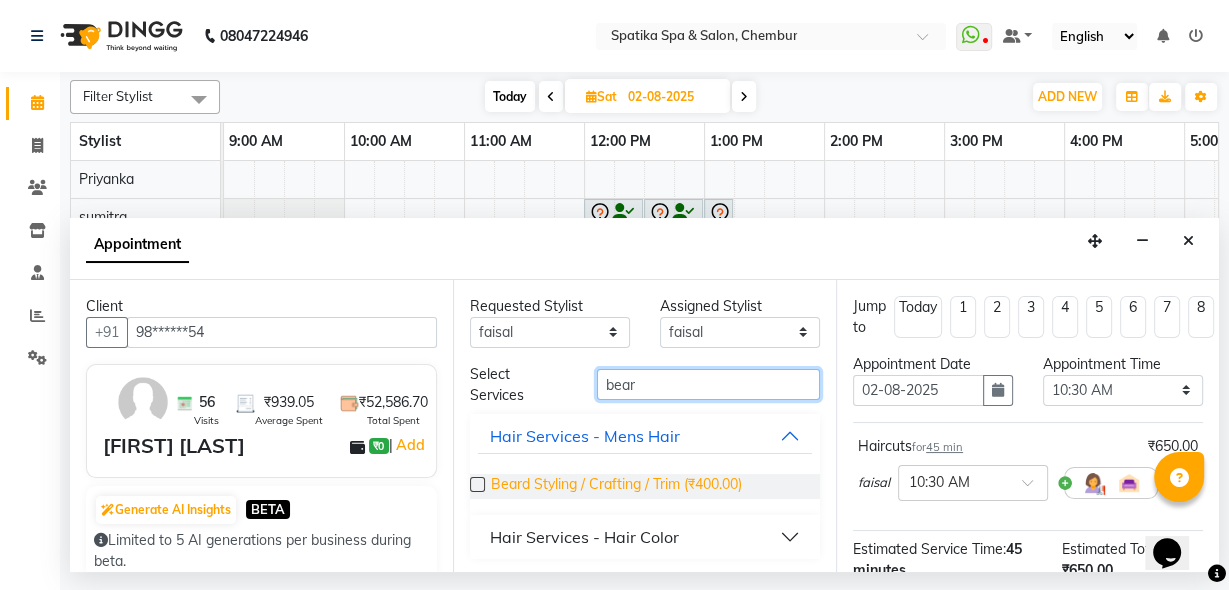 type on "bear" 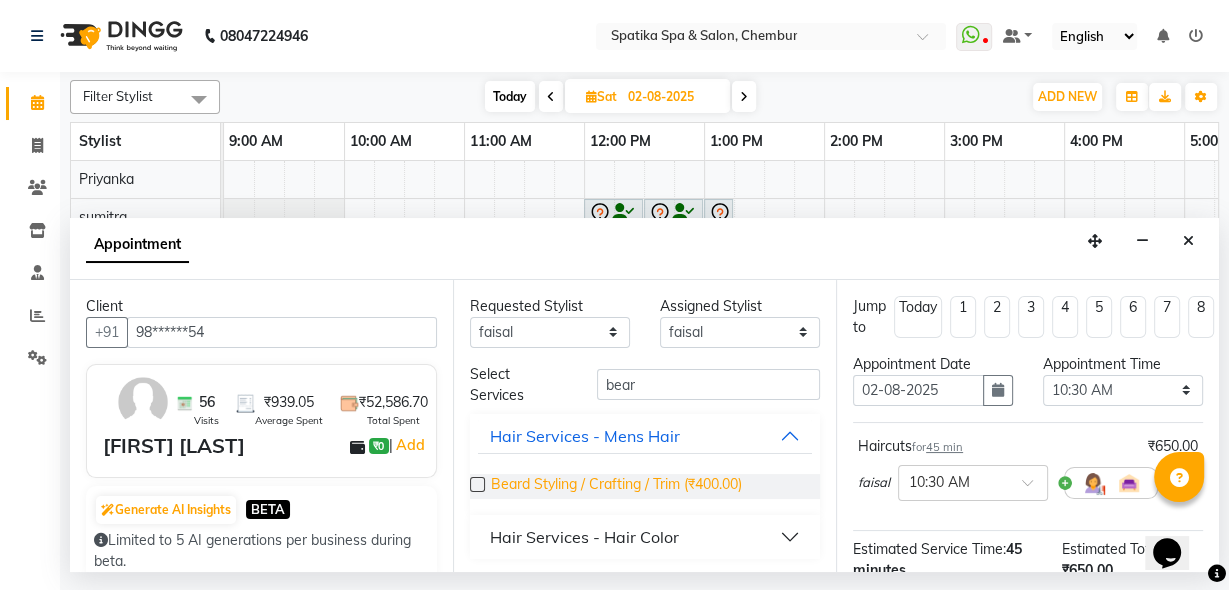 click on "Beard Styling / Crafting / Trim (₹400.00)" at bounding box center (616, 486) 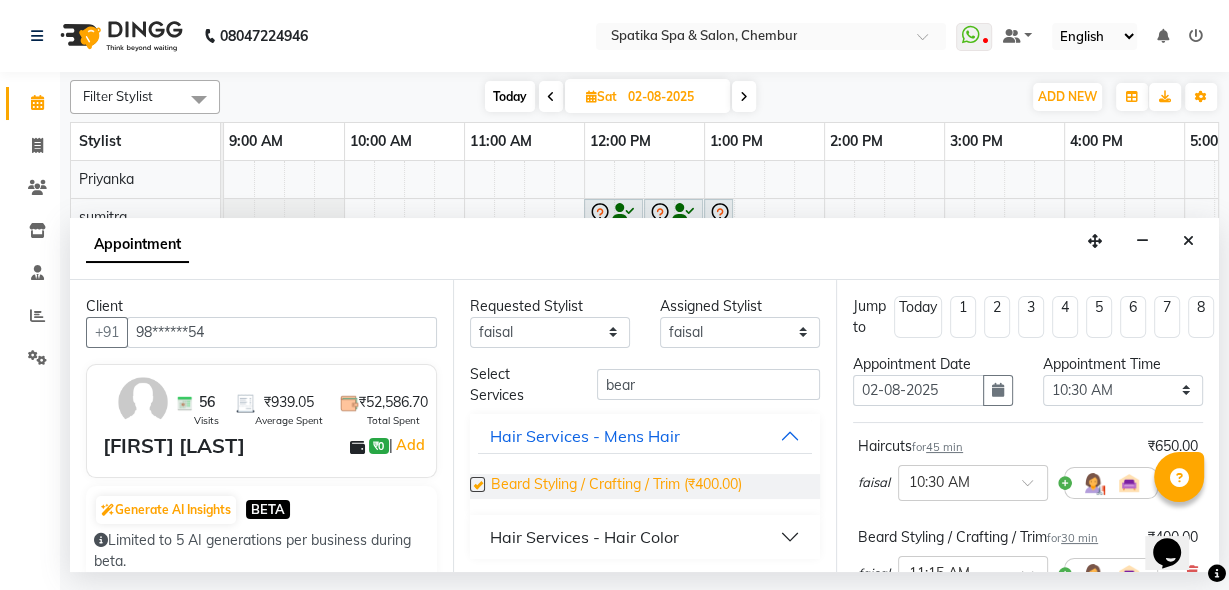 checkbox on "false" 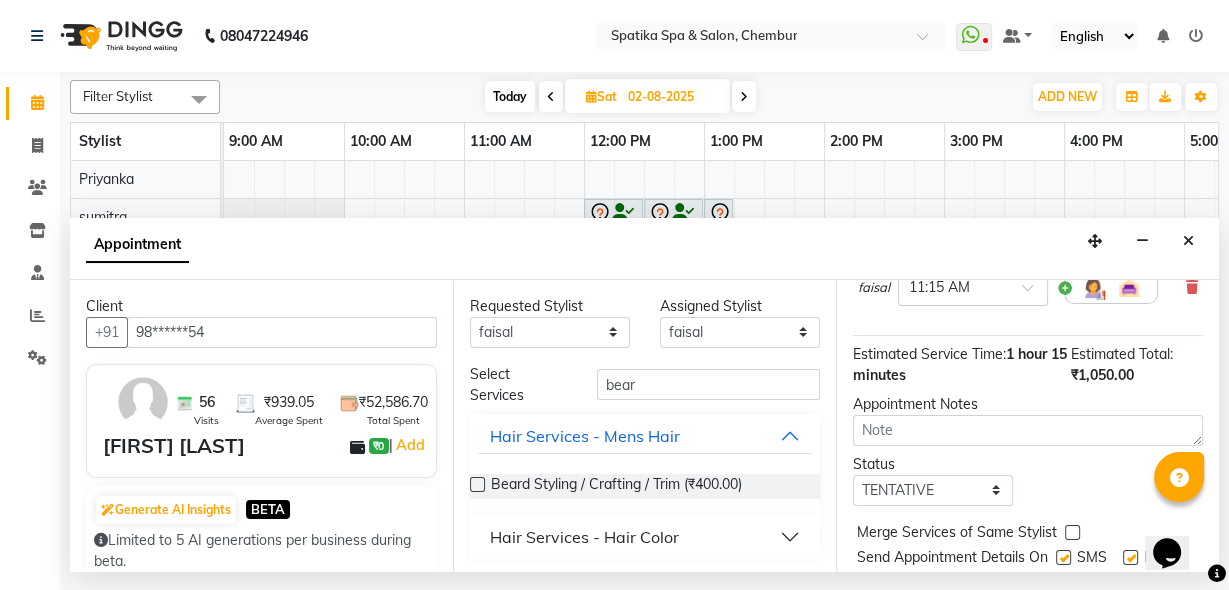 scroll, scrollTop: 373, scrollLeft: 0, axis: vertical 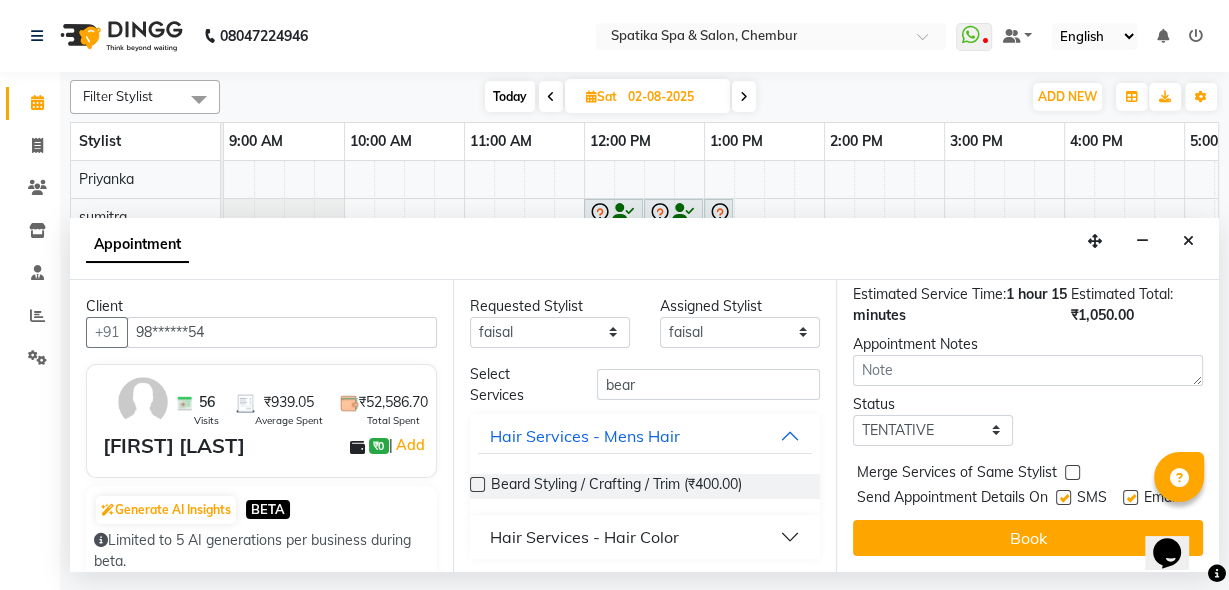 click on "Book" at bounding box center (1028, 538) 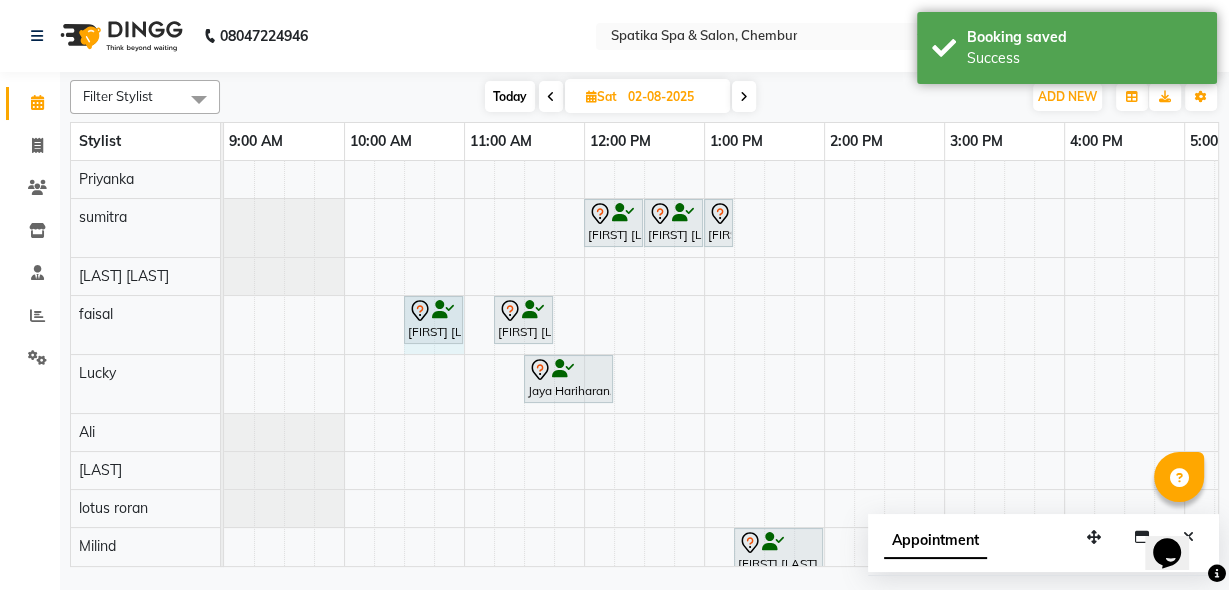 click on "Shirish Ganesh, 10:30 AM-11:15 AM, Haircuts             Shirish Ganesh, 11:15 AM-11:45 AM, Beard Styling / Crafting / Trim             Shirish Ganesh, 10:30 AM-11:15 AM, Haircuts" at bounding box center [224, 325] 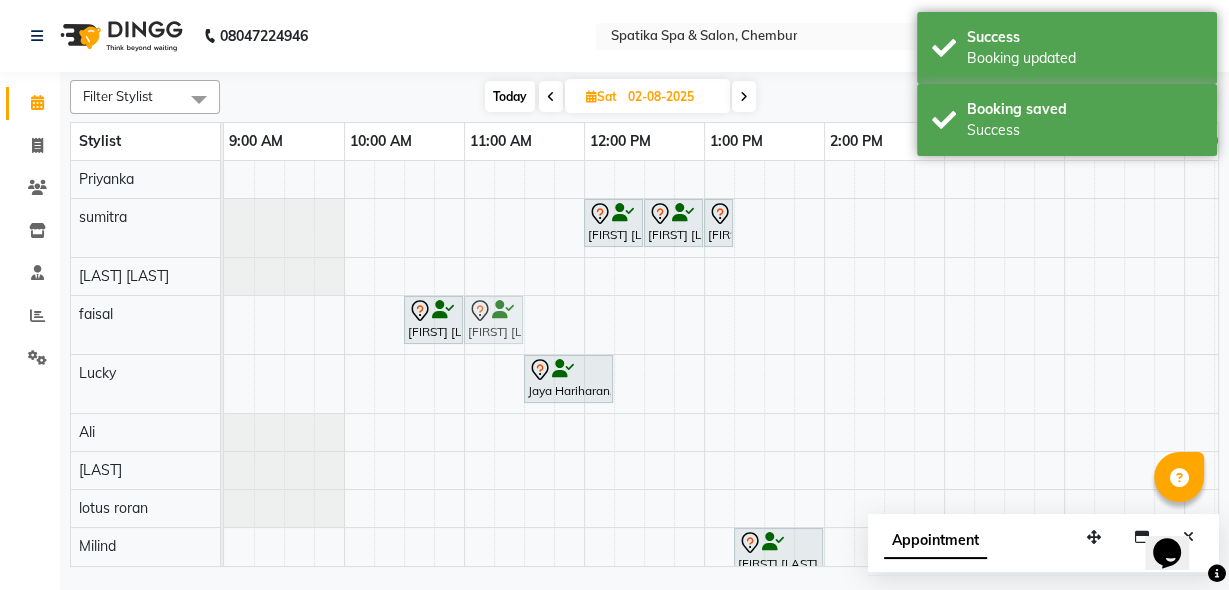 drag, startPoint x: 528, startPoint y: 324, endPoint x: 498, endPoint y: 324, distance: 30 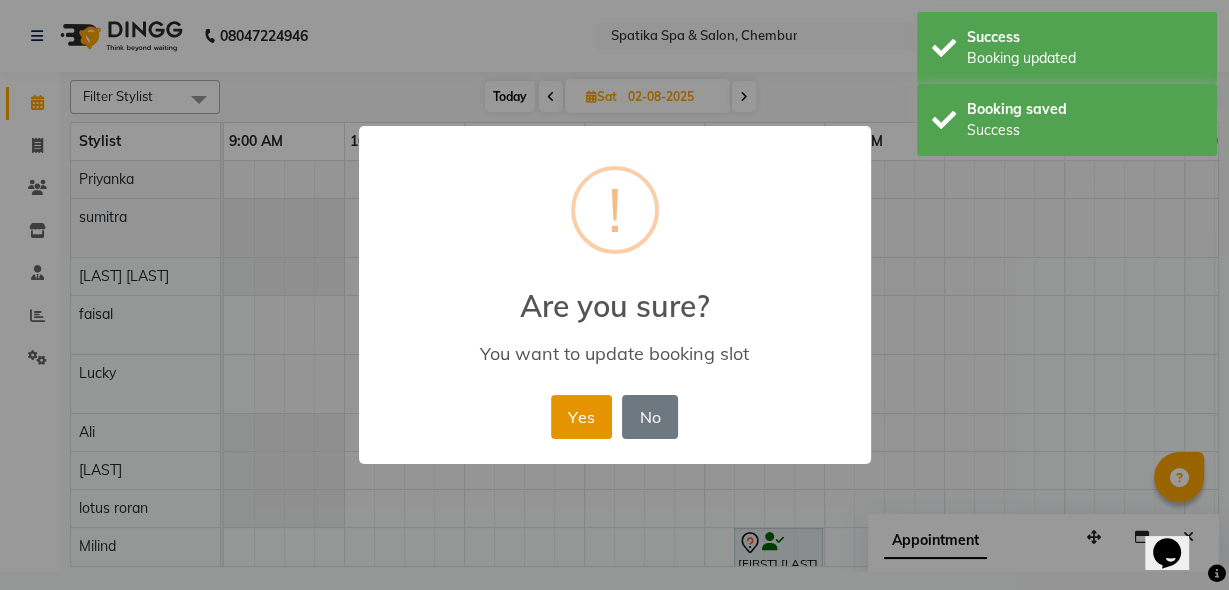 click on "Yes" at bounding box center (581, 417) 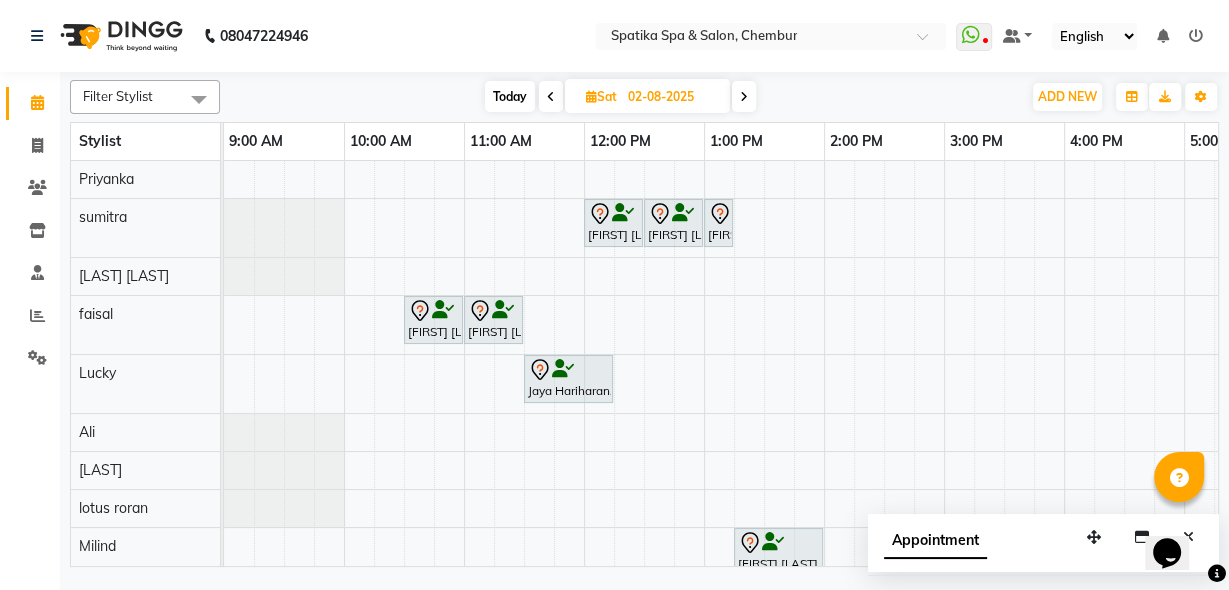 scroll, scrollTop: 141, scrollLeft: 0, axis: vertical 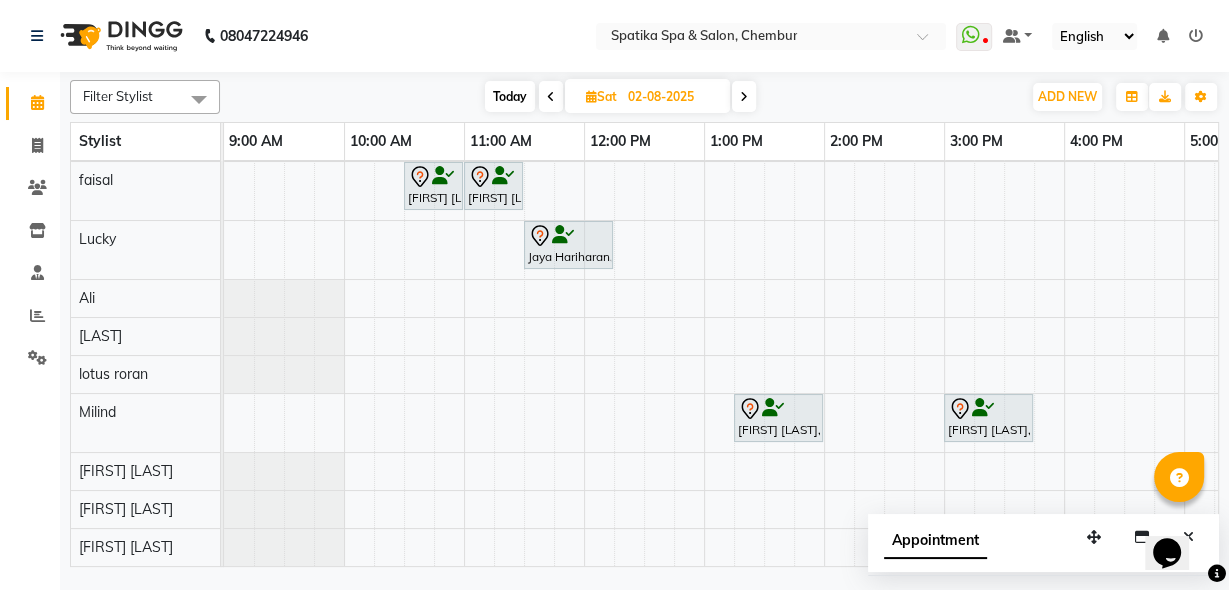 click on "Today" at bounding box center (510, 96) 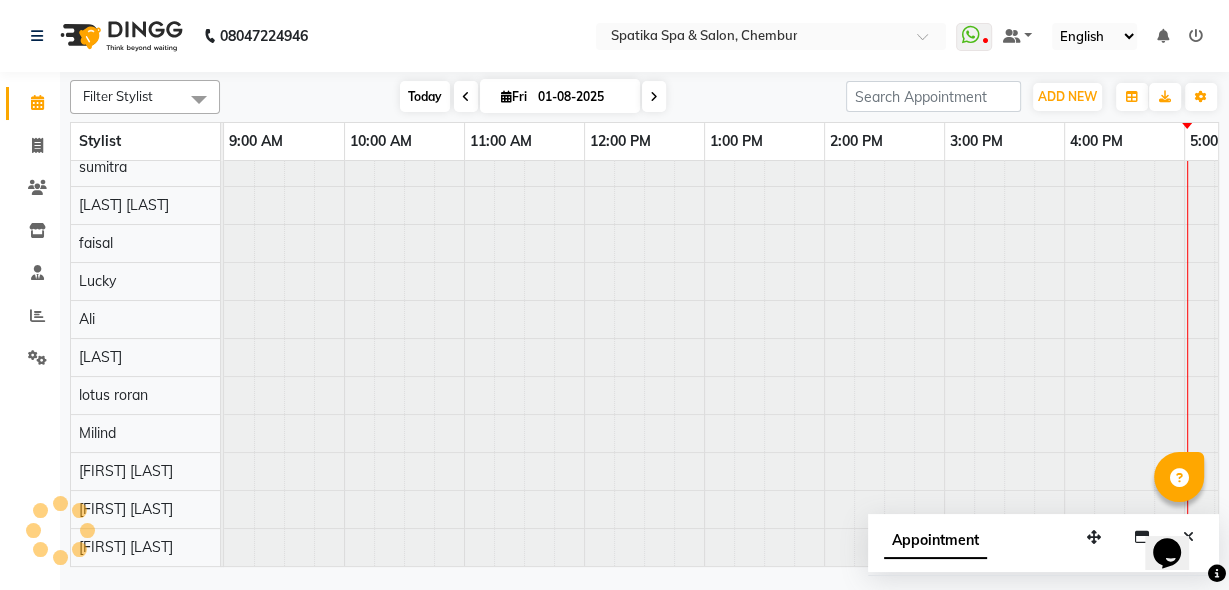 scroll, scrollTop: 57, scrollLeft: 0, axis: vertical 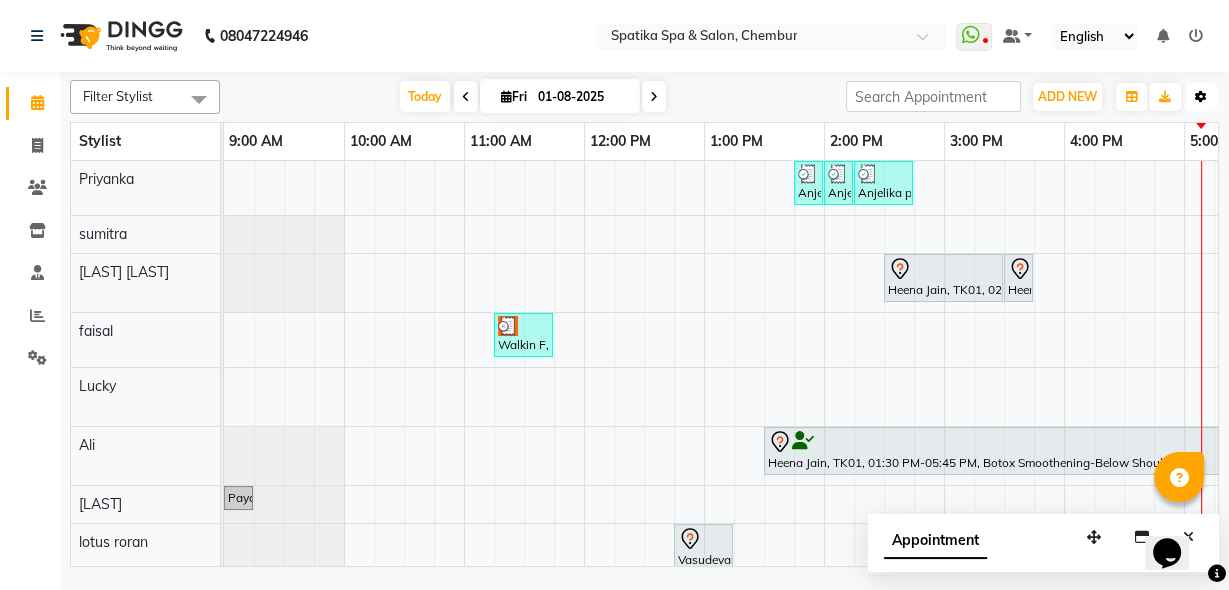 click at bounding box center (1201, 97) 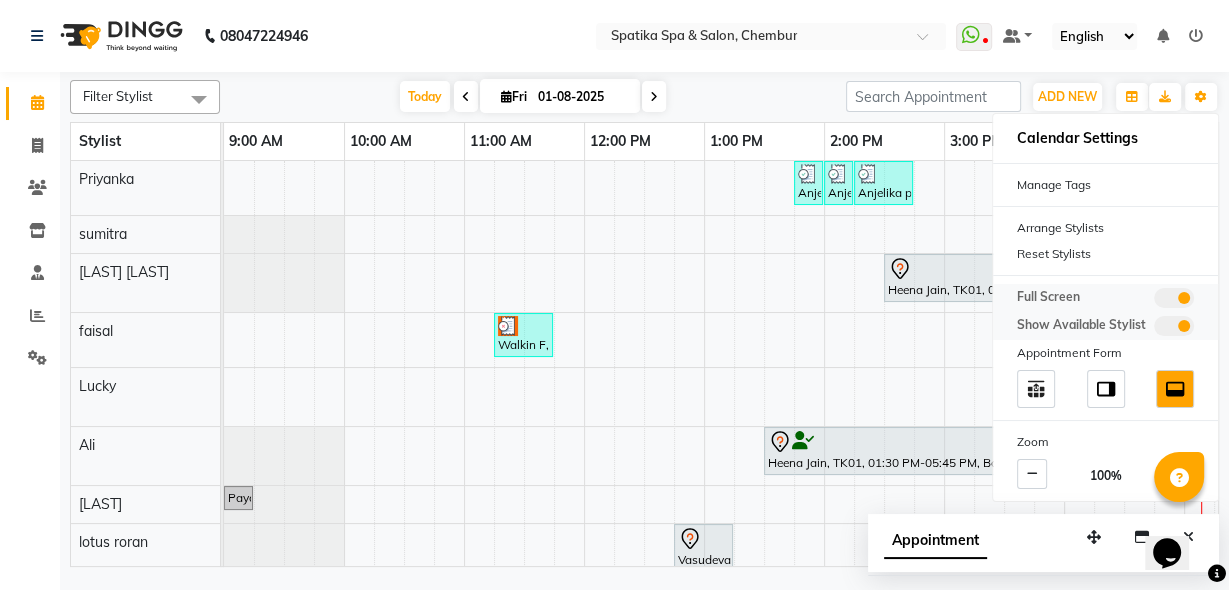 click at bounding box center (1174, 298) 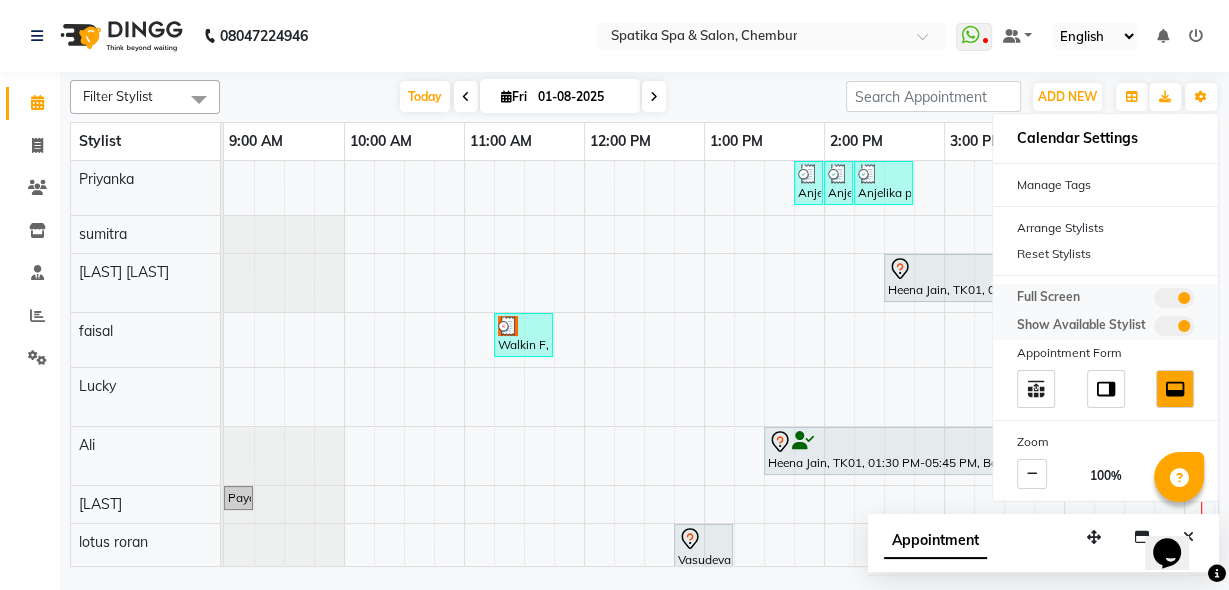 click at bounding box center (1154, 301) 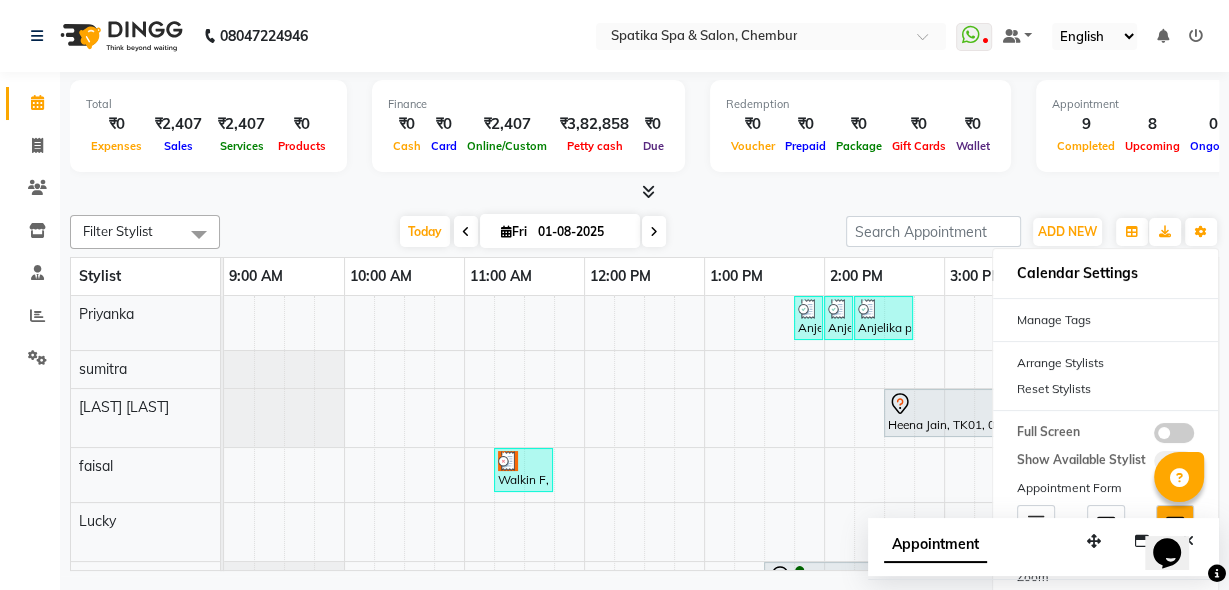scroll, scrollTop: 113, scrollLeft: 0, axis: vertical 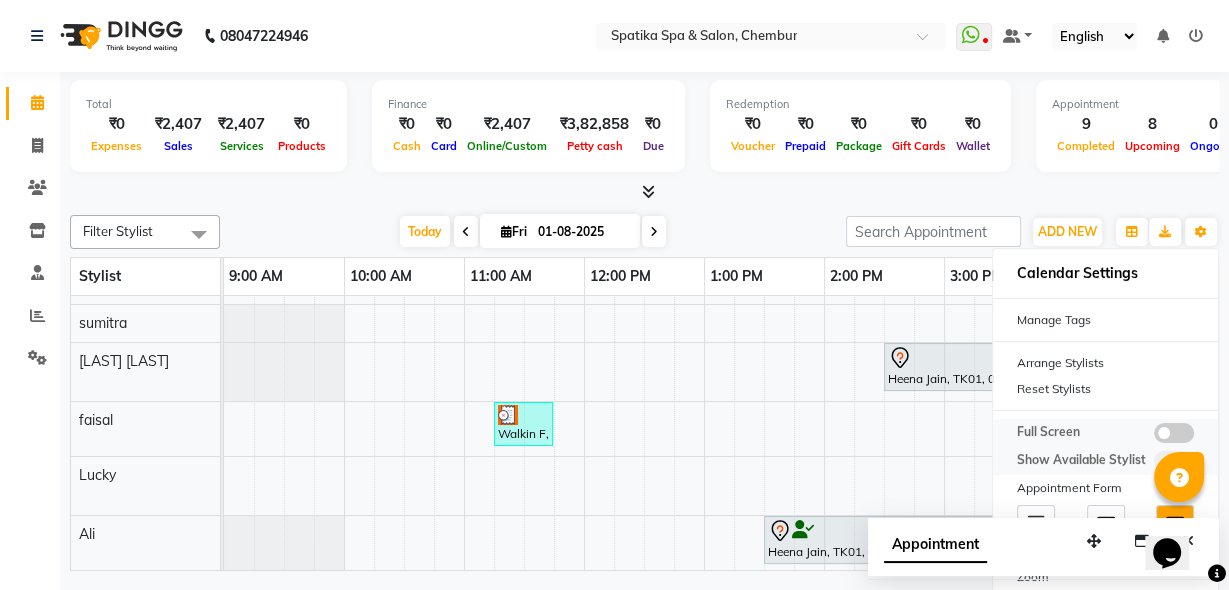 click at bounding box center [1174, 433] 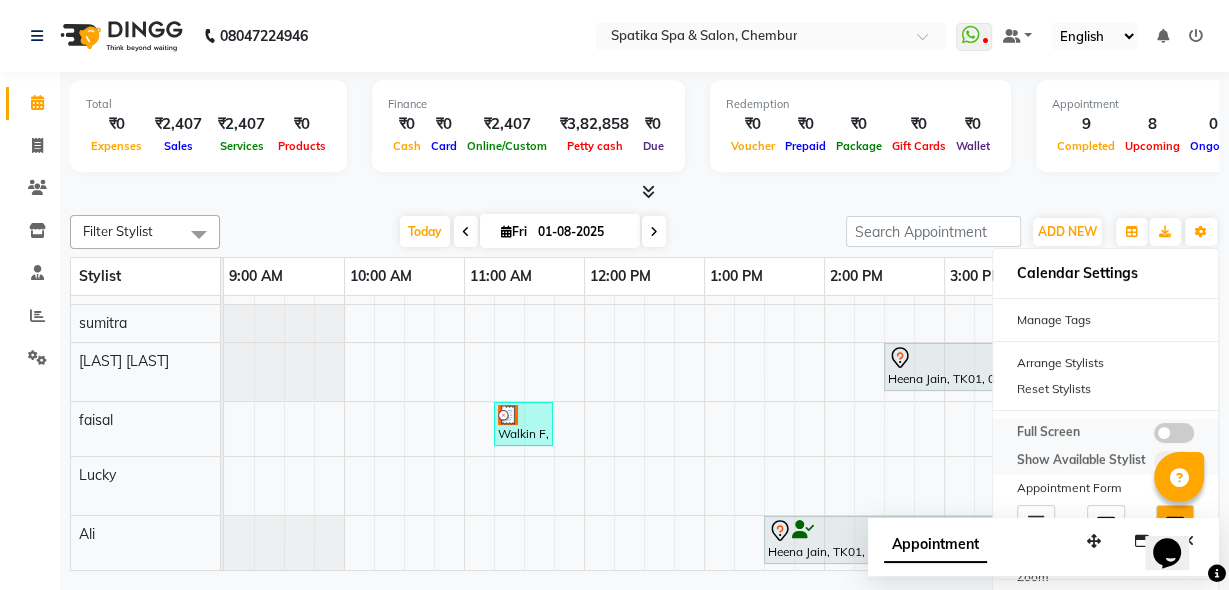 click at bounding box center [1154, 436] 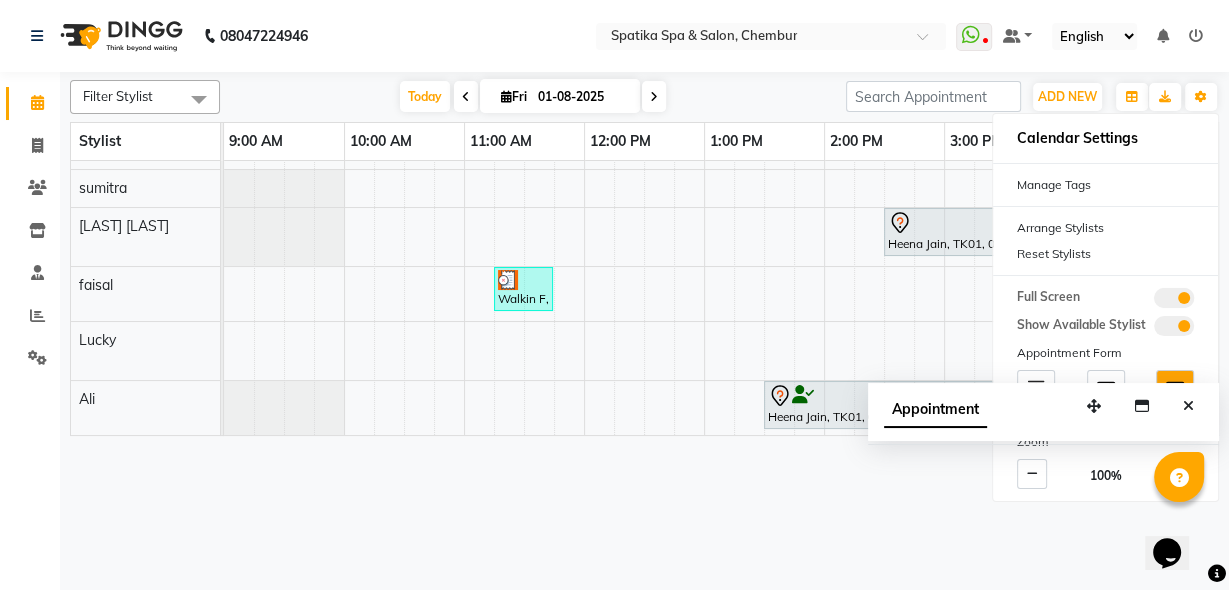 scroll, scrollTop: 156, scrollLeft: 0, axis: vertical 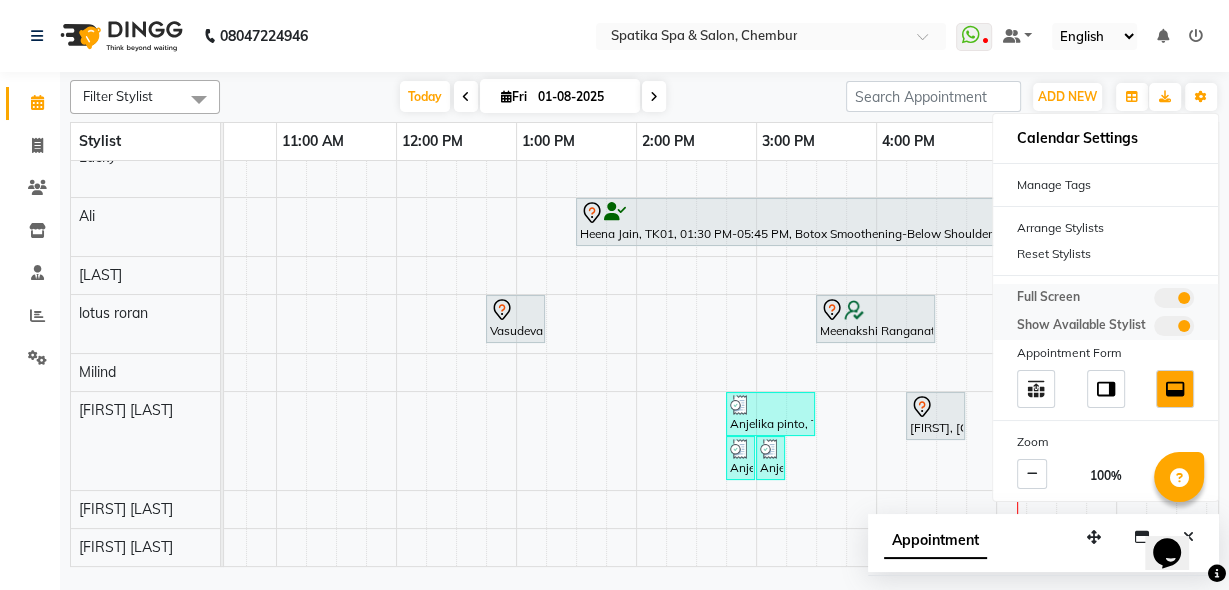 click at bounding box center [1174, 298] 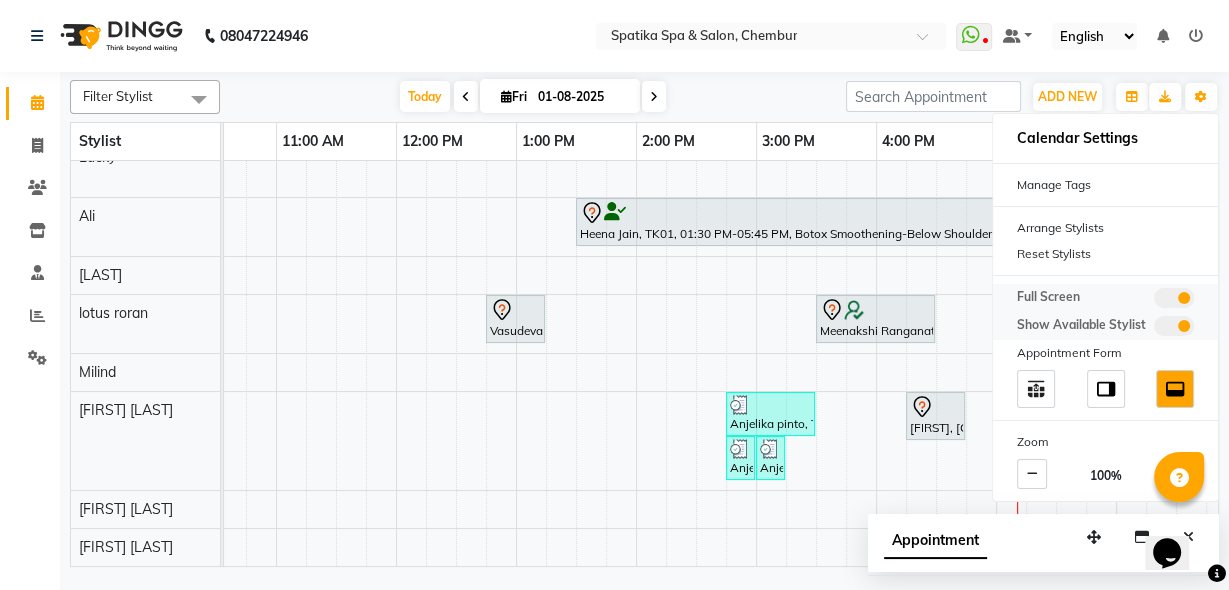 click at bounding box center (1154, 301) 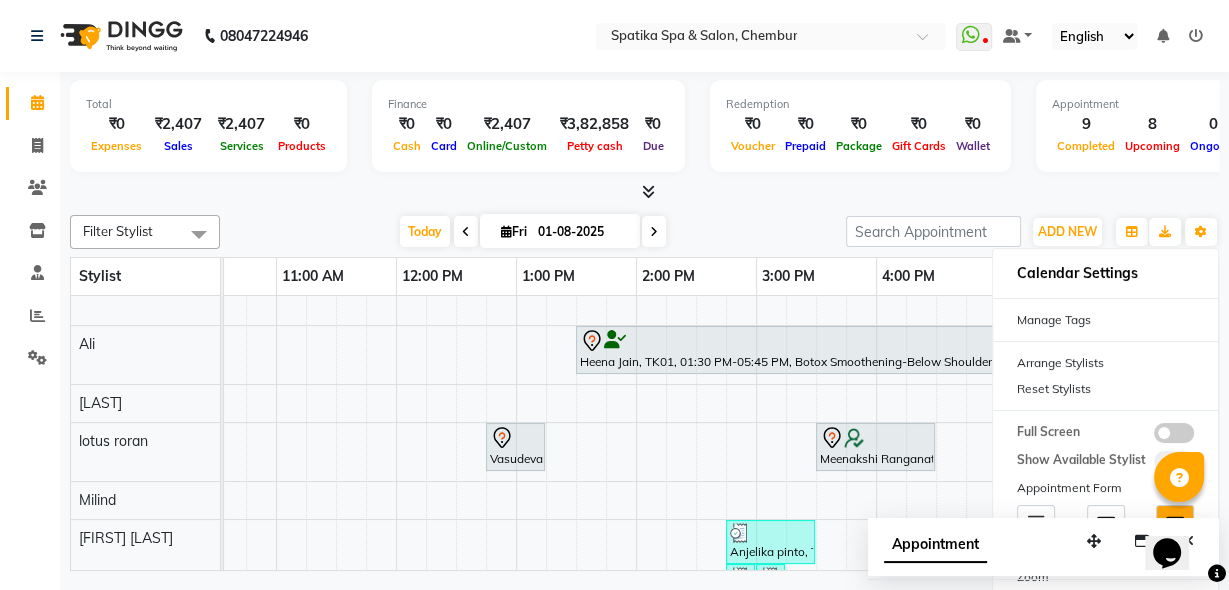 scroll, scrollTop: 366, scrollLeft: 188, axis: both 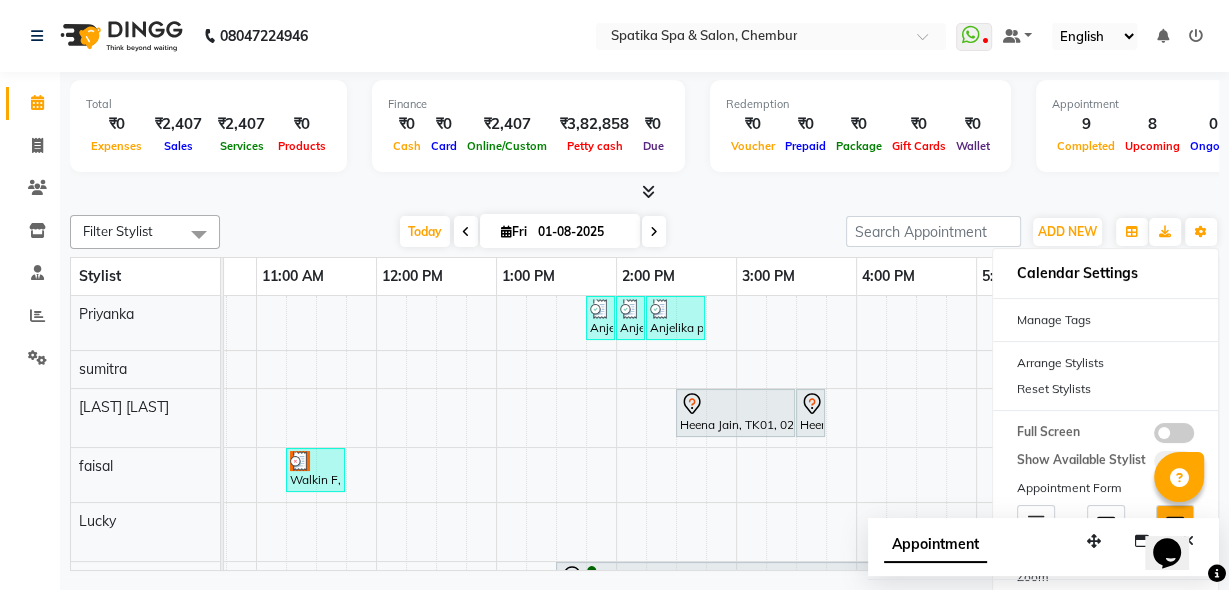 click on "Anjelika pinto, TK12, 01:45 PM-02:00 PM, Opi Nail Polish     Anjelika pinto, TK12, 02:00 PM-02:15 PM, Cut And File     Anjelika pinto, TK12, 02:15 PM-02:45 PM, Premium Wax-Full Arms             Heena Jain, TK01, 02:30 PM-03:30 PM, Spa Pedicure             Heena Jain, TK01, 03:30 PM-03:45 PM, Classic Nail Polish     Walkin F, TK07, 11:15 AM-11:45 AM, Female-Hair Wash Below Shoulder             Sakshi puri, TK08, 05:30 PM-06:00 PM, Female-Hair Wash Below Shoulder             Pooja Jitendra, TK10, 06:00 PM-06:30 PM, Female-Hair Wash Below Shoulder             Heena Jain, TK01, 01:30 PM-05:45 PM, Botox Smoothening-Below Shoulder     Renuka Bradu, TK03, 06:00 PM-06:30 PM, Female-Blow Dry-Hair Below Shoulder     Renuka Bradu, TK03, 06:30 PM-07:00 PM, Female-Hair Trim    Payal Dhanke, TK11, 09:00 AM-09:15 AM, Additional Charges For Male Hair Wash With Haircut / Head Massage             Vasudevan, TK04, 12:45 PM-01:15 PM, Spatika Touch 30 min (Back And Shoulder Massage)" at bounding box center [796, 613] 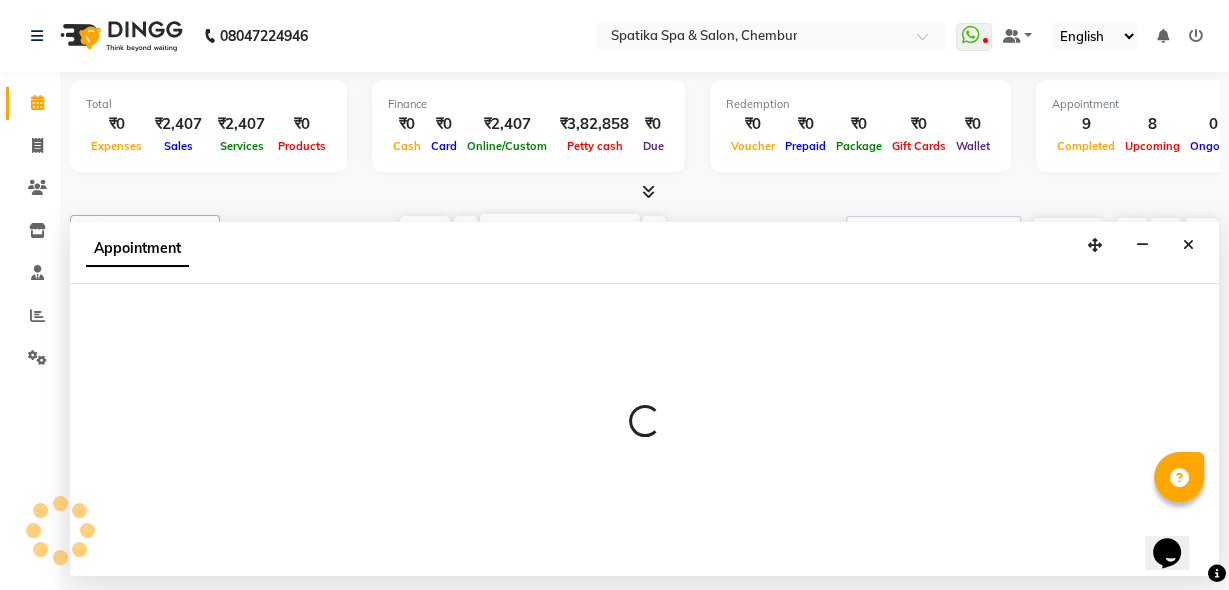 select on "29950" 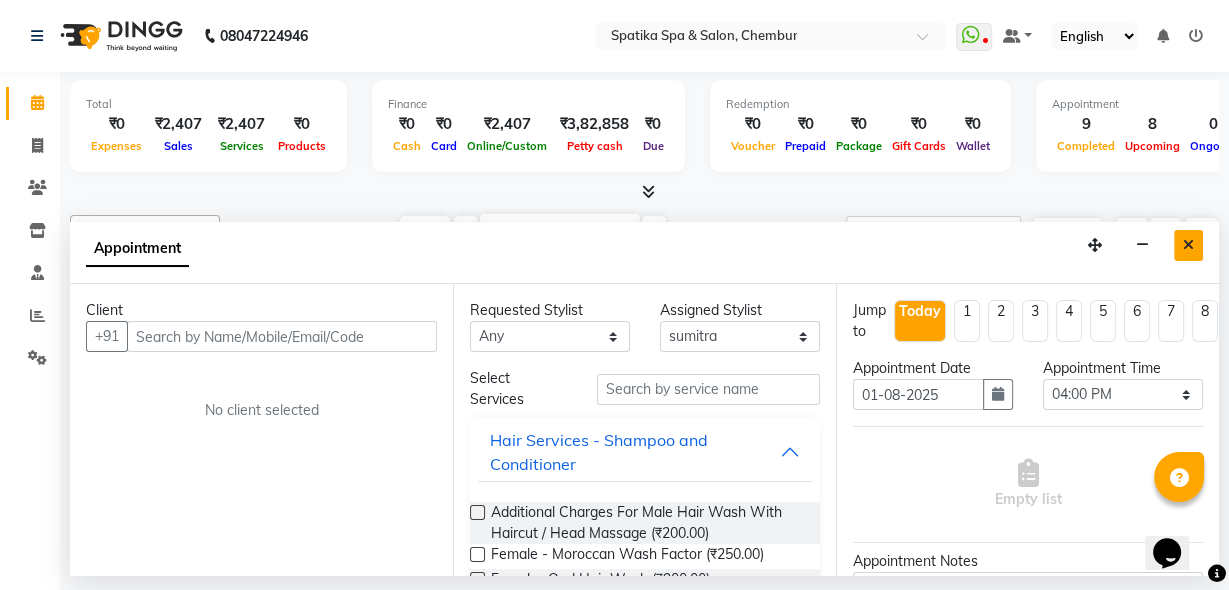 click at bounding box center (1188, 245) 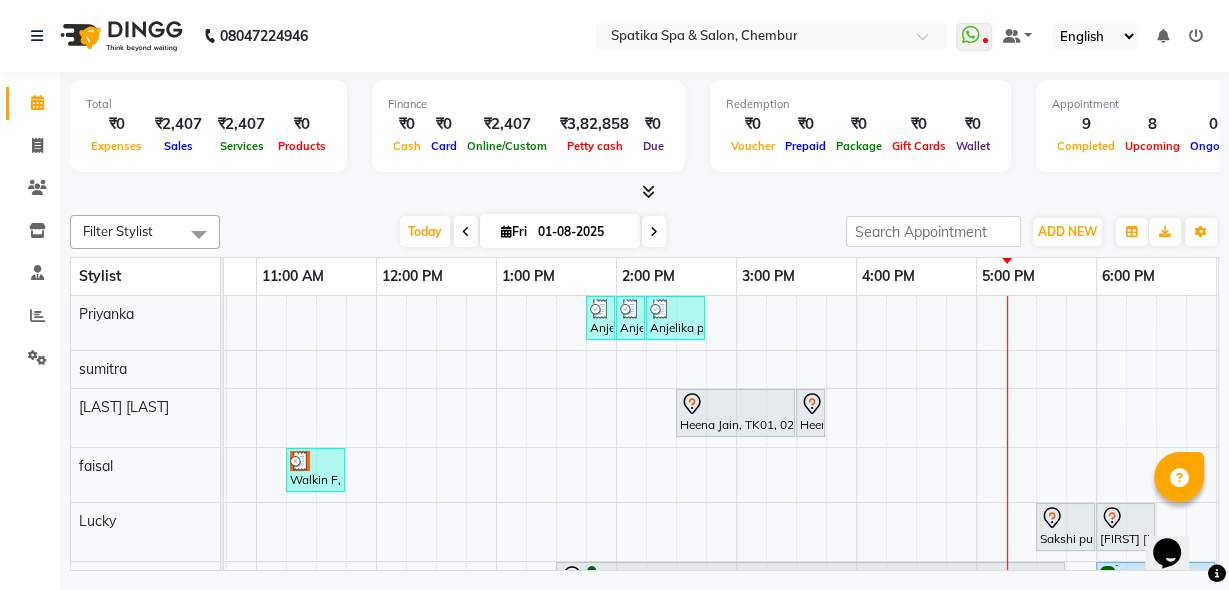 scroll, scrollTop: 220, scrollLeft: 208, axis: both 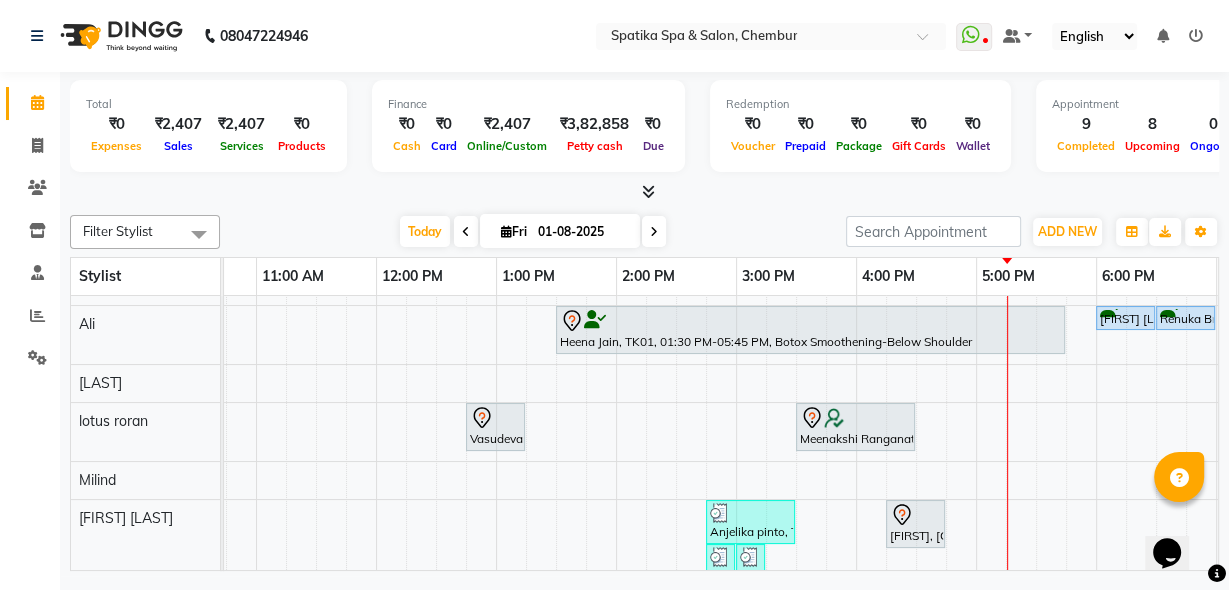 click at bounding box center (855, 418) 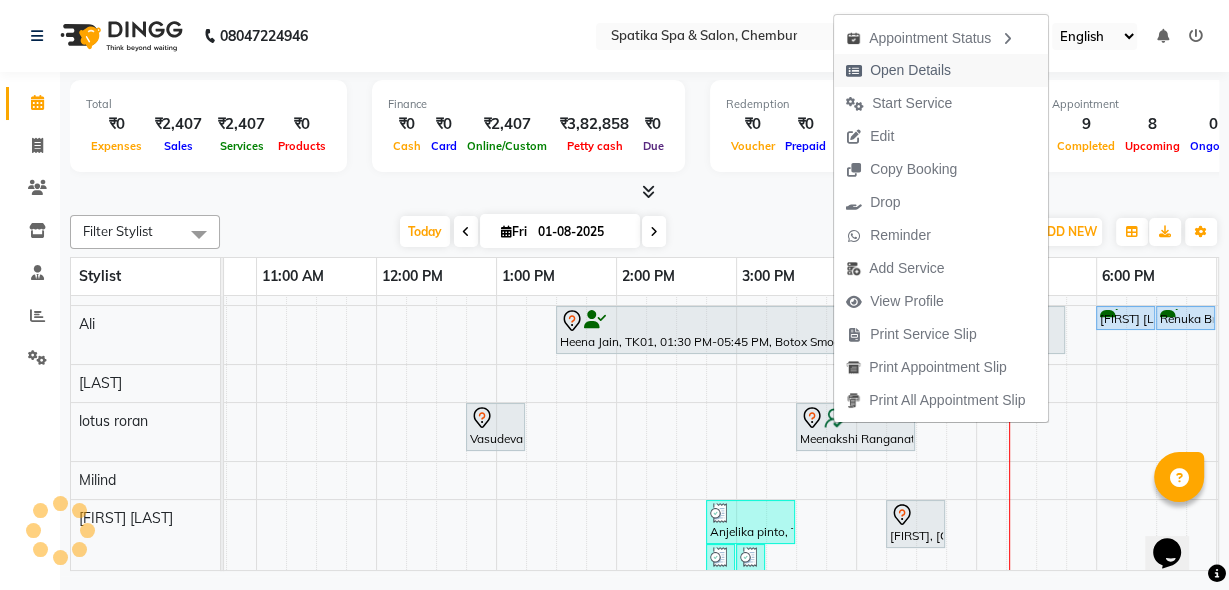 click on "Open Details" at bounding box center [910, 70] 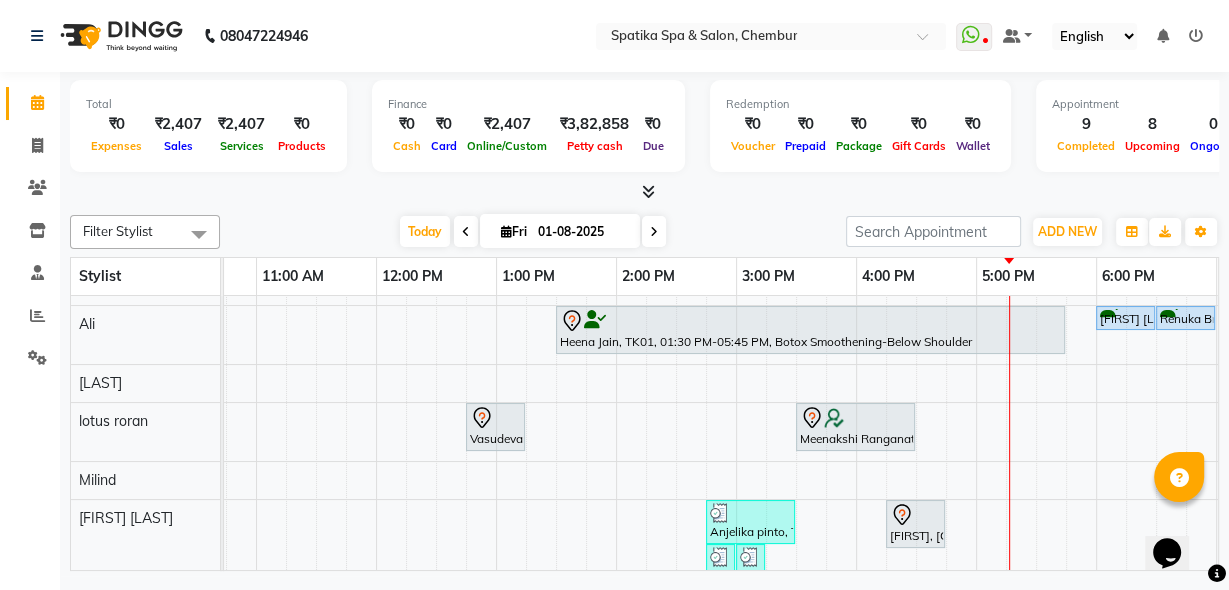 click at bounding box center [834, 418] 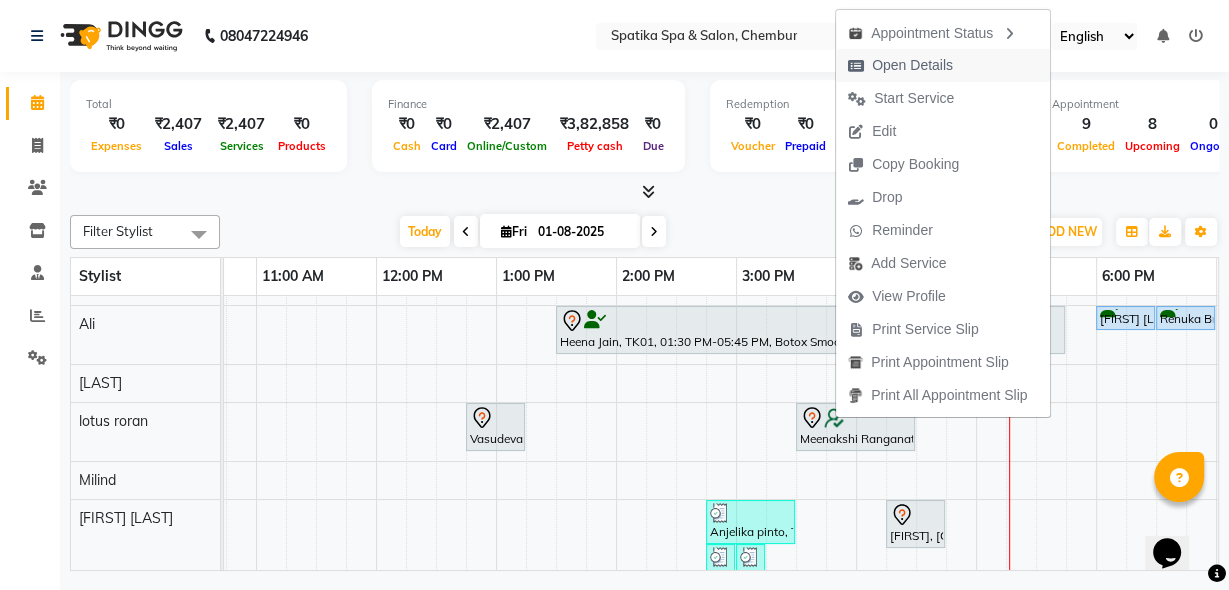 click on "Open Details" at bounding box center [912, 65] 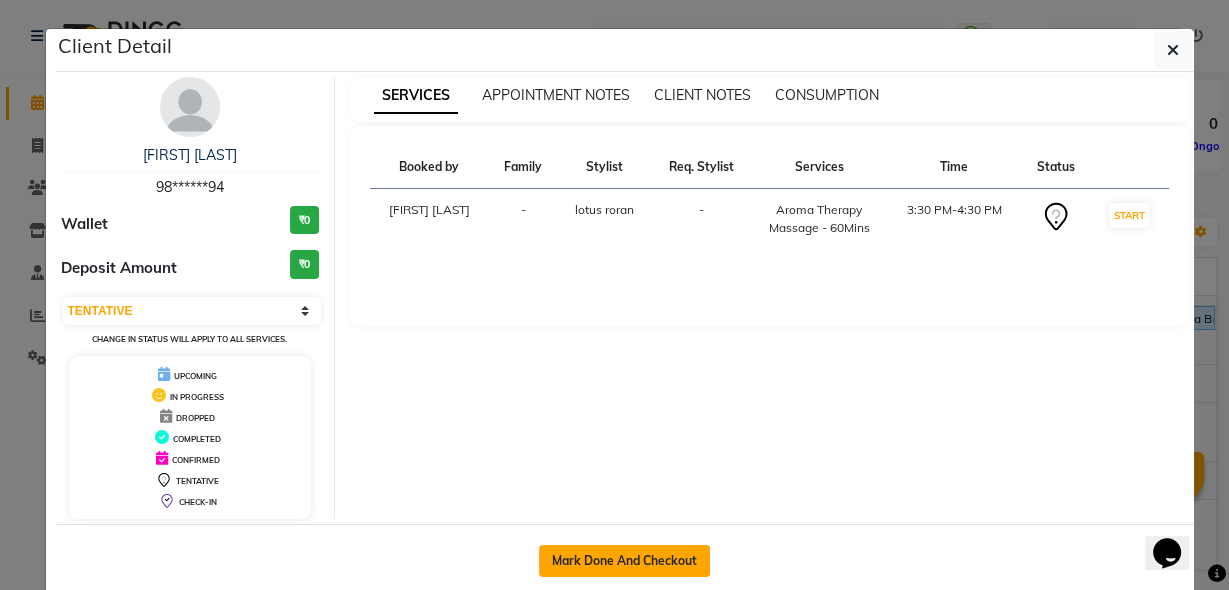 click on "Mark Done And Checkout" 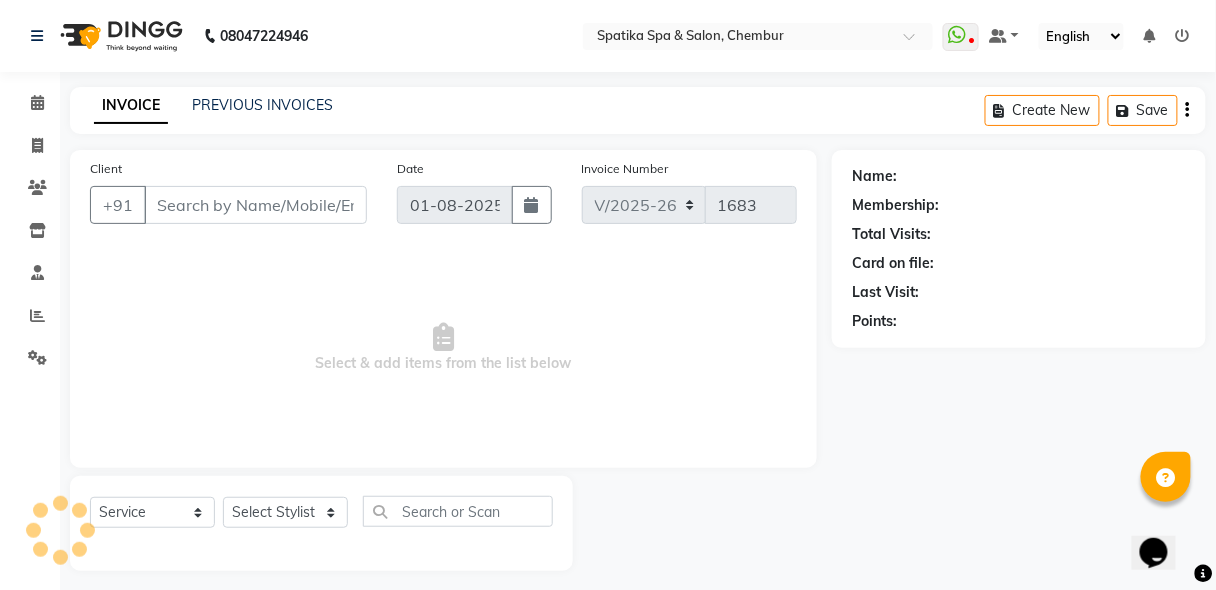 type on "98******94" 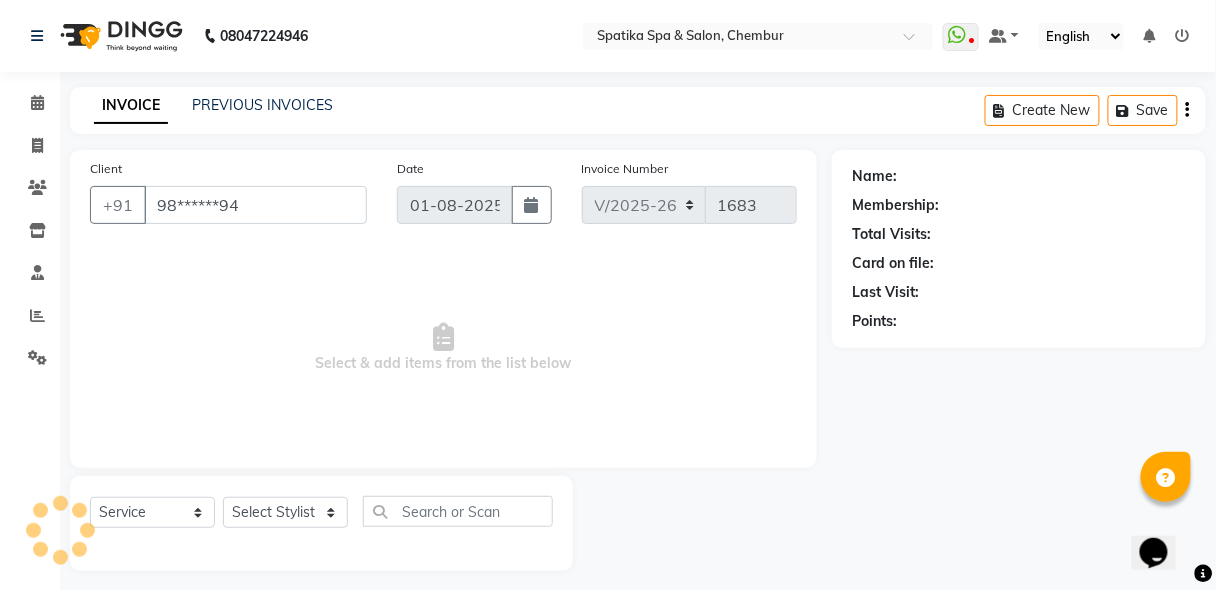 select on "79231" 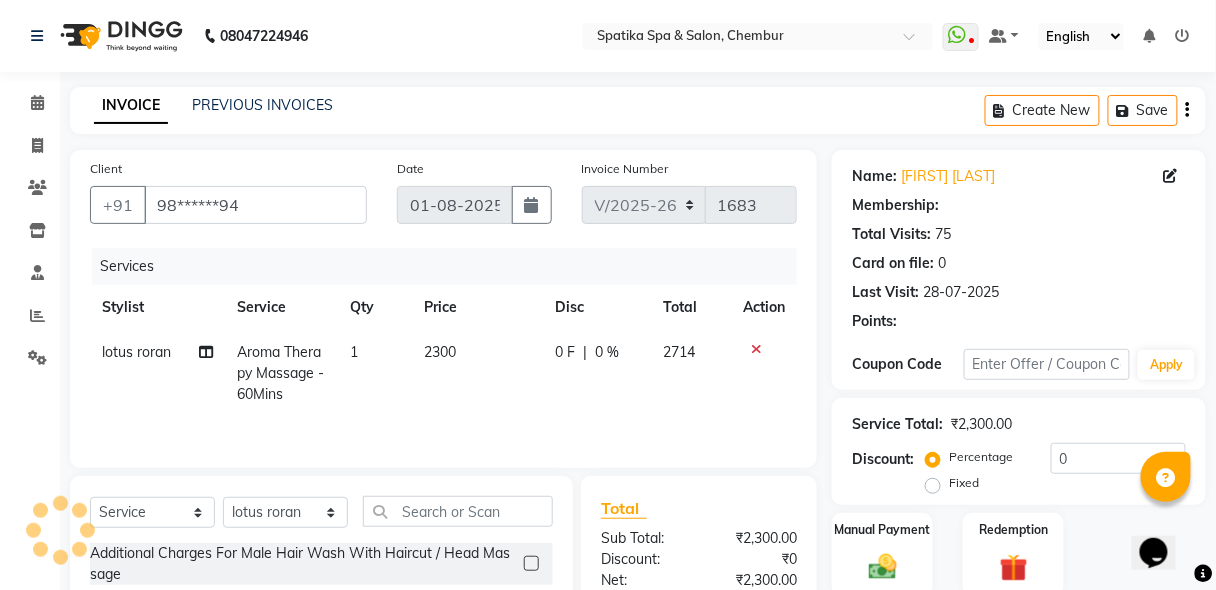 select on "1: Object" 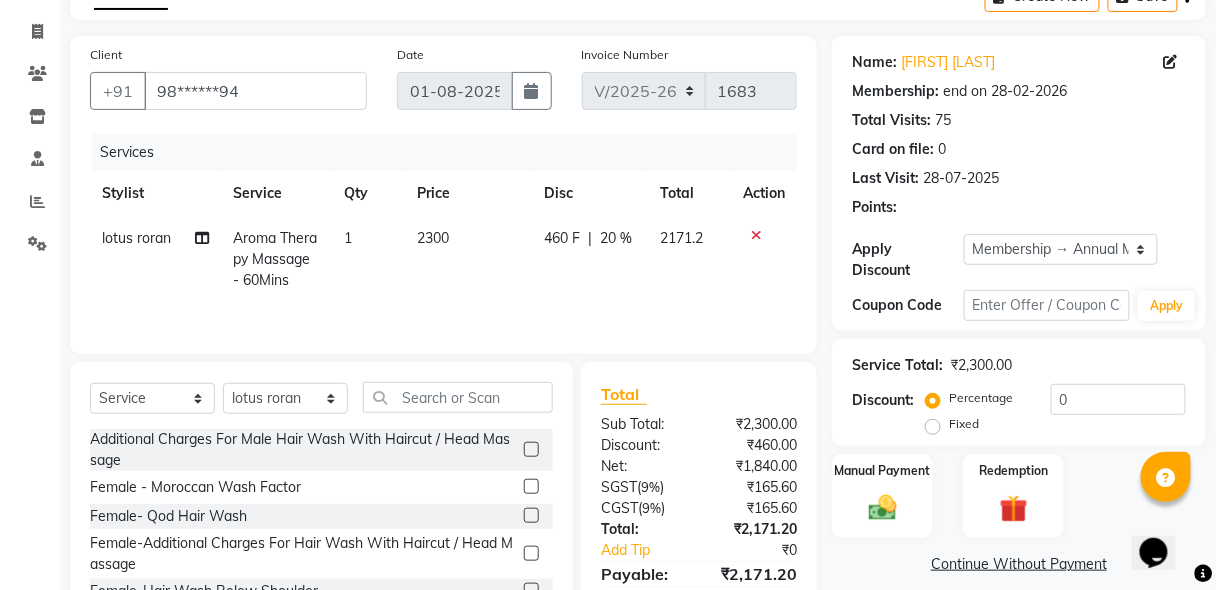 scroll, scrollTop: 139, scrollLeft: 0, axis: vertical 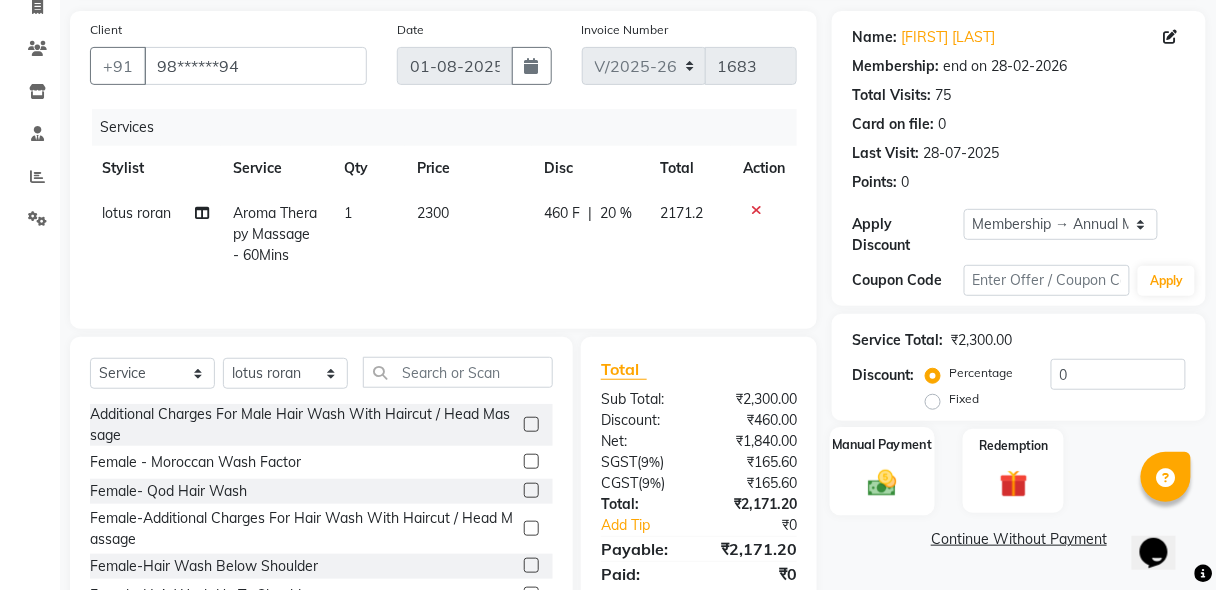 click on "Manual Payment" 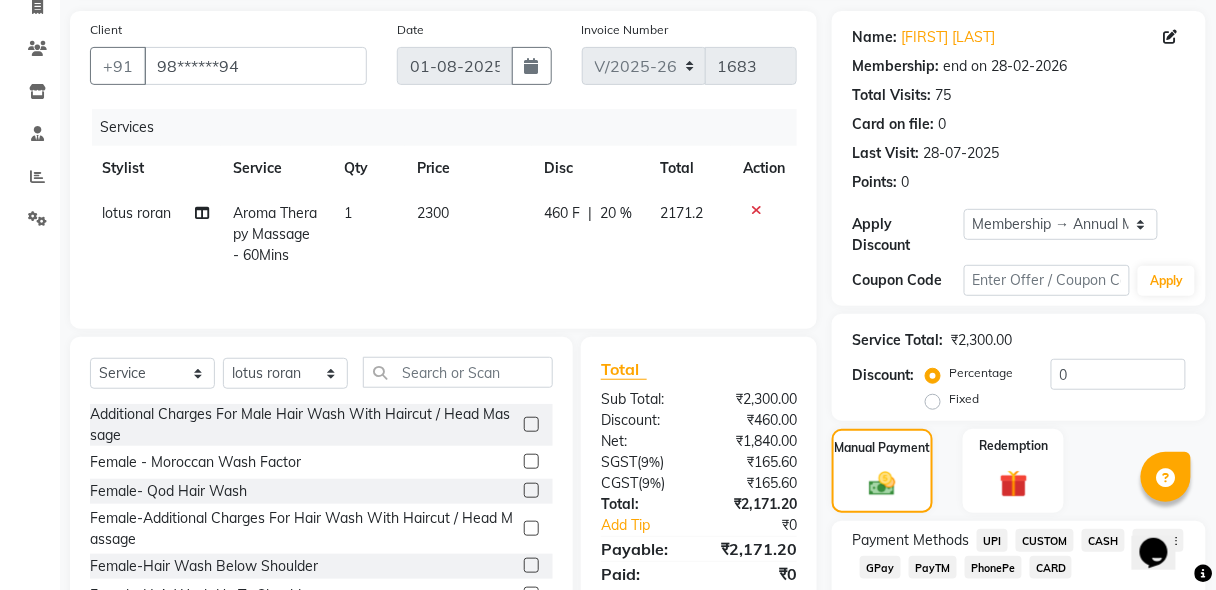 click on "CARD" 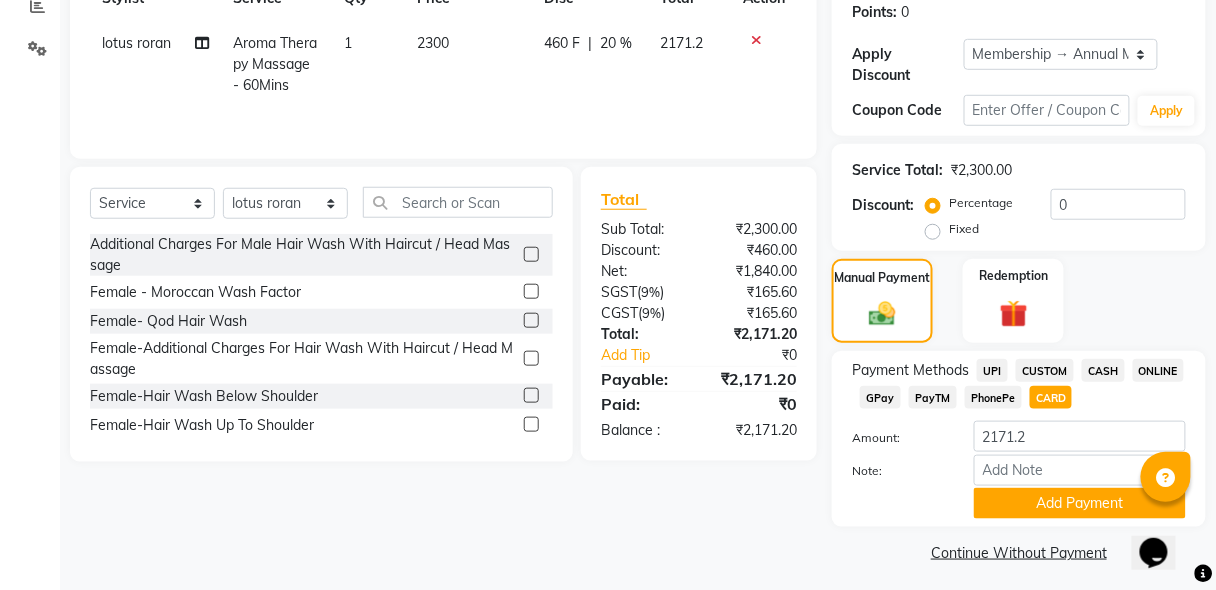 scroll, scrollTop: 316, scrollLeft: 0, axis: vertical 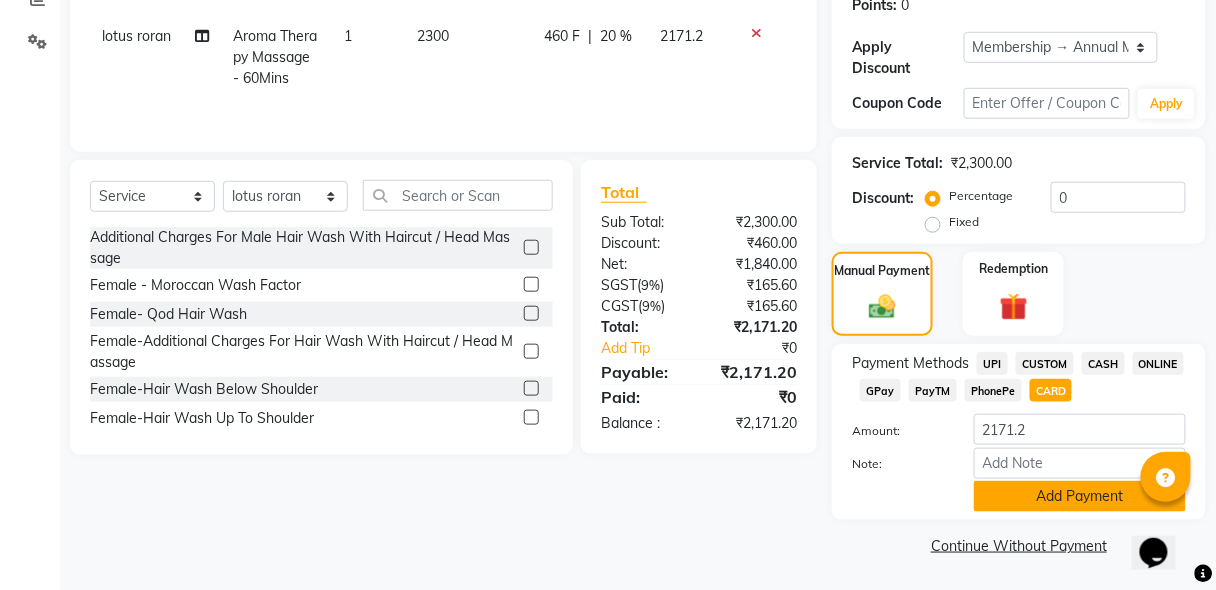 click on "Add Payment" 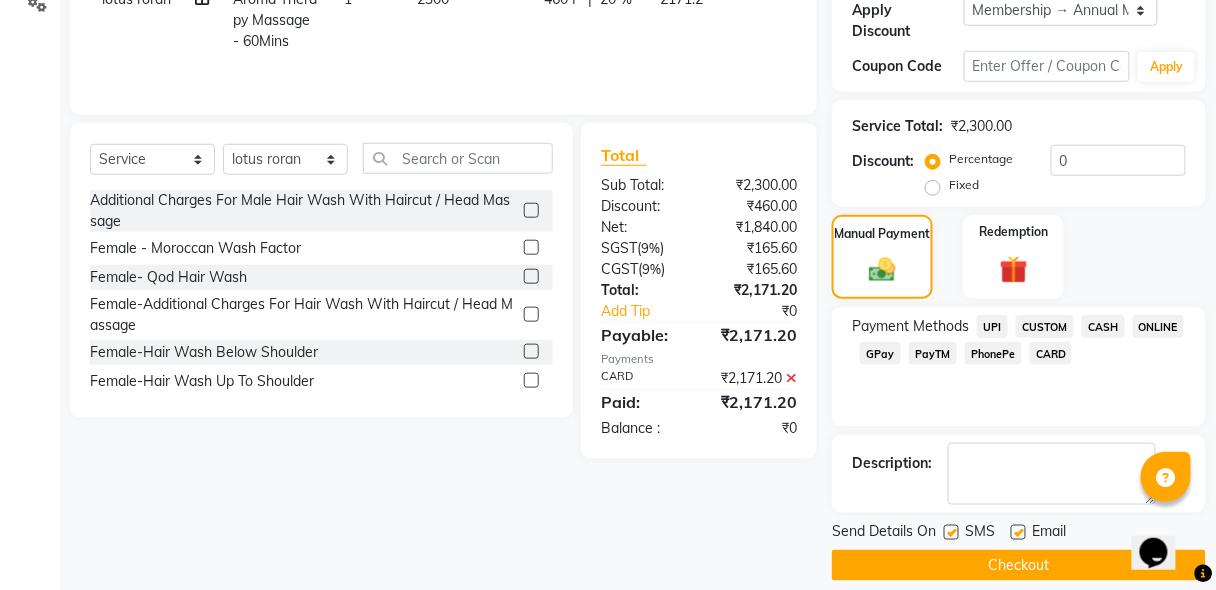 scroll, scrollTop: 372, scrollLeft: 0, axis: vertical 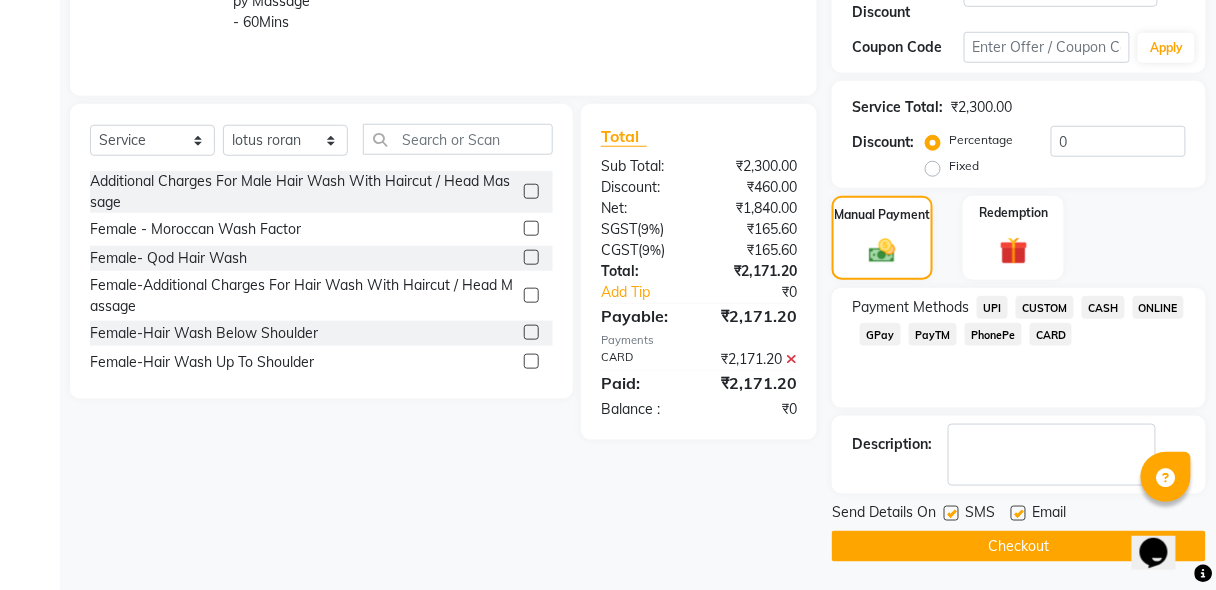 click on "Checkout" 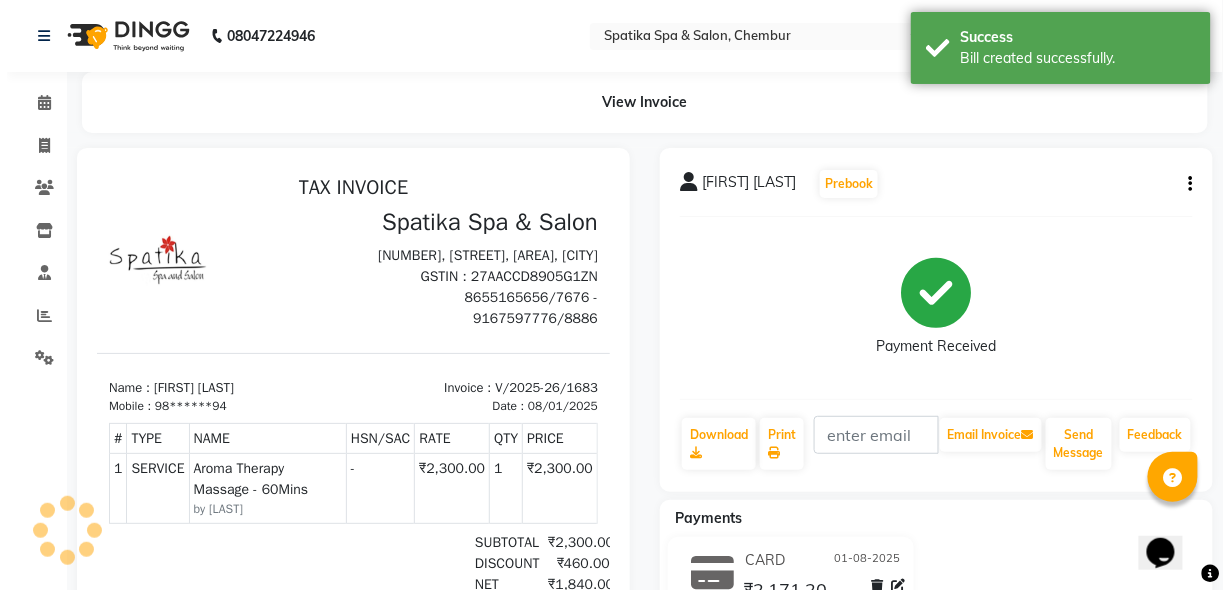 scroll, scrollTop: 0, scrollLeft: 0, axis: both 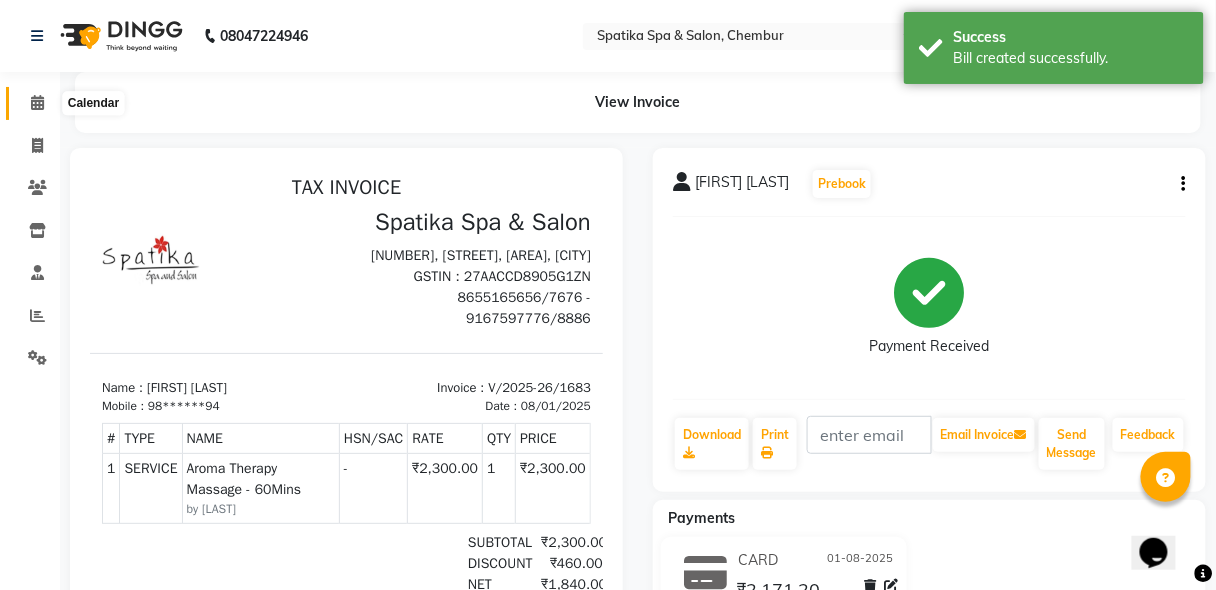 click 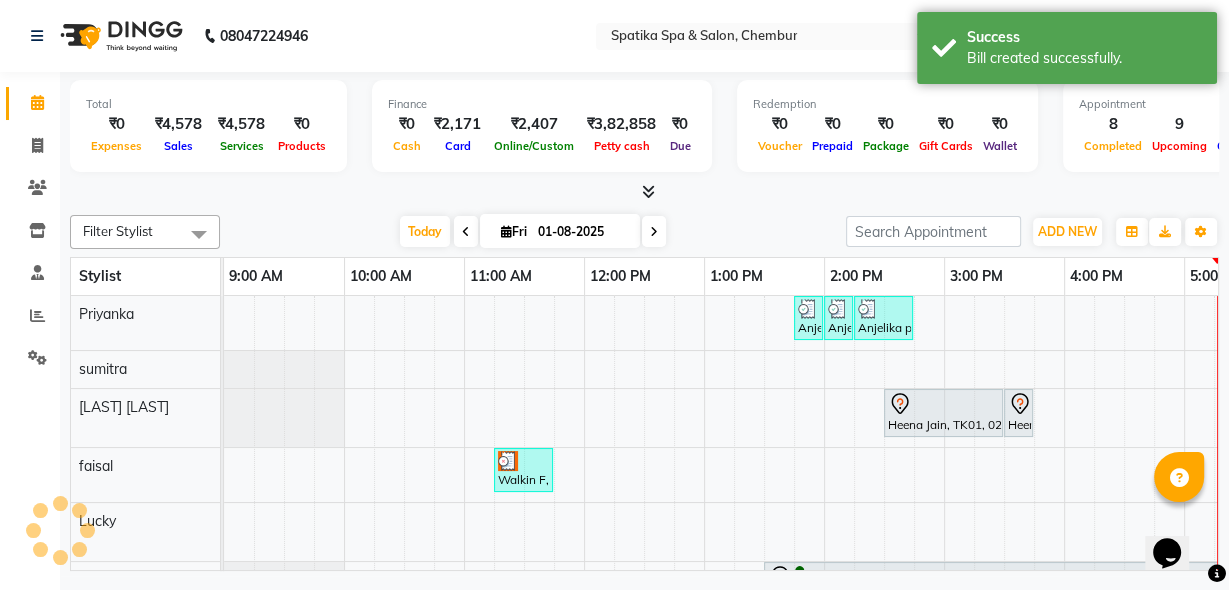 scroll, scrollTop: 0, scrollLeft: 565, axis: horizontal 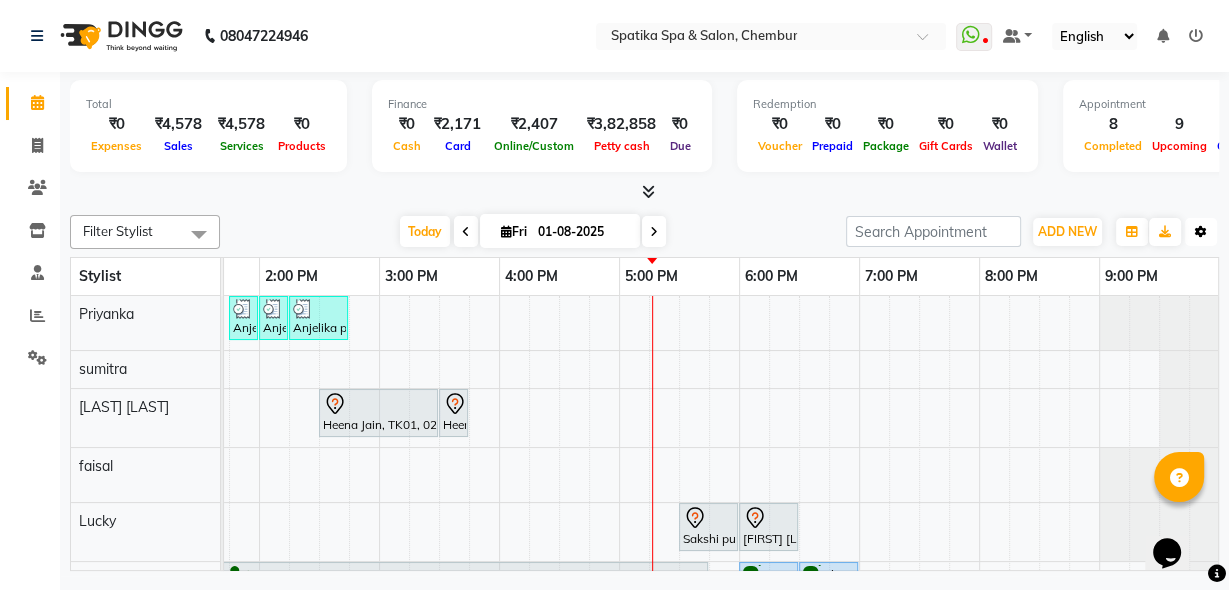 click at bounding box center (1201, 232) 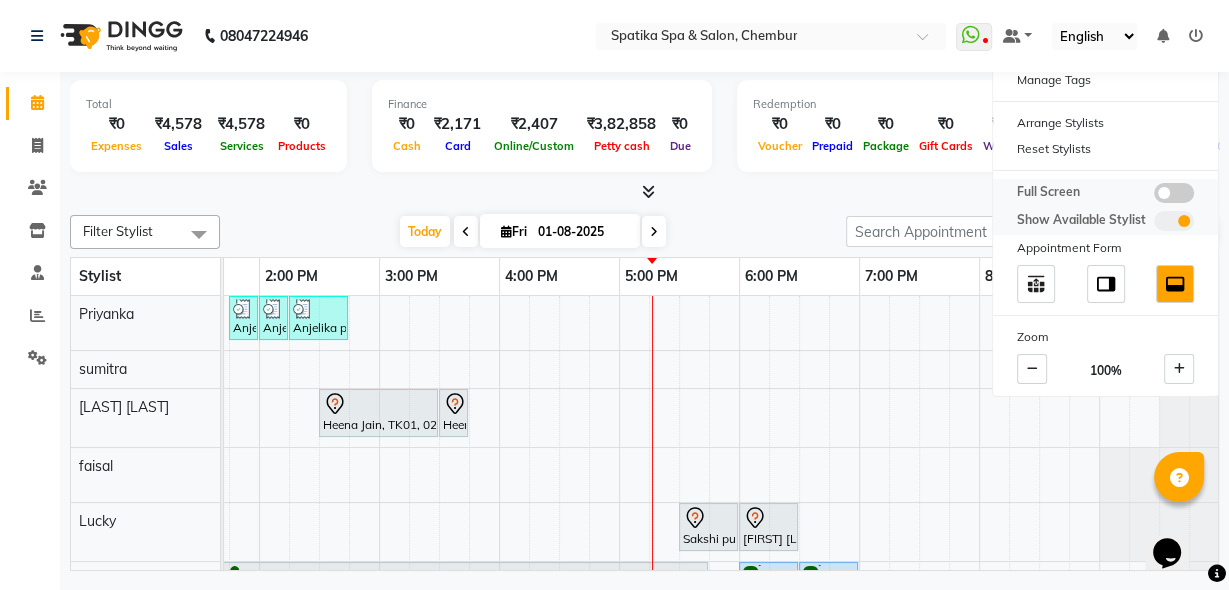 click at bounding box center (1174, 193) 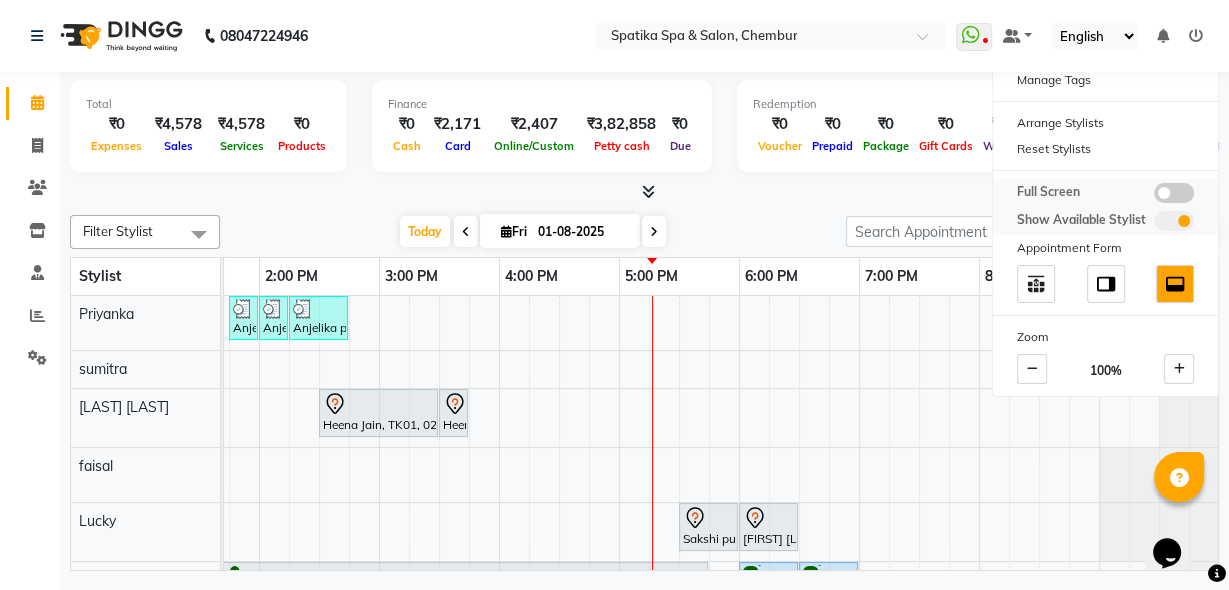 click at bounding box center (1154, 196) 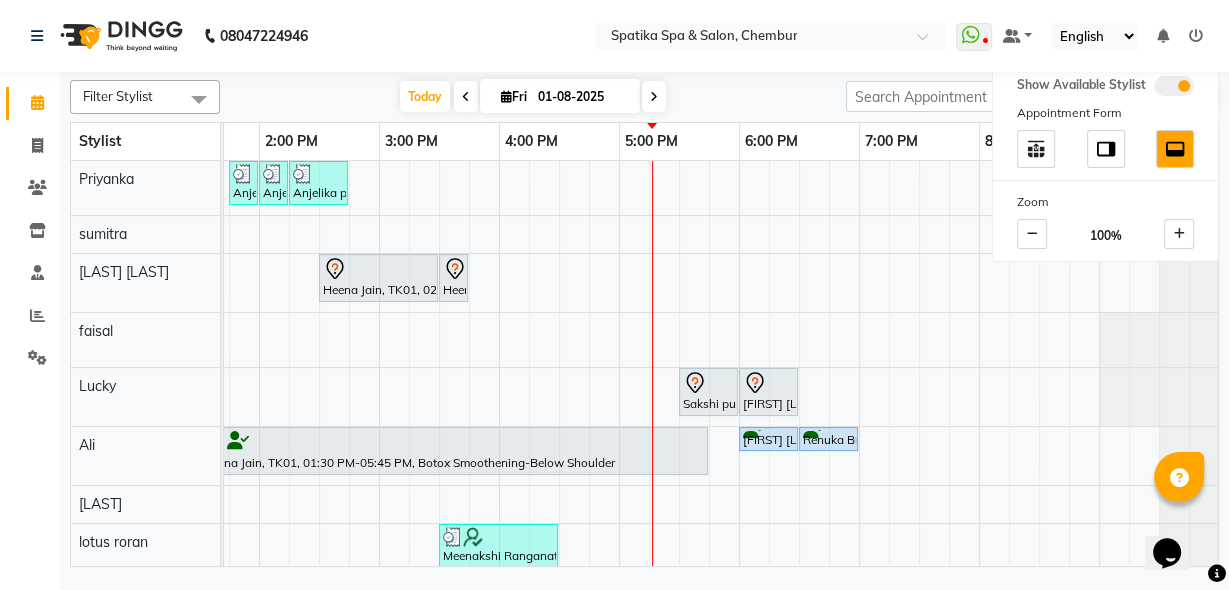 scroll, scrollTop: 0, scrollLeft: 202, axis: horizontal 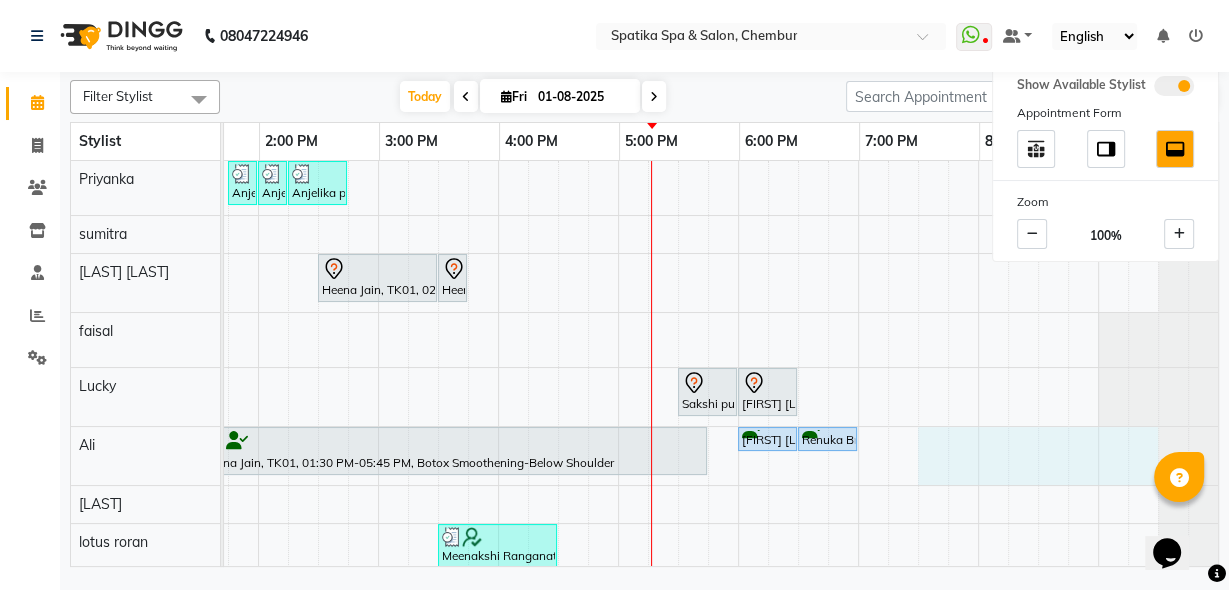 drag, startPoint x: 1134, startPoint y: 406, endPoint x: 741, endPoint y: 375, distance: 394.22076 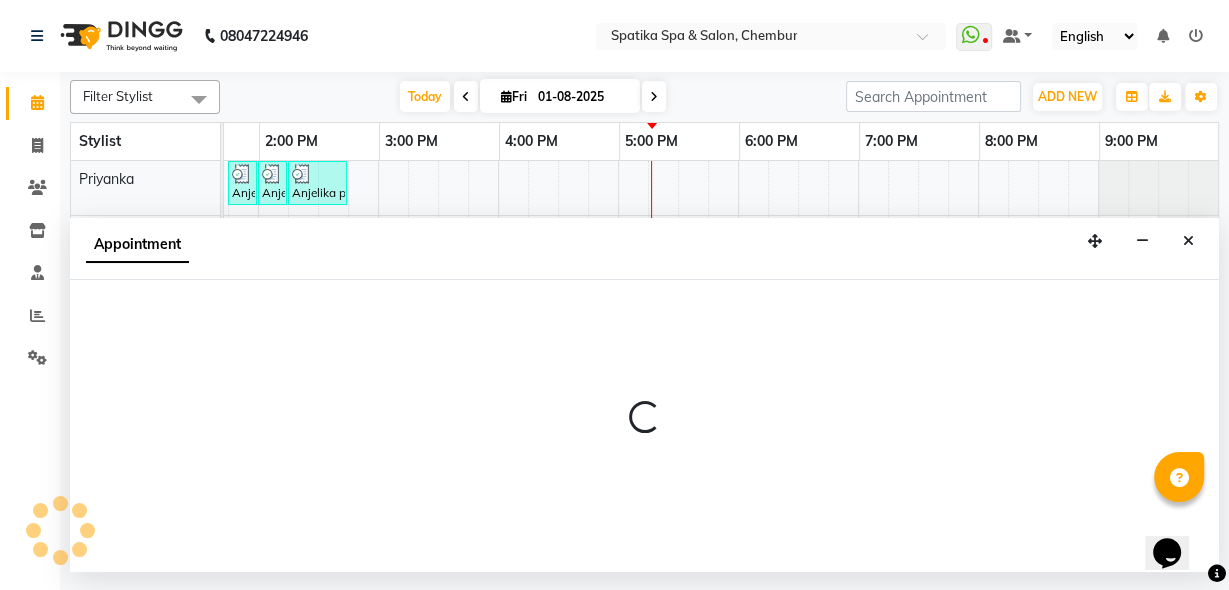 select on "17981" 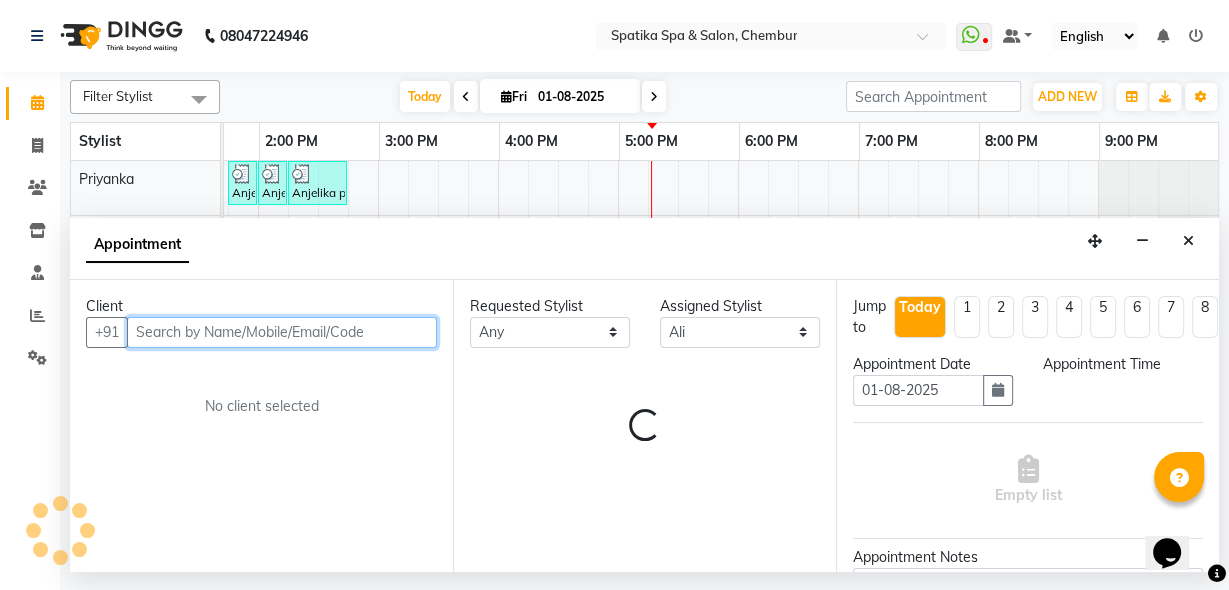 select on "1080" 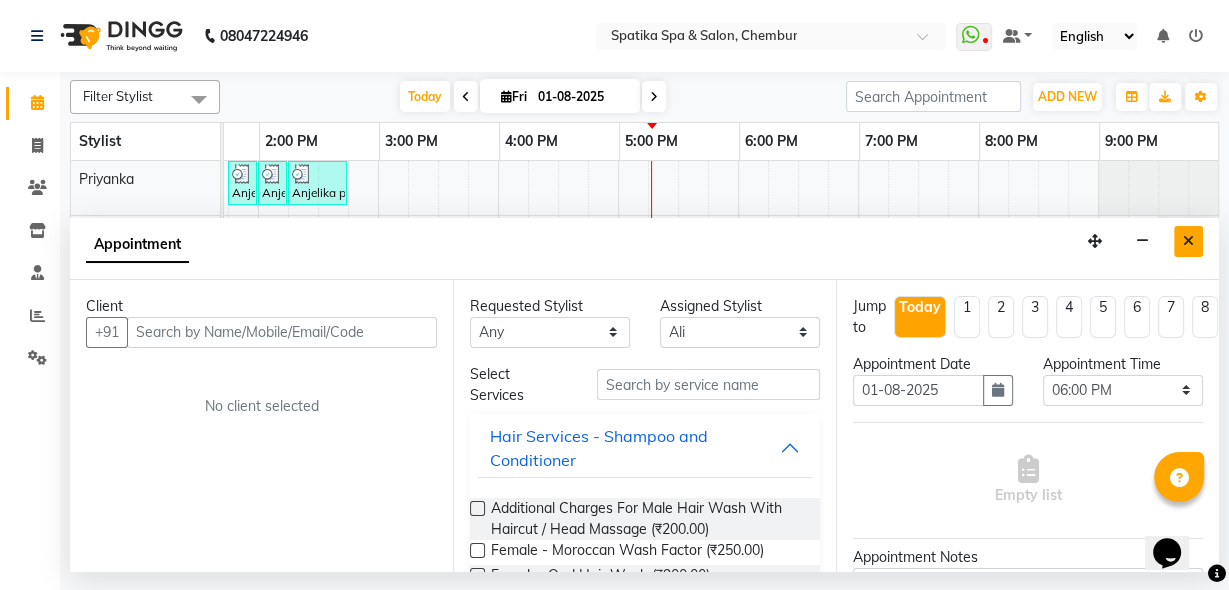 click at bounding box center (1188, 241) 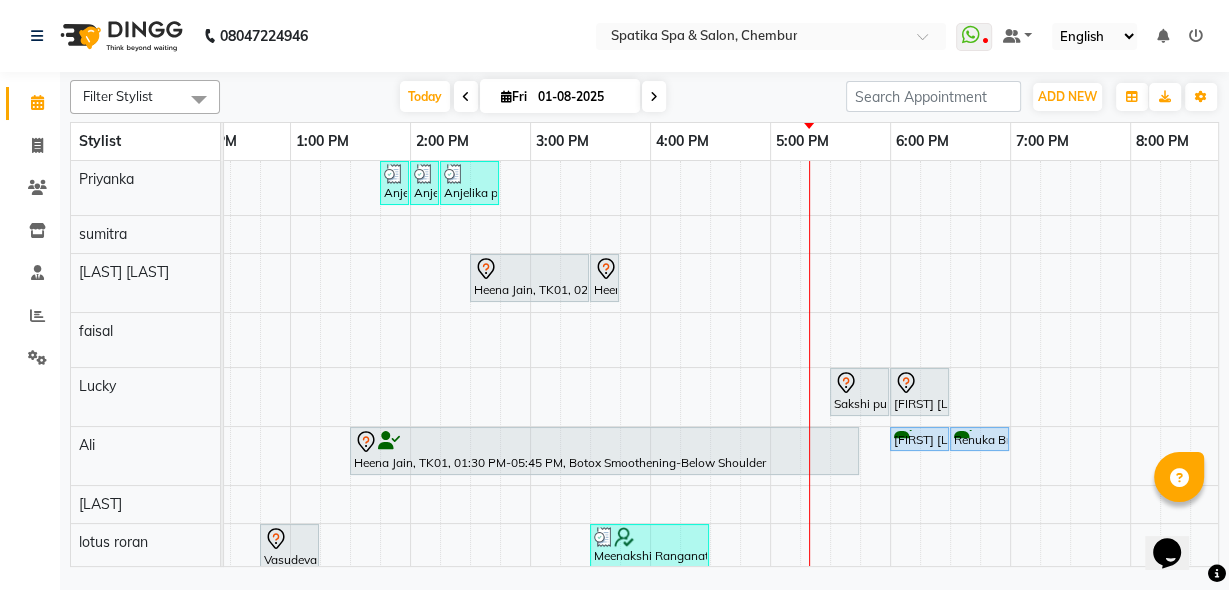 scroll, scrollTop: 181, scrollLeft: 414, axis: both 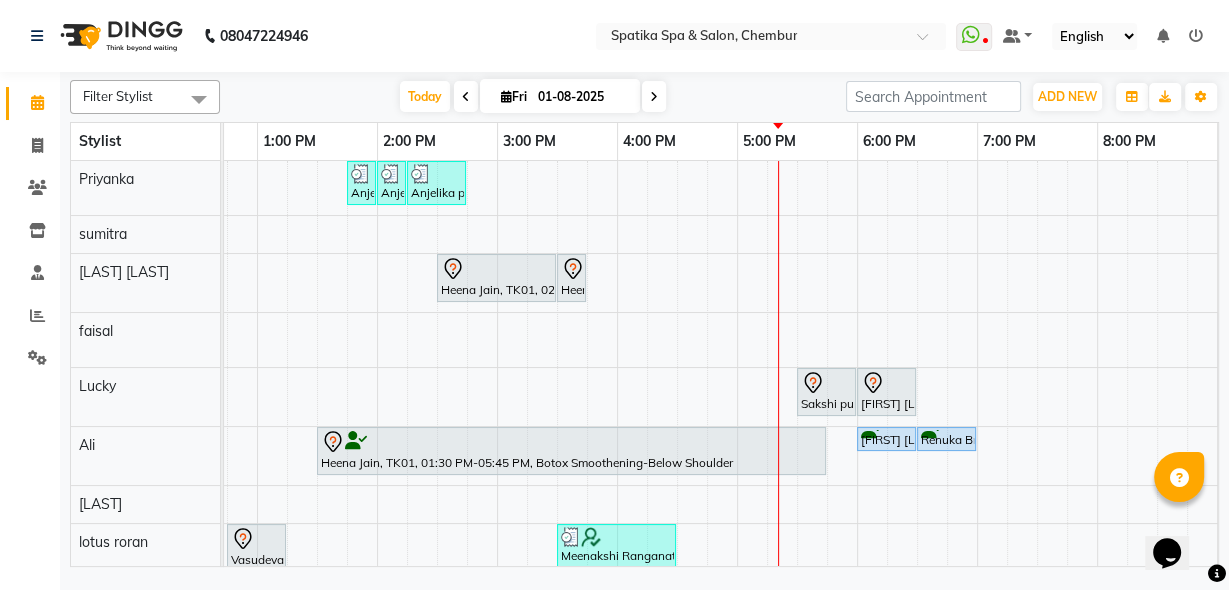 click on "Today  Fri 01-08-2025" at bounding box center [533, 97] 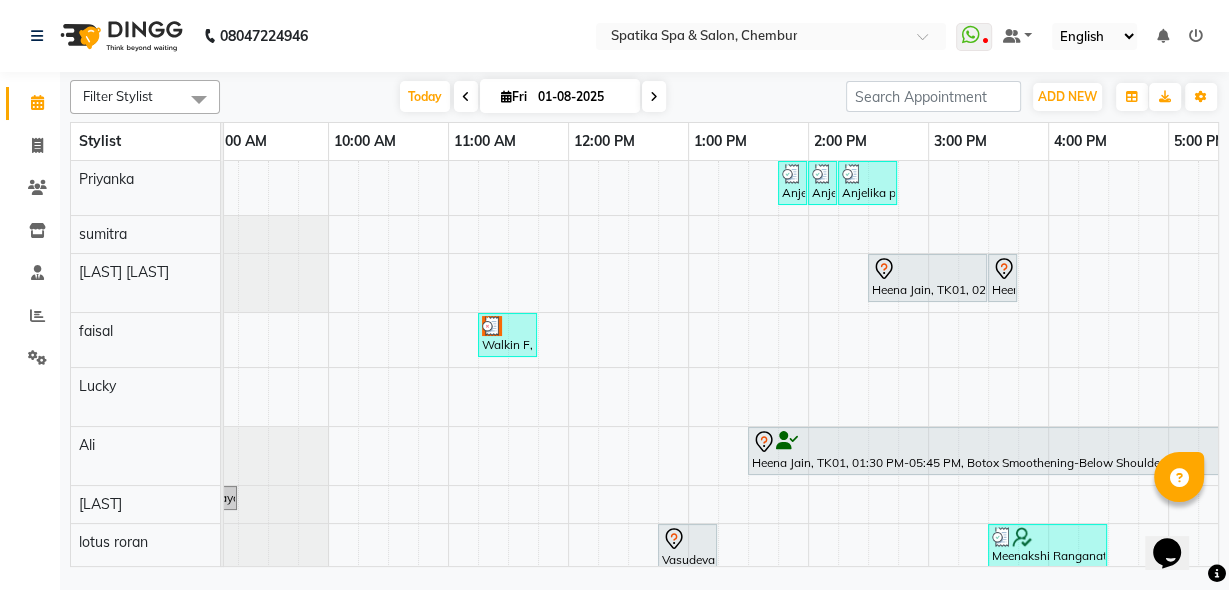 scroll, scrollTop: 236, scrollLeft: 16, axis: both 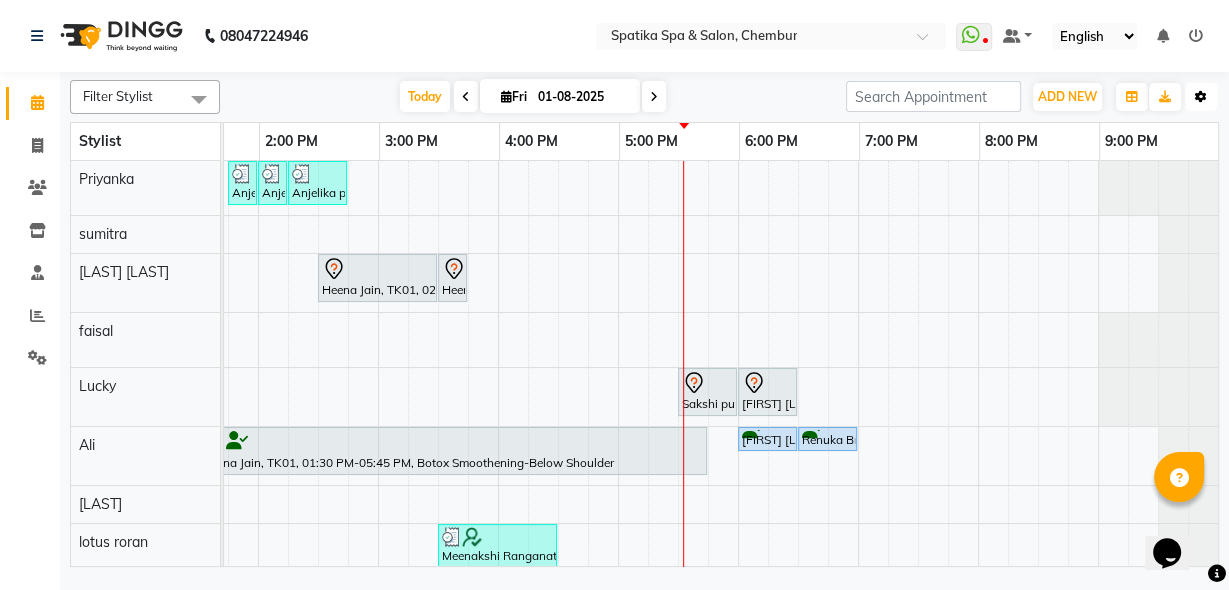 click on "Toggle Dropdown" at bounding box center [1201, 97] 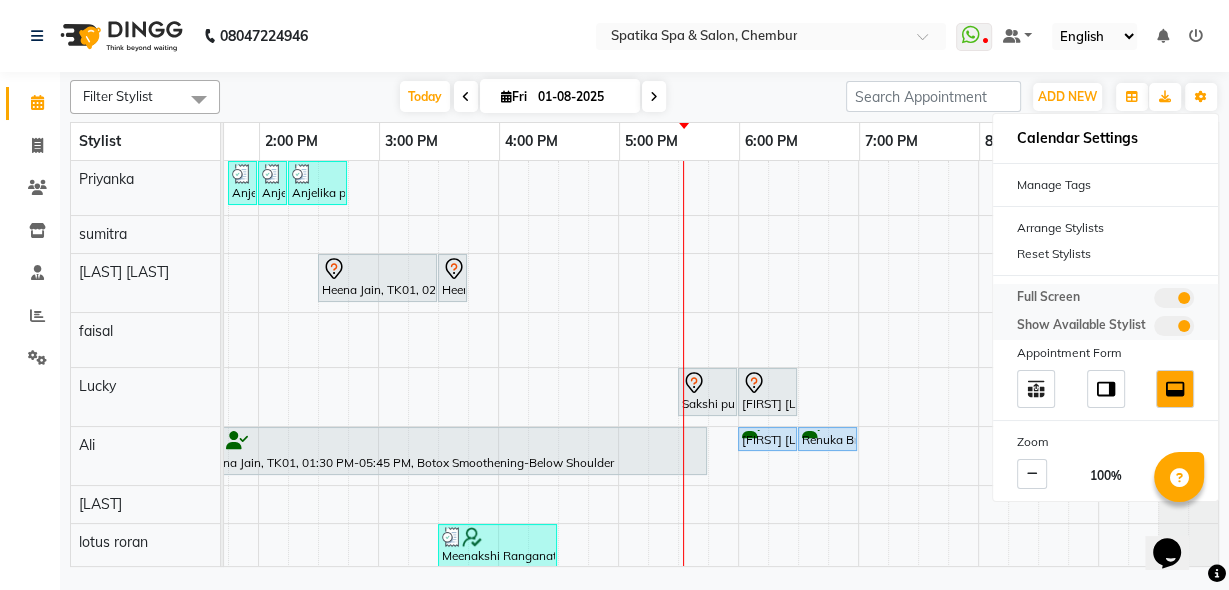 click at bounding box center [1174, 298] 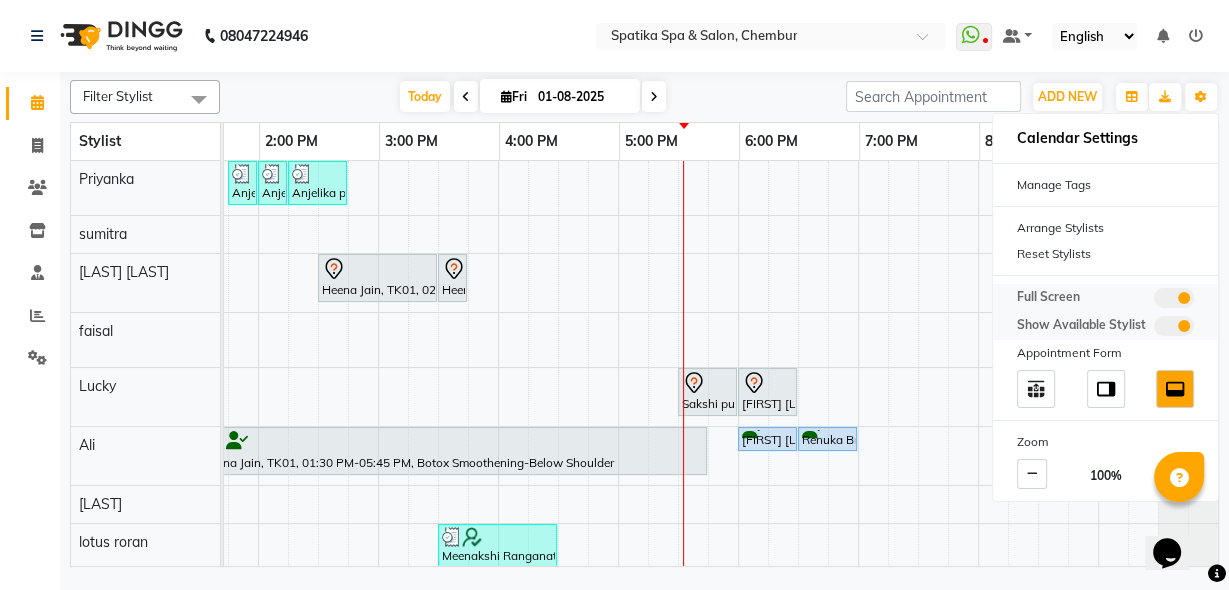 click at bounding box center [1154, 301] 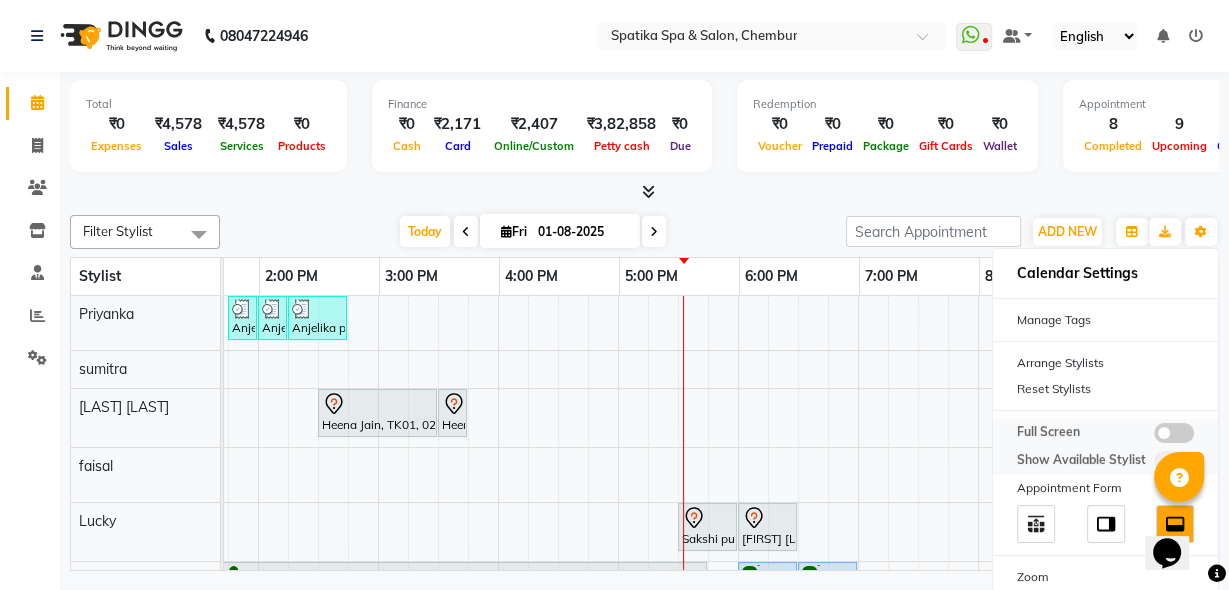 click at bounding box center [1174, 433] 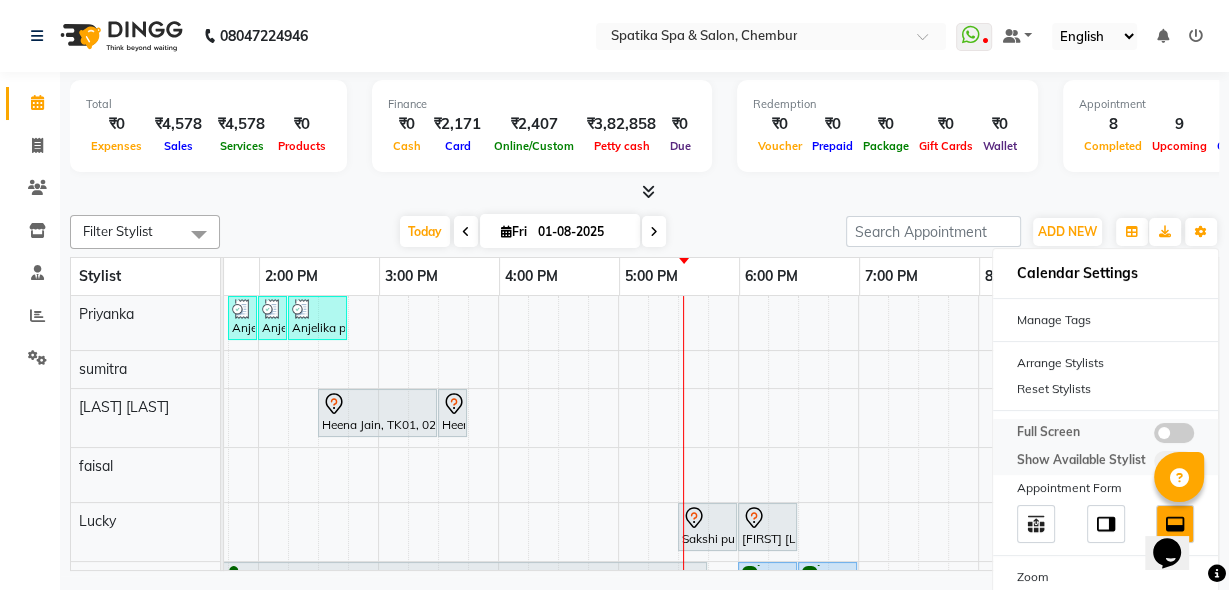 click at bounding box center [1154, 436] 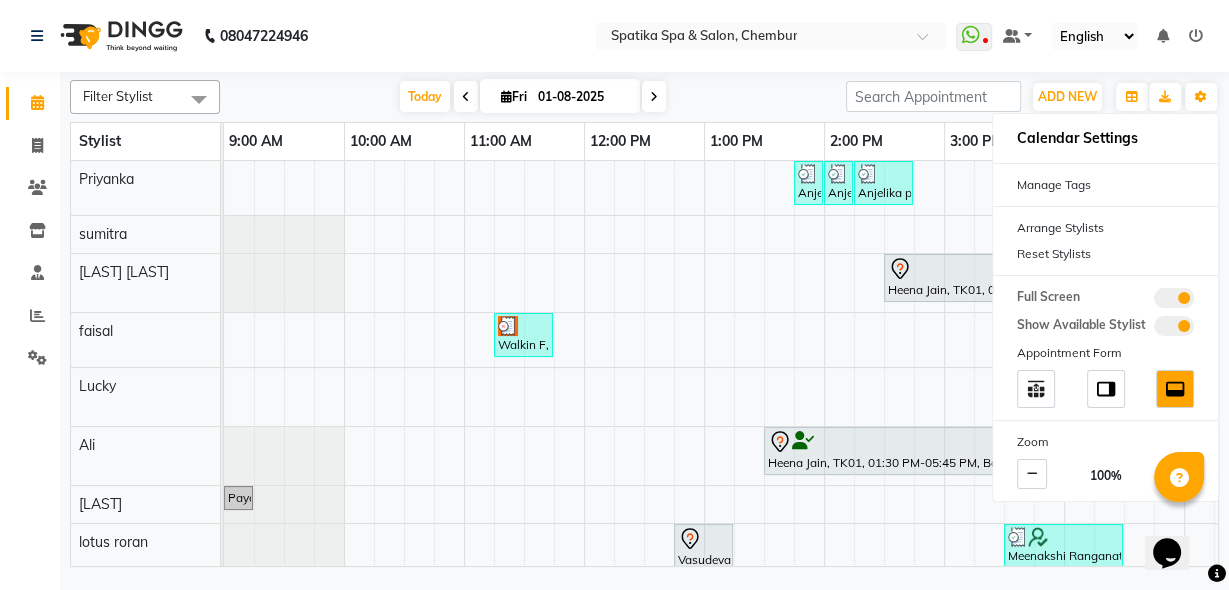 click at bounding box center (523, 326) 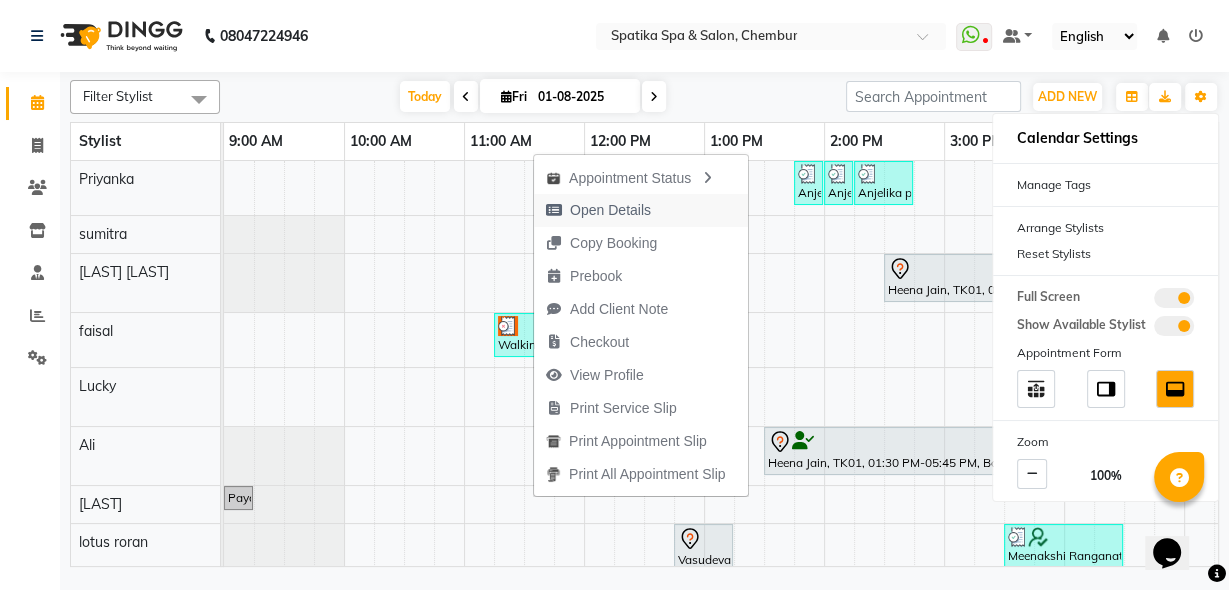 click on "Open Details" at bounding box center (610, 210) 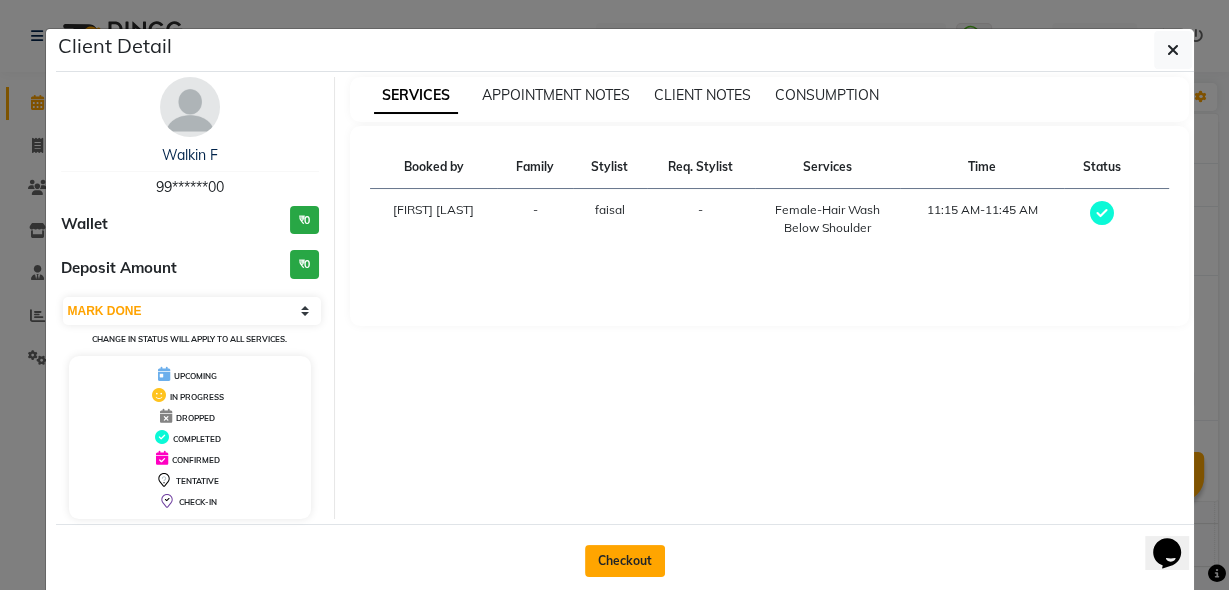 click on "Checkout" 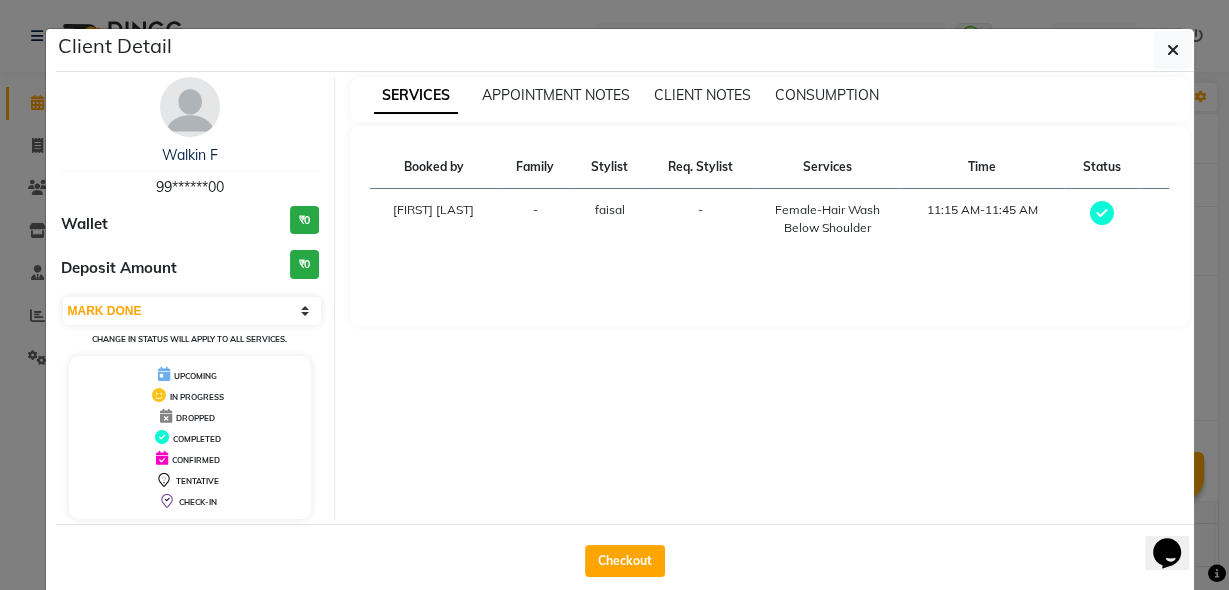 select on "service" 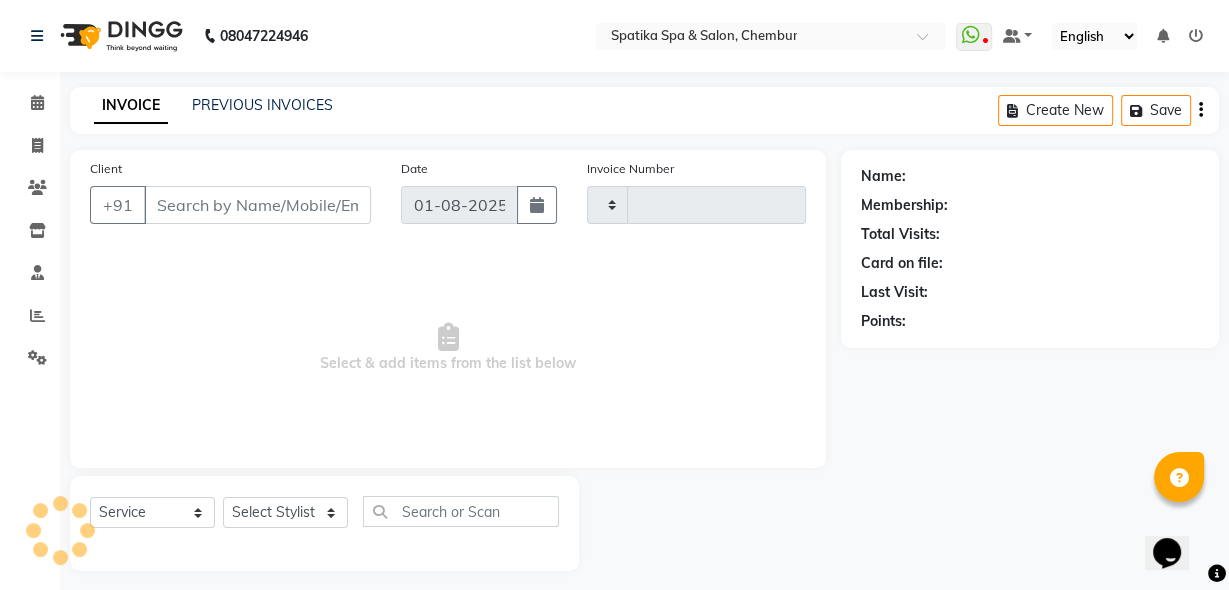 type on "1684" 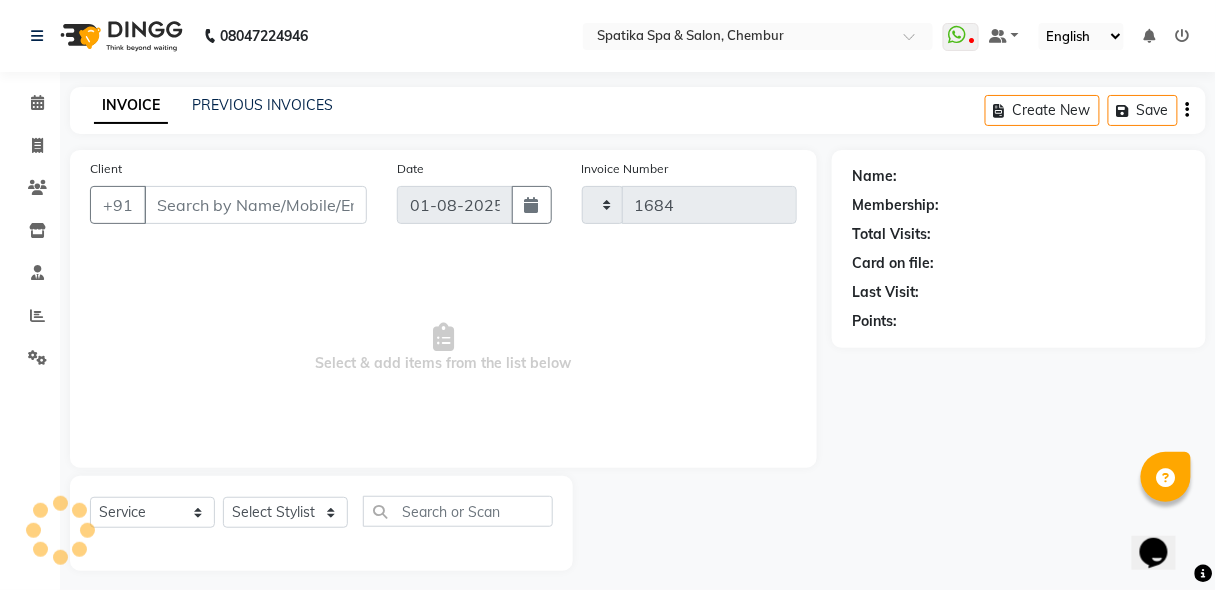 select on "631" 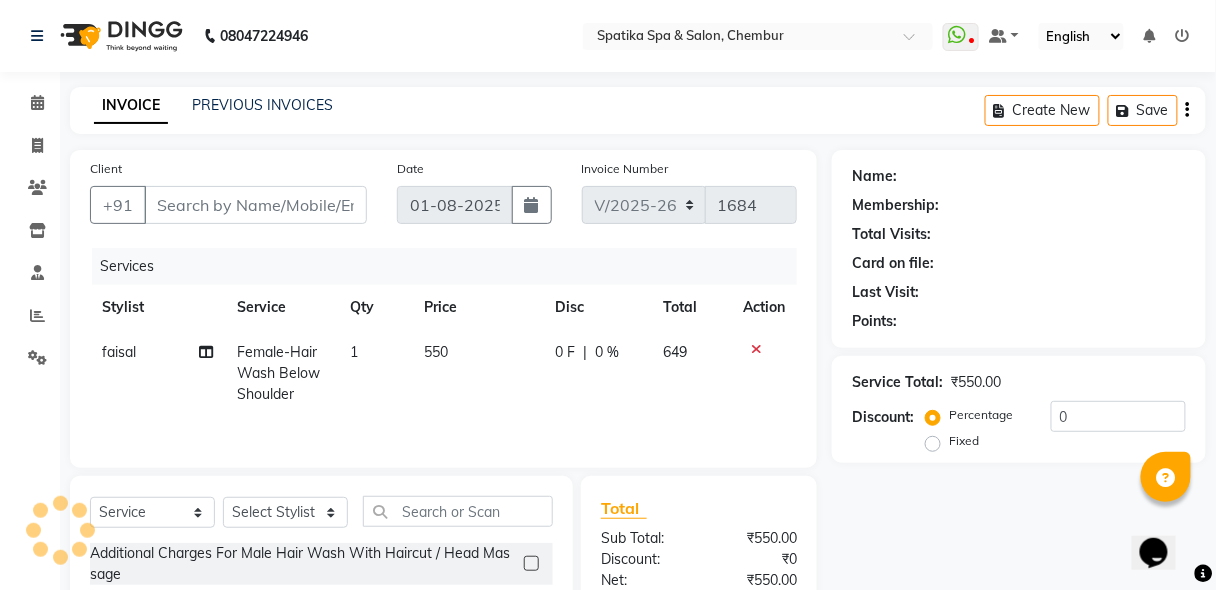 type on "99******00" 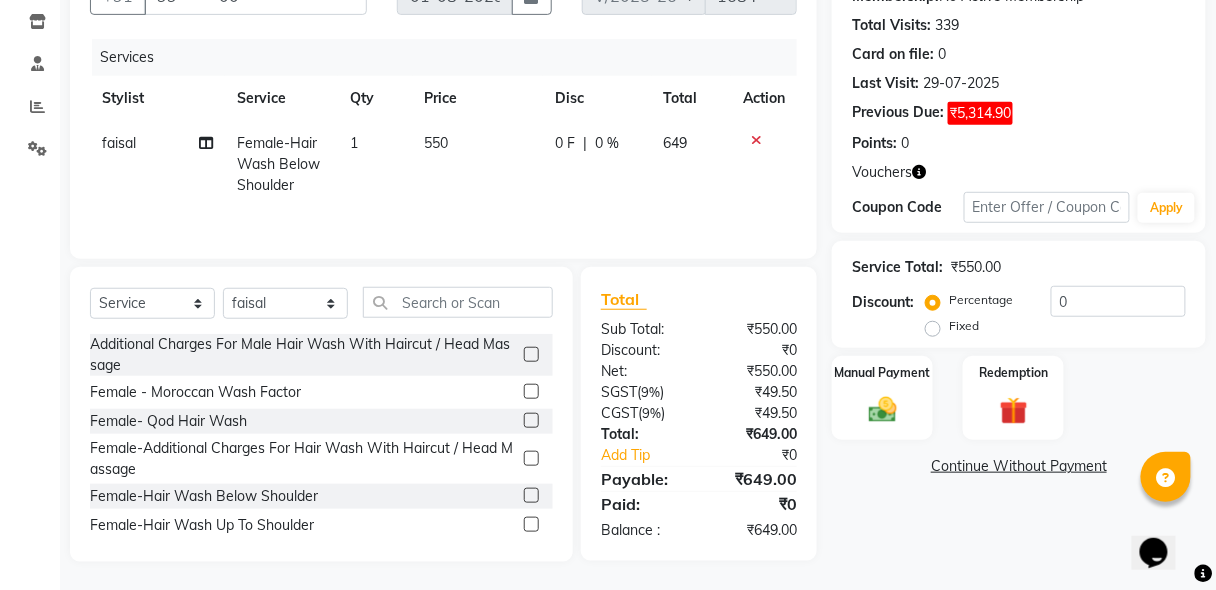 click on "Manual Payment Redemption" 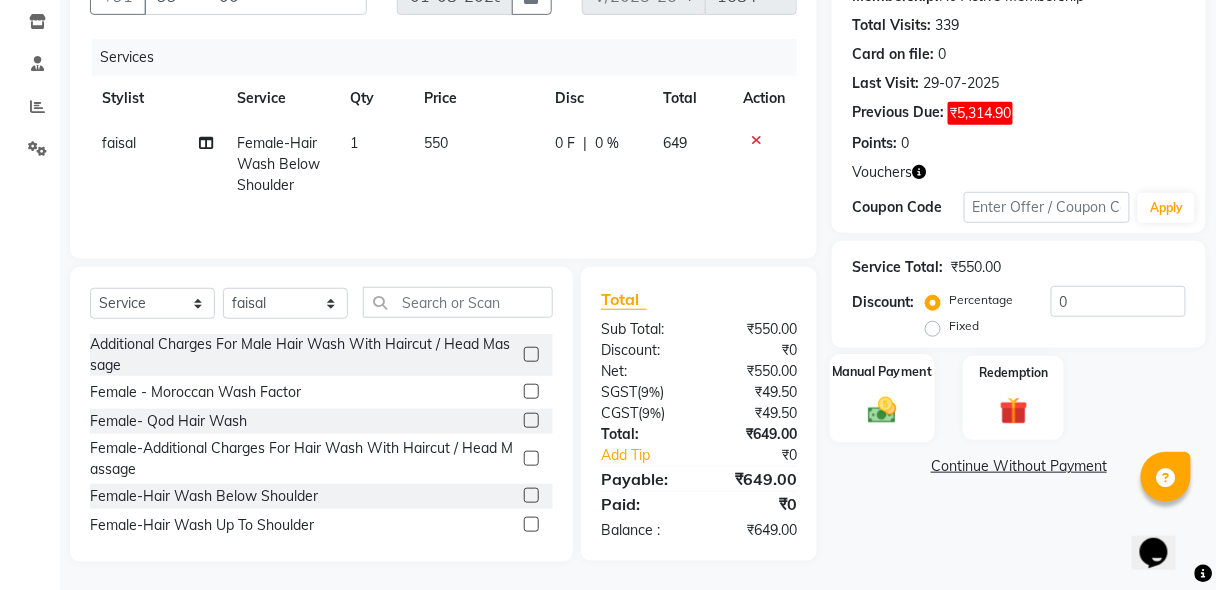 click on "Manual Payment" 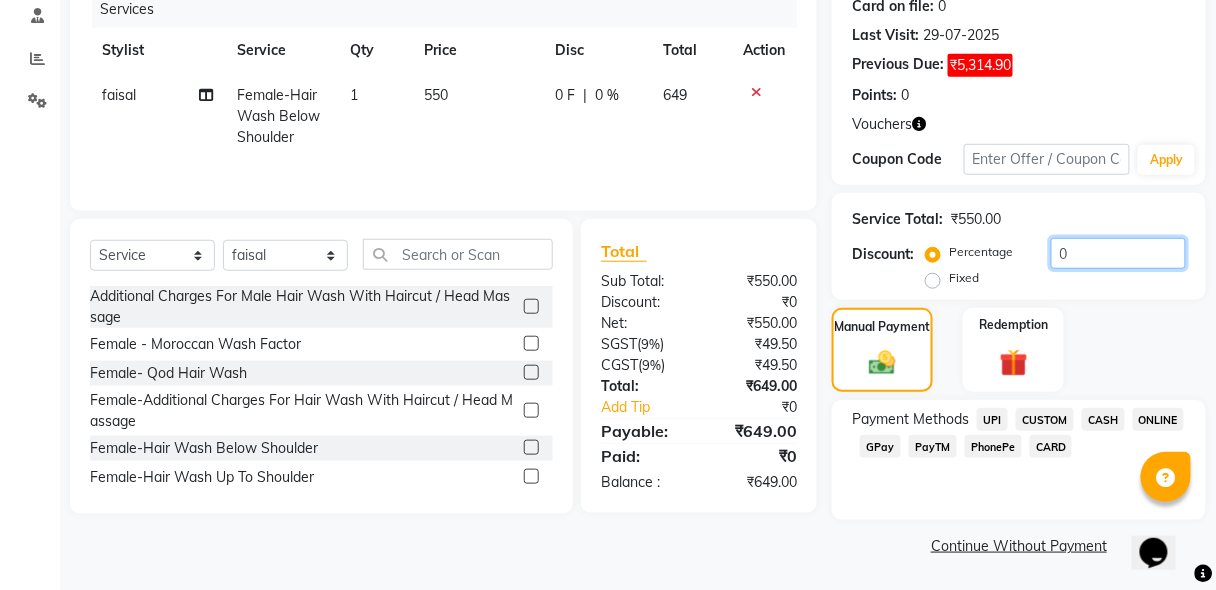 drag, startPoint x: 1068, startPoint y: 265, endPoint x: 1100, endPoint y: 265, distance: 32 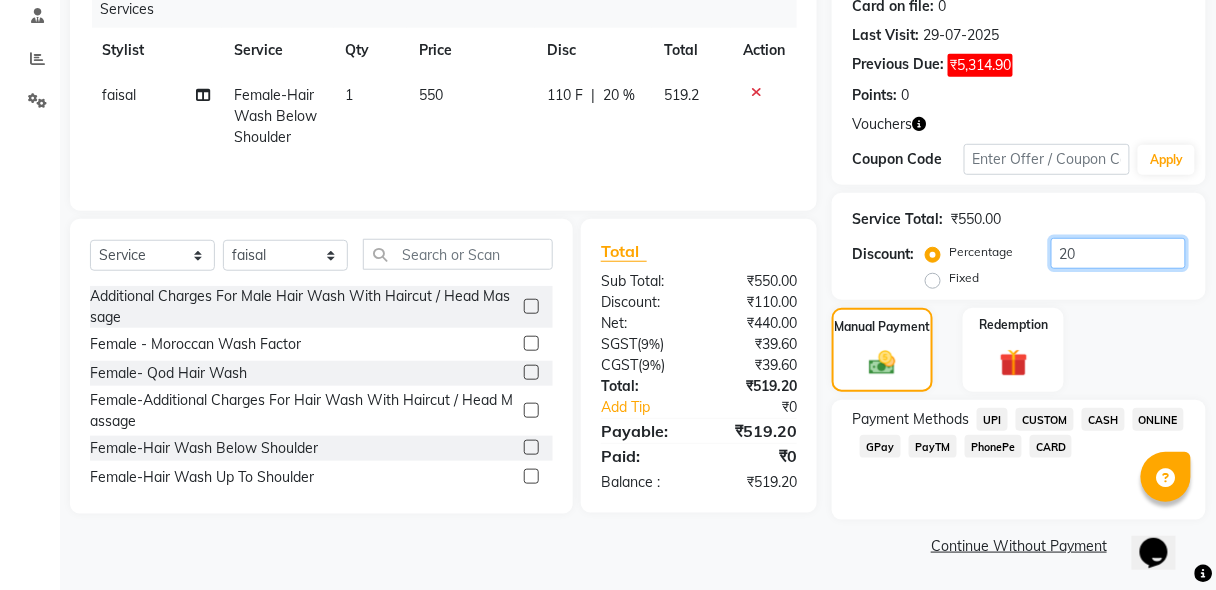 type on "20" 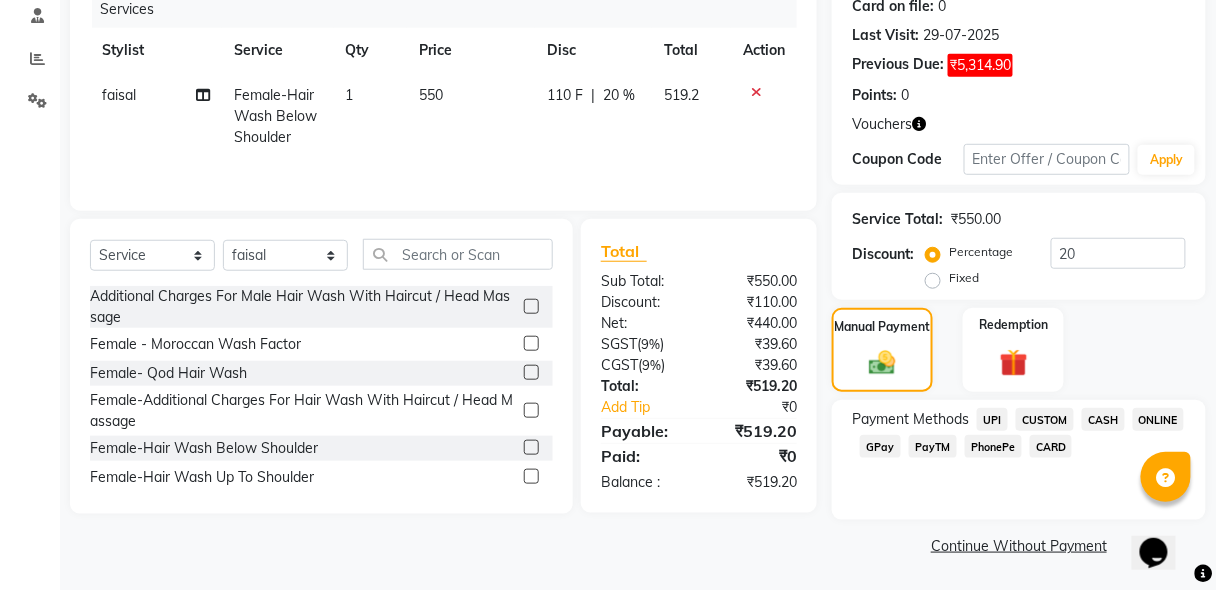 click on "GPay" 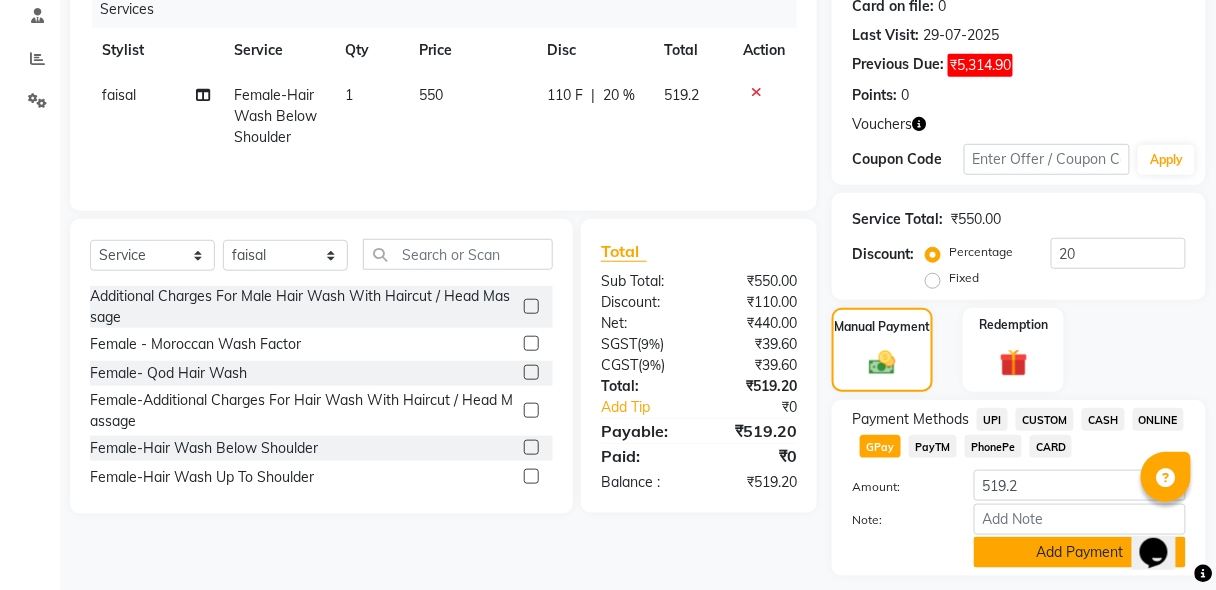 click on "Add Payment" 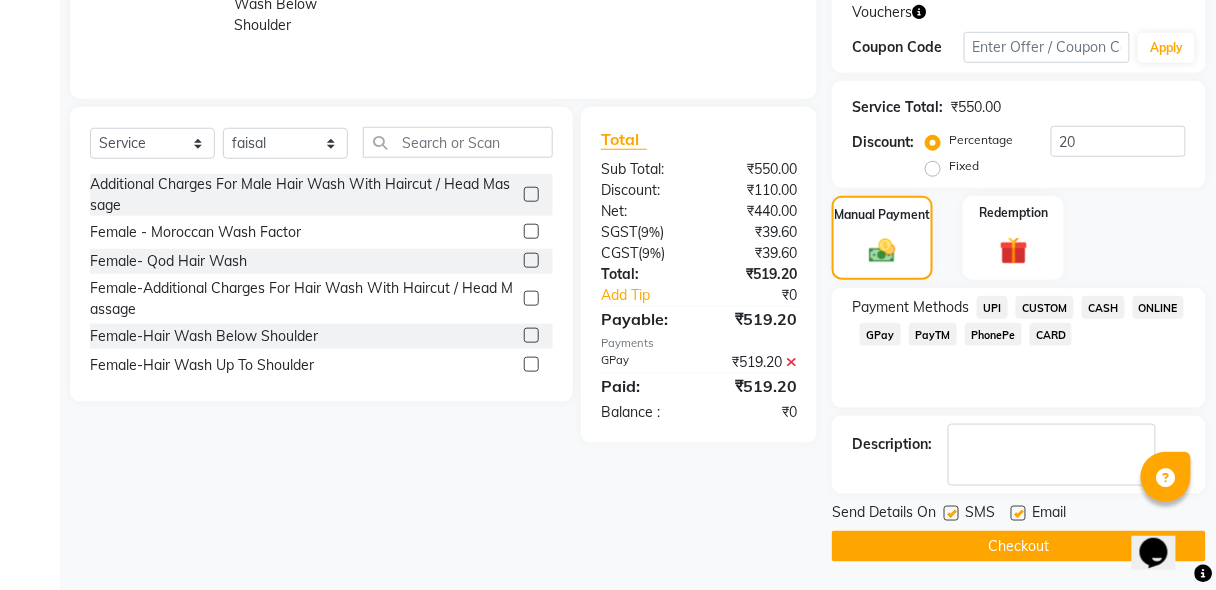 click 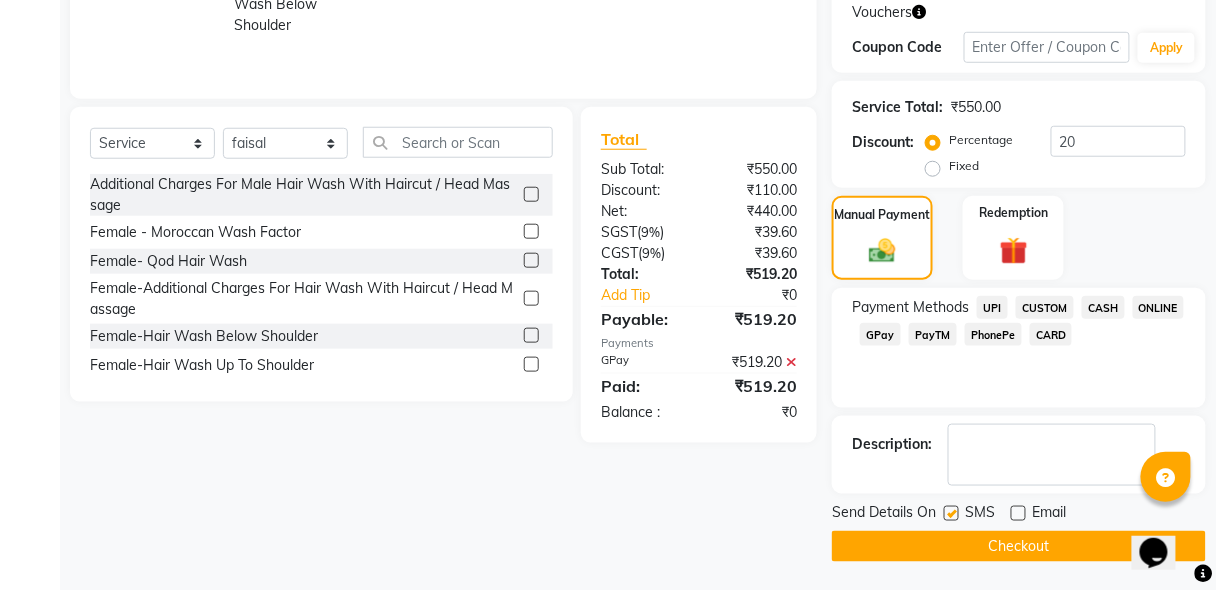 click 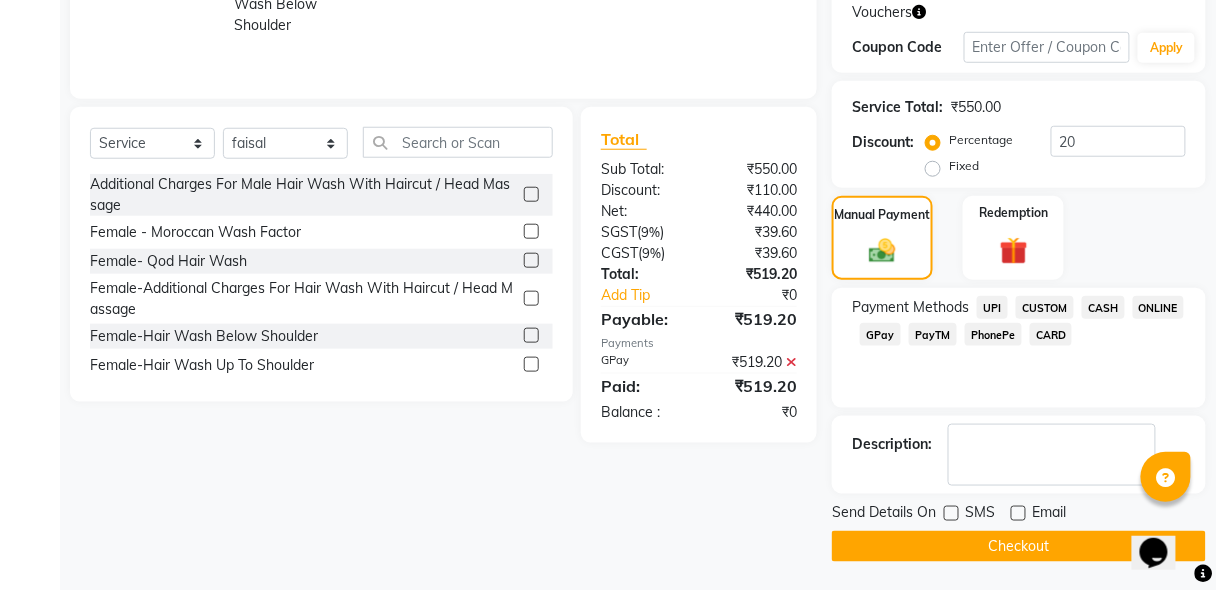 click on "Checkout" 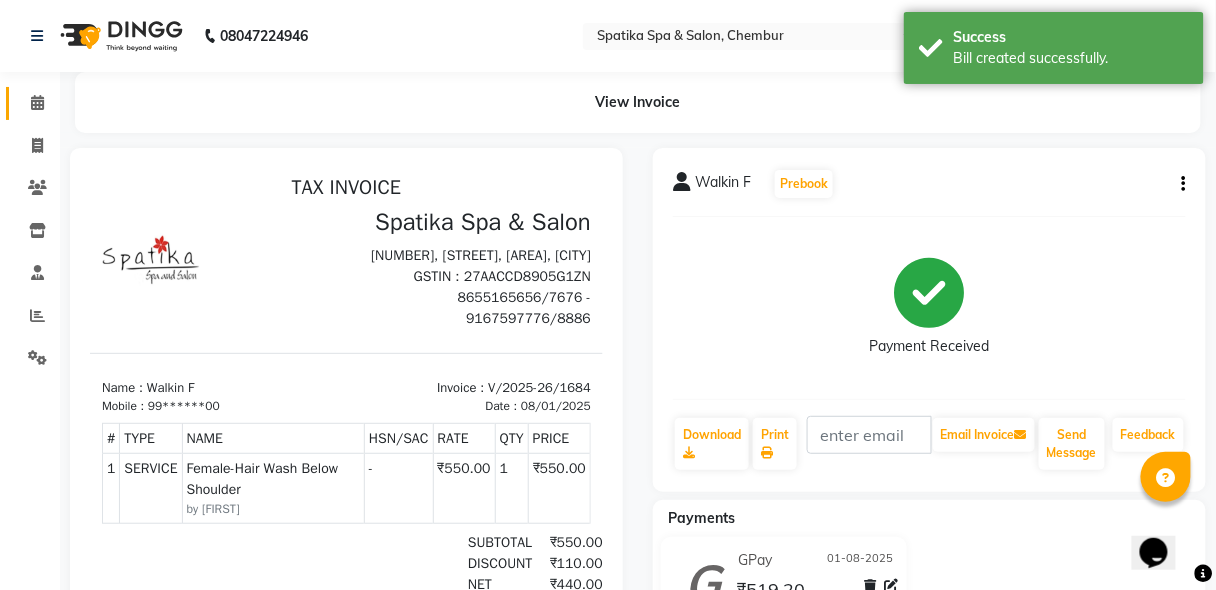click 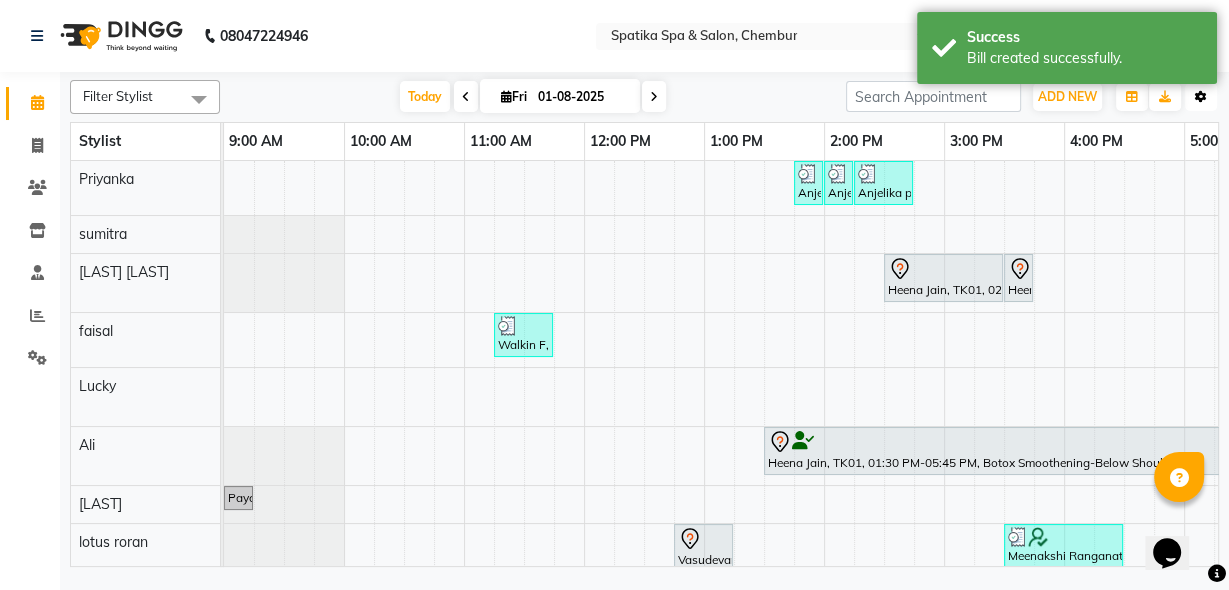 click at bounding box center (1201, 97) 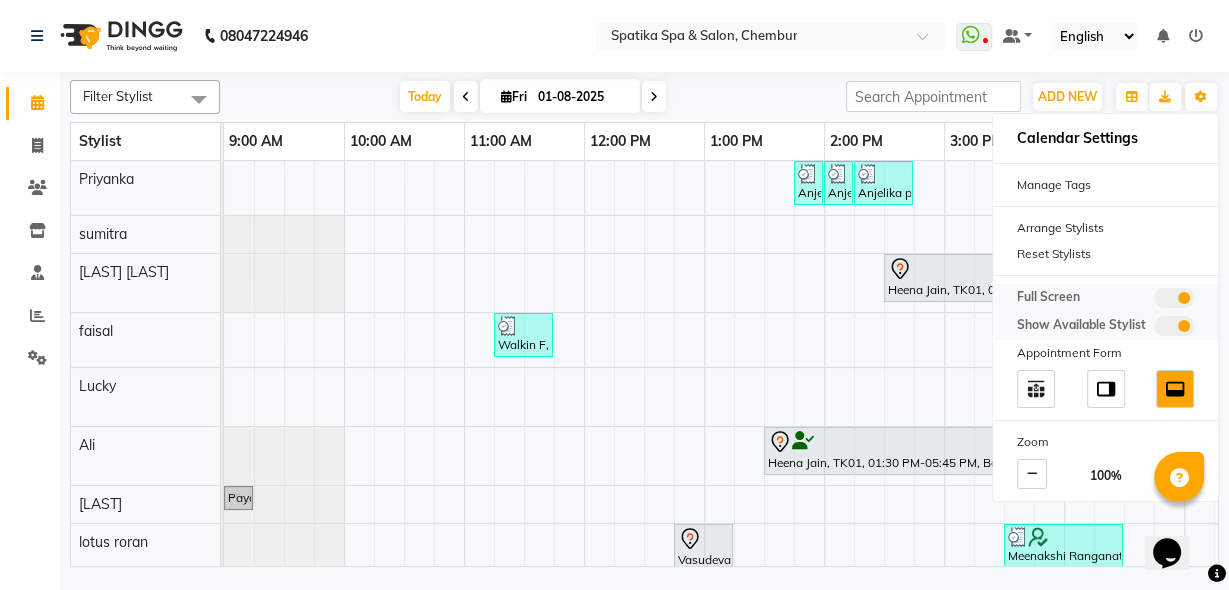 click at bounding box center (1174, 298) 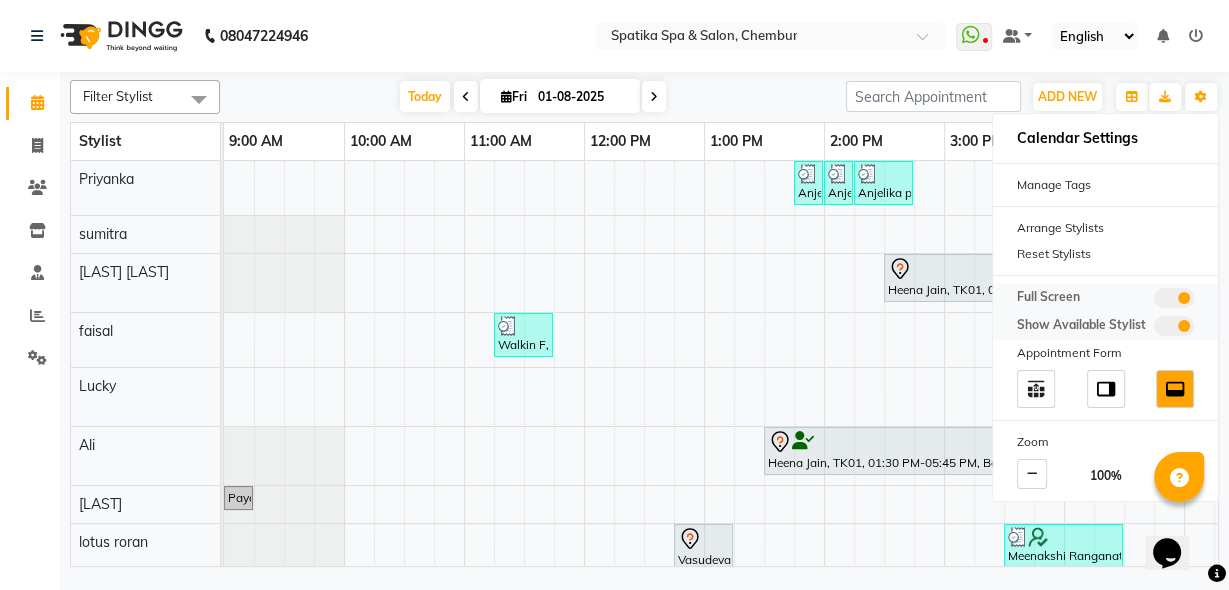 click at bounding box center (1154, 301) 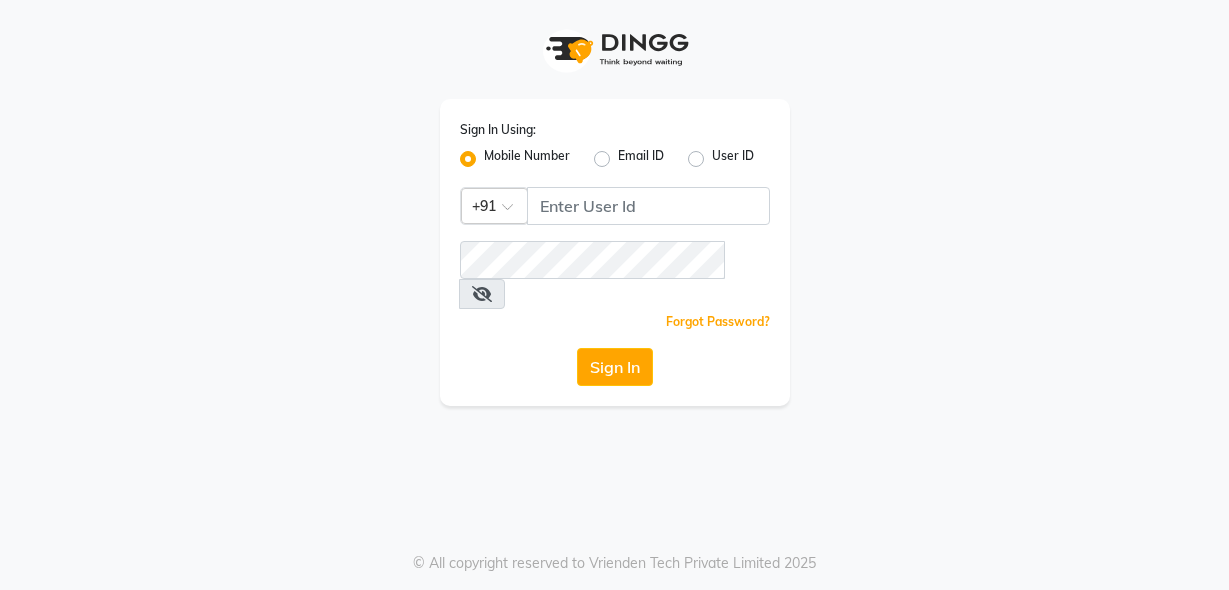 scroll, scrollTop: 0, scrollLeft: 0, axis: both 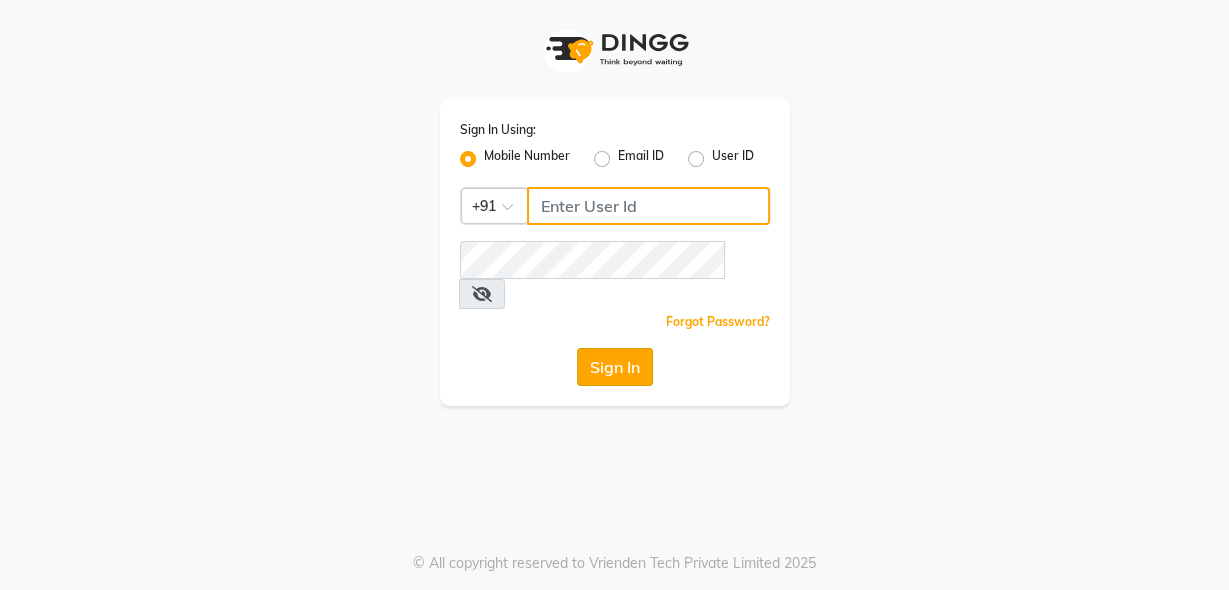 type on "8262994957" 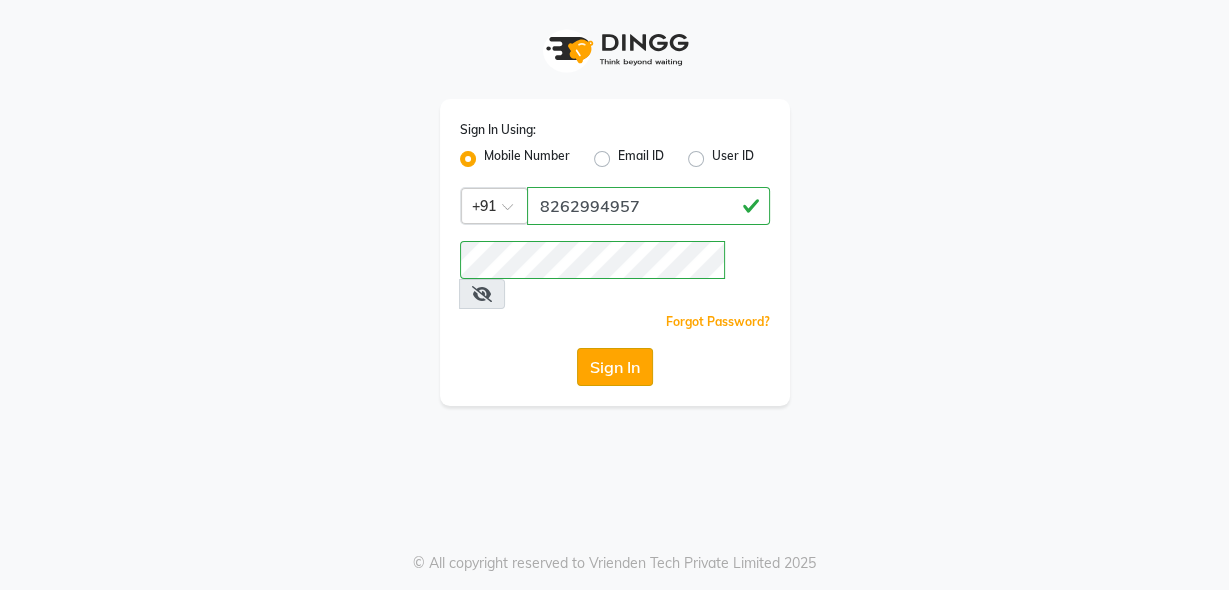 click on "Sign In" 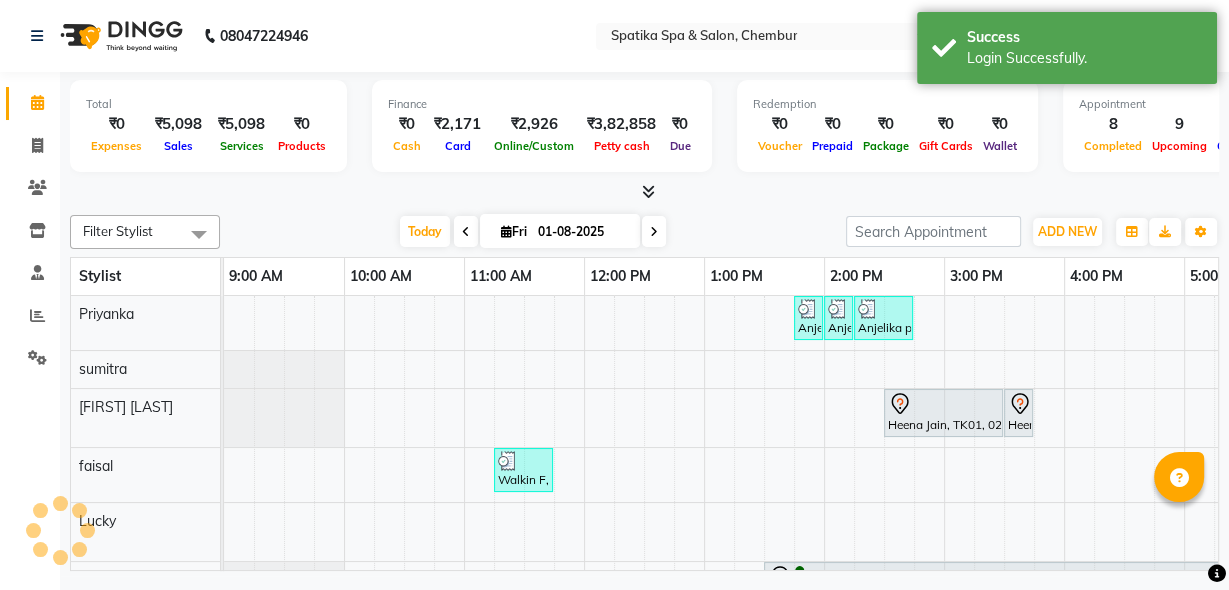 scroll, scrollTop: 0, scrollLeft: 0, axis: both 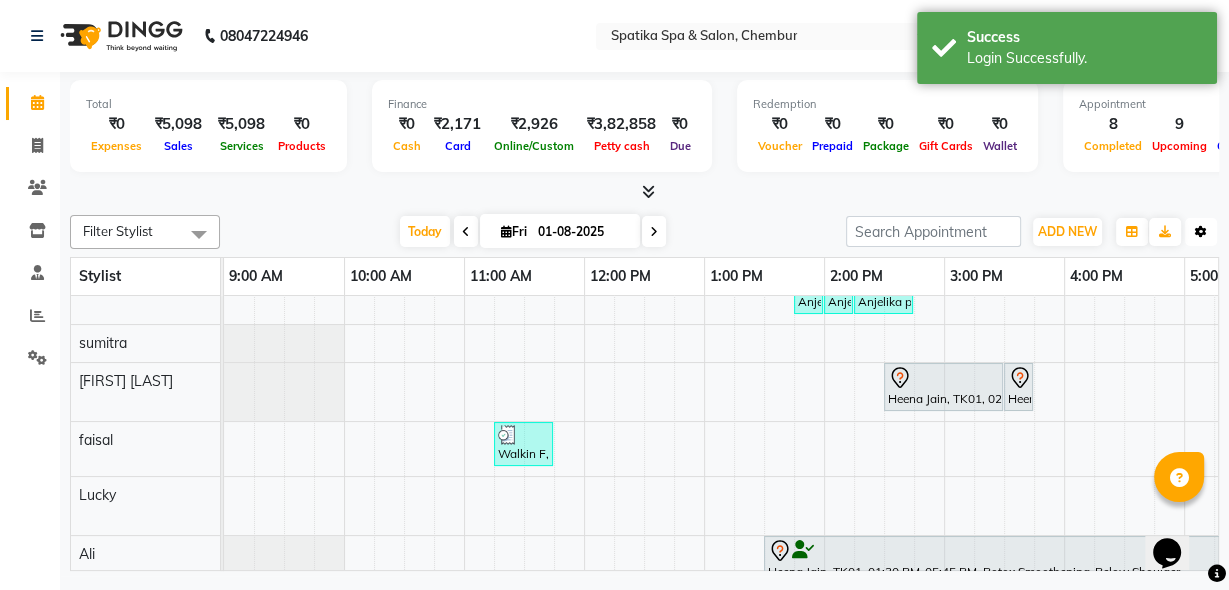 click at bounding box center [1201, 232] 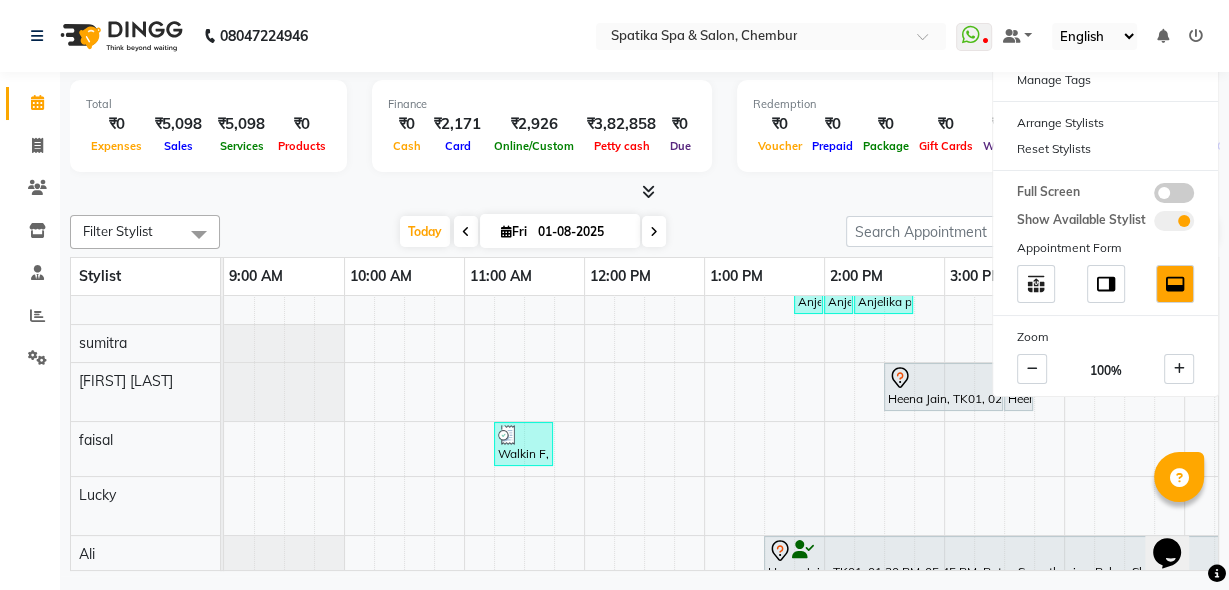 click on "Filter Stylist Select All Priyanka sumitra Madhu Gupta faisal Lucky Ali shahrukh lotus roran Milind deepak kumar Aayushi Sonawala Payal Dhanke Today  Fri 01-08-2025 Toggle Dropdown Add Appointment Add Invoice Add Client Toggle Dropdown Add Appointment Add Invoice Add Client ADD NEW Toggle Dropdown Add Appointment Add Invoice Add Client Filter Stylist Select All Priyanka sumitra Madhu Gupta faisal Lucky Ali shahrukh lotus roran Milind deepak kumar Aayushi Sonawala Payal Dhanke Group By  Staff View   Room View  View as Vertical  Vertical - Week View  Horizontal  Horizontal - Week View  List  Toggle Dropdown Calendar Settings Manage Tags   Arrange Stylists   Reset Stylists  Full Screen  Show Available Stylist  Appointment Form Zoom 100% Stylist 9:00 AM 10:00 AM 11:00 AM 12:00 PM 1:00 PM 2:00 PM 3:00 PM 4:00 PM 5:00 PM 6:00 PM 7:00 PM 8:00 PM 9:00 PM Priyanka sumitra Madhu Gupta faisal Lucky Ali shahrukh lotus roran Milind deepak kumar Aayushi Sonawala Payal Dhanke" 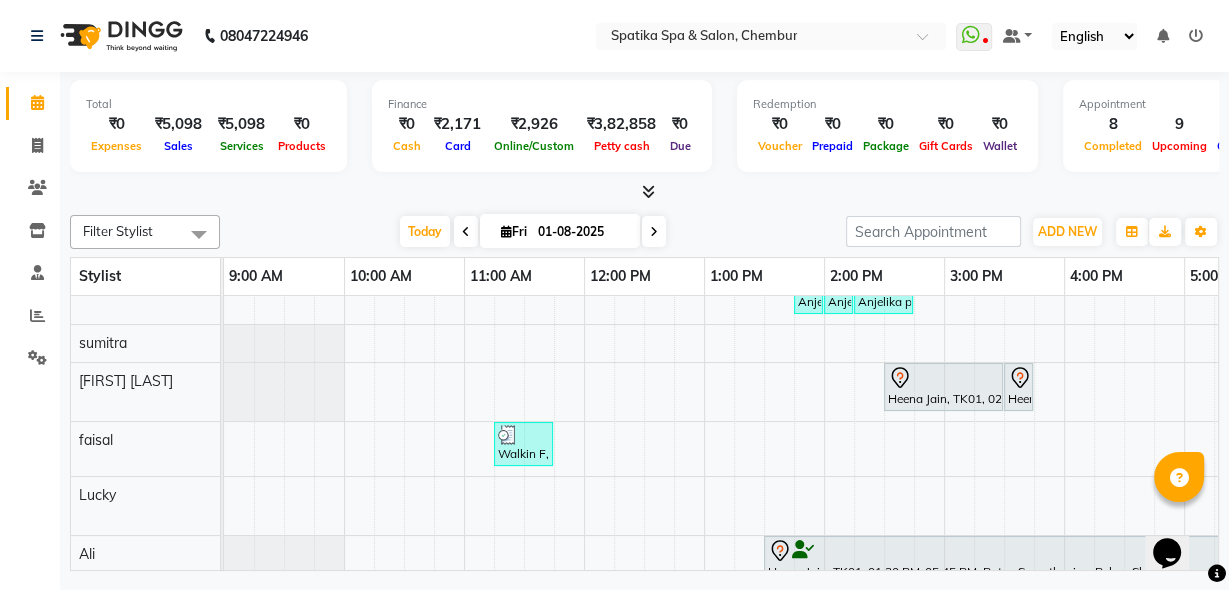 scroll, scrollTop: 26, scrollLeft: 577, axis: both 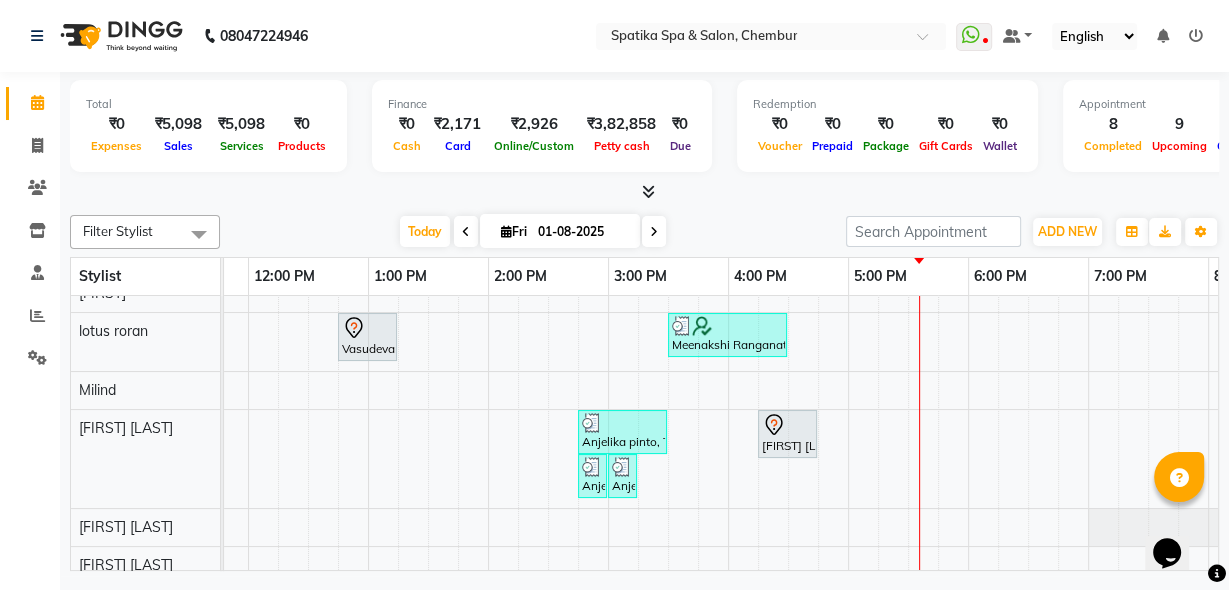 click at bounding box center [787, 425] 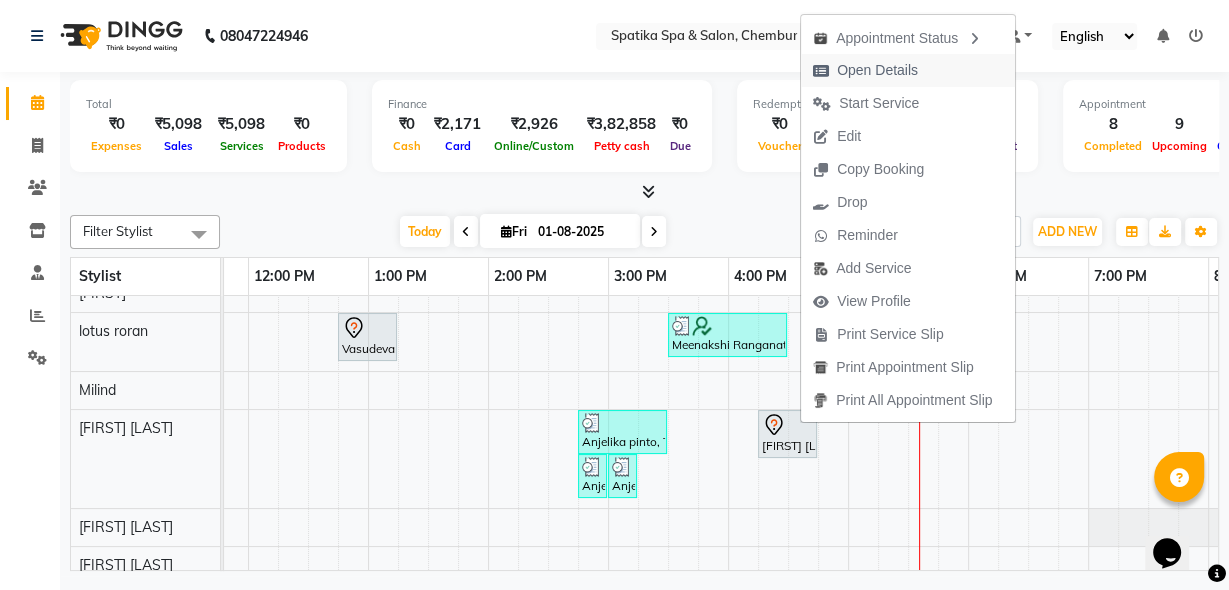 click on "Open Details" at bounding box center [877, 70] 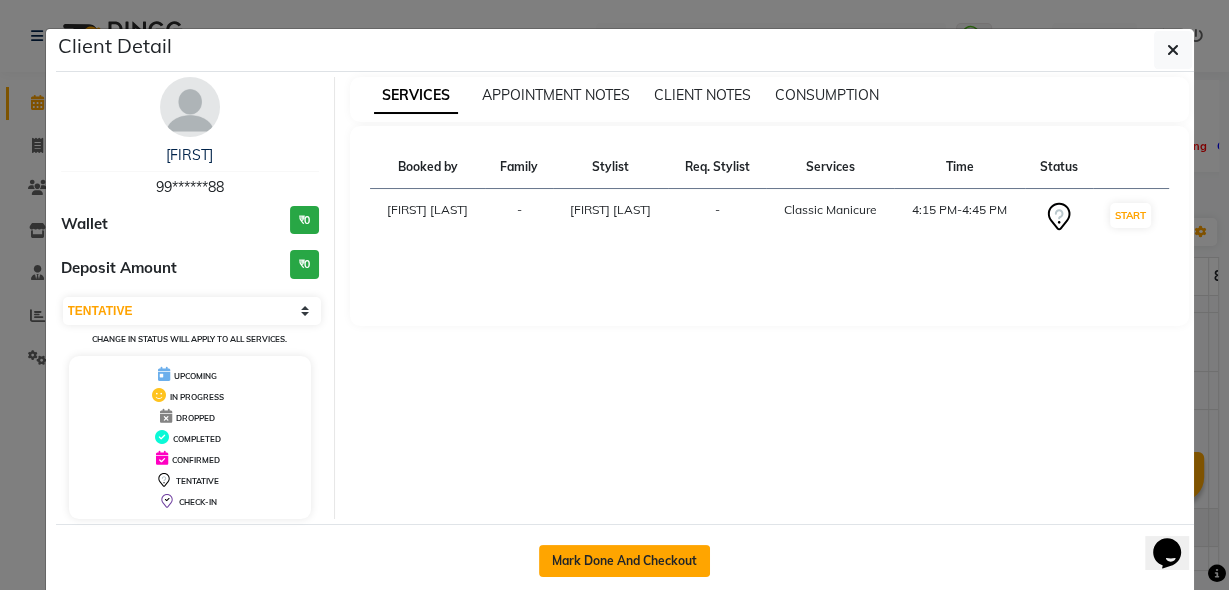 click on "Mark Done And Checkout" 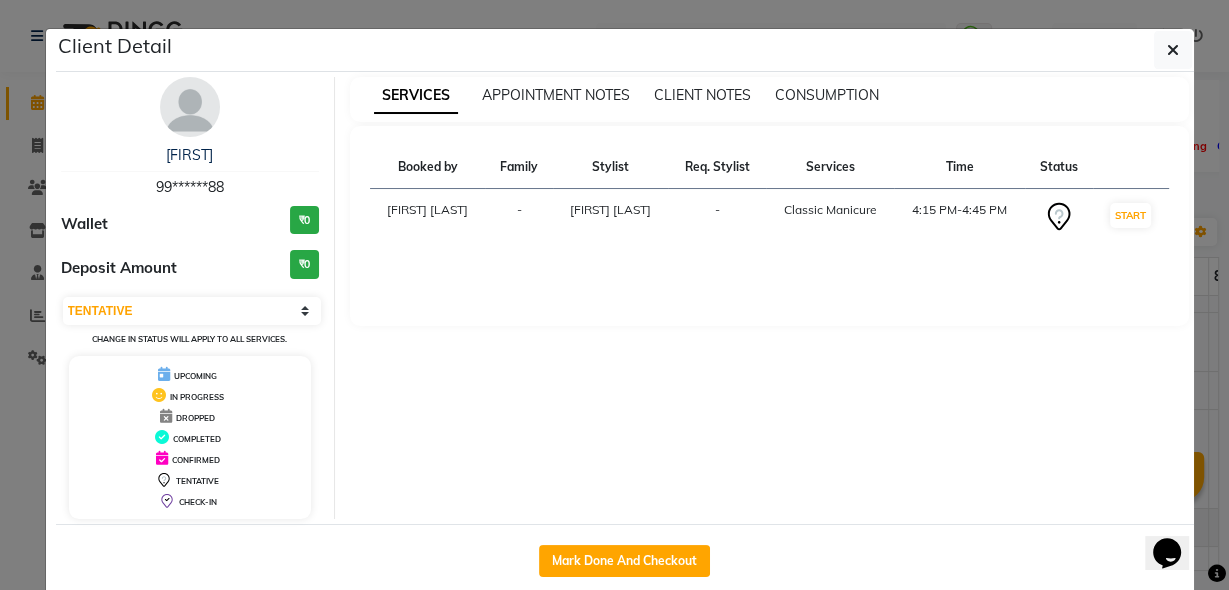 select on "service" 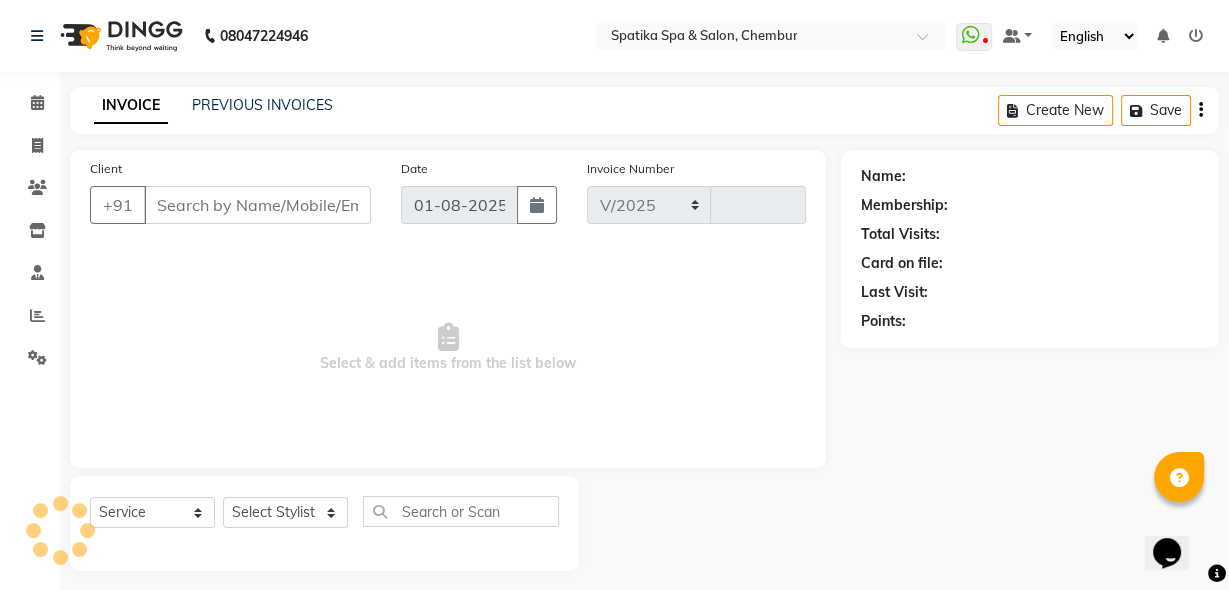 select on "631" 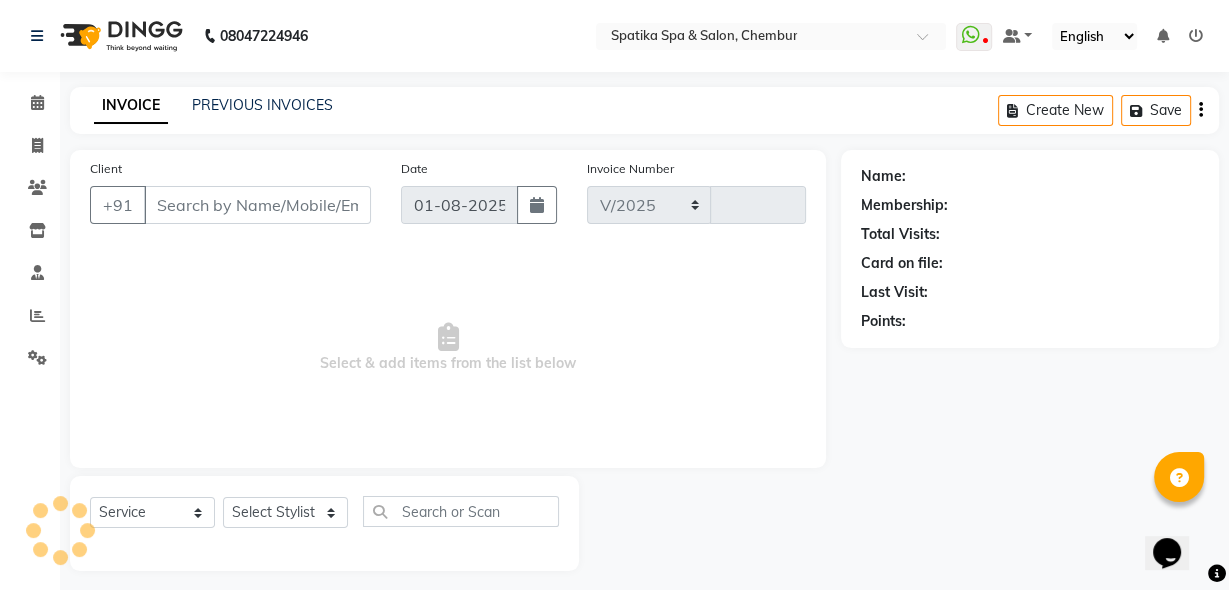 type on "1685" 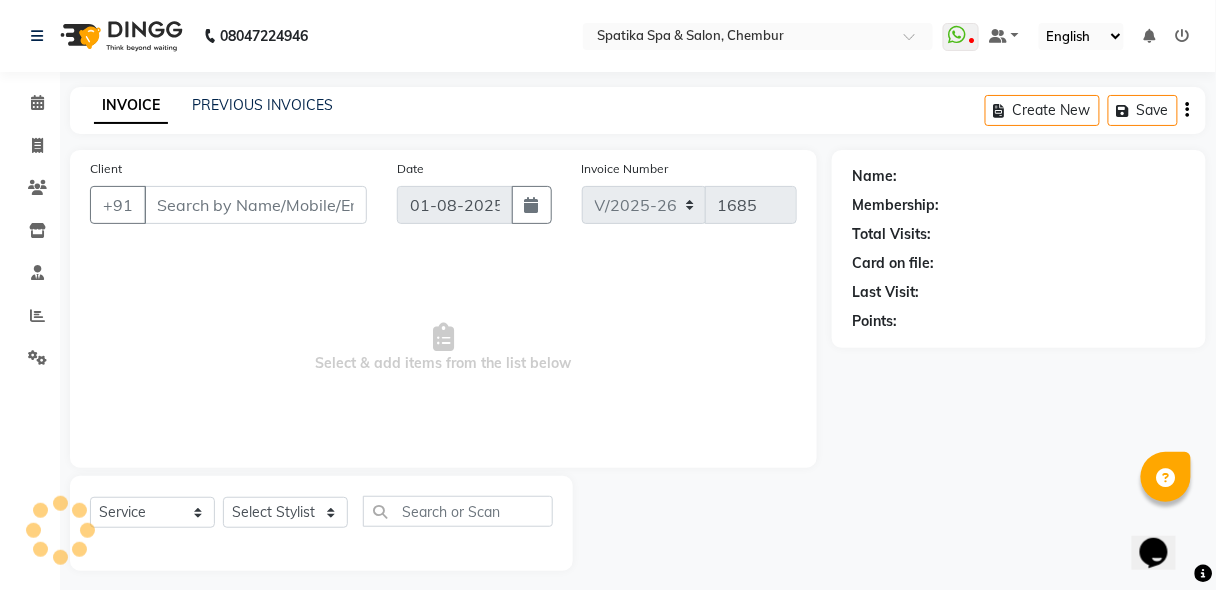 type on "99******88" 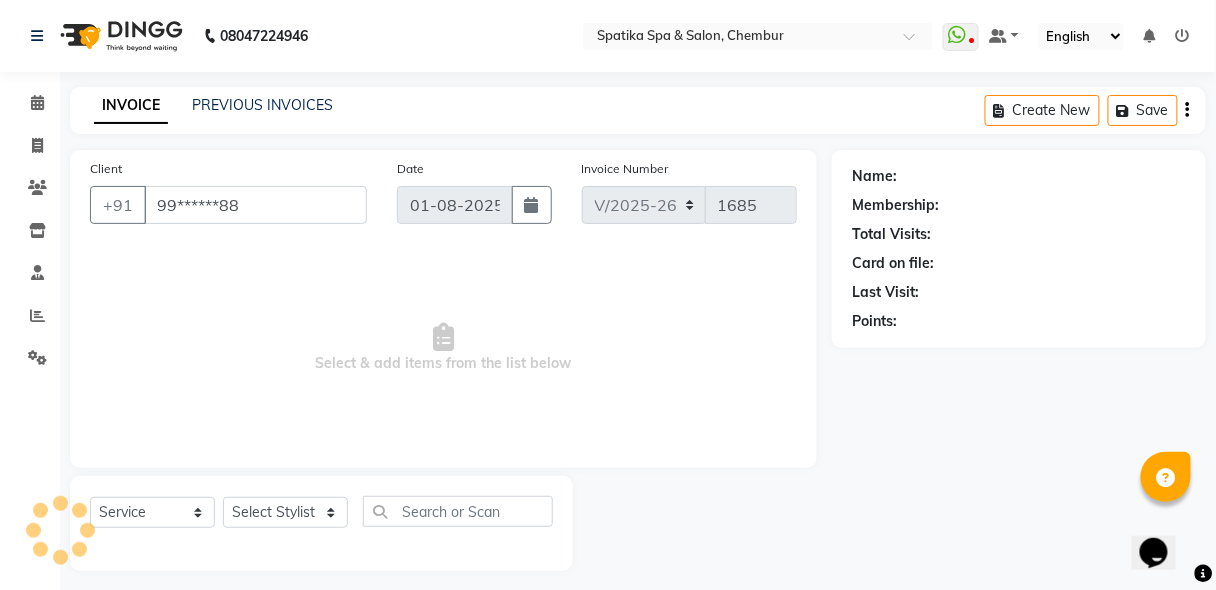 select on "68899" 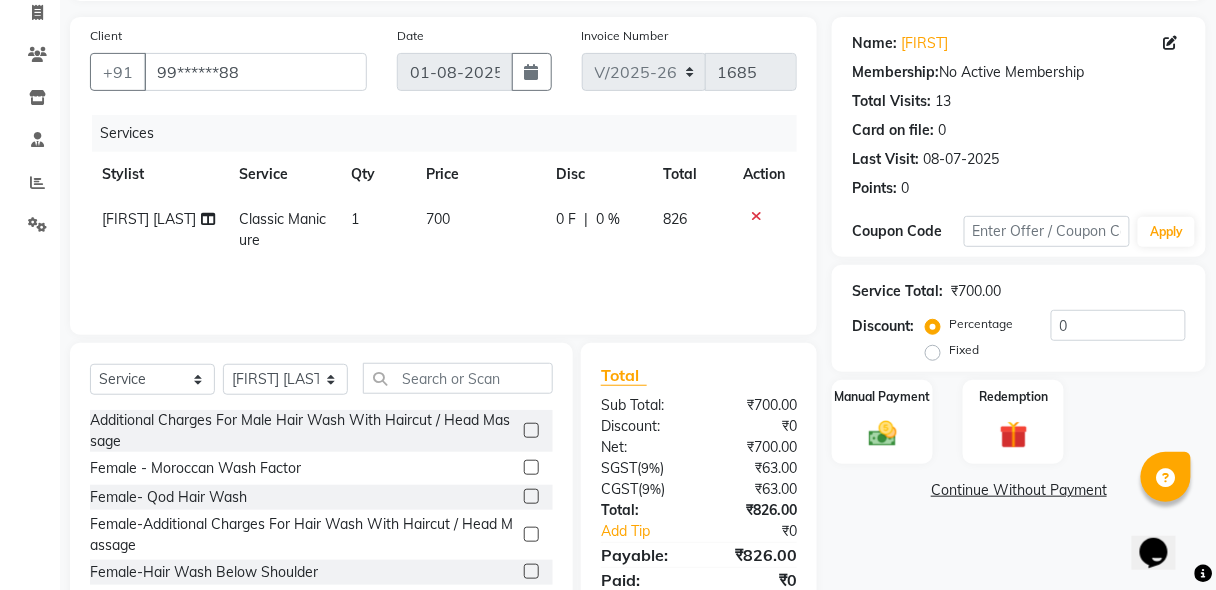 scroll, scrollTop: 209, scrollLeft: 0, axis: vertical 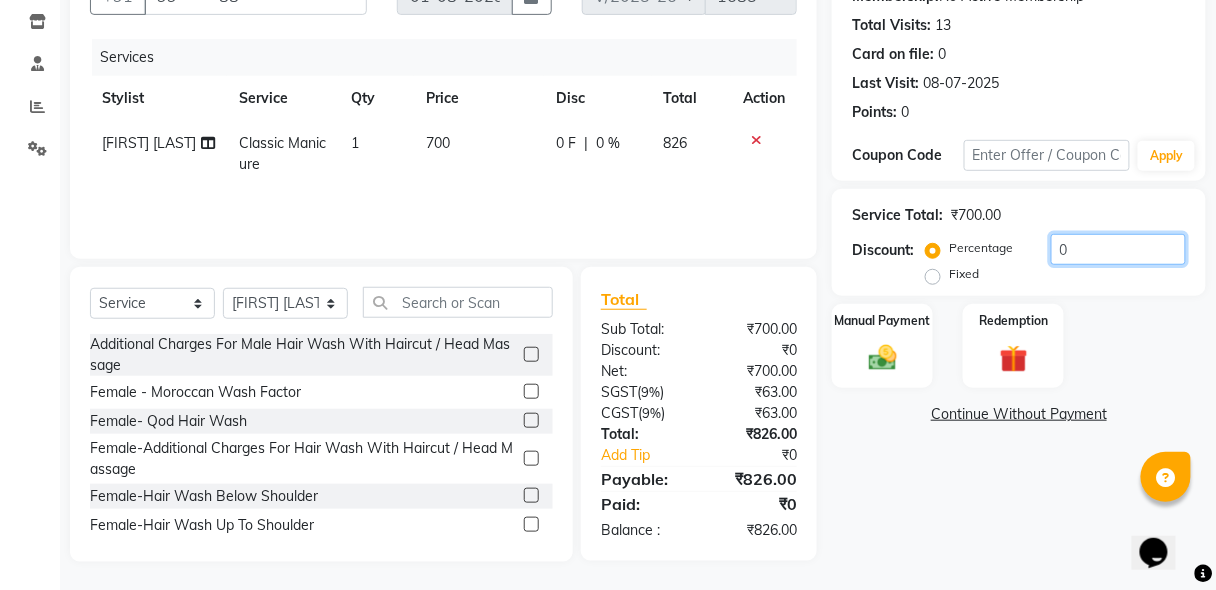 click on "0" 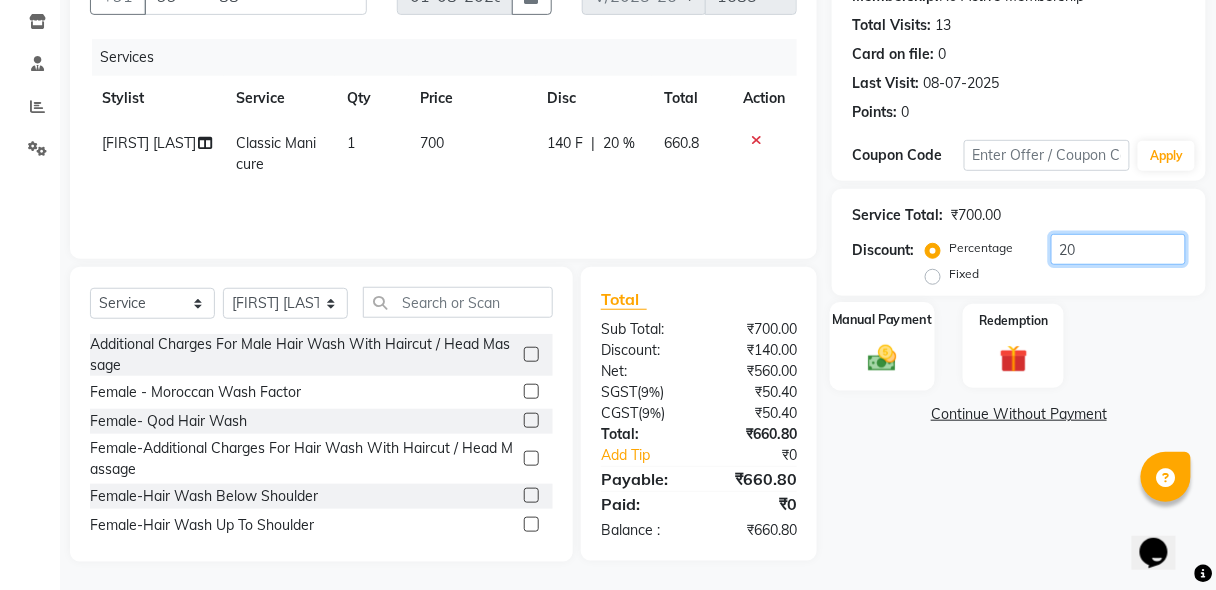 type on "20" 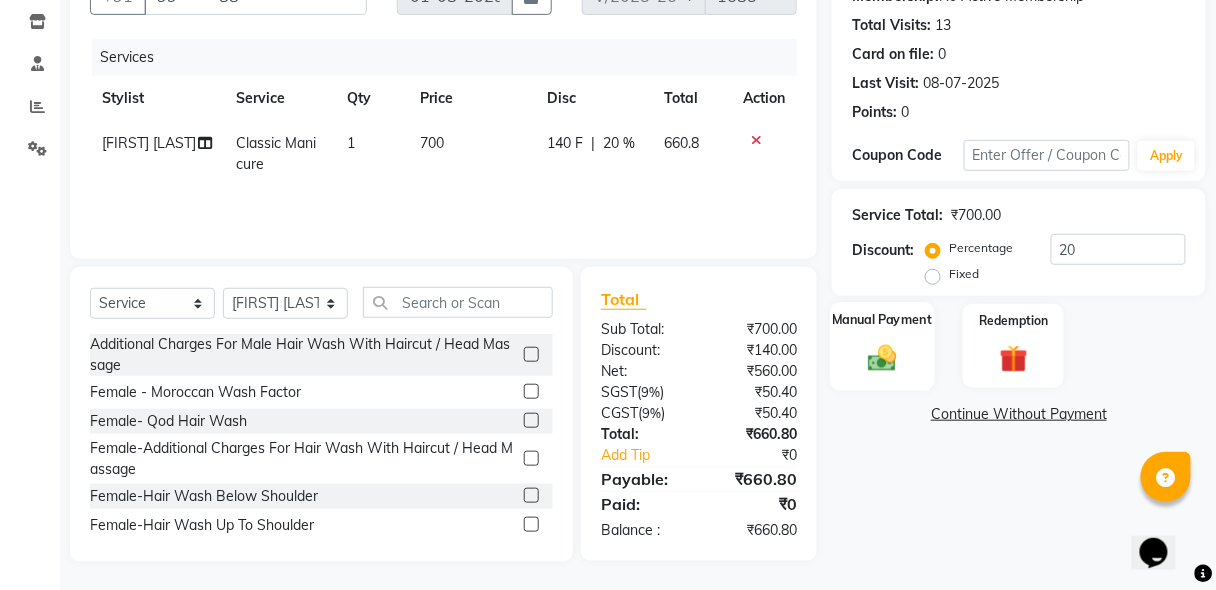 click 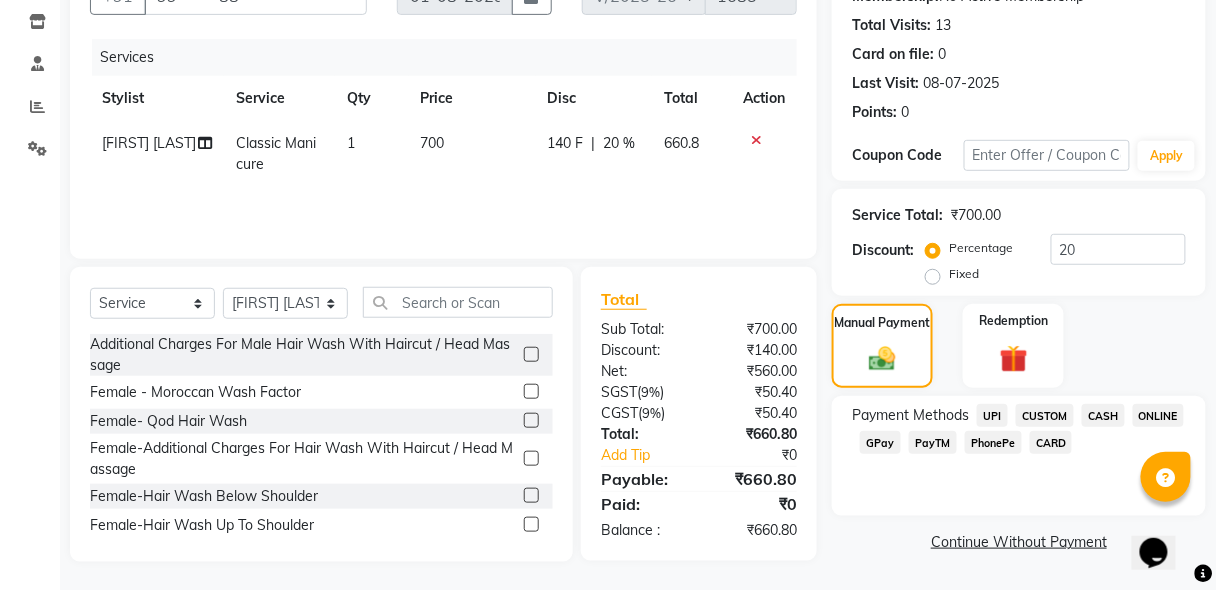 click on "CARD" 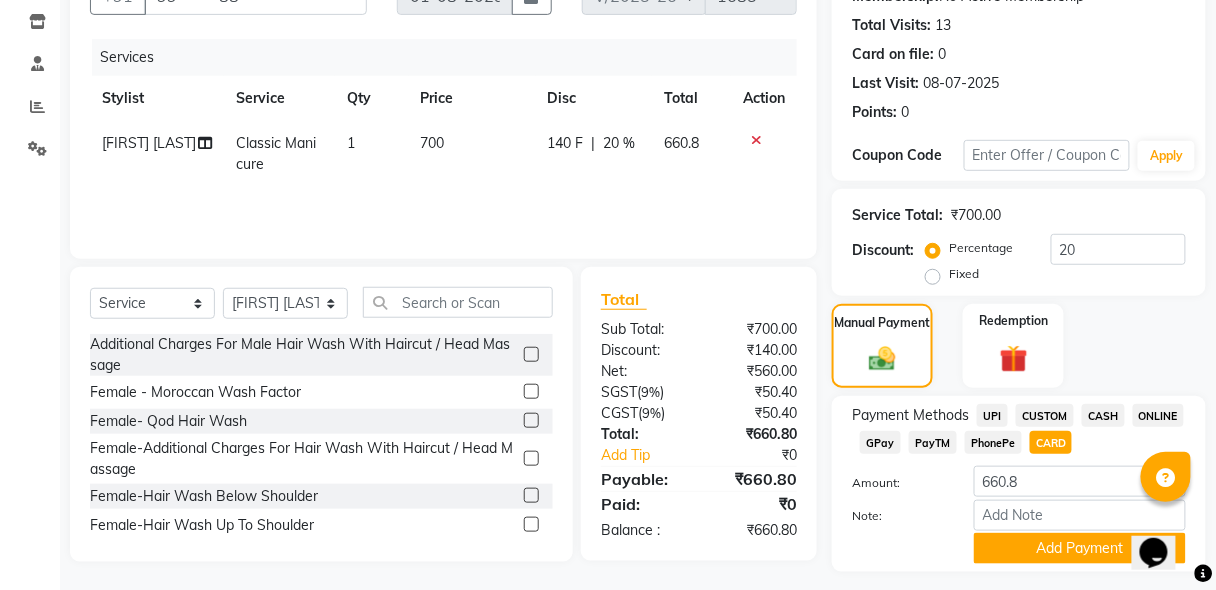 drag, startPoint x: 862, startPoint y: 442, endPoint x: 898, endPoint y: 457, distance: 39 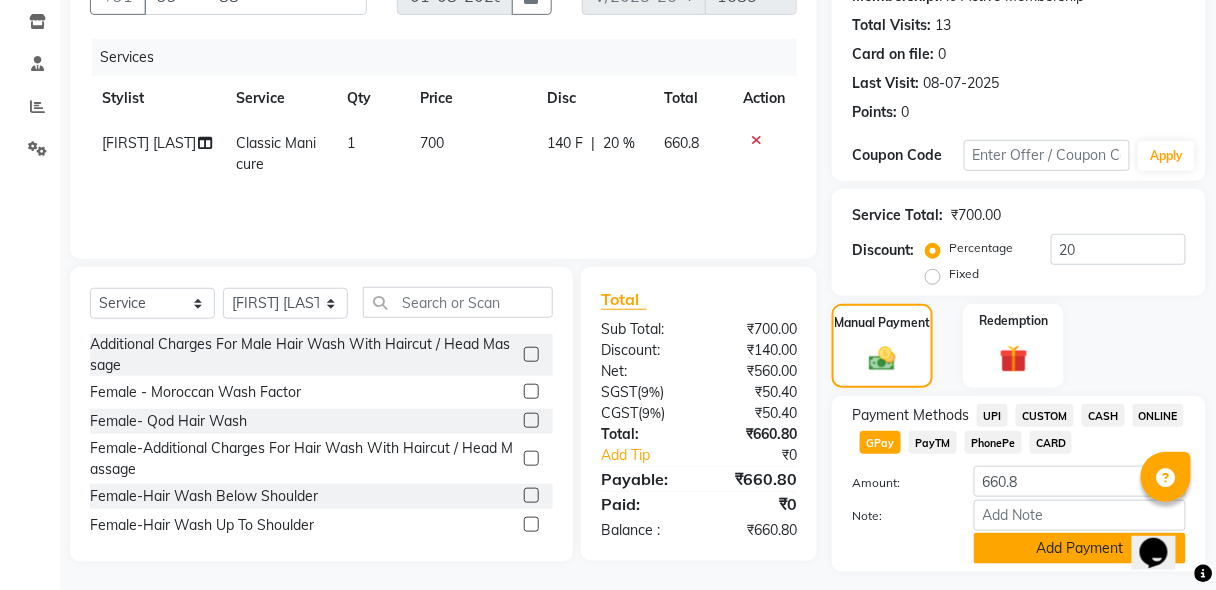 click on "Add Payment" 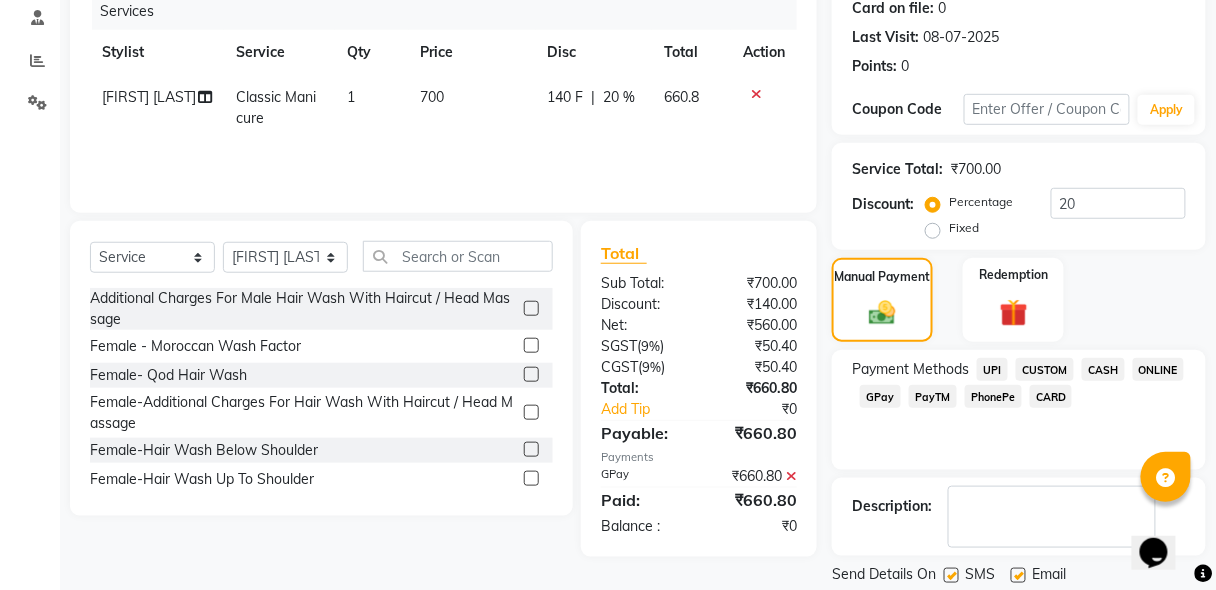 scroll, scrollTop: 317, scrollLeft: 0, axis: vertical 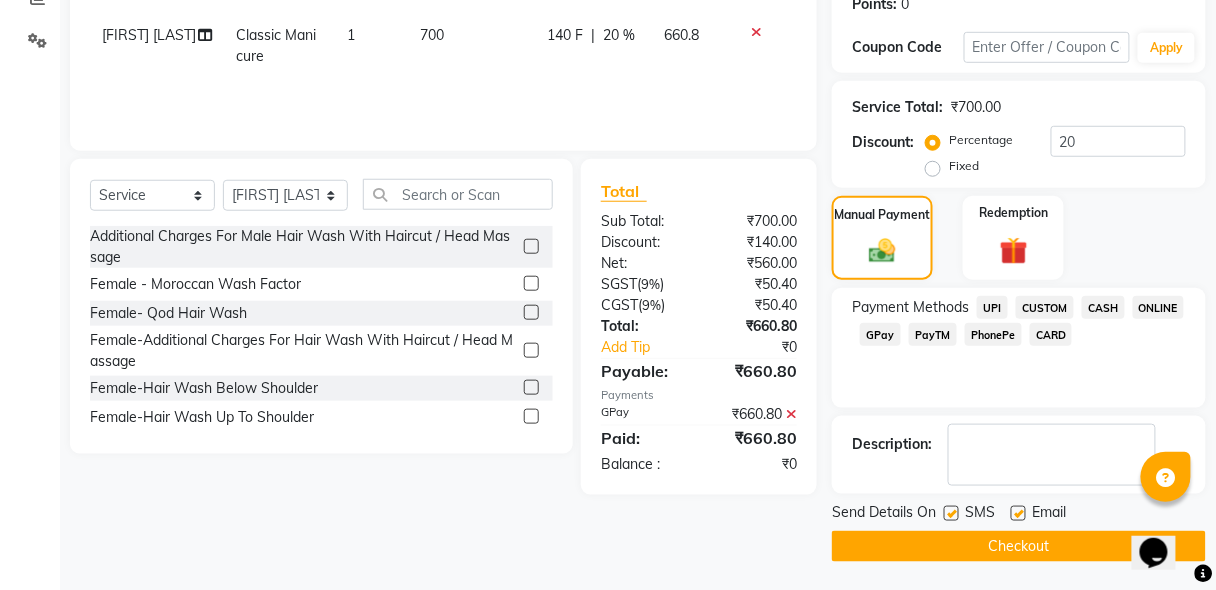 click 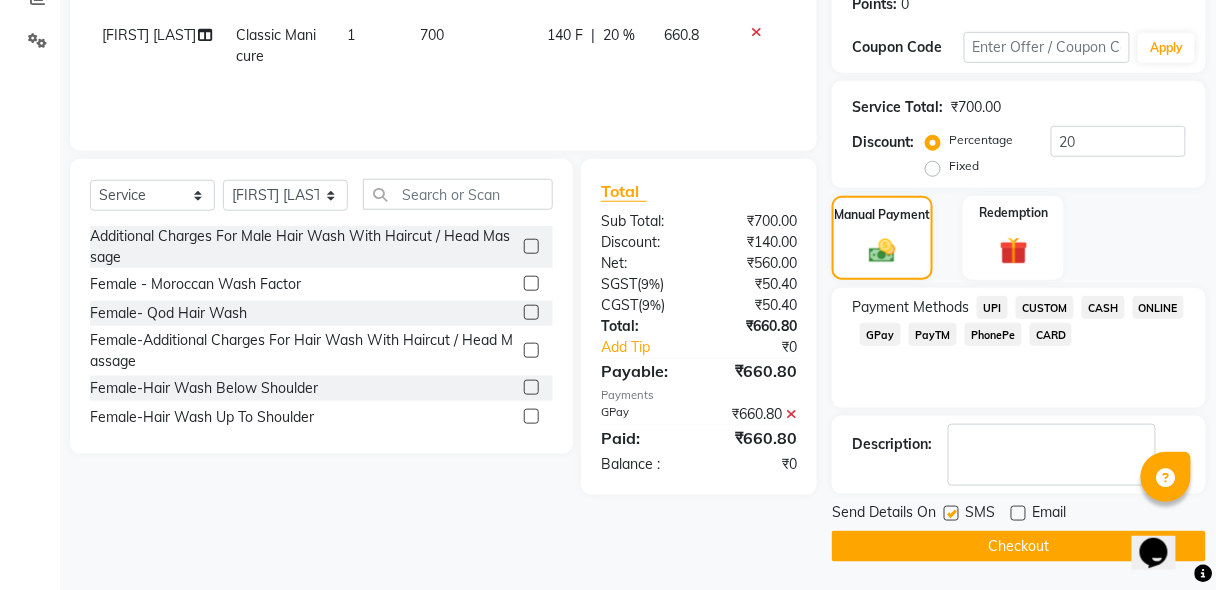 click 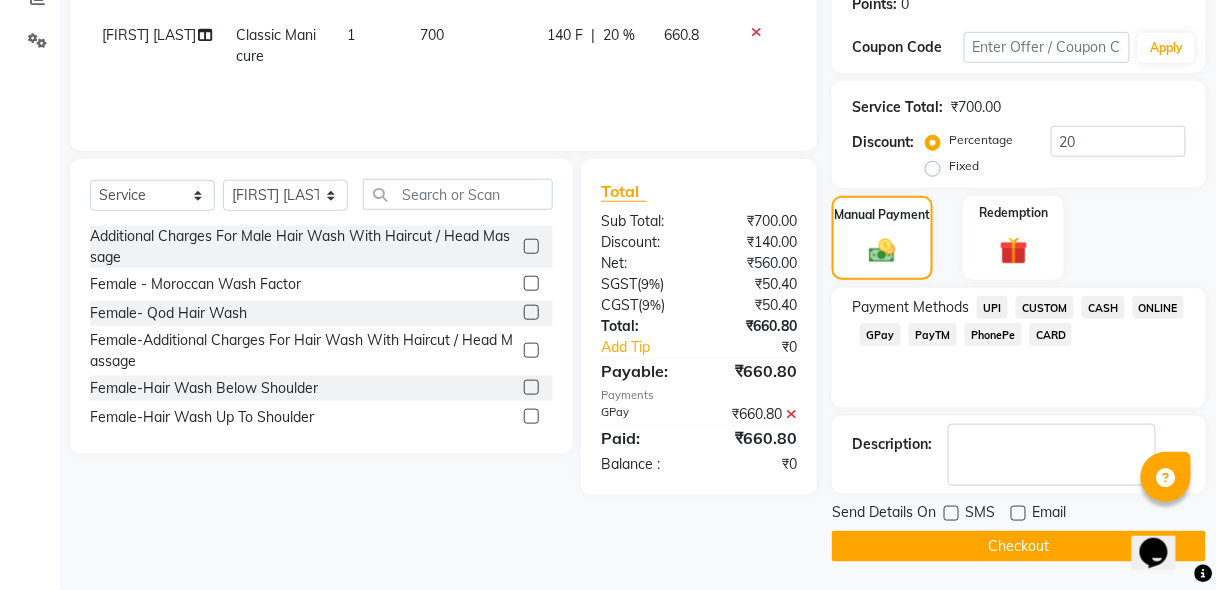 click on "Checkout" 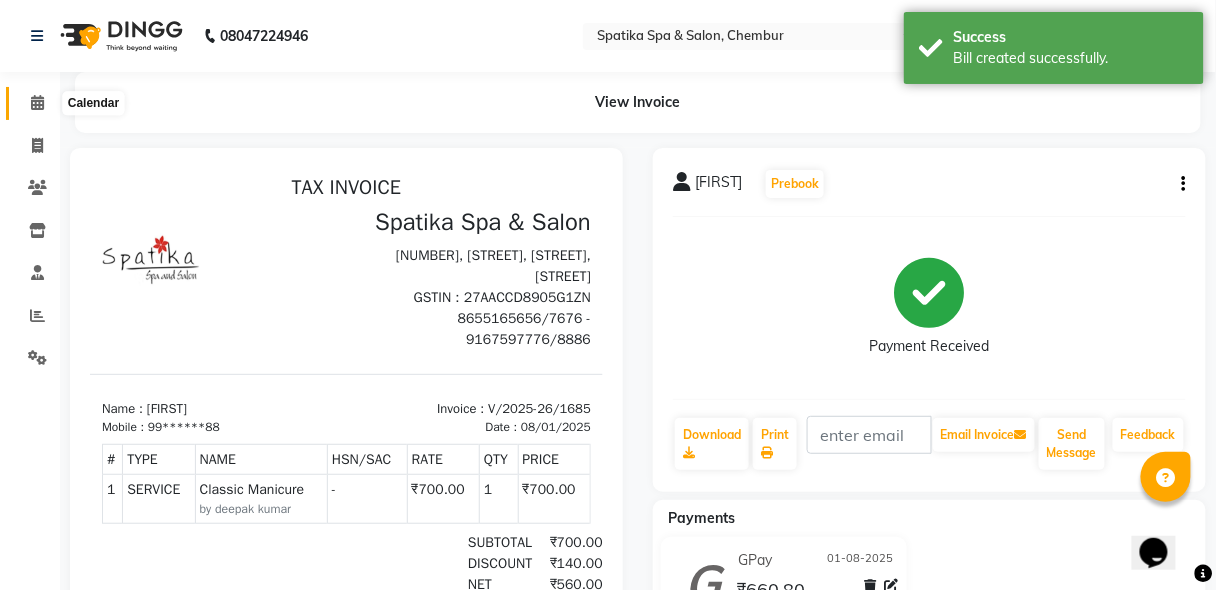 click 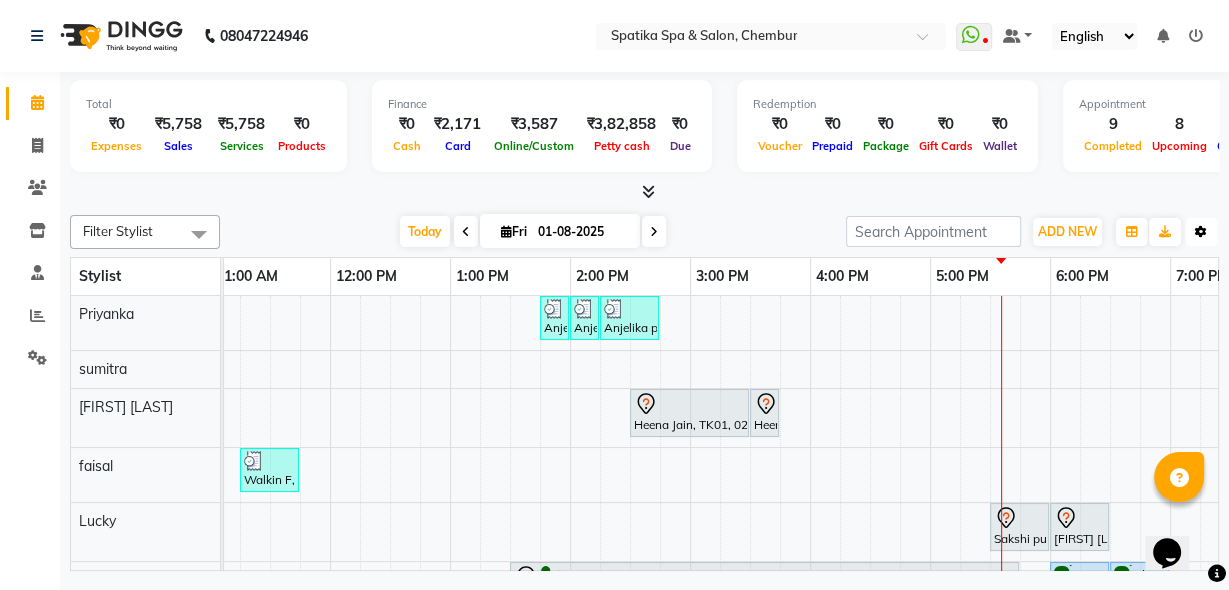 click at bounding box center (1201, 232) 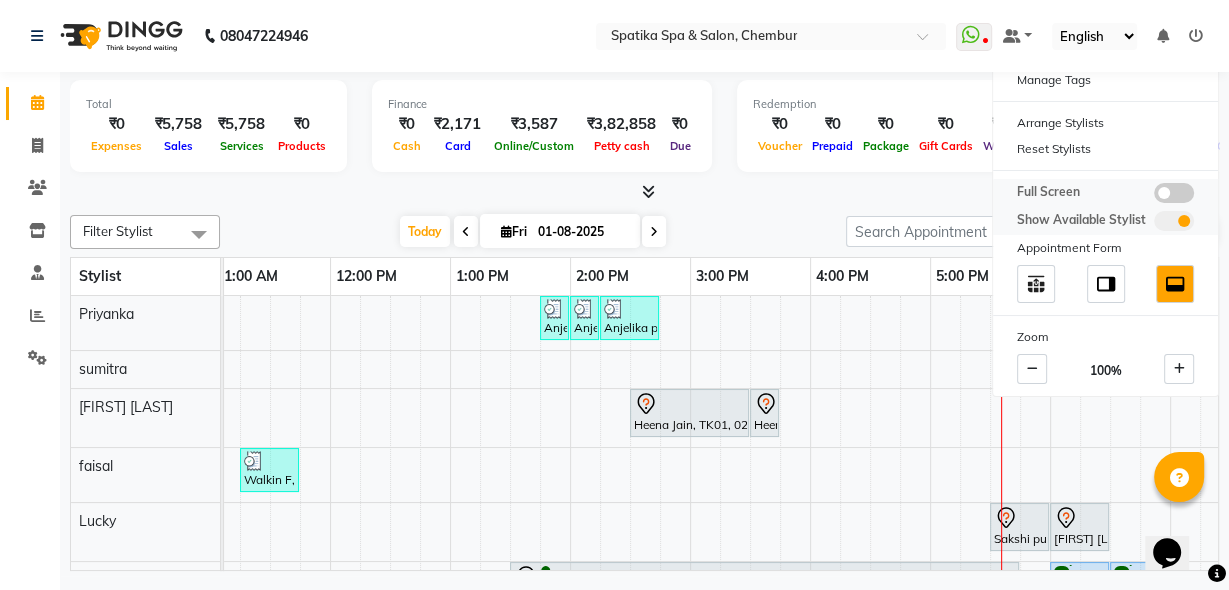 click at bounding box center [1174, 193] 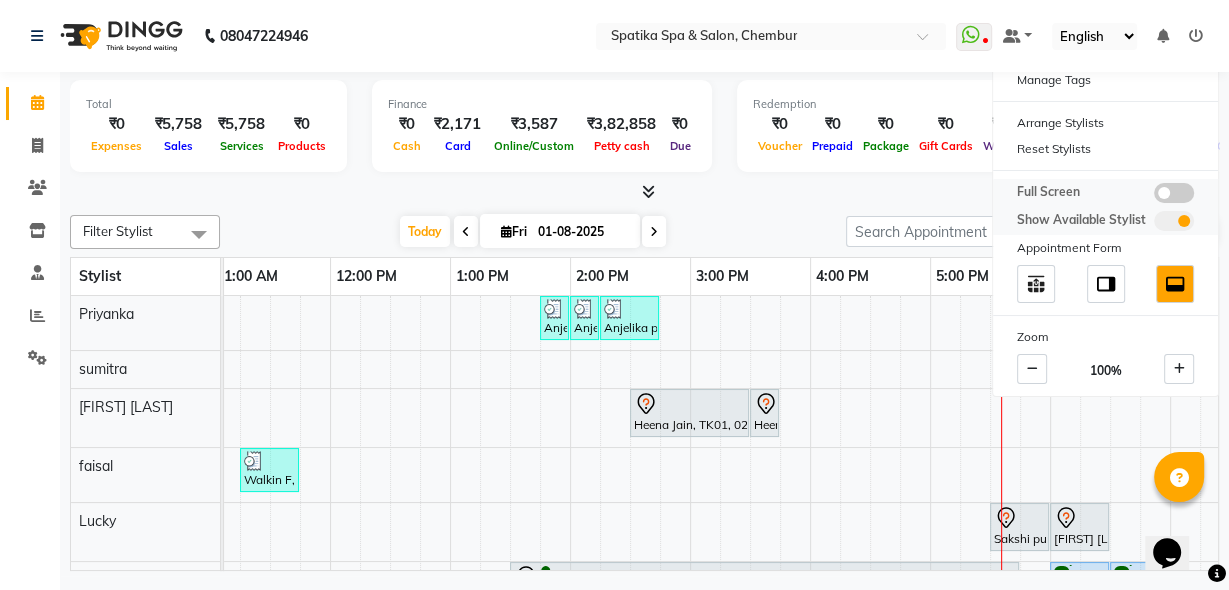 click at bounding box center (1154, 196) 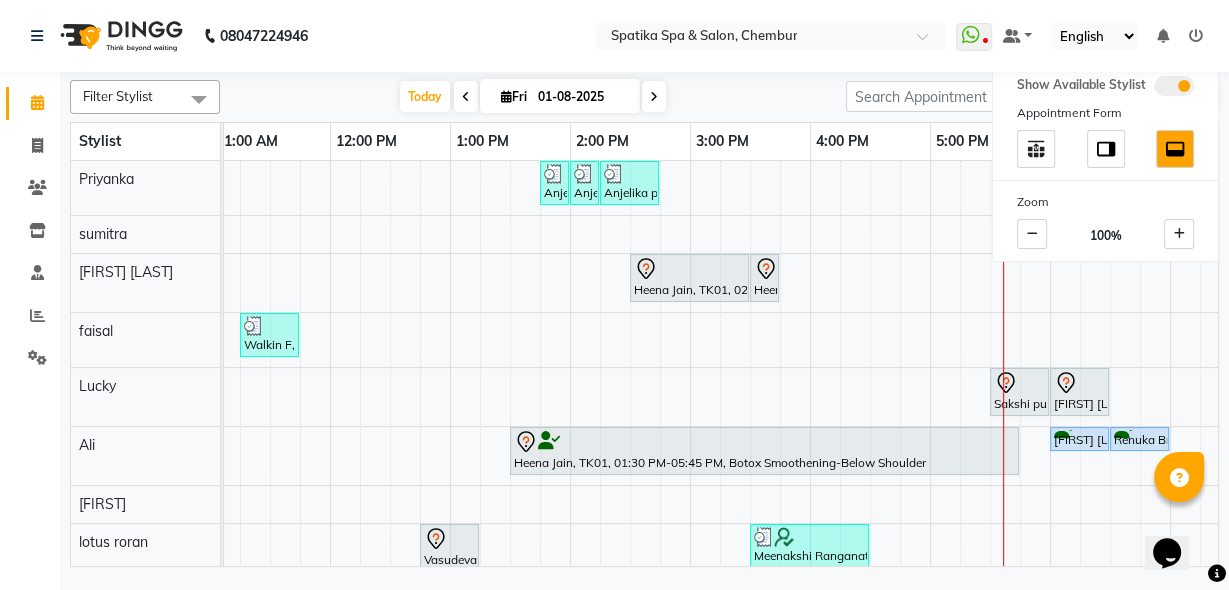 click at bounding box center [764, 442] 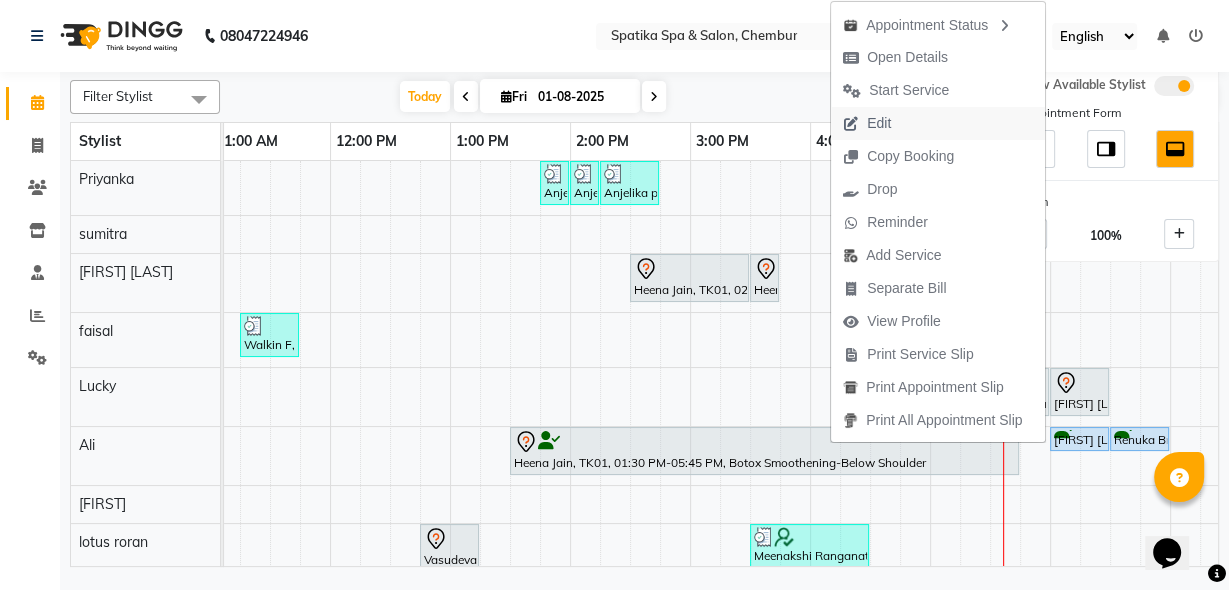 click on "Edit" at bounding box center [879, 123] 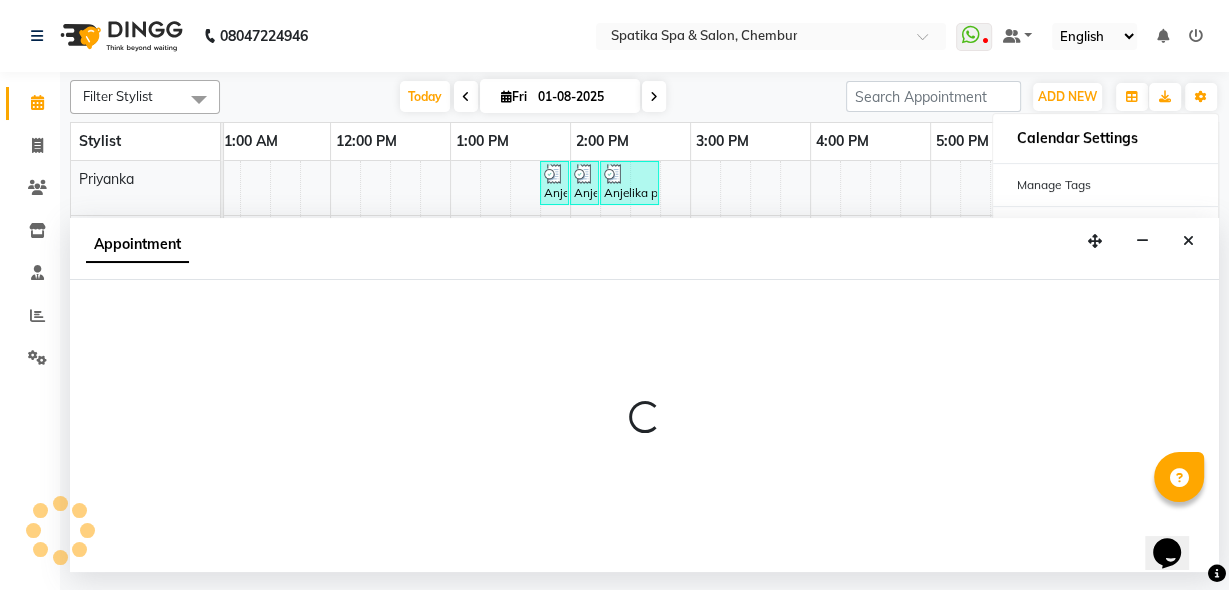 select on "tentative" 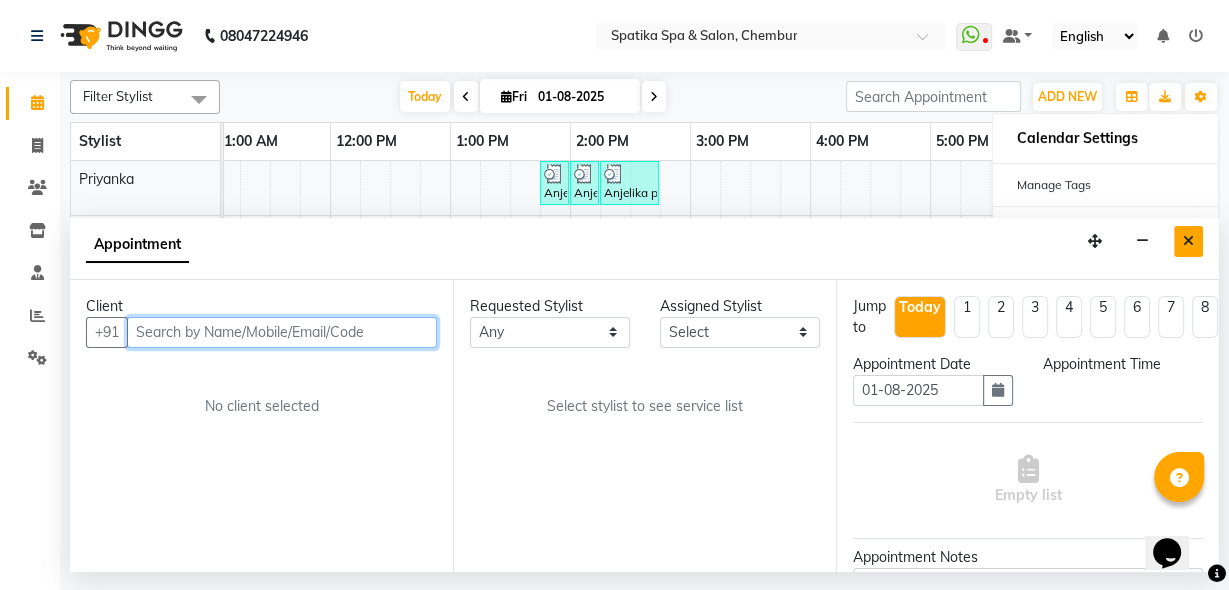 select on "82021" 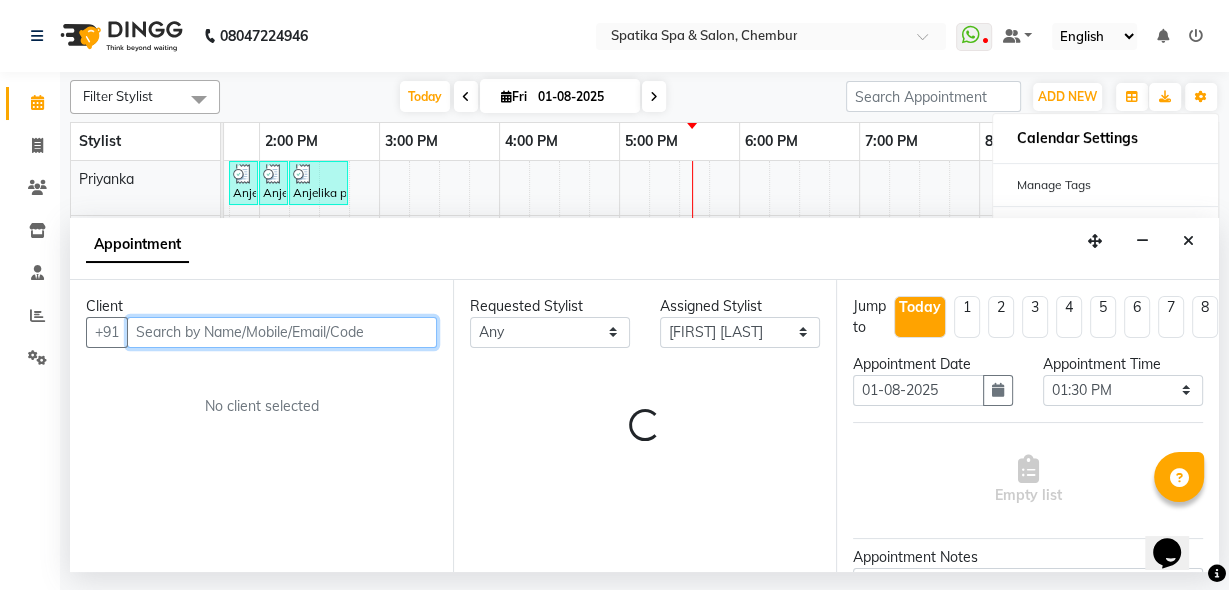 select on "690" 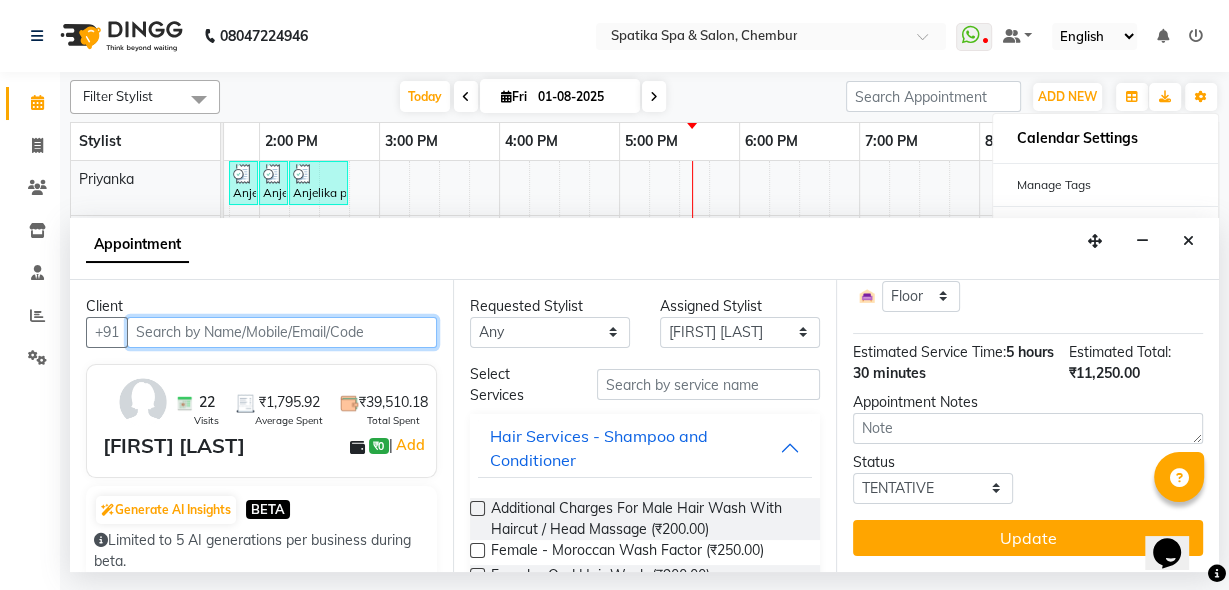 scroll, scrollTop: 510, scrollLeft: 0, axis: vertical 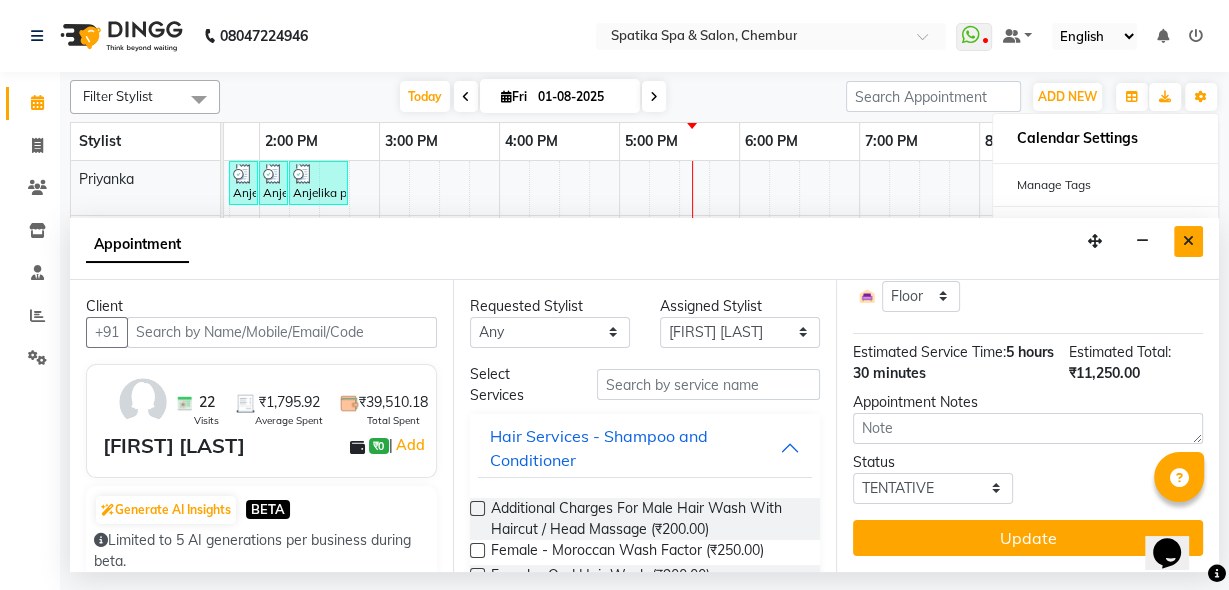 click at bounding box center (1188, 241) 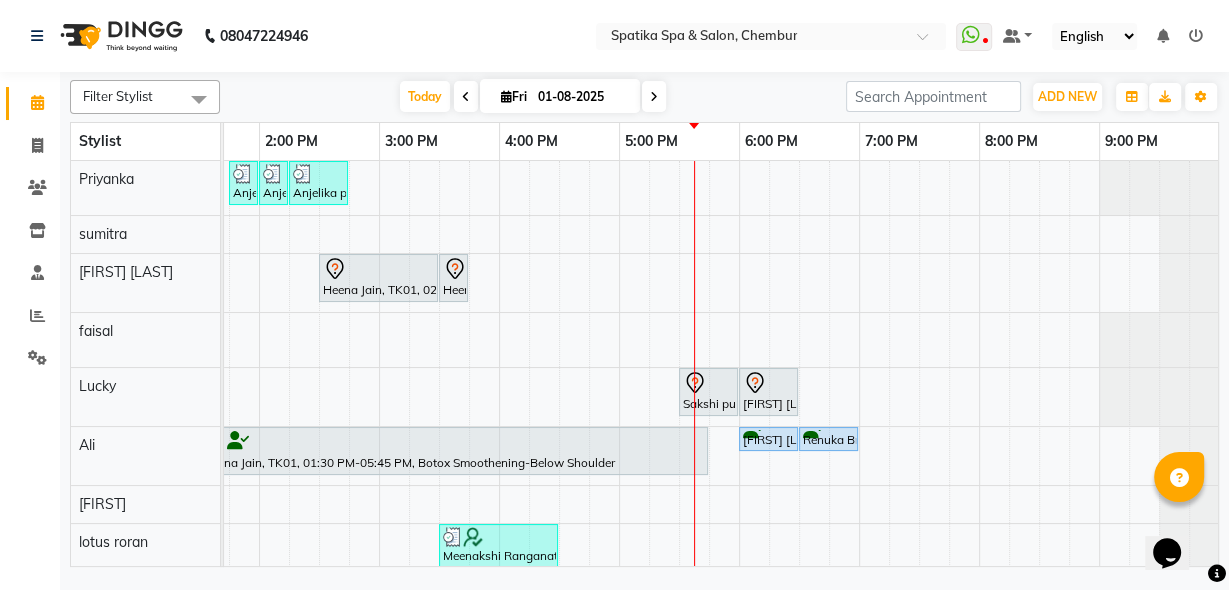 click on "Fri" at bounding box center (514, 96) 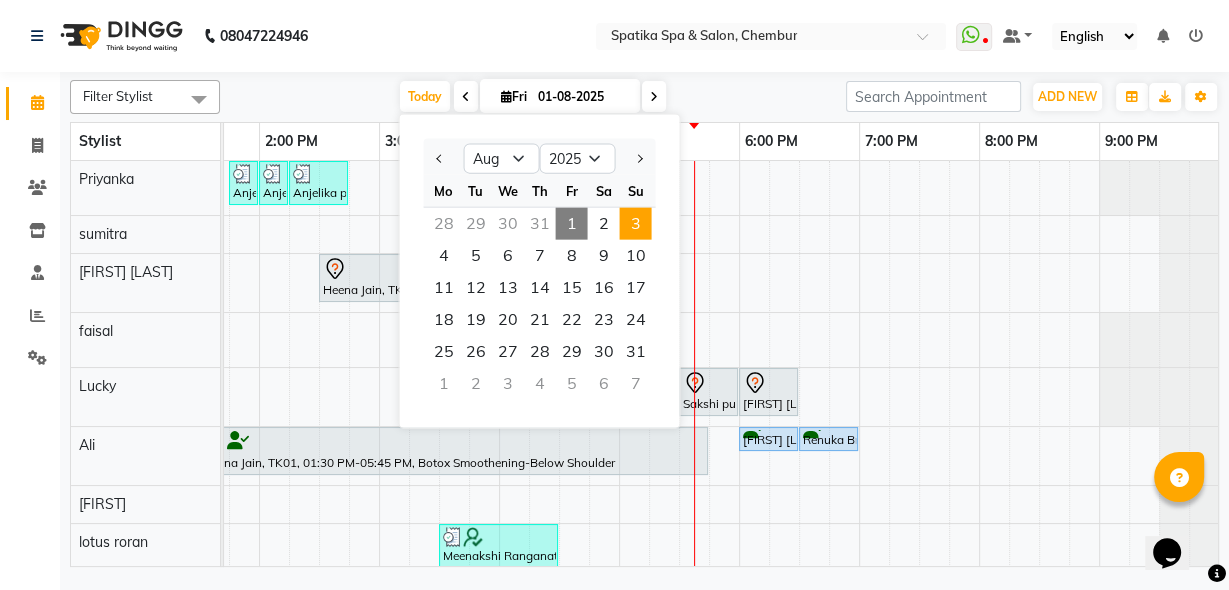 click on "3" at bounding box center [635, 224] 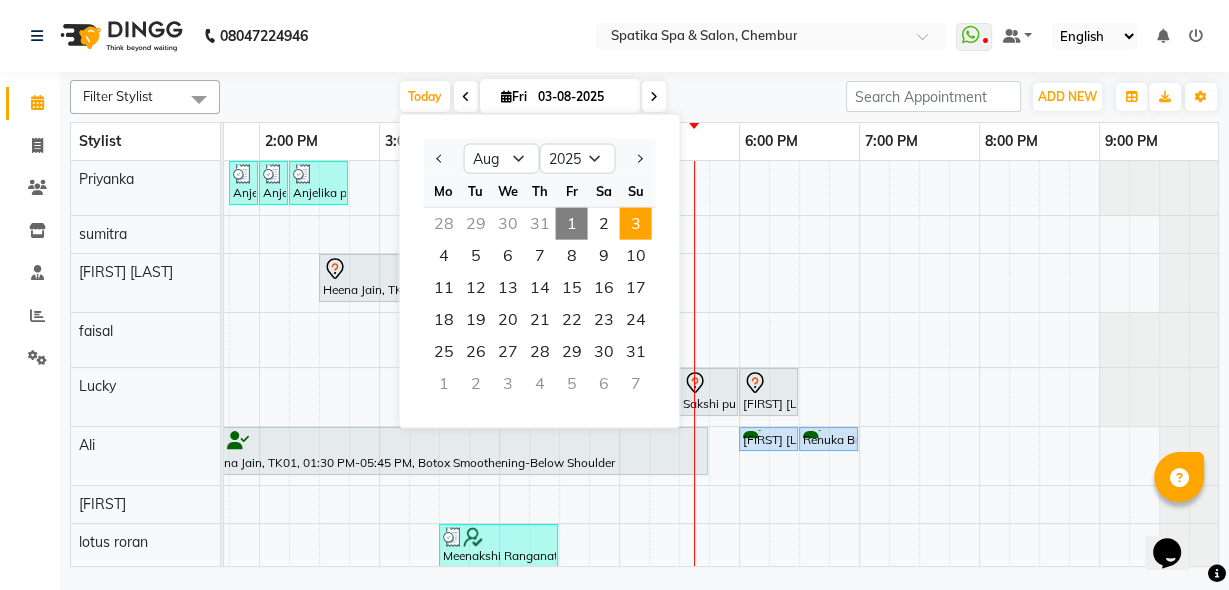 scroll, scrollTop: 0, scrollLeft: 0, axis: both 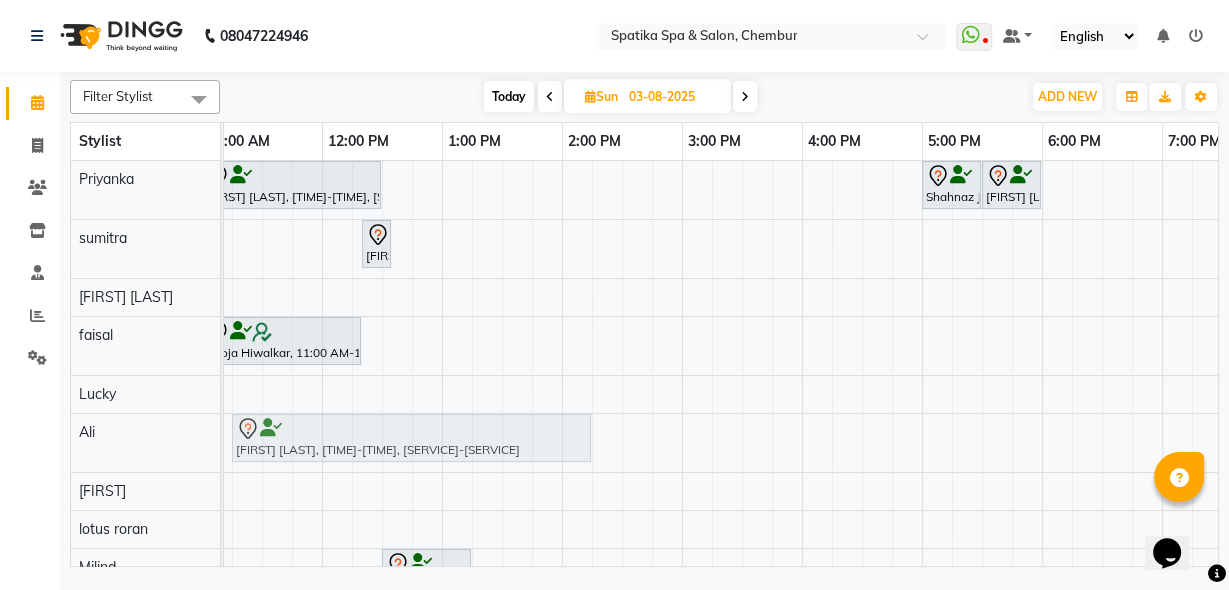 drag, startPoint x: 542, startPoint y: 432, endPoint x: 281, endPoint y: 441, distance: 261.15512 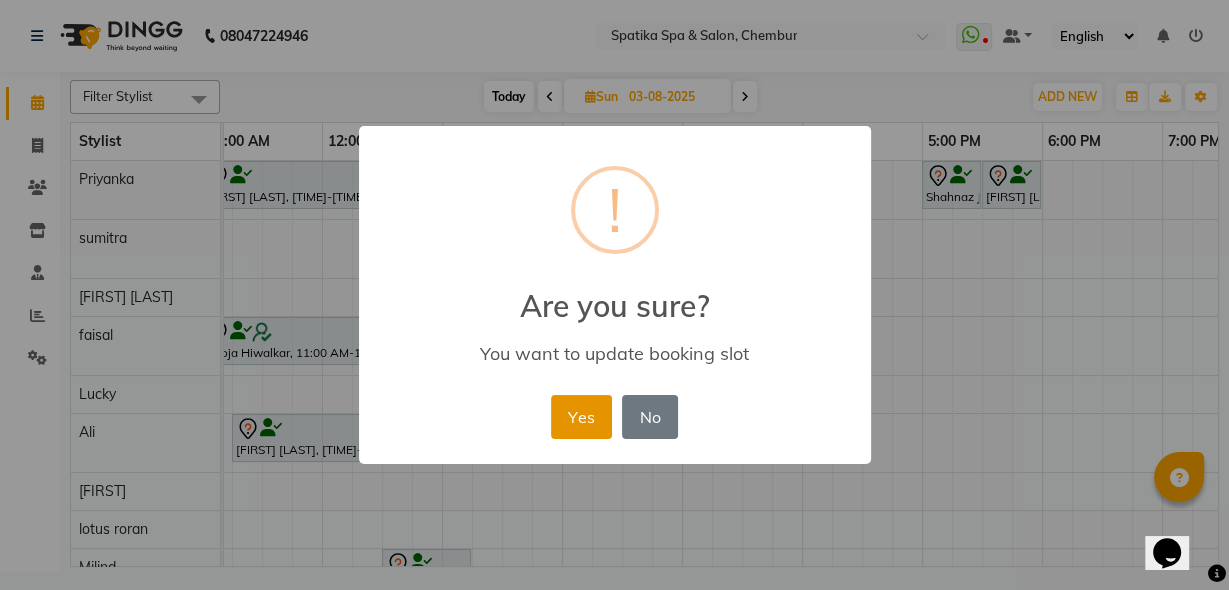 click on "Yes" at bounding box center (581, 417) 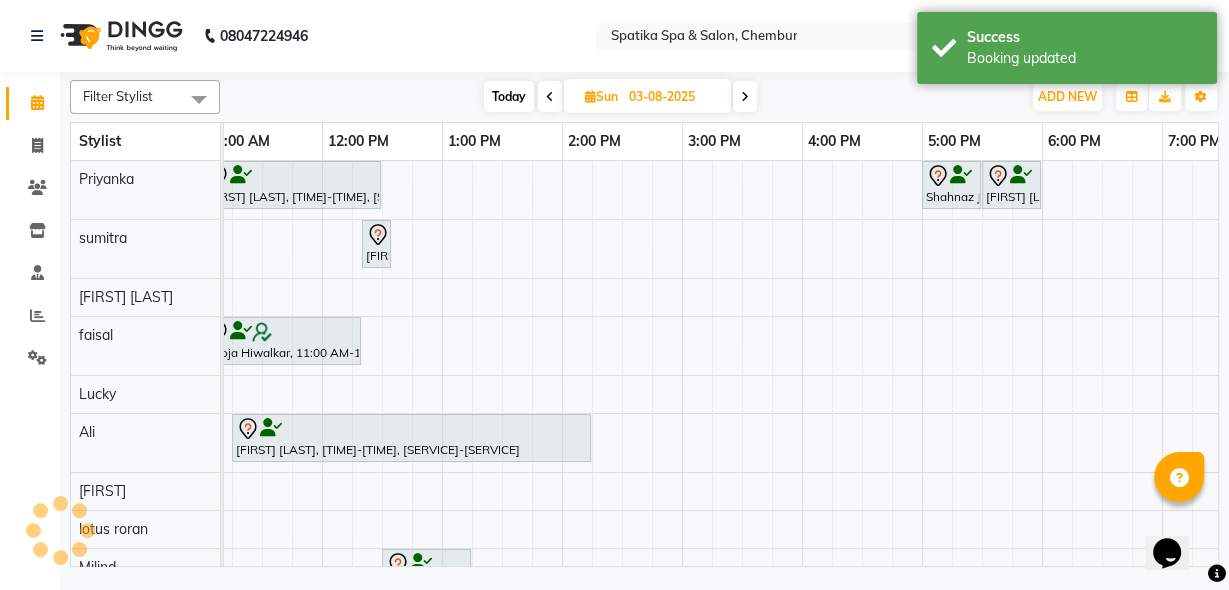 scroll, scrollTop: 0, scrollLeft: 81, axis: horizontal 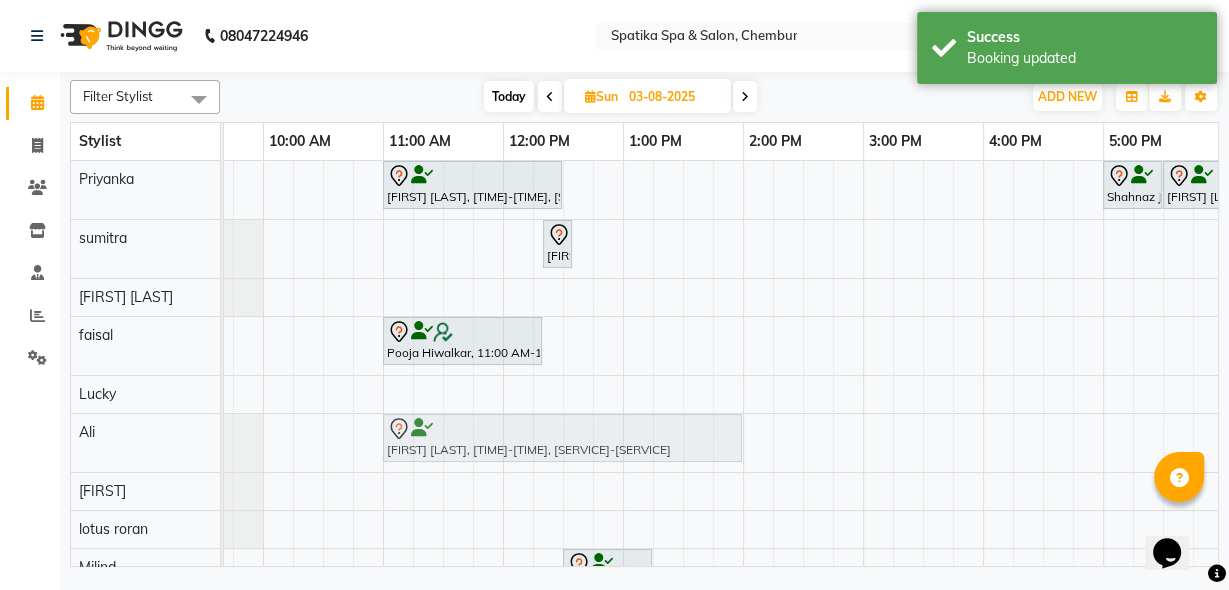 drag, startPoint x: 593, startPoint y: 437, endPoint x: 577, endPoint y: 427, distance: 18.867962 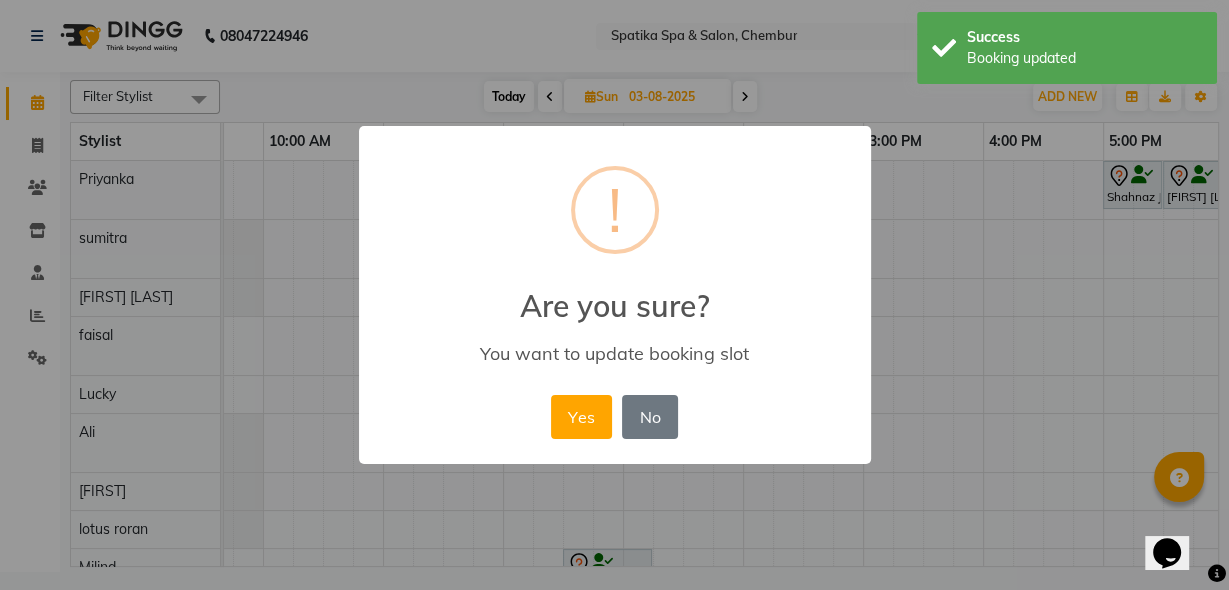 click on "Yes" at bounding box center [581, 417] 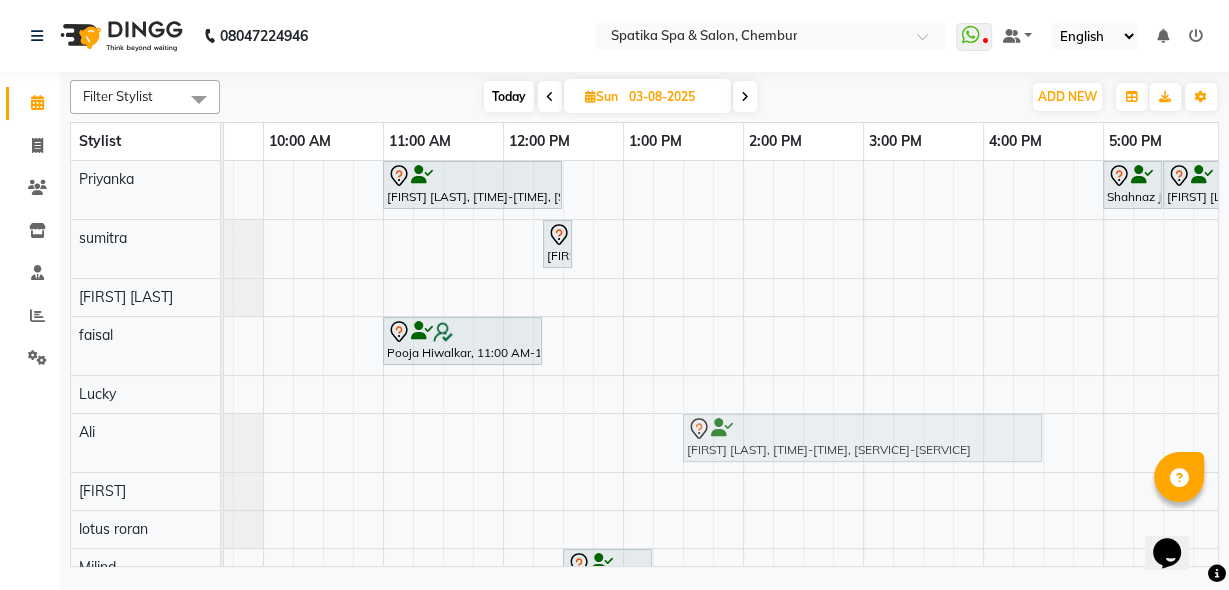 drag, startPoint x: 544, startPoint y: 433, endPoint x: 848, endPoint y: 410, distance: 304.86884 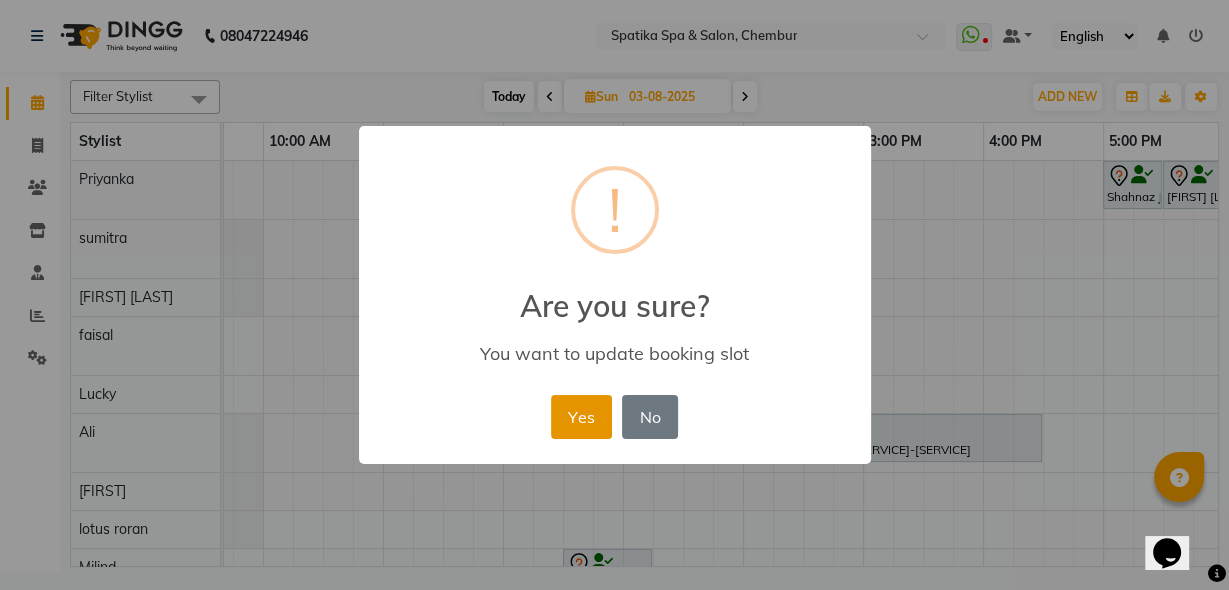 click on "Yes" at bounding box center [581, 417] 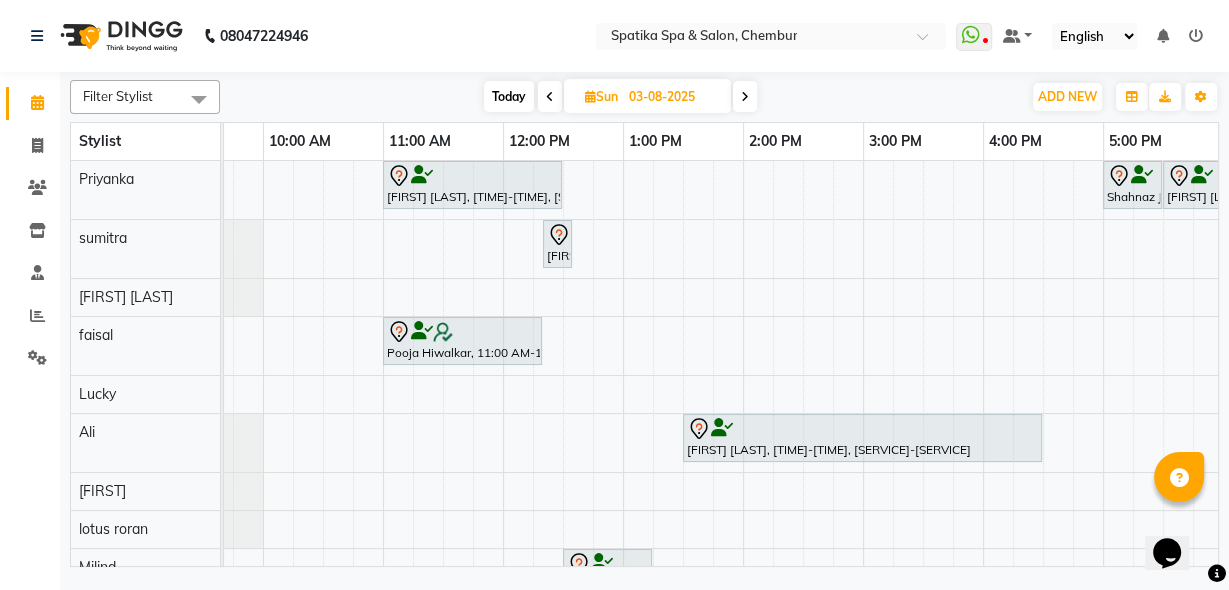 click on "Today" at bounding box center [509, 96] 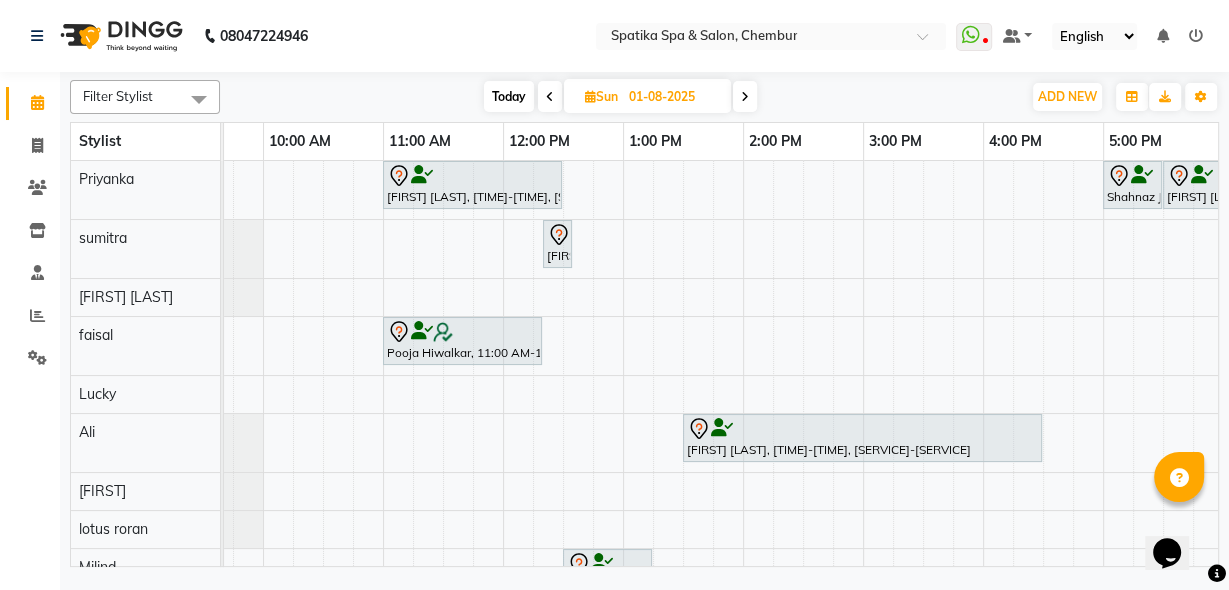 scroll, scrollTop: 0, scrollLeft: 0, axis: both 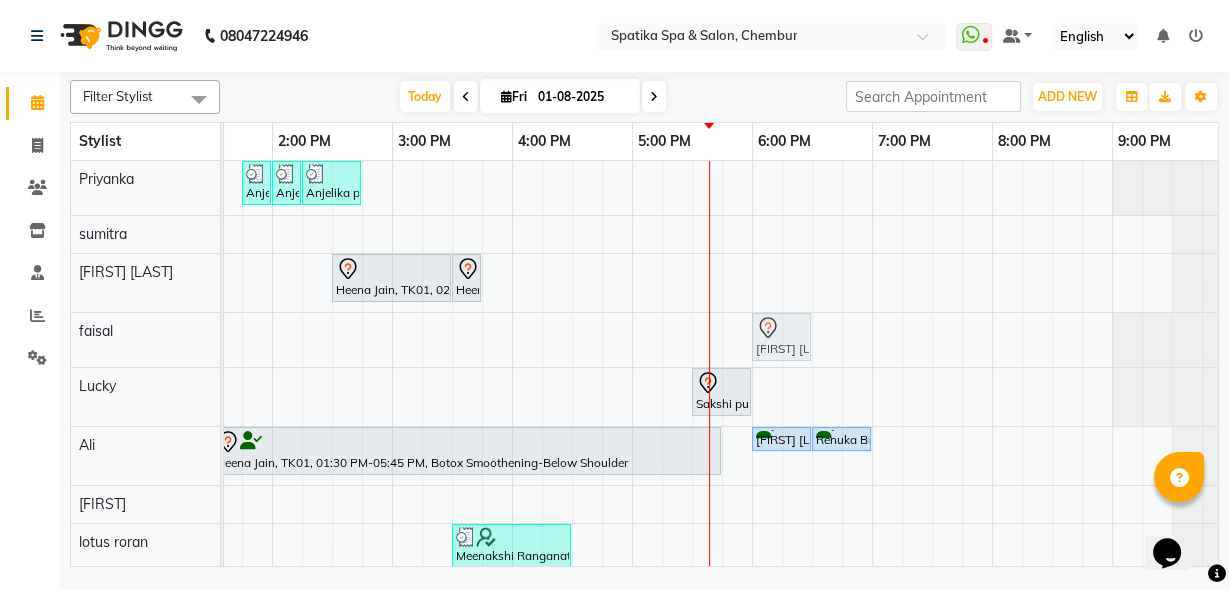 drag, startPoint x: 773, startPoint y: 401, endPoint x: 772, endPoint y: 356, distance: 45.01111 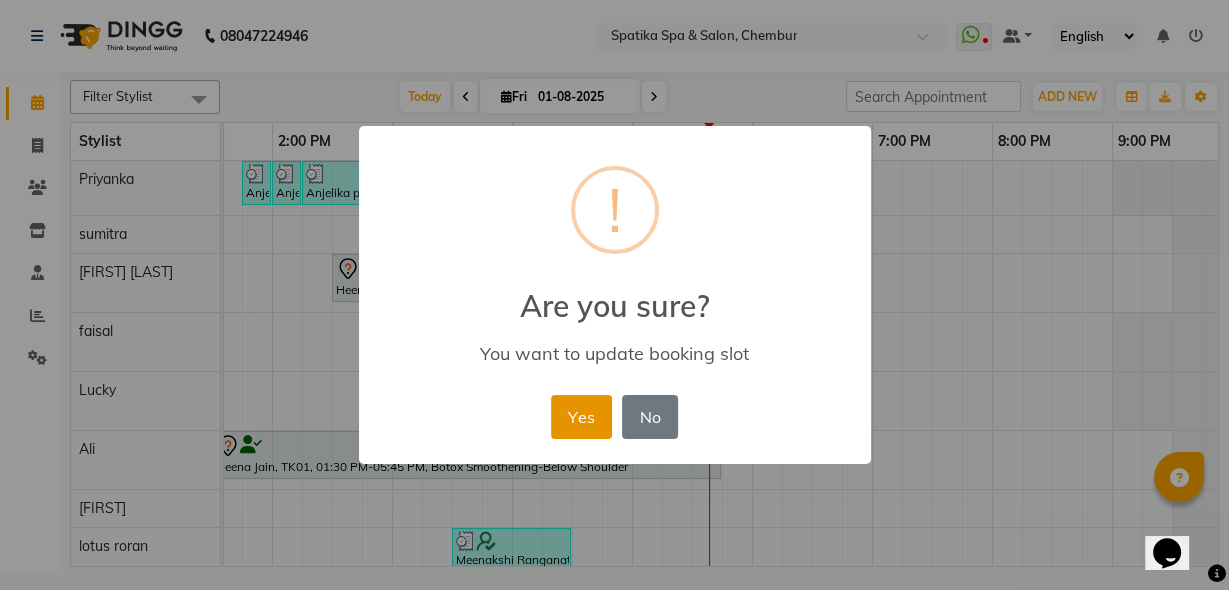 click on "Yes" at bounding box center (581, 417) 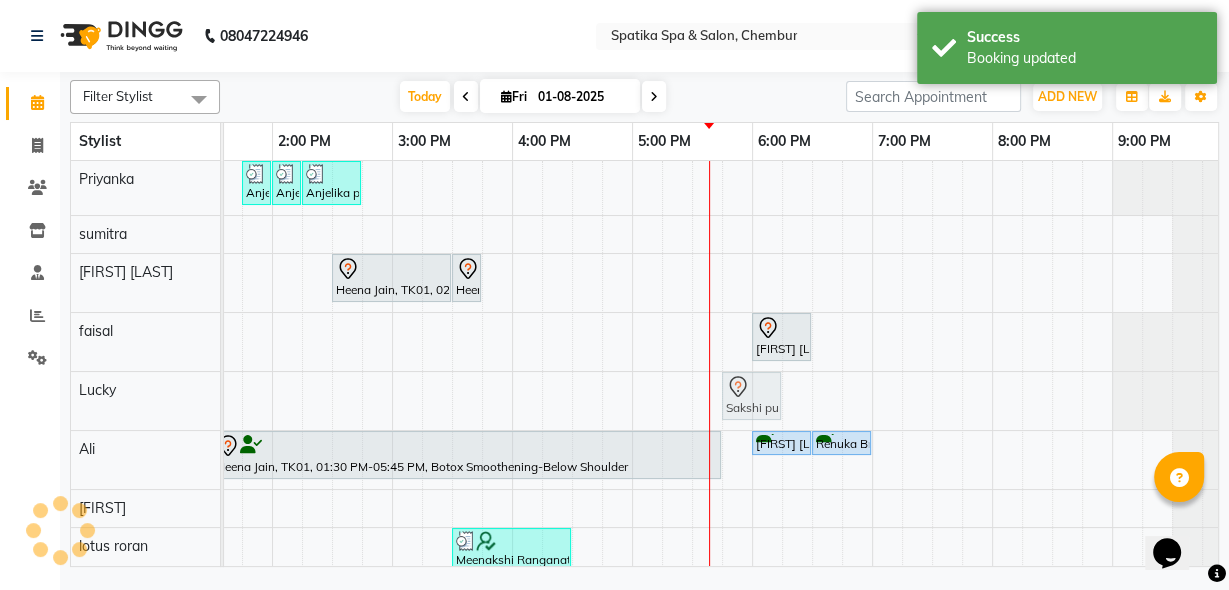 click on "Sakshi puri, TK08, 05:30 PM-06:00 PM, Female-Hair Wash Below Shoulder             Sakshi puri, TK08, 05:30 PM-06:00 PM, Female-Hair Wash Below Shoulder" at bounding box center (-328, 401) 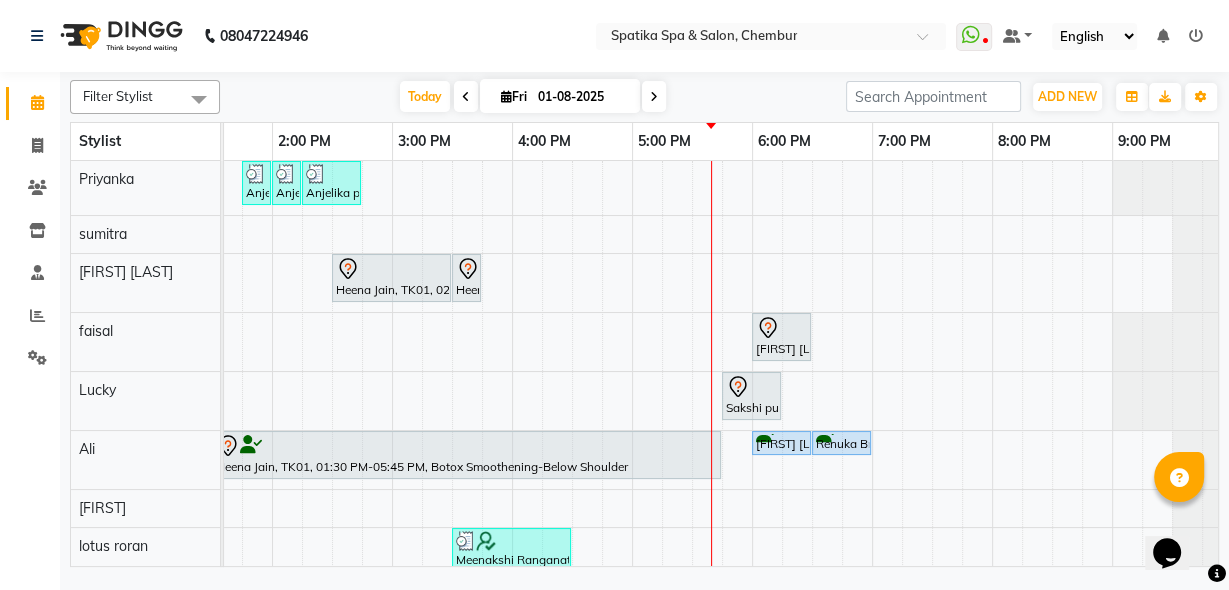 scroll, scrollTop: 0, scrollLeft: 499, axis: horizontal 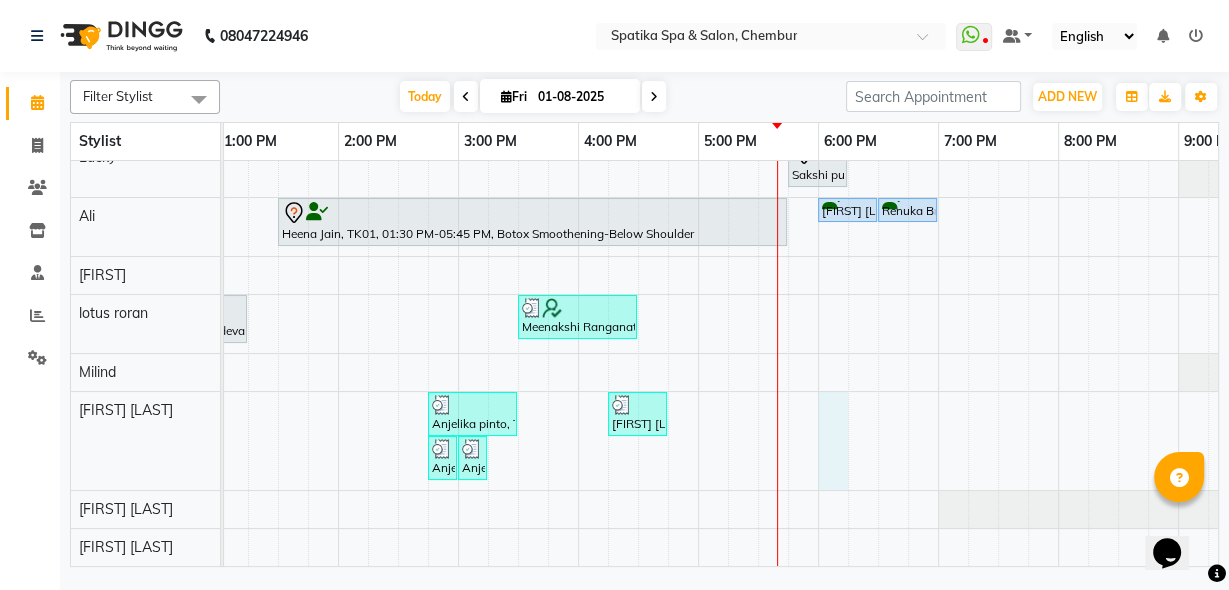 click on "Anjelika pinto, TK12, 01:45 PM-02:00 PM, Opi Nail Polish     Anjelika pinto, TK12, 02:00 PM-02:15 PM, Cut And File     Anjelika pinto, TK12, 02:15 PM-02:45 PM, Premium Wax-Full Arms             Heena Jain, TK01, 02:30 PM-03:30 PM, Spa Pedicure             Heena Jain, TK01, 03:30 PM-03:45 PM, Classic Nail Polish     Walkin F, TK07, 11:15 AM-11:45 AM, Female-Hair Wash Below Shoulder             Pooja Jitendra, TK10, 06:00 PM-06:30 PM, Female-Hair Wash Below Shoulder             Sakshi puri, TK08, 05:30 PM-06:00 PM, Female-Hair Wash Below Shoulder             Heena Jain, TK01, 01:30 PM-05:45 PM, Botox Smoothening-Below Shoulder     Renuka Bradu, TK03, 06:00 PM-06:30 PM, Female-Blow Dry-Hair Below Shoulder     Renuka Bradu, TK03, 06:30 PM-07:00 PM, Female-Hair Trim    Payal Dhanke, TK11, 09:00 AM-09:15 AM, Additional Charges For Male Hair Wash With Haircut / Head Massage             Vasudevan, TK04, 12:45 PM-01:15 PM, Spatika Touch 30 min (Back And Shoulder Massage)" at bounding box center [518, 247] 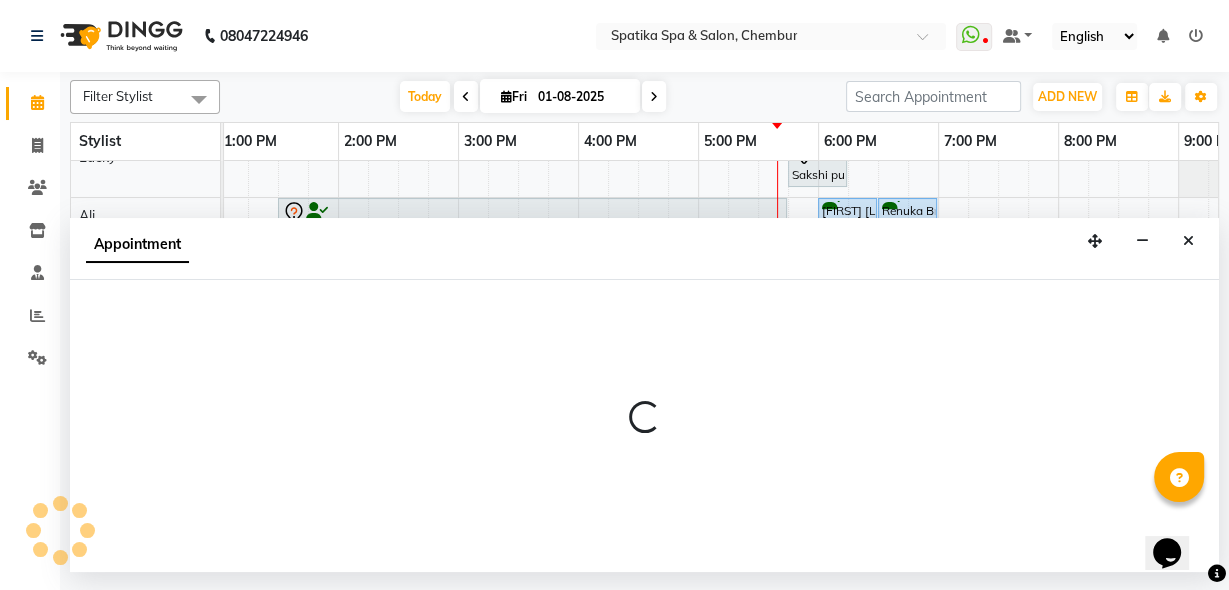 select on "68899" 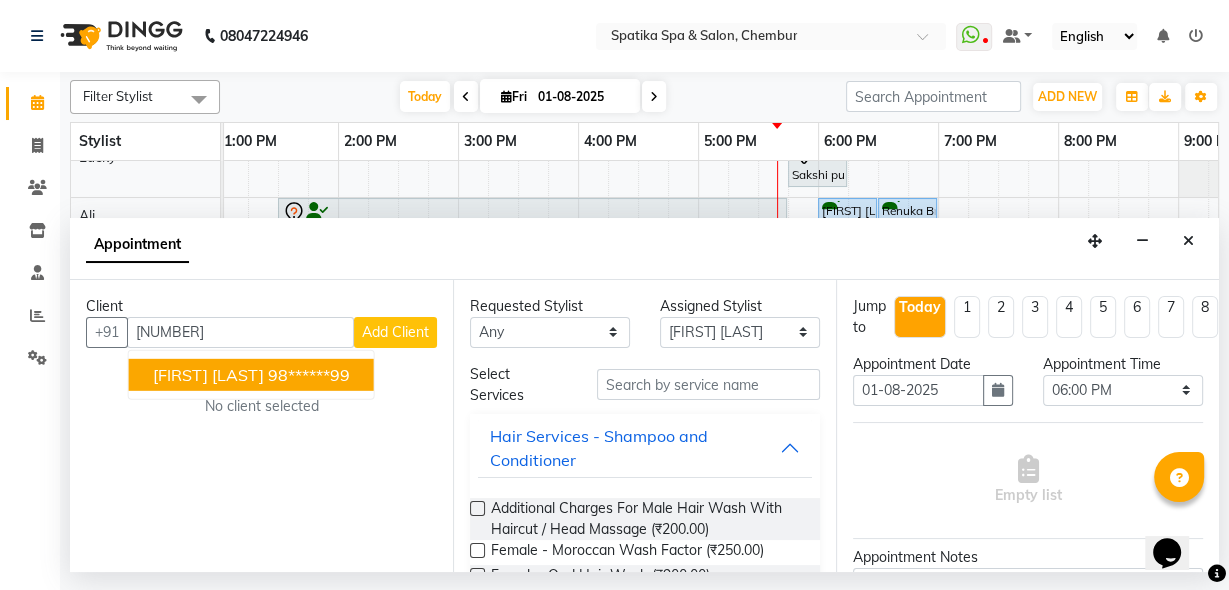 click on "Kirti Jain" at bounding box center (208, 374) 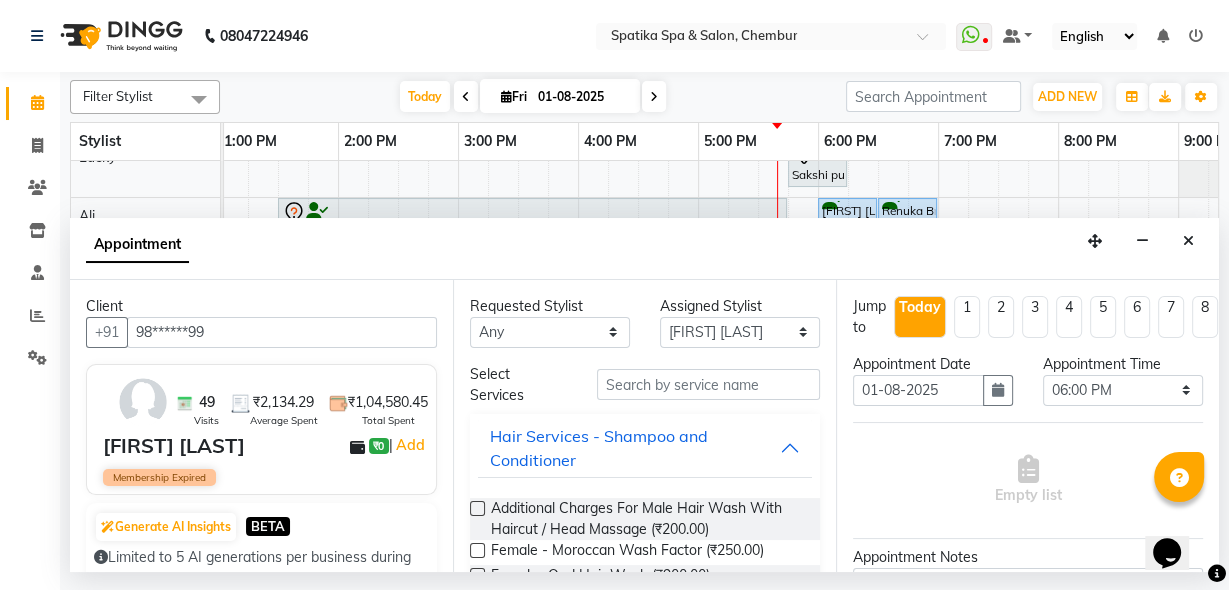 type on "98******99" 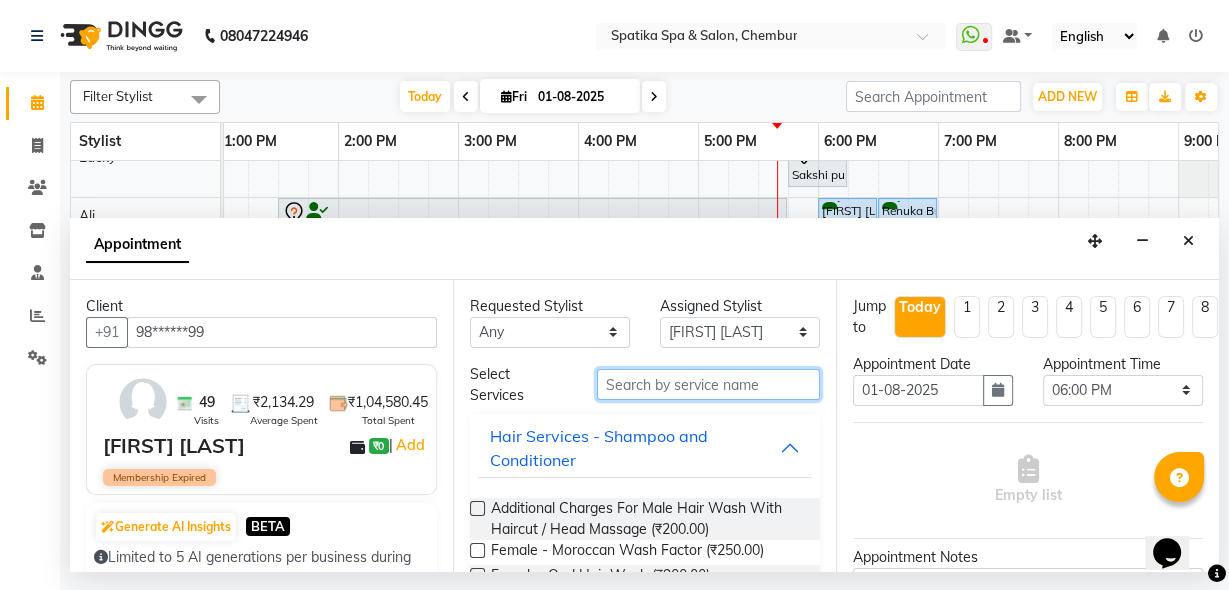drag, startPoint x: 637, startPoint y: 368, endPoint x: 624, endPoint y: 398, distance: 32.695564 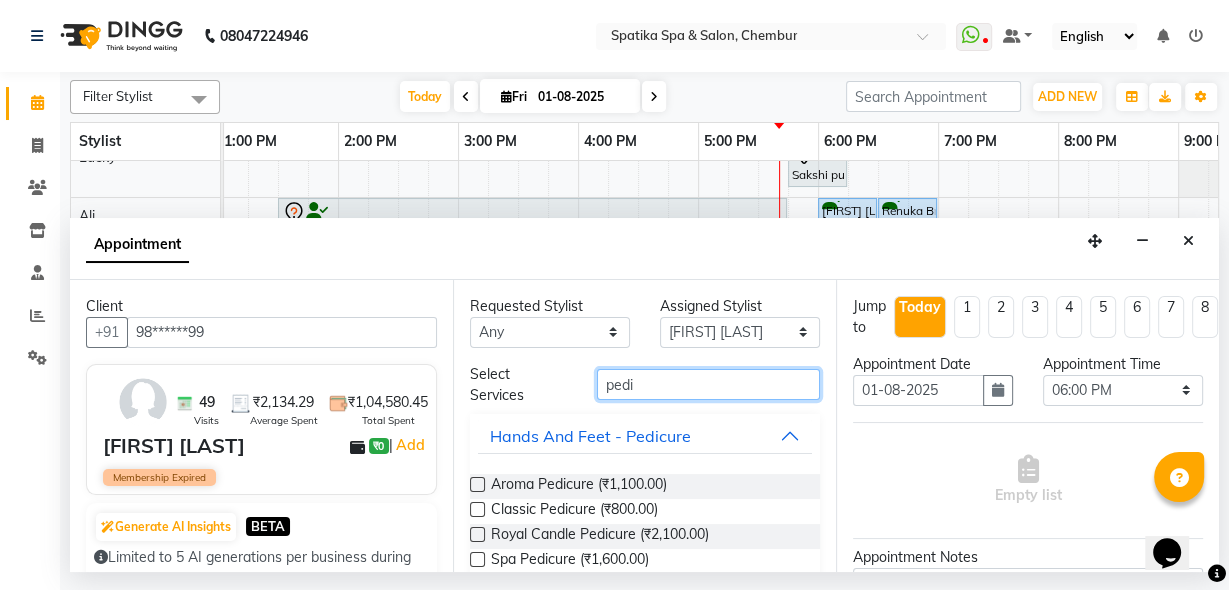 type on "pedi" 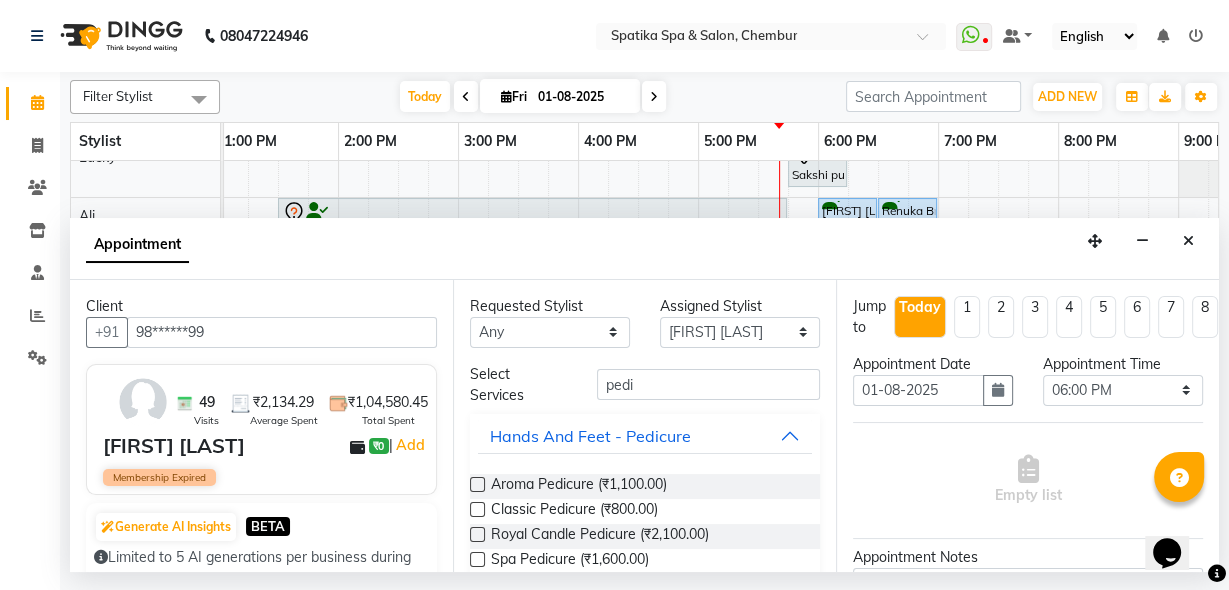 click at bounding box center [476, 513] 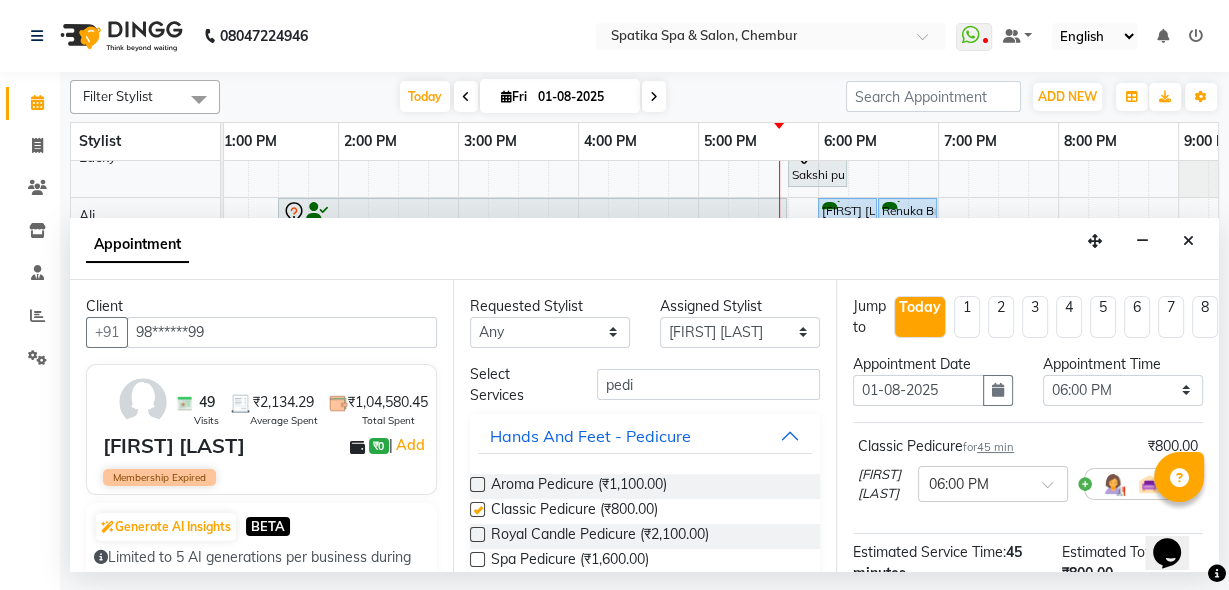 checkbox on "false" 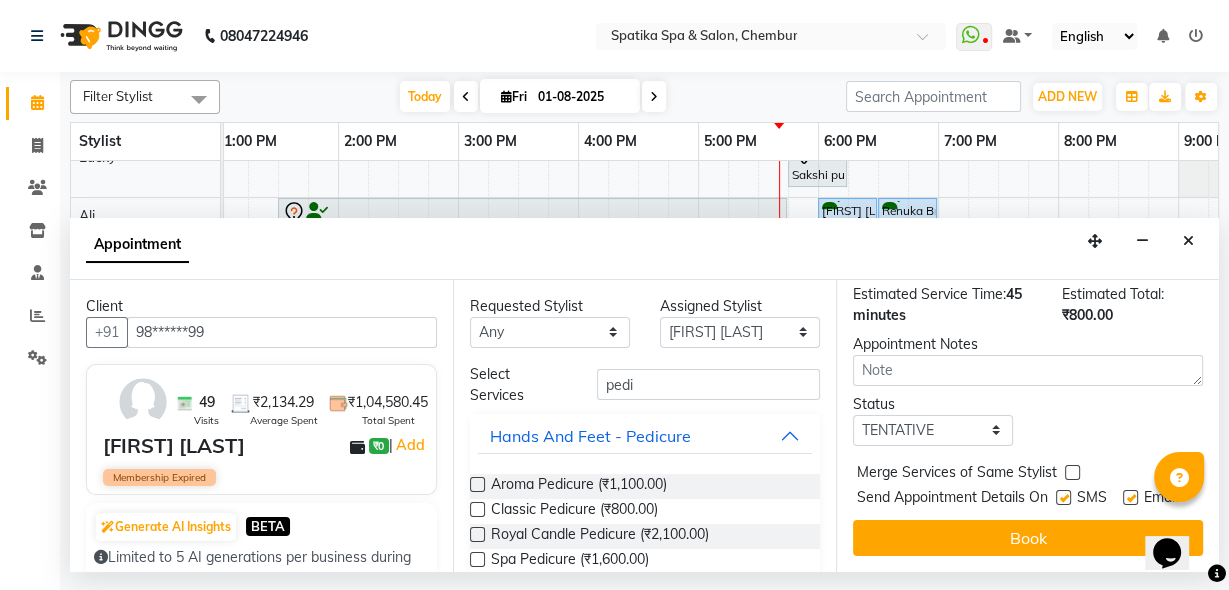 scroll, scrollTop: 286, scrollLeft: 0, axis: vertical 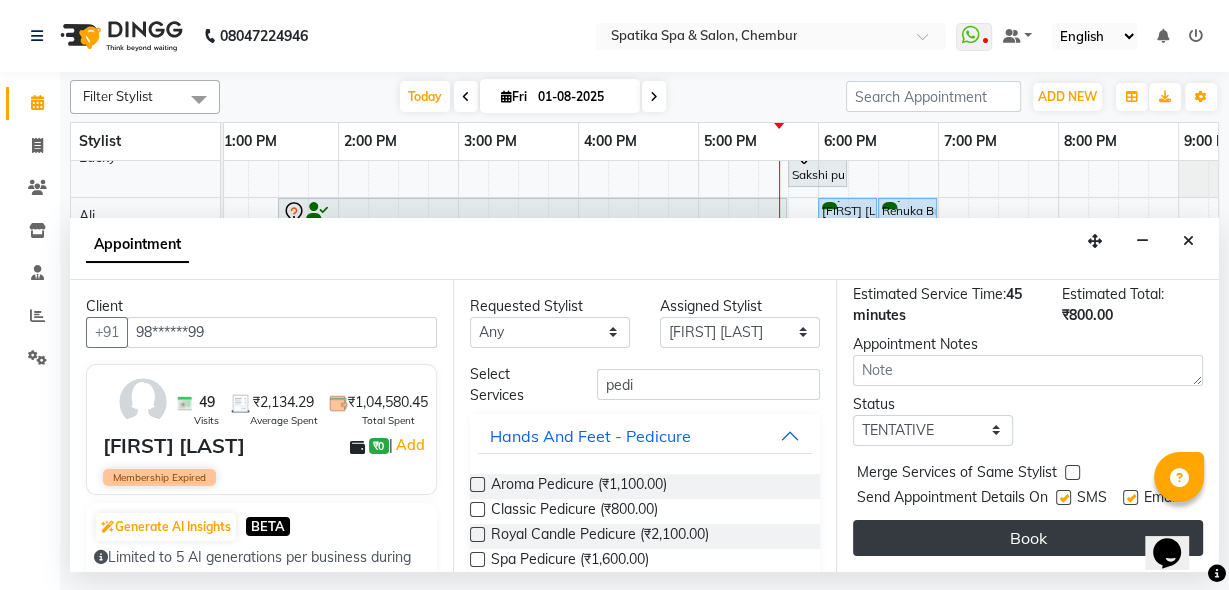 click on "Book" at bounding box center (1028, 538) 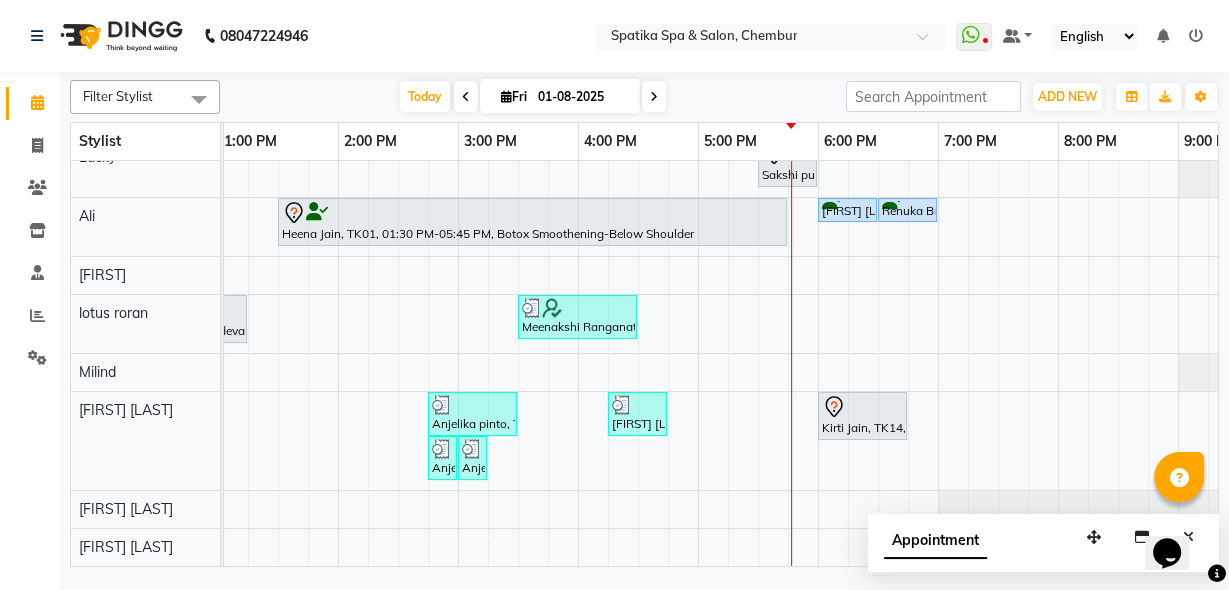 scroll, scrollTop: 240, scrollLeft: 222, axis: both 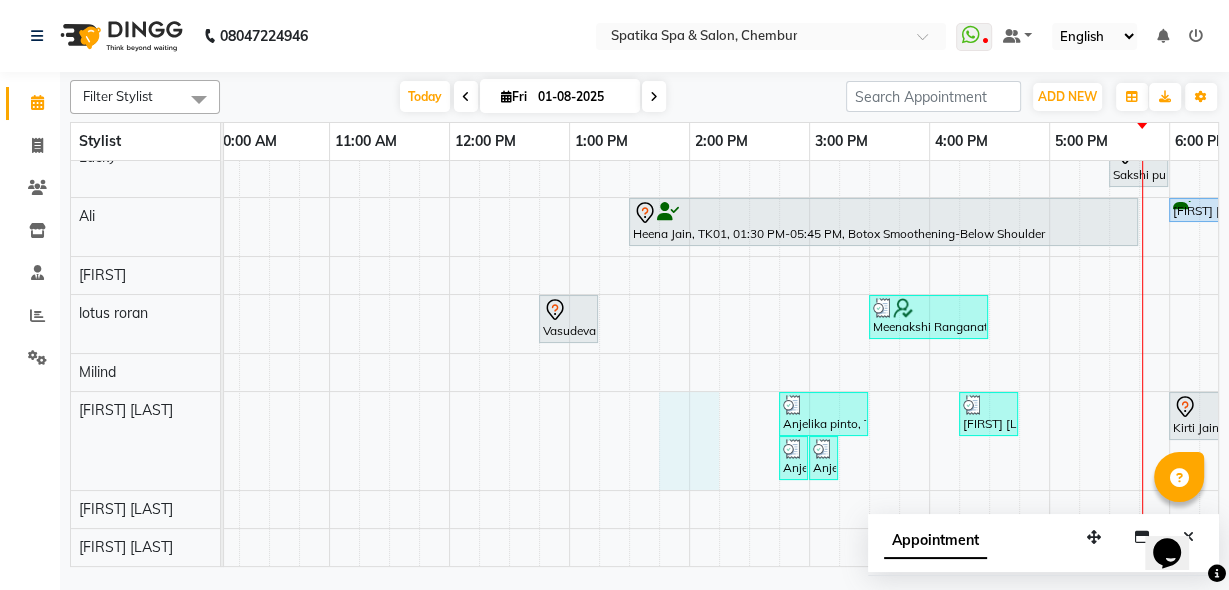 click on "Anjelika pinto, TK12, 01:45 PM-02:00 PM, Opi Nail Polish     Anjelika pinto, TK12, 02:00 PM-02:15 PM, Cut And File     Anjelika pinto, TK12, 02:15 PM-02:45 PM, Premium Wax-Full Arms             Heena Jain, TK01, 02:30 PM-03:30 PM, Spa Pedicure             Heena Jain, TK01, 03:30 PM-03:45 PM, Classic Nail Polish     Walkin F, TK07, 11:15 AM-11:45 AM, Female-Hair Wash Below Shoulder             Pooja Jitendra, TK10, 06:00 PM-06:30 PM, Female-Hair Wash Below Shoulder             Sakshi puri, TK08, 05:30 PM-06:00 PM, Female-Hair Wash Below Shoulder             Heena Jain, TK01, 01:30 PM-05:45 PM, Botox Smoothening-Below Shoulder     Renuka Bradu, TK03, 06:00 PM-06:30 PM, Female-Blow Dry-Hair Below Shoulder     Renuka Bradu, TK03, 06:30 PM-07:00 PM, Female-Hair Trim    Payal Dhanke, TK11, 09:00 AM-09:15 AM, Additional Charges For Male Hair Wash With Haircut / Head Massage             Vasudevan, TK04, 12:45 PM-01:15 PM, Spatika Touch 30 min (Back And Shoulder Massage)" at bounding box center [869, 247] 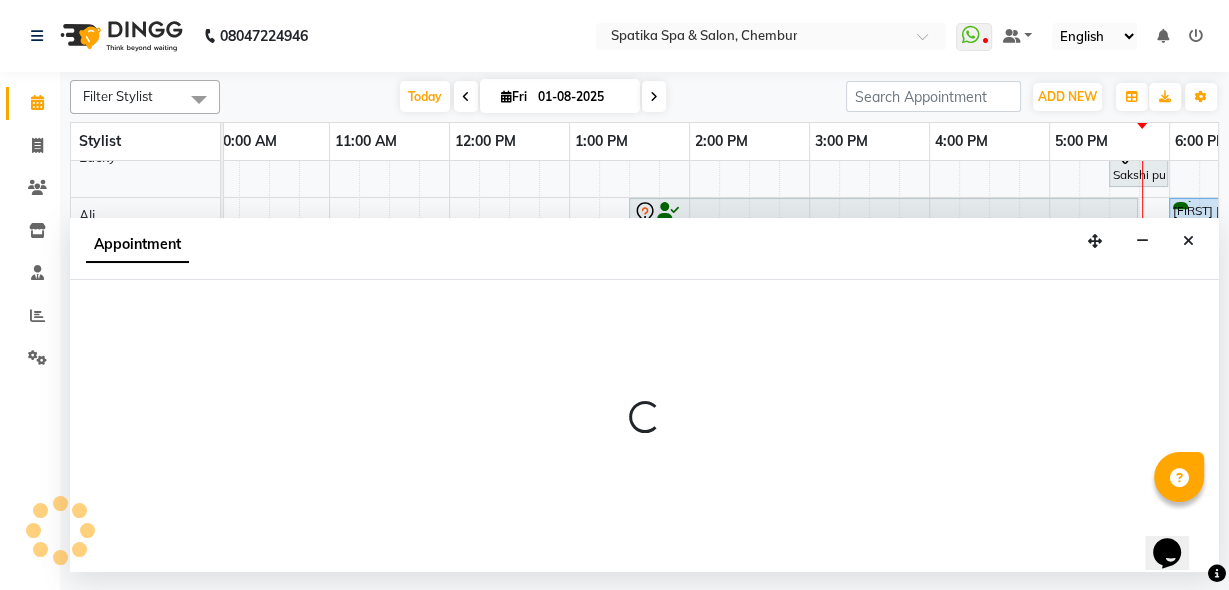 select on "68899" 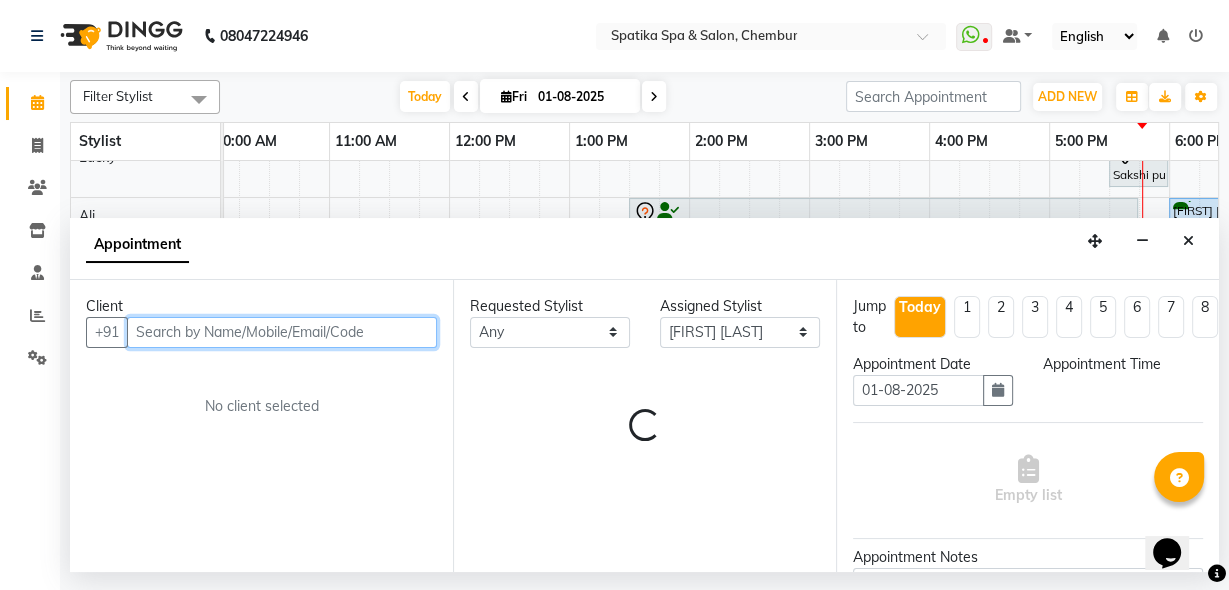 select on "825" 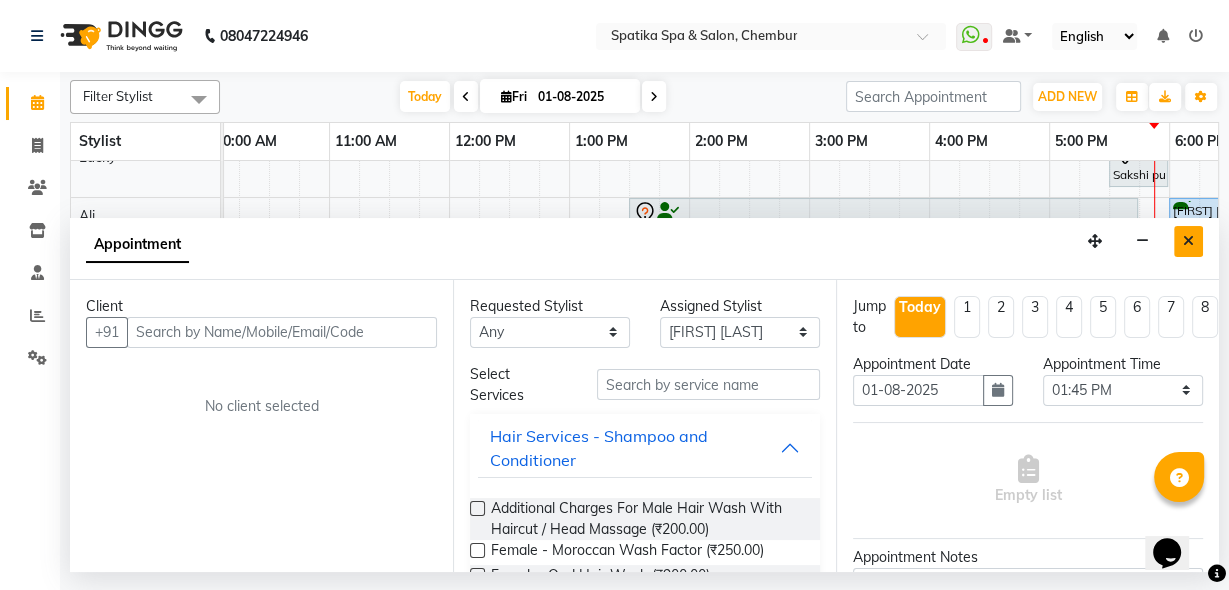 click at bounding box center (1188, 241) 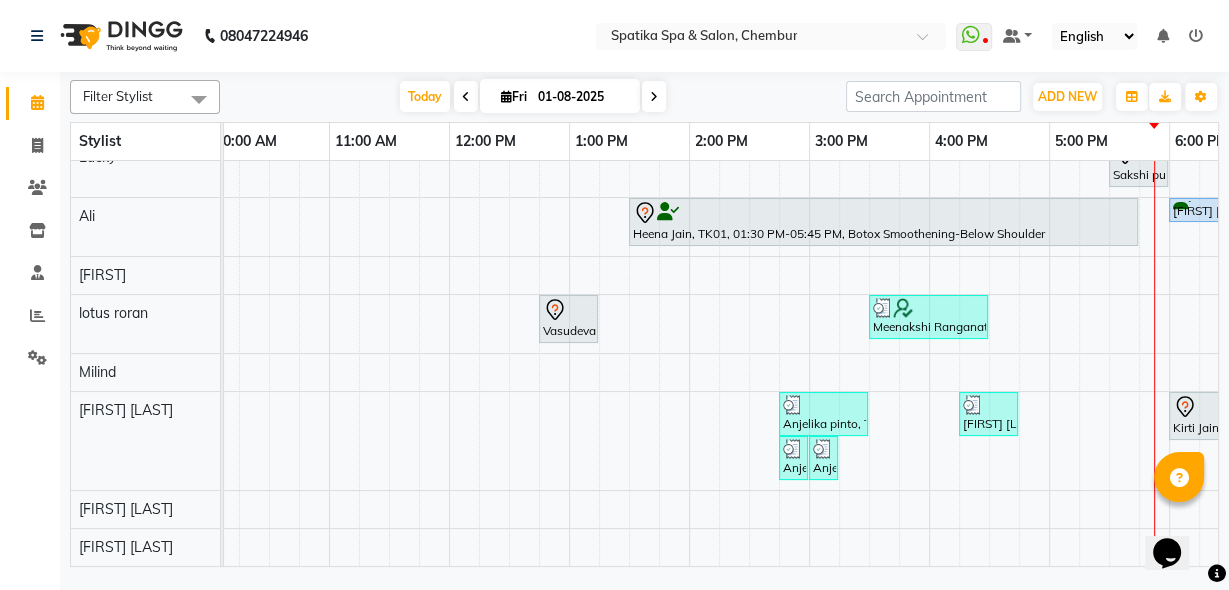 scroll, scrollTop: 0, scrollLeft: 135, axis: horizontal 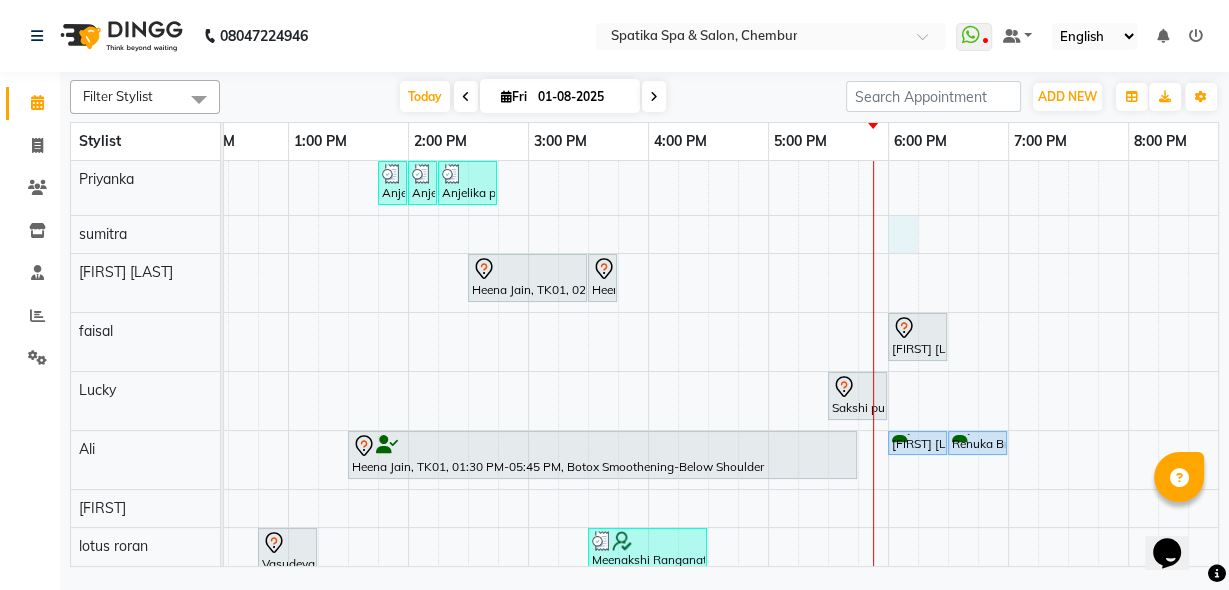 click on "Anjelika pinto, TK12, 01:45 PM-02:00 PM, Opi Nail Polish     Anjelika pinto, TK12, 02:00 PM-02:15 PM, Cut And File     Anjelika pinto, TK12, 02:15 PM-02:45 PM, Premium Wax-Full Arms             Heena Jain, TK01, 02:30 PM-03:30 PM, Spa Pedicure             Heena Jain, TK01, 03:30 PM-03:45 PM, Classic Nail Polish     Walkin F, TK07, 11:15 AM-11:45 AM, Female-Hair Wash Below Shoulder             Pooja Jitendra, TK10, 06:00 PM-06:30 PM, Female-Hair Wash Below Shoulder             Sakshi puri, TK08, 05:30 PM-06:00 PM, Female-Hair Wash Below Shoulder             Heena Jain, TK01, 01:30 PM-05:45 PM, Botox Smoothening-Below Shoulder     Renuka Bradu, TK03, 06:00 PM-06:30 PM, Female-Blow Dry-Hair Below Shoulder     Renuka Bradu, TK03, 06:30 PM-07:00 PM, Female-Hair Trim    Payal Dhanke, TK11, 09:00 AM-09:15 AM, Additional Charges For Male Hair Wash With Haircut / Head Massage             Vasudevan, TK04, 12:45 PM-01:15 PM, Spatika Touch 30 min (Back And Shoulder Massage)" at bounding box center [588, 480] 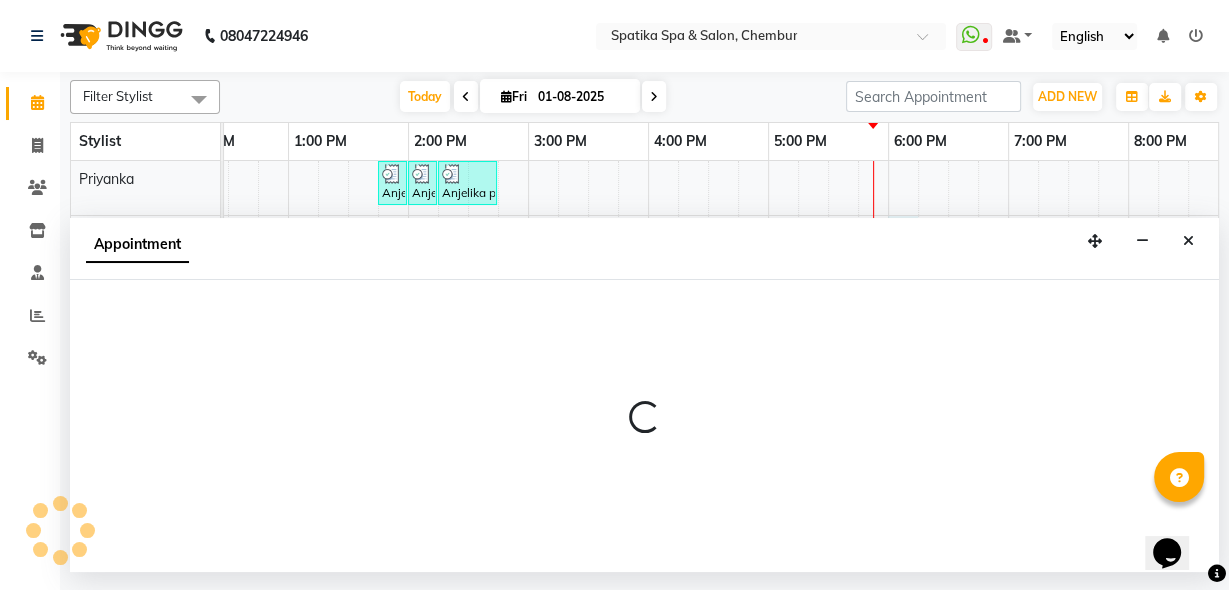 select on "29950" 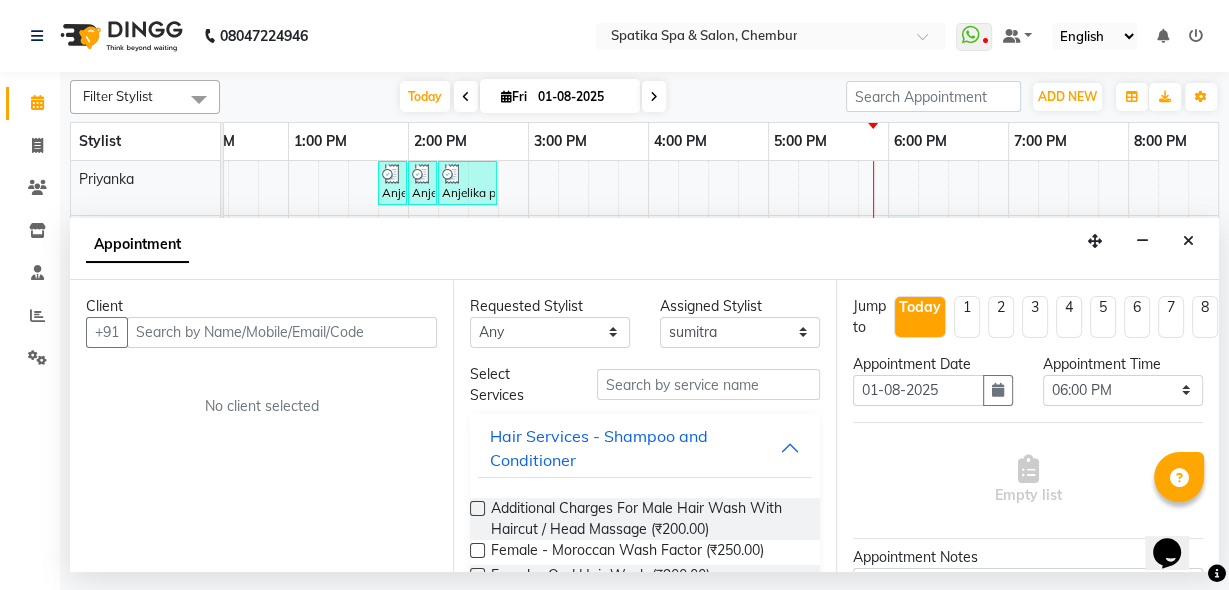 click at bounding box center (282, 332) 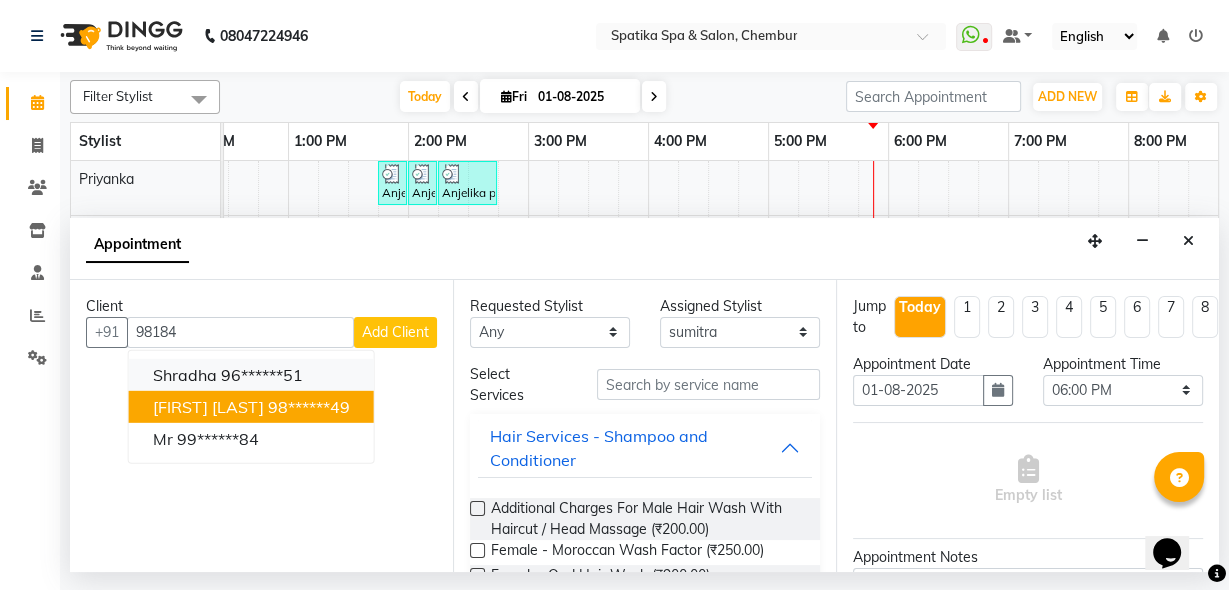 click on "Anju Dhall  98******49" at bounding box center [251, 406] 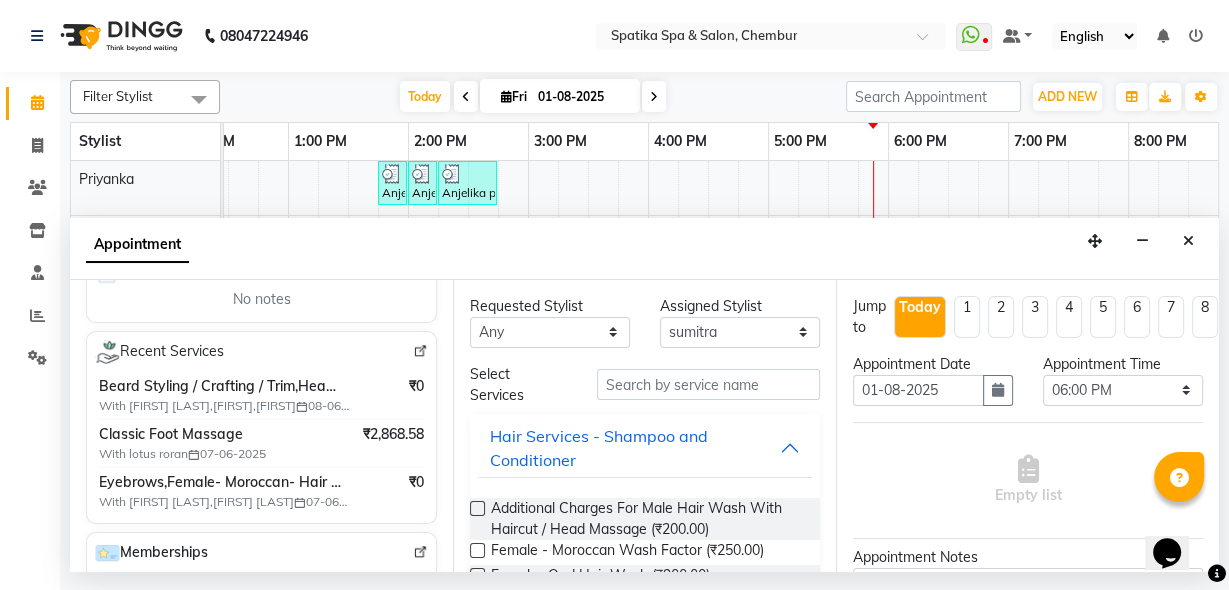 scroll, scrollTop: 268, scrollLeft: 0, axis: vertical 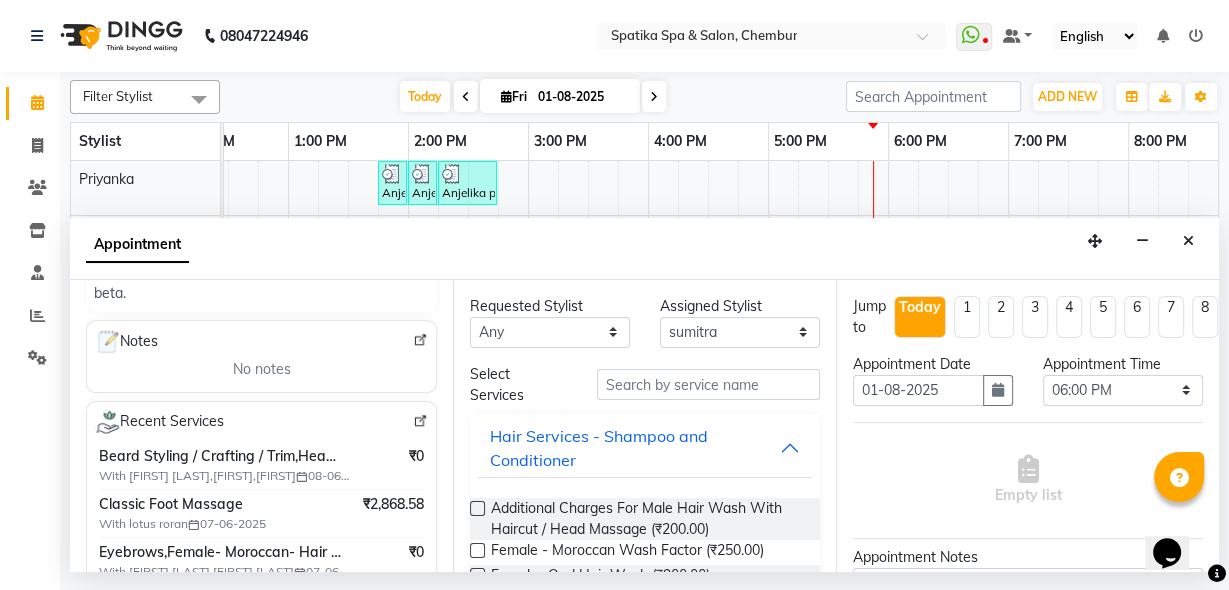 type on "98******49" 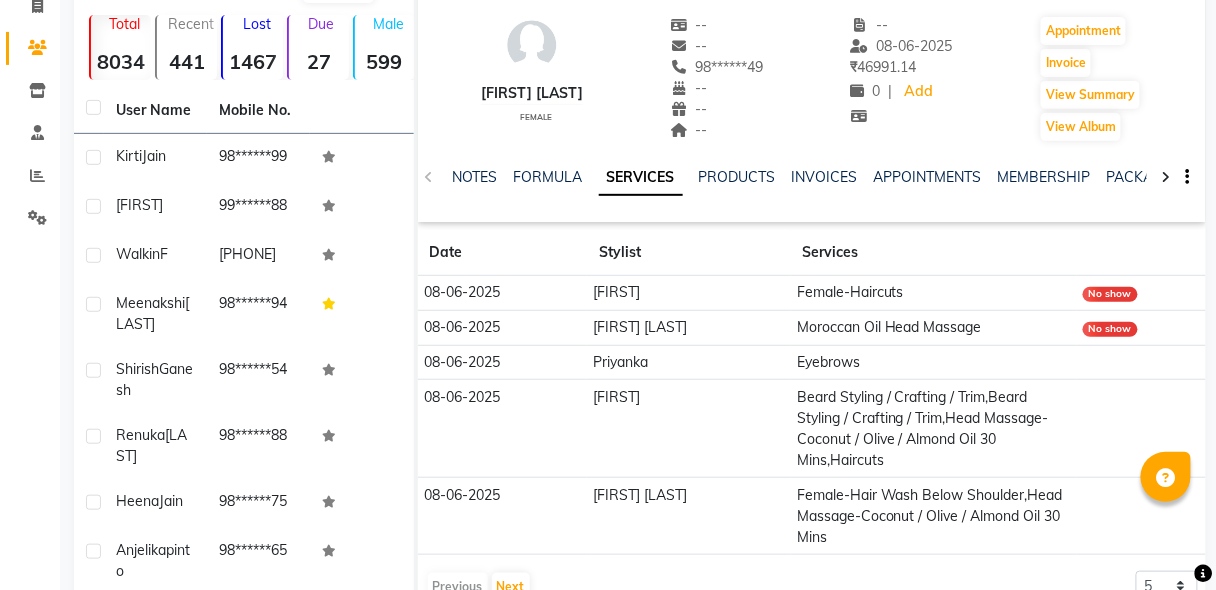 scroll, scrollTop: 141, scrollLeft: 0, axis: vertical 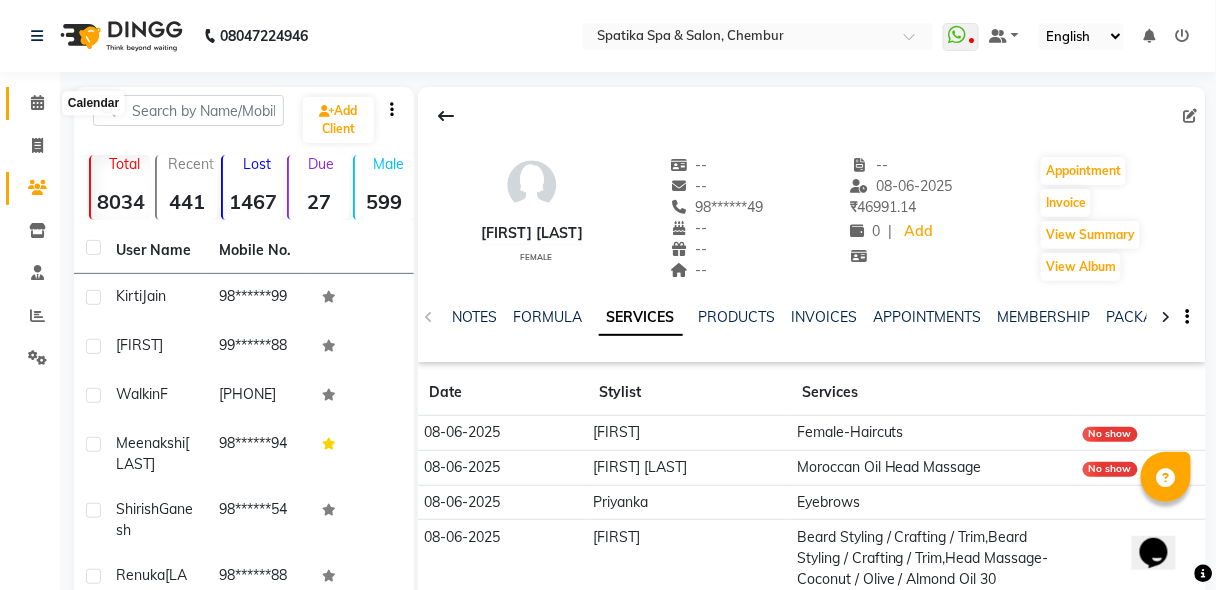 click 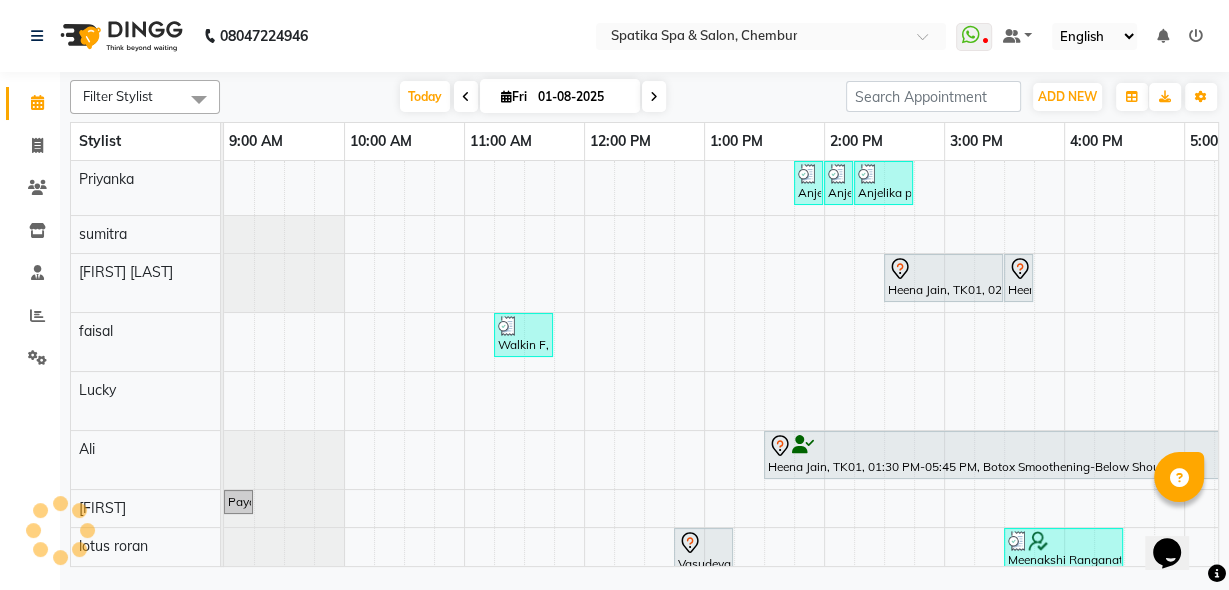 scroll, scrollTop: 0, scrollLeft: 0, axis: both 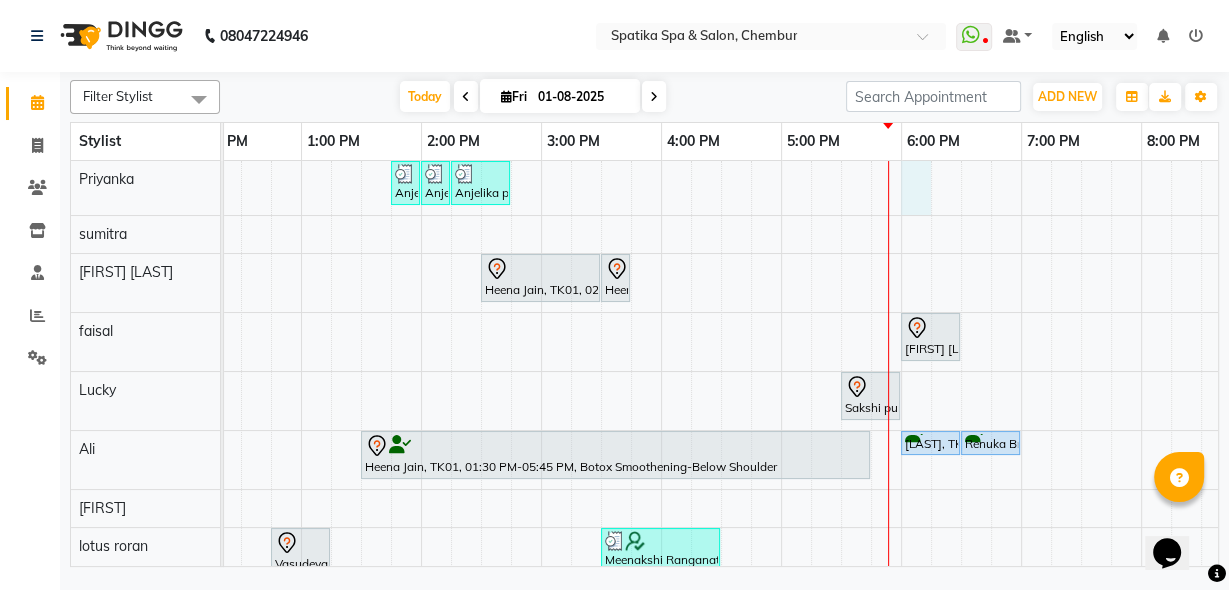 click on "Anjelika pinto, TK12, 01:45 PM-02:00 PM, Opi Nail Polish     Anjelika pinto, TK12, 02:00 PM-02:15 PM, Cut And File     Anjelika pinto, TK12, 02:15 PM-02:45 PM, Premium Wax-Full Arms             Heena Jain, TK01, 02:30 PM-03:30 PM, Spa Pedicure             Heena Jain, TK01, 03:30 PM-03:45 PM, Classic Nail Polish     Walkin F, TK07, 11:15 AM-11:45 AM, Female-Hair Wash Below Shoulder             Pooja Jitendra, TK10, 06:00 PM-06:30 PM, Female-Hair Wash Below Shoulder             Sakshi puri, TK08, 05:30 PM-06:00 PM, Female-Hair Wash Below Shoulder             Heena Jain, TK01, 01:30 PM-05:45 PM, Botox Smoothening-Below Shoulder     Renuka Bradu, TK03, 06:00 PM-06:30 PM, Female-Blow Dry-Hair Below Shoulder     Renuka Bradu, TK03, 06:30 PM-07:00 PM, Female-Hair Trim    Payal Dhanke, TK11, 09:00 AM-09:15 AM, Additional Charges For Male Hair Wash With Haircut / Head Massage             Vasudevan, TK04, 12:45 PM-01:15 PM, Spatika Touch 30 min (Back And Shoulder Massage)" at bounding box center (601, 480) 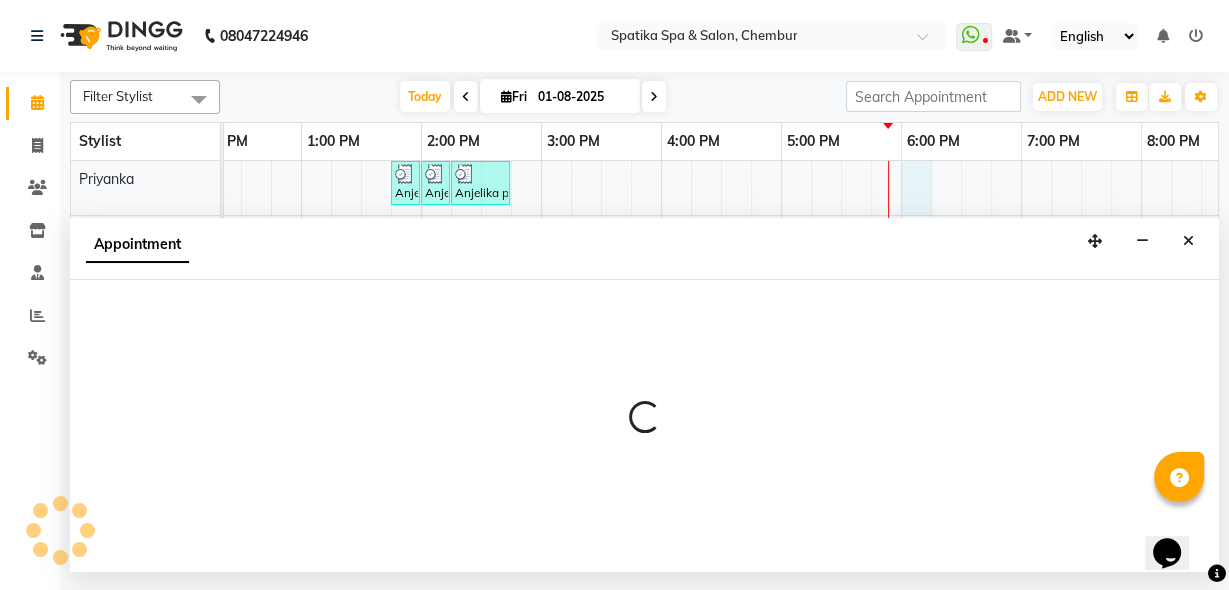 select on "9058" 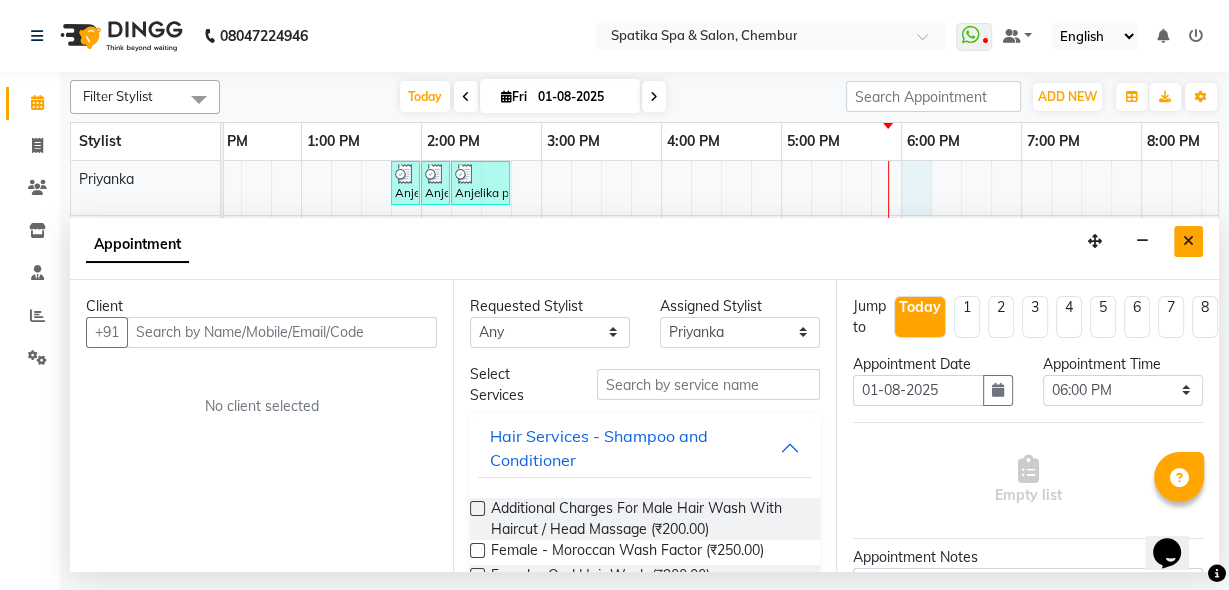 click at bounding box center [1188, 241] 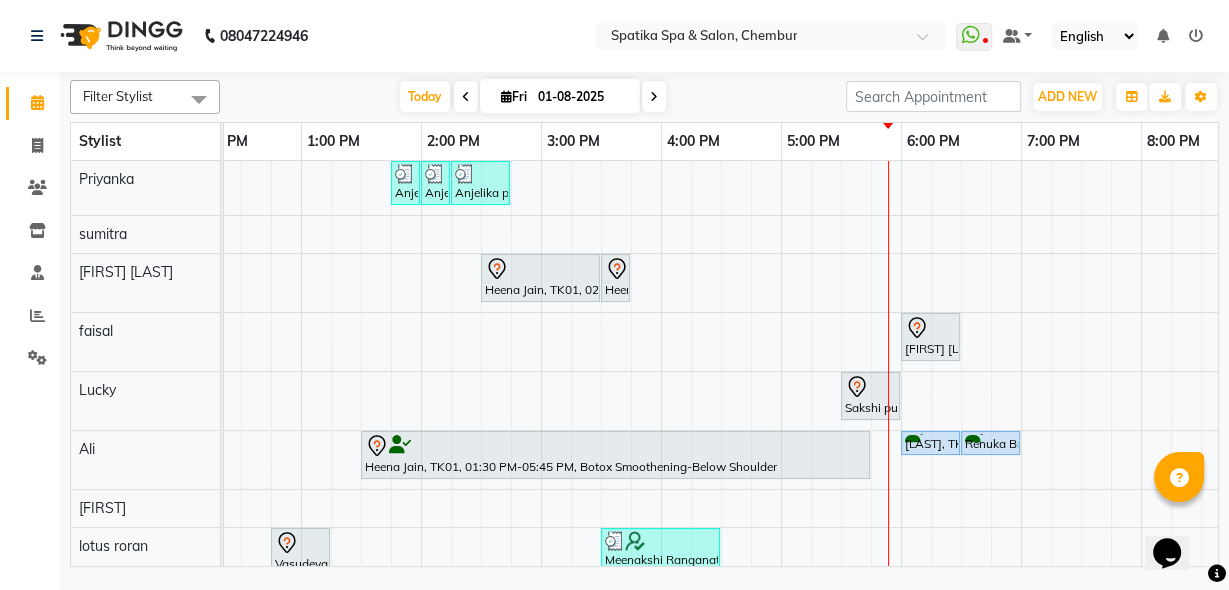 click on "Anjelika pinto, TK12, 01:45 PM-02:00 PM, Opi Nail Polish     Anjelika pinto, TK12, 02:00 PM-02:15 PM, Cut And File     Anjelika pinto, TK12, 02:15 PM-02:45 PM, Premium Wax-Full Arms             Heena Jain, TK01, 02:30 PM-03:30 PM, Spa Pedicure             Heena Jain, TK01, 03:30 PM-03:45 PM, Classic Nail Polish     Walkin F, TK07, 11:15 AM-11:45 AM, Female-Hair Wash Below Shoulder             Pooja Jitendra, TK10, 06:00 PM-06:30 PM, Female-Hair Wash Below Shoulder             Sakshi puri, TK08, 05:30 PM-06:00 PM, Female-Hair Wash Below Shoulder             Heena Jain, TK01, 01:30 PM-05:45 PM, Botox Smoothening-Below Shoulder     Renuka Bradu, TK03, 06:00 PM-06:30 PM, Female-Blow Dry-Hair Below Shoulder     Renuka Bradu, TK03, 06:30 PM-07:00 PM, Female-Hair Trim    Payal Dhanke, TK11, 09:00 AM-09:15 AM, Additional Charges For Male Hair Wash With Haircut / Head Massage             Vasudevan, TK04, 12:45 PM-01:15 PM, Spatika Touch 30 min (Back And Shoulder Massage)" at bounding box center (601, 480) 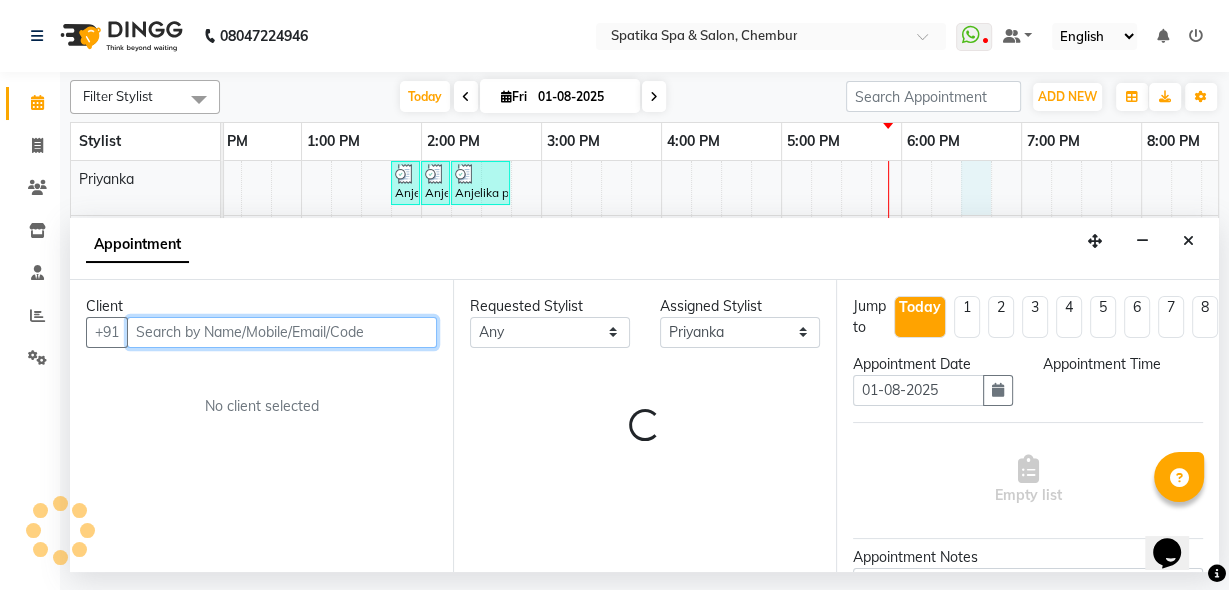 select on "1110" 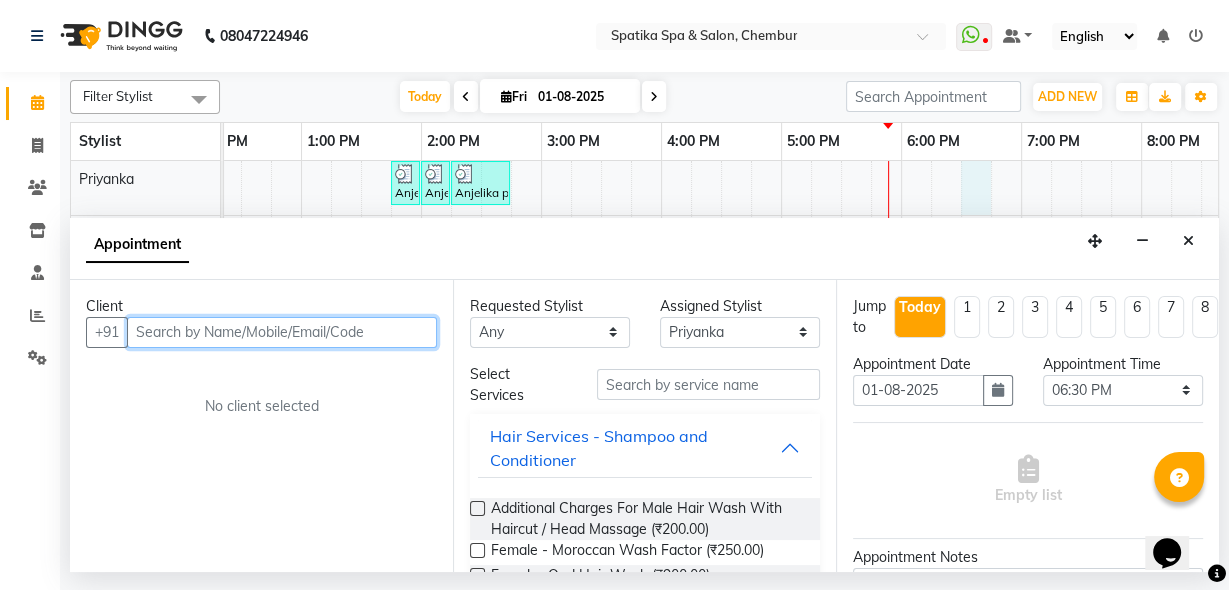 click at bounding box center [282, 332] 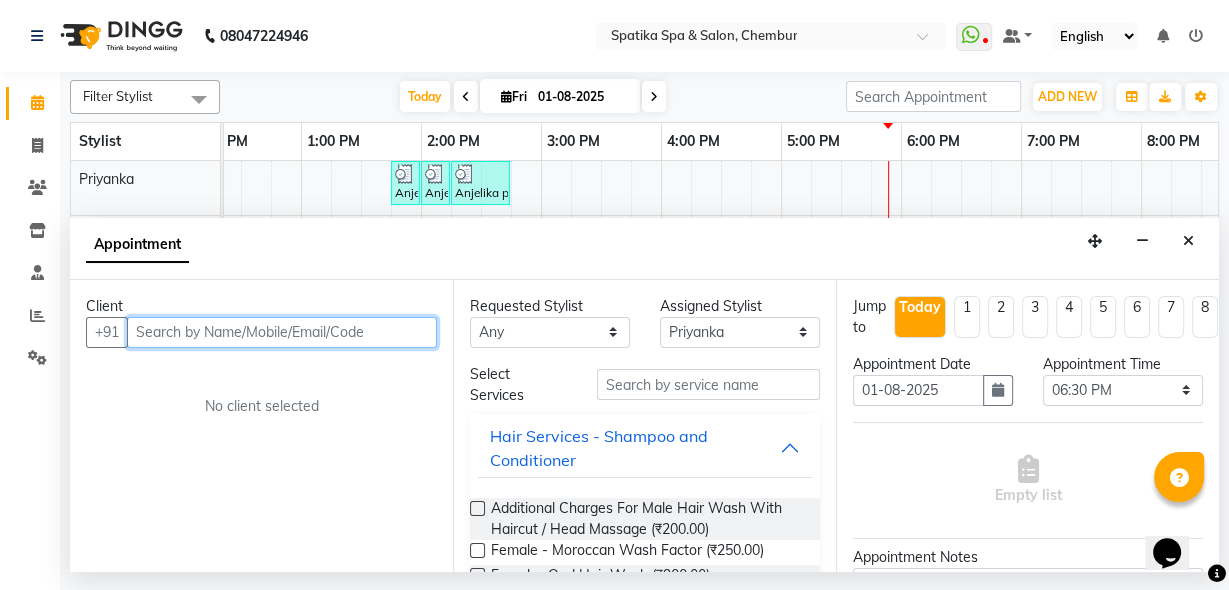 click at bounding box center [282, 332] 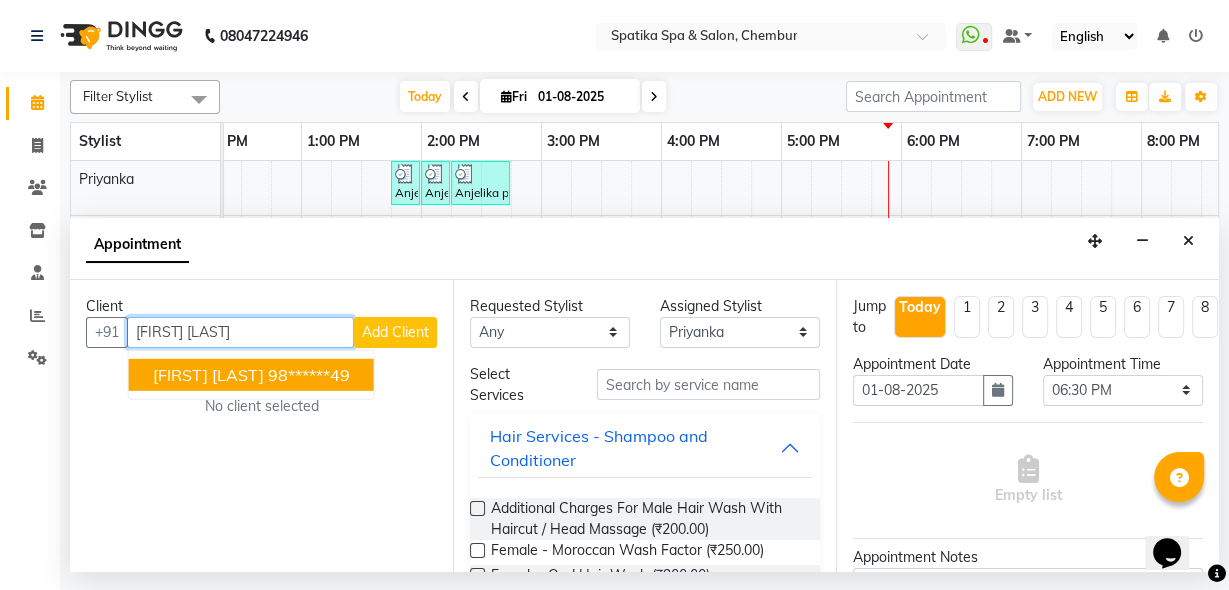 click on "Anju Dhall" at bounding box center (208, 374) 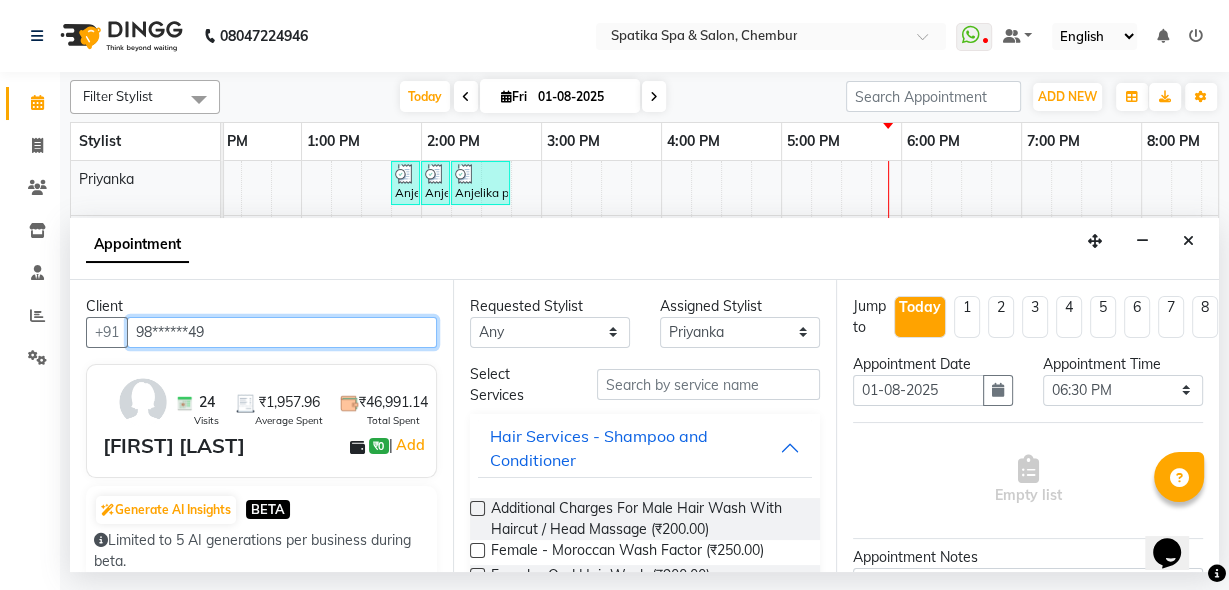 type on "98******49" 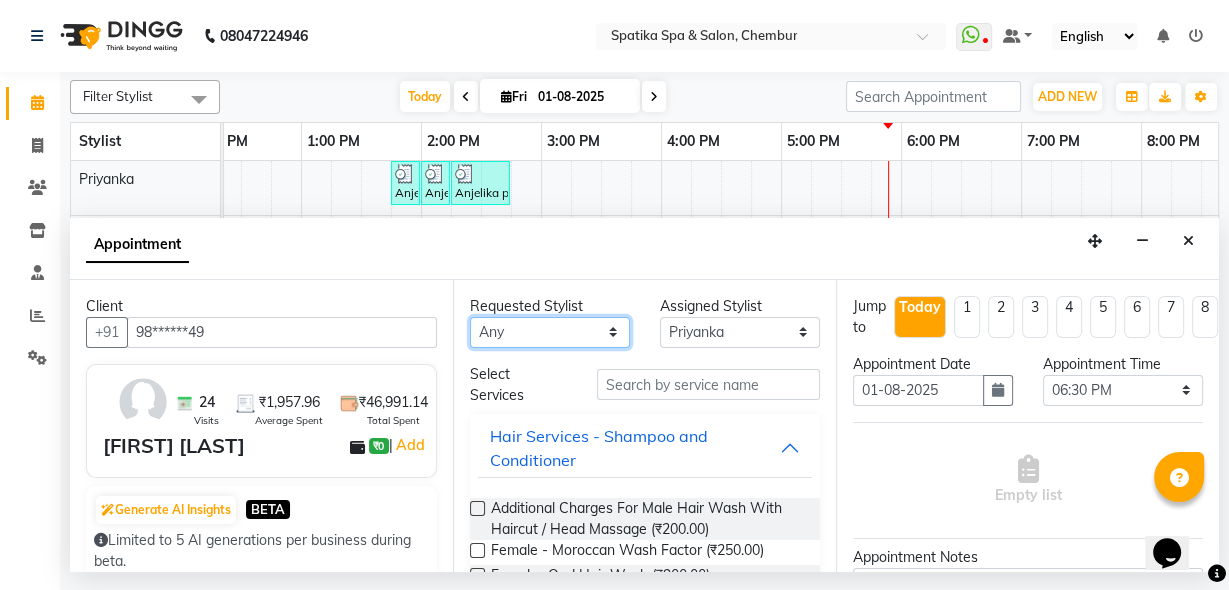 click on "Any [FIRST] [LAST] [FIRST] [LAST] [FIRST] [LAST] [FIRST] [LAST] [FIRST] [LAST] [FIRST] [LAST] [FIRST] [LAST] [FIRST] [LAST] [FIRST] [LAST] [FIRST] [LAST]             [FIRST] [LAST], [CODE], [TIME]-[TIME], [SERVICE]             [FIRST] [LAST], [CODE], [TIME]-[TIME], [SERVICE]             [FIRST] [LAST], [CODE], [TIME]-[TIME], [SERVICE]             [FIRST] [LAST], [CODE], [TIME]-[TIME], [SERVICE]             [FIRST] [LAST], [CODE], [TIME]-[TIME], [SERVICE]             [FIRST] [LAST], [CODE], [TIME]-[TIME], [SERVICE]             [FIRST] [LAST], [CODE], [TIME]-[TIME], [SERVICE]             [FIRST] [LAST], [CODE], [TIME]-[TIME], [SERVICE]             [FIRST] [LAST], [CODE], [TIME]-[TIME], [SERVICE]" at bounding box center [550, 332] 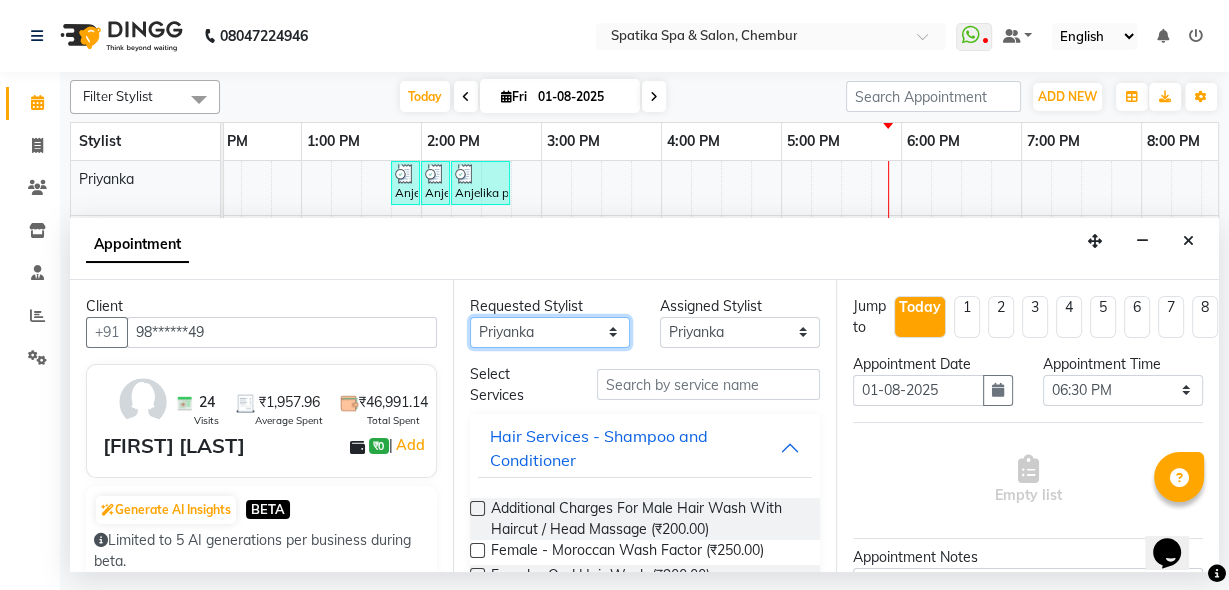 click on "Any [FIRST] [LAST] [FIRST] [LAST] [FIRST] [LAST] [FIRST] [LAST] [FIRST] [LAST] [FIRST] [LAST] [FIRST] [LAST] [FIRST] [LAST] [FIRST] [LAST] [FIRST] [LAST]             [FIRST] [LAST], [CODE], [TIME]-[TIME], [SERVICE]             [FIRST] [LAST], [CODE], [TIME]-[TIME], [SERVICE]             [FIRST] [LAST], [CODE], [TIME]-[TIME], [SERVICE]             [FIRST] [LAST], [CODE], [TIME]-[TIME], [SERVICE]             [FIRST] [LAST], [CODE], [TIME]-[TIME], [SERVICE]             [FIRST] [LAST], [CODE], [TIME]-[TIME], [SERVICE]             [FIRST] [LAST], [CODE], [TIME]-[TIME], [SERVICE]             [FIRST] [LAST], [CODE], [TIME]-[TIME], [SERVICE]             [FIRST] [LAST], [CODE], [TIME]-[TIME], [SERVICE]" at bounding box center [550, 332] 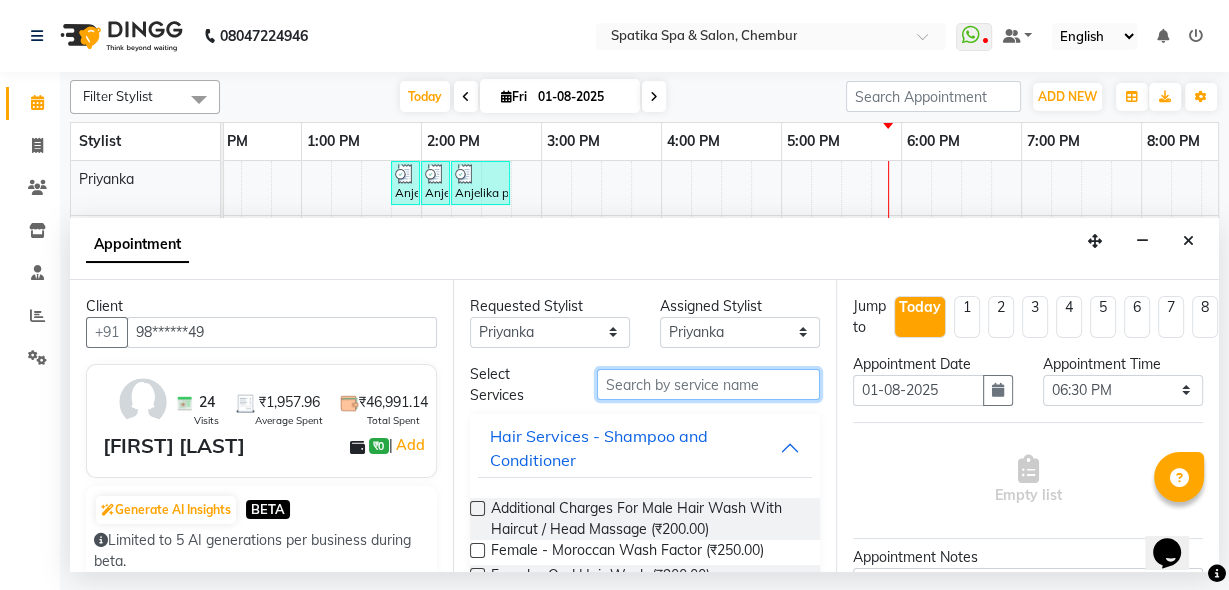 click at bounding box center [708, 384] 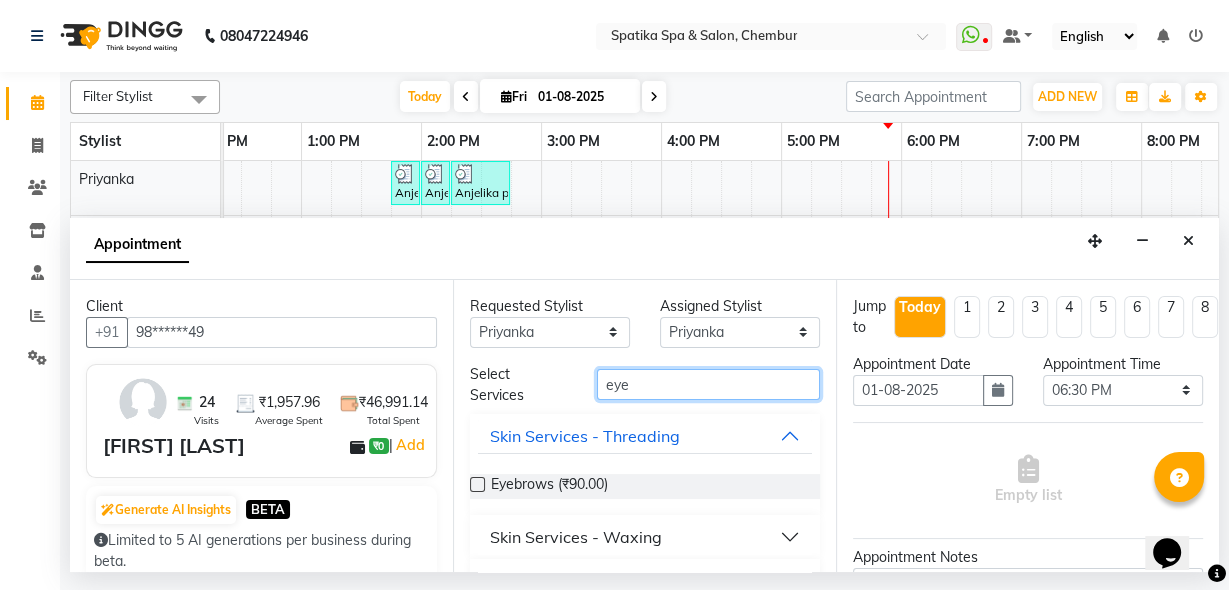 type on "eye" 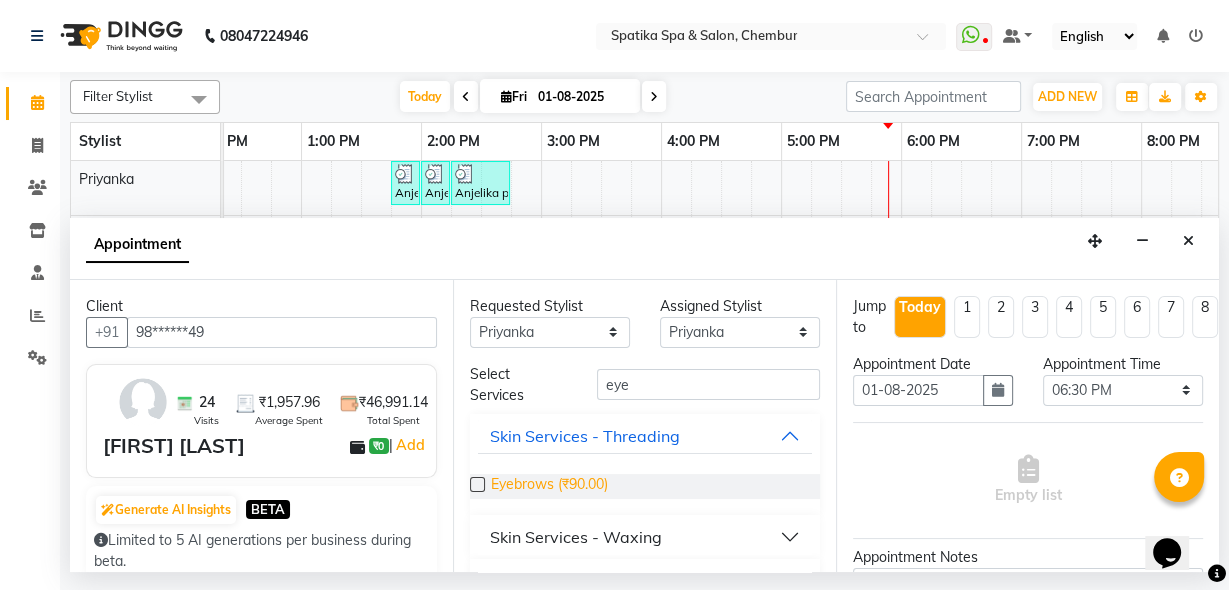 drag, startPoint x: 474, startPoint y: 488, endPoint x: 544, endPoint y: 487, distance: 70.00714 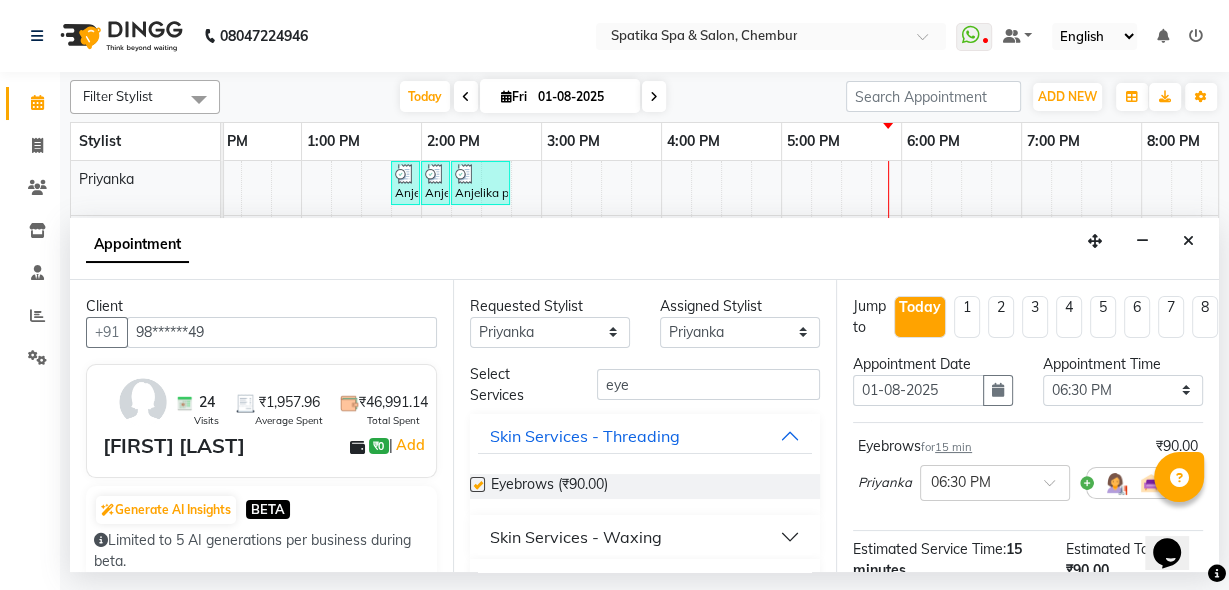 scroll, scrollTop: 282, scrollLeft: 0, axis: vertical 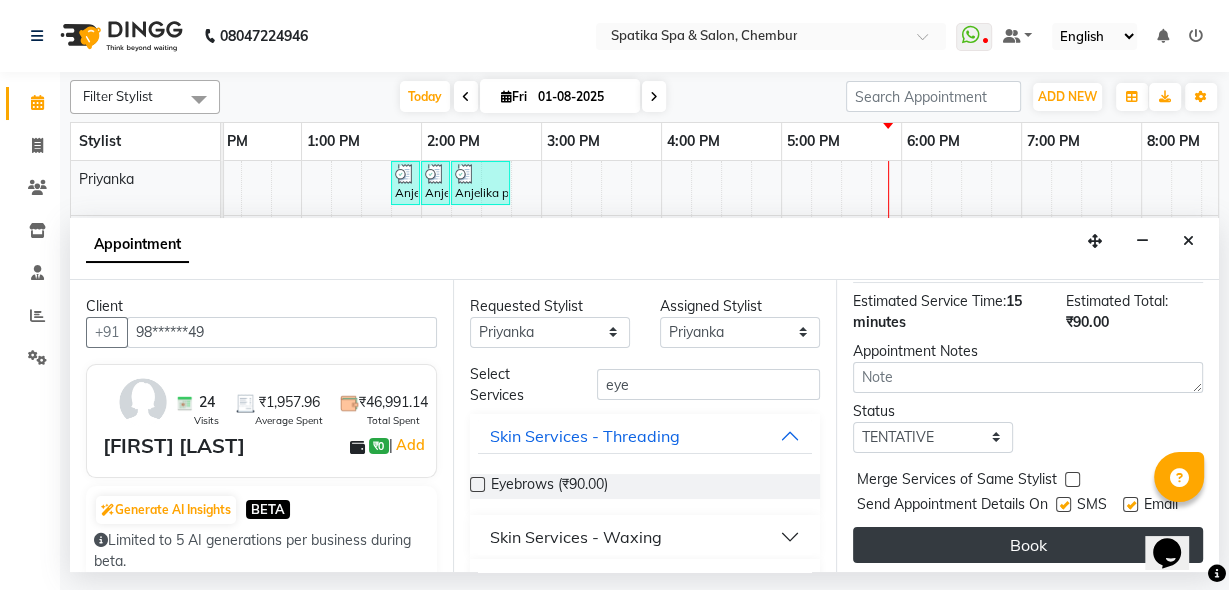 checkbox on "false" 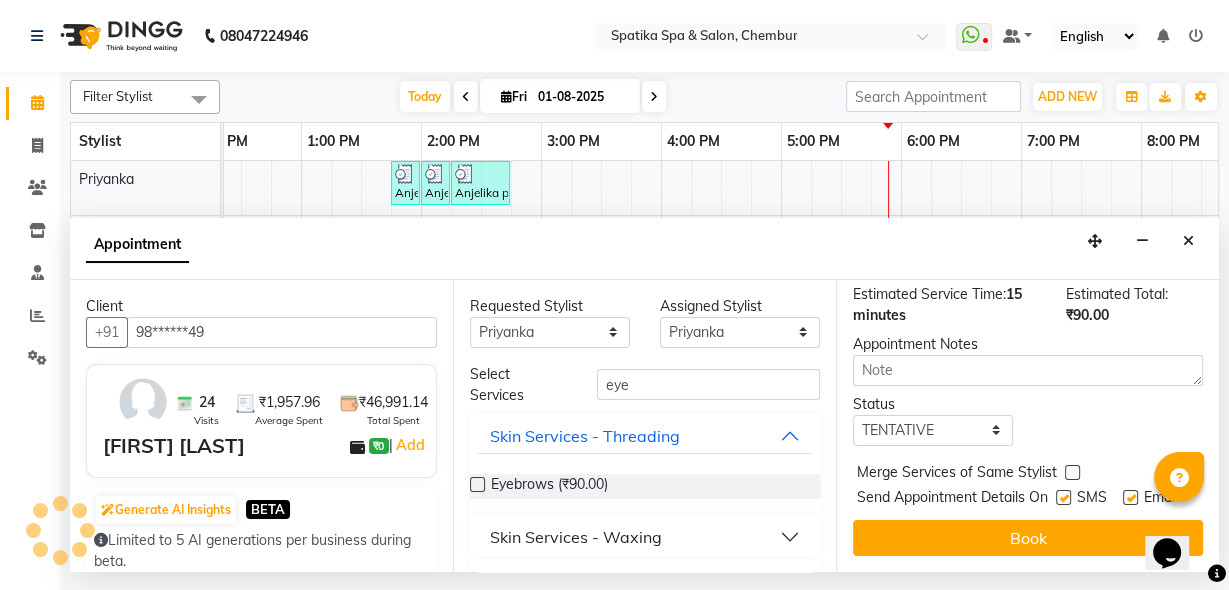 click on "Book" at bounding box center [1028, 538] 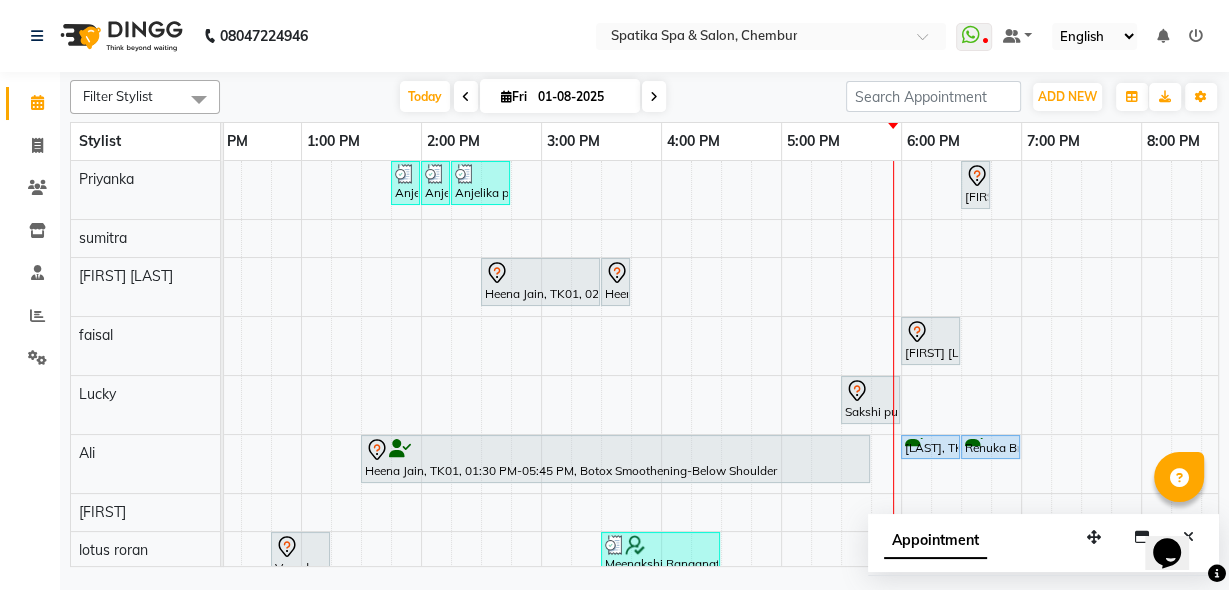 click on "Calendar  Invoice  Clients  Inventory  Staff  Reports  Settings Completed InProgress Upcoming Dropped Tentative Check-In Confirm Bookings Segments Page Builder" 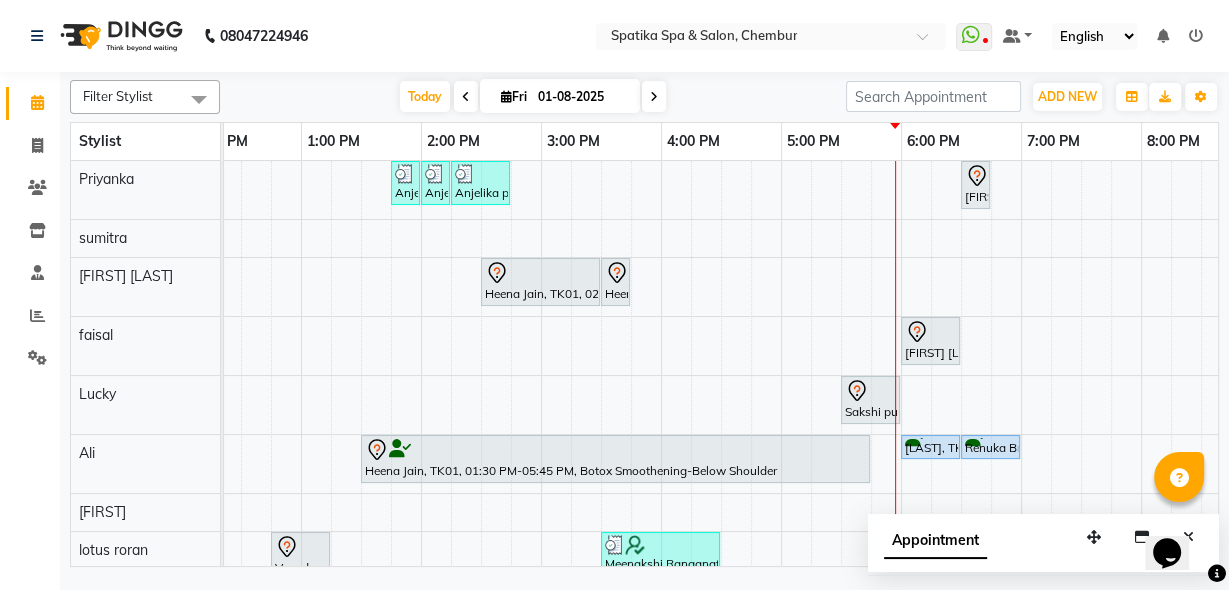 scroll, scrollTop: 0, scrollLeft: 577, axis: horizontal 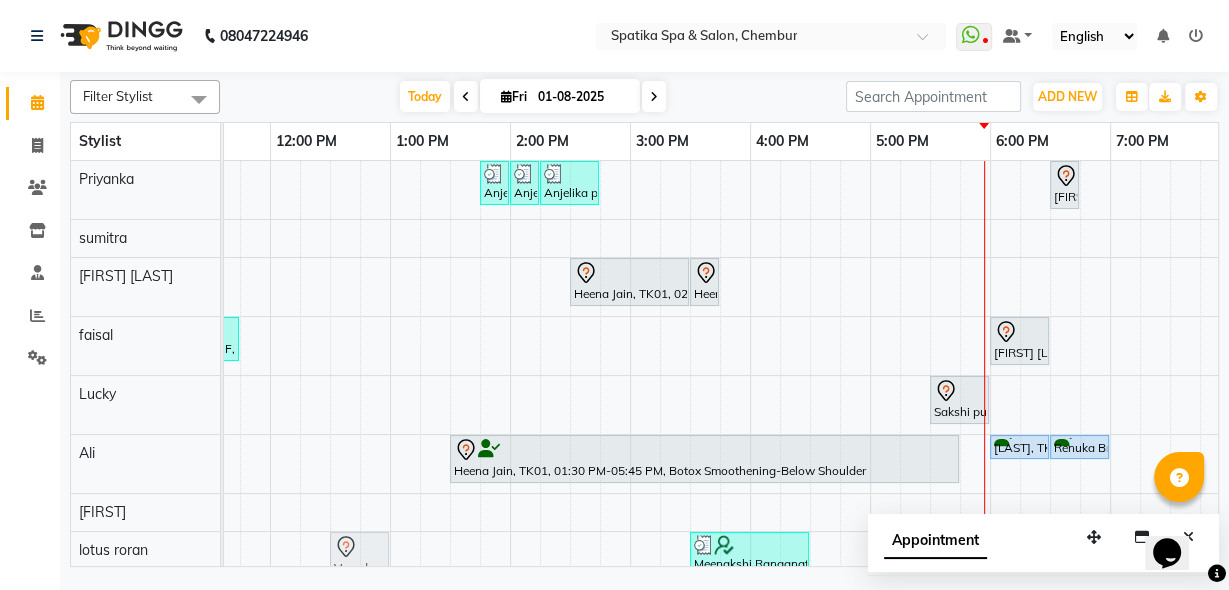 click on "Vasudevan, TK04, 12:45 PM-01:15 PM, Spatika Touch 30 min (Back And Shoulder Massage)     Meenakshi Ranganathan, TK05, 03:30 PM-04:30 PM, Aroma Therapy Massage - 60Mins             Vasudevan, TK04, 12:45 PM-01:15 PM, Spatika Touch 30 min (Back And Shoulder Massage)" at bounding box center [-90, 561] 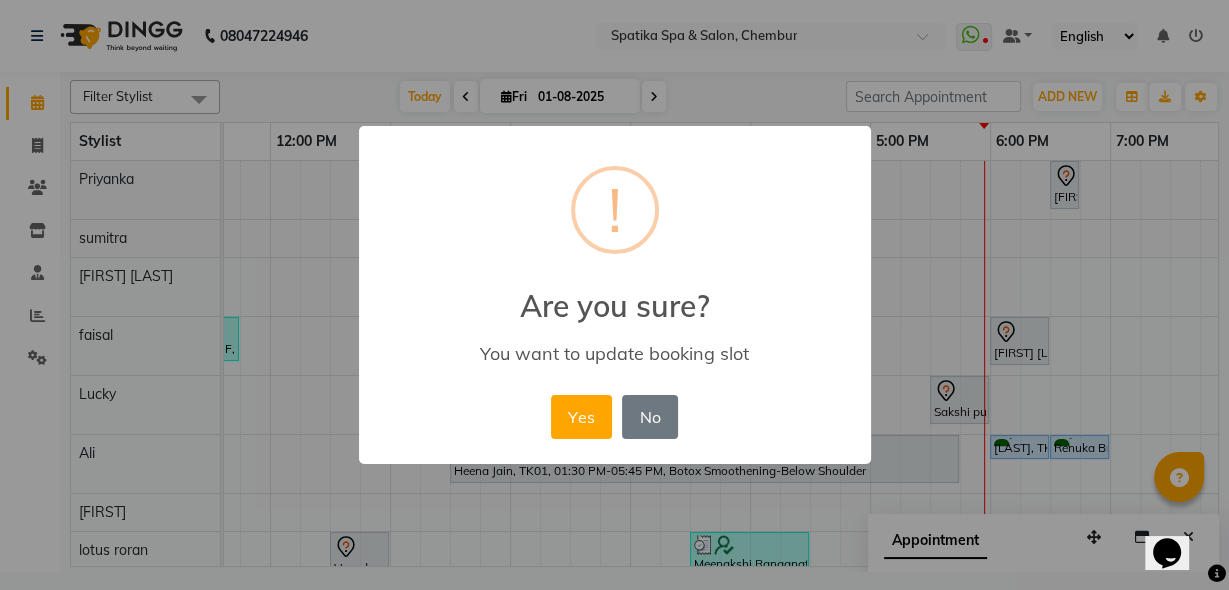 click on "No" at bounding box center (650, 417) 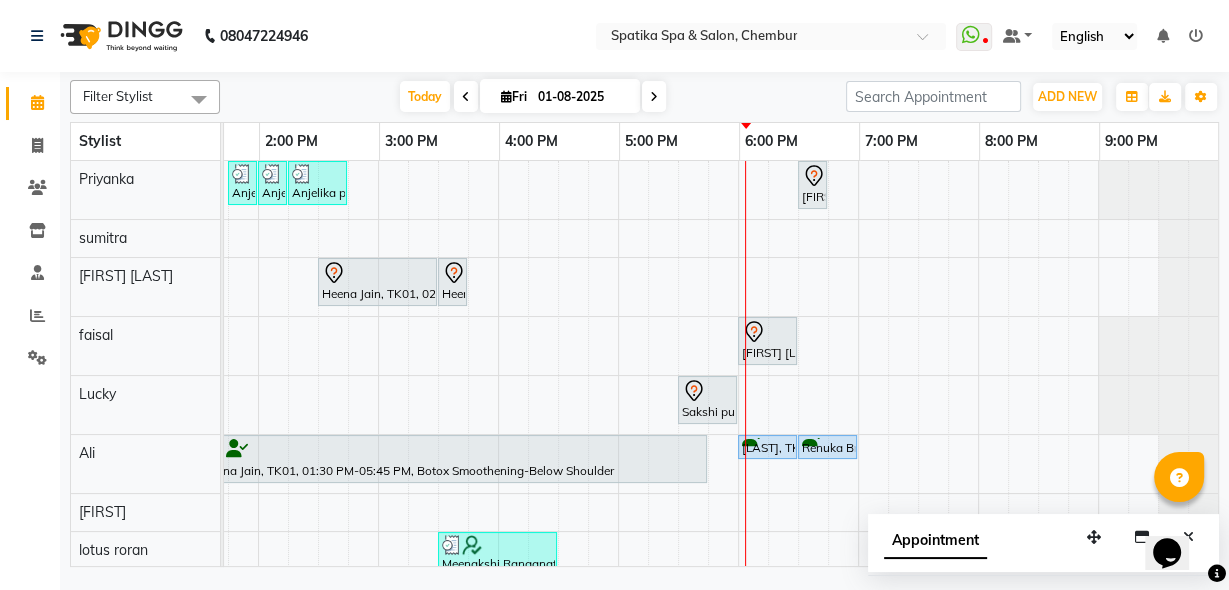 click on "Filter Stylist Select All Priyanka sumitra Madhu Gupta faisal Lucky Ali shahrukh lotus roran Milind deepak kumar Aayushi Sonawala Payal Dhanke Today  Fri 01-08-2025 Toggle Dropdown Add Appointment Add Invoice Add Client Toggle Dropdown Add Appointment Add Invoice Add Client ADD NEW Toggle Dropdown Add Appointment Add Invoice Add Client Filter Stylist Select All Priyanka sumitra Madhu Gupta faisal Lucky Ali shahrukh lotus roran Milind deepak kumar Aayushi Sonawala Payal Dhanke Group By  Staff View   Room View  View as Vertical  Vertical - Week View  Horizontal  Horizontal - Week View  List  Toggle Dropdown Calendar Settings Manage Tags   Arrange Stylists   Reset Stylists  Full Screen  Show Available Stylist  Appointment Form Zoom 100% Stylist 9:00 AM 10:00 AM 11:00 AM 12:00 PM 1:00 PM 2:00 PM 3:00 PM 4:00 PM 5:00 PM 6:00 PM 7:00 PM 8:00 PM 9:00 PM Priyanka sumitra Madhu Gupta faisal Lucky Ali shahrukh lotus roran Milind deepak kumar Aayushi Sonawala Payal Dhanke" 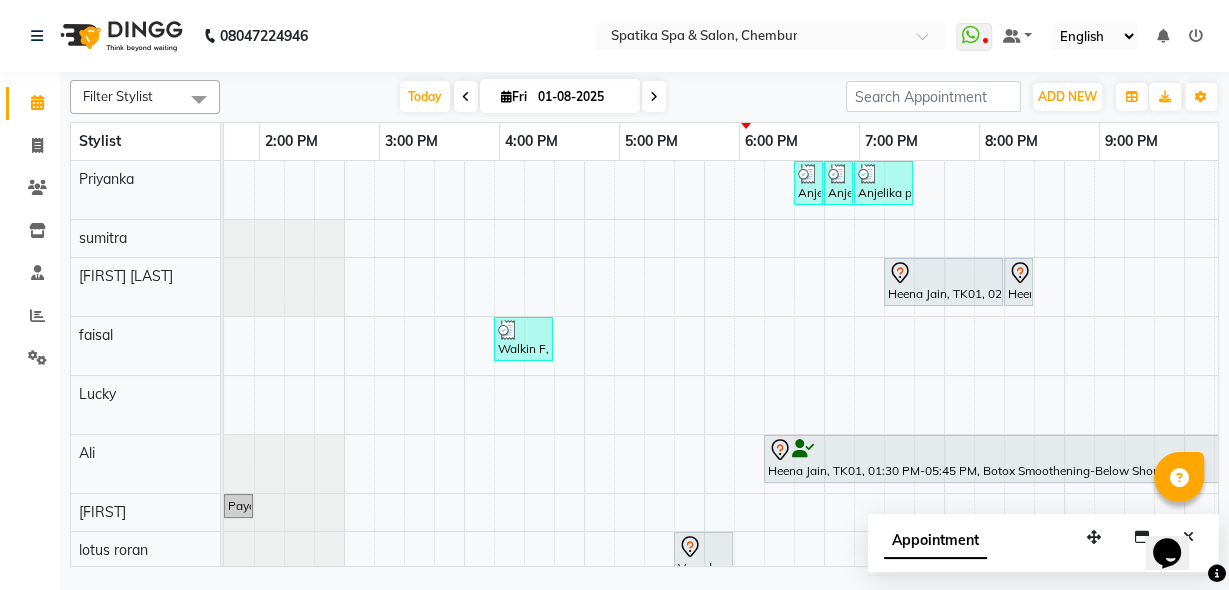 scroll, scrollTop: 0, scrollLeft: 0, axis: both 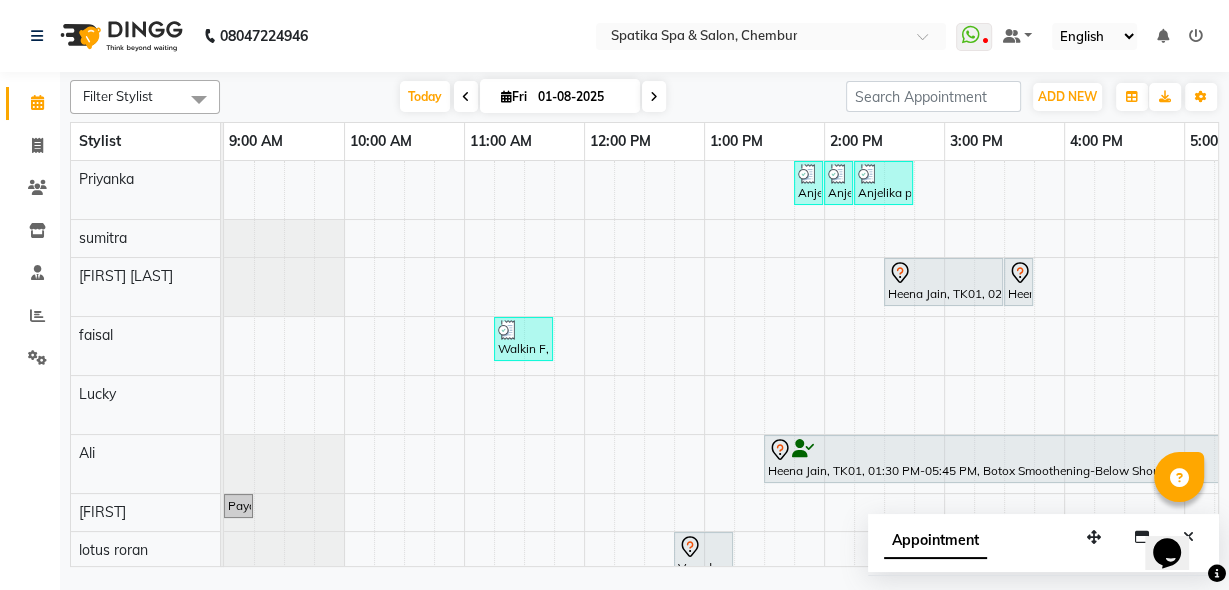 click on "Appointment" at bounding box center [1043, 545] 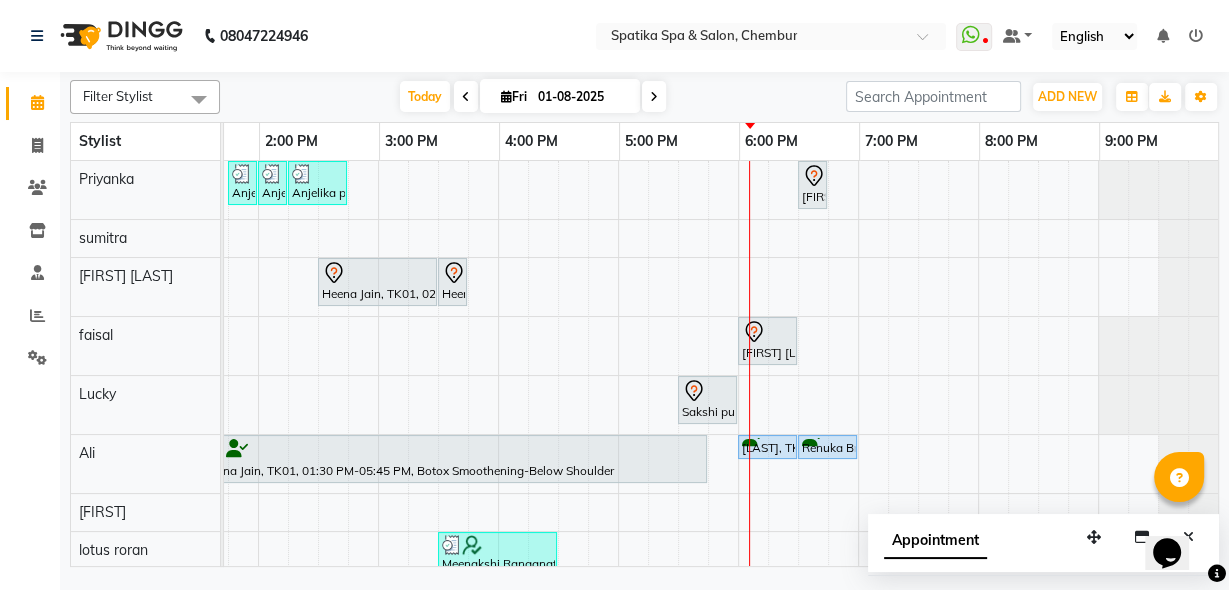 scroll, scrollTop: 79, scrollLeft: 577, axis: both 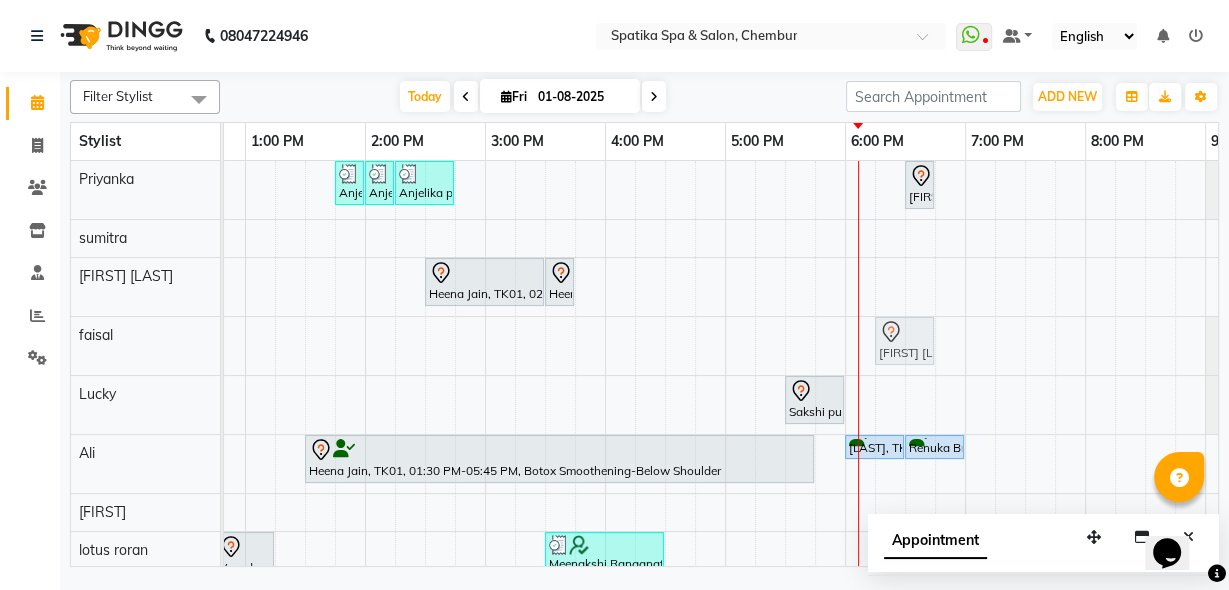 drag, startPoint x: 880, startPoint y: 333, endPoint x: 901, endPoint y: 336, distance: 21.213203 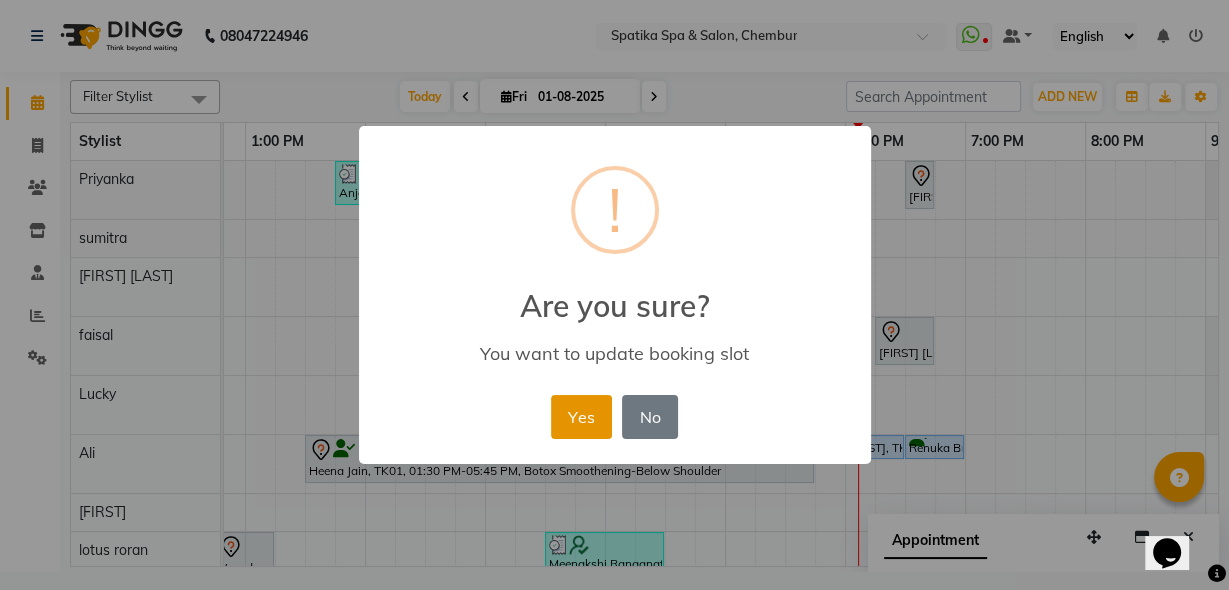 click on "Yes" at bounding box center [581, 417] 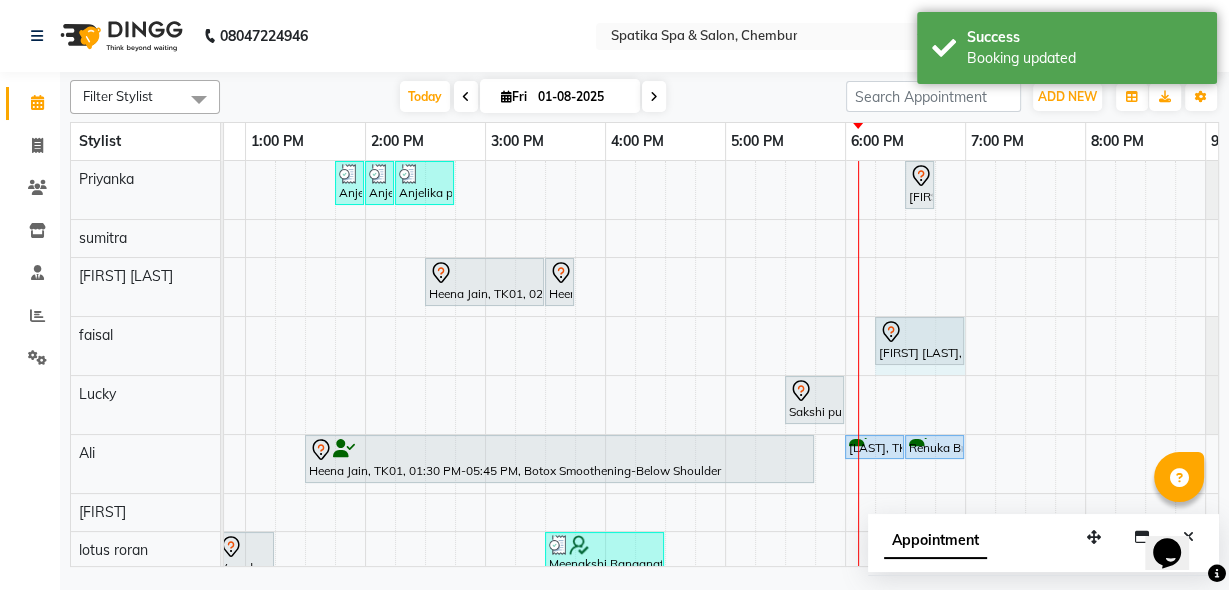 click on "Walkin F, TK07, 11:15 AM-11:45 AM, Female-Hair Wash Below Shoulder             Pooja Jitendra, TK10, 06:15 PM-06:45 PM, Female-Hair Wash Below Shoulder             Pooja Jitendra, TK10, 06:15 PM-06:45 PM, Female-Hair Wash Below Shoulder" at bounding box center (-235, 346) 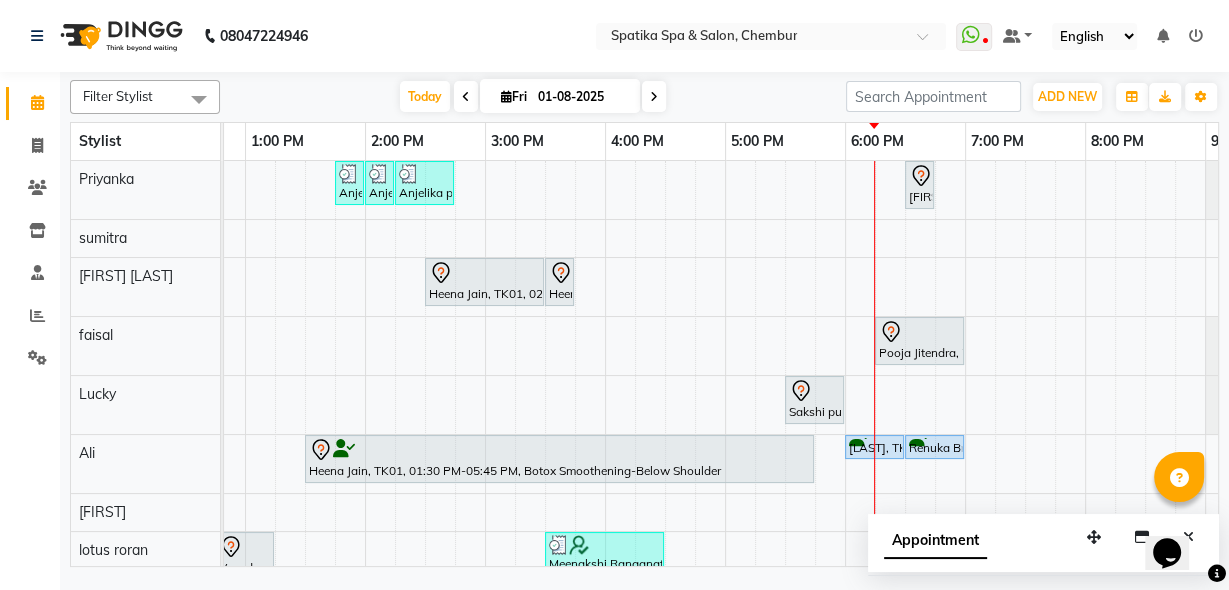 click at bounding box center (559, 450) 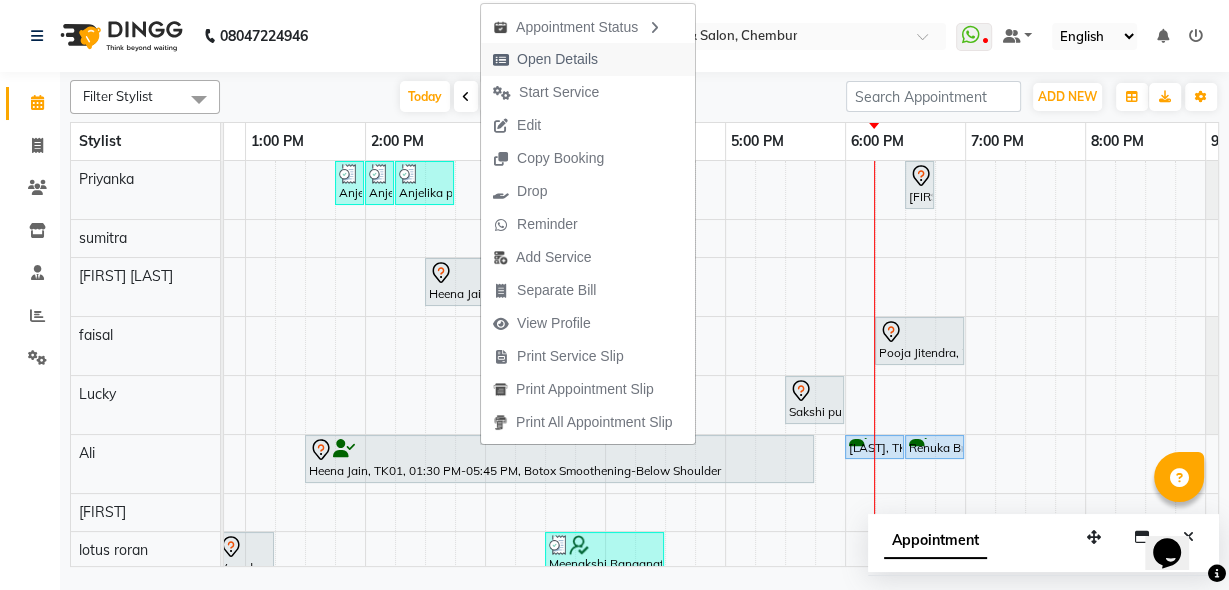 click on "Open Details" at bounding box center (557, 59) 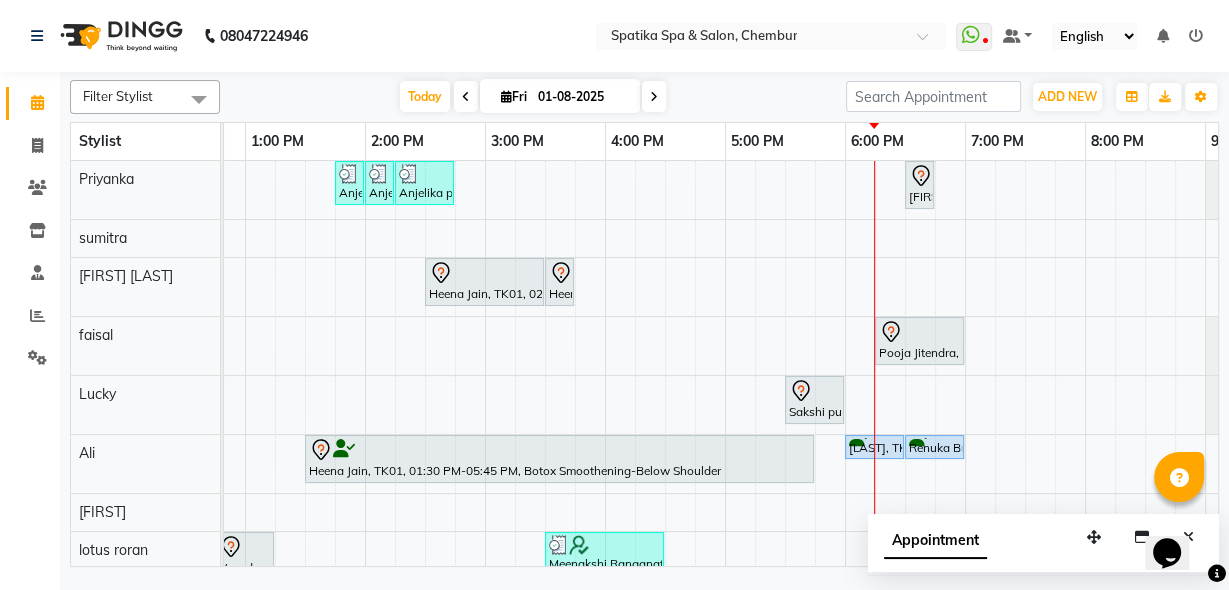 click at bounding box center (559, 450) 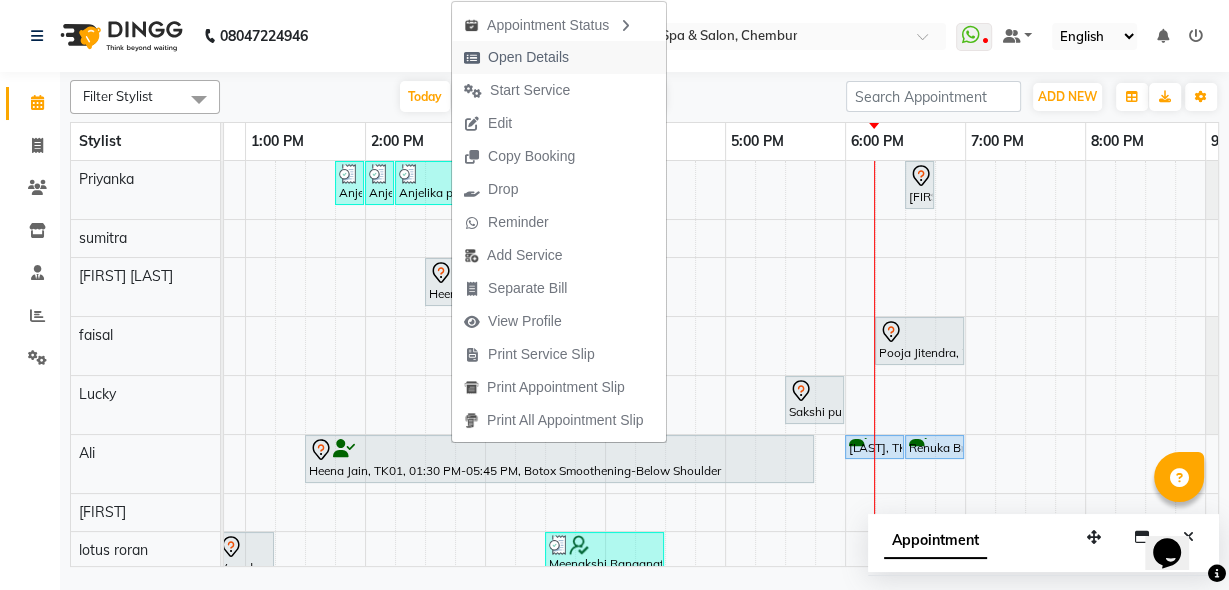 click on "Open Details" at bounding box center (528, 57) 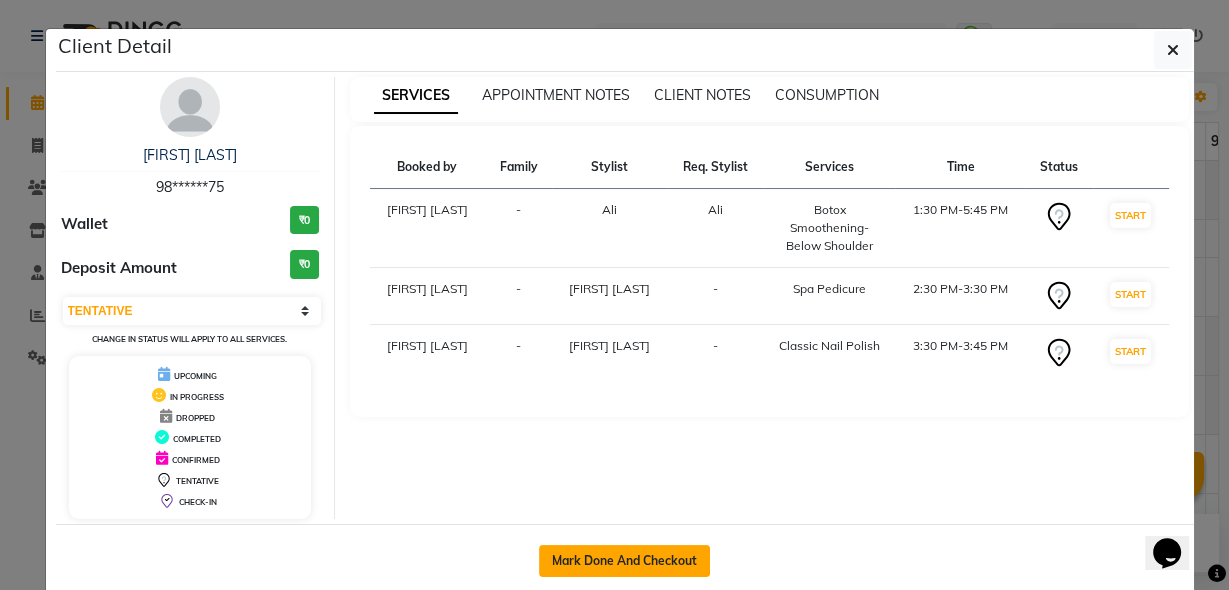 click on "Mark Done And Checkout" 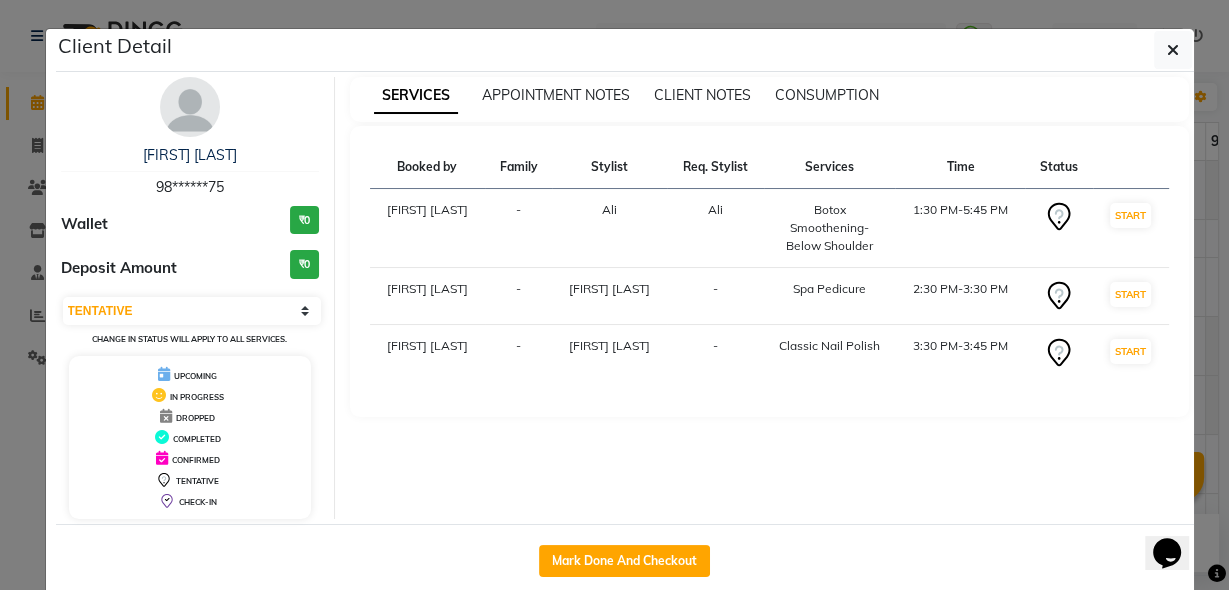 select on "service" 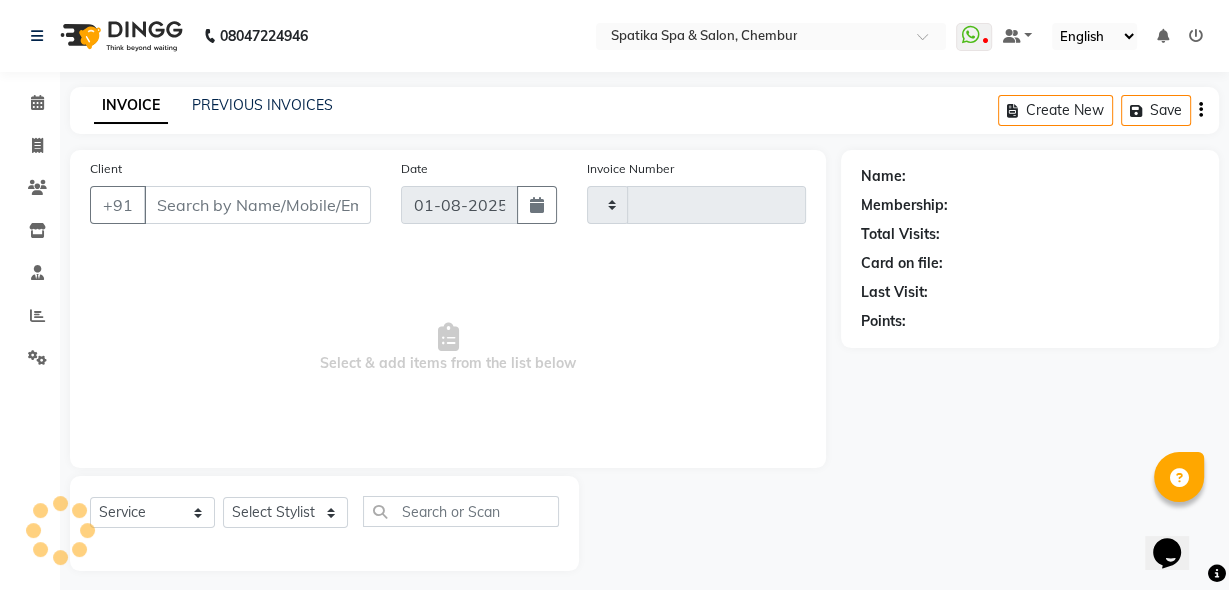 type on "1686" 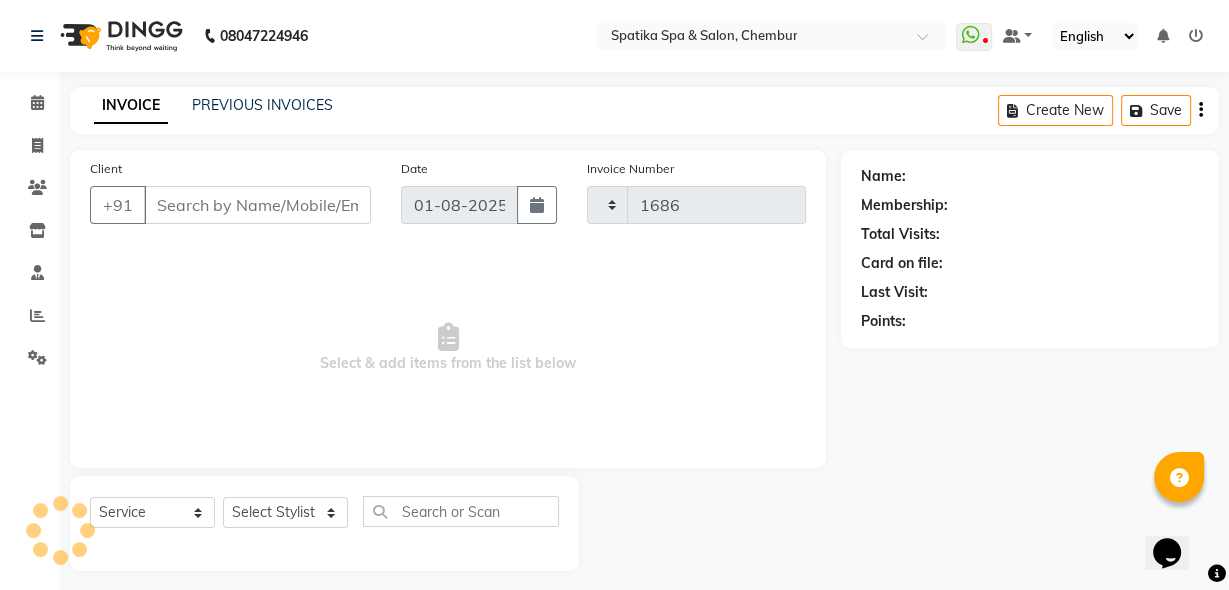 select on "631" 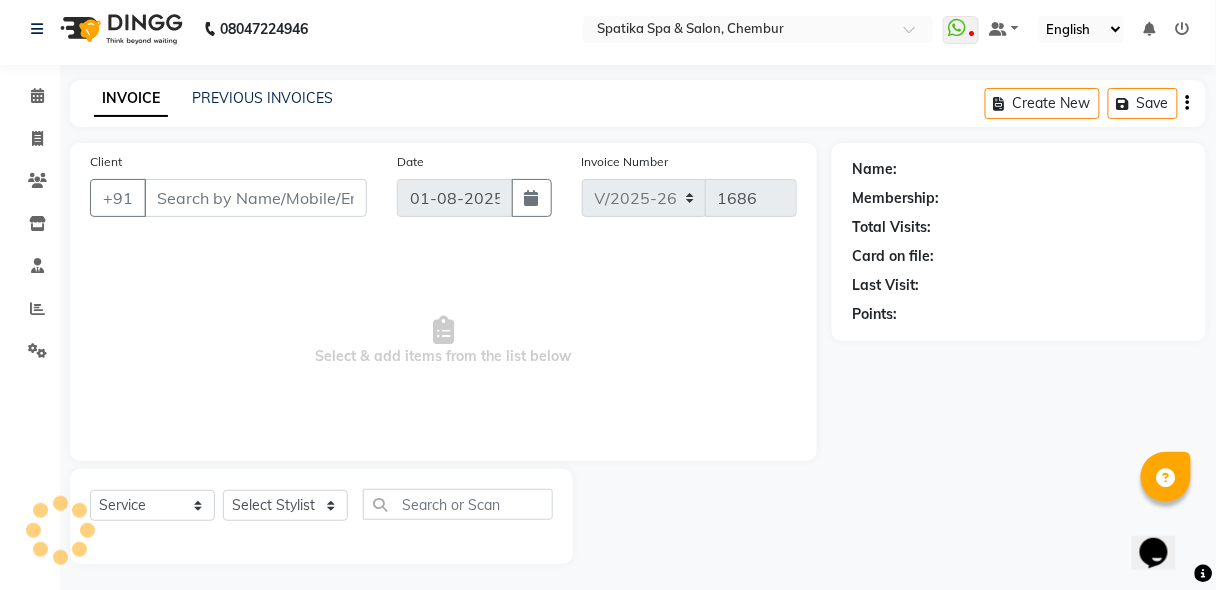 scroll, scrollTop: 10, scrollLeft: 0, axis: vertical 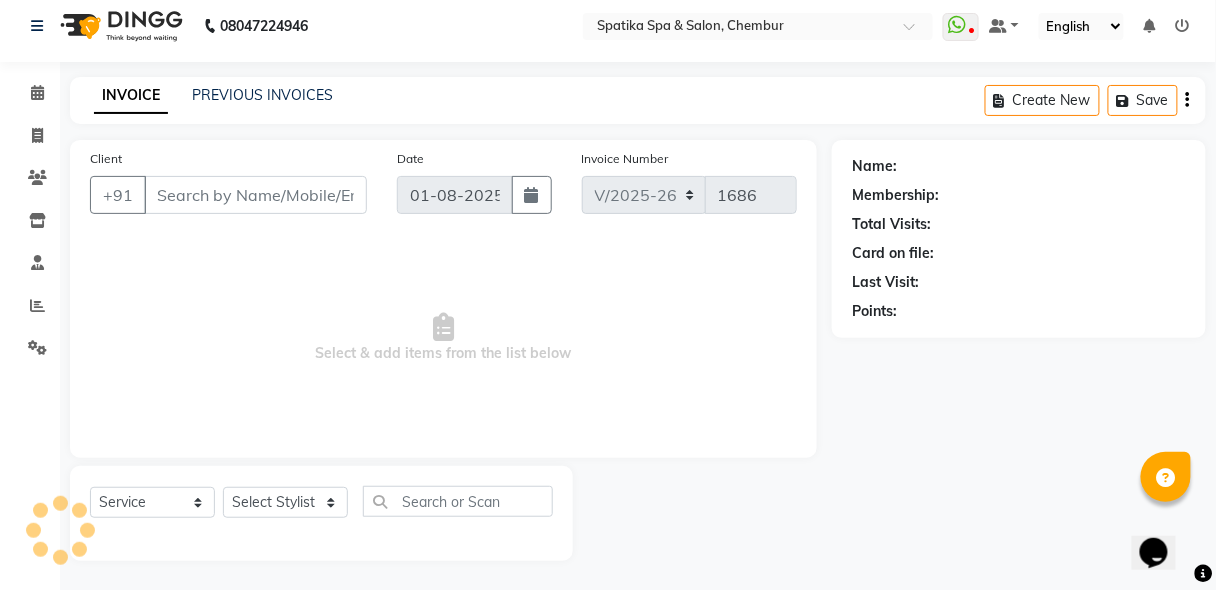 type on "98******75" 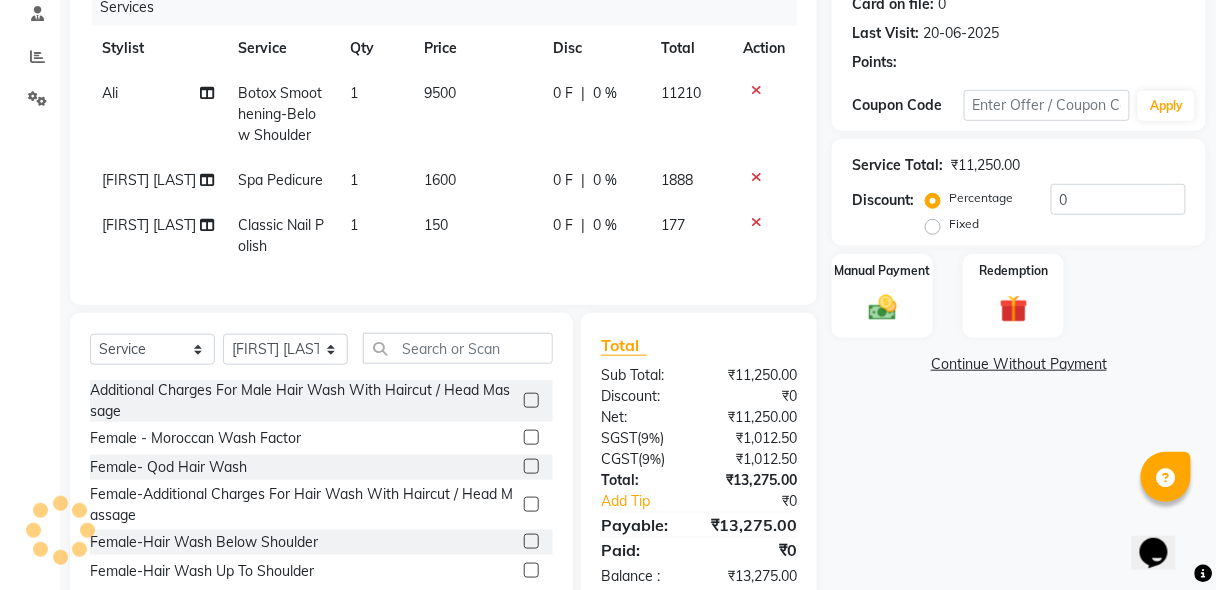 scroll, scrollTop: 318, scrollLeft: 0, axis: vertical 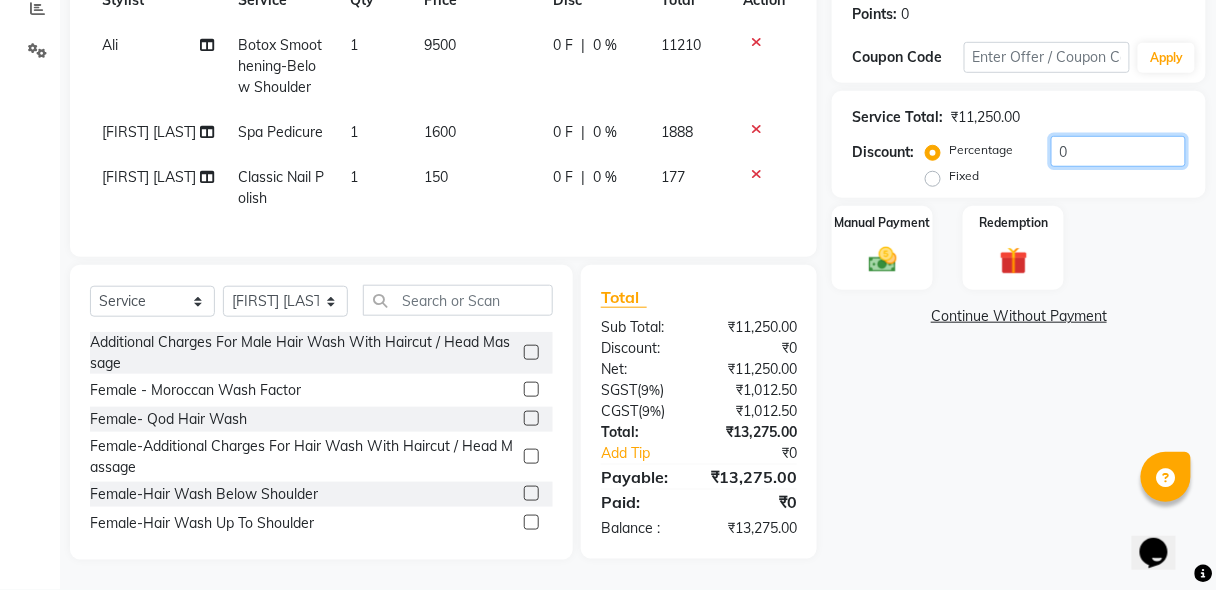 click on "0" 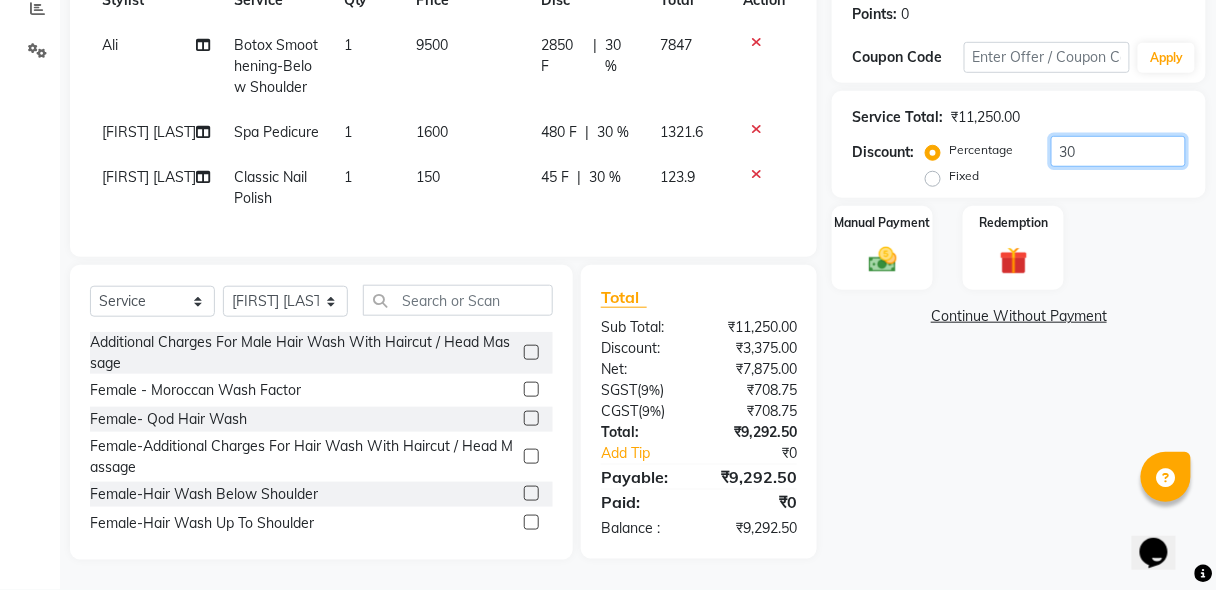 type on "3" 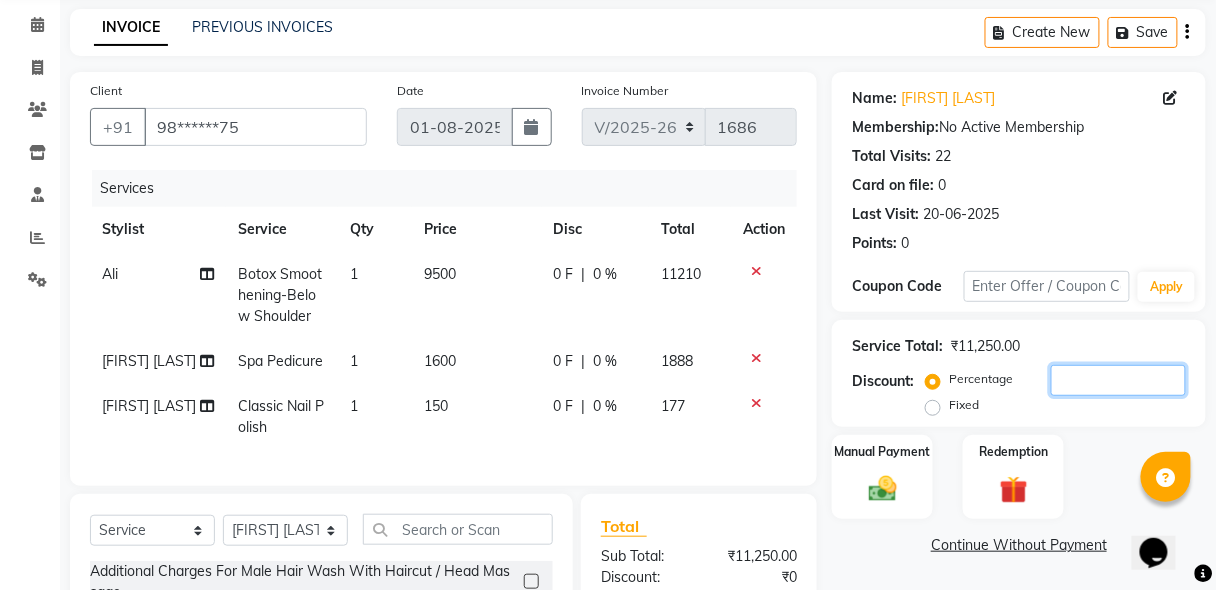 scroll, scrollTop: 78, scrollLeft: 0, axis: vertical 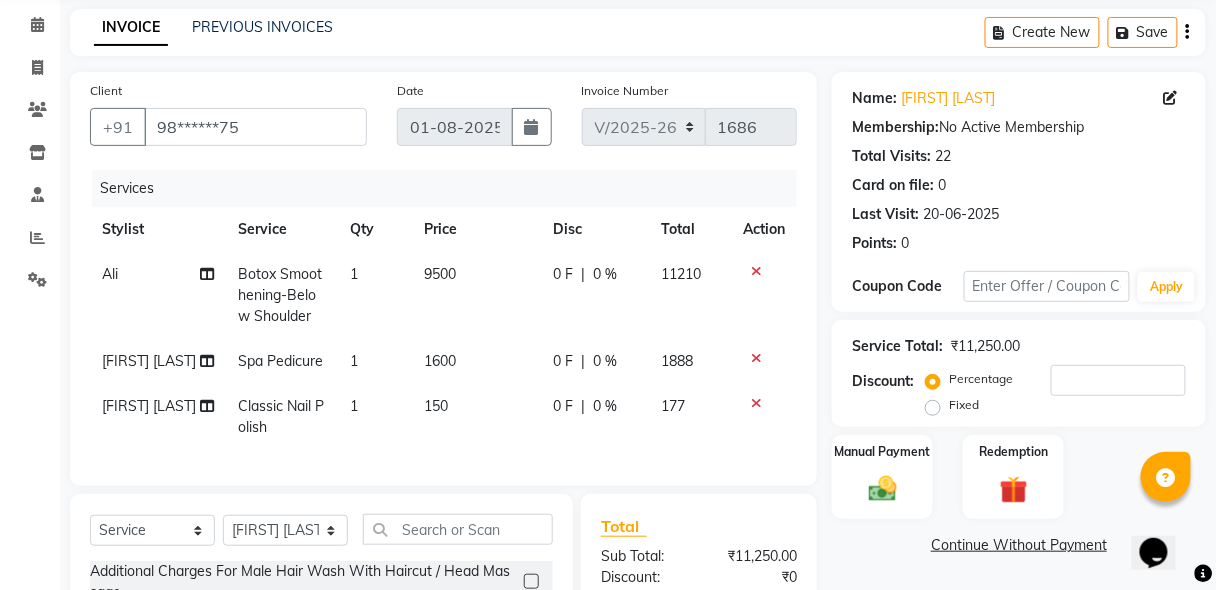 click on "9500" 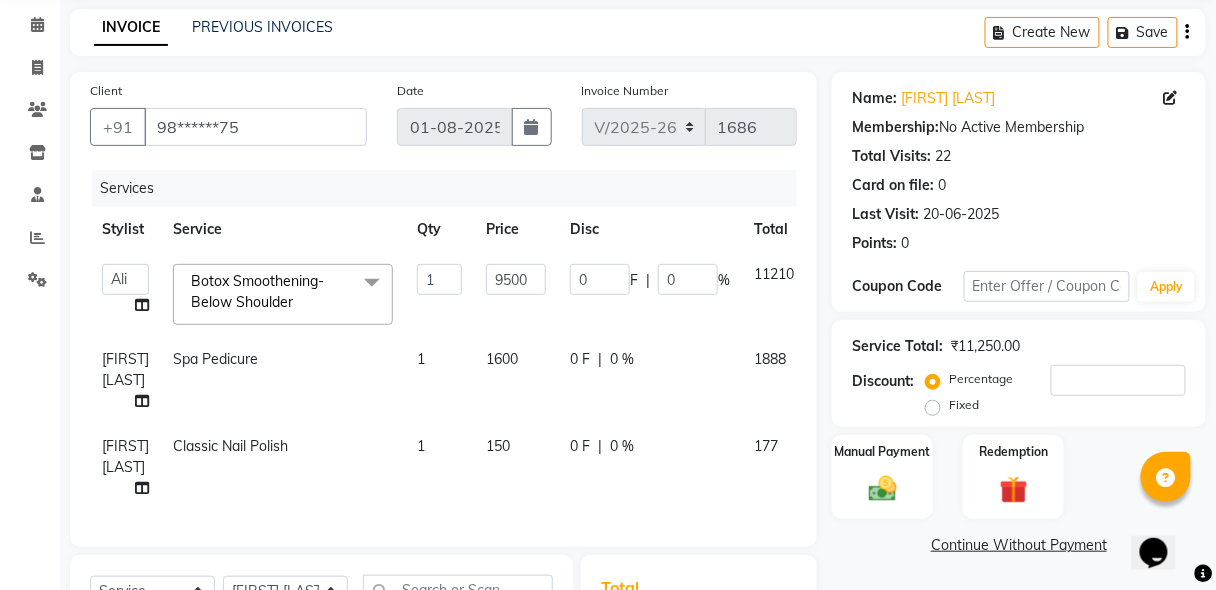 click on "9500" 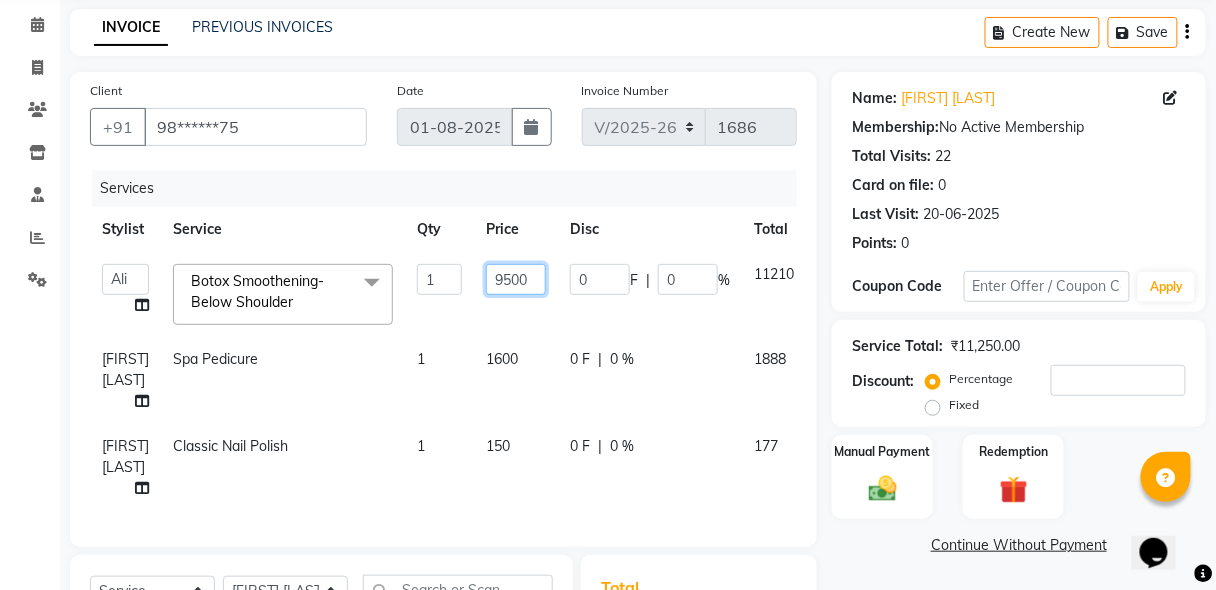 click on "9500" 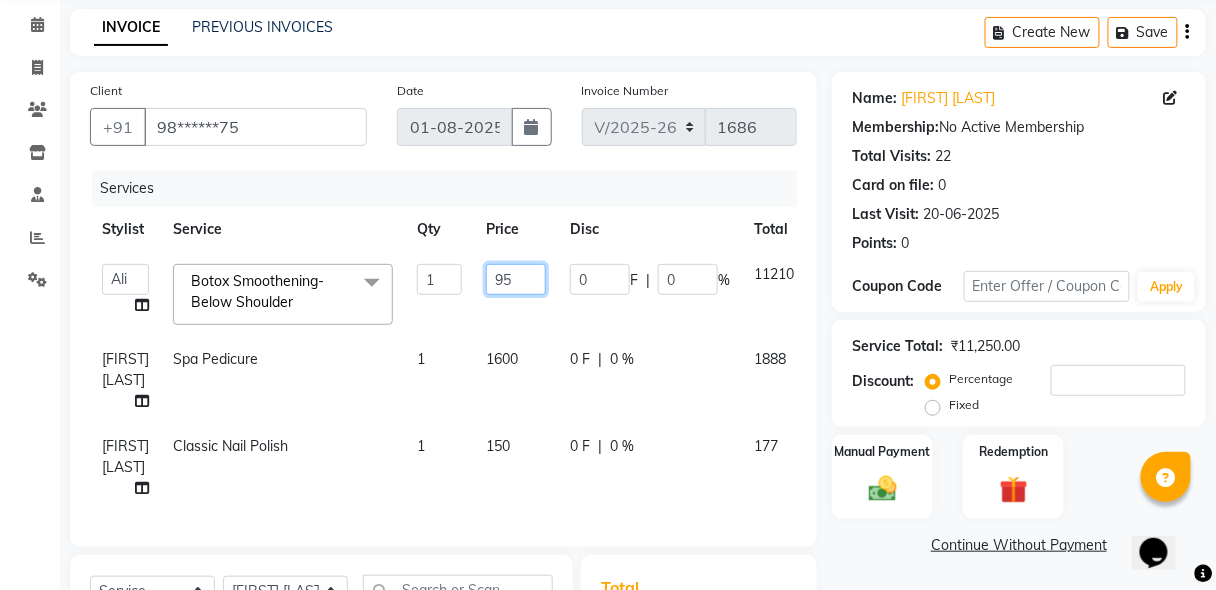 type on "9" 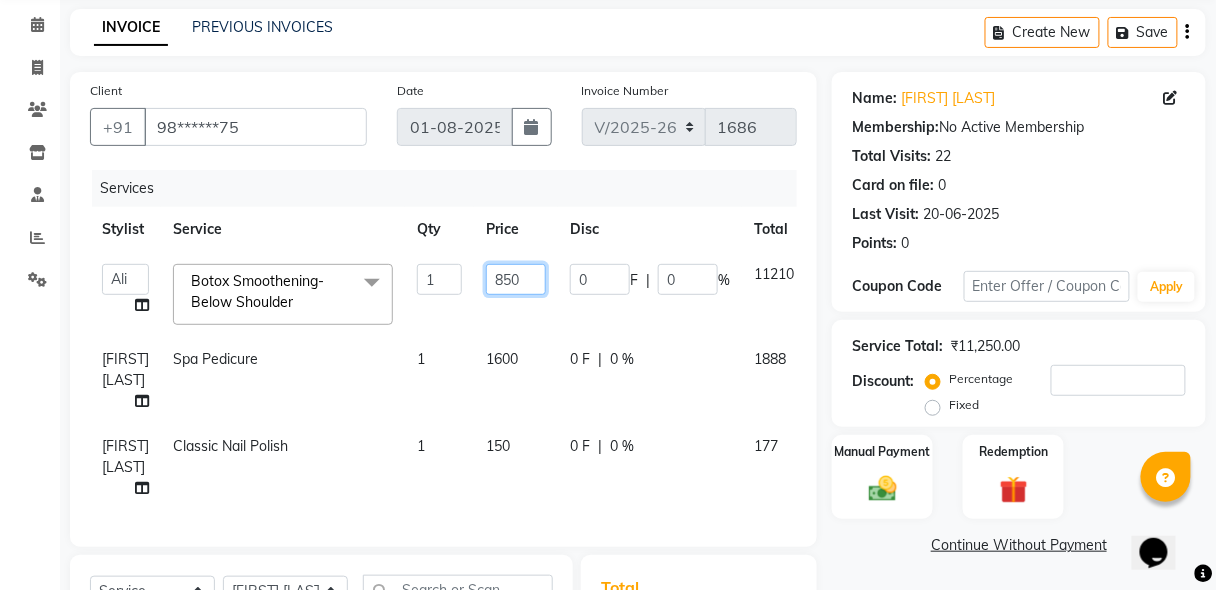 type on "8500" 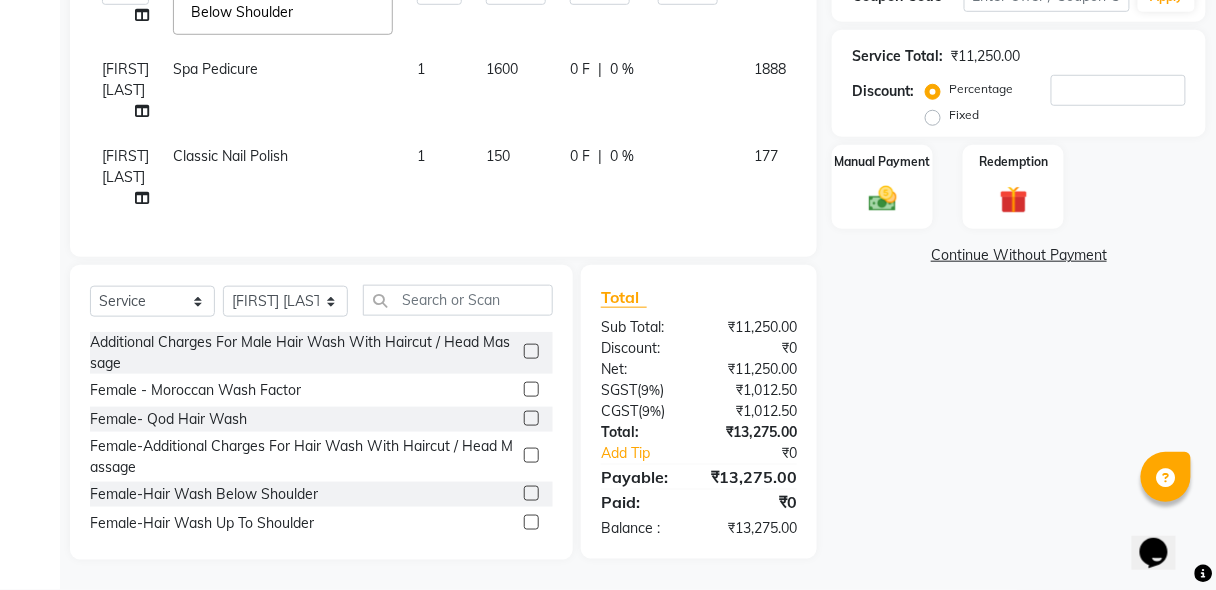 scroll, scrollTop: 318, scrollLeft: 0, axis: vertical 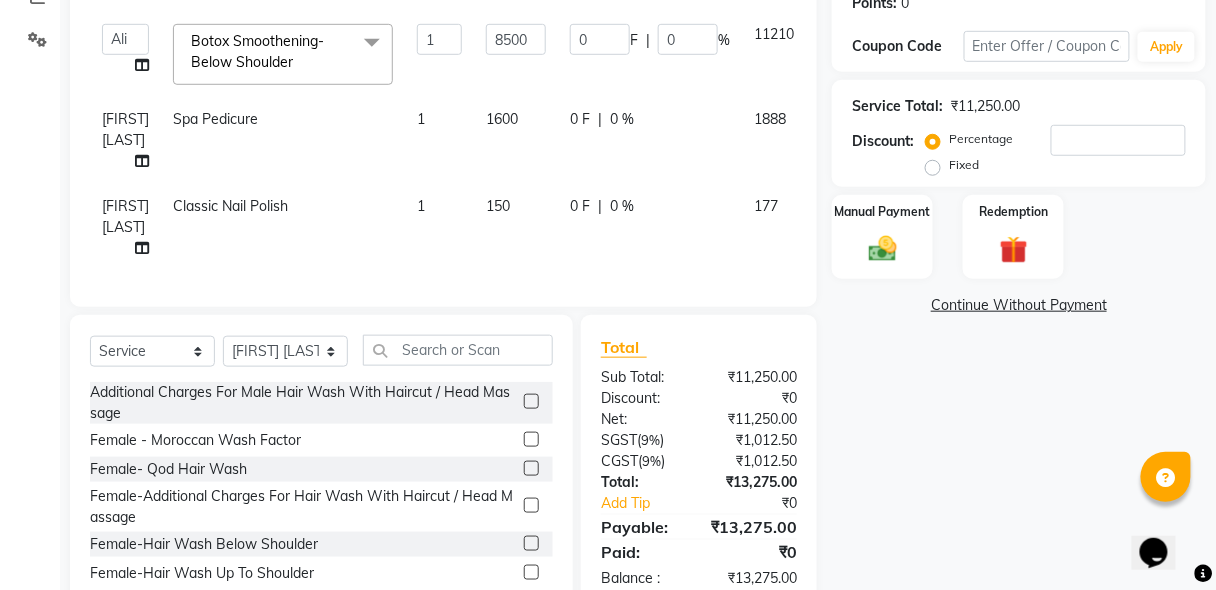 click on "Name: Heena Jain Membership:  No Active Membership  Total Visits:  22 Card on file:  0 Last Visit:   20-06-2025 Points:   0  Coupon Code Apply Service Total:  ₹11,250.00  Discount:  Percentage   Fixed  Manual Payment Redemption  Continue Without Payment" 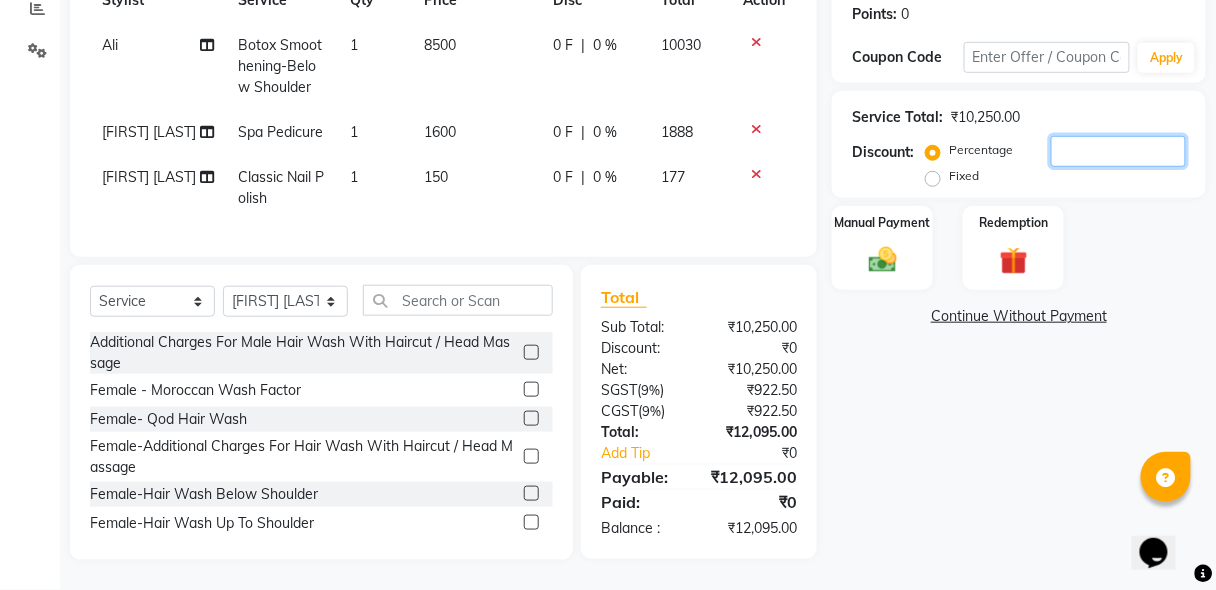 click 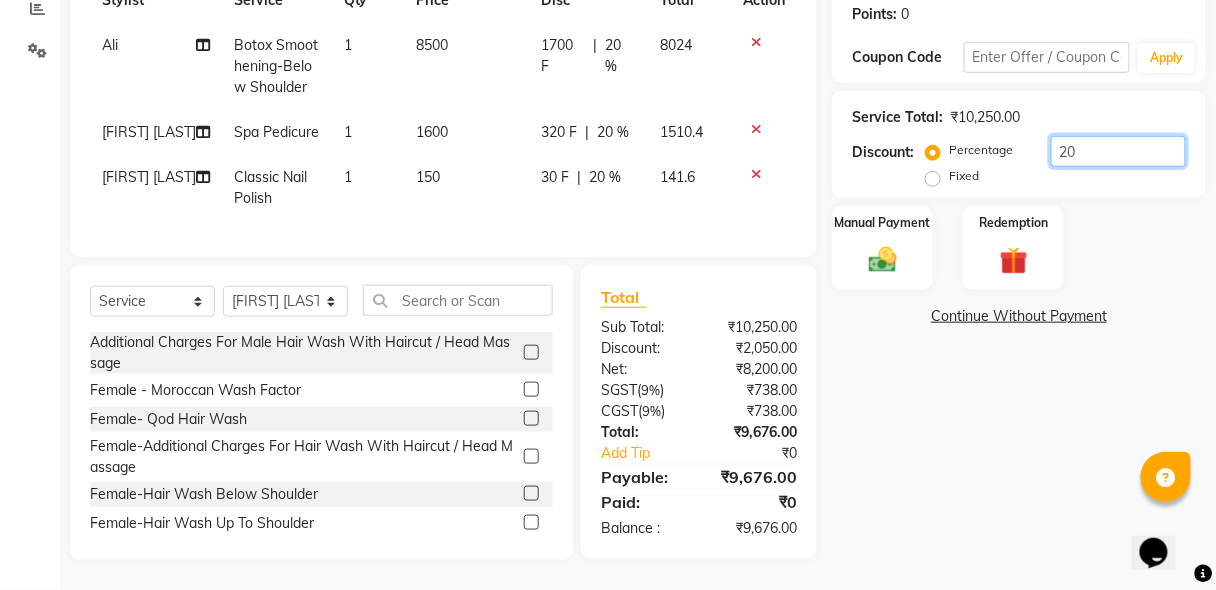 type on "2" 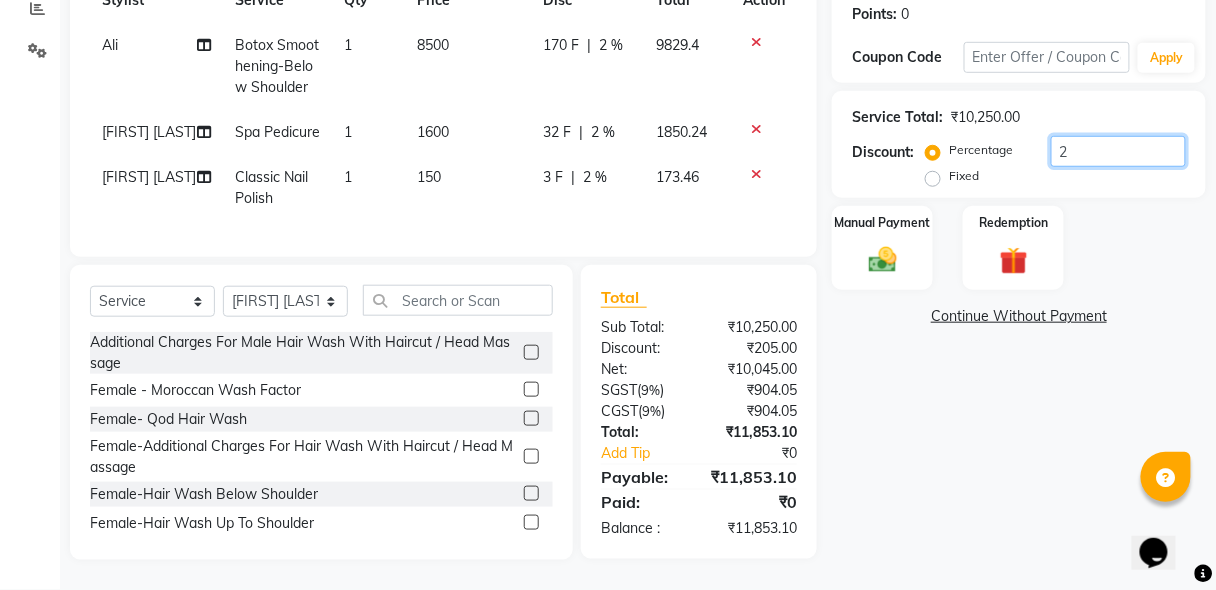type 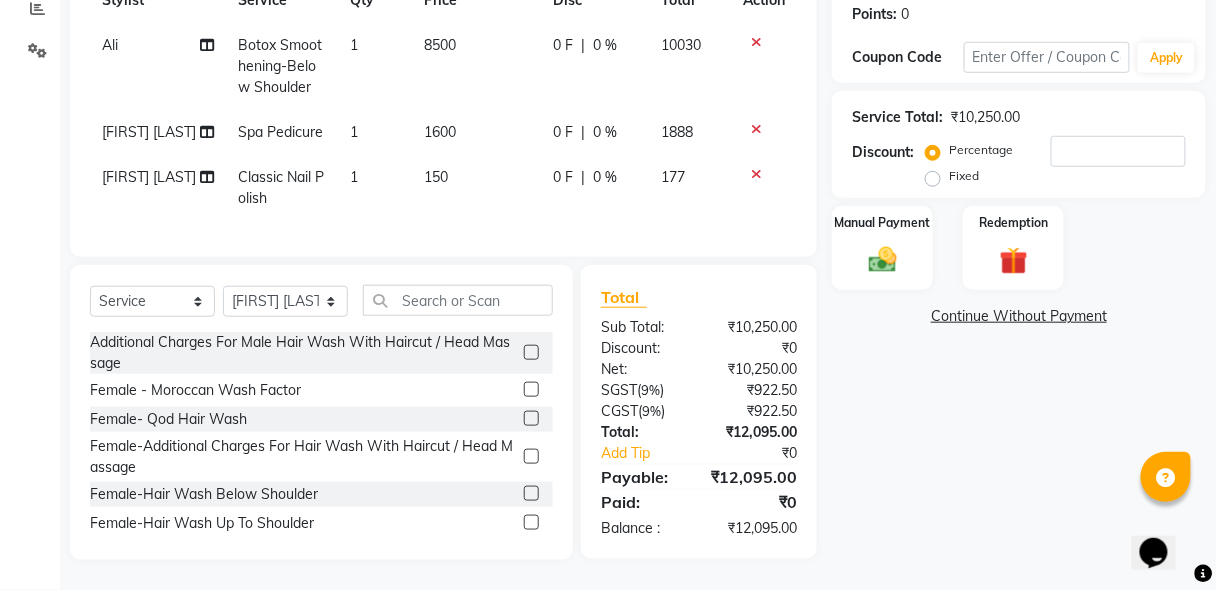 click on "8500" 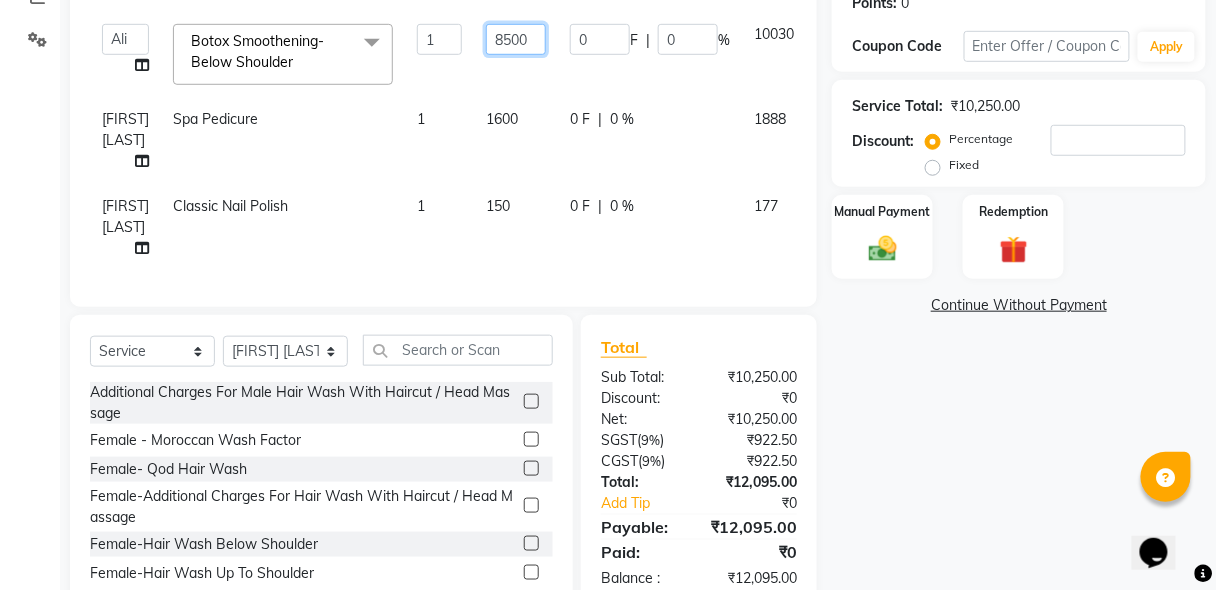 click on "8500" 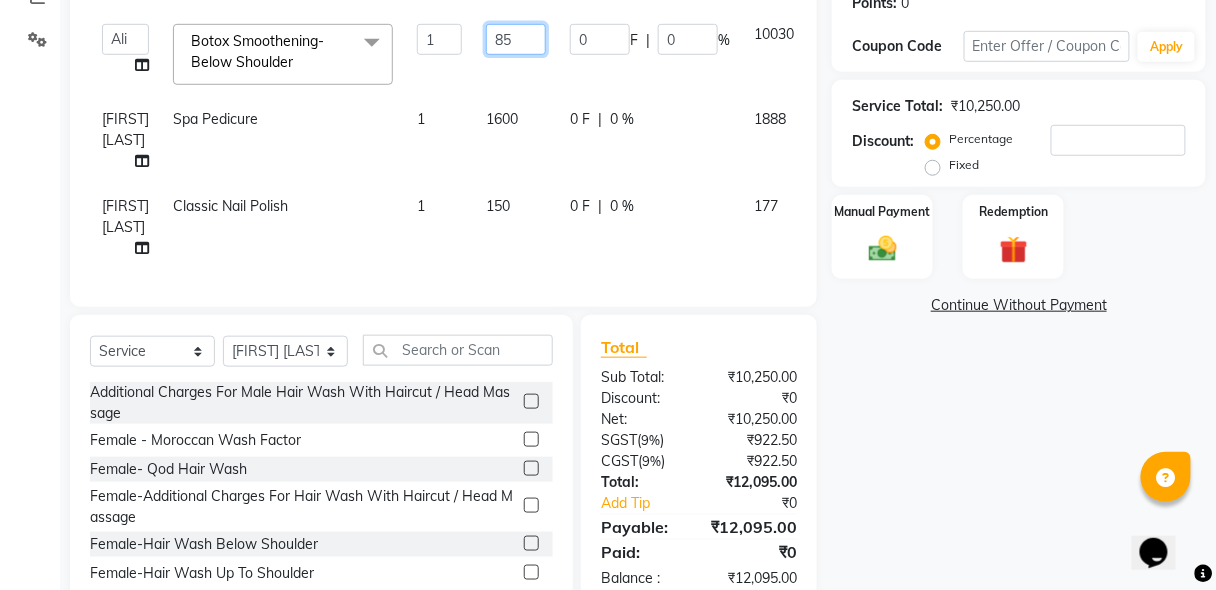 type on "8" 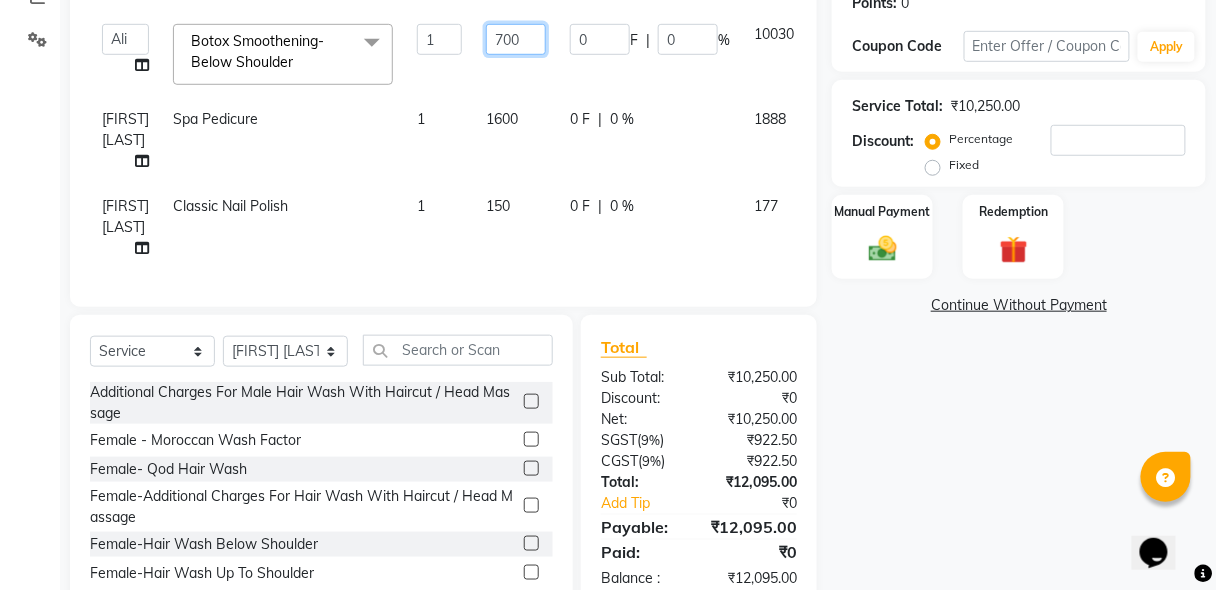 type on "7000" 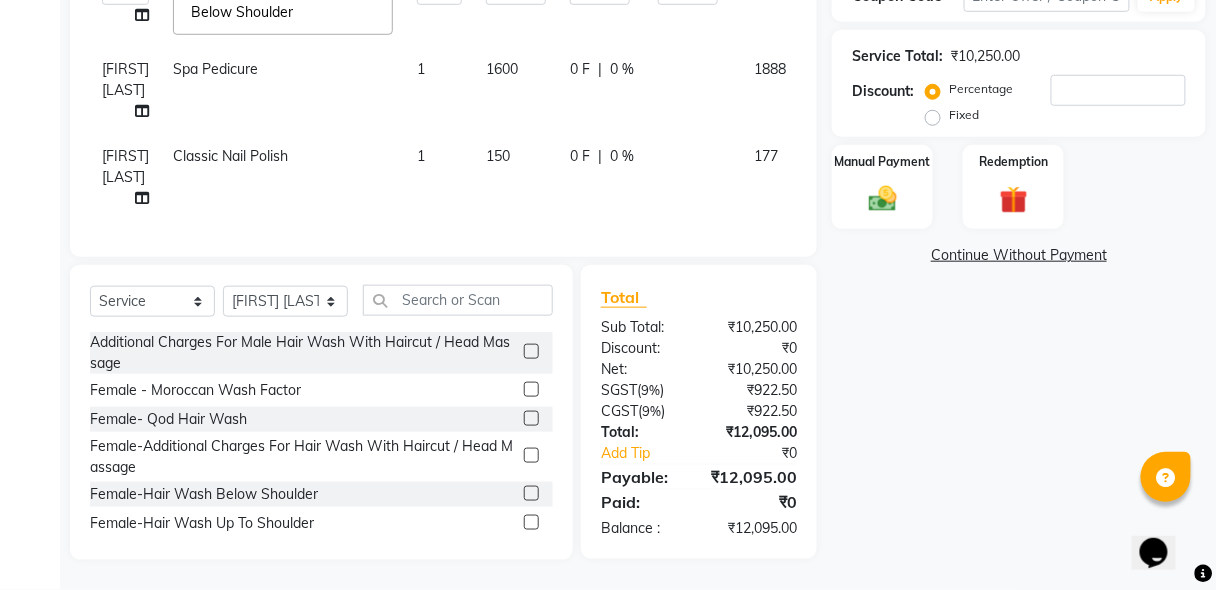 scroll, scrollTop: 318, scrollLeft: 0, axis: vertical 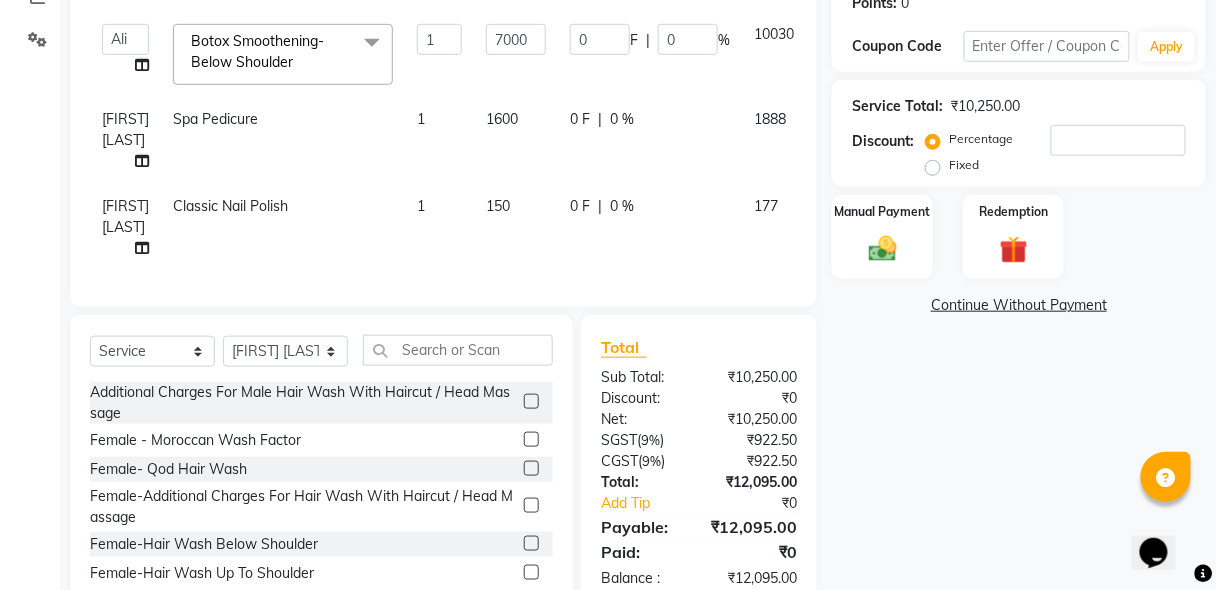 click on "Name: Heena Jain Membership:  No Active Membership  Total Visits:  22 Card on file:  0 Last Visit:   20-06-2025 Points:   0  Coupon Code Apply Service Total:  ₹10,250.00  Discount:  Percentage   Fixed  Manual Payment Redemption  Continue Without Payment" 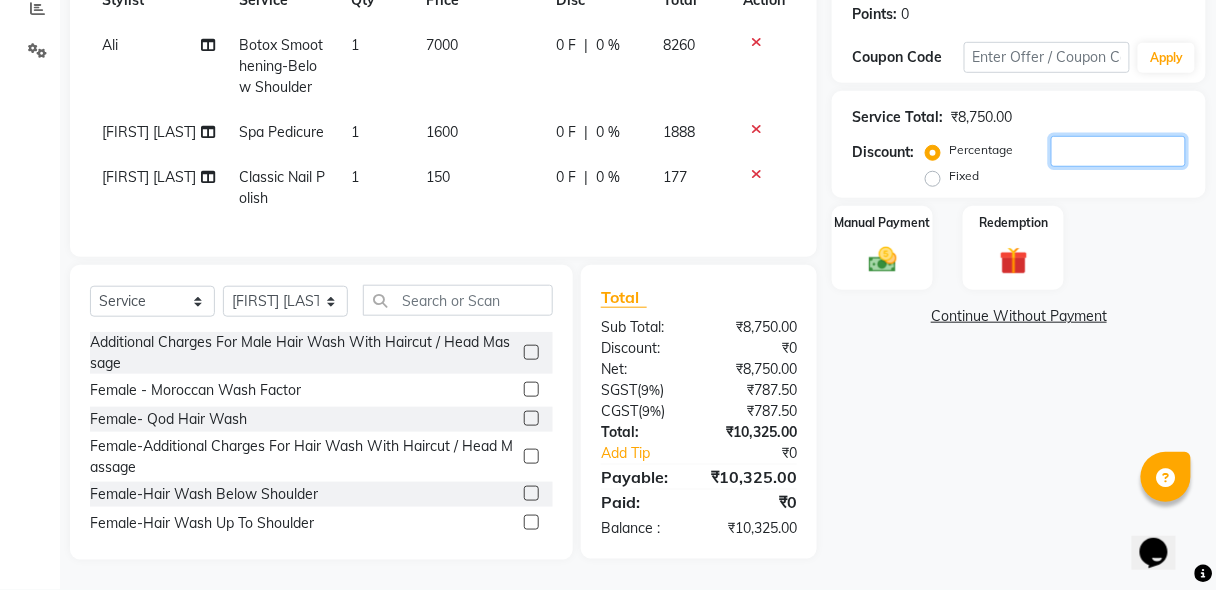 click 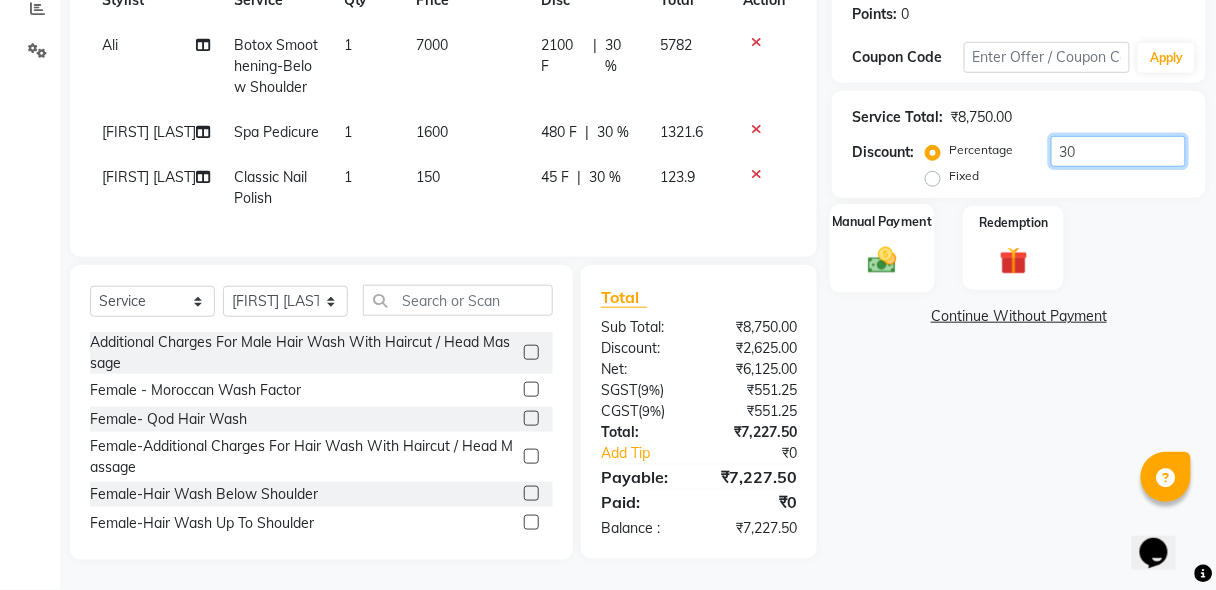 type on "30" 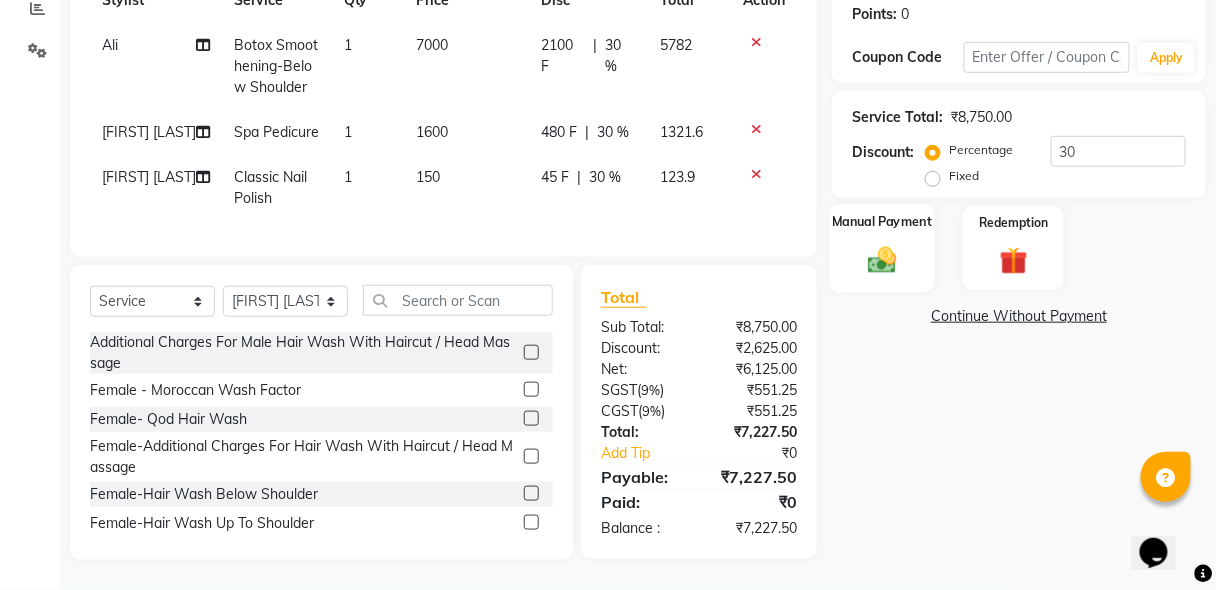 click 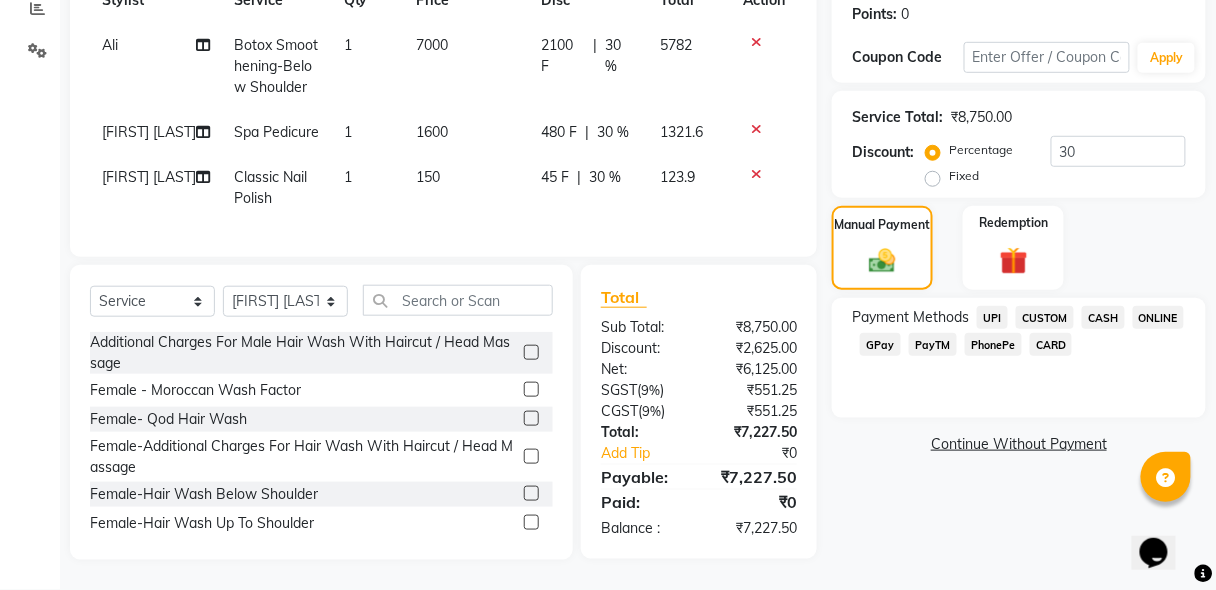click on "GPay" 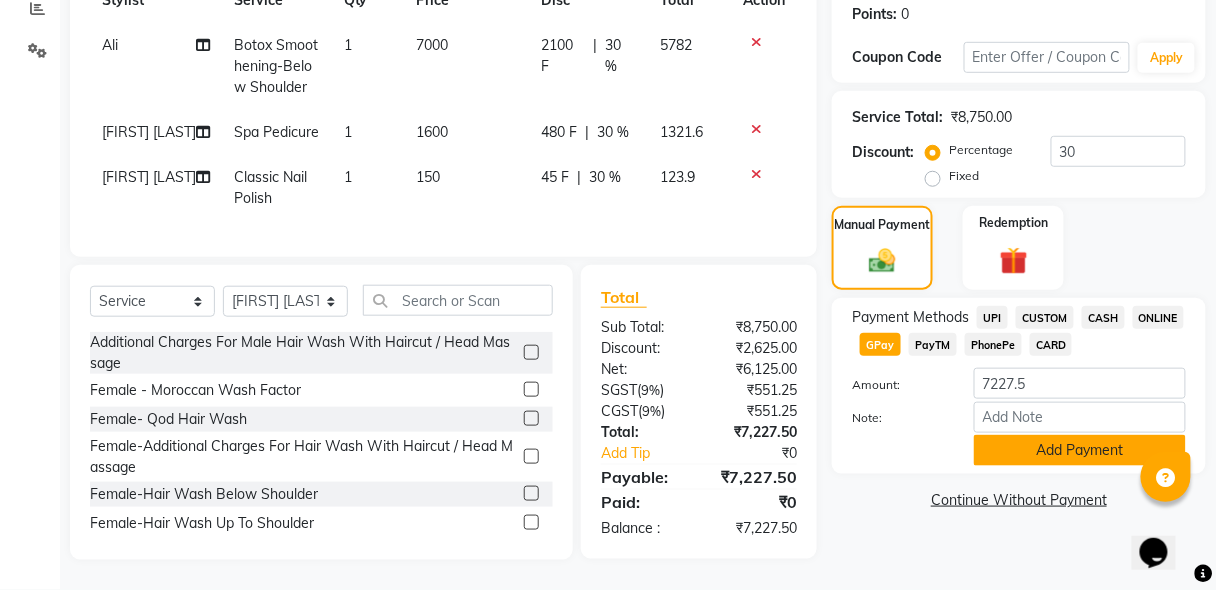 click on "Add Payment" 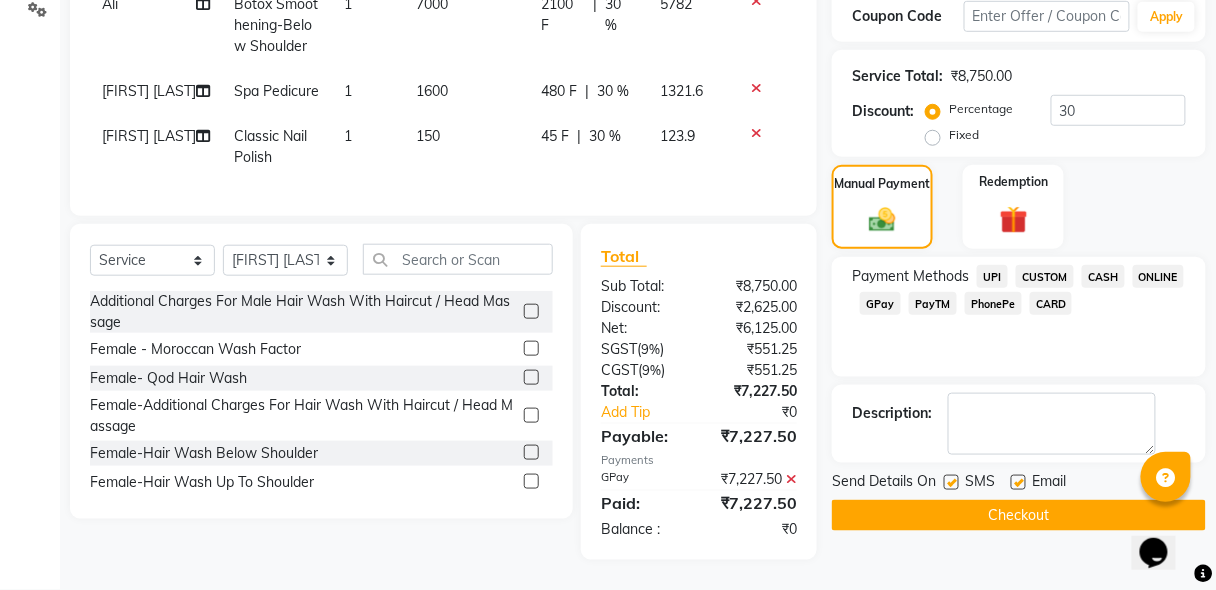 scroll, scrollTop: 379, scrollLeft: 0, axis: vertical 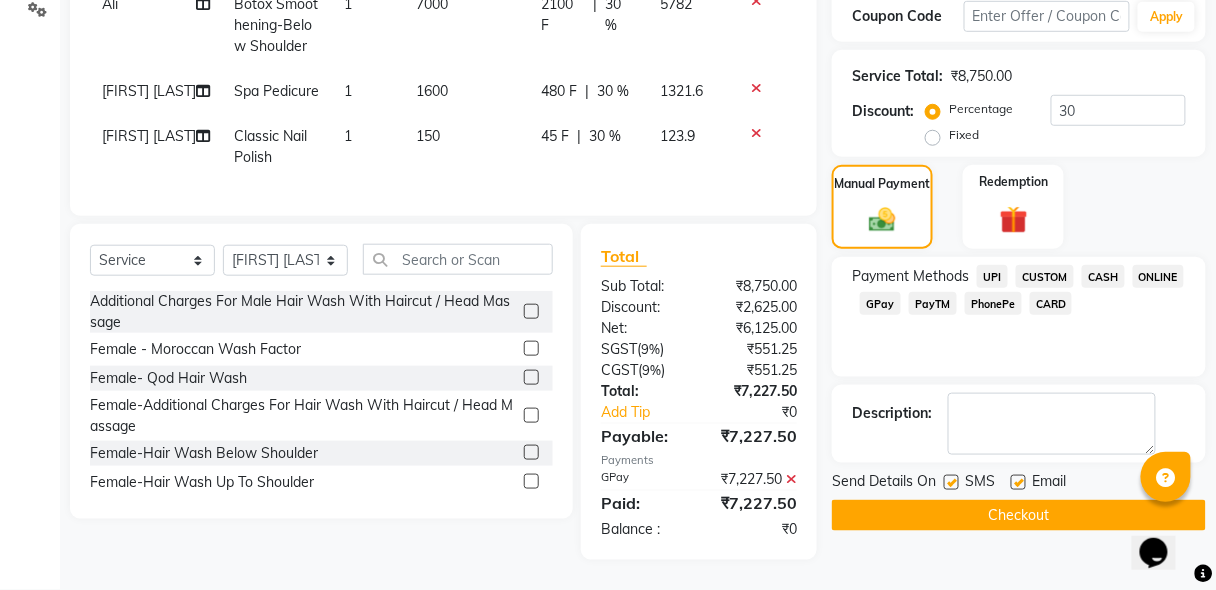 click 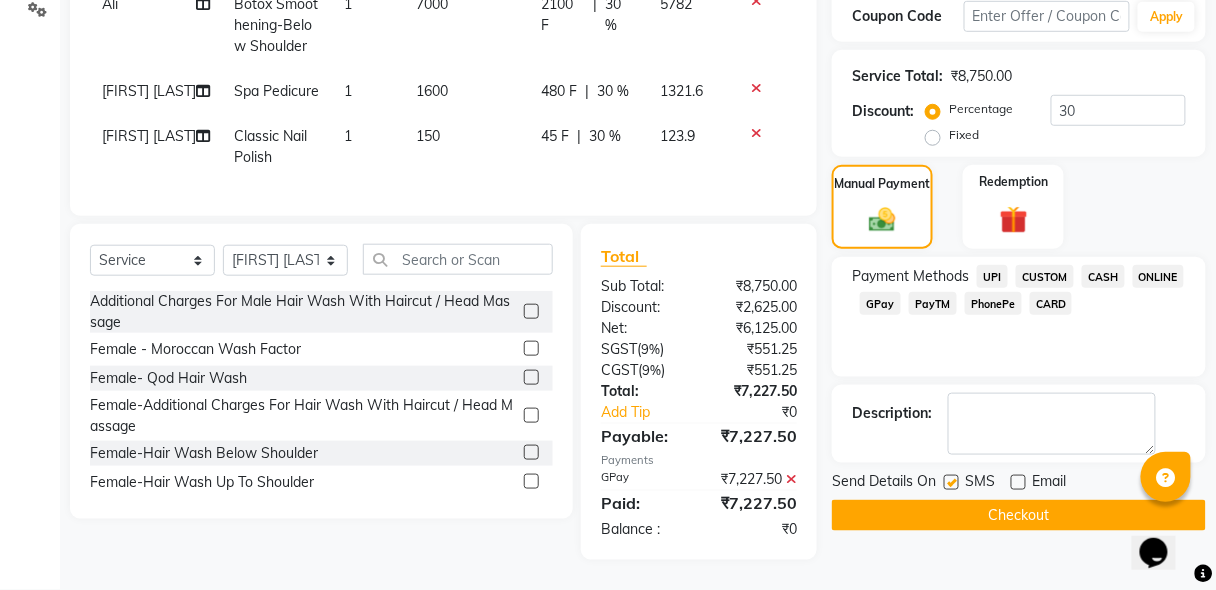 click 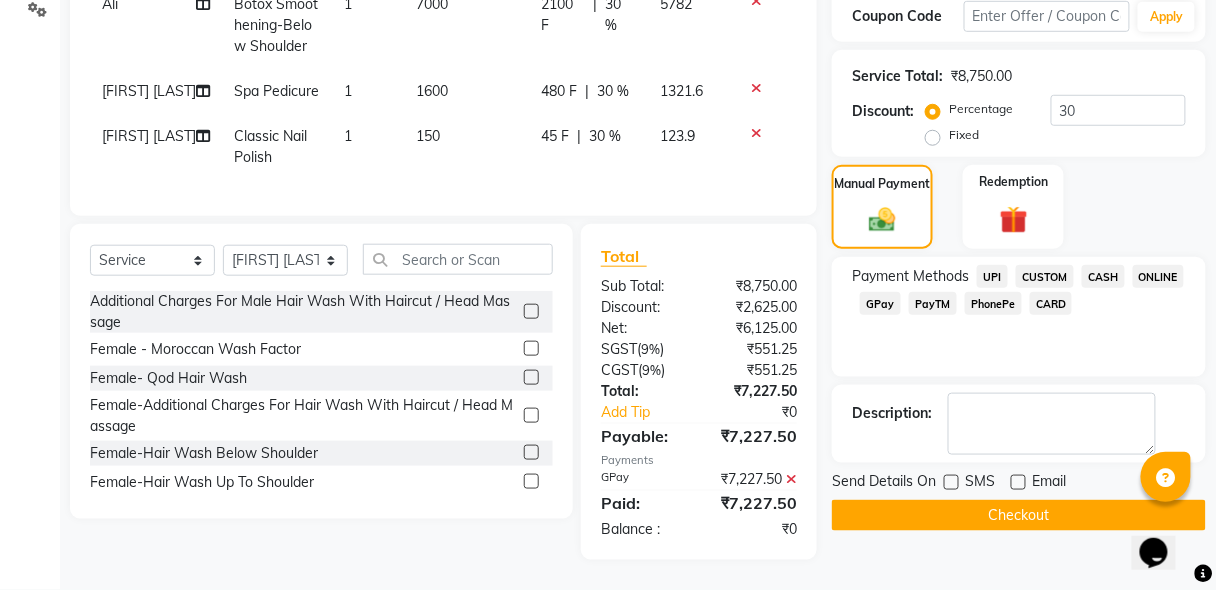 click on "Checkout" 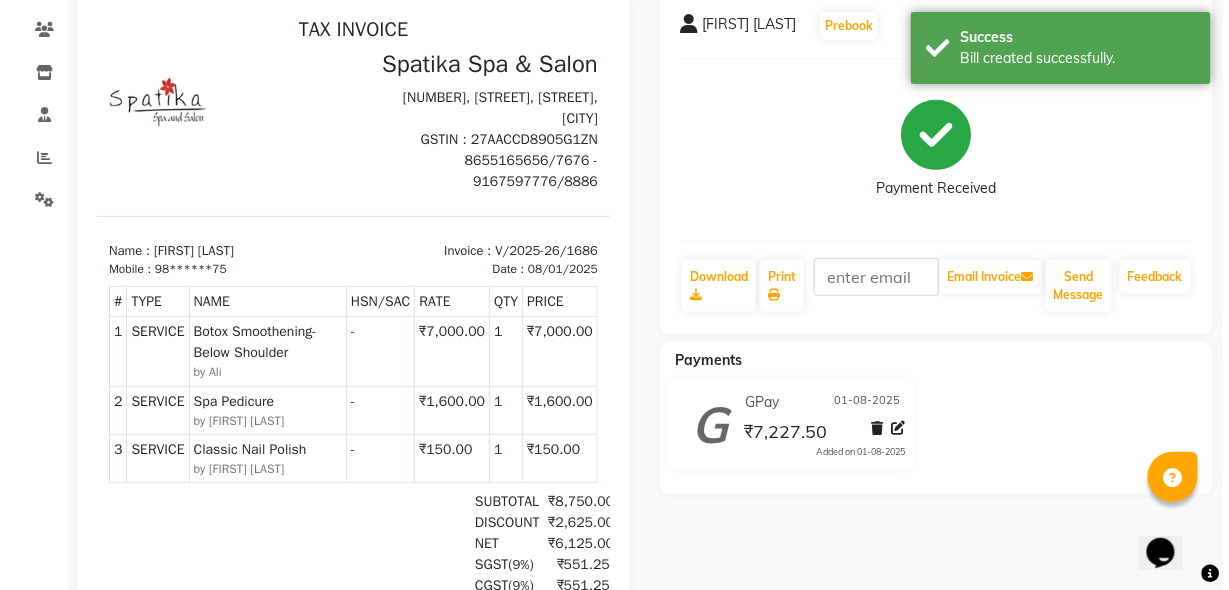 scroll, scrollTop: 0, scrollLeft: 0, axis: both 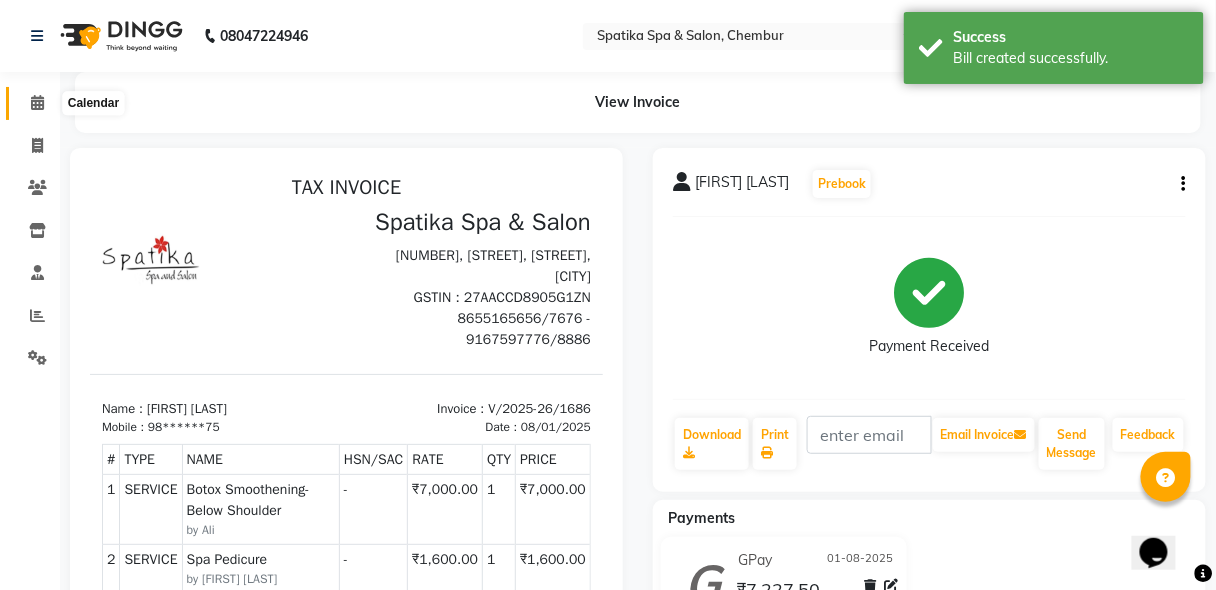 click 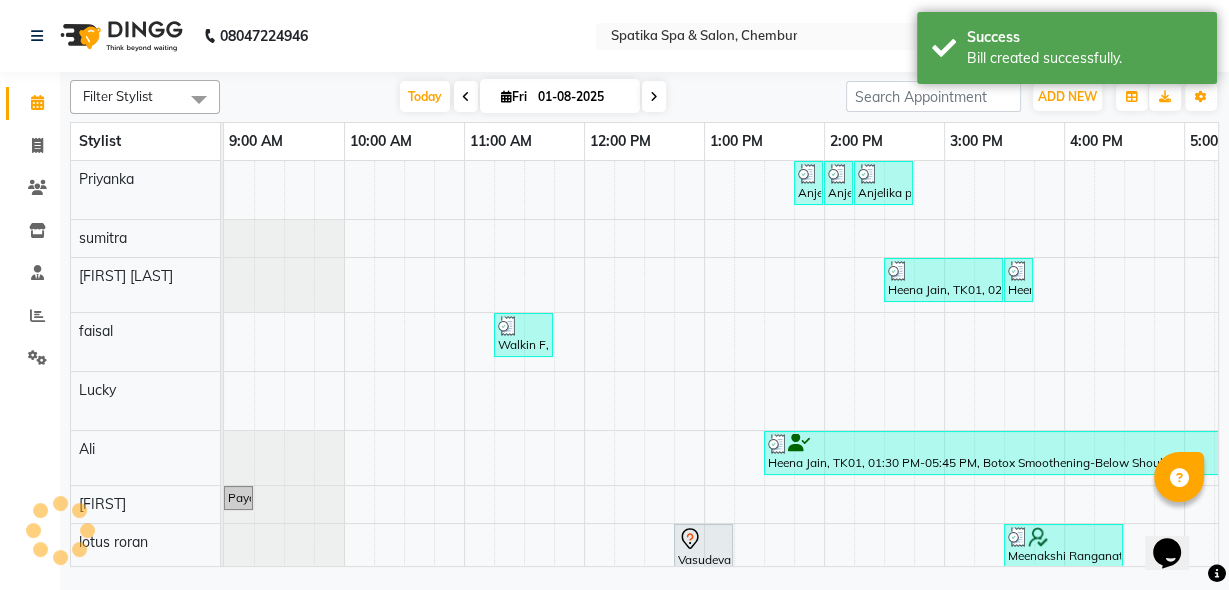 scroll, scrollTop: 0, scrollLeft: 0, axis: both 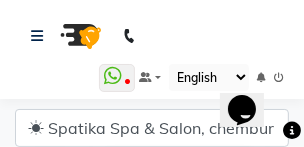 click on "08047224946 Select Location × Spatika Spa & Salon, Chembur  WhatsApp Status  ✕ Status:  Disconnected Recent Service Activity: 01-01-1970     05:30 AM  08047224946 Whatsapp Settings Default Panel My Panel English ENGLISH Español العربية मराठी हिंदी ગુજરાતી தமிழ் 中文 Notifications nothing to show" 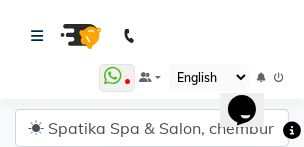drag, startPoint x: 160, startPoint y: 62, endPoint x: 458, endPoint y: 178, distance: 319.7812 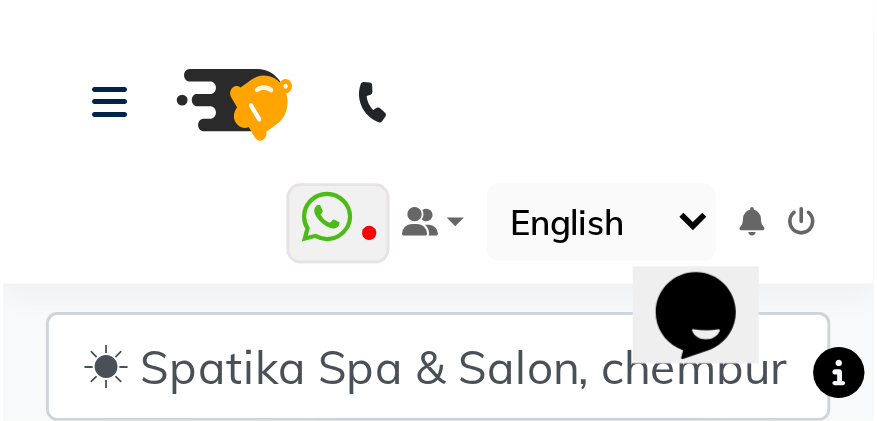 scroll, scrollTop: 129, scrollLeft: 0, axis: vertical 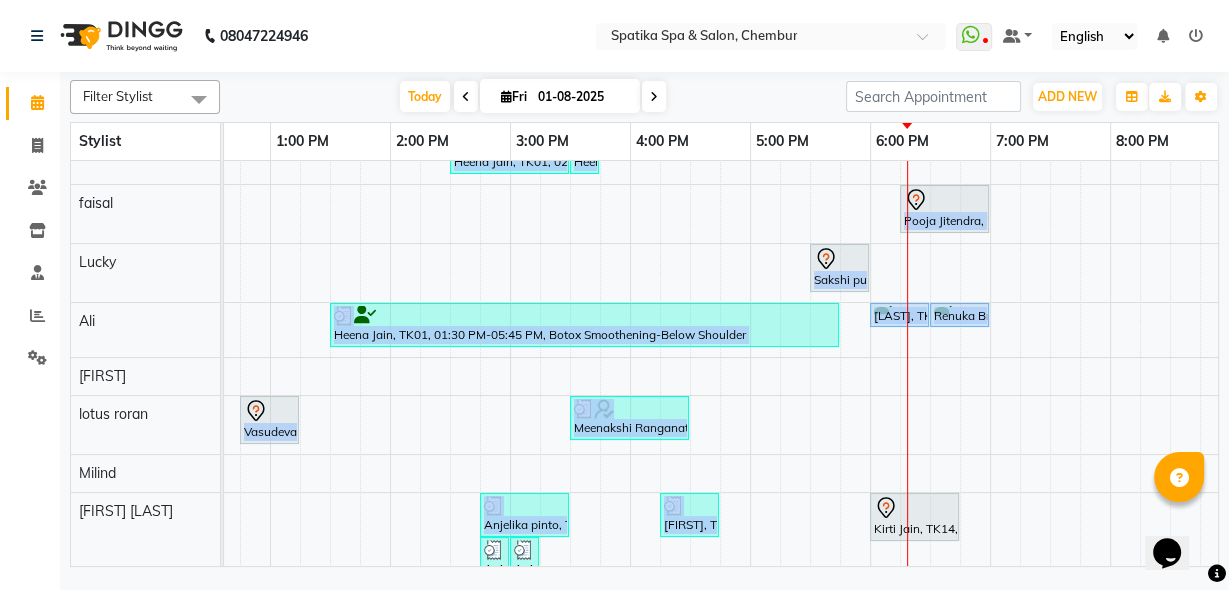 drag, startPoint x: 933, startPoint y: 508, endPoint x: 1006, endPoint y: 507, distance: 73.00685 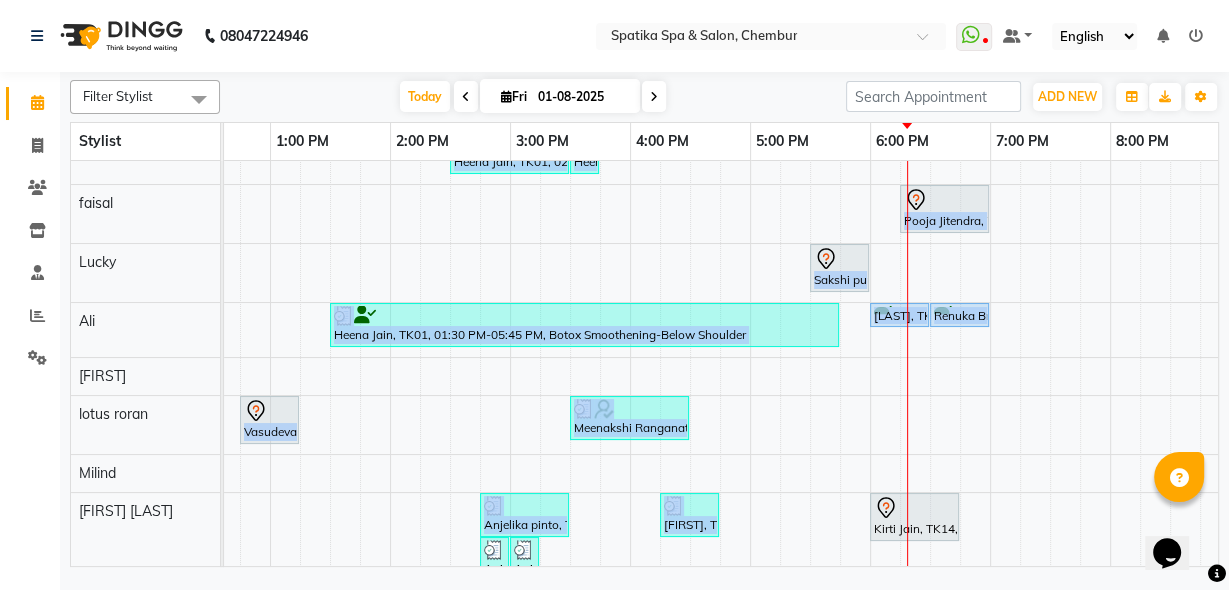 click at bounding box center [1065, 350] 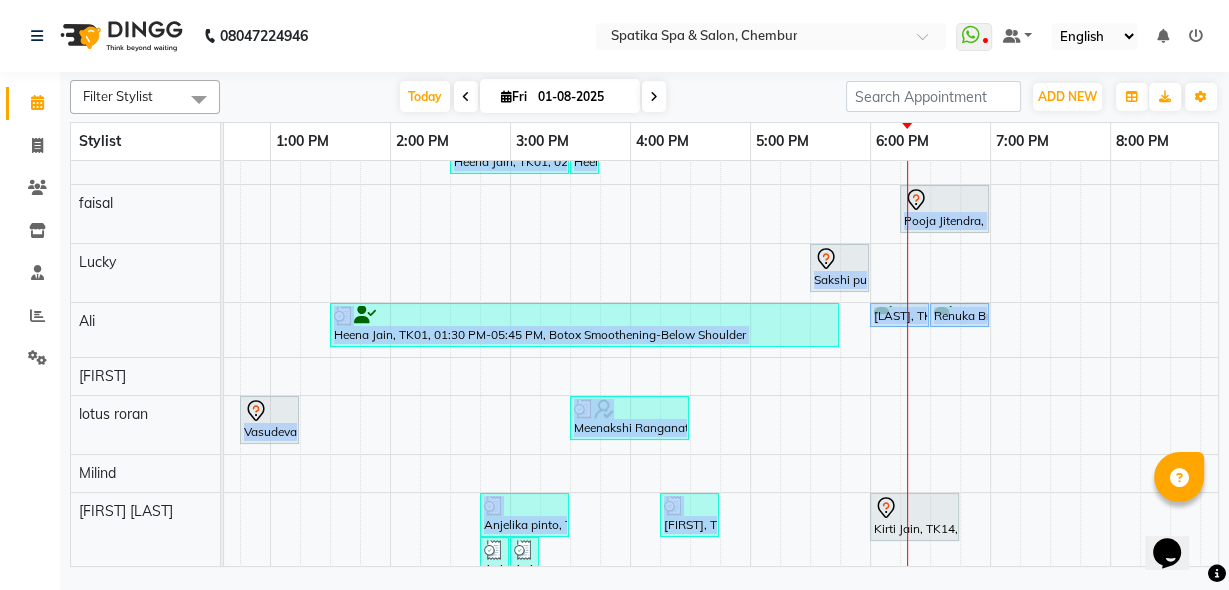 drag, startPoint x: 945, startPoint y: 512, endPoint x: 980, endPoint y: 512, distance: 35 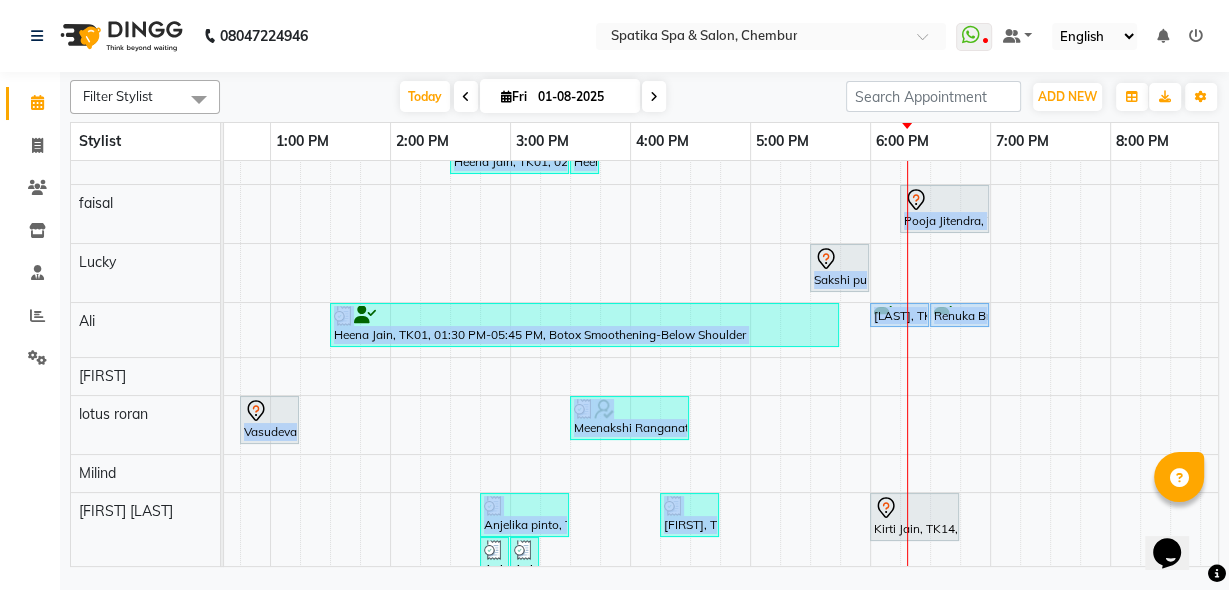 click at bounding box center (914, 508) 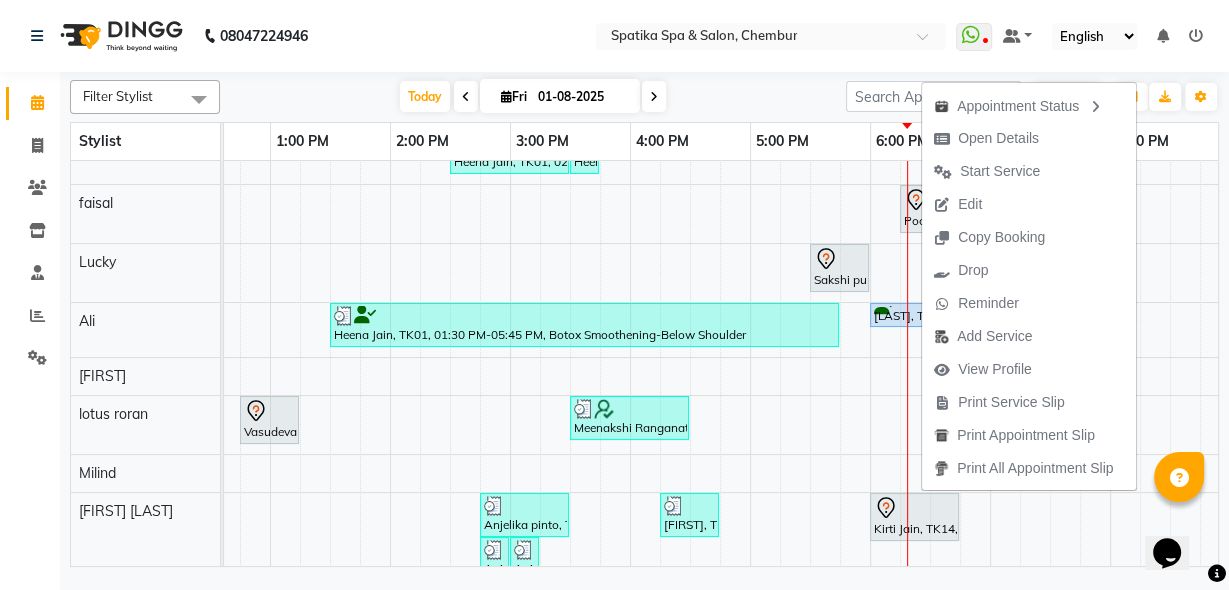 click at bounding box center (1035, 350) 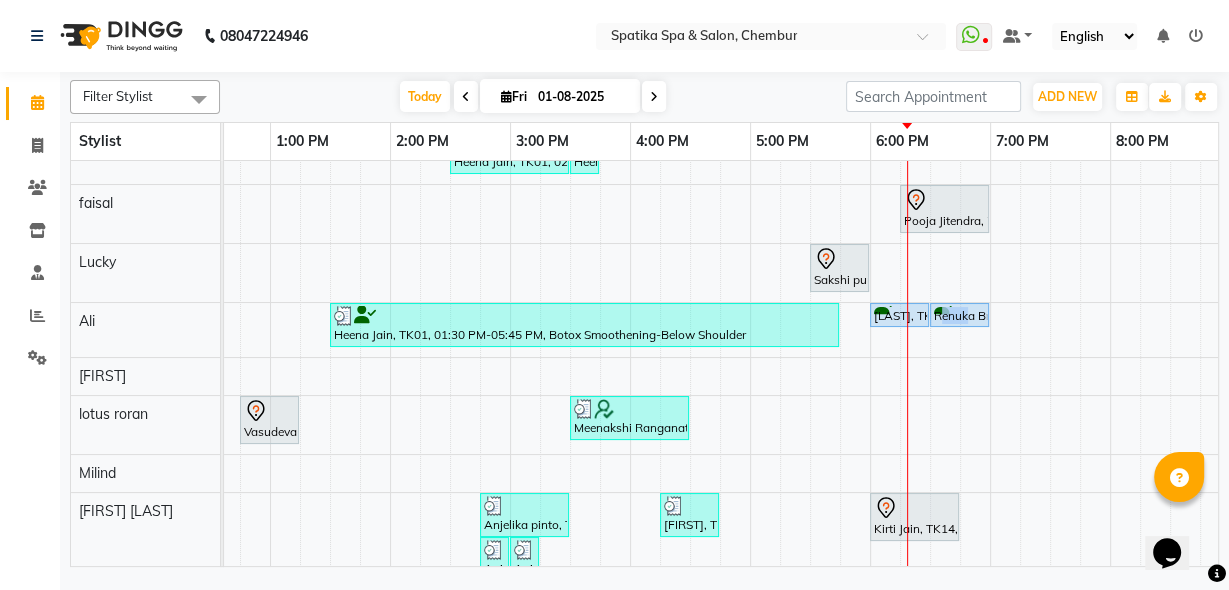drag, startPoint x: 939, startPoint y: 311, endPoint x: 964, endPoint y: 311, distance: 25 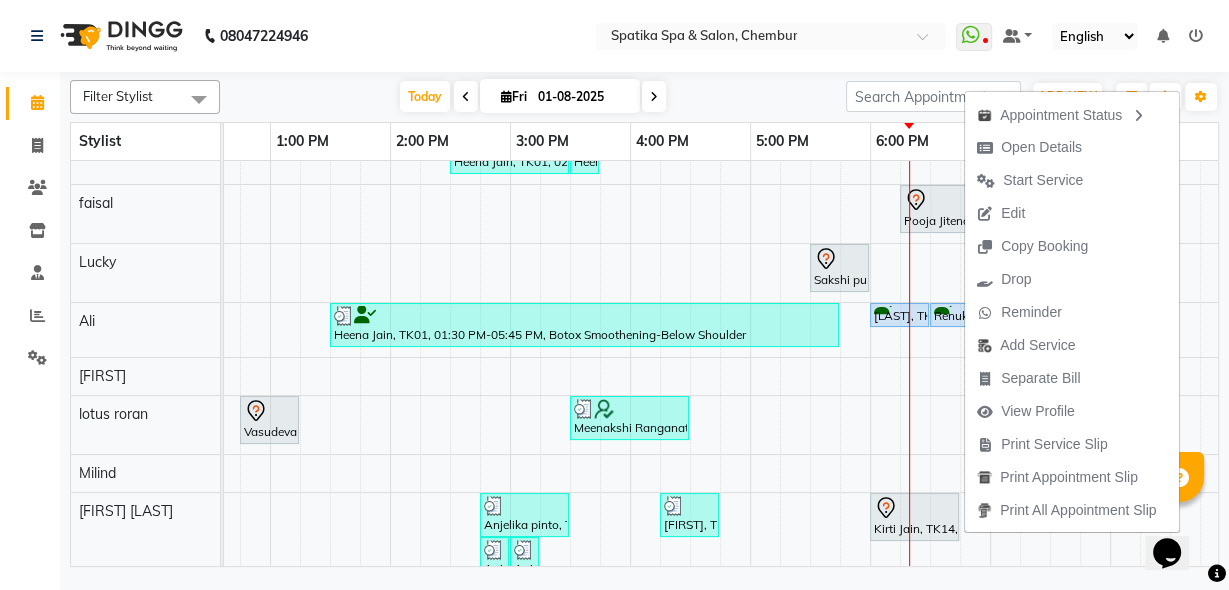 drag, startPoint x: 920, startPoint y: 370, endPoint x: 952, endPoint y: 354, distance: 35.77709 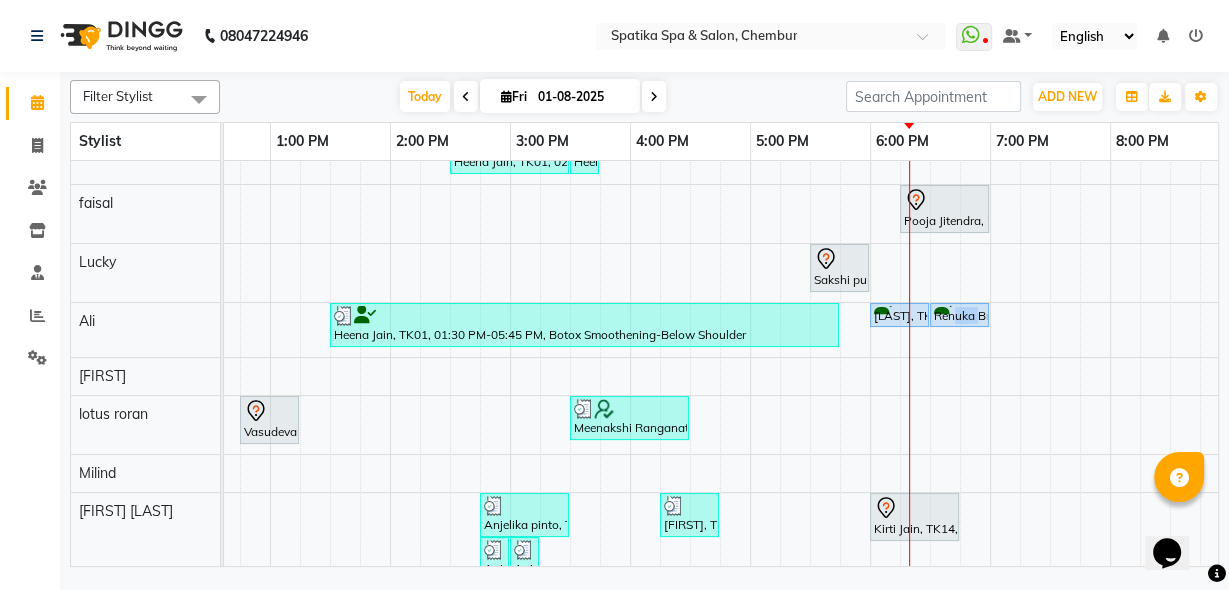 drag, startPoint x: 955, startPoint y: 309, endPoint x: 980, endPoint y: 309, distance: 25 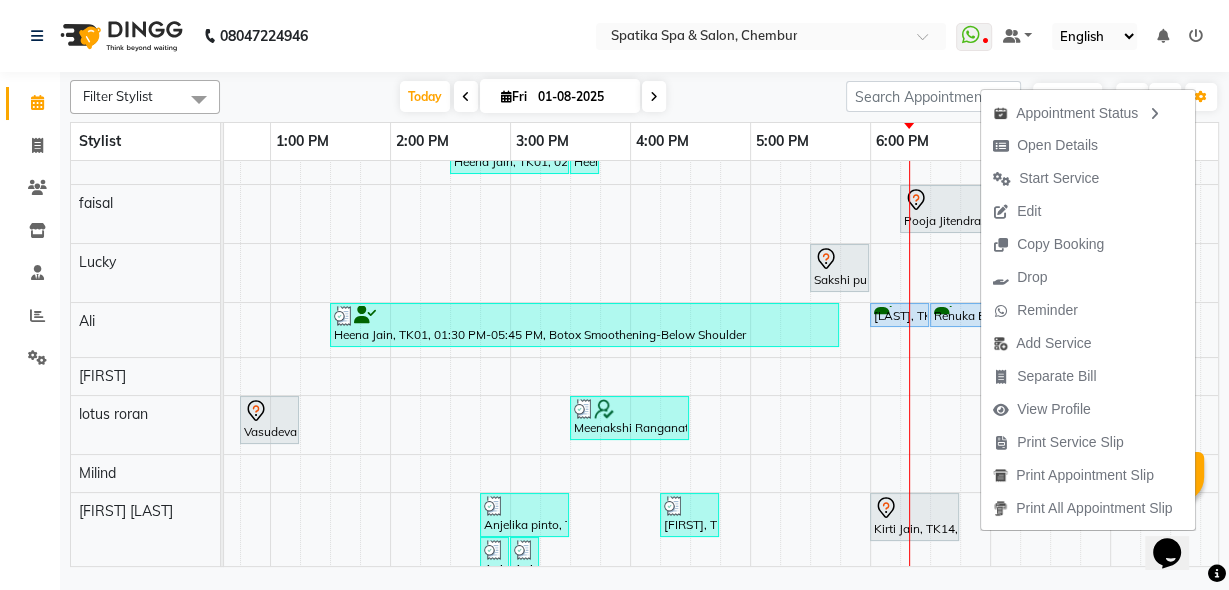 click at bounding box center [915, 350] 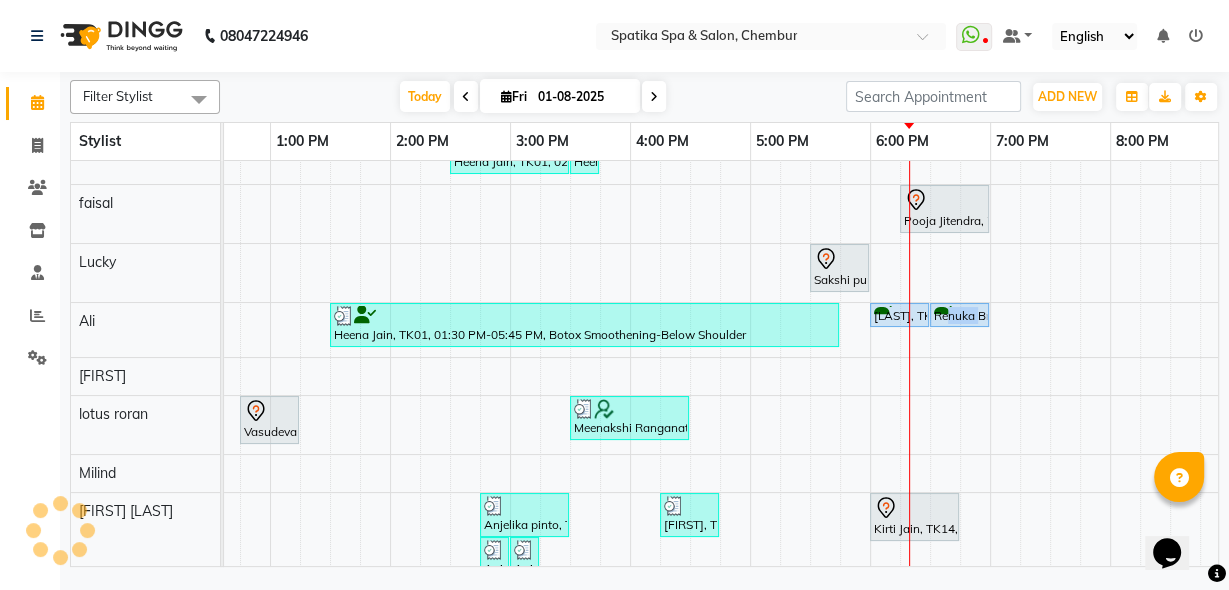 drag, startPoint x: 947, startPoint y: 304, endPoint x: 977, endPoint y: 306, distance: 30.066593 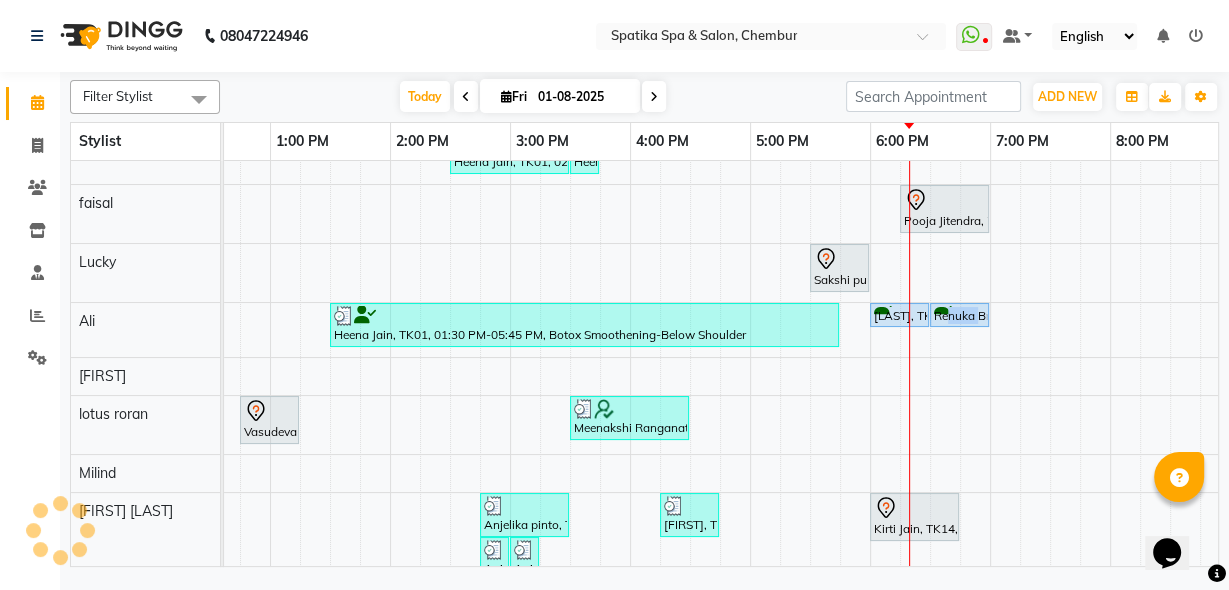 click on "Renuka Bradu, TK03, 06:30 PM-07:00 PM, Female-Hair Trim" at bounding box center [959, 315] 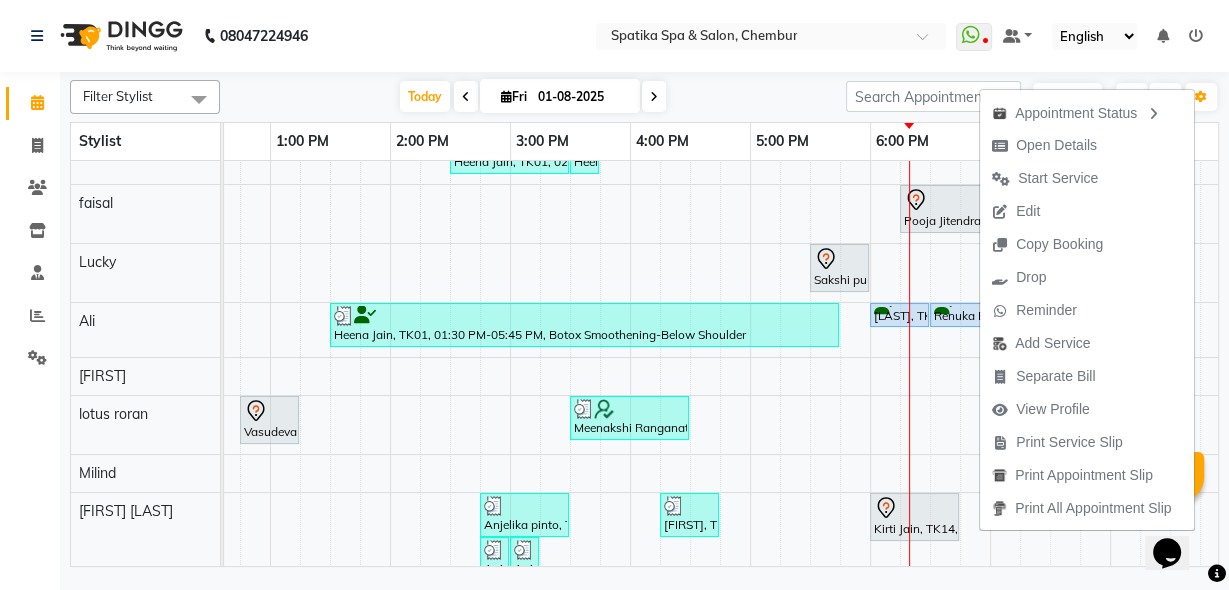 click at bounding box center (945, 350) 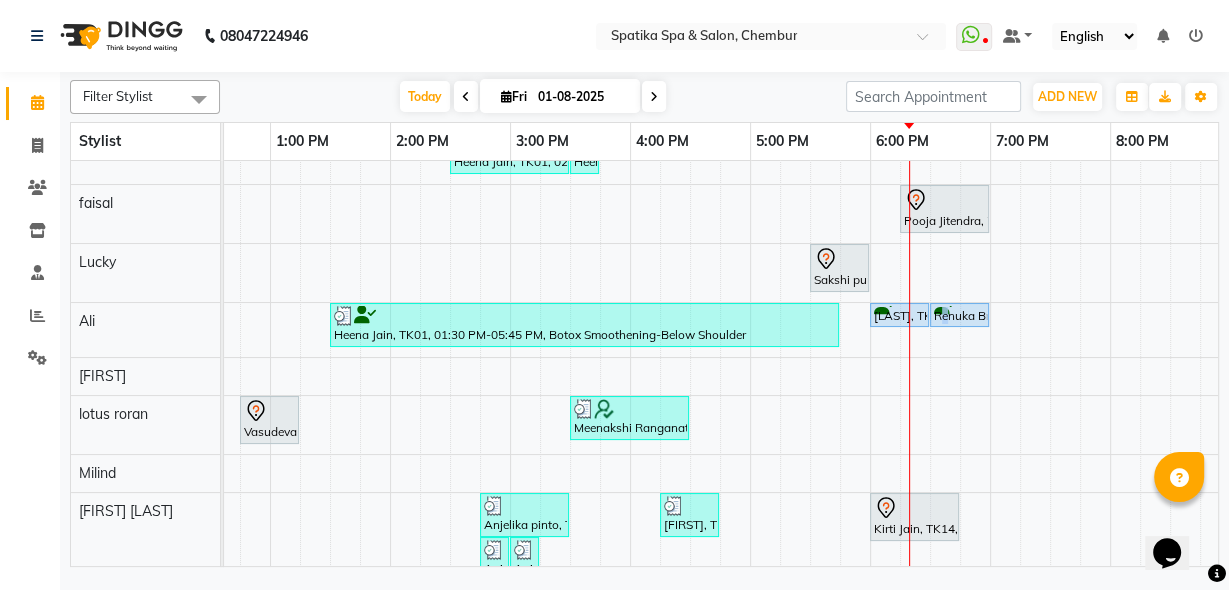 drag, startPoint x: 938, startPoint y: 316, endPoint x: 947, endPoint y: 322, distance: 10.816654 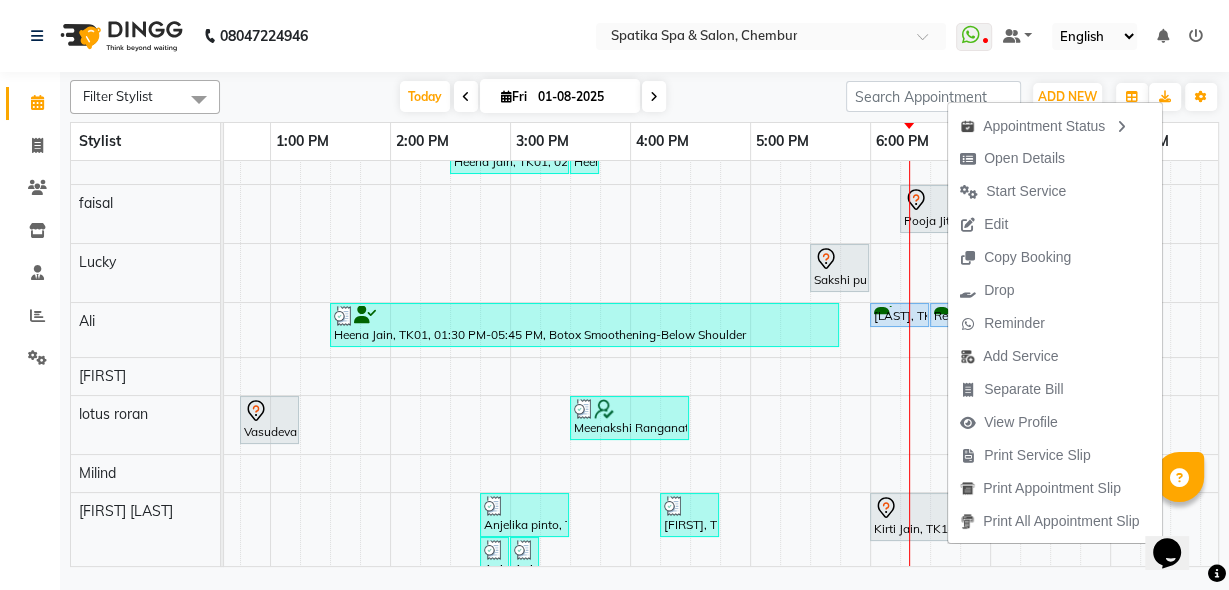 drag, startPoint x: 744, startPoint y: 399, endPoint x: 764, endPoint y: 398, distance: 20.024984 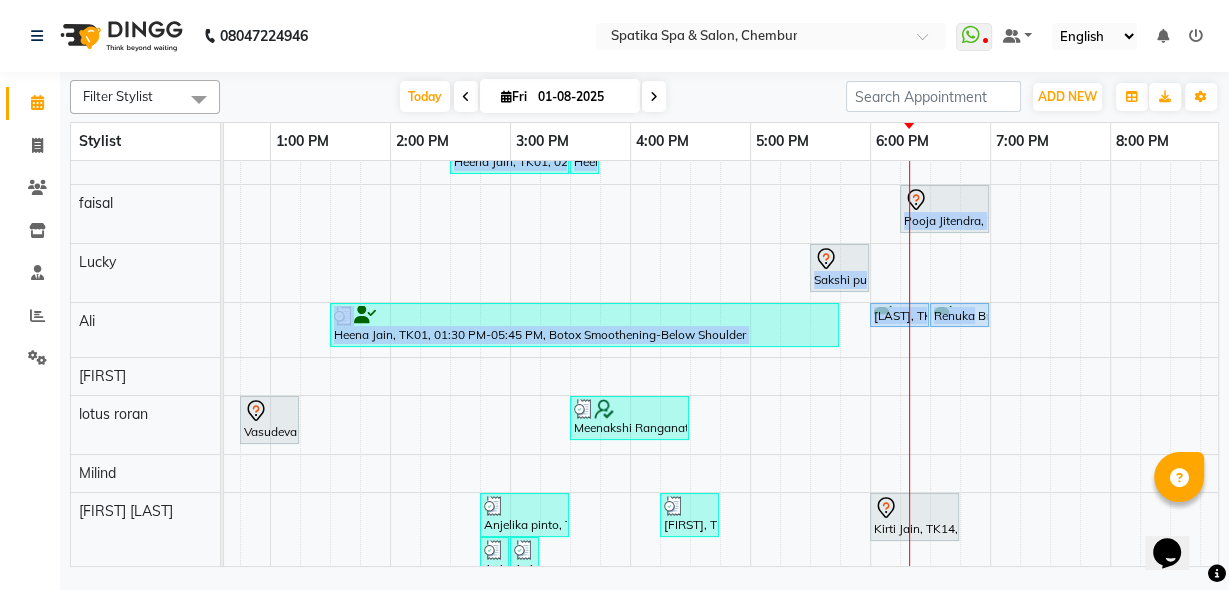 drag, startPoint x: 973, startPoint y: 308, endPoint x: 1013, endPoint y: 313, distance: 40.311287 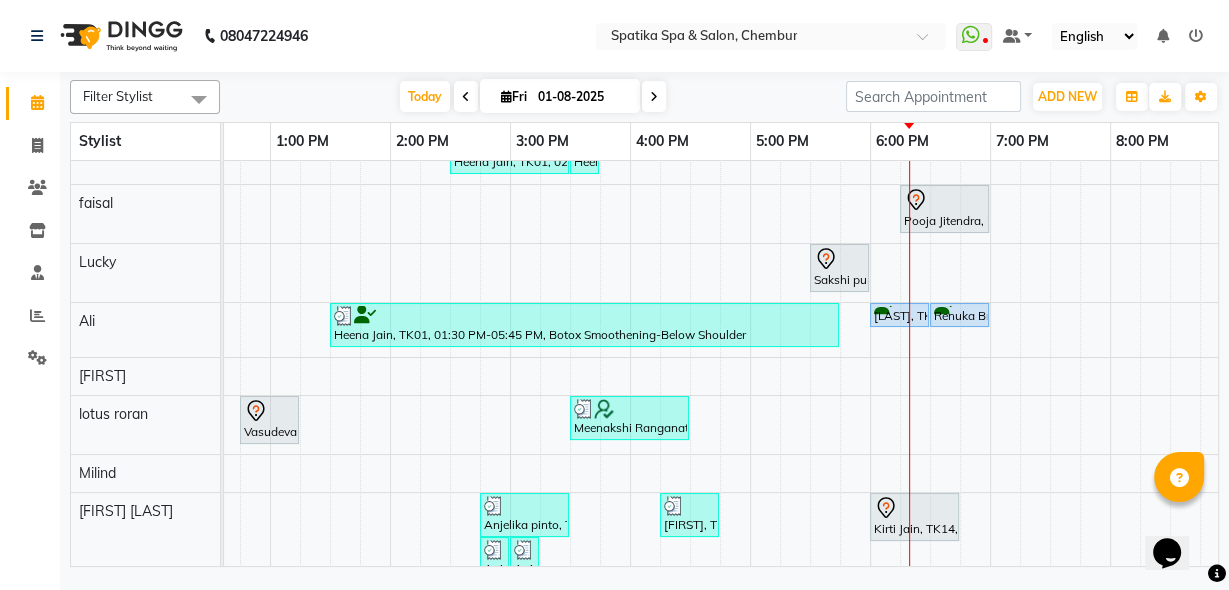 click at bounding box center [945, 350] 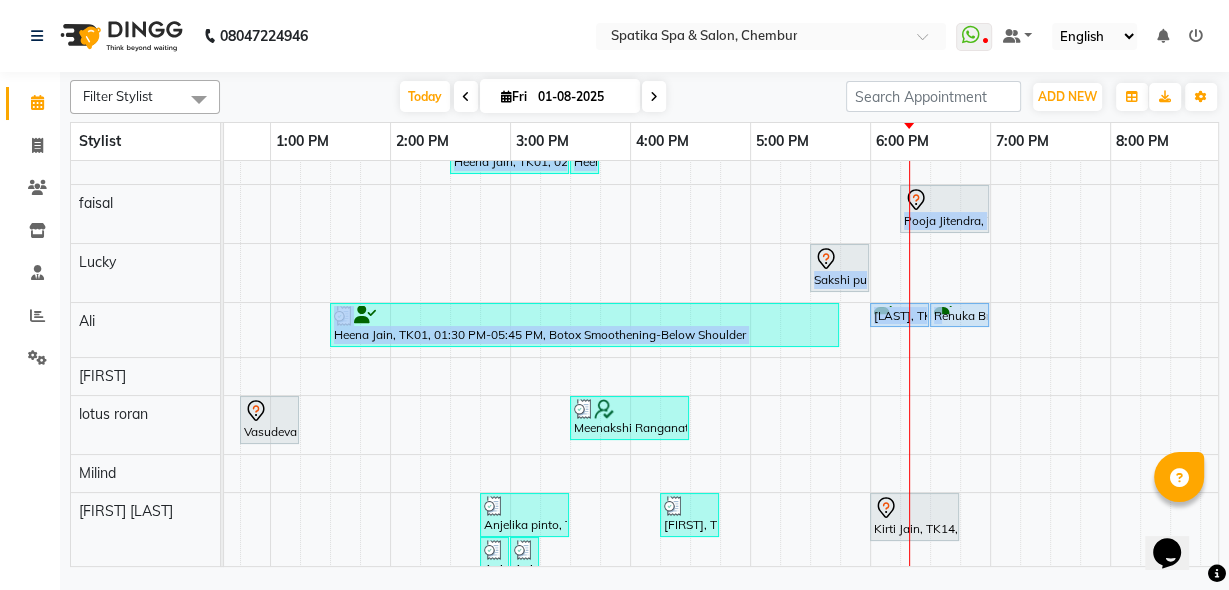 drag, startPoint x: 938, startPoint y: 313, endPoint x: 937, endPoint y: 335, distance: 22.022715 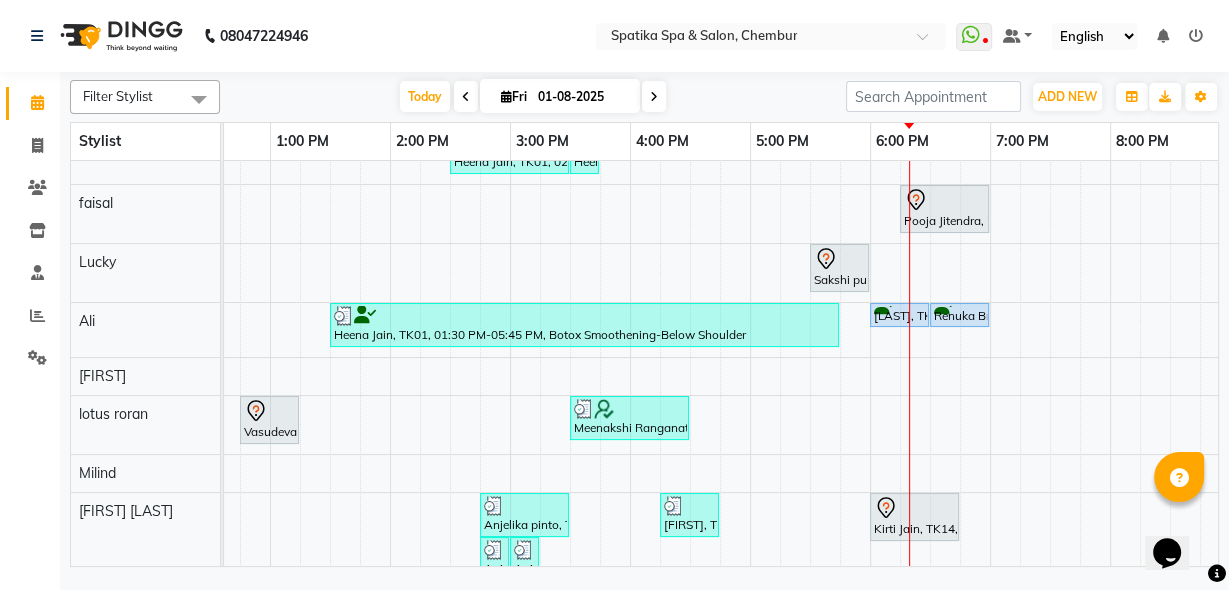 click at bounding box center (945, 350) 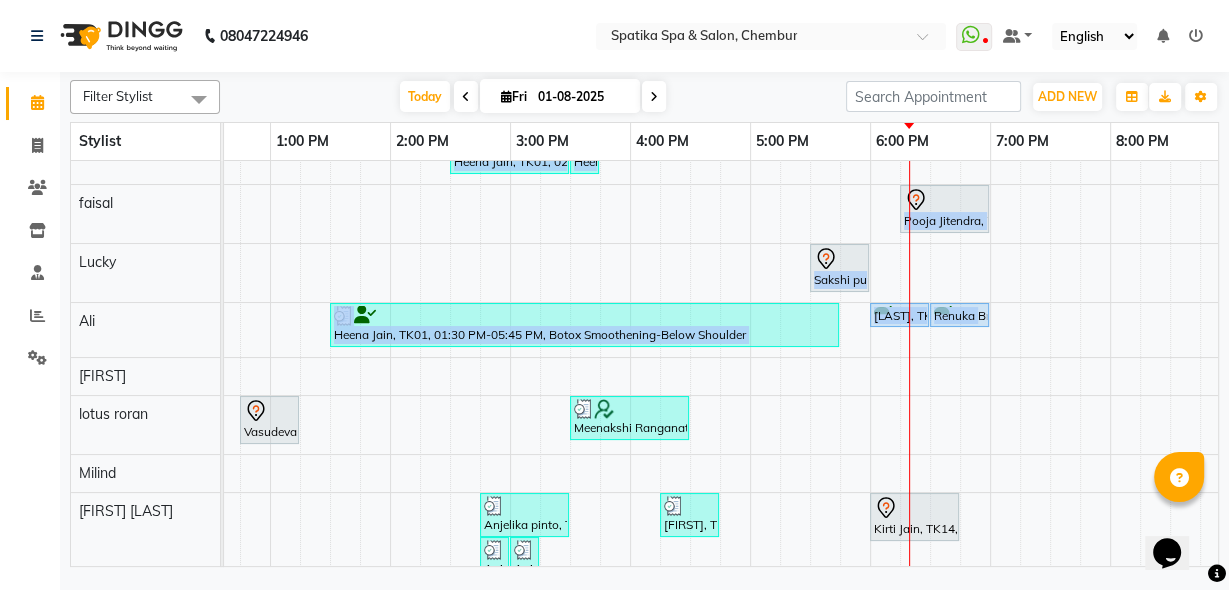 drag, startPoint x: 977, startPoint y: 315, endPoint x: 1016, endPoint y: 320, distance: 39.319206 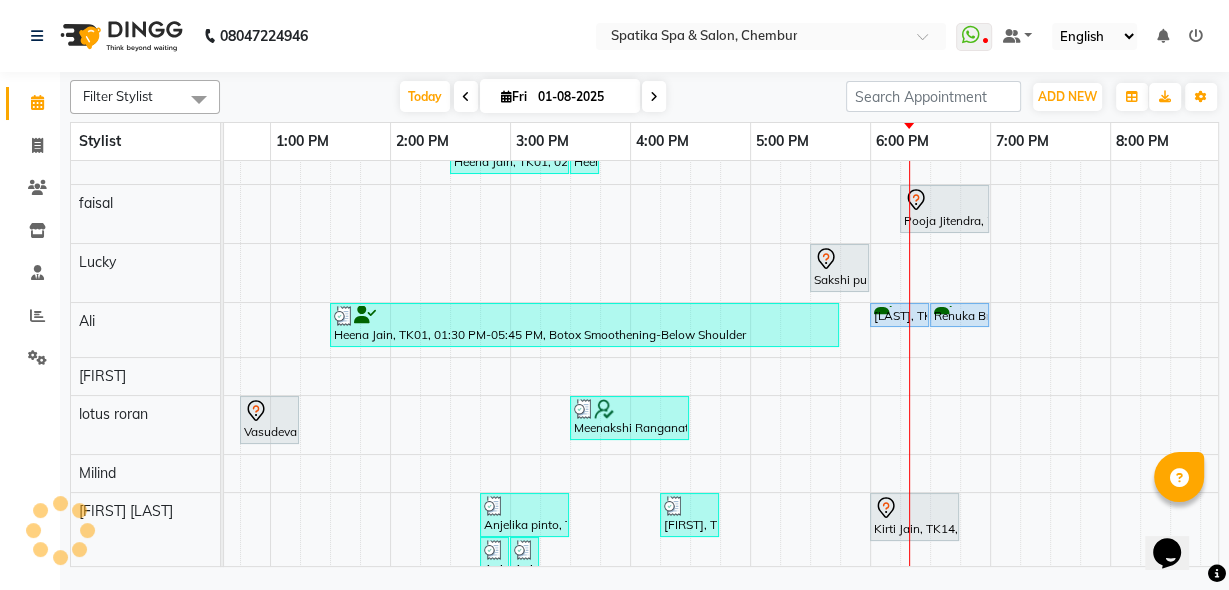 click at bounding box center [1005, 350] 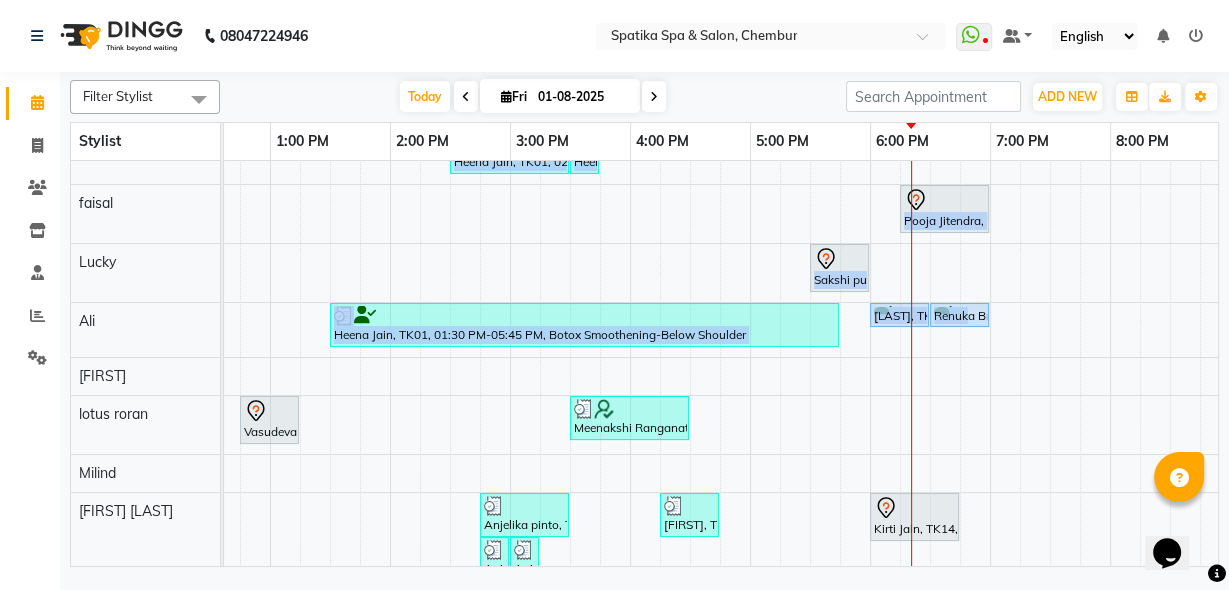 drag, startPoint x: 967, startPoint y: 315, endPoint x: 986, endPoint y: 361, distance: 49.76947 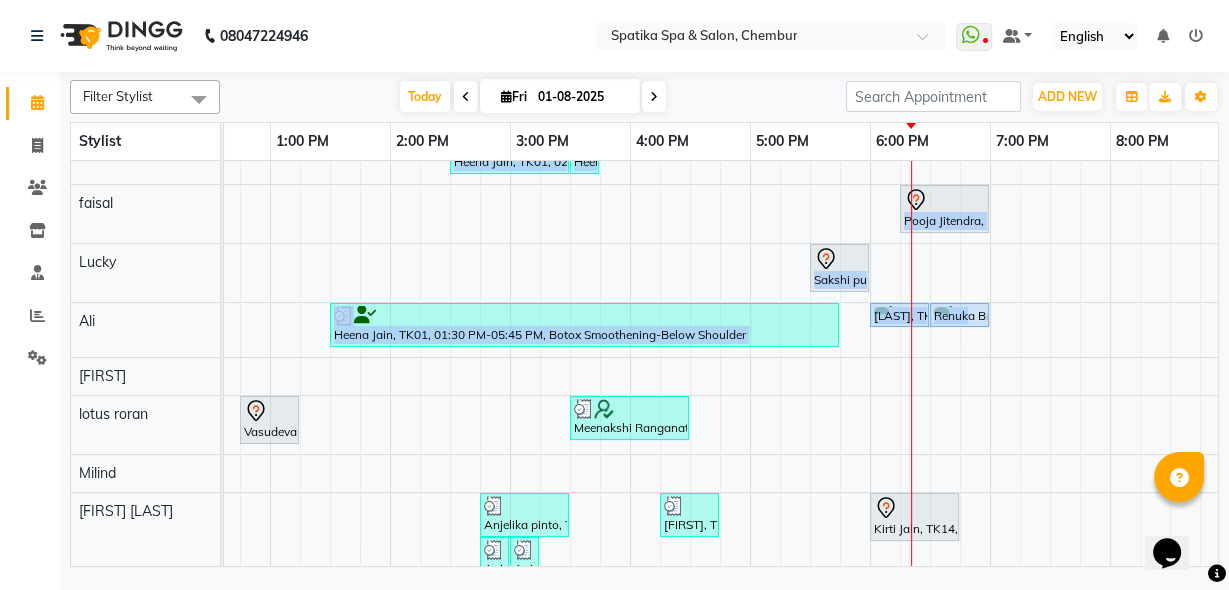 click at bounding box center [1005, 350] 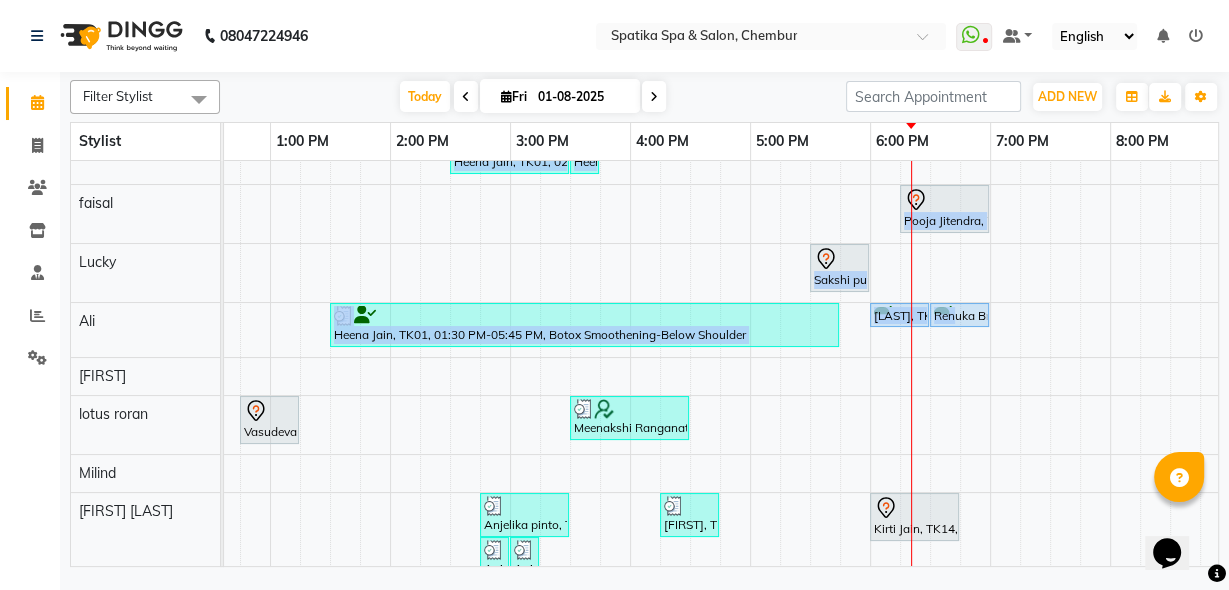 drag, startPoint x: 955, startPoint y: 309, endPoint x: 1055, endPoint y: 304, distance: 100.12492 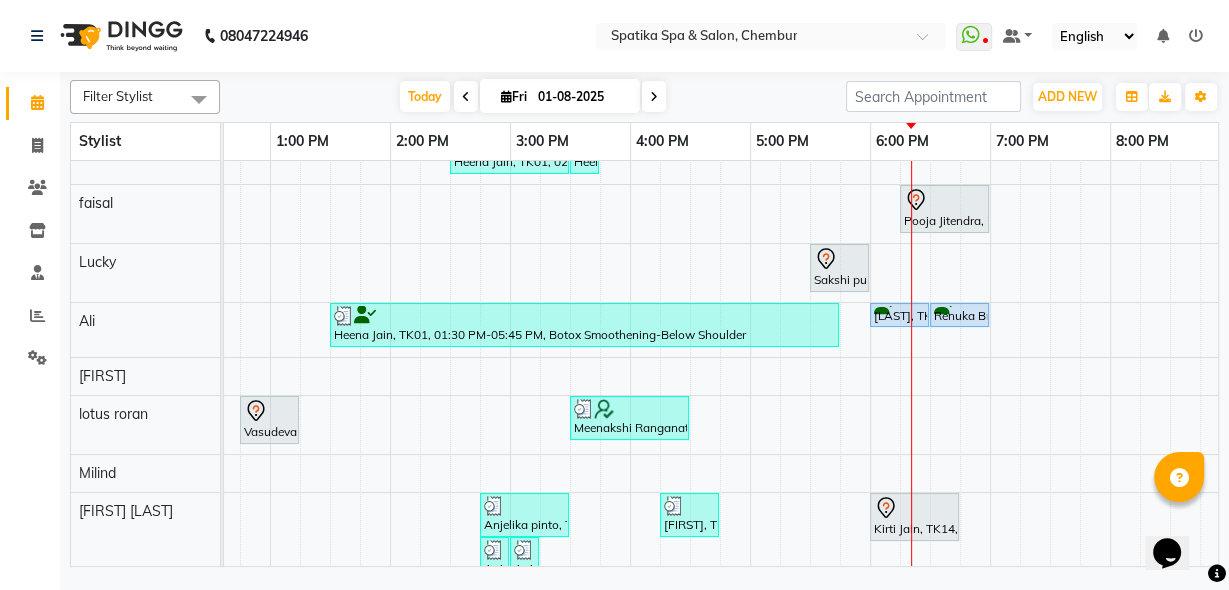 click on "Renuka Bradu, TK03, 06:30 PM-07:00 PM, Female-Hair Trim" at bounding box center [959, 315] 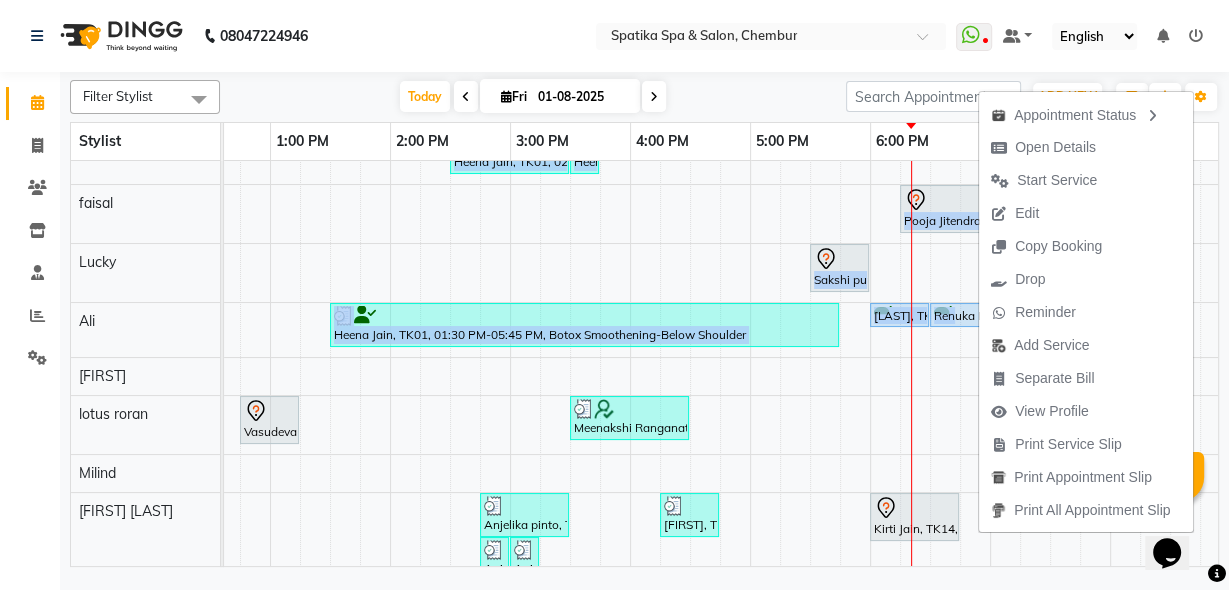 drag, startPoint x: 952, startPoint y: 313, endPoint x: 967, endPoint y: 388, distance: 76.48529 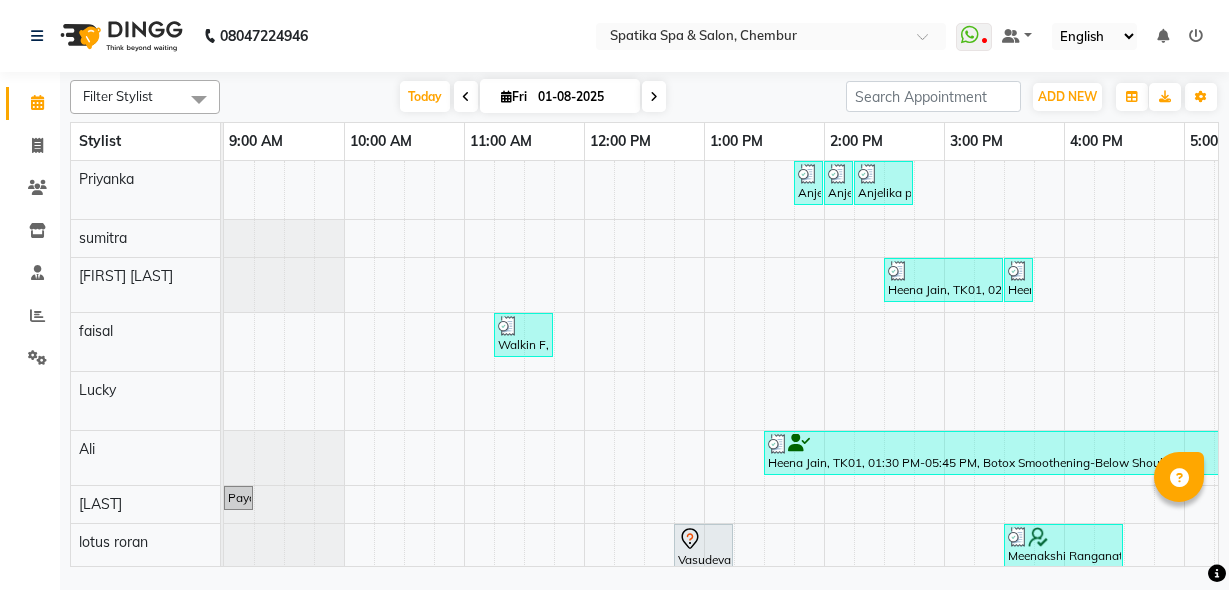 scroll, scrollTop: 0, scrollLeft: 0, axis: both 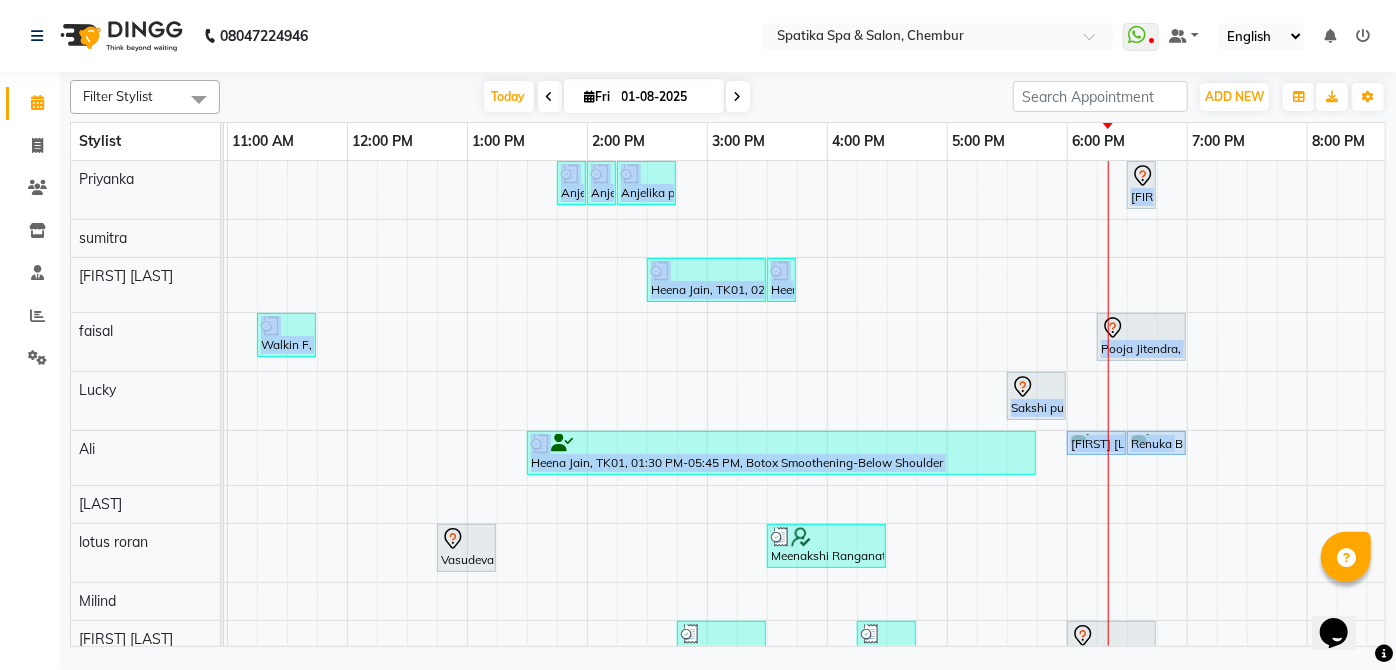 drag, startPoint x: 1175, startPoint y: 436, endPoint x: 1224, endPoint y: 445, distance: 49.819675 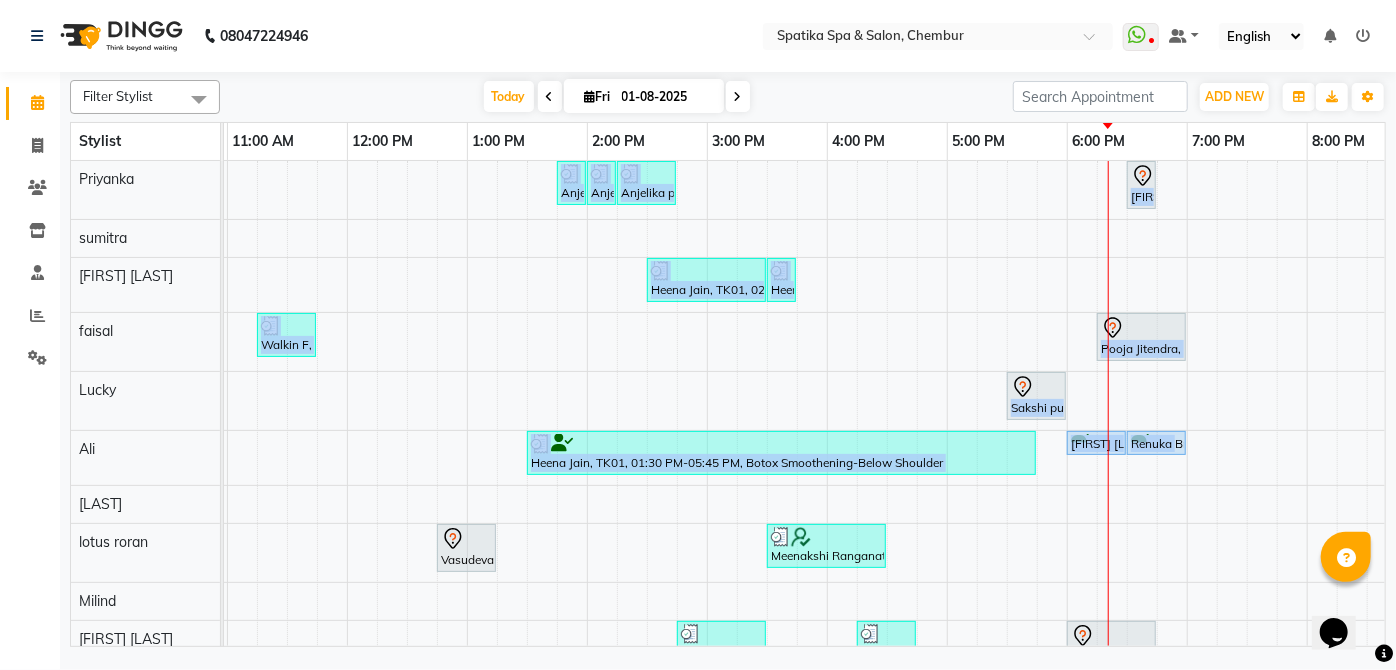 click on "Renuka Bradu, TK03, 06:30 PM-07:00 PM, Female-Hair Trim" at bounding box center (1156, 443) 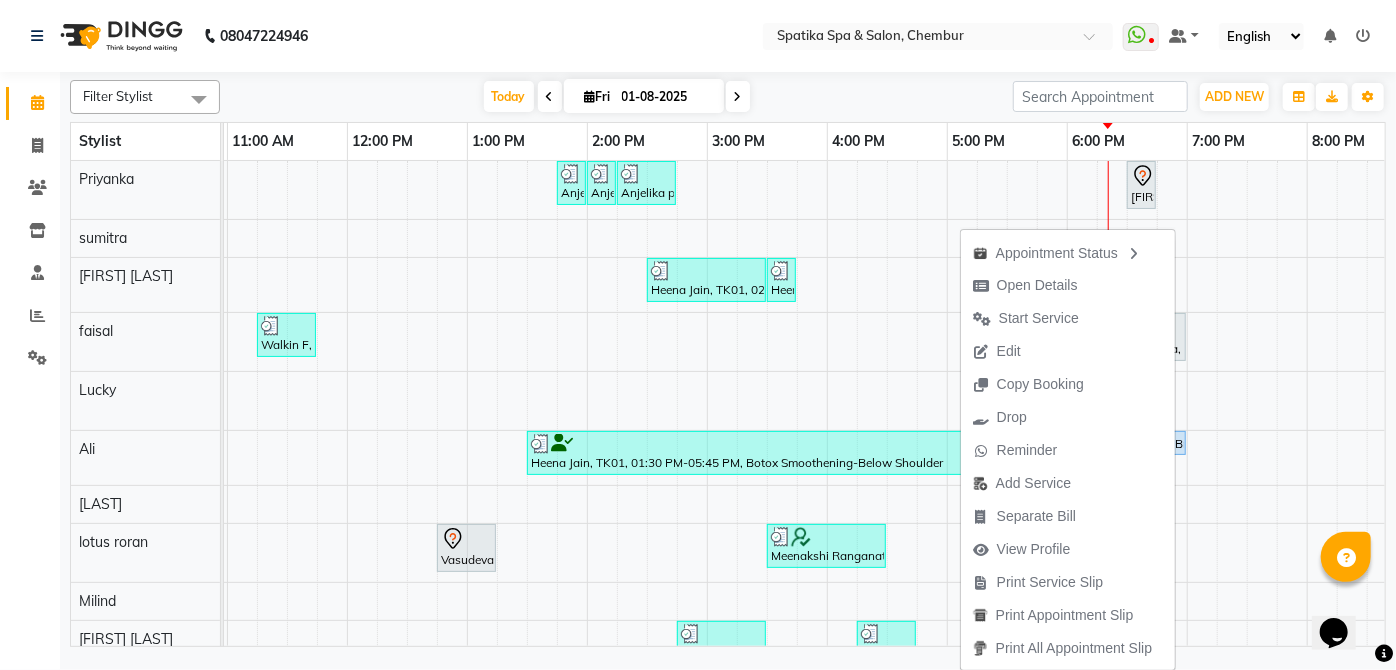 click at bounding box center (1202, 478) 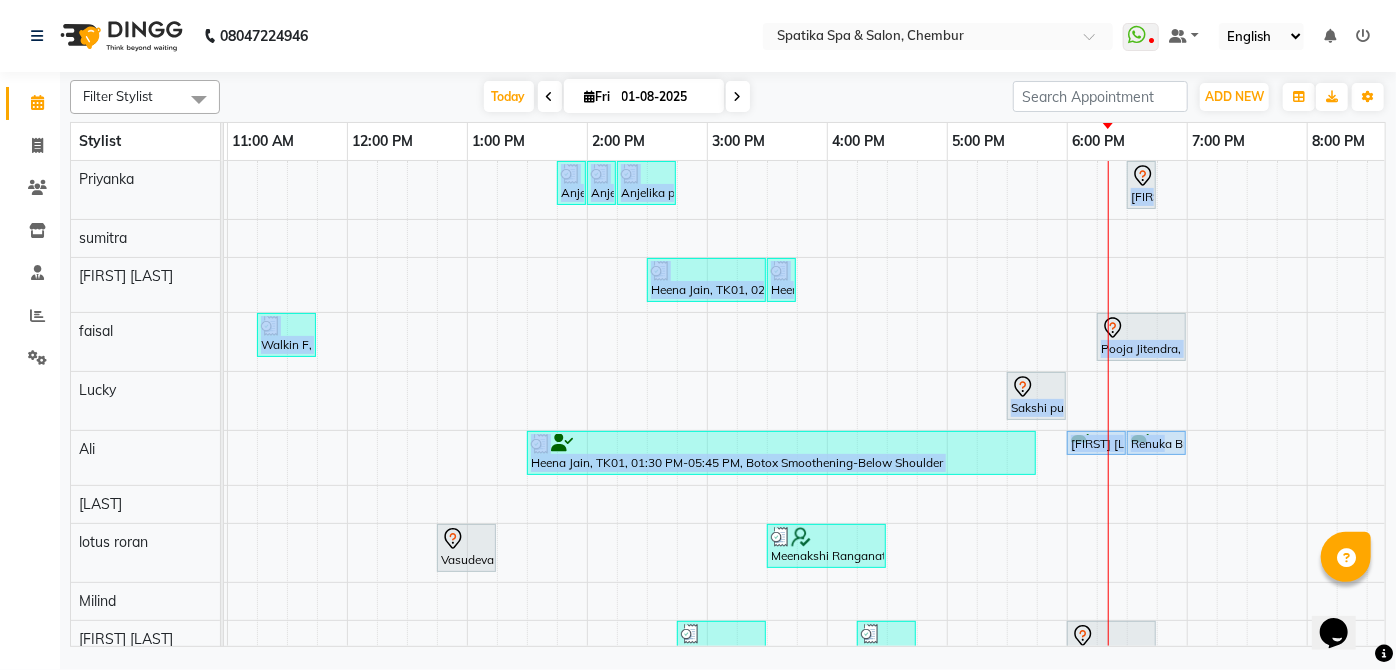 drag, startPoint x: 1165, startPoint y: 441, endPoint x: 1176, endPoint y: 484, distance: 44.38468 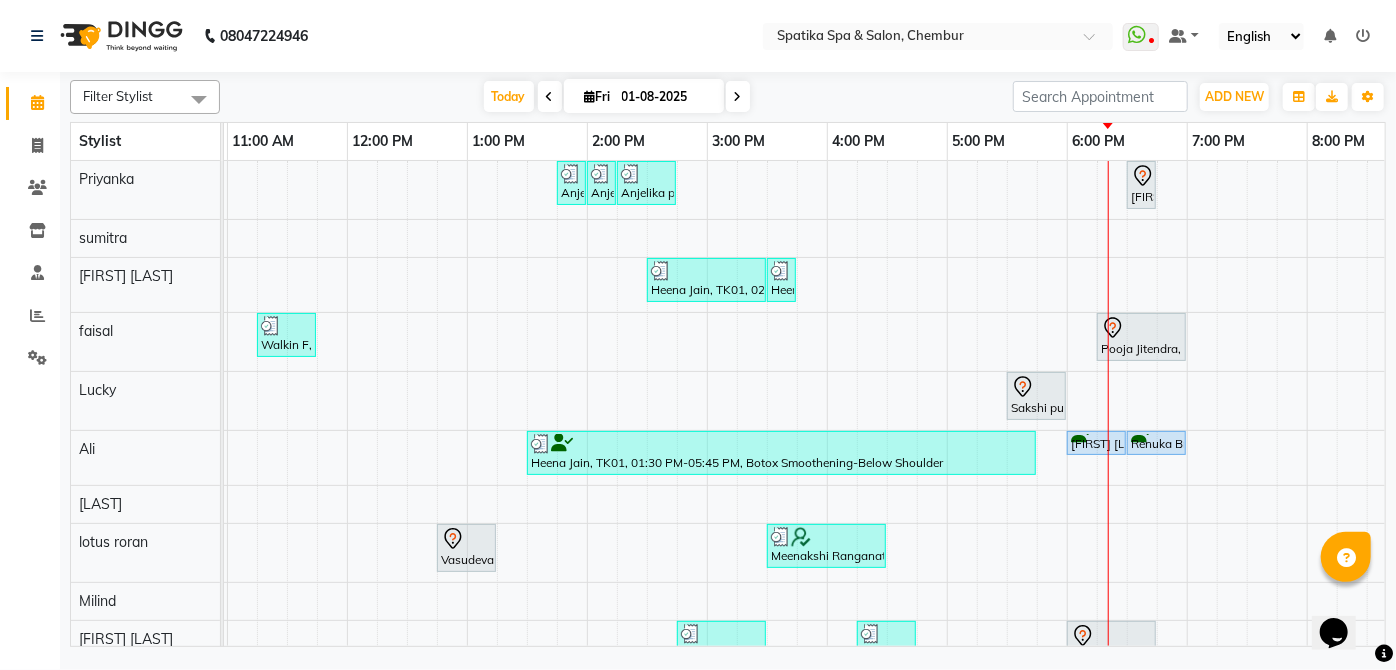 click at bounding box center (1172, 478) 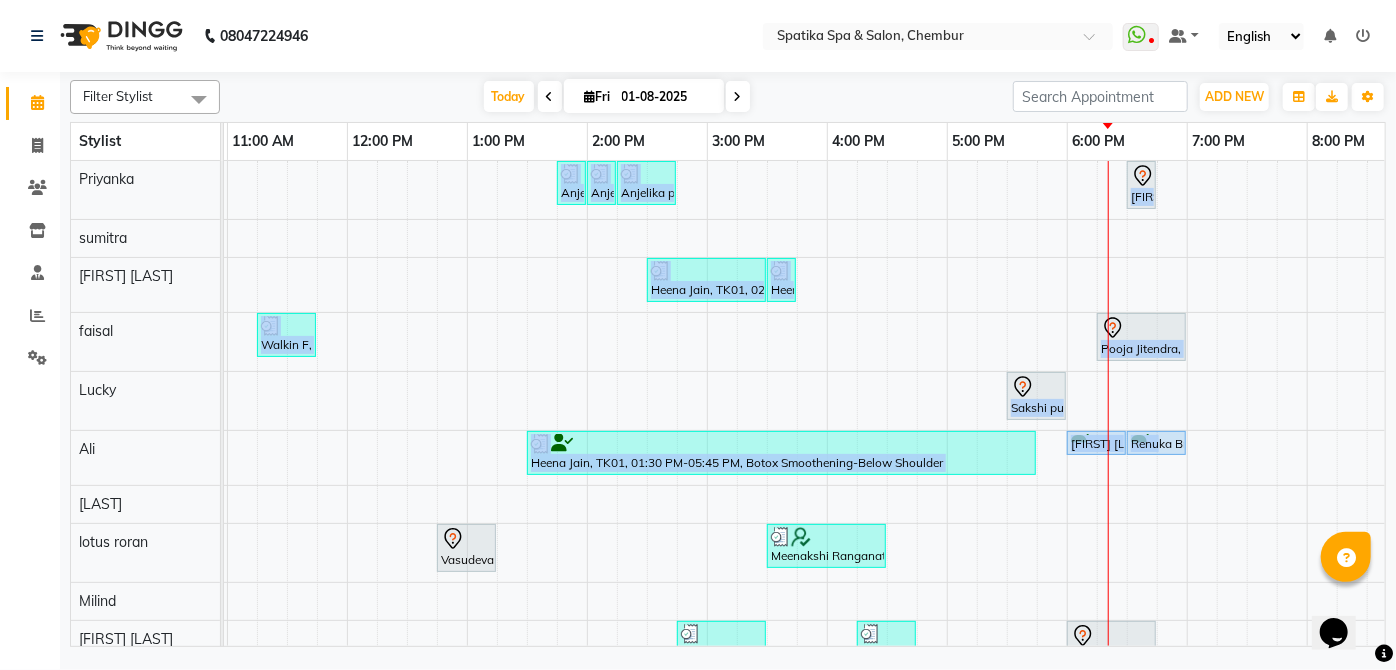 drag, startPoint x: 1157, startPoint y: 434, endPoint x: 1184, endPoint y: 551, distance: 120.074974 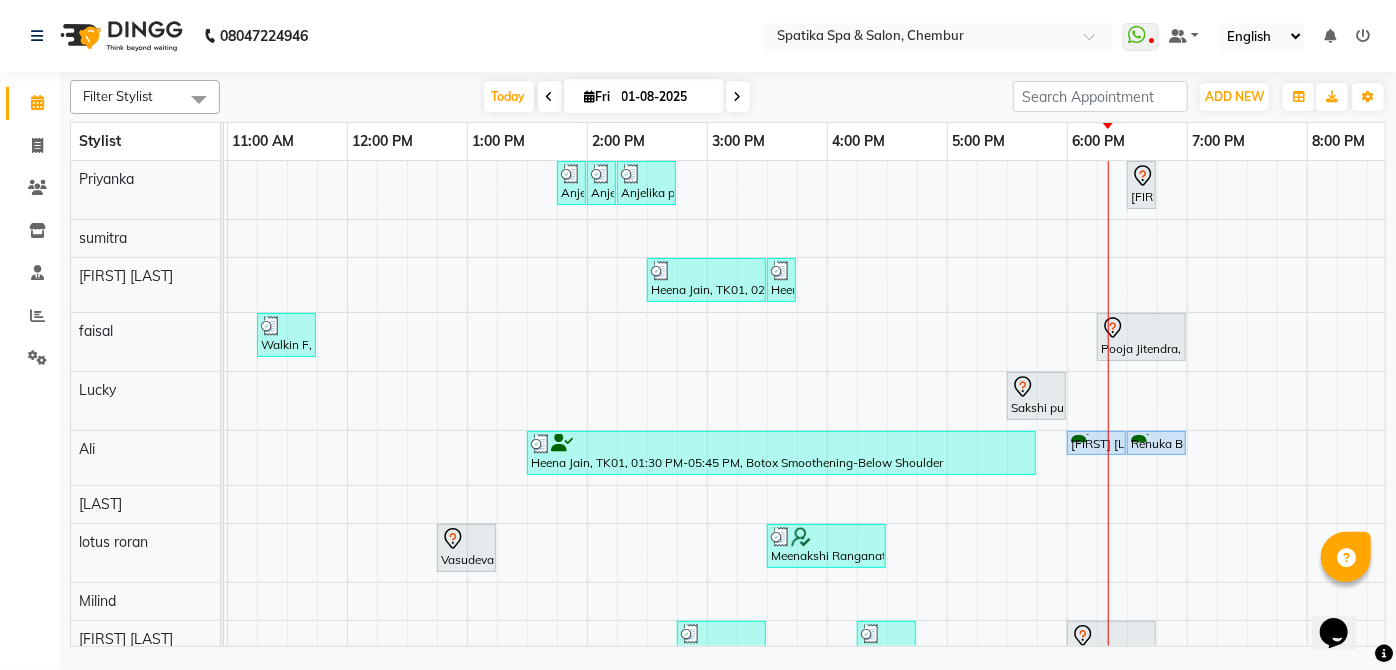 click at bounding box center [1172, 478] 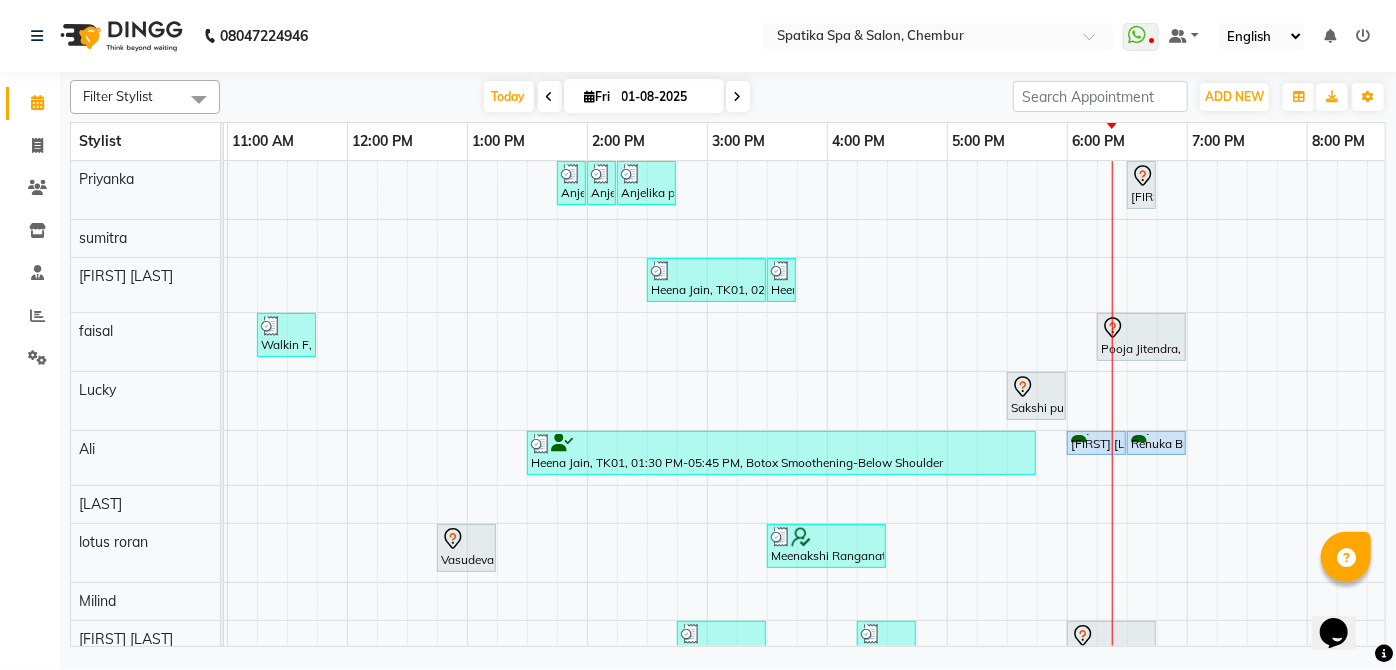 click 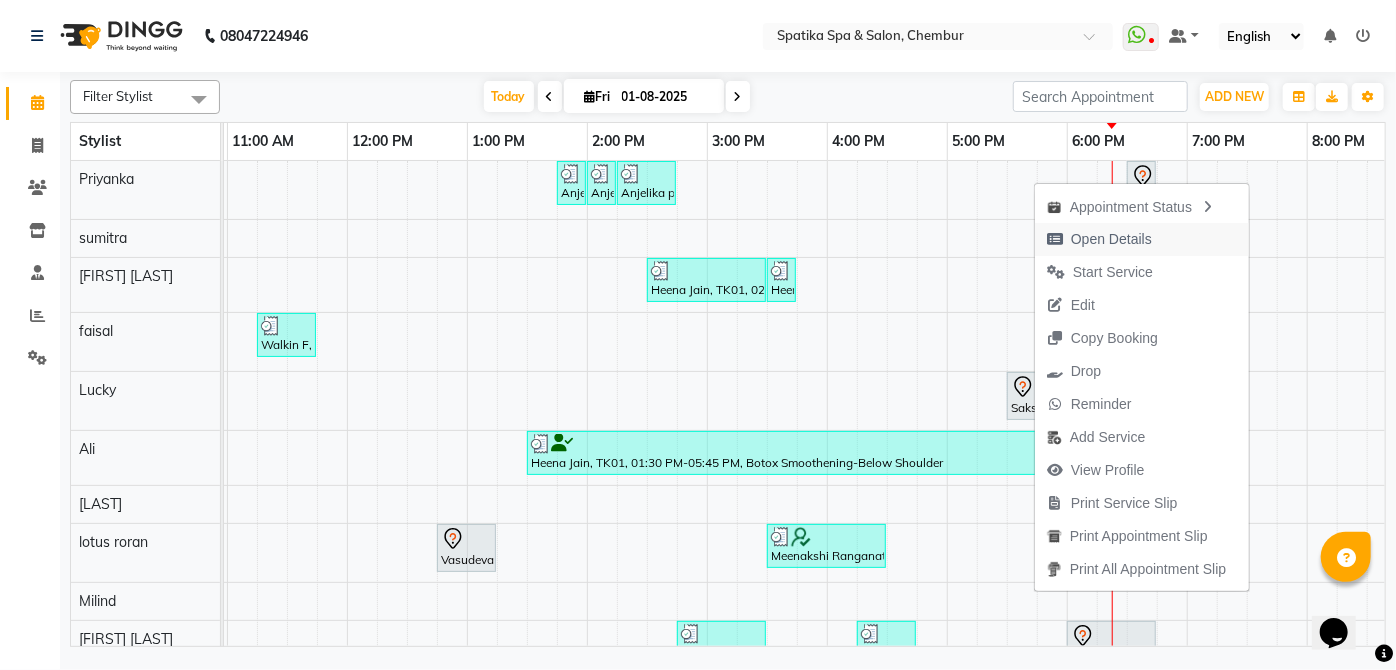 click on "Open Details" at bounding box center [1111, 239] 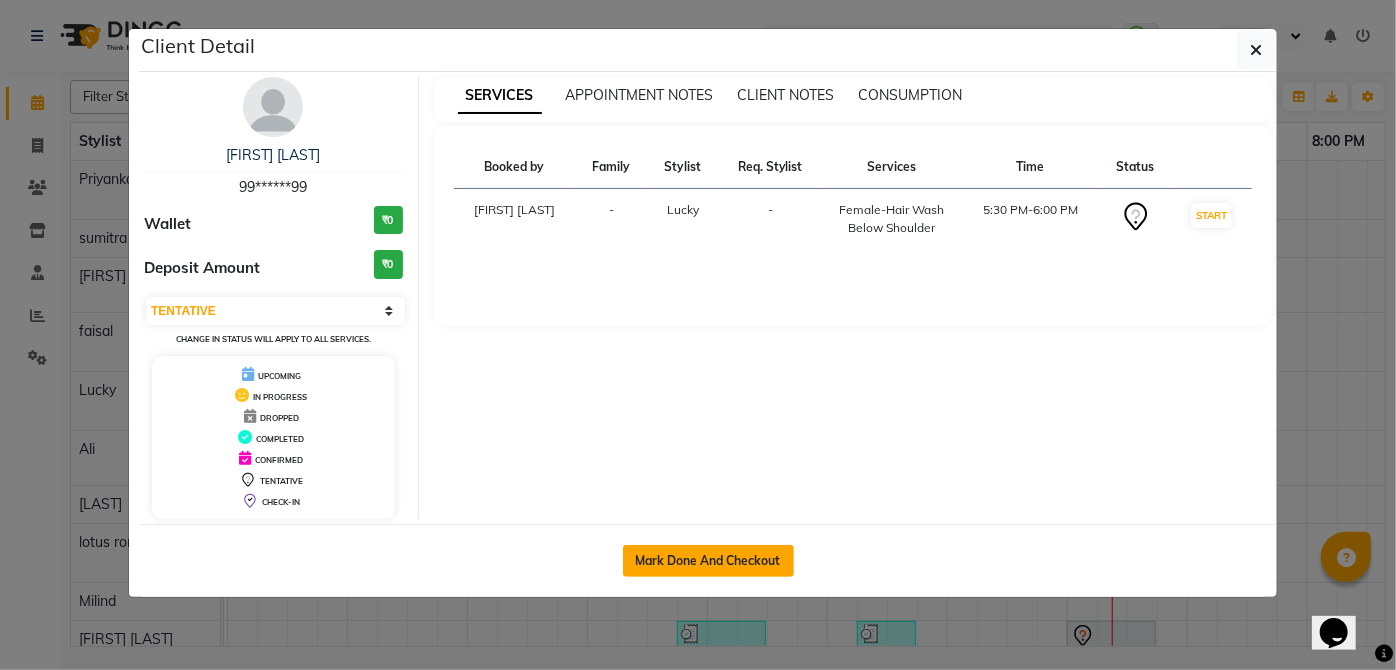 click on "Mark Done And Checkout" 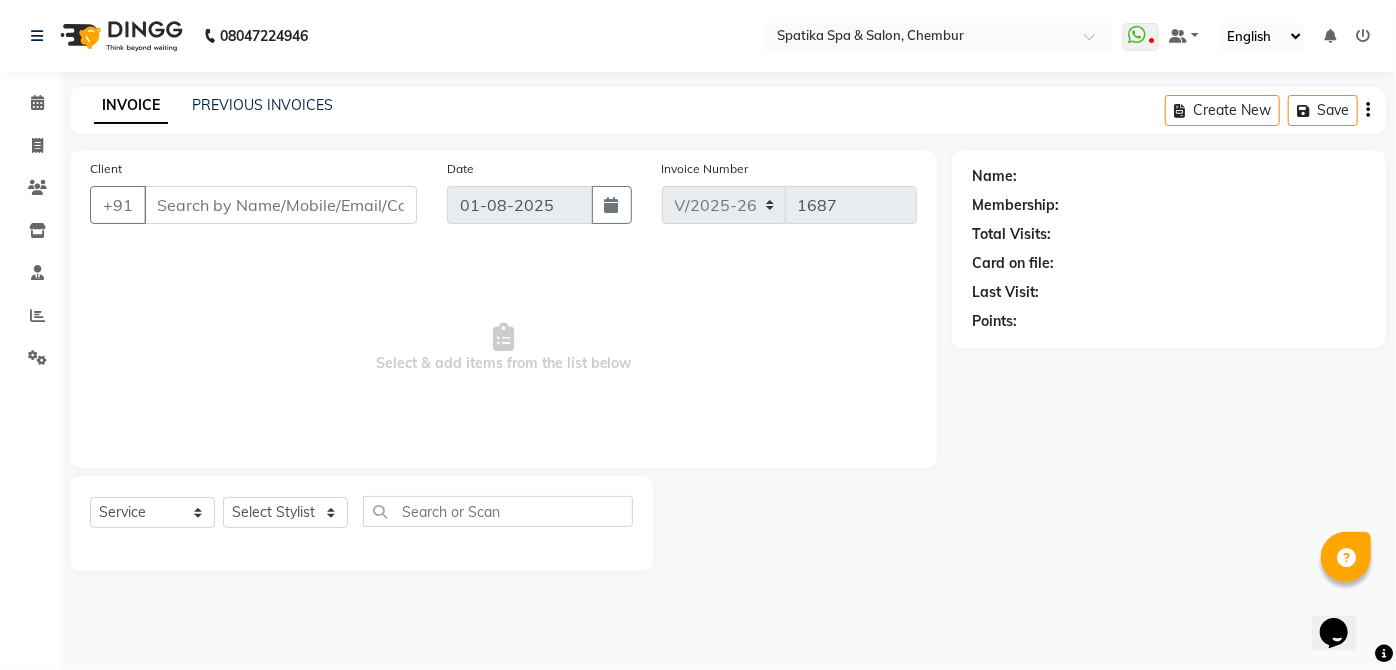 type on "99******99" 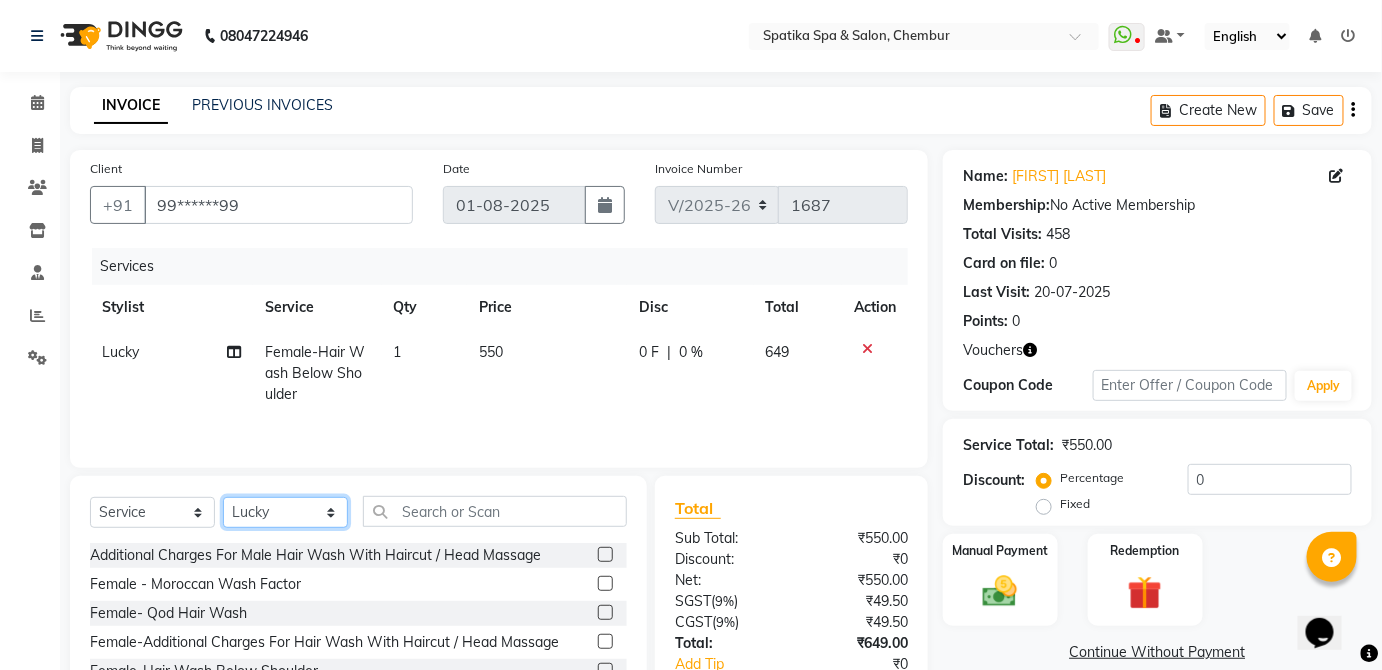 click on "Select Stylist Aayushi Sonawala Ali deepak kumar Deepali faisal lotus roran Lucky Madhu Gupta Milind Payal Dhanke Priyanka shahrukh Sneha sumitra" 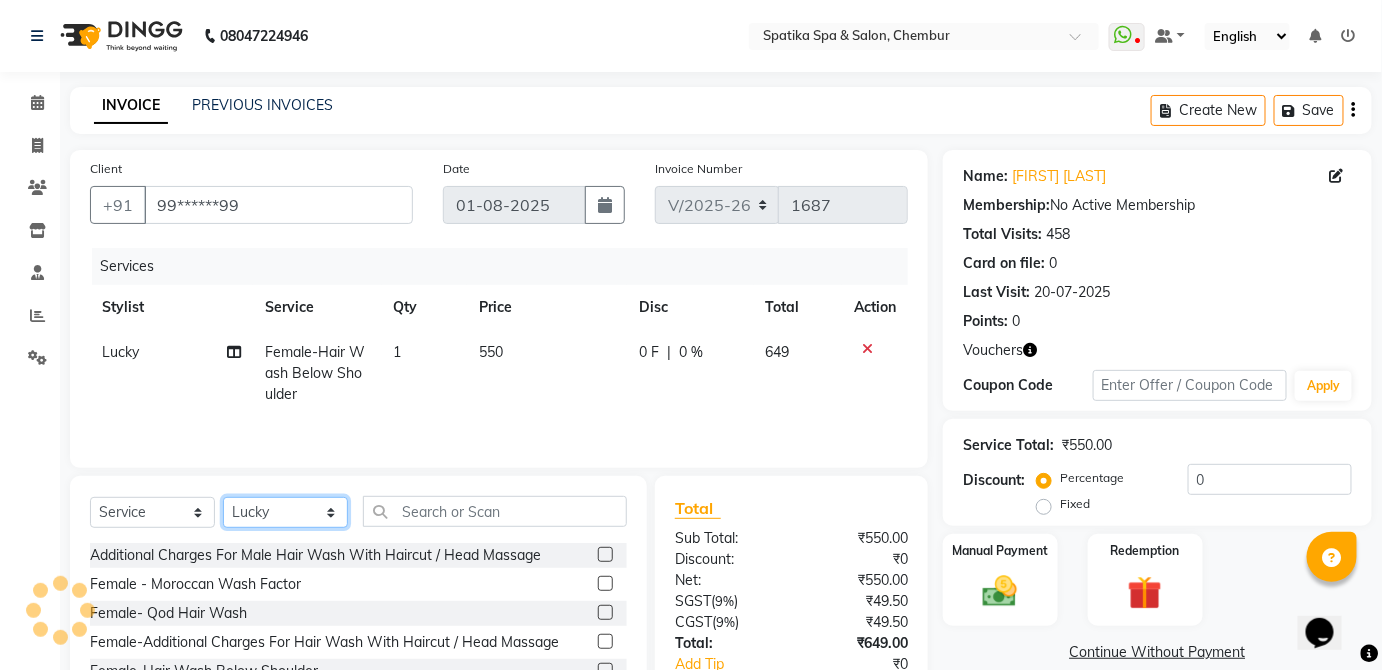 select on "9058" 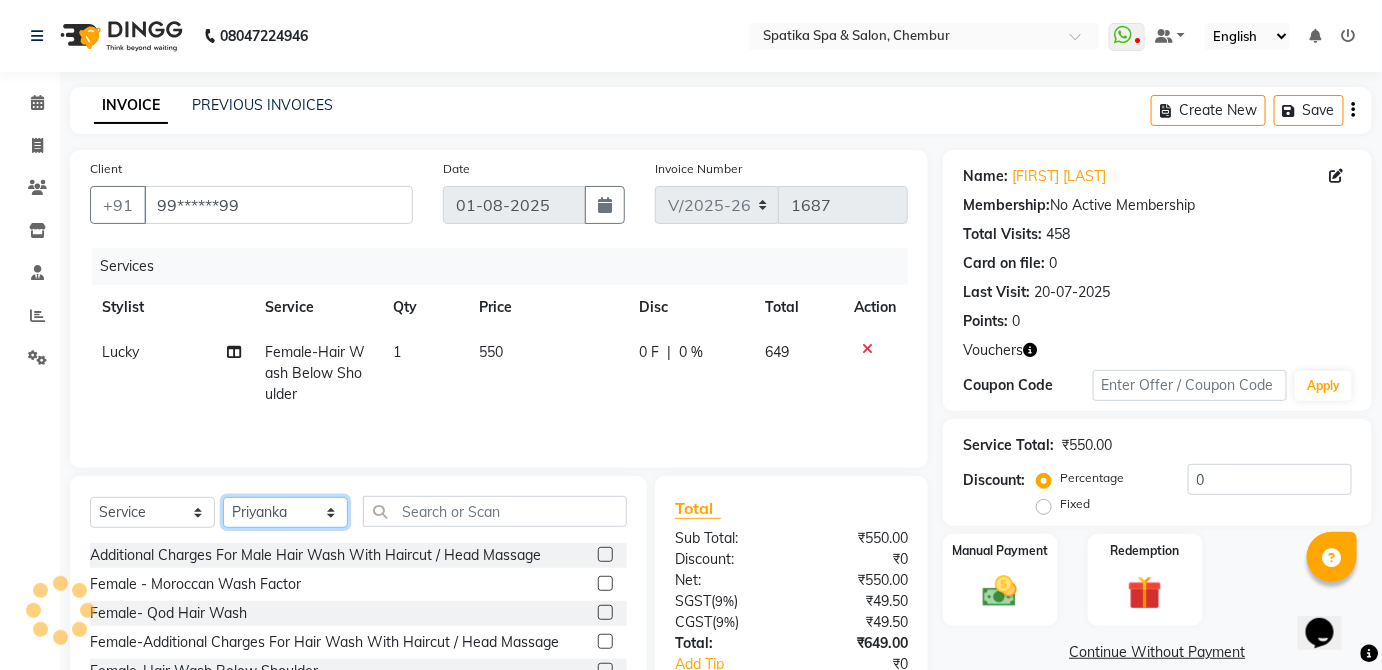 click on "Select Stylist Aayushi Sonawala Ali deepak kumar Deepali faisal lotus roran Lucky Madhu Gupta Milind Payal Dhanke Priyanka shahrukh Sneha sumitra" 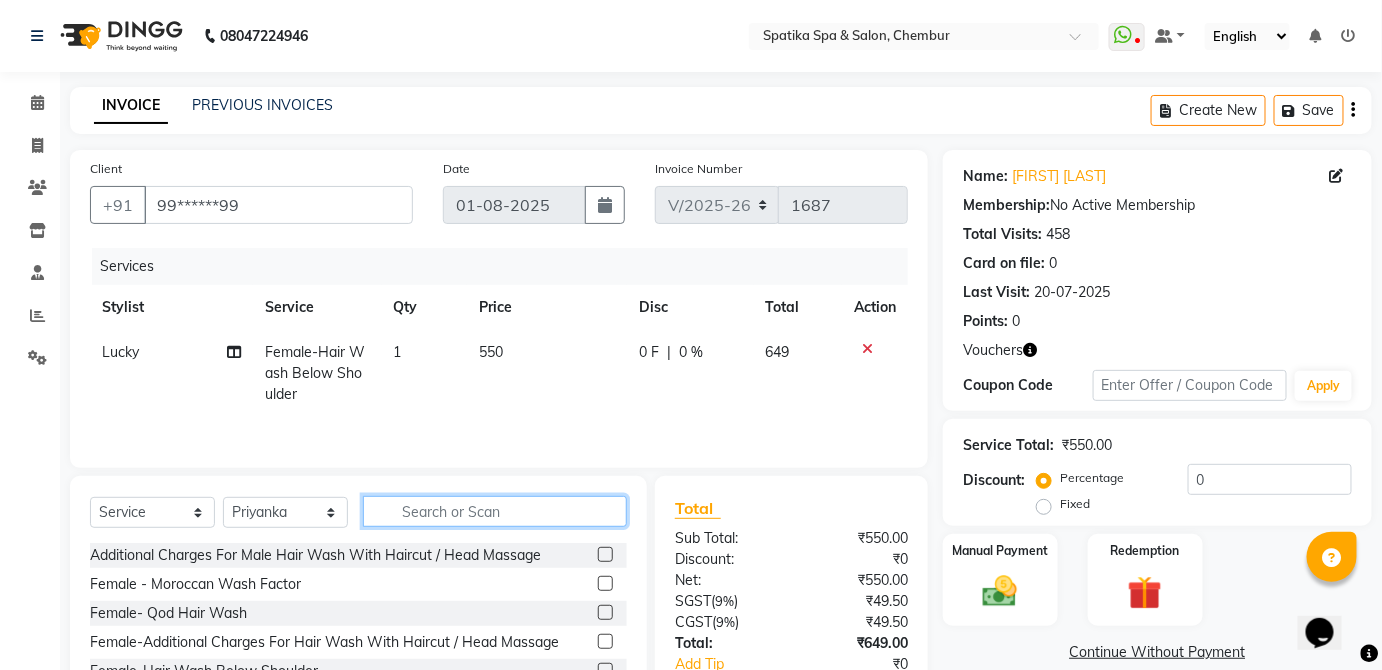 click 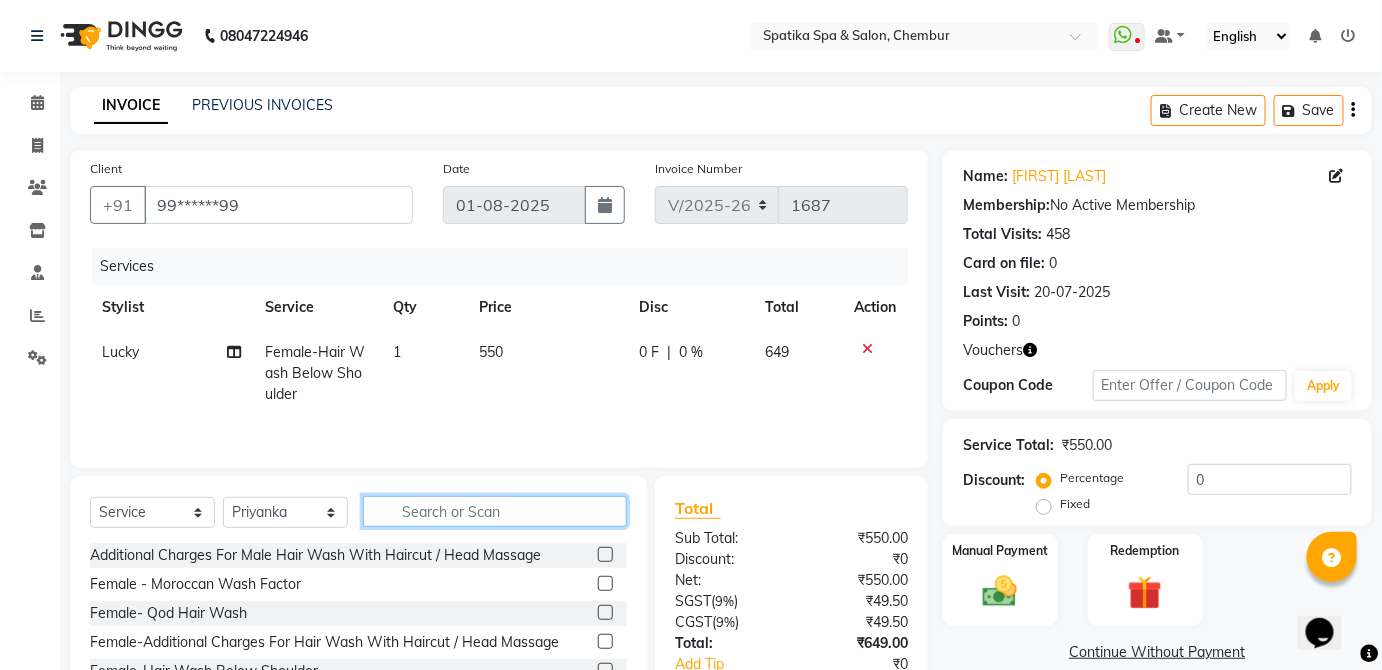click 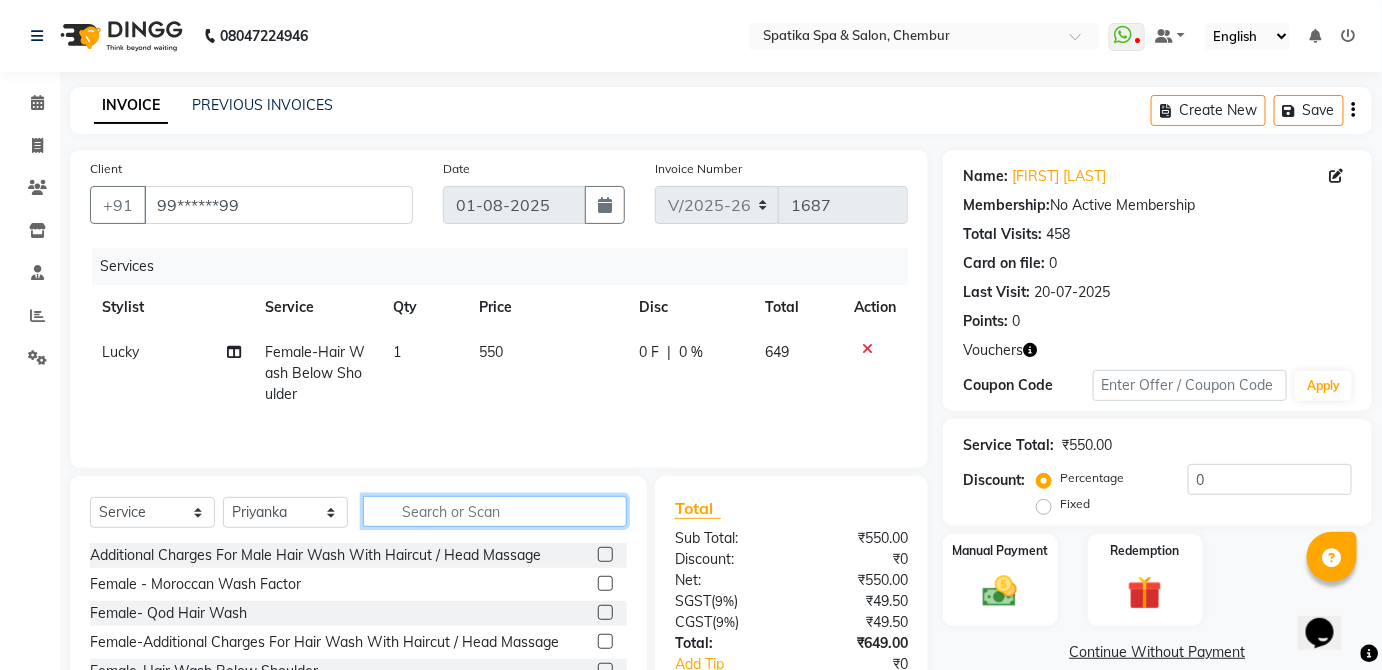 click 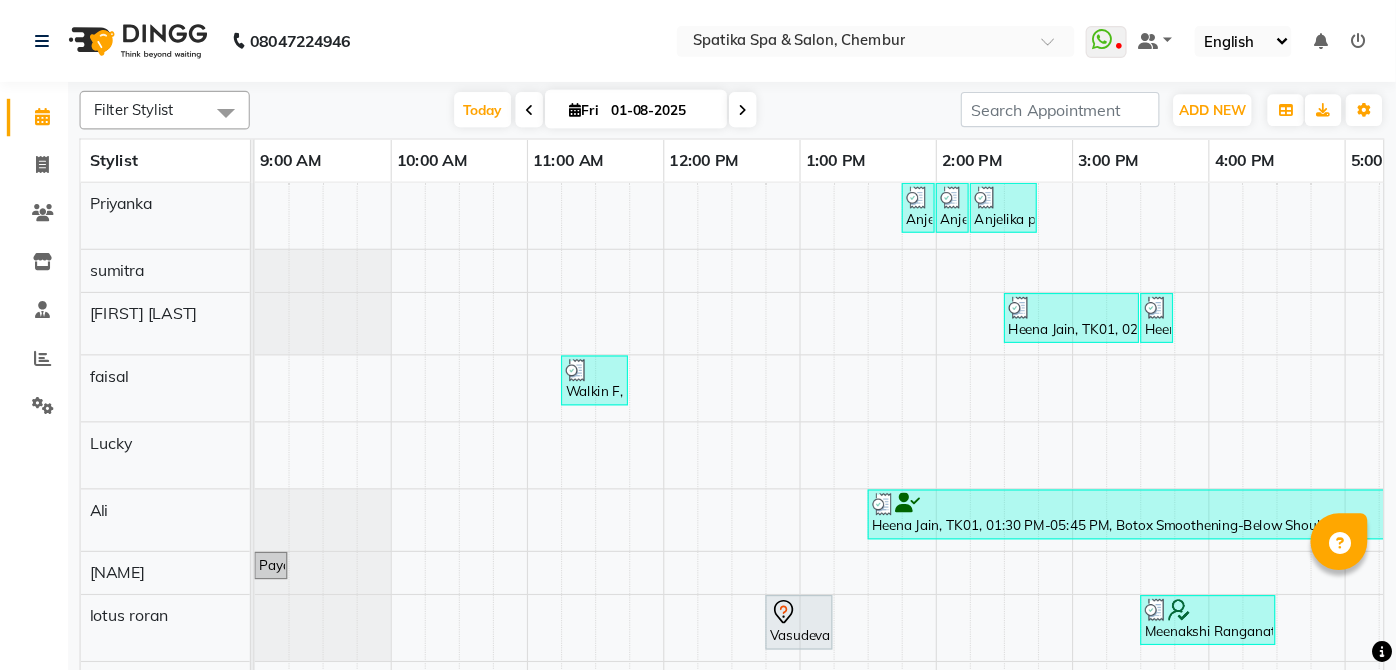 scroll, scrollTop: 0, scrollLeft: 0, axis: both 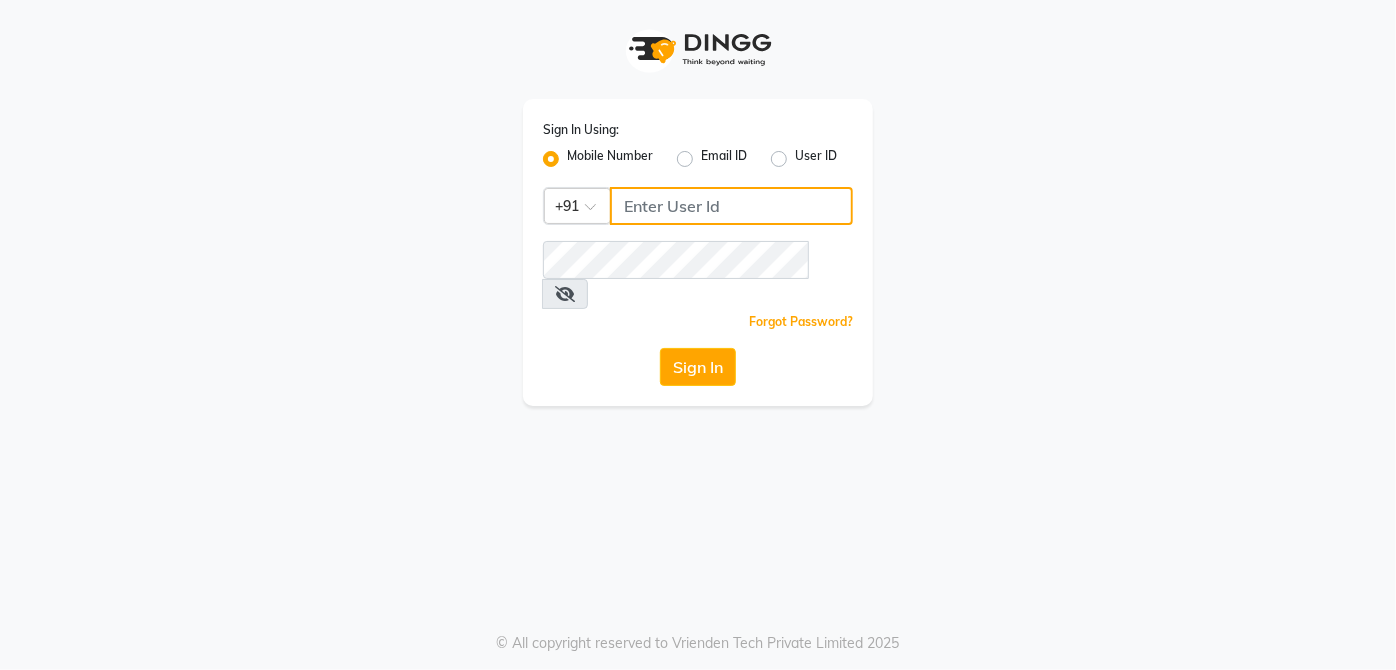 type on "8262994957" 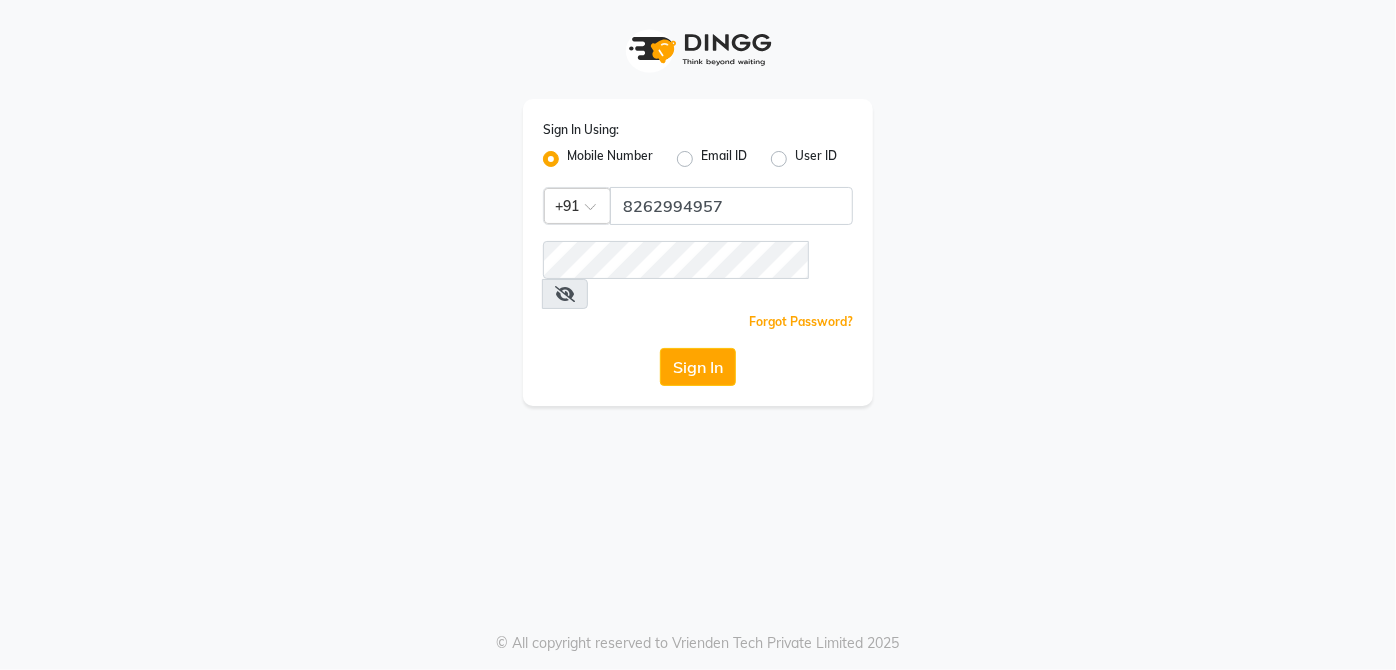 click on "Sign In" 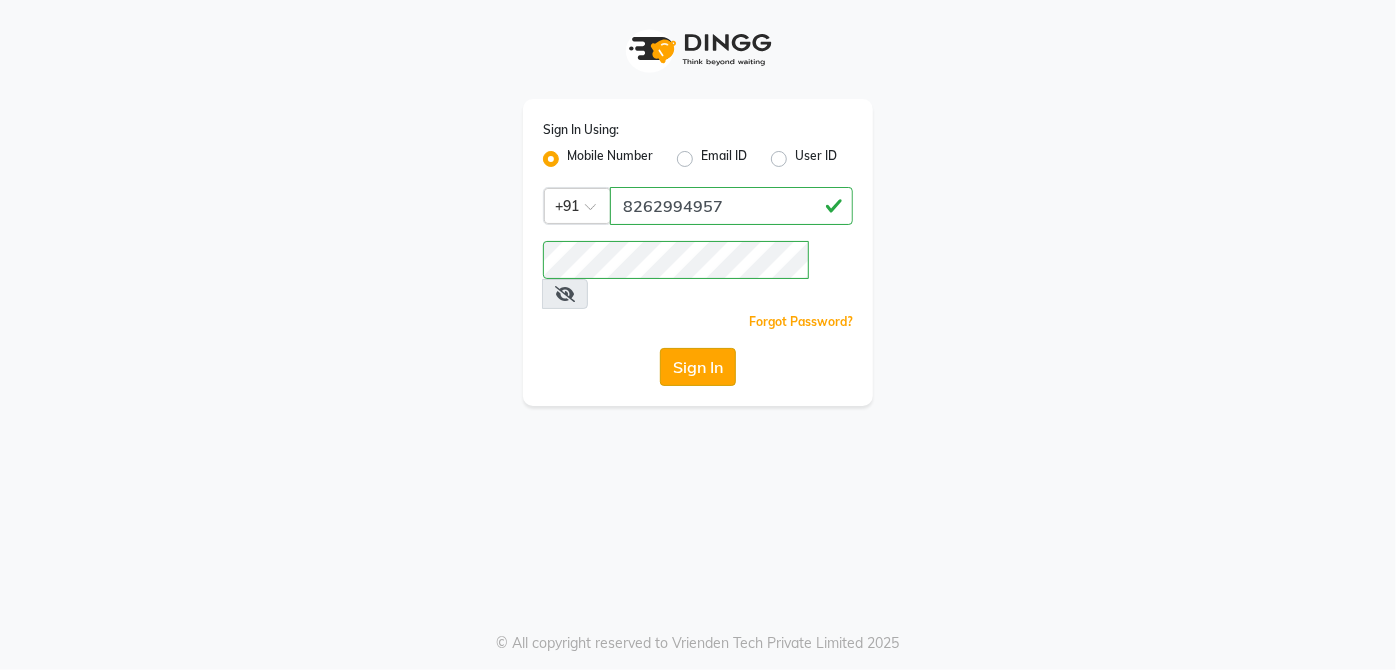 click on "Sign In" 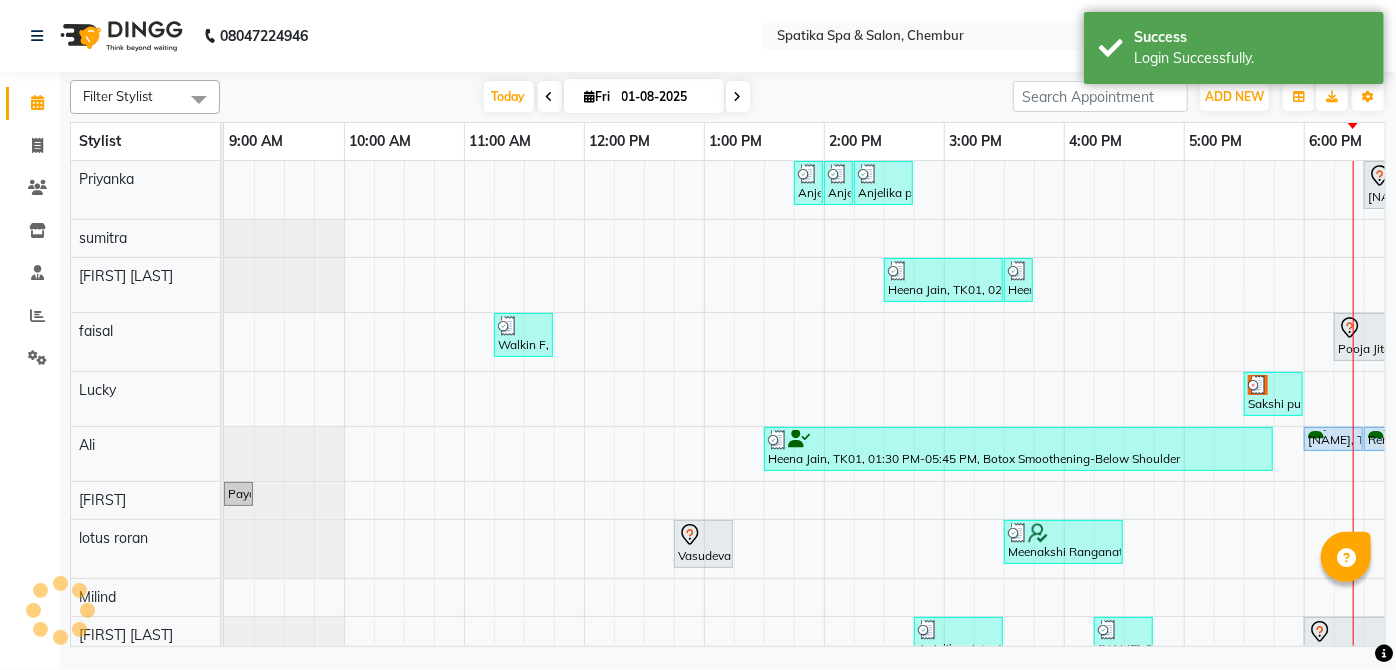 scroll, scrollTop: 0, scrollLeft: 0, axis: both 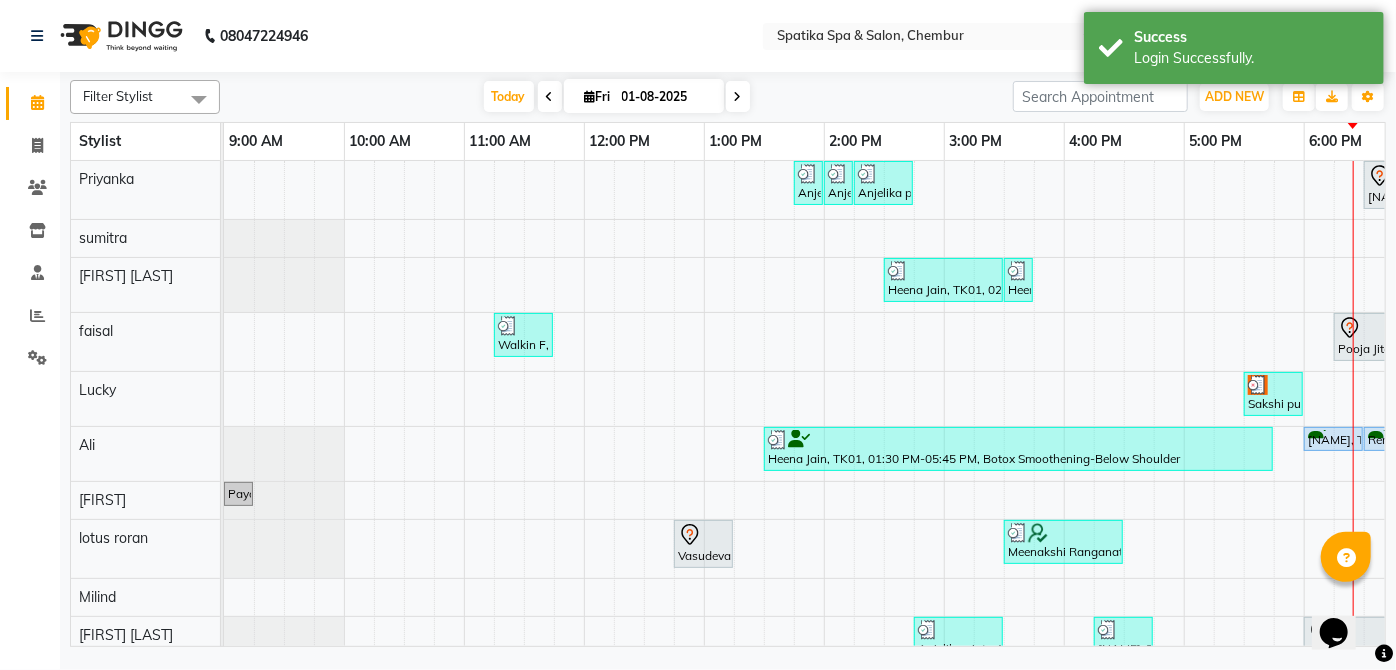 click at bounding box center [523, 326] 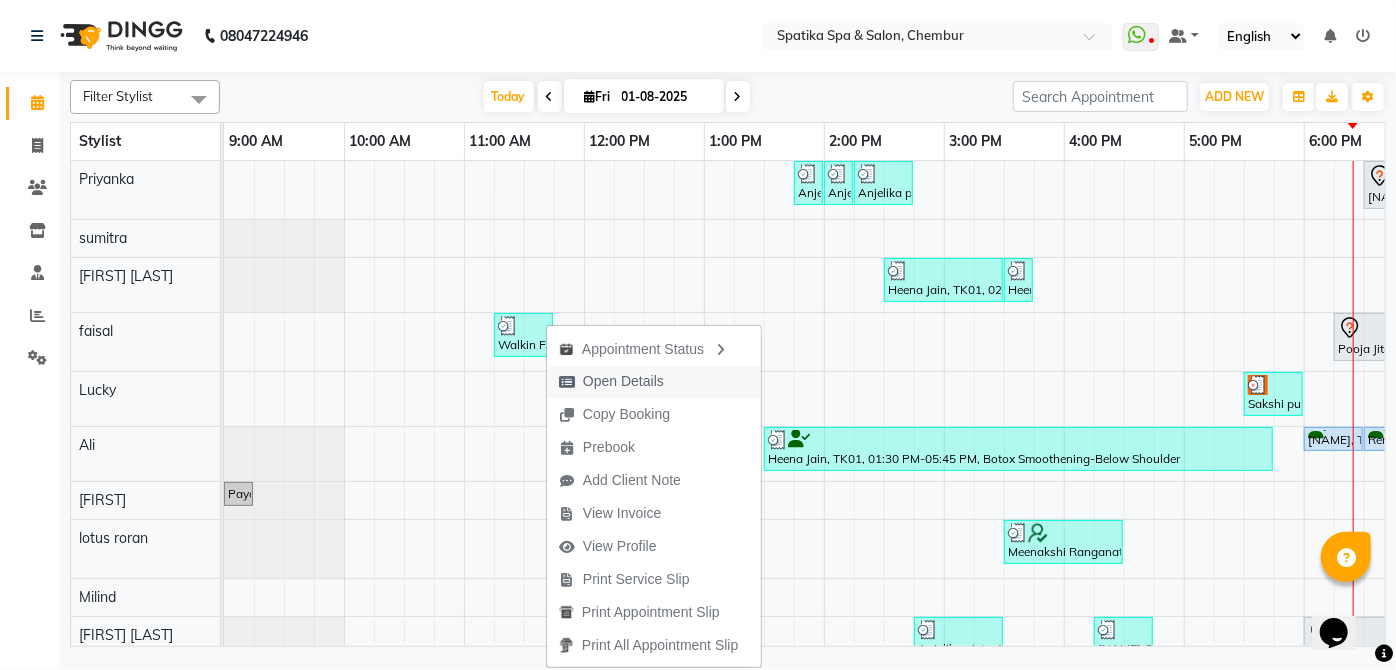 click on "Open Details" at bounding box center (623, 381) 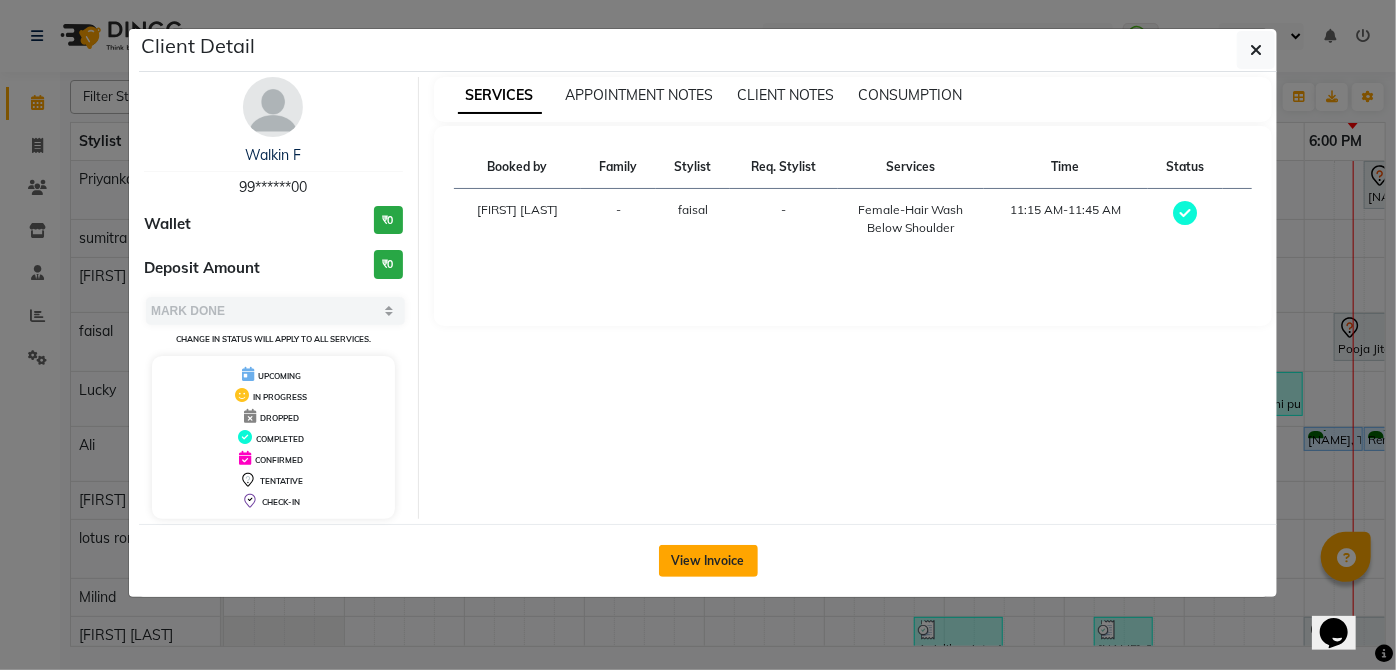 click on "View Invoice" 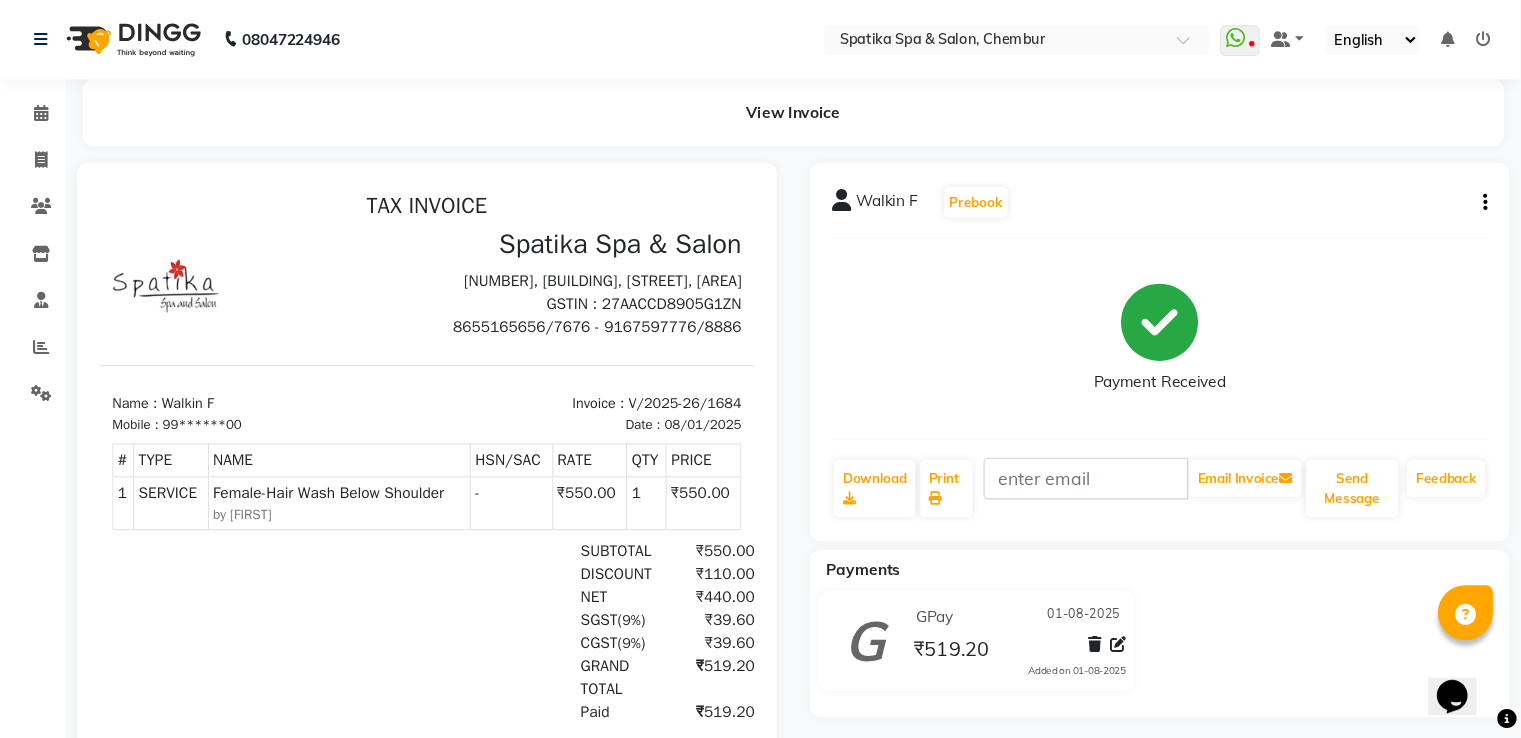 scroll, scrollTop: 0, scrollLeft: 0, axis: both 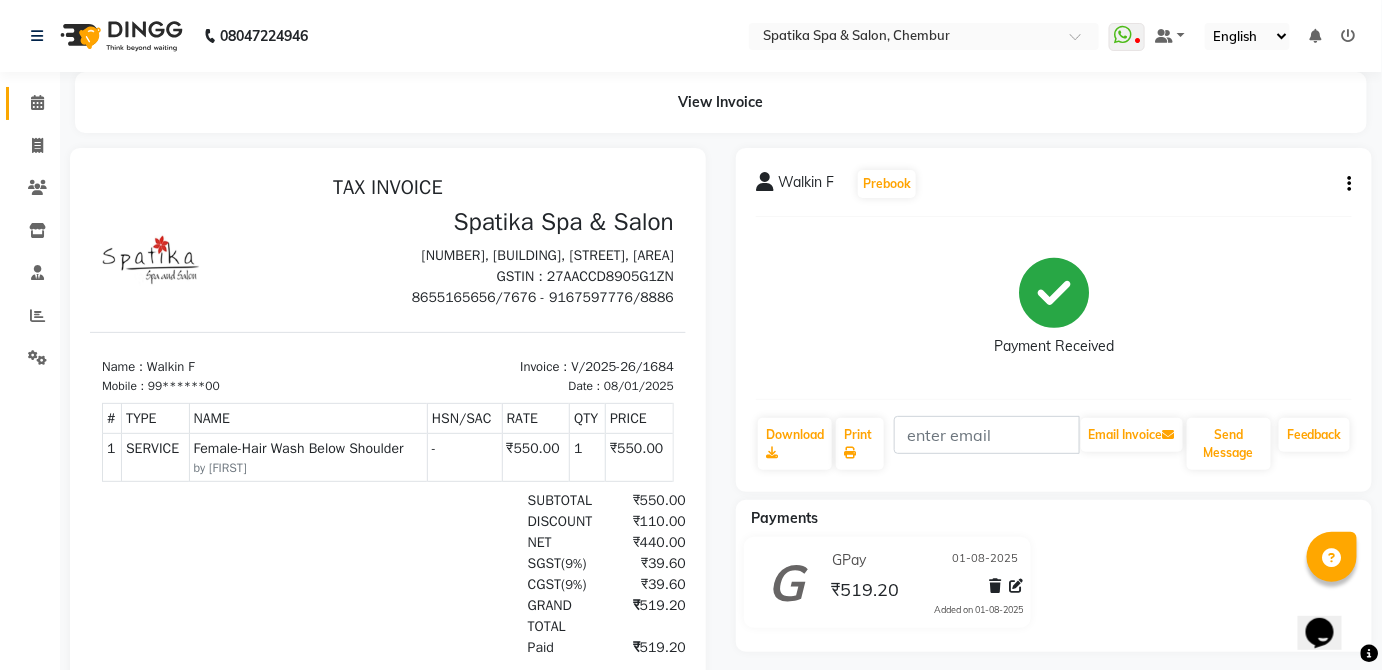click on "Calendar" 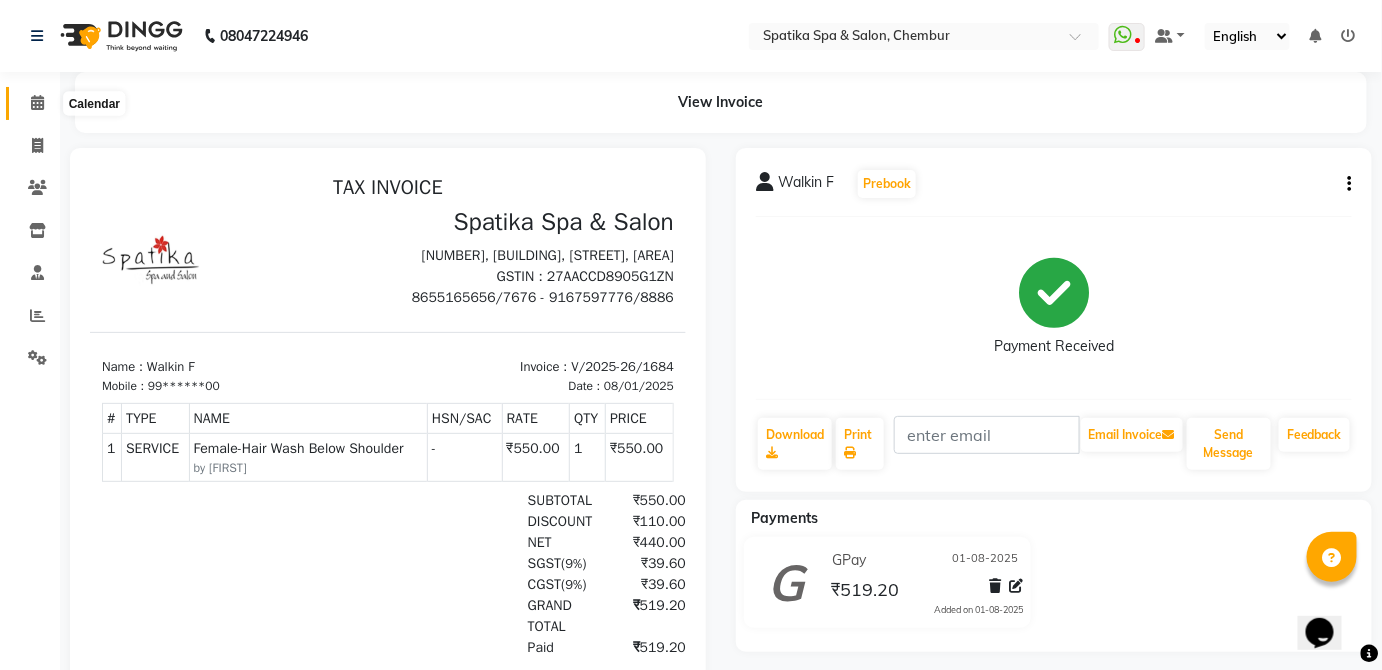click 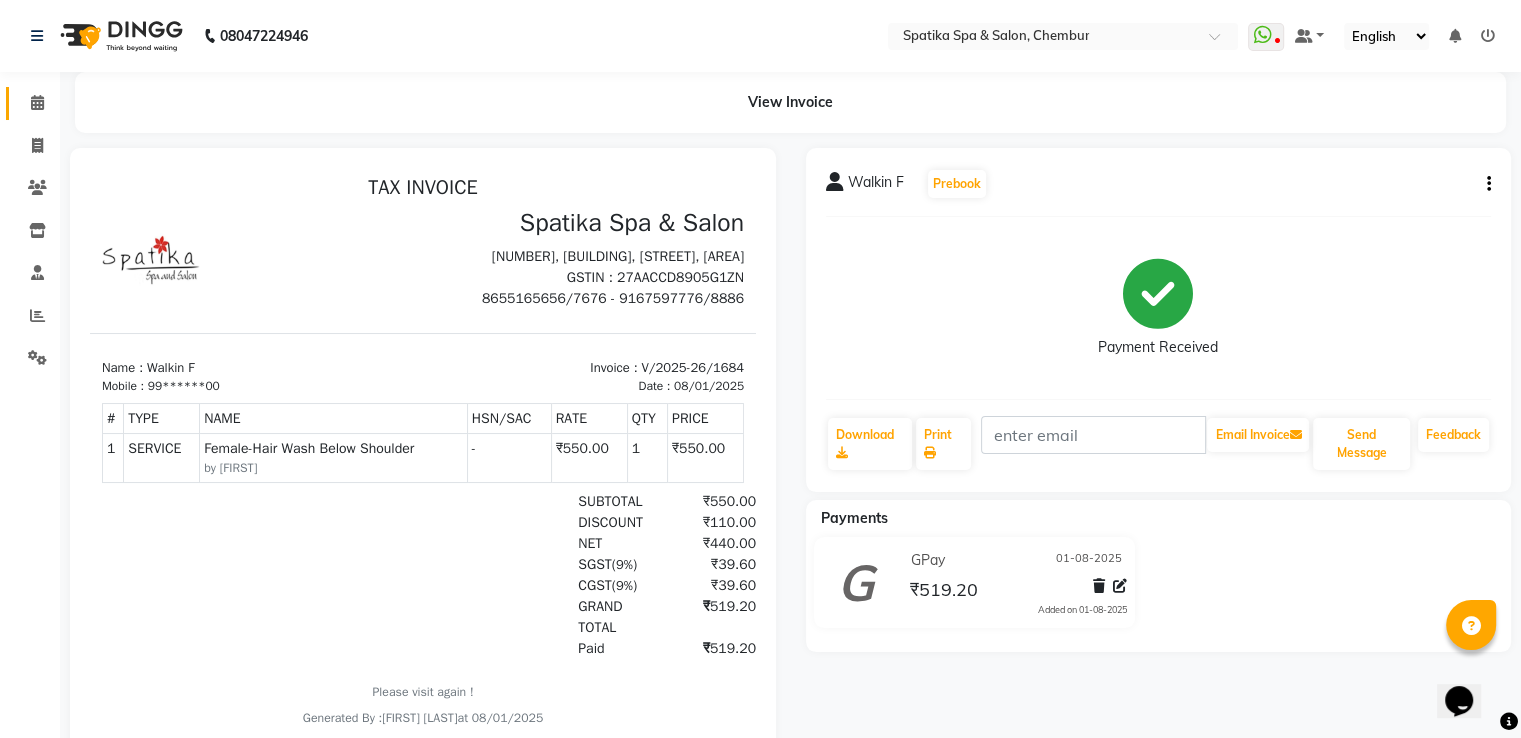 click on "Calendar" 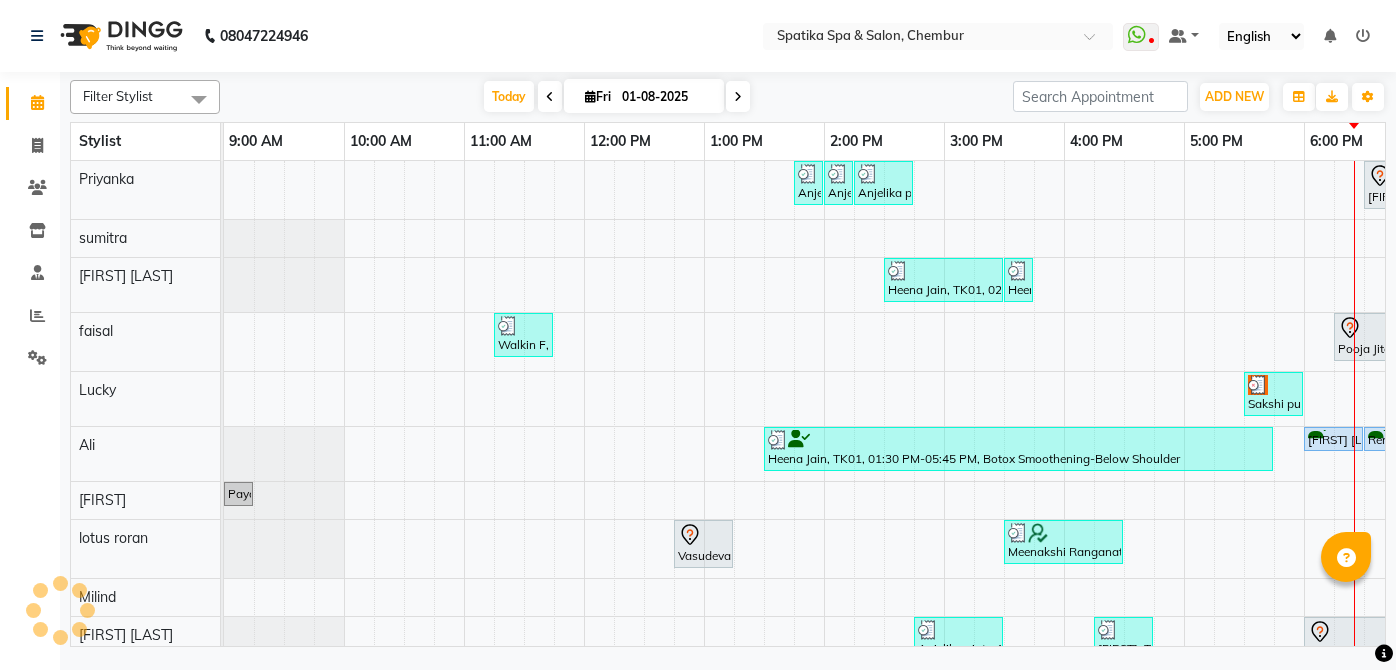 scroll, scrollTop: 0, scrollLeft: 0, axis: both 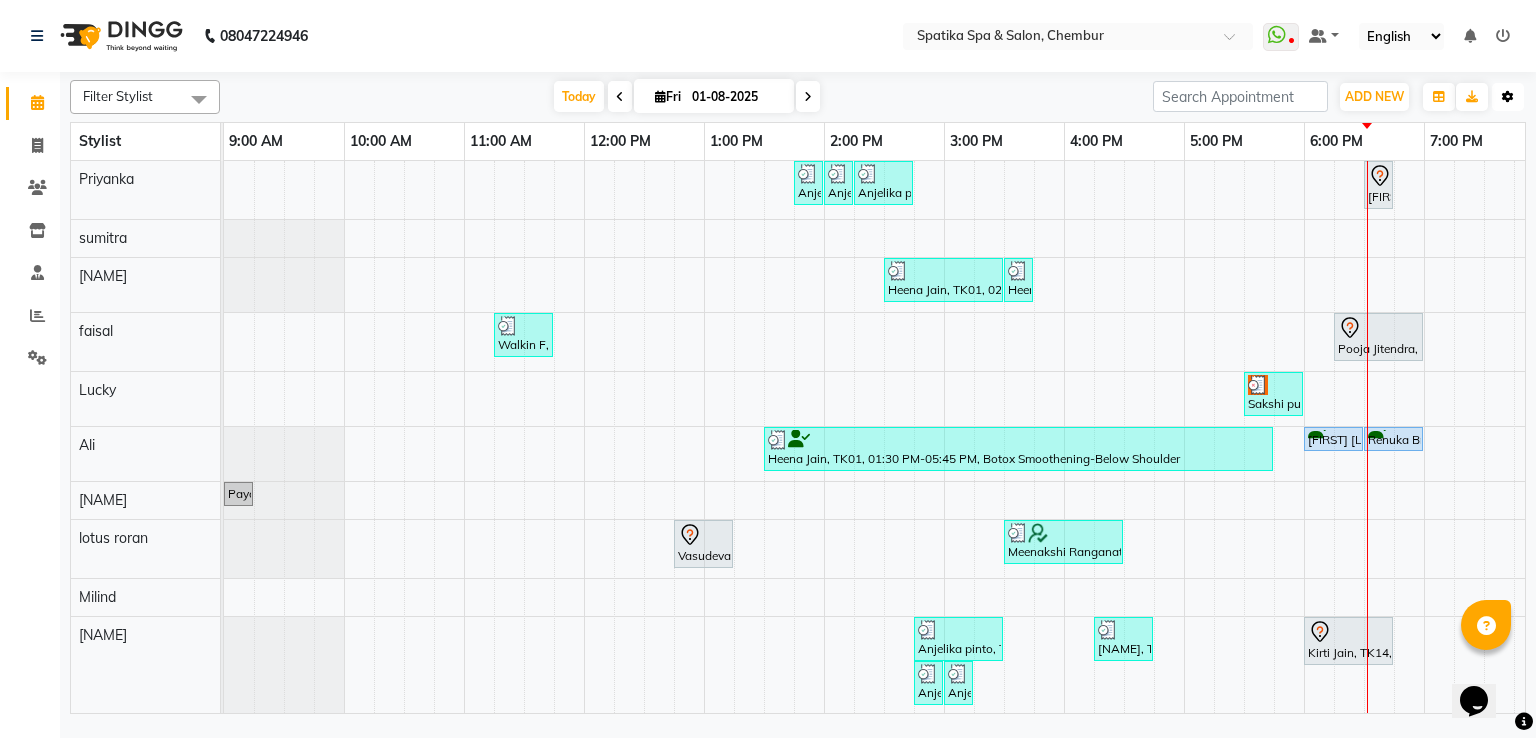 click on "Toggle Dropdown" at bounding box center (1508, 97) 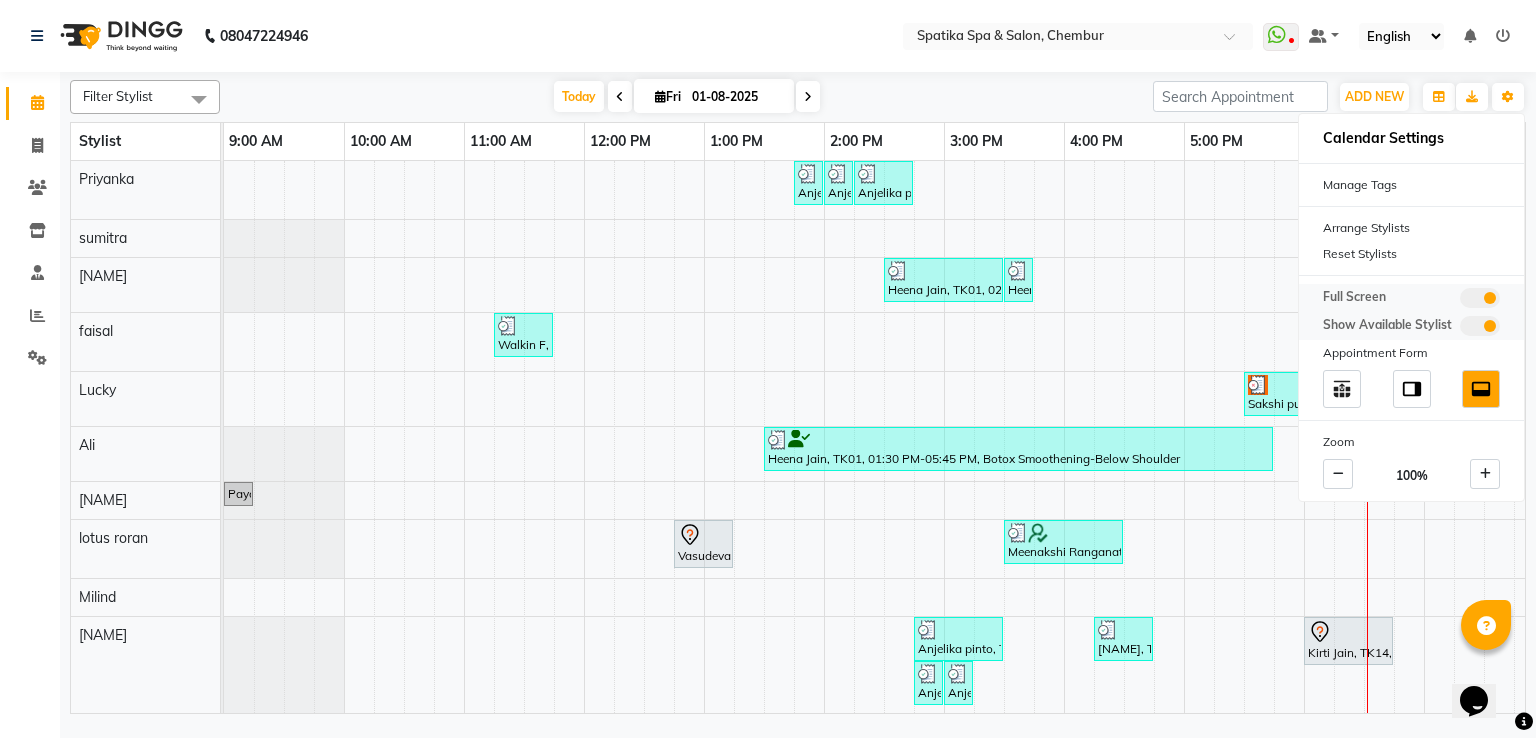click at bounding box center (1480, 298) 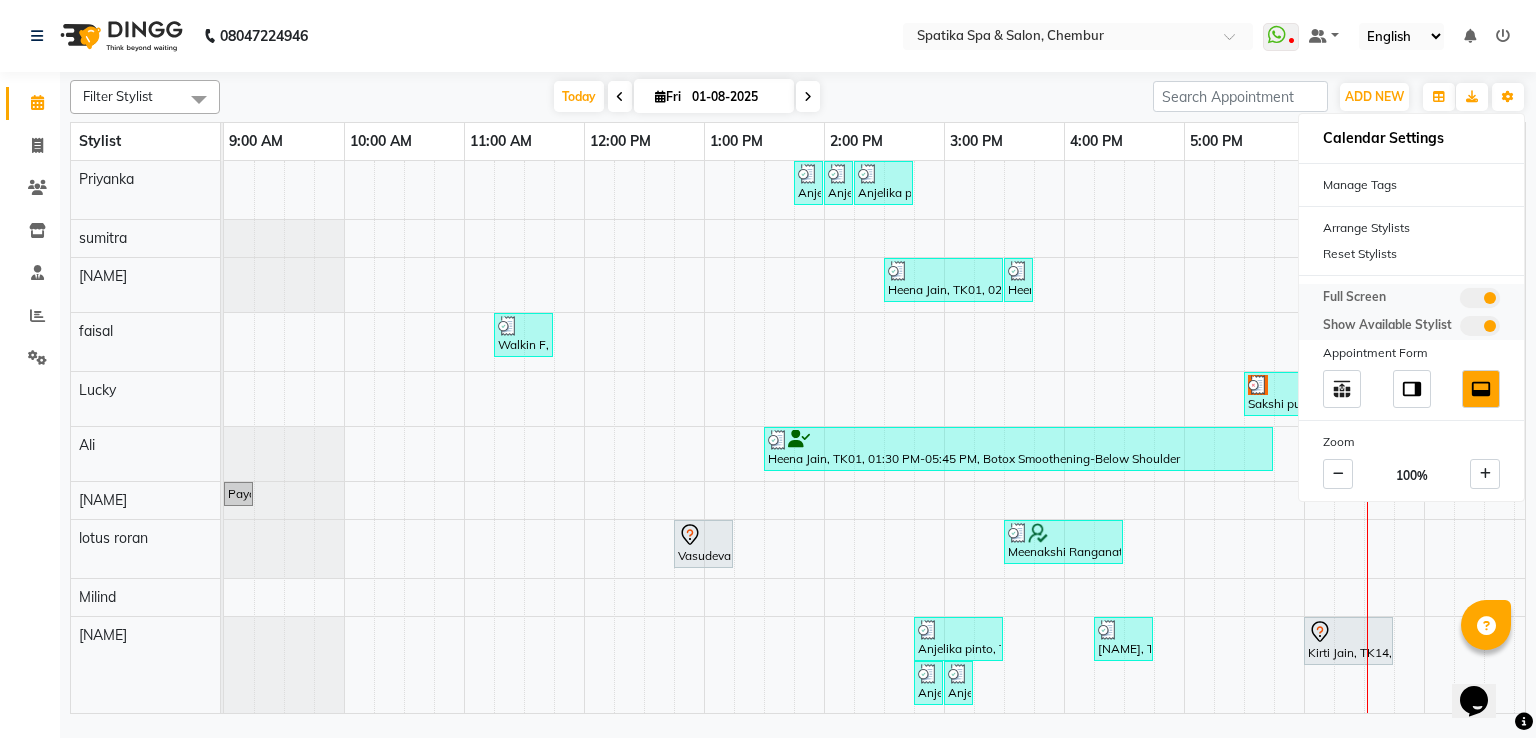 click at bounding box center (1460, 301) 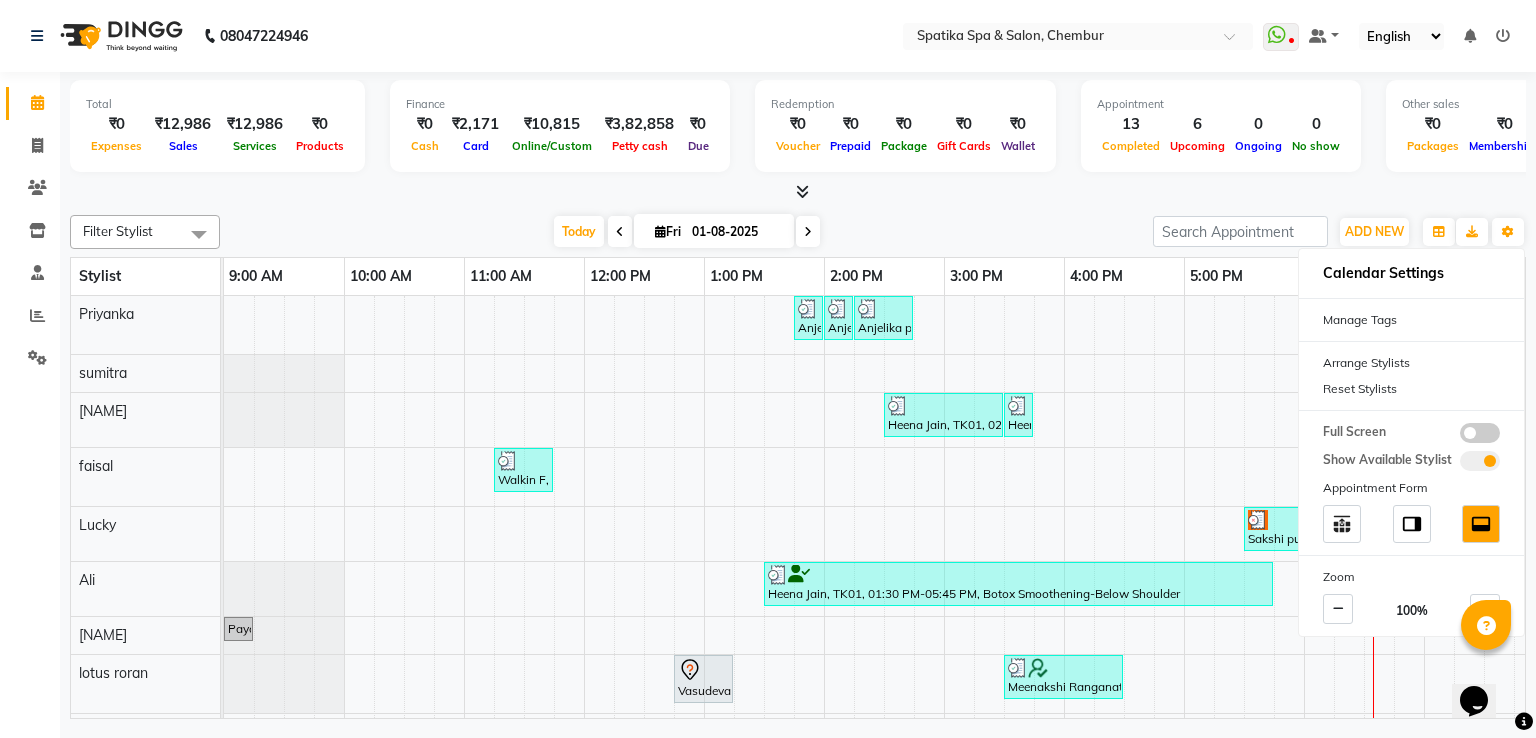 click at bounding box center [1139, 611] 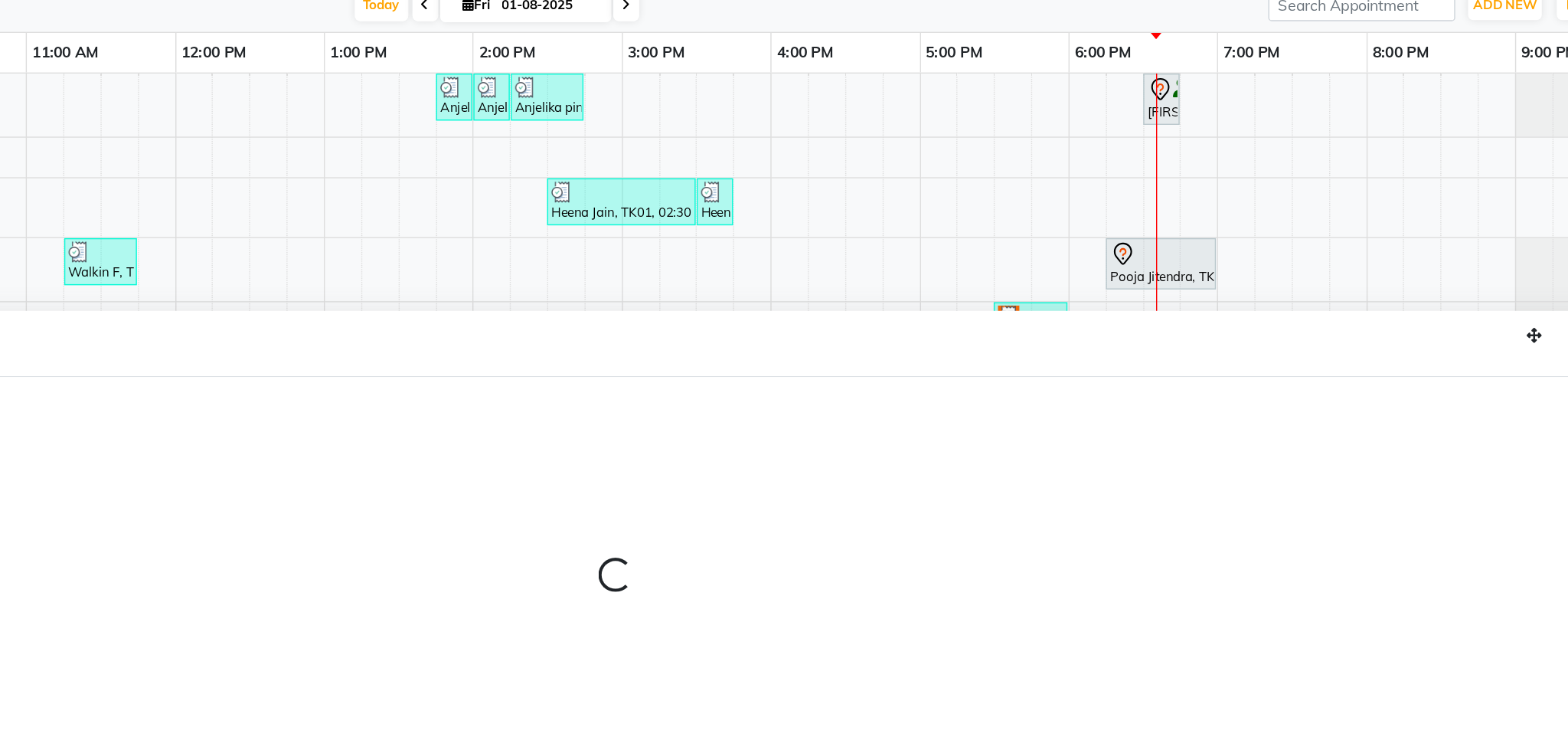 select on "62535" 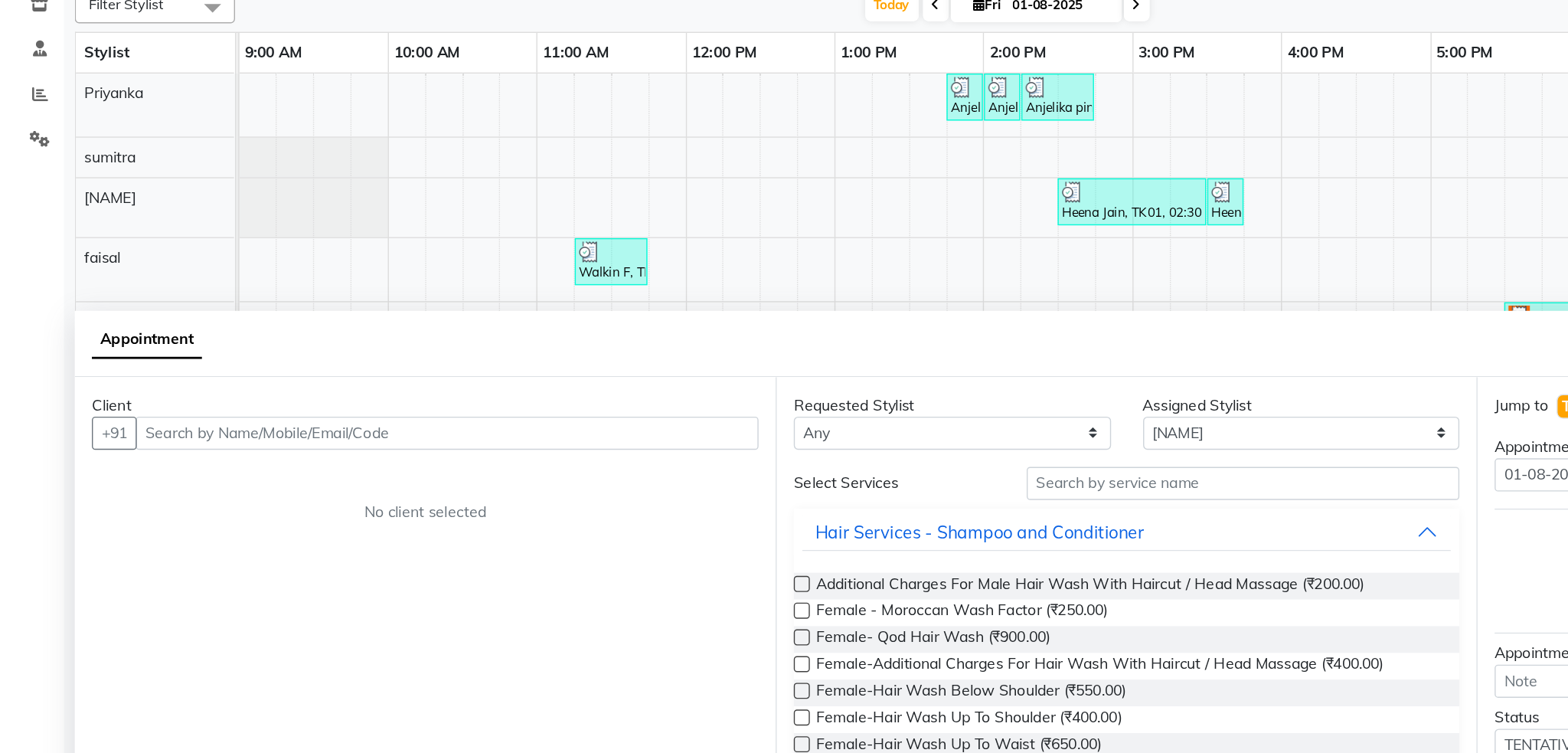 click on "Requested Stylist Any [FIRST] [LAST] Ali [NAME] [NAME] [NAME] [NAME] [NAME] [NAME] [NAME] [NAME] [NAME] [NAME] [NAME] [NAME] [NAME] Assigned Stylist Select [FIRST] [LAST] Ali [NAME] [NAME] [NAME] [NAME] [NAME] [NAME] [NAME] [NAME] [NAME] [NAME] [NAME] [NAME] [NAME] Select Services    Hair Services - Shampoo and Conditioner Additional Charges For Male Hair Wash With Haircut / Head Massage (₹200.00) Female - Moroccan Wash Factor (₹250.00) Female- Qod Hair Wash (₹900.00) Female-Additional Charges For Hair Wash With Haircut / Head Massage (₹400.00) Female-Hair Wash Below Shoulder (₹550.00) Female-Hair Wash Up To Shoulder (₹400.00) Female-Hair Wash Up To Waist (₹650.00) Male- Moroccan / Qod Hairwash (₹400.00) Male-Regular hair wash (₹300.00) Female-Kid Hair Wash (₹300.00) Male-Kid Hair Wash (₹200.00)    Skin Services - Other Facial Services    Hands And Feet - Manicure    Hands And Feet - Pedicure    Massages - Other Massages    Skin Services - Others" at bounding box center (807, 593) 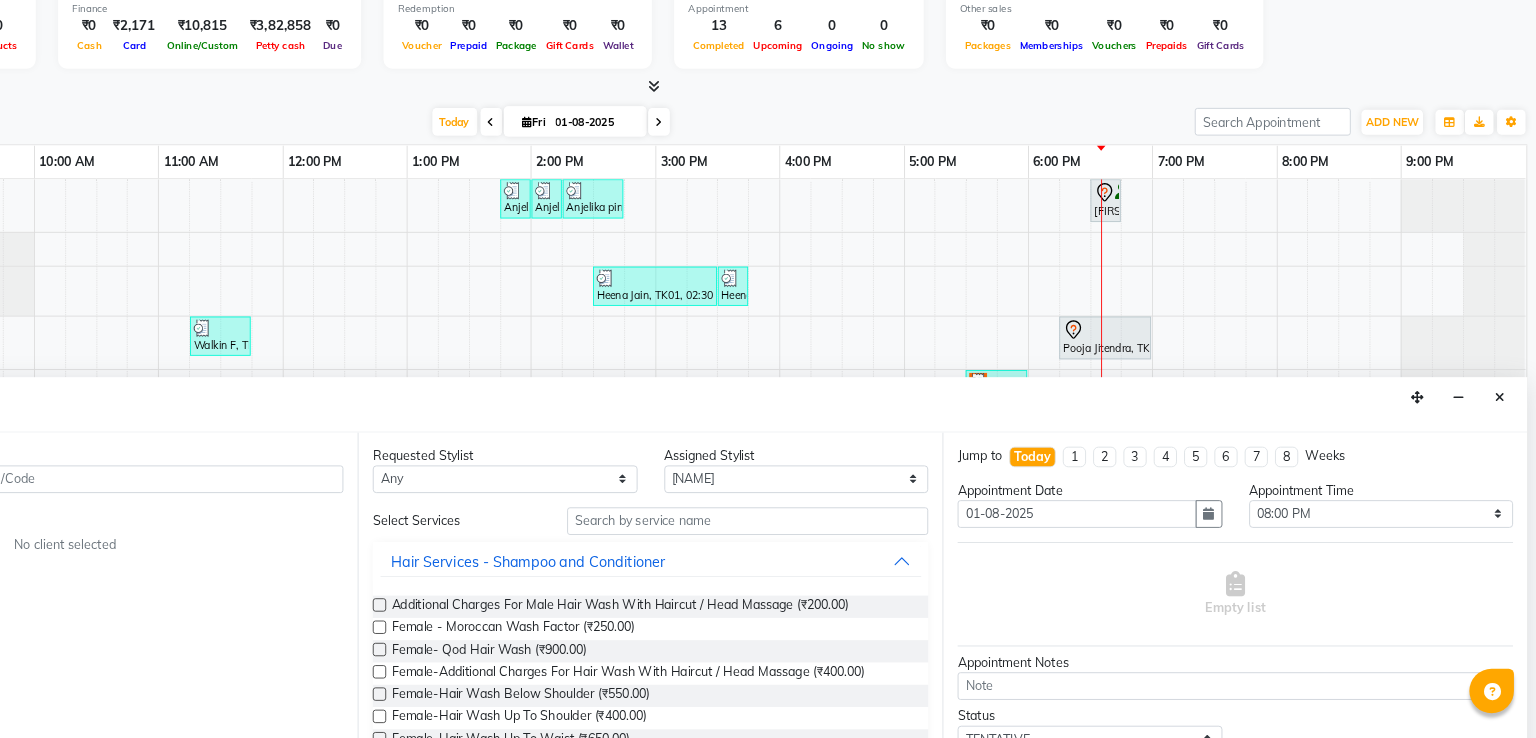 scroll, scrollTop: 0, scrollLeft: 0, axis: both 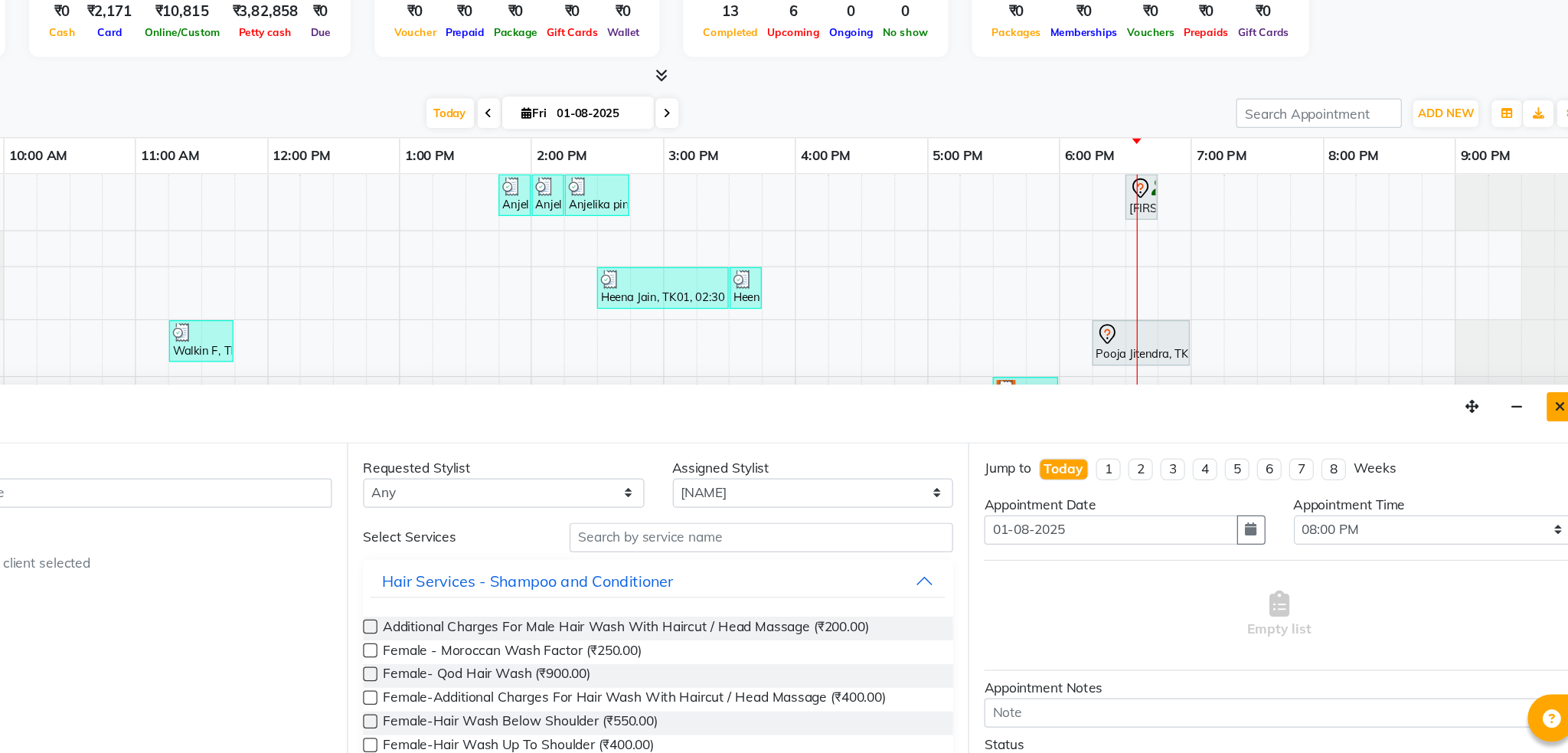 click at bounding box center (1537, 414) 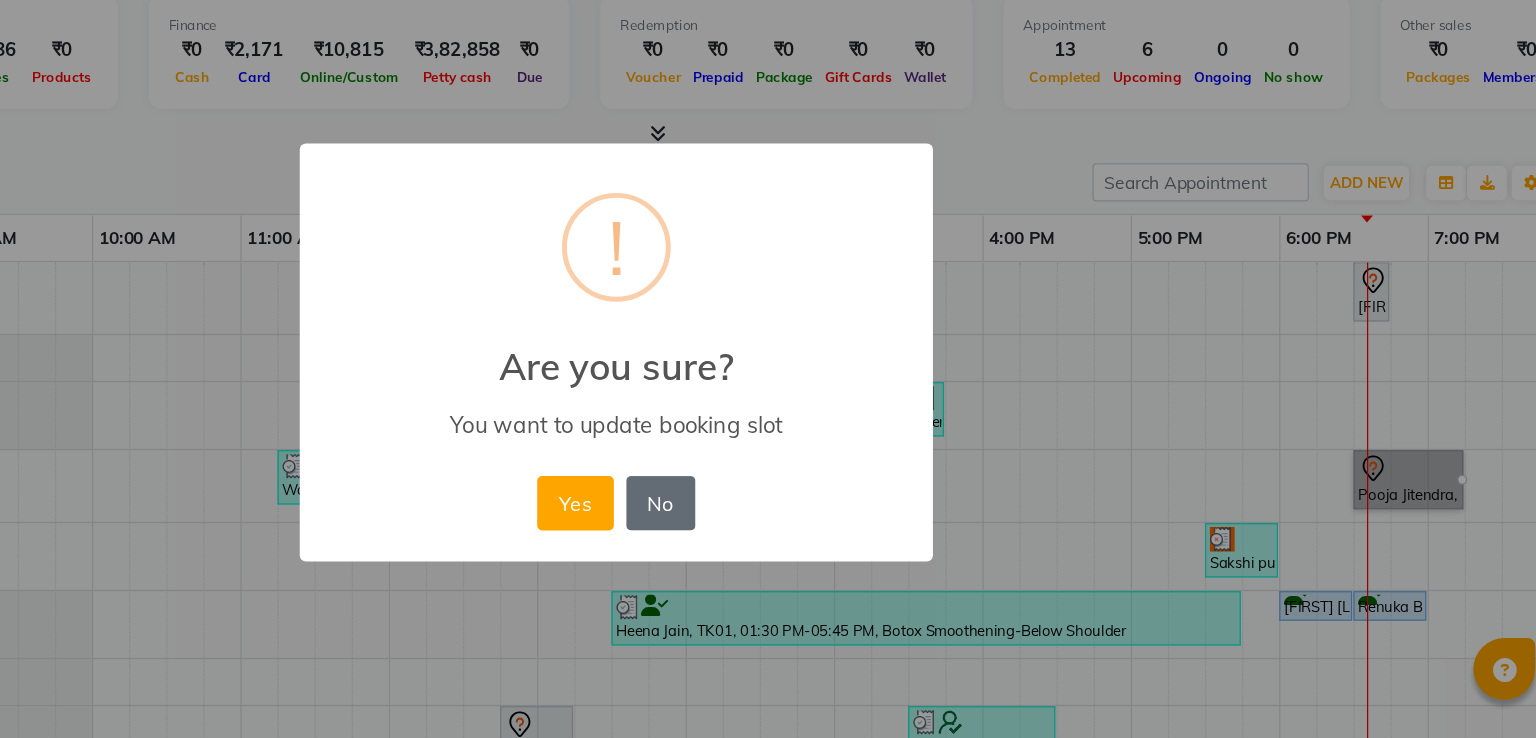 click on "No" at bounding box center [804, 491] 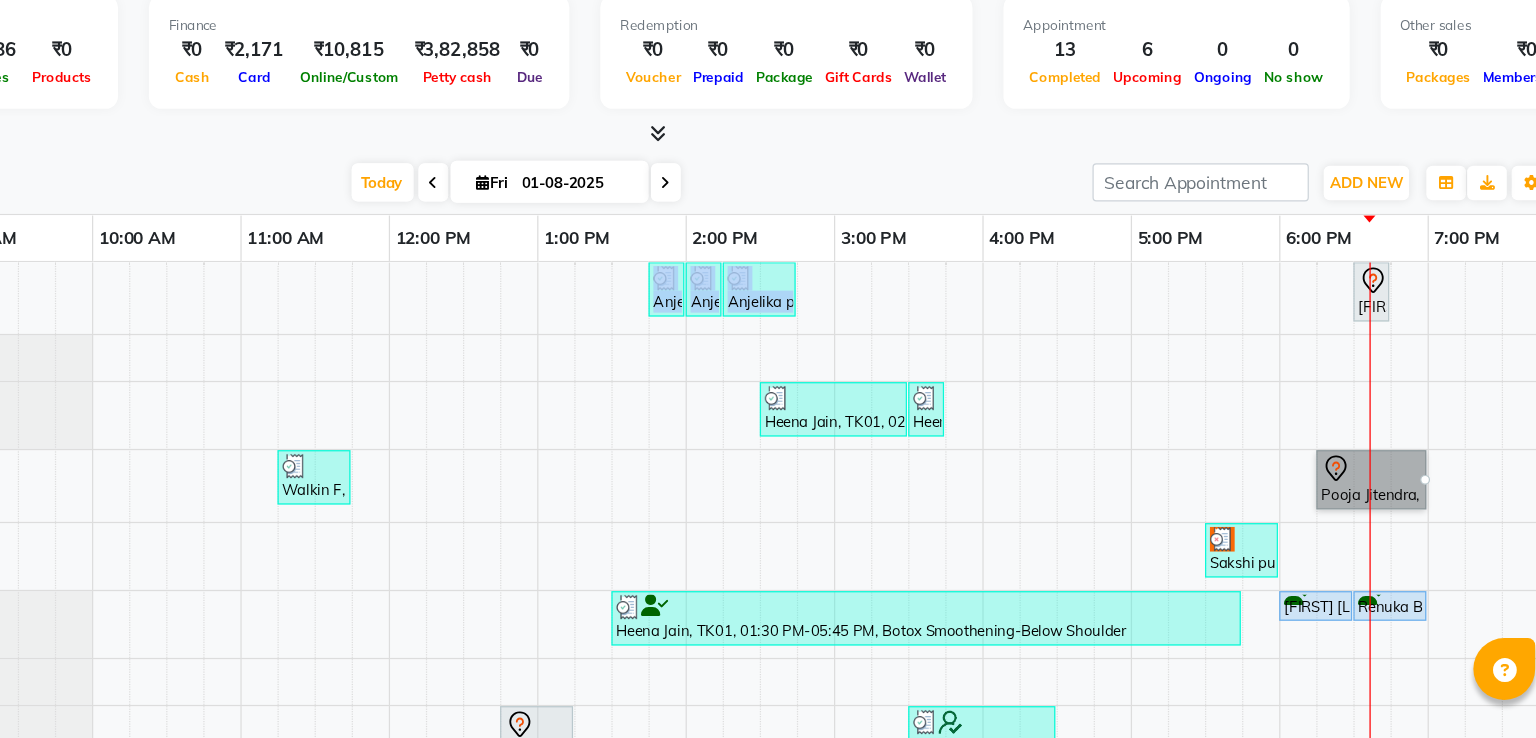 drag, startPoint x: 1384, startPoint y: 315, endPoint x: 1357, endPoint y: 330, distance: 30.88689 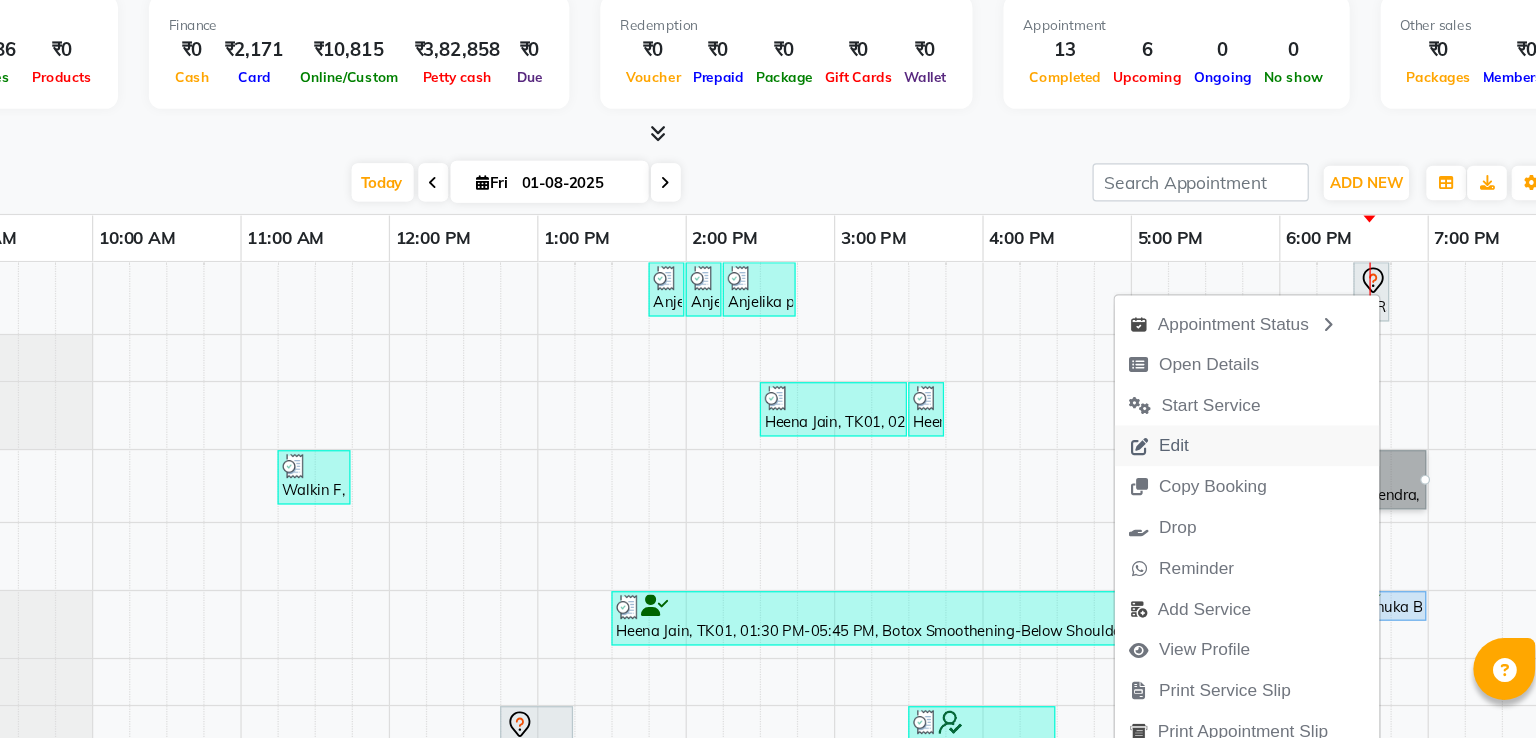 click on "Edit" at bounding box center [1219, 444] 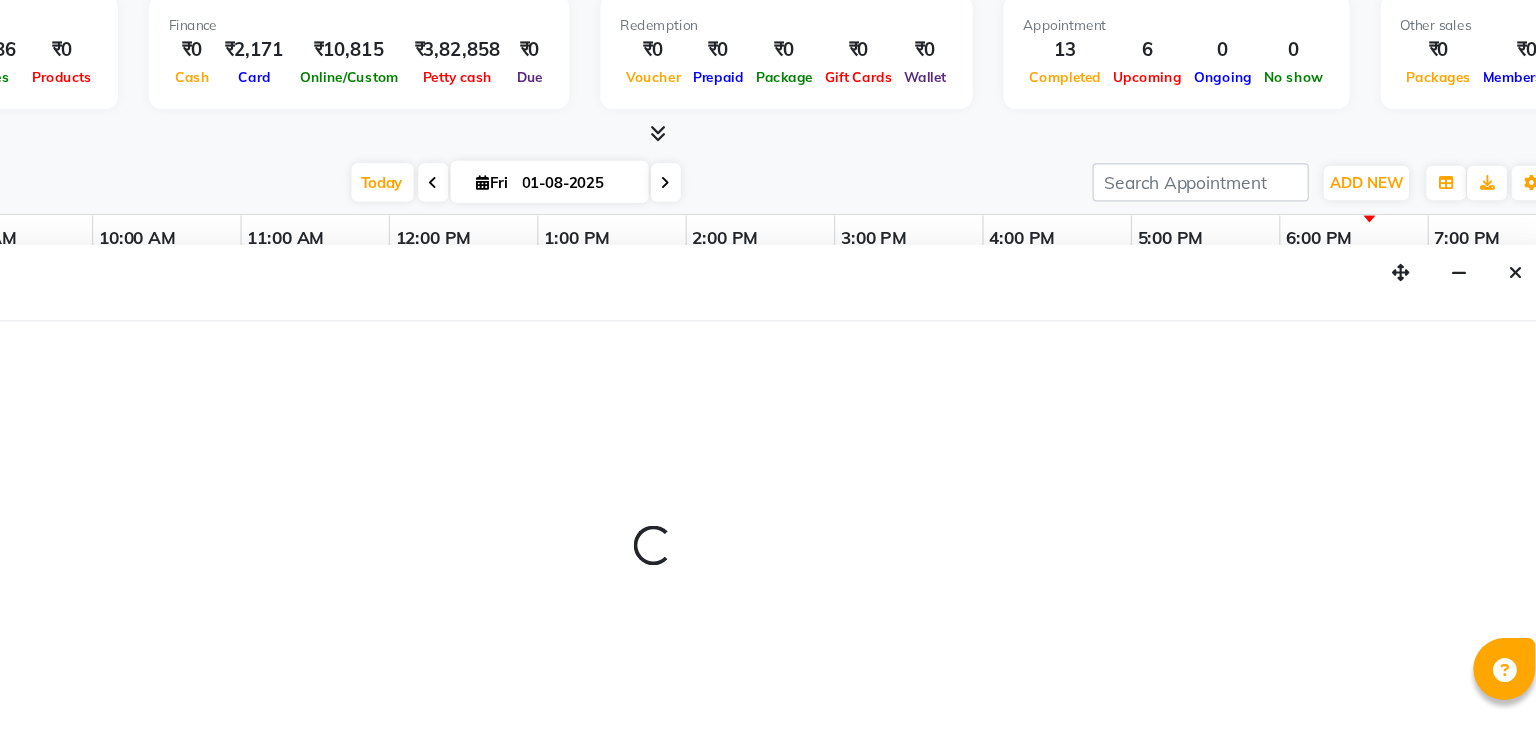 select on "tentative" 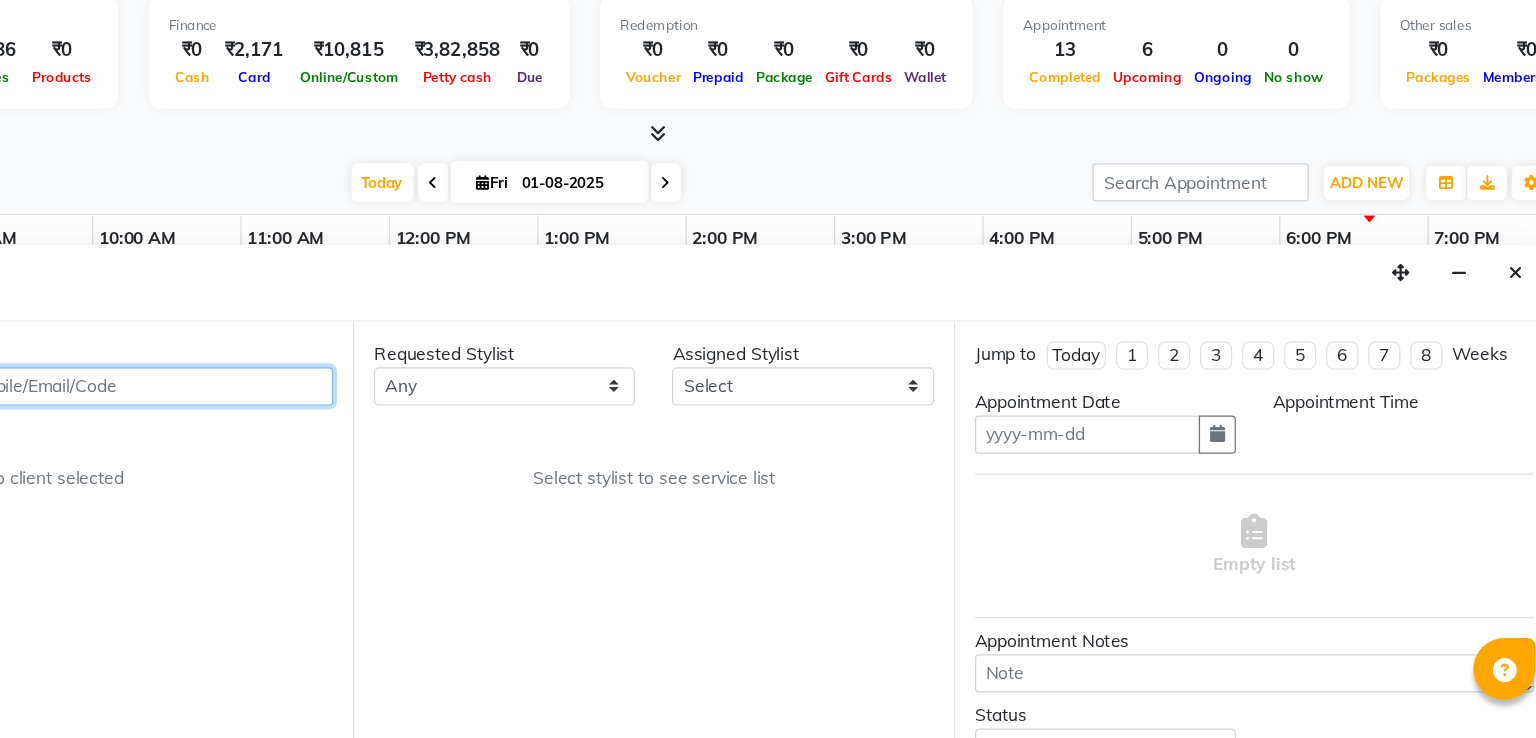 type on "01-08-2025" 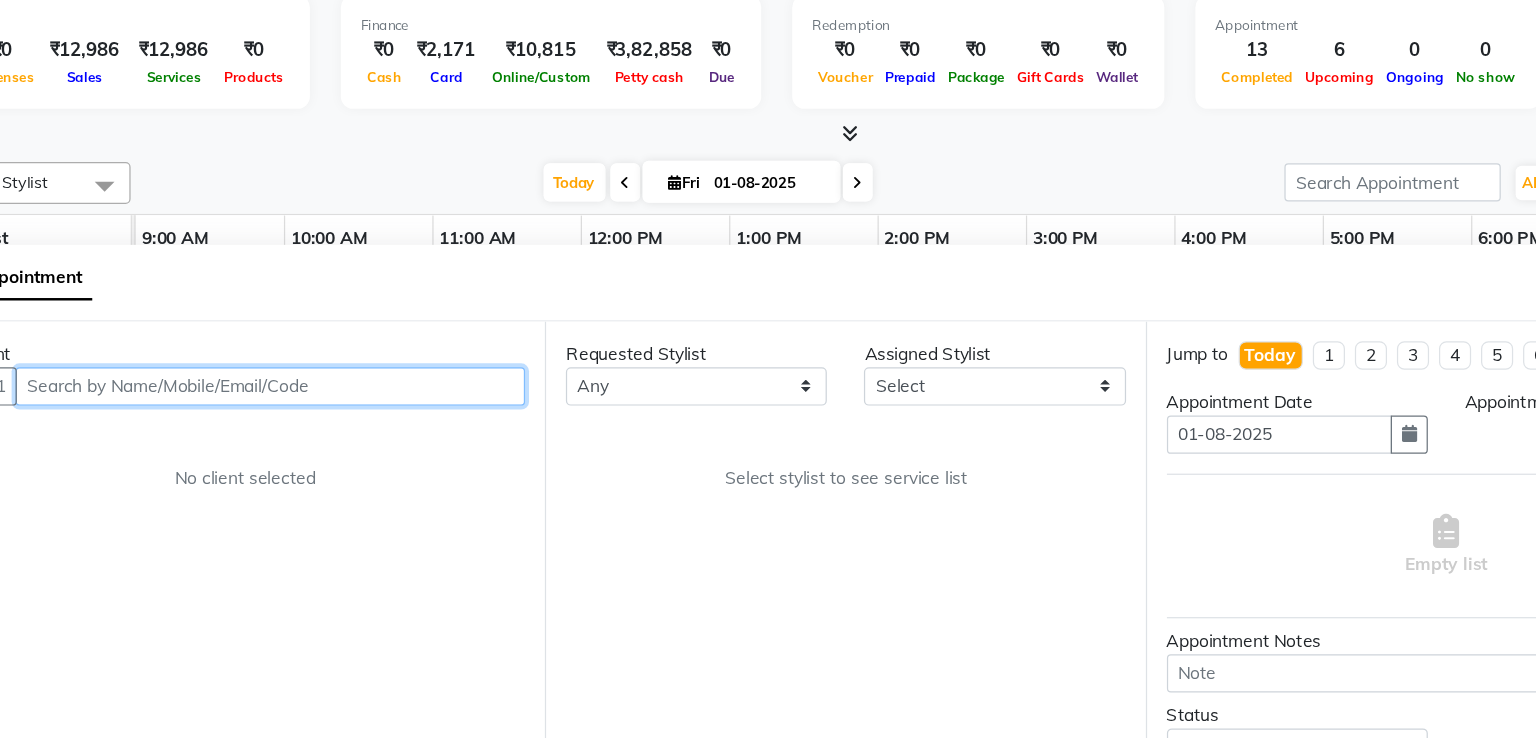 select on "9058" 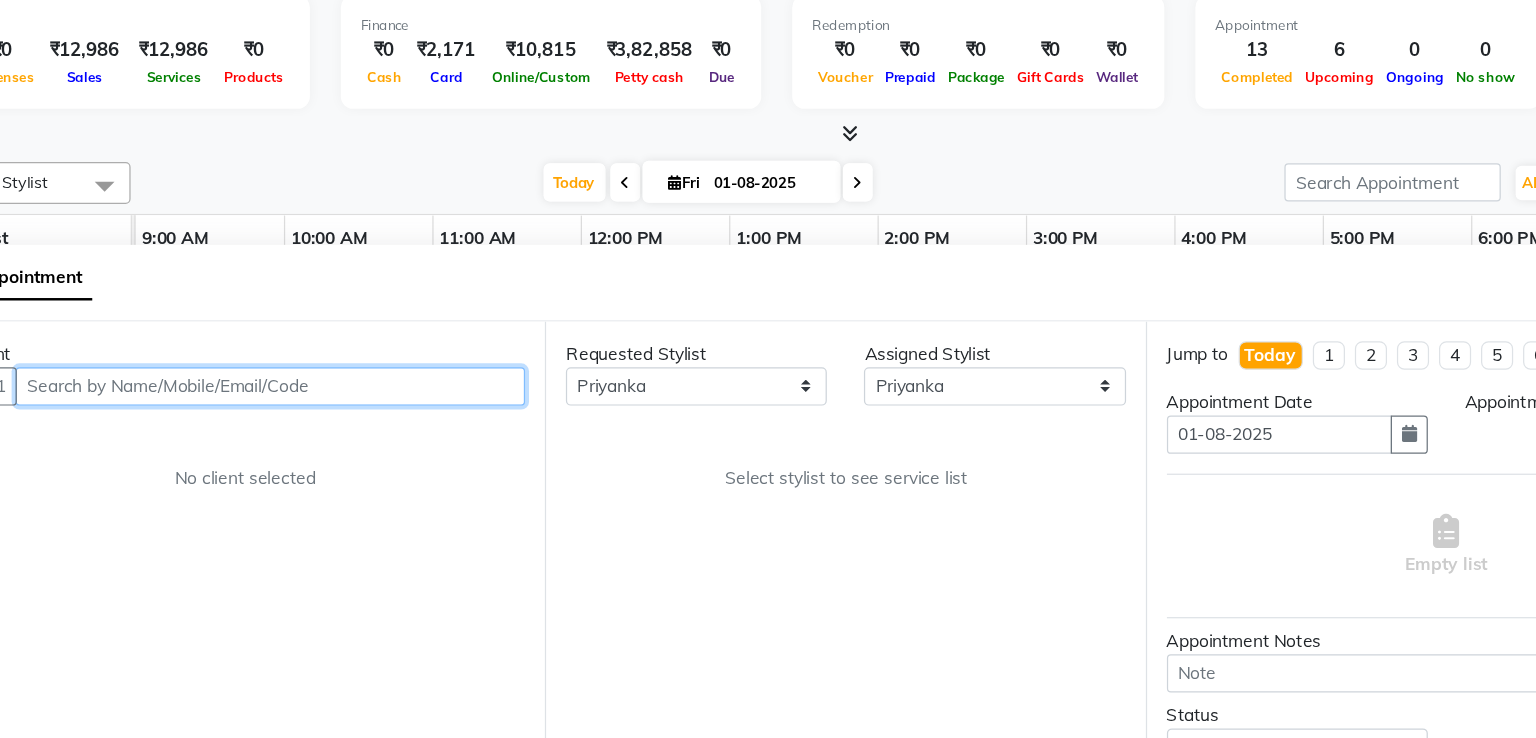 select on "1110" 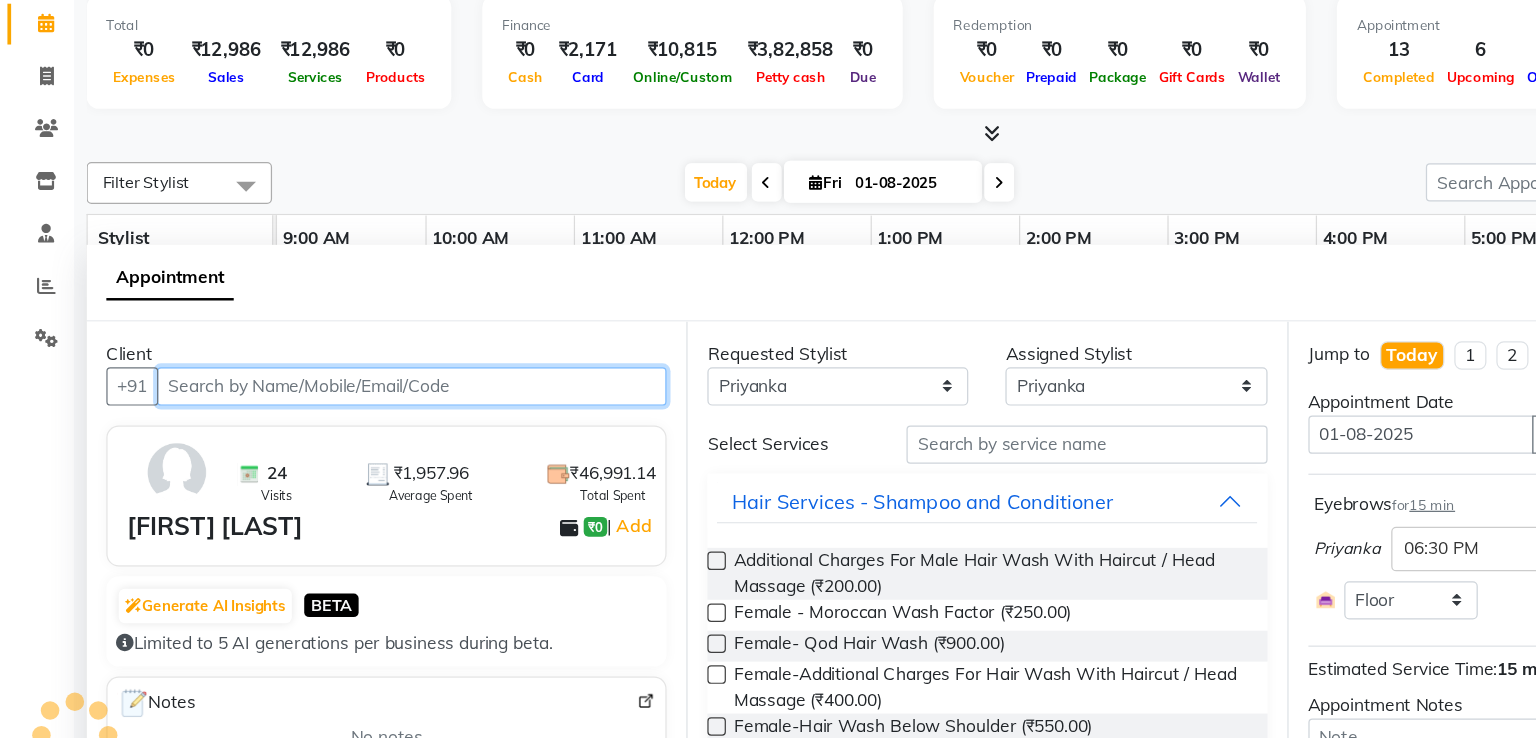 scroll, scrollTop: 0, scrollLeft: 258, axis: horizontal 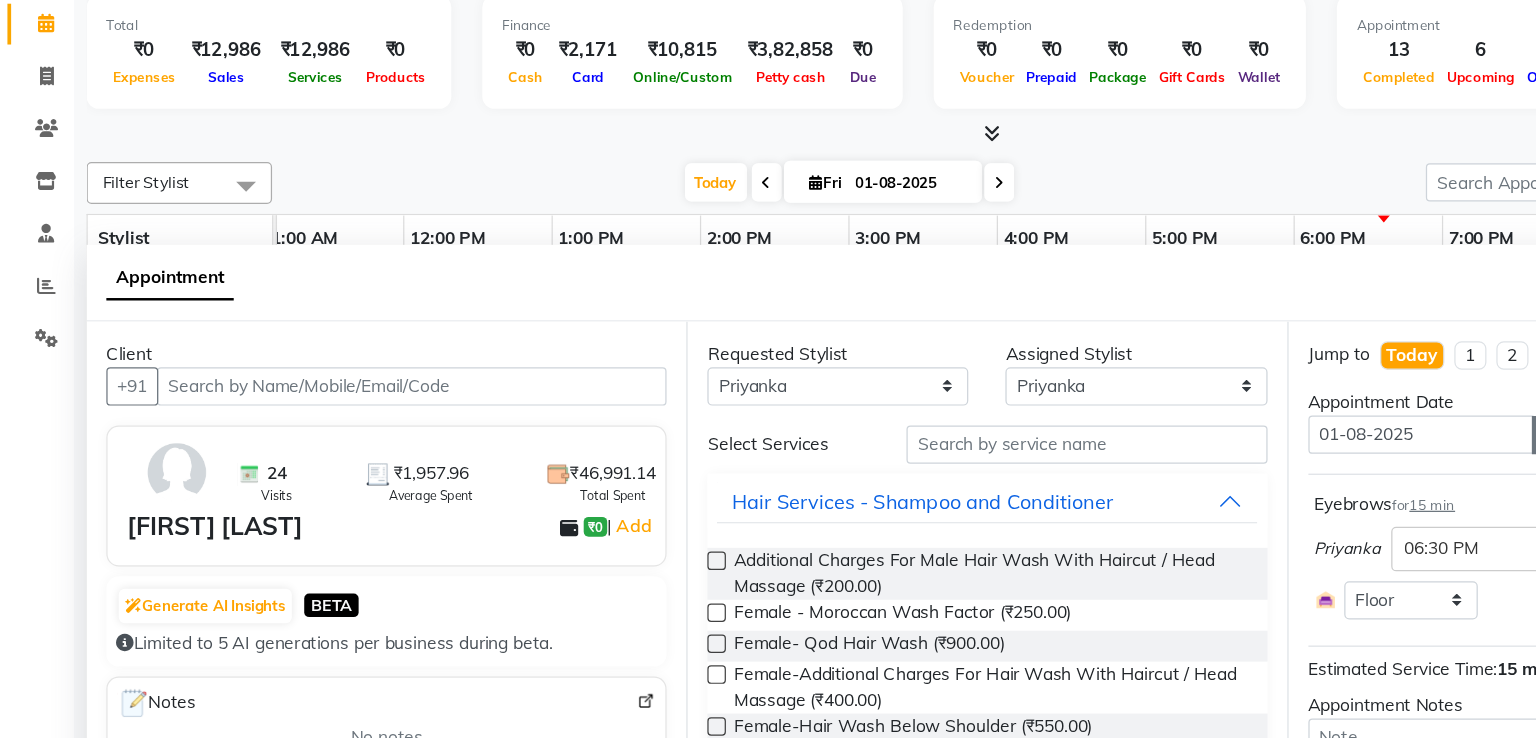 click at bounding box center [1254, 435] 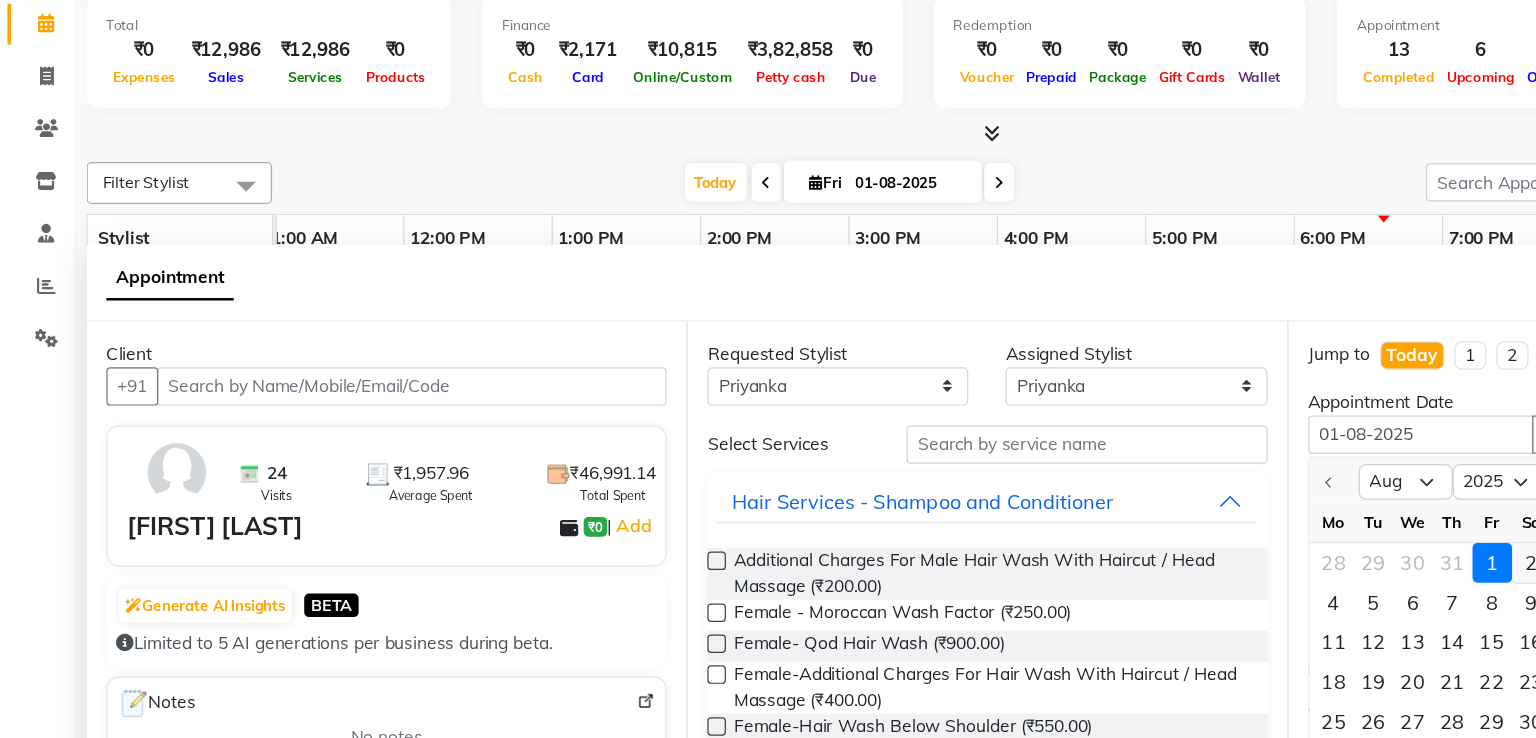 click on "2" at bounding box center [1239, 538] 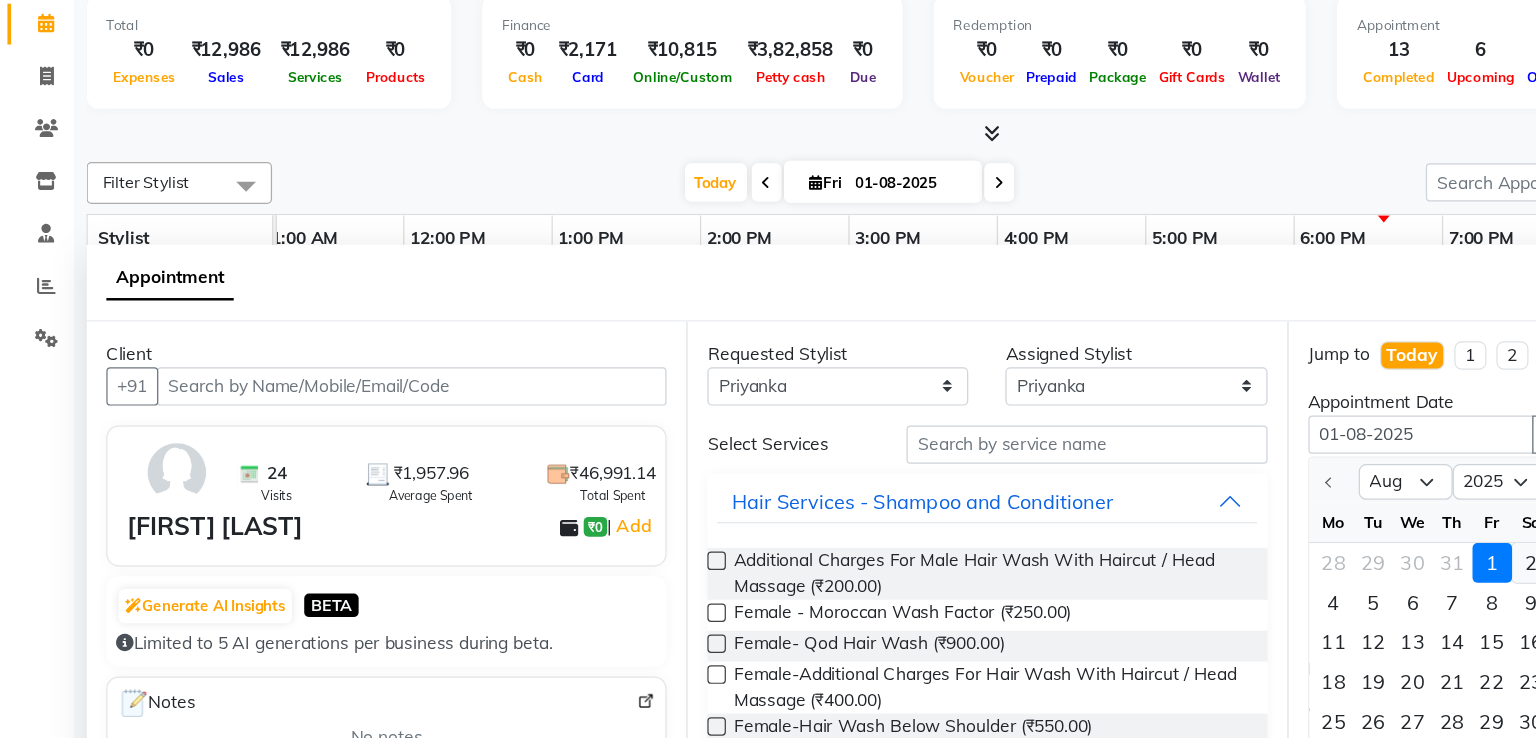 type on "02-08-2025" 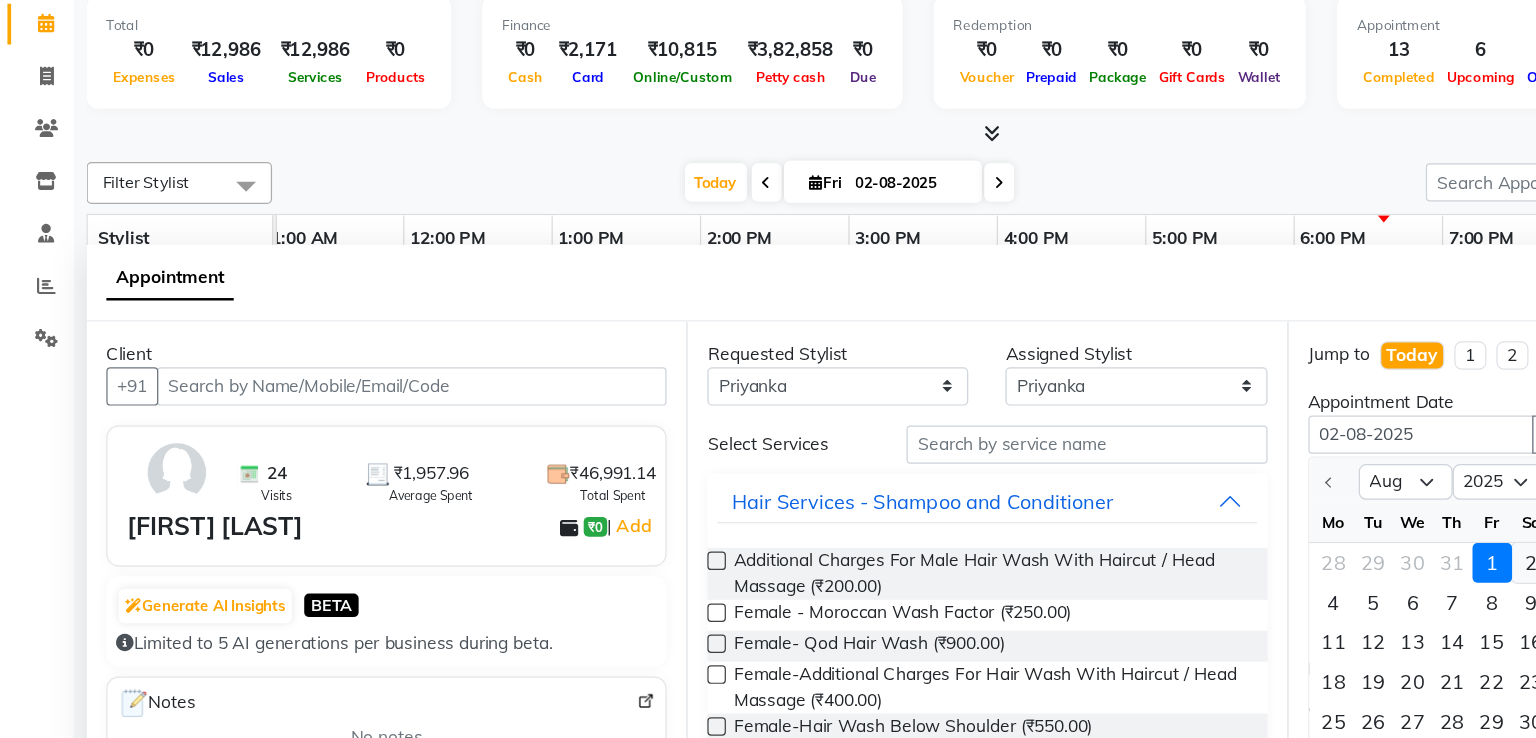 scroll, scrollTop: 0, scrollLeft: 0, axis: both 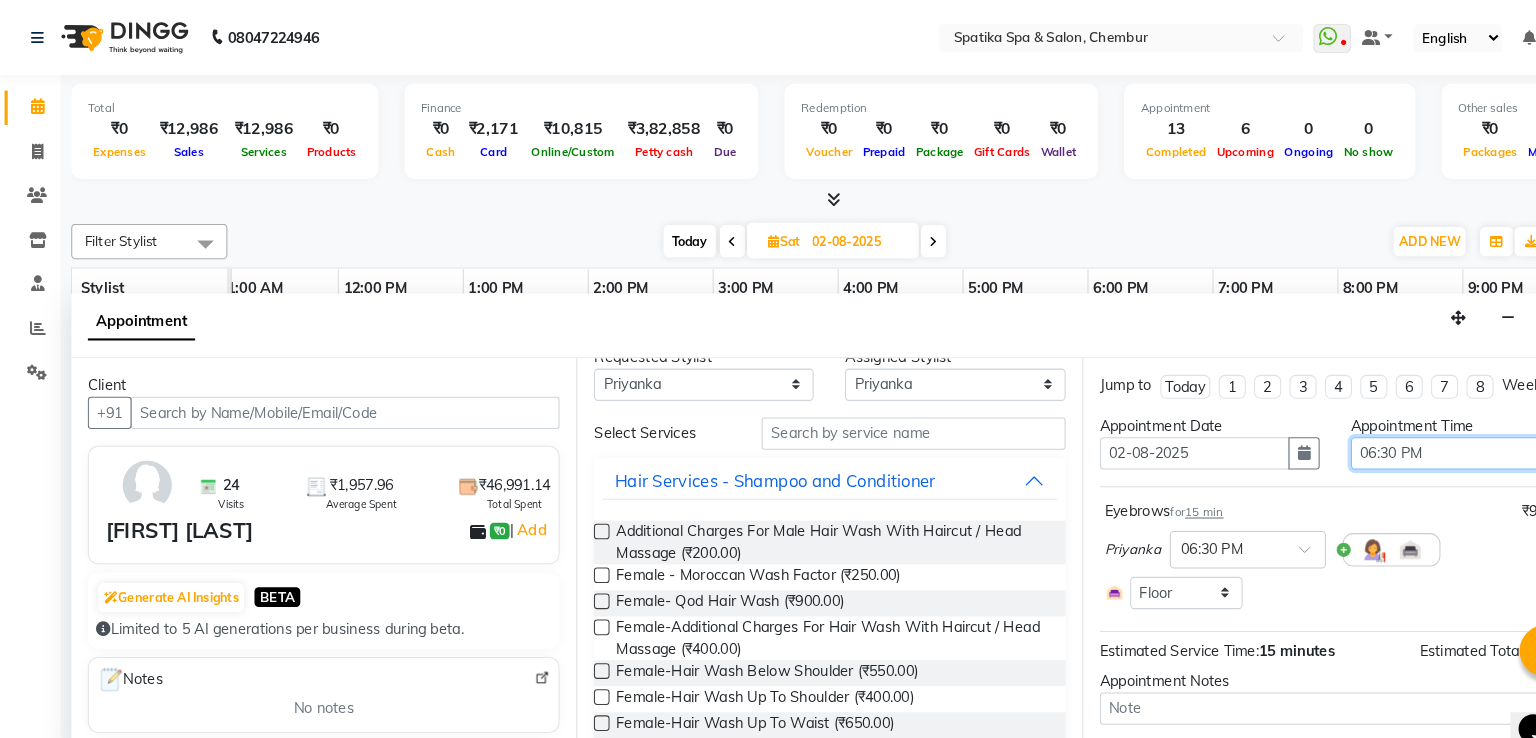 click on "Select 10:00 AM 10:15 AM 10:30 AM 10:45 AM 11:00 AM 11:15 AM 11:30 AM 11:45 AM 12:00 PM 12:15 PM 12:30 PM 12:45 PM 01:00 PM 01:15 PM 01:30 PM 01:45 PM 02:00 PM 02:15 PM 02:30 PM 02:45 PM 03:00 PM 03:15 PM 03:30 PM 03:45 PM 04:00 PM 04:15 PM 04:30 PM 04:45 PM 05:00 PM 05:15 PM 05:30 PM 05:45 PM 06:00 PM 06:15 PM 06:30 PM 06:45 PM 07:00 PM 07:15 PM 07:30 PM 07:45 PM 08:00 PM 08:15 PM 08:30 PM 08:45 PM 09:00 PM 09:15 PM 09:30 PM" at bounding box center (1404, 435) 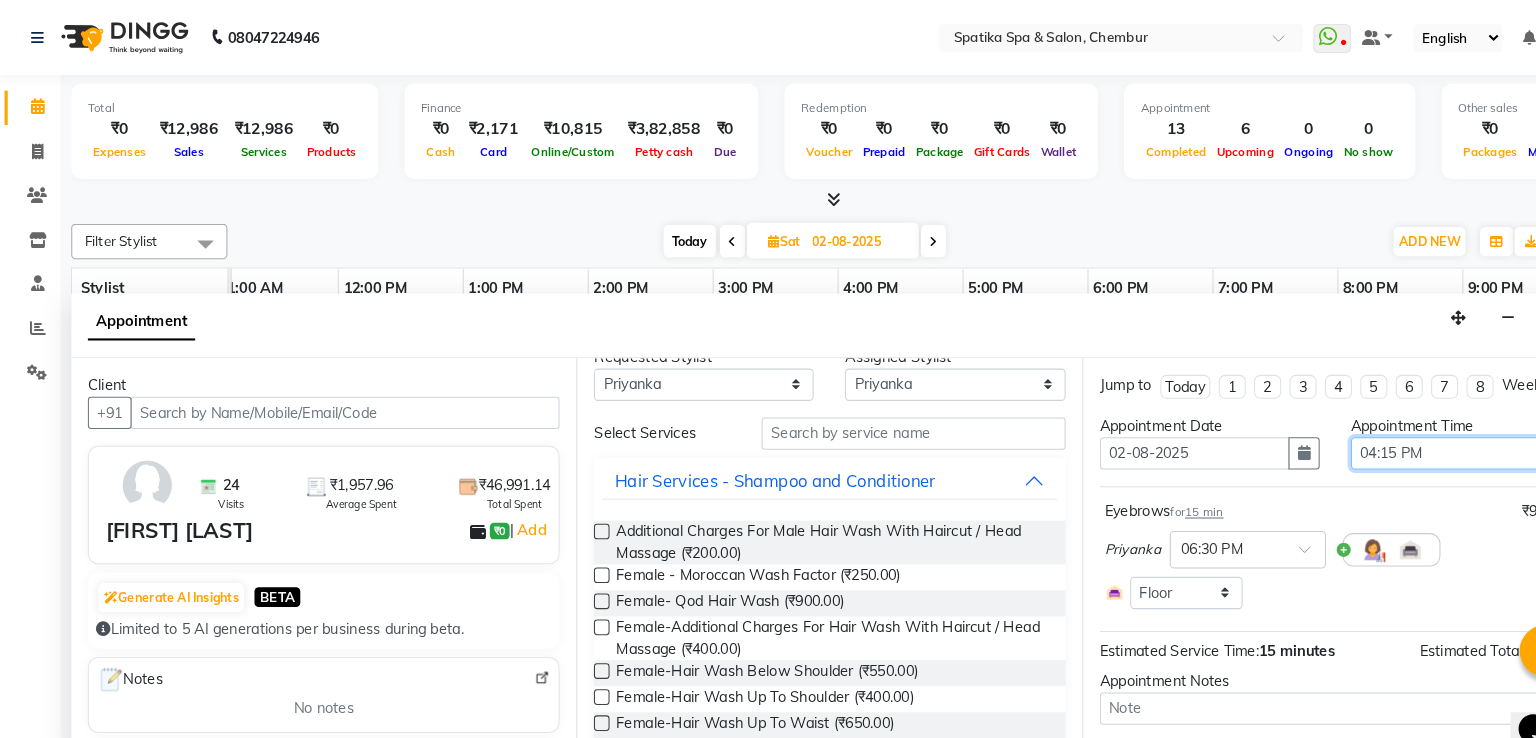 click on "Select 10:00 AM 10:15 AM 10:30 AM 10:45 AM 11:00 AM 11:15 AM 11:30 AM 11:45 AM 12:00 PM 12:15 PM 12:30 PM 12:45 PM 01:00 PM 01:15 PM 01:30 PM 01:45 PM 02:00 PM 02:15 PM 02:30 PM 02:45 PM 03:00 PM 03:15 PM 03:30 PM 03:45 PM 04:00 PM 04:15 PM 04:30 PM 04:45 PM 05:00 PM 05:15 PM 05:30 PM 05:45 PM 06:00 PM 06:15 PM 06:30 PM 06:45 PM 07:00 PM 07:15 PM 07:30 PM 07:45 PM 08:00 PM 08:15 PM 08:30 PM 08:45 PM 09:00 PM 09:15 PM 09:30 PM" at bounding box center (1404, 435) 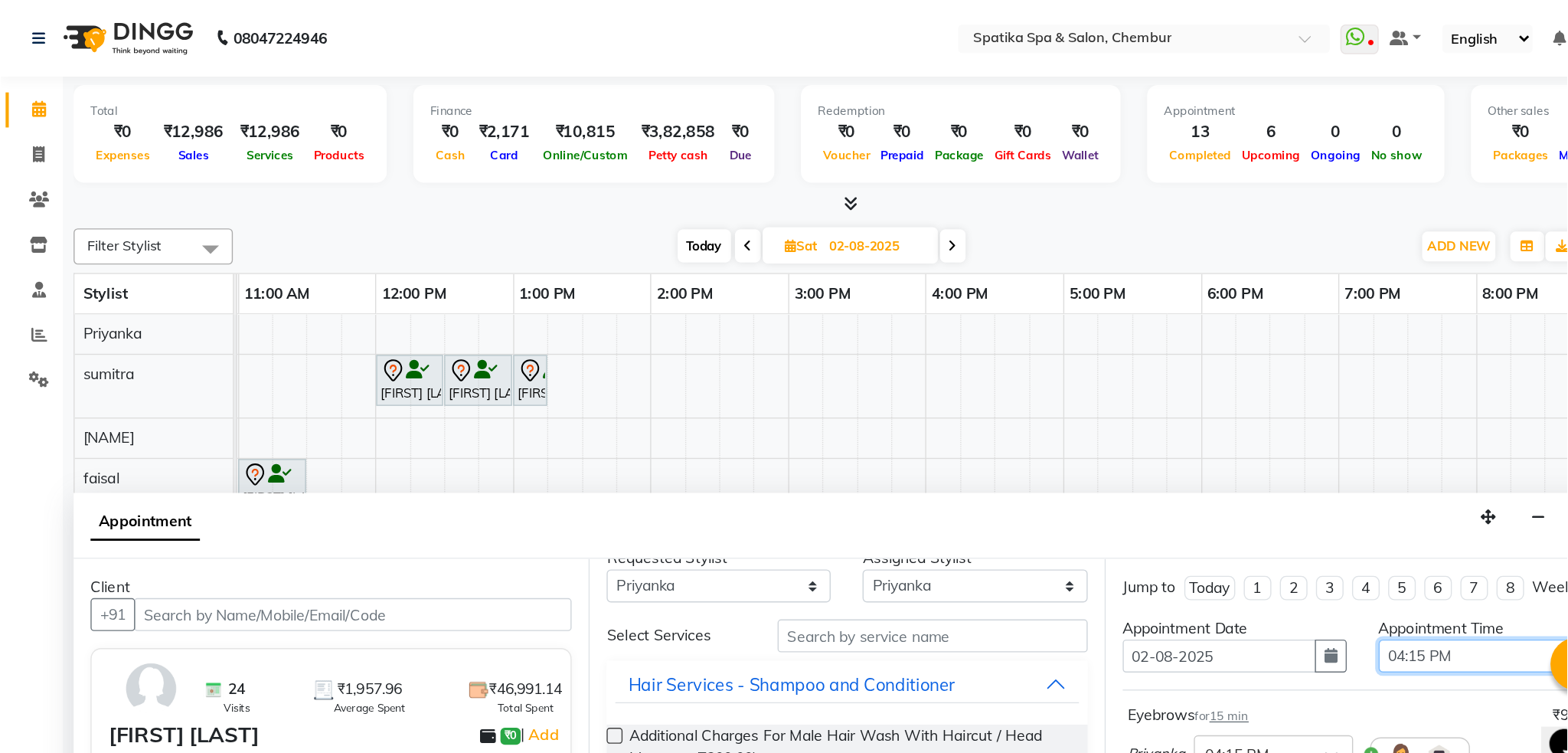 scroll, scrollTop: 0, scrollLeft: 0, axis: both 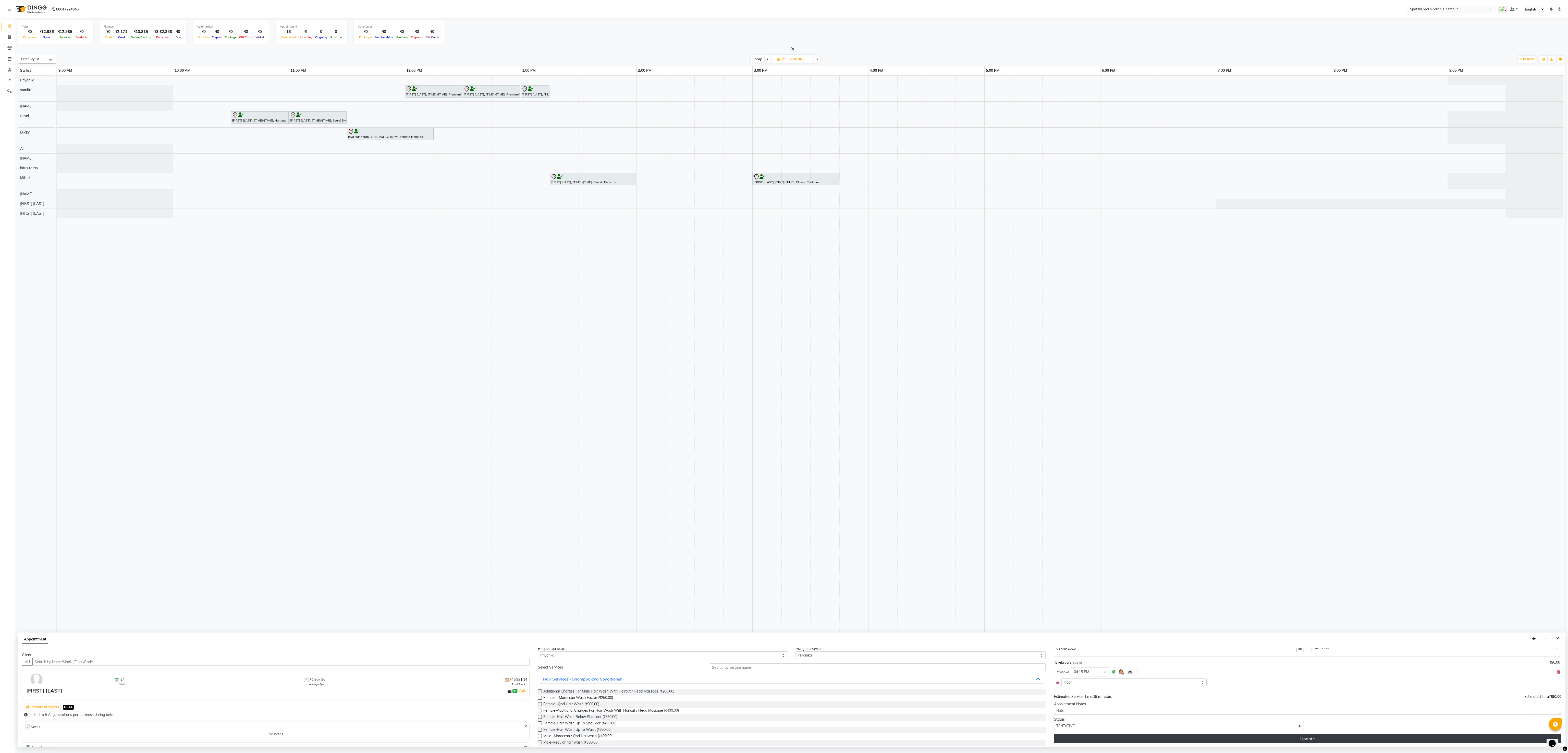 click on "Update" at bounding box center (1308, 739) 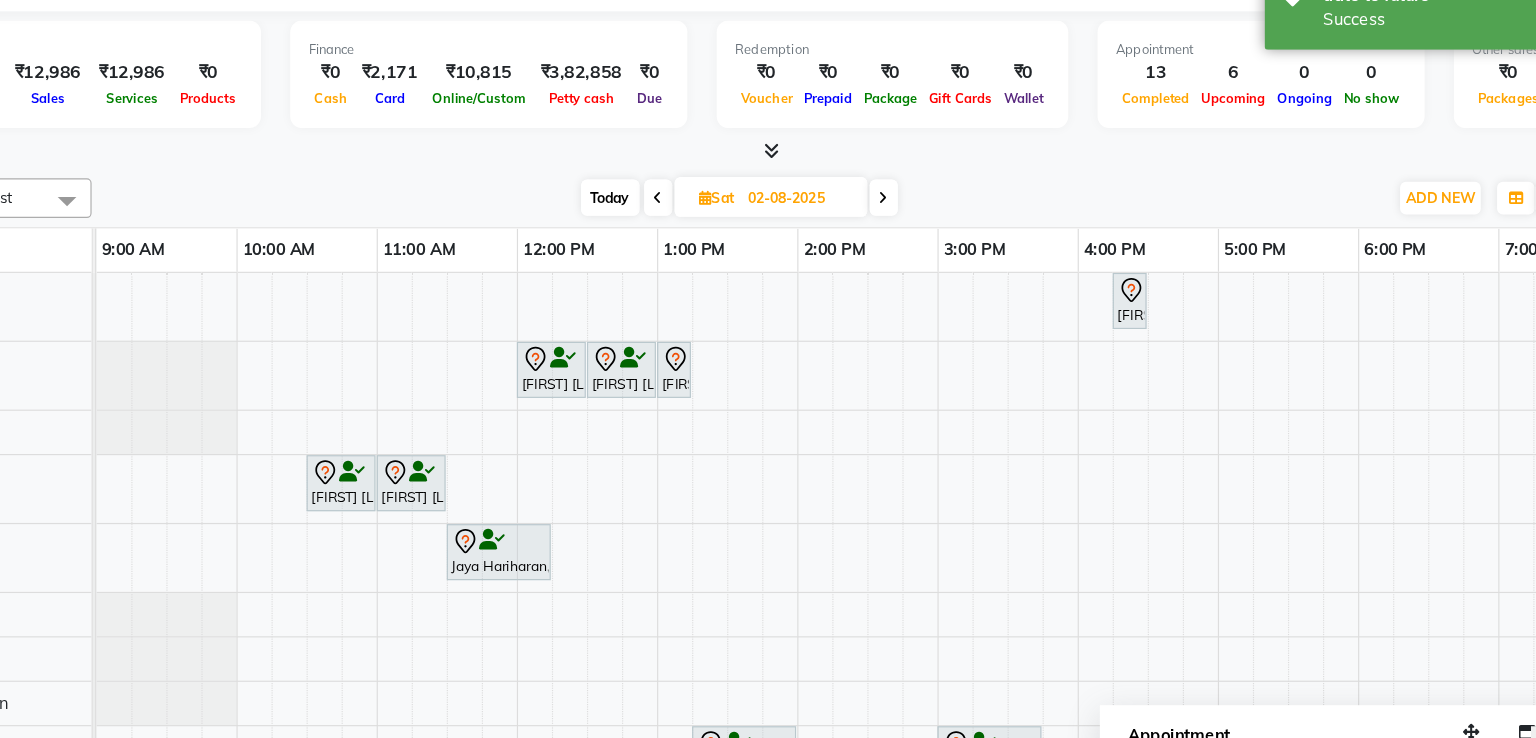 drag, startPoint x: 660, startPoint y: 231, endPoint x: 670, endPoint y: 218, distance: 16.40122 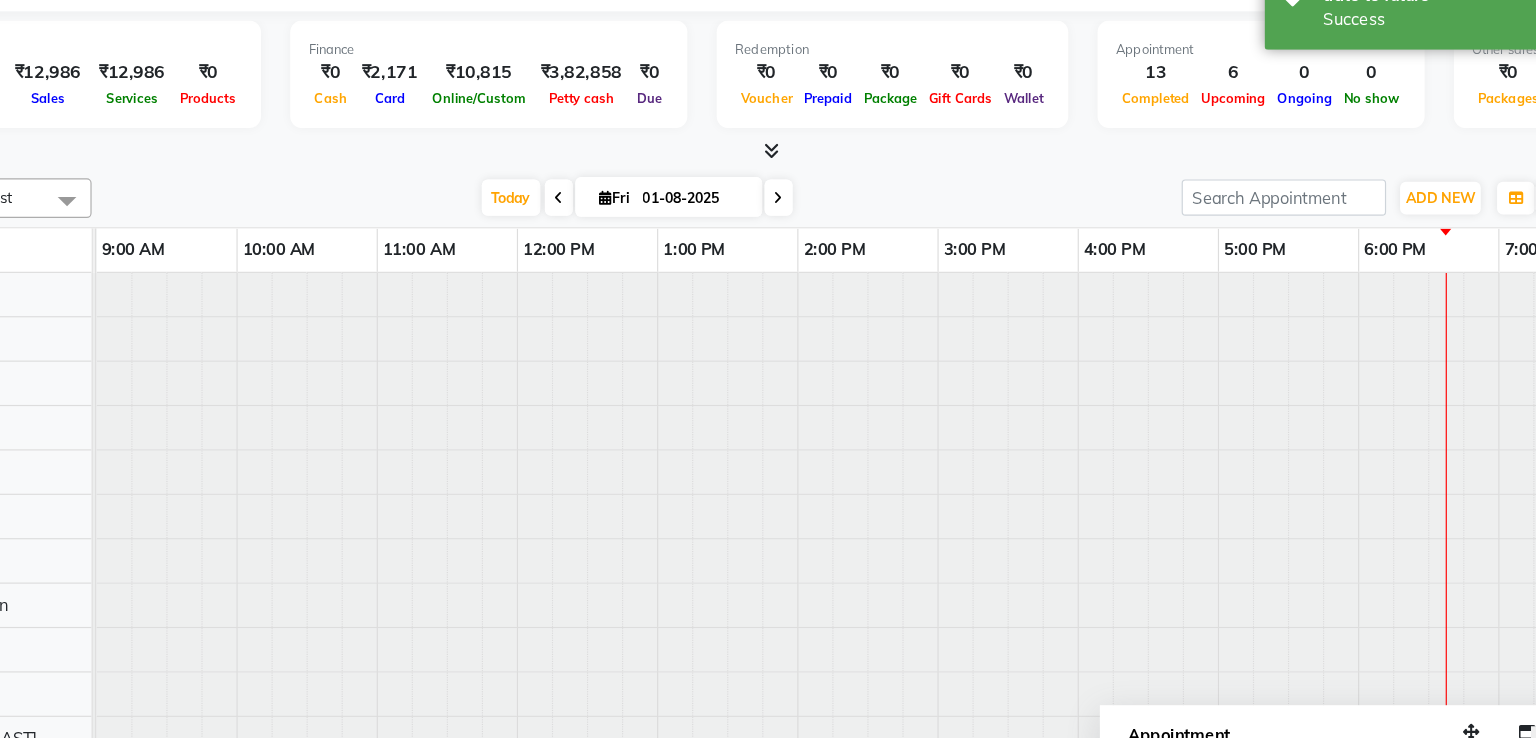 scroll, scrollTop: 0, scrollLeft: 258, axis: horizontal 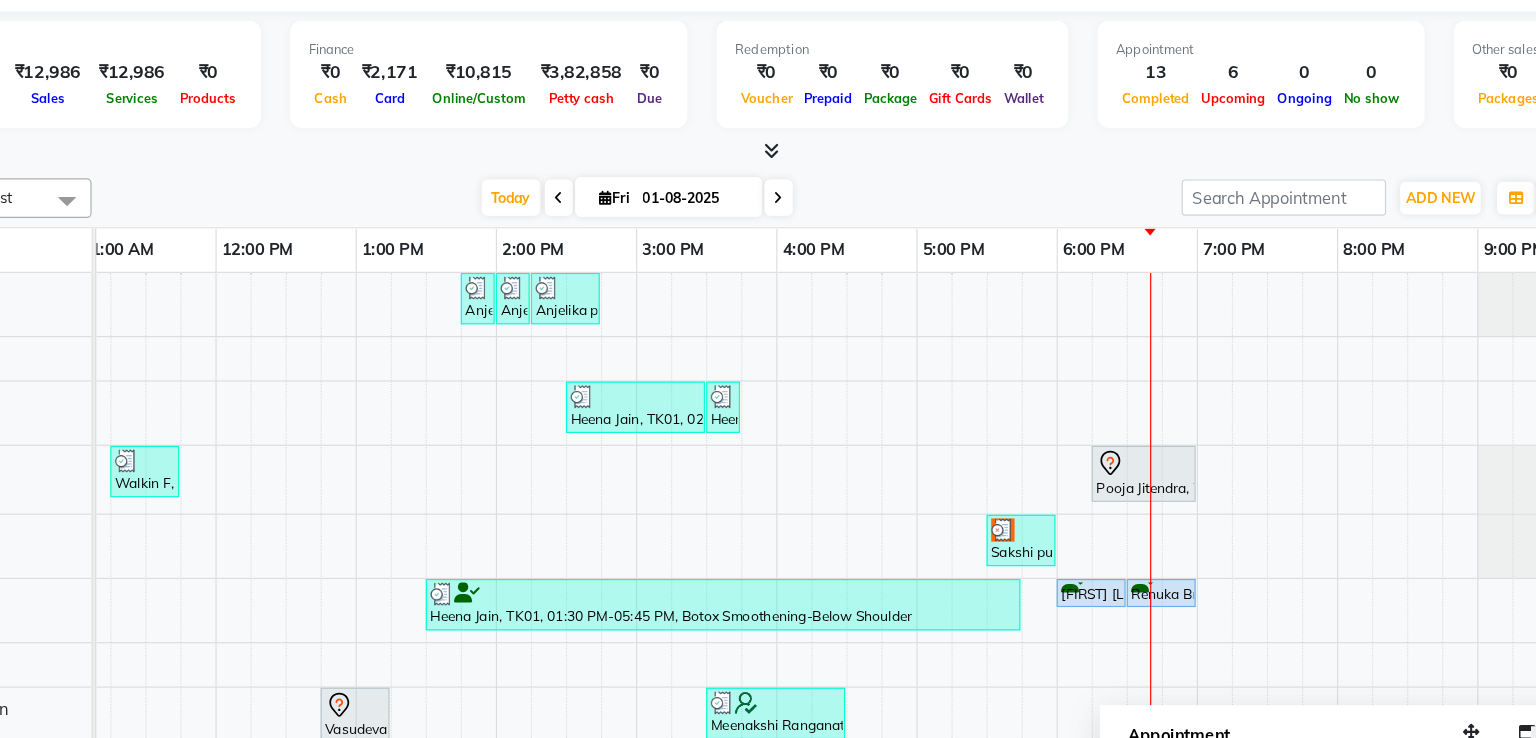 click at bounding box center [761, 609] 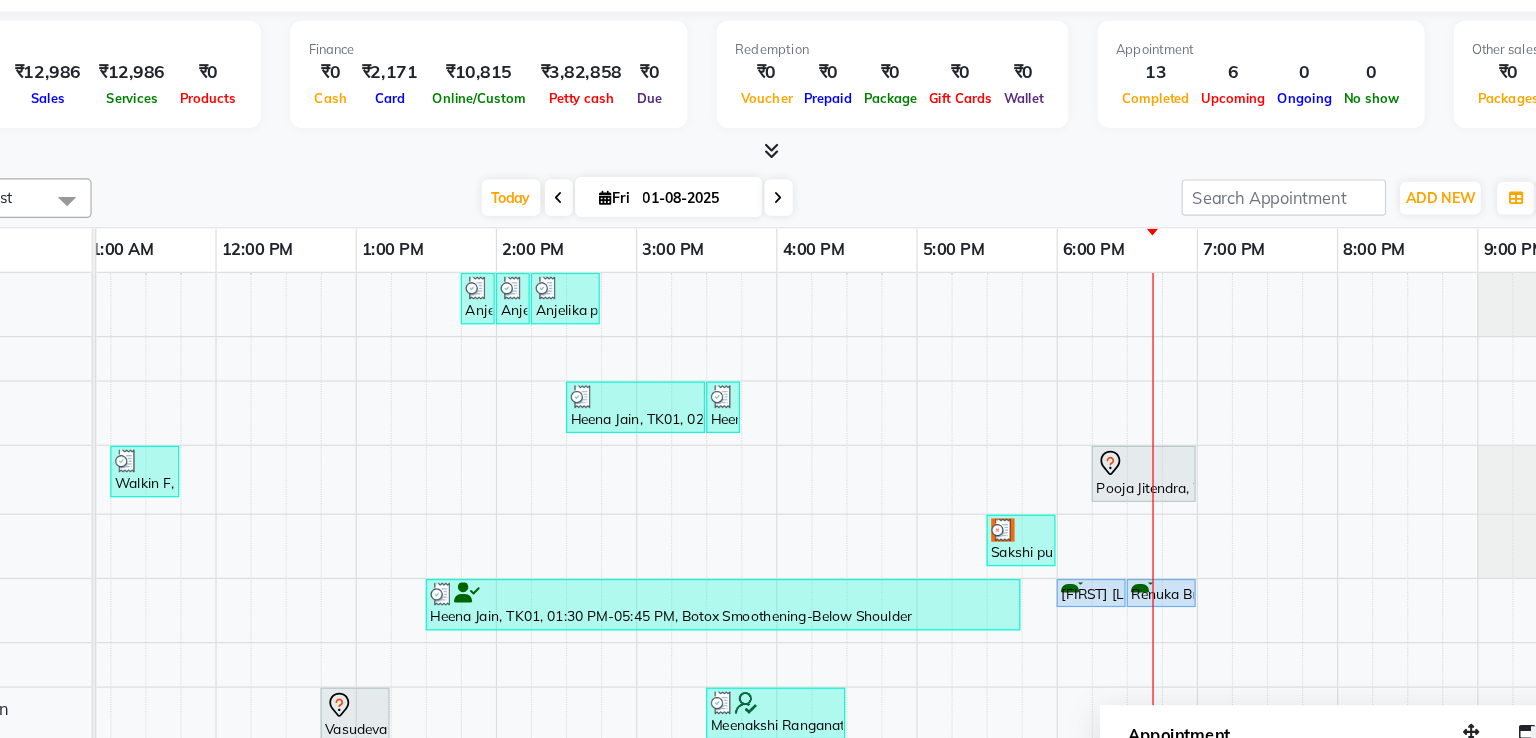click at bounding box center (881, 609) 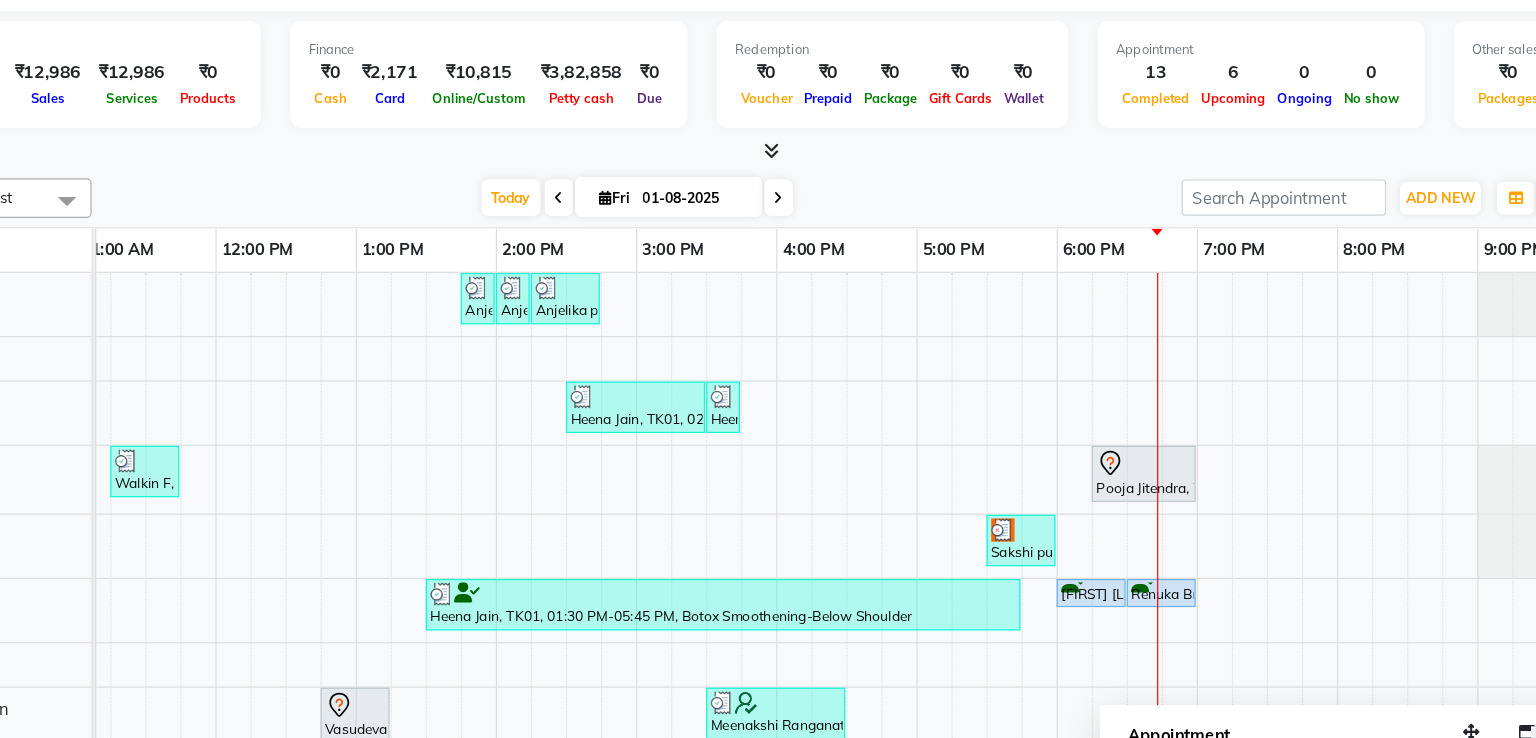 click at bounding box center (1000, 516) 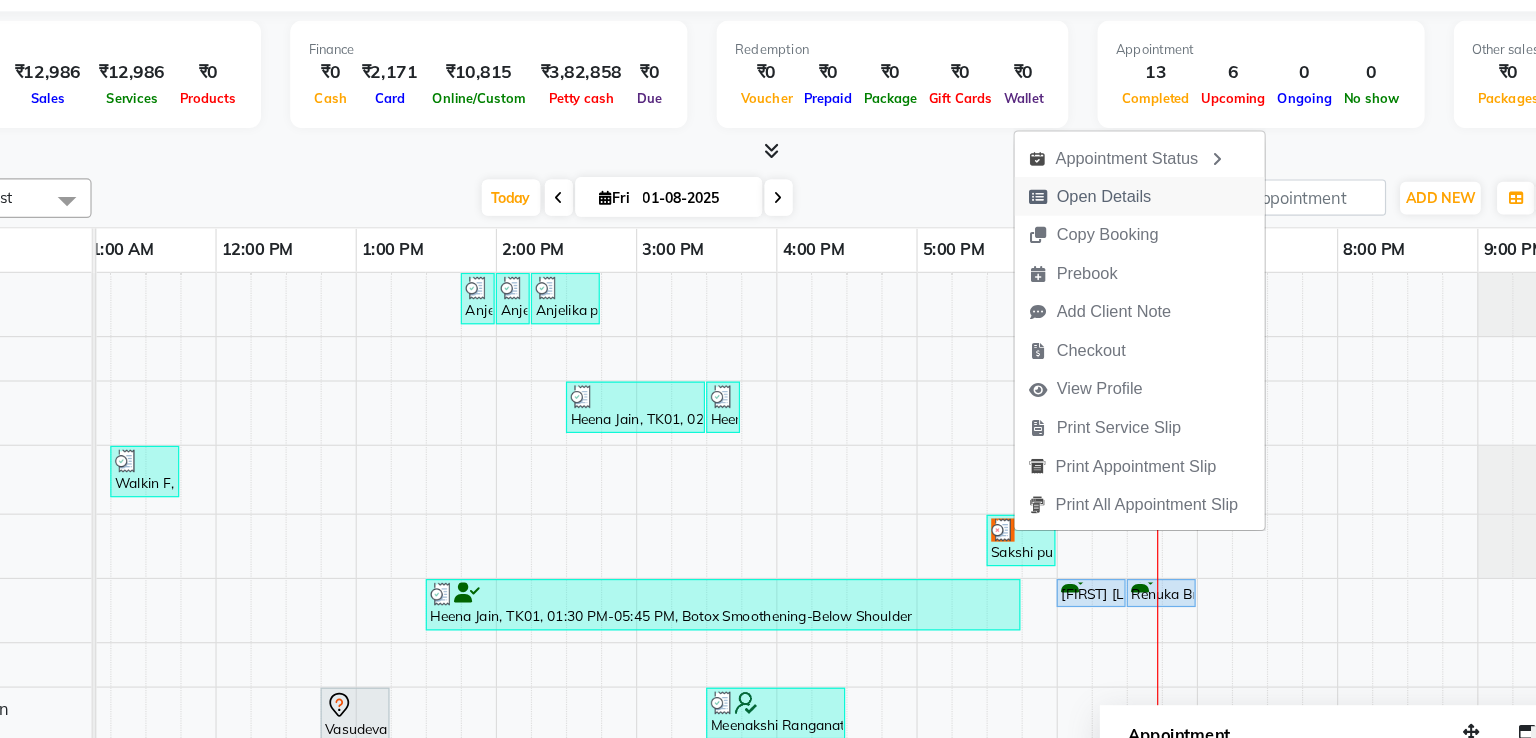 click on "Open Details" at bounding box center (1086, 230) 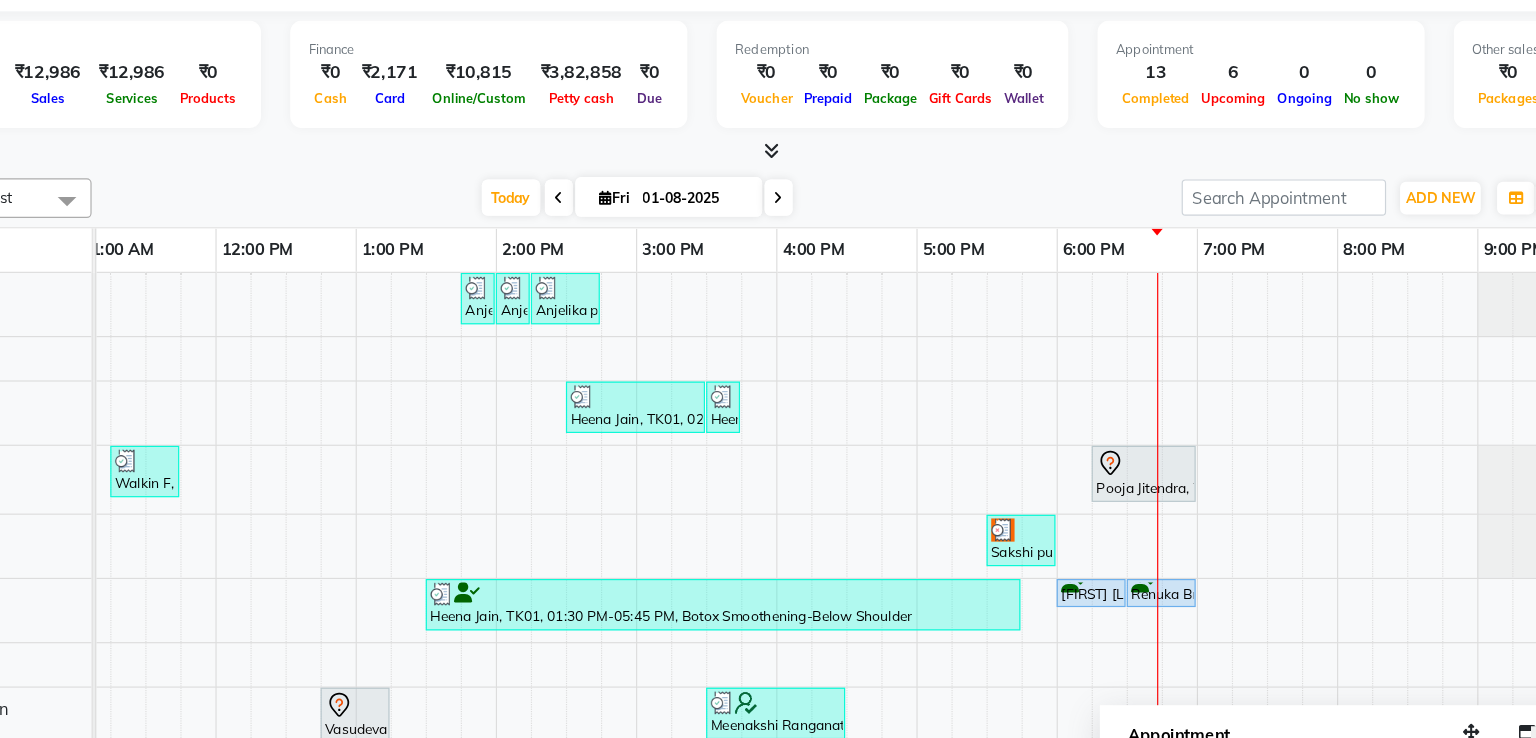 click at bounding box center (1015, 516) 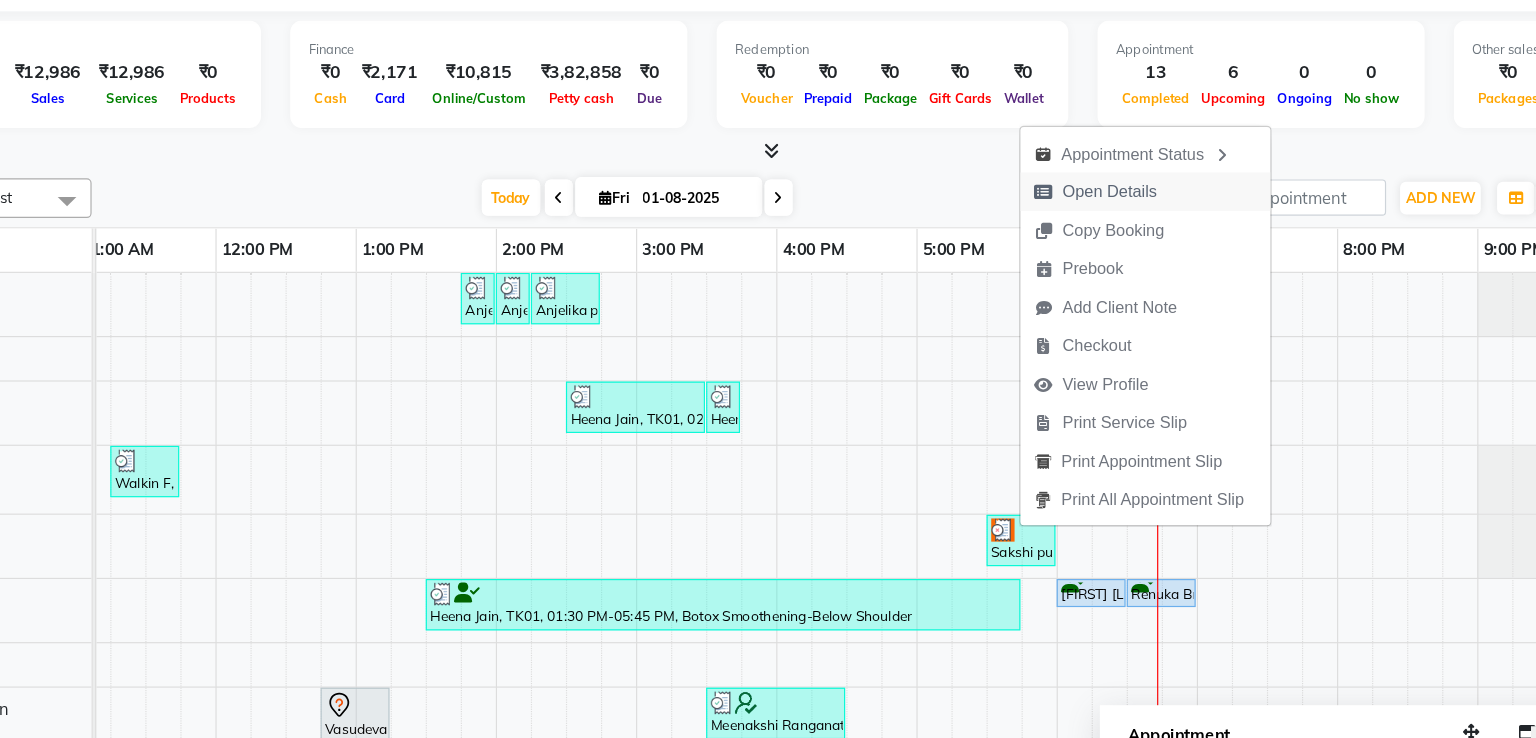 click on "Open Details" at bounding box center [1091, 226] 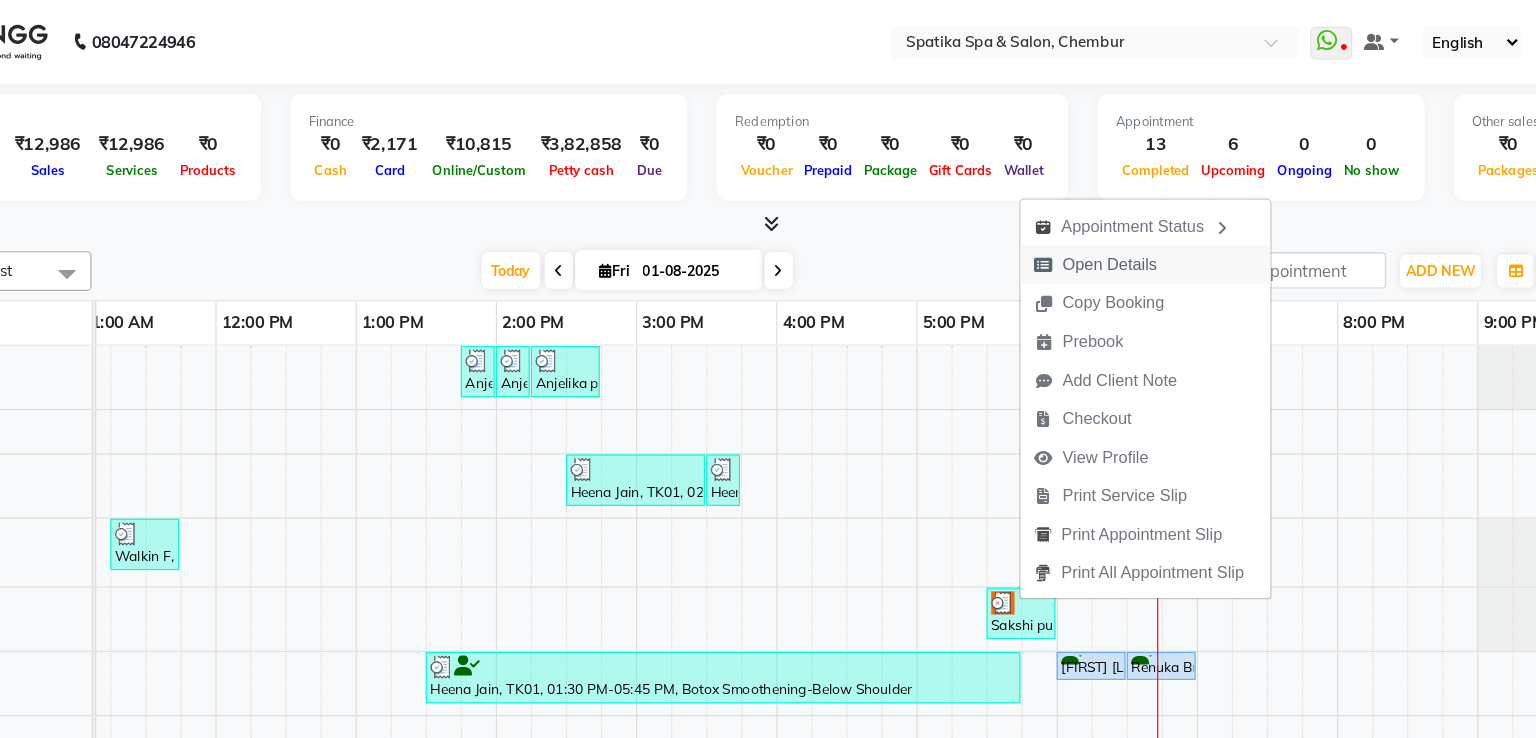 select on "3" 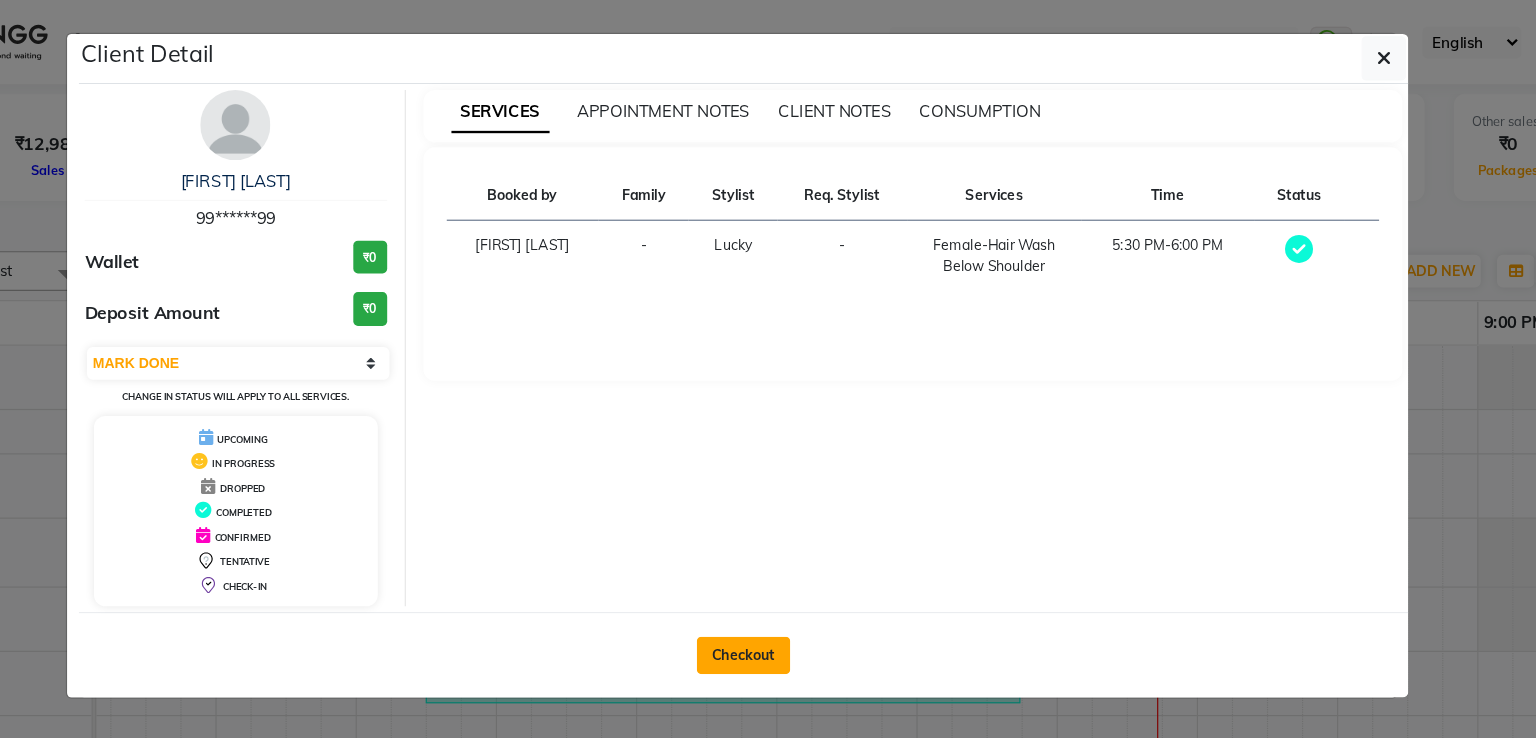 click on "Checkout" 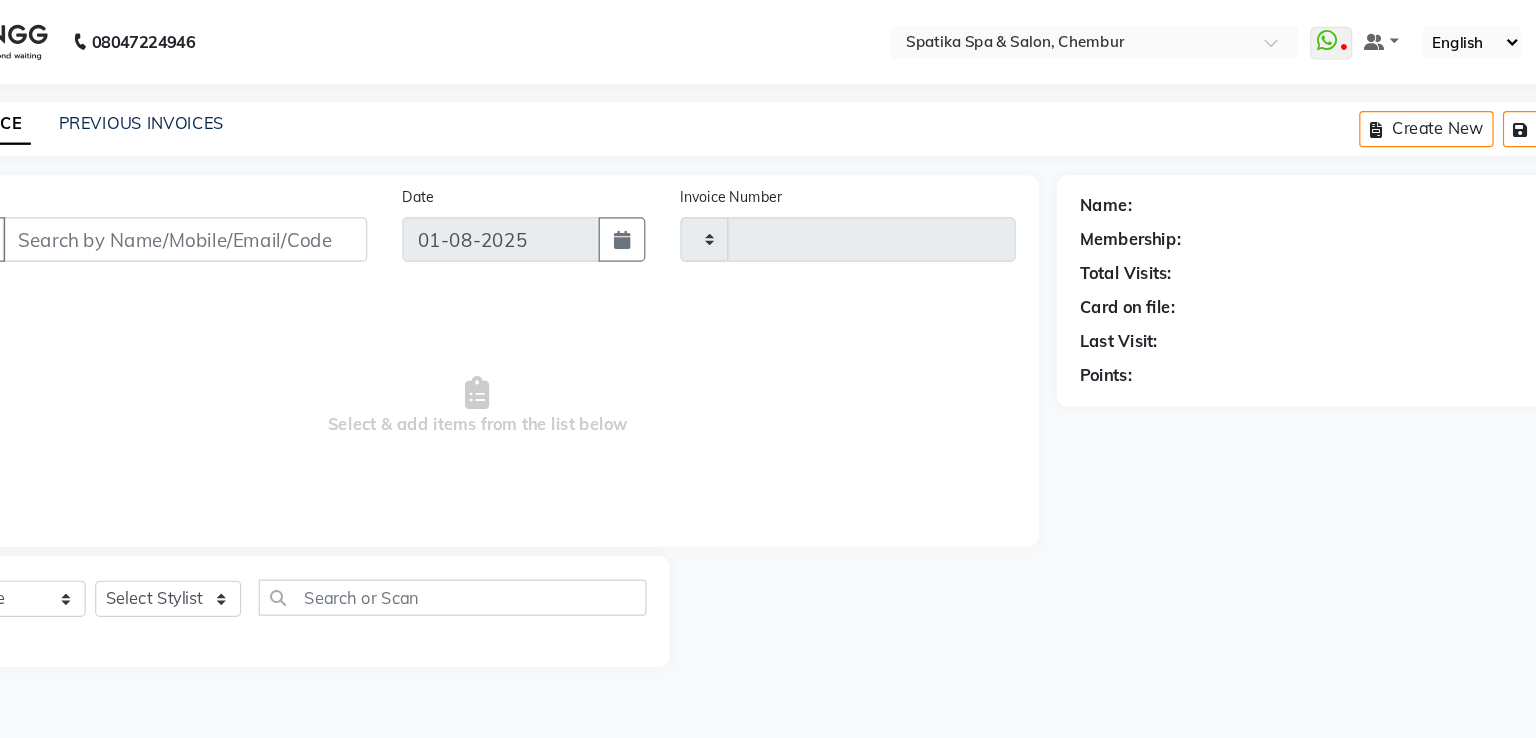 type on "1687" 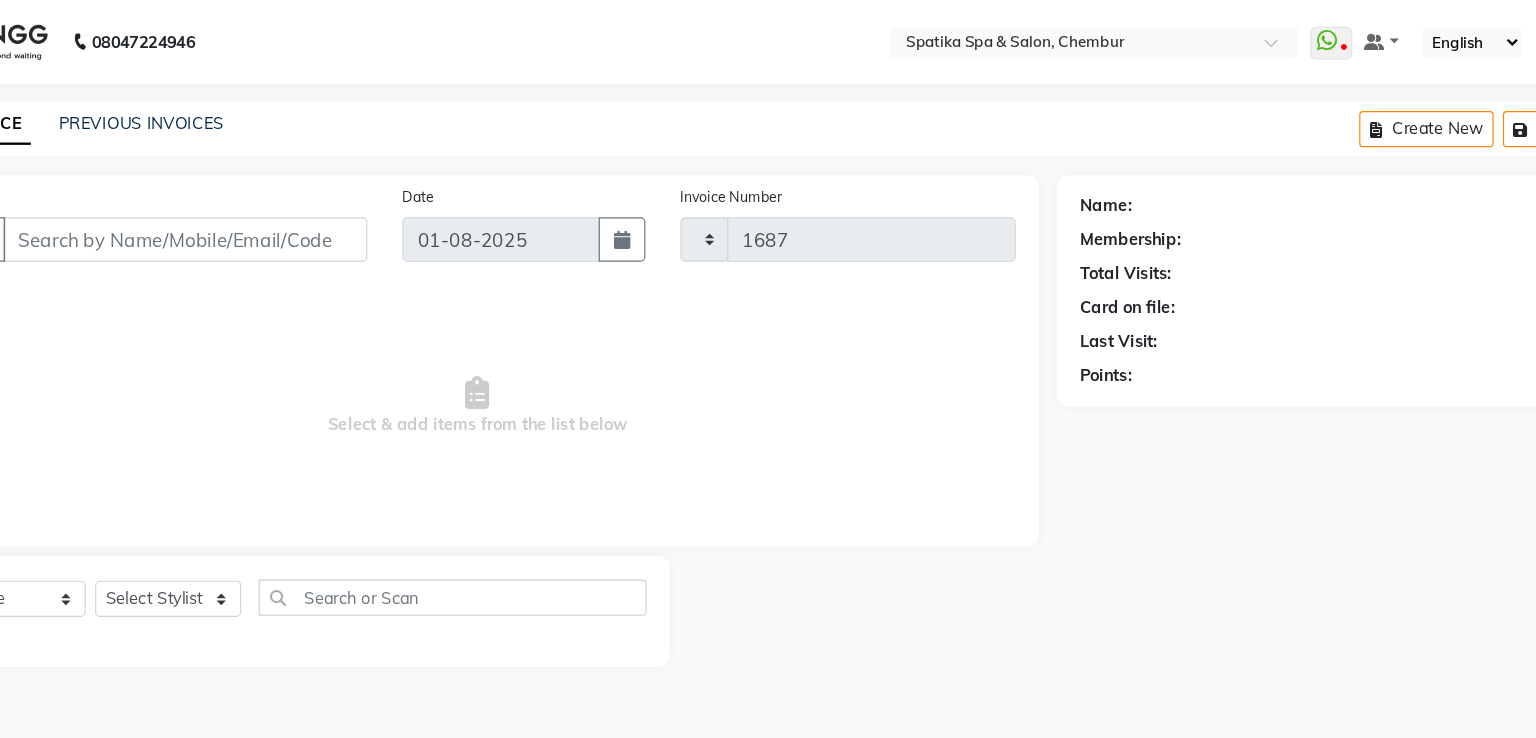 select on "631" 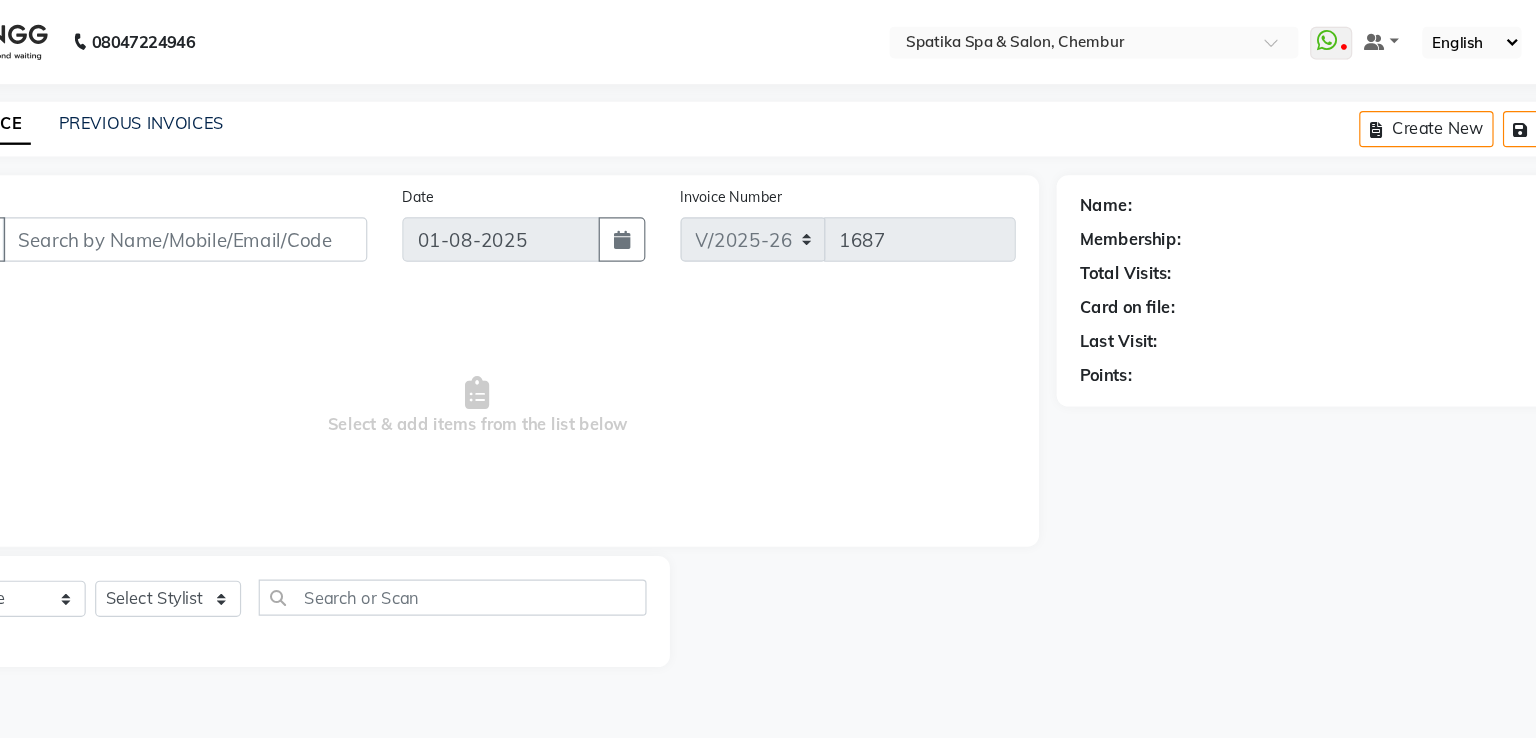 type on "99******99" 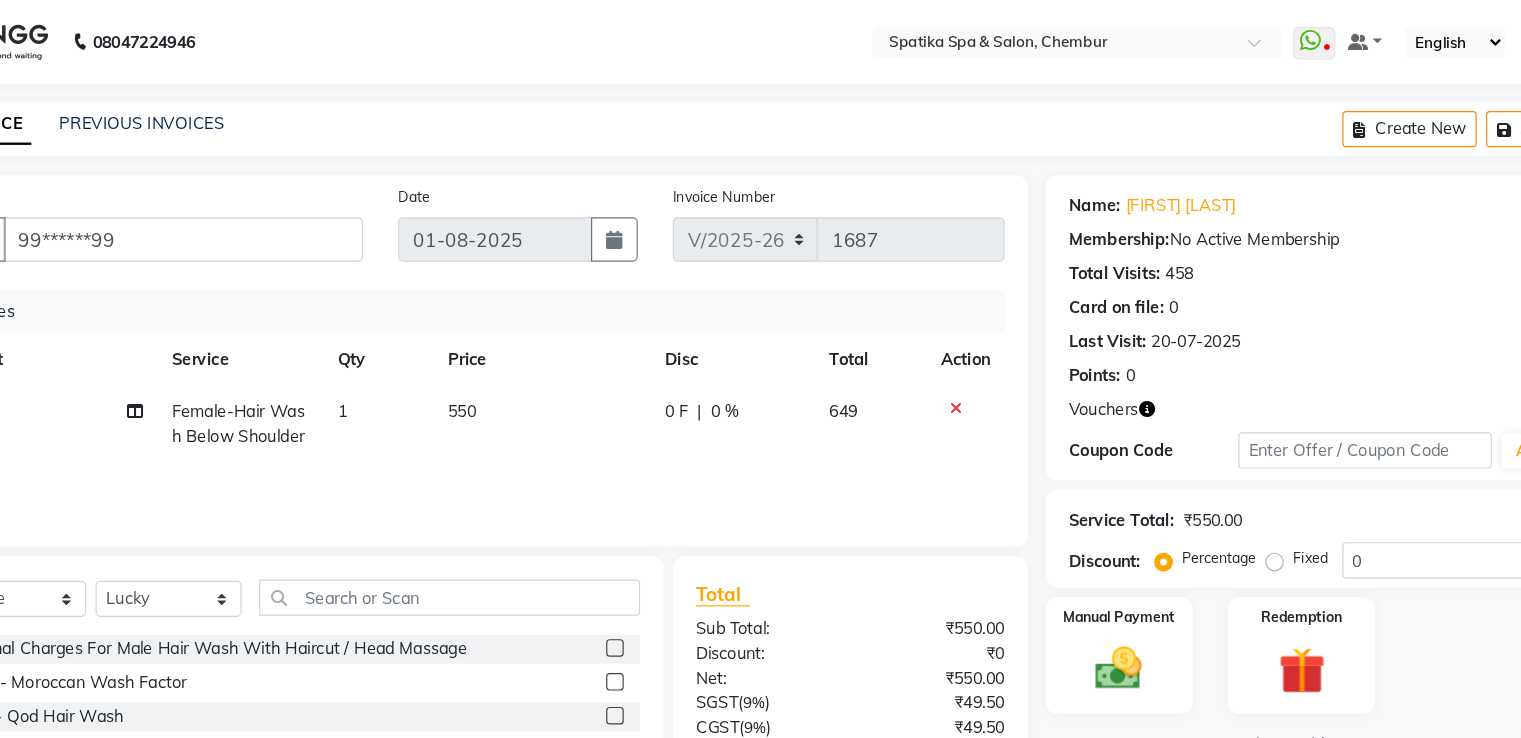 scroll, scrollTop: 1, scrollLeft: 0, axis: vertical 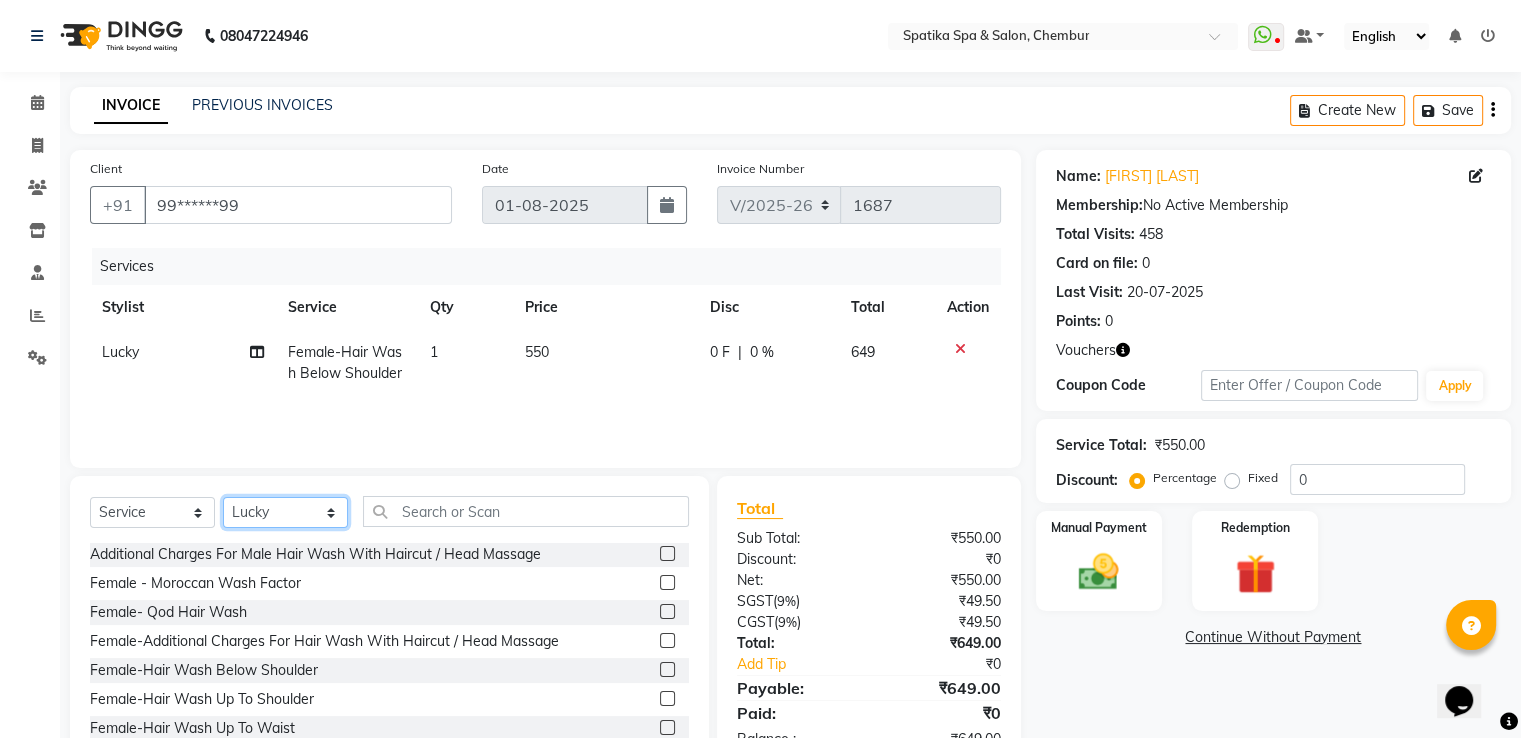 click on "Select Stylist Aayushi Sonawala Ali deepak kumar Deepali faisal lotus roran Lucky Madhu Gupta Milind Payal Dhanke Priyanka shahrukh Sneha sumitra" 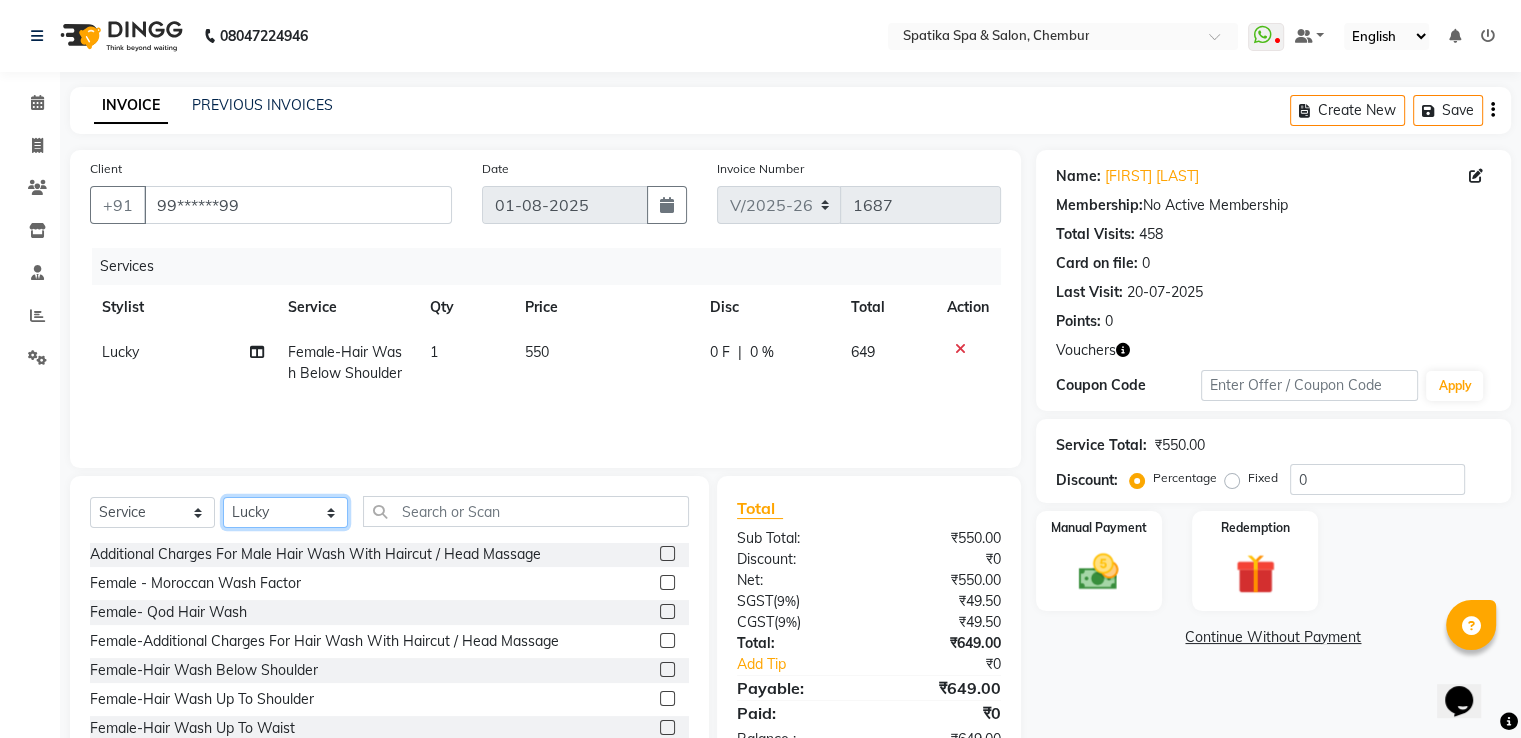 select on "9058" 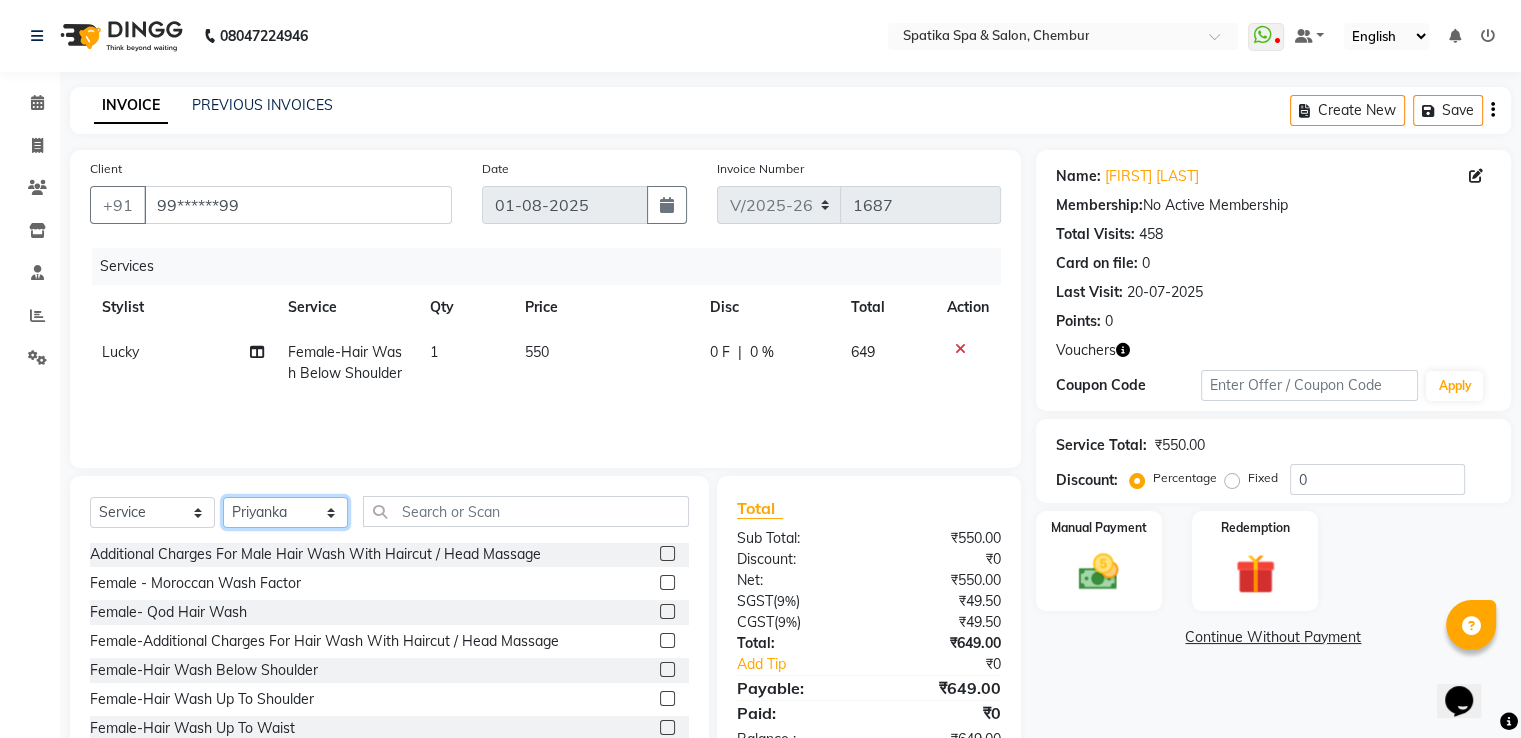 click on "Select Stylist Aayushi Sonawala Ali deepak kumar Deepali faisal lotus roran Lucky Madhu Gupta Milind Payal Dhanke Priyanka shahrukh Sneha sumitra" 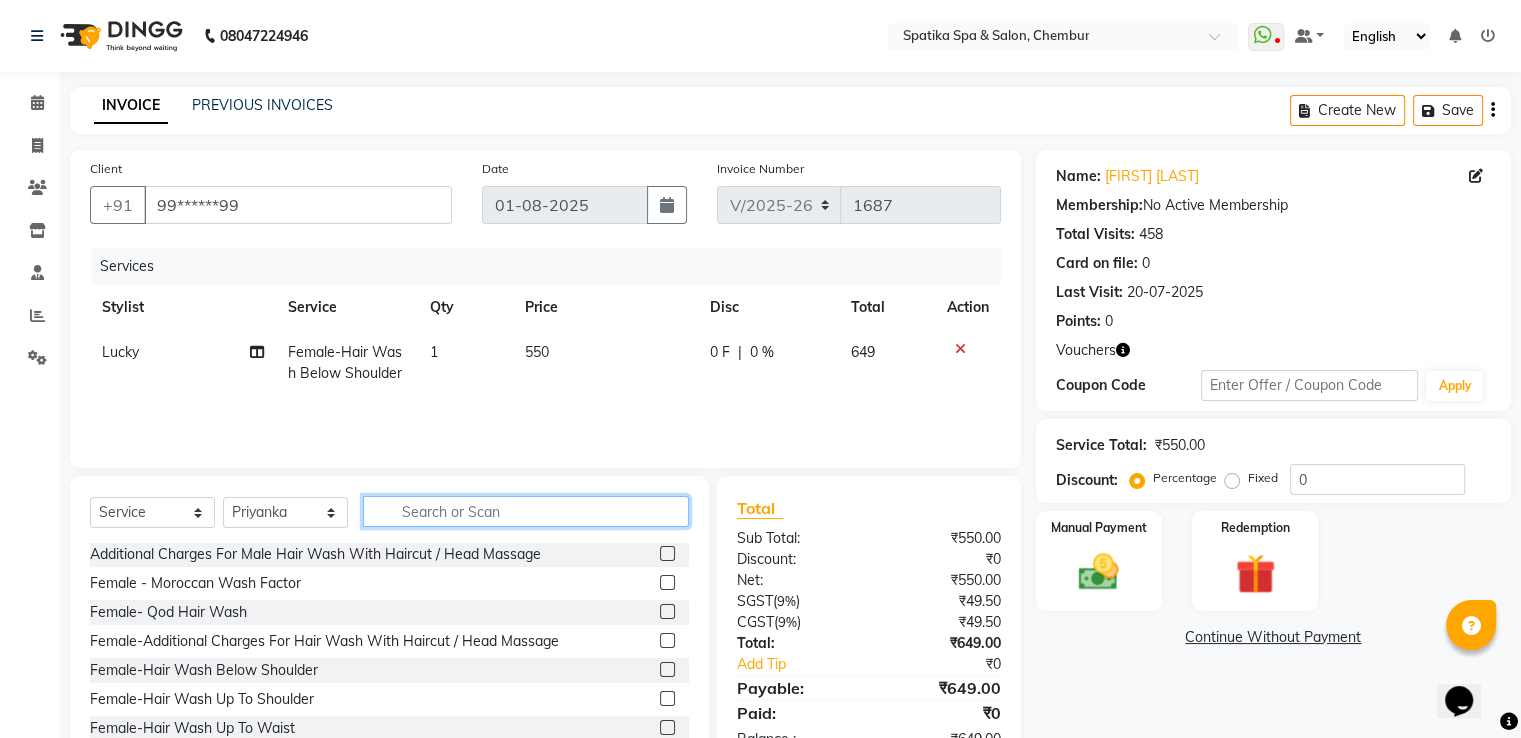click 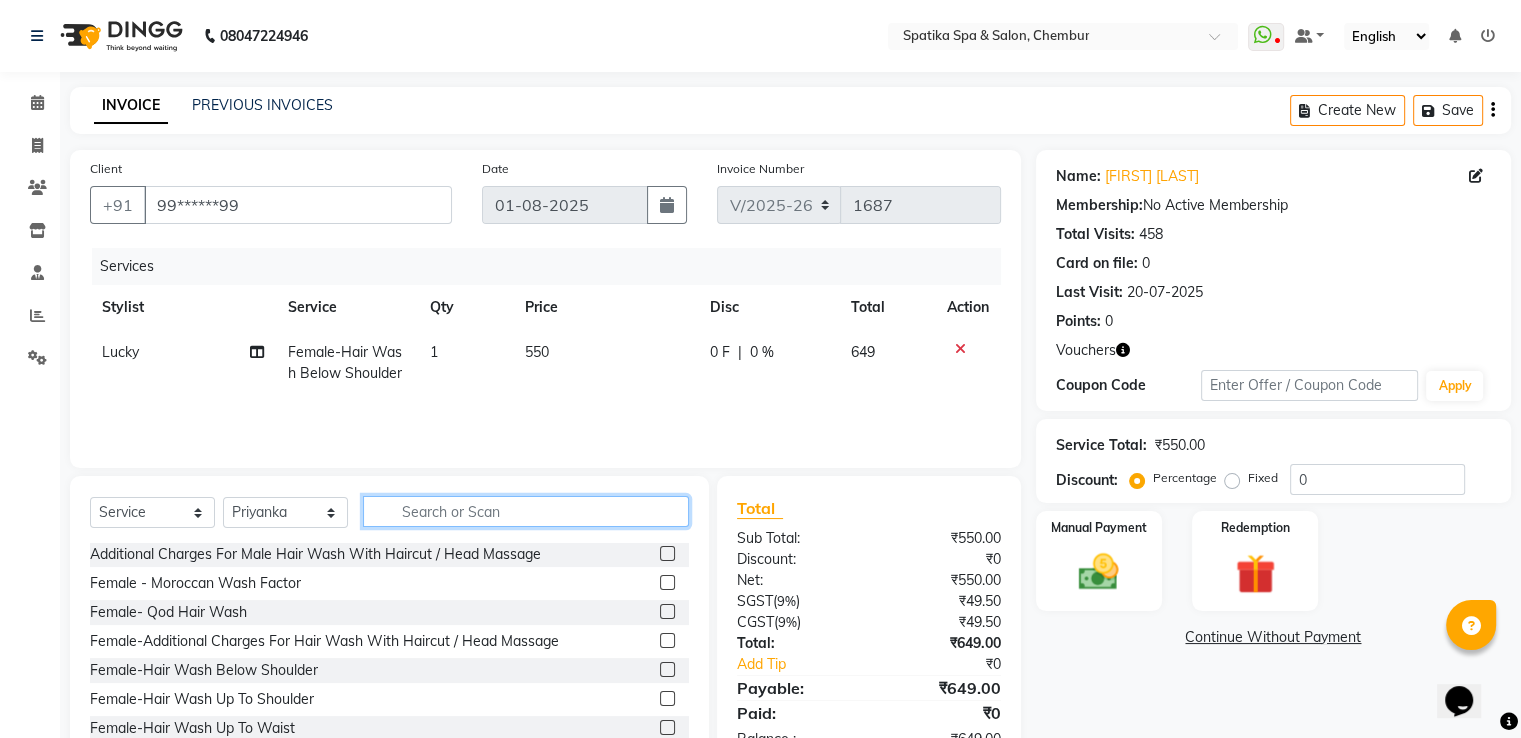click 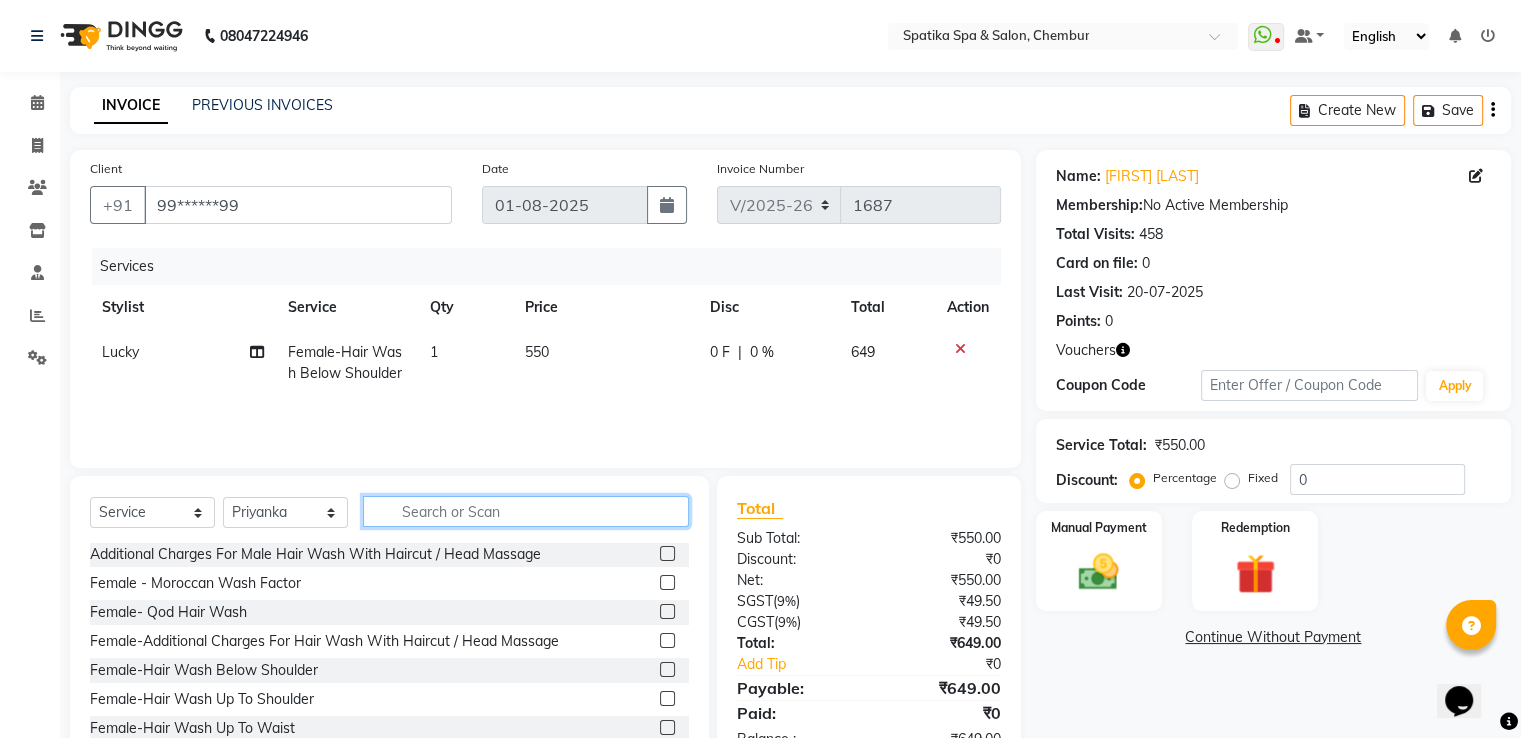 click 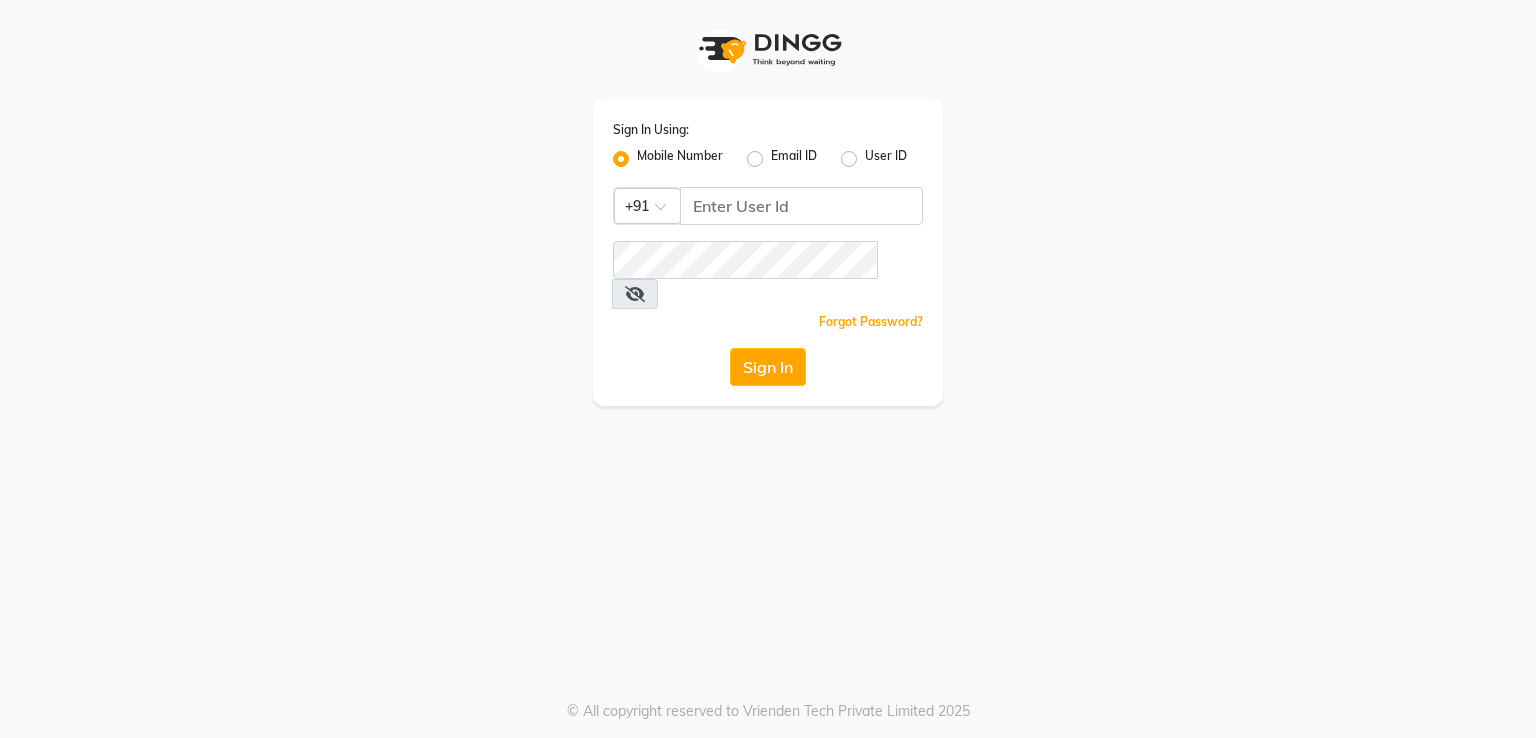 scroll, scrollTop: 0, scrollLeft: 0, axis: both 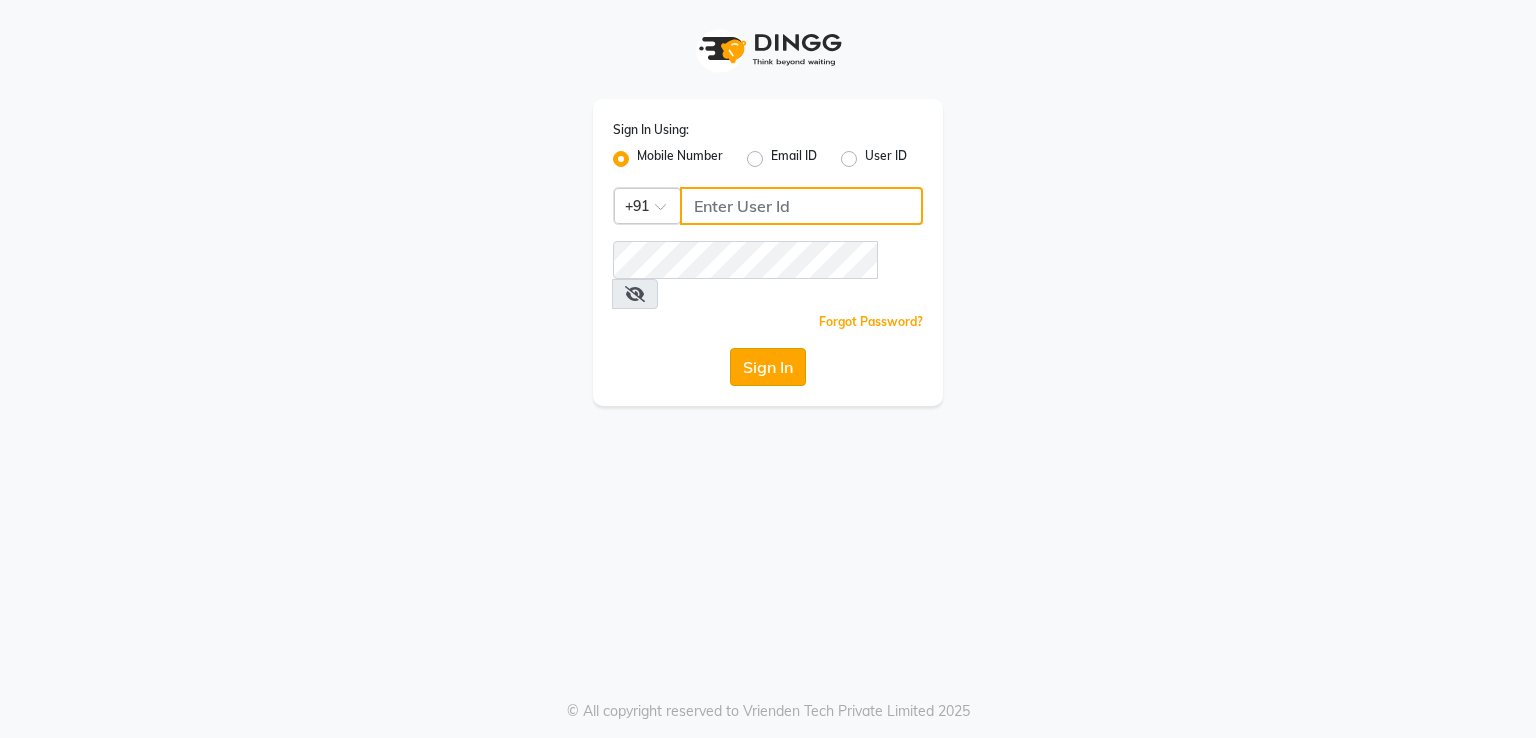 type on "8262994957" 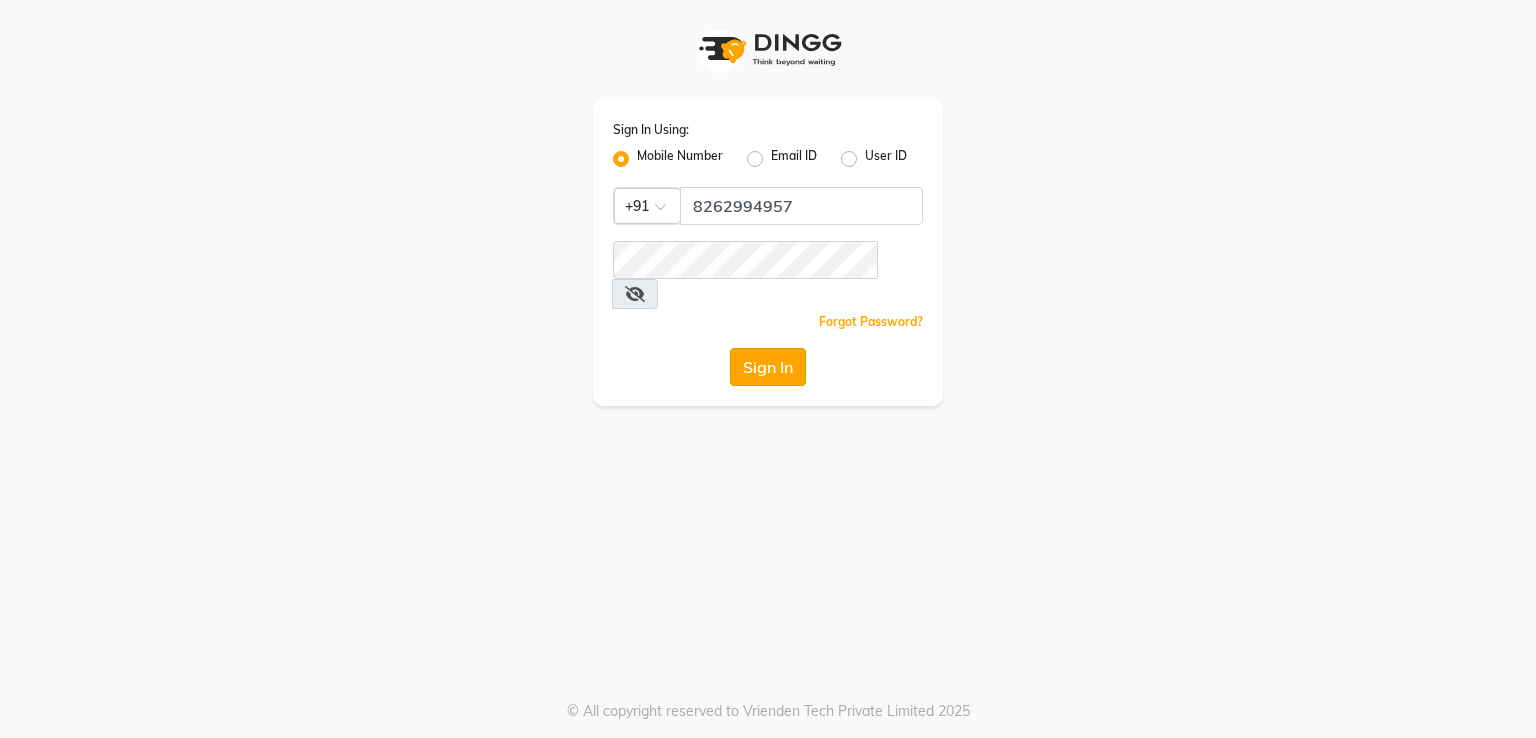 click on "Sign In" 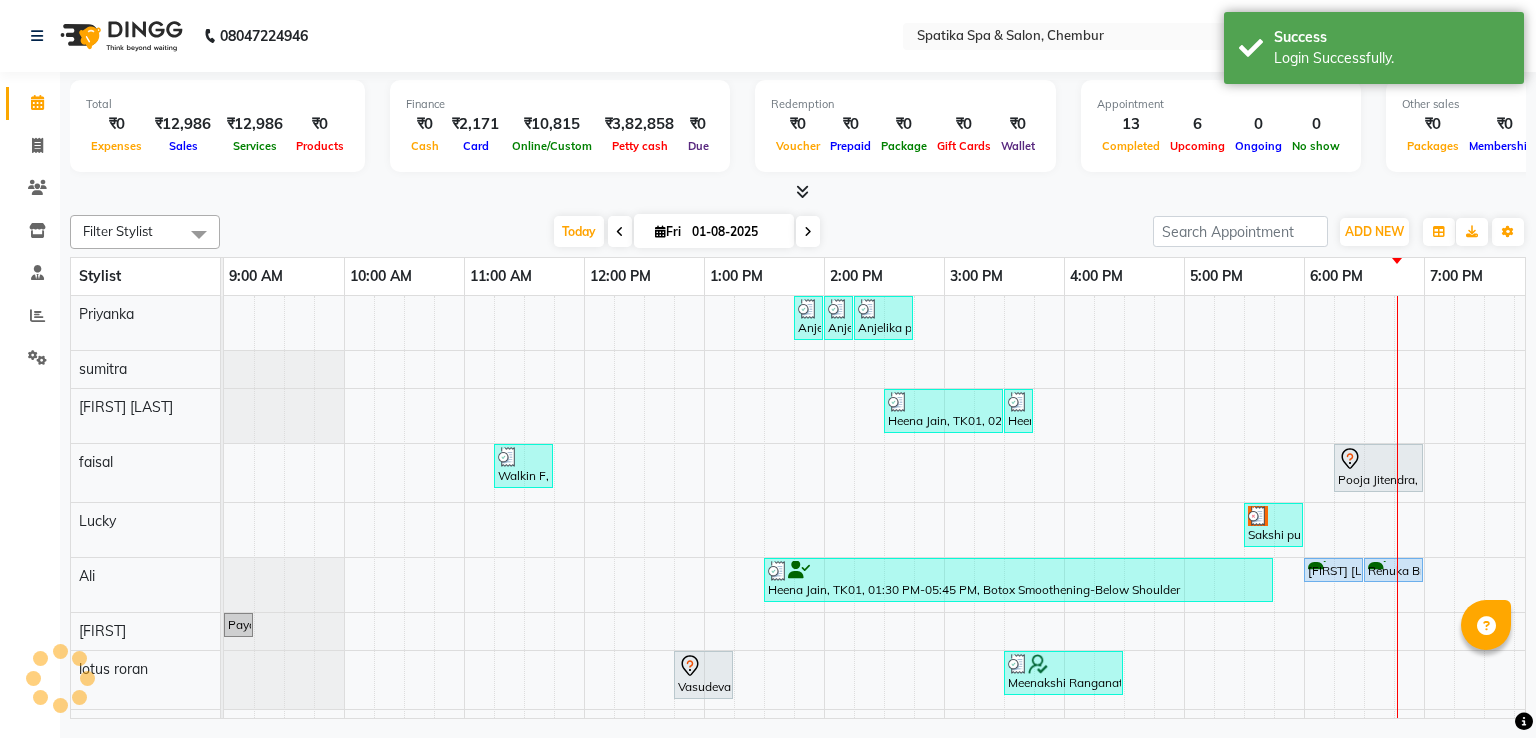 scroll, scrollTop: 0, scrollLeft: 0, axis: both 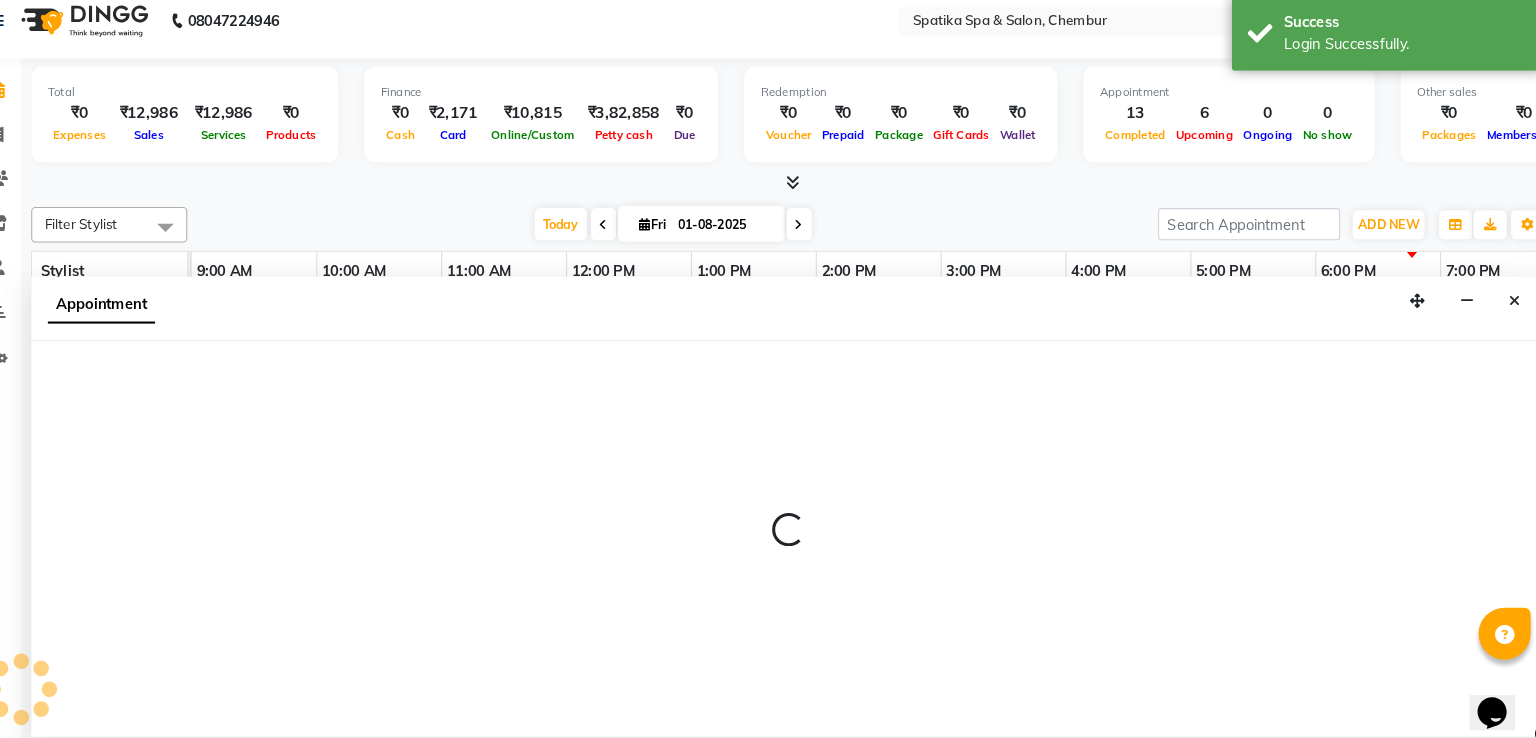 select on "17981" 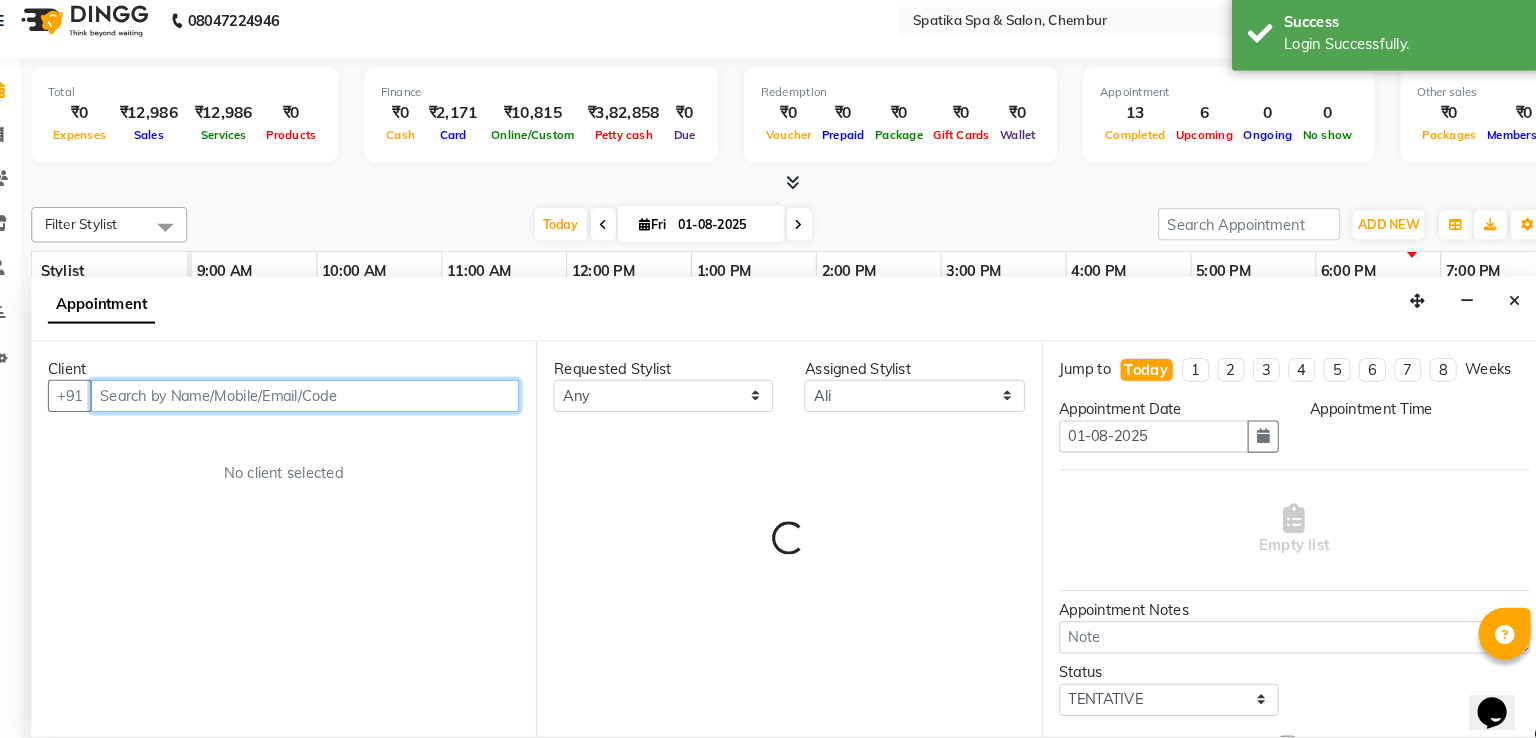 select on "900" 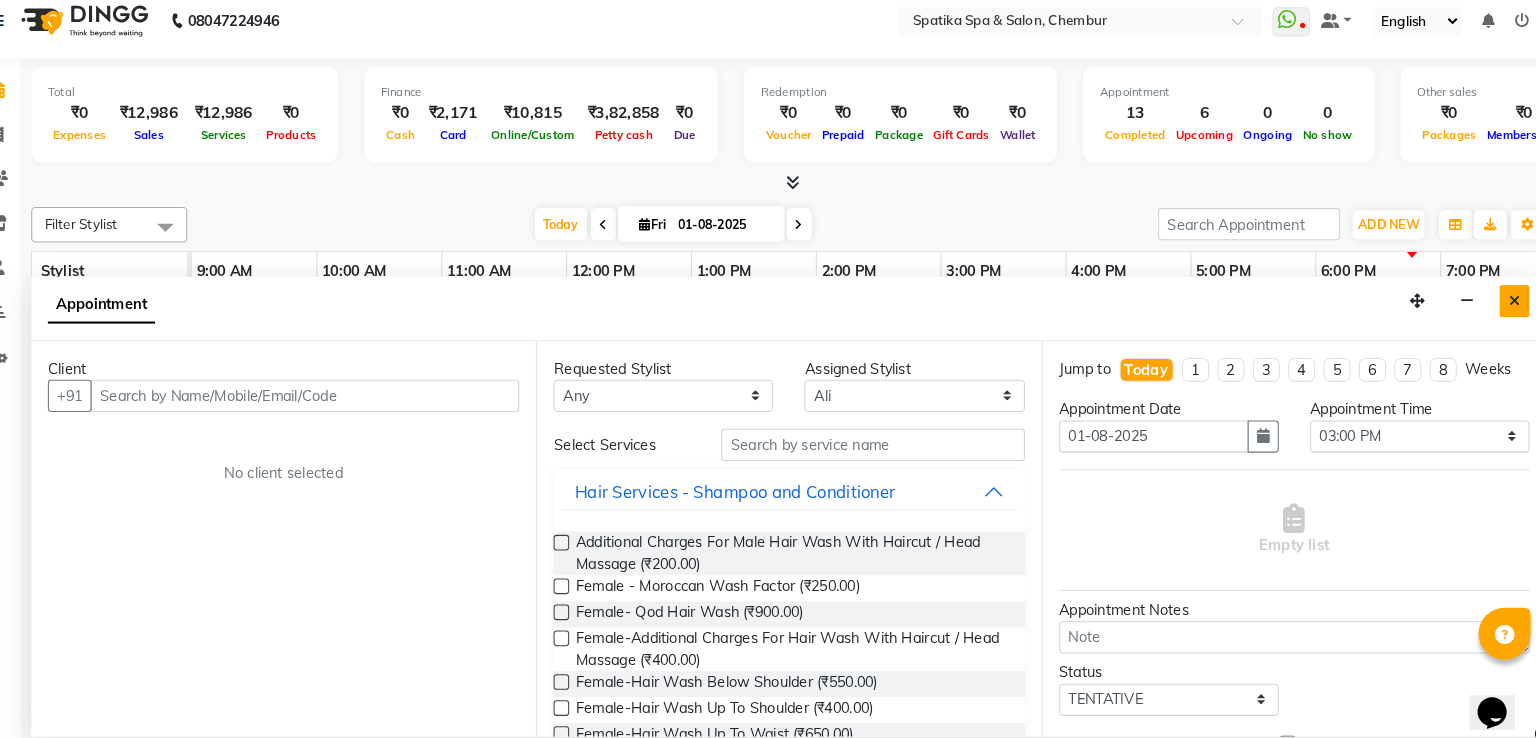 click at bounding box center (1495, 305) 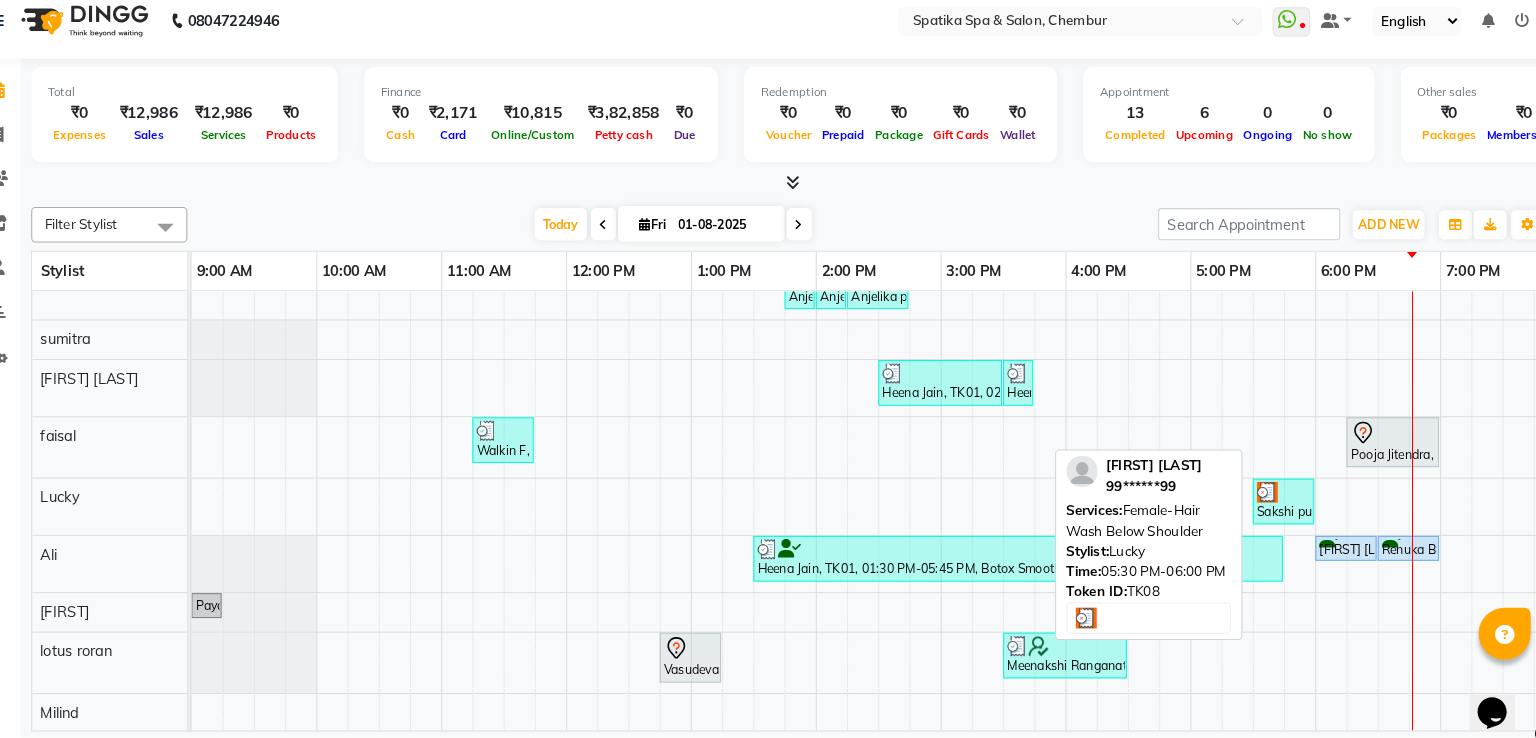 click on "Sakshi puri, TK08, 05:30 PM-06:00 PM, Female-Hair Wash Below Shoulder" at bounding box center (1273, 498) 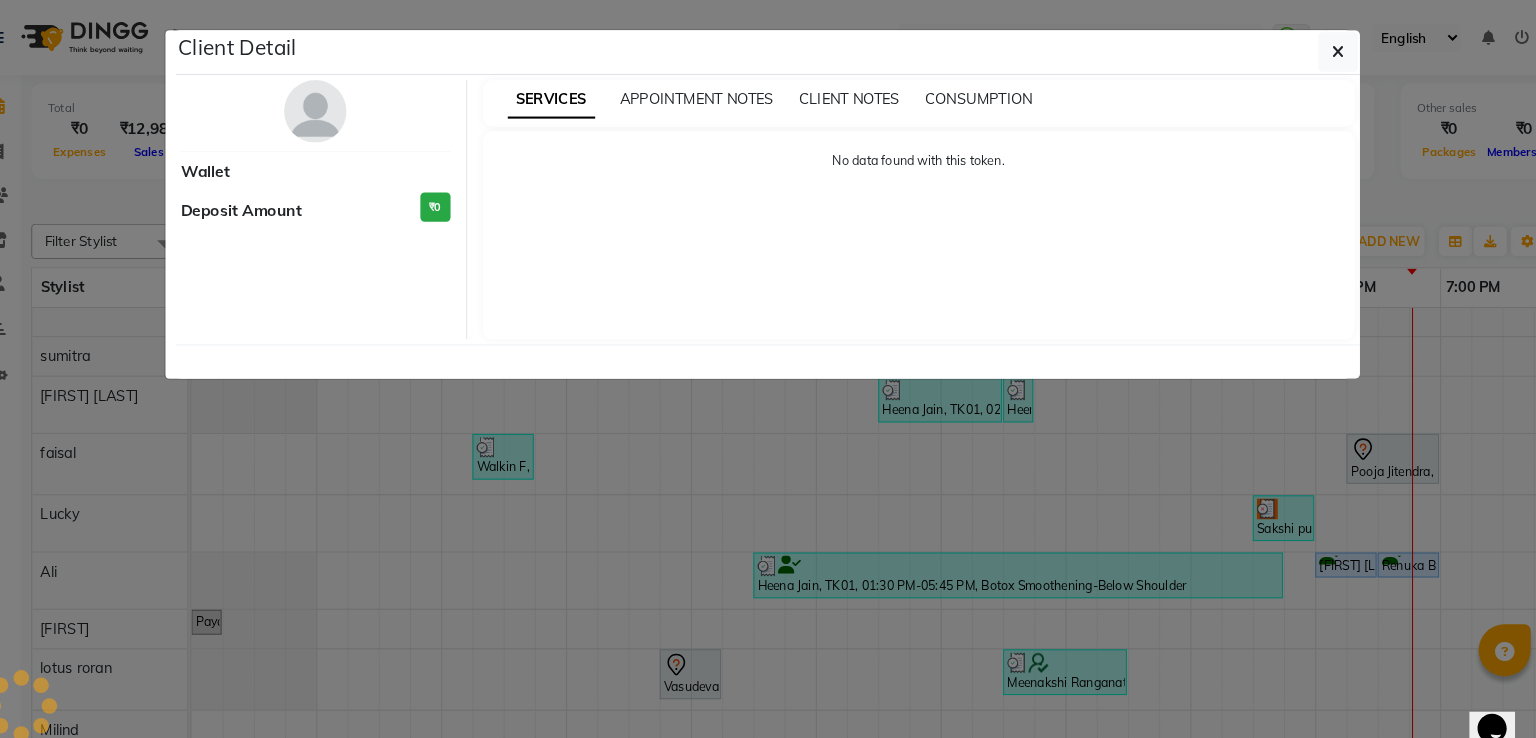 select on "3" 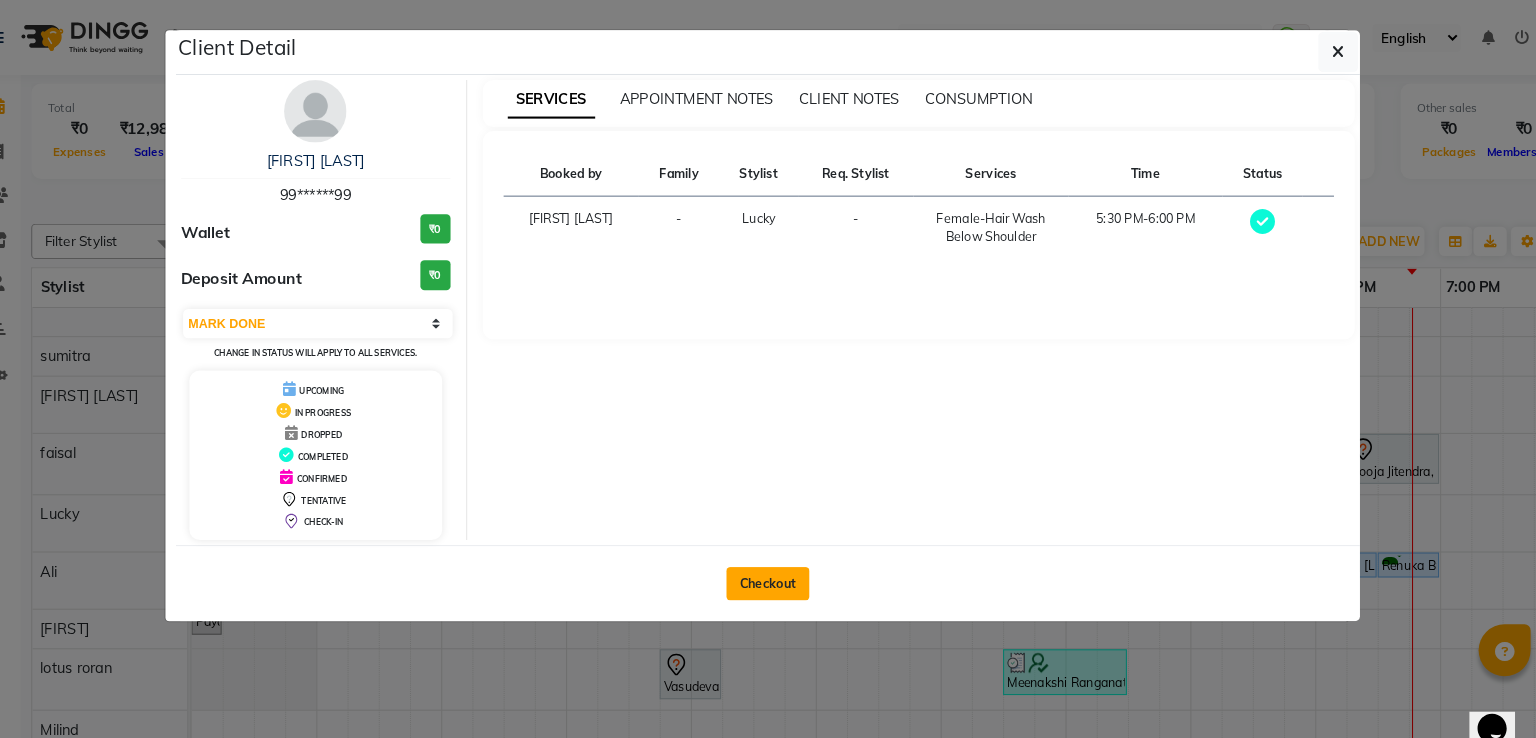 click on "Checkout" 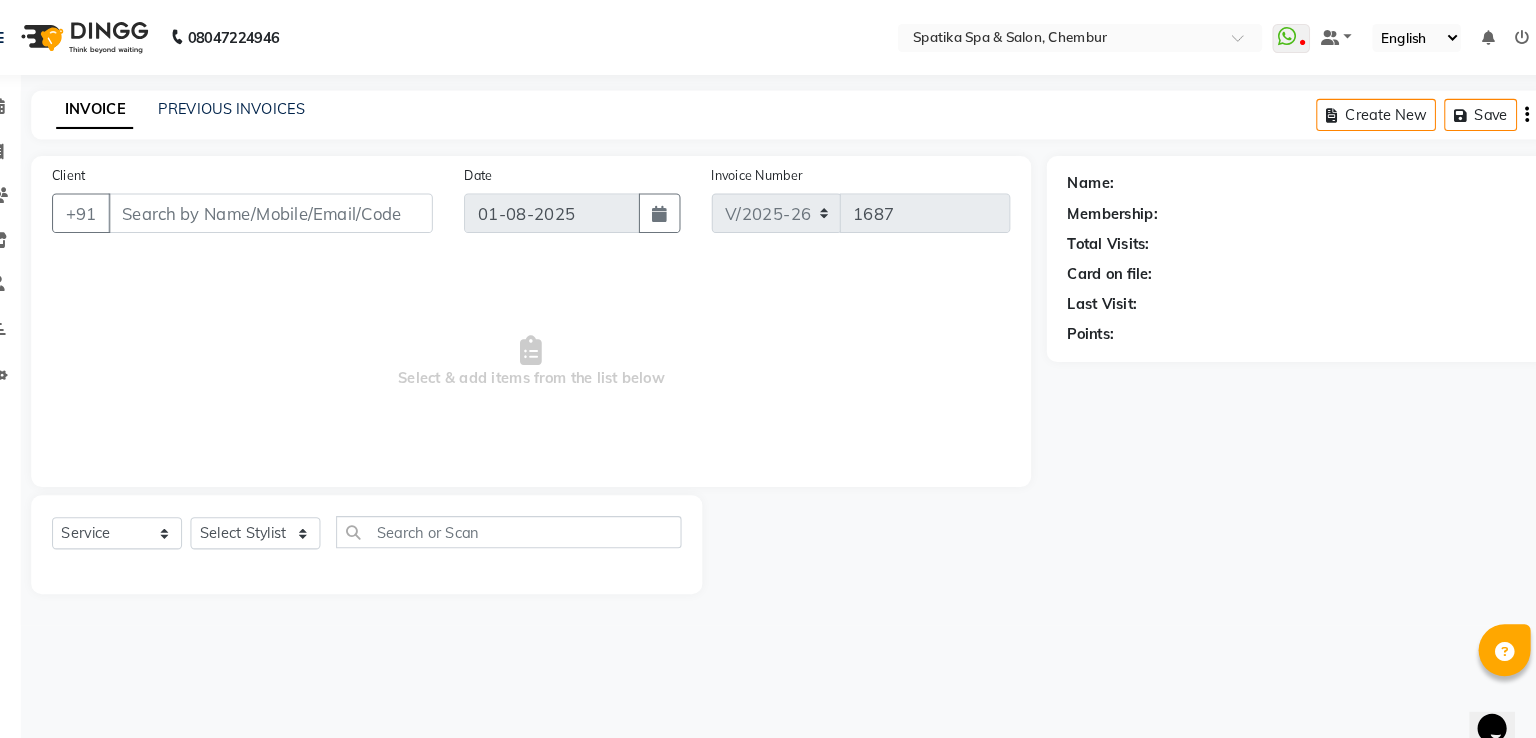 type on "99******99" 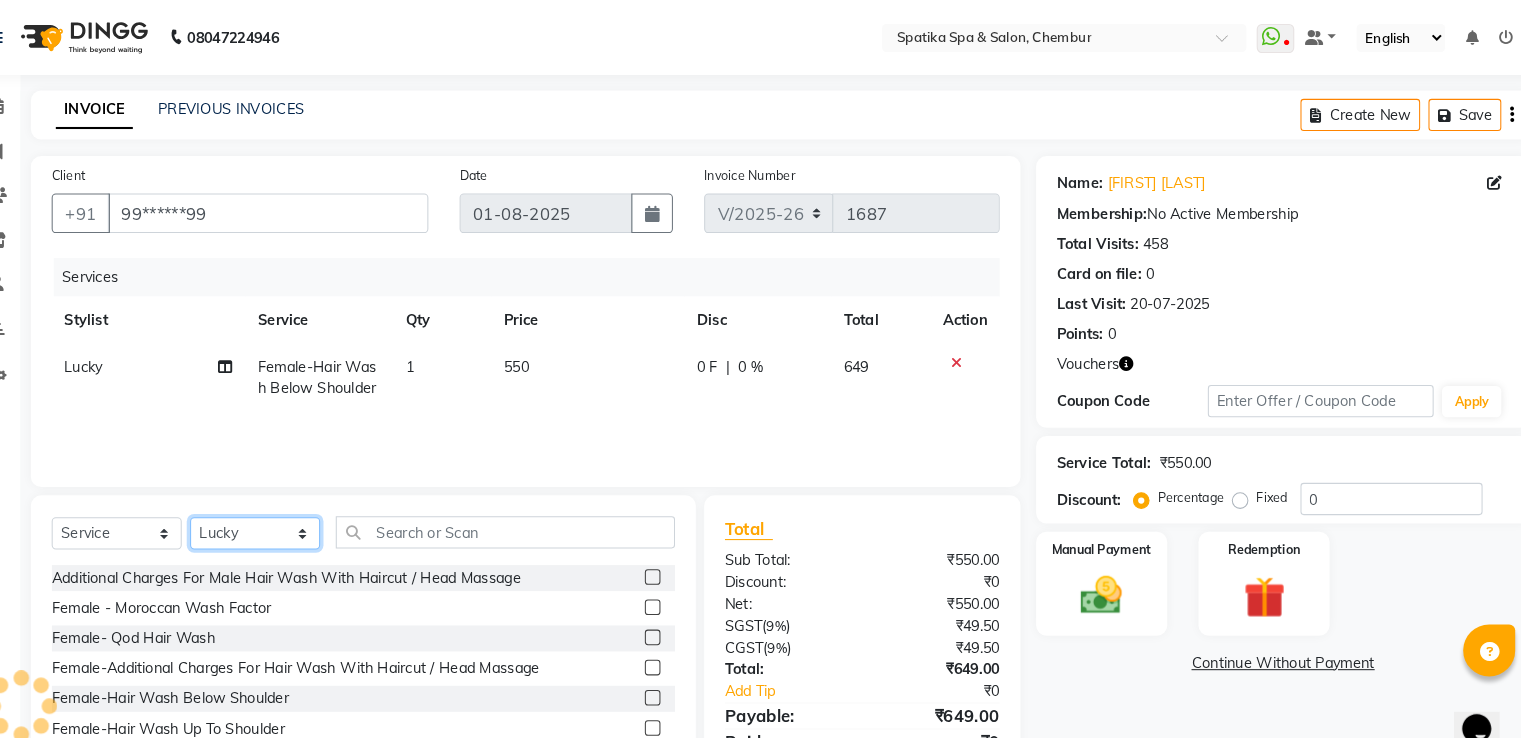 click on "Select Stylist Aayushi Sonawala Ali deepak kumar Deepali faisal lotus roran Lucky Madhu Gupta Milind Payal Dhanke Priyanka shahrukh Sneha sumitra" 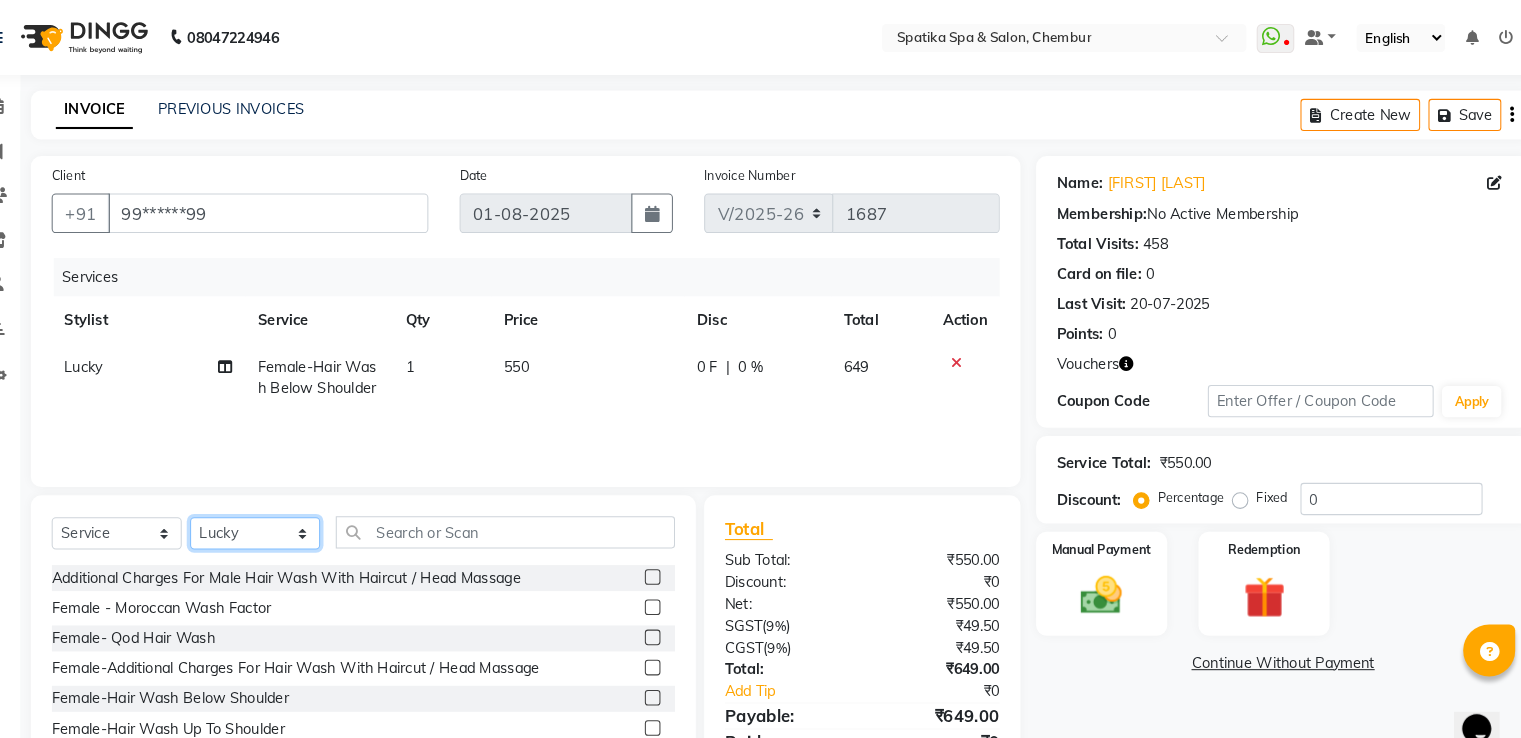select on "9058" 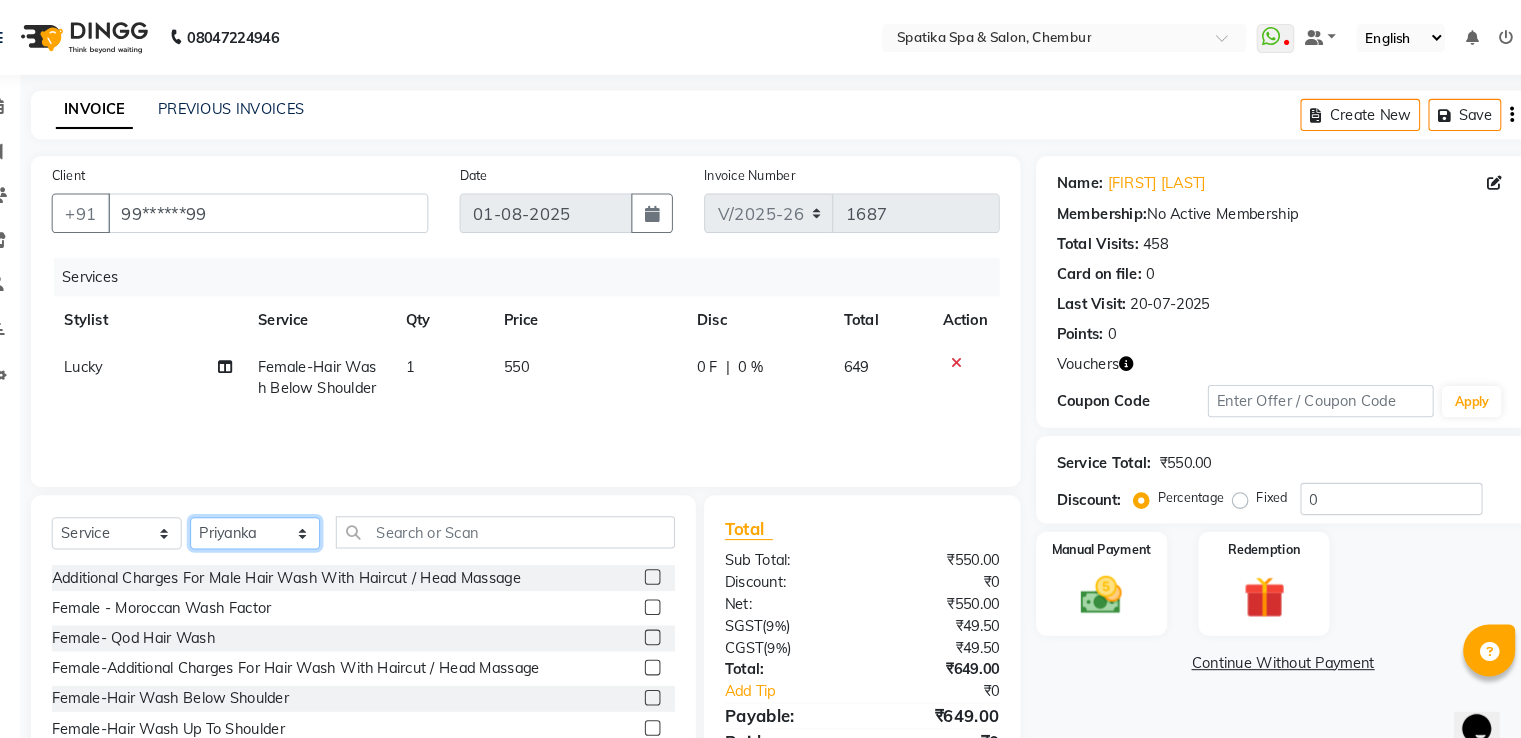click on "Select Stylist Aayushi Sonawala Ali deepak kumar Deepali faisal lotus roran Lucky Madhu Gupta Milind Payal Dhanke Priyanka shahrukh Sneha sumitra" 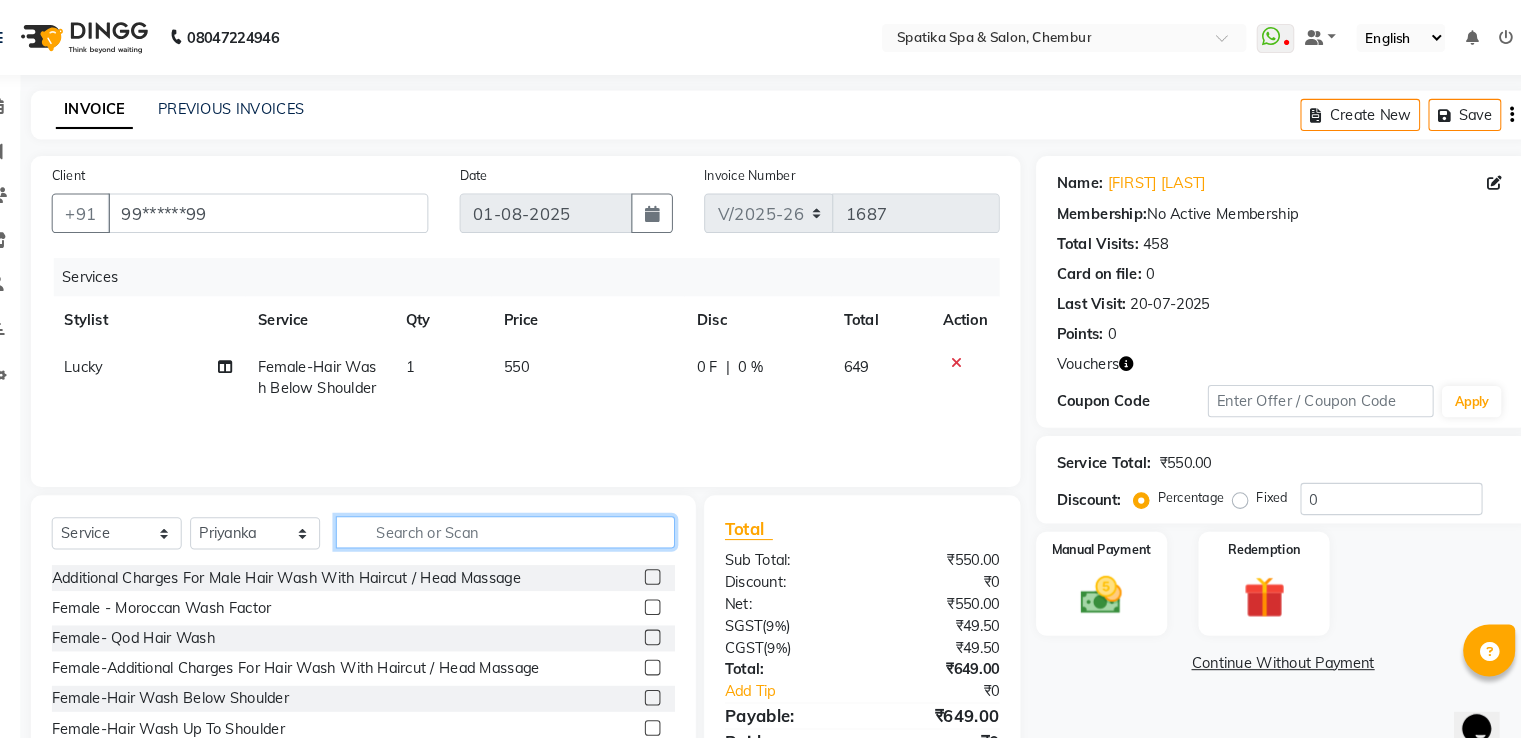 click 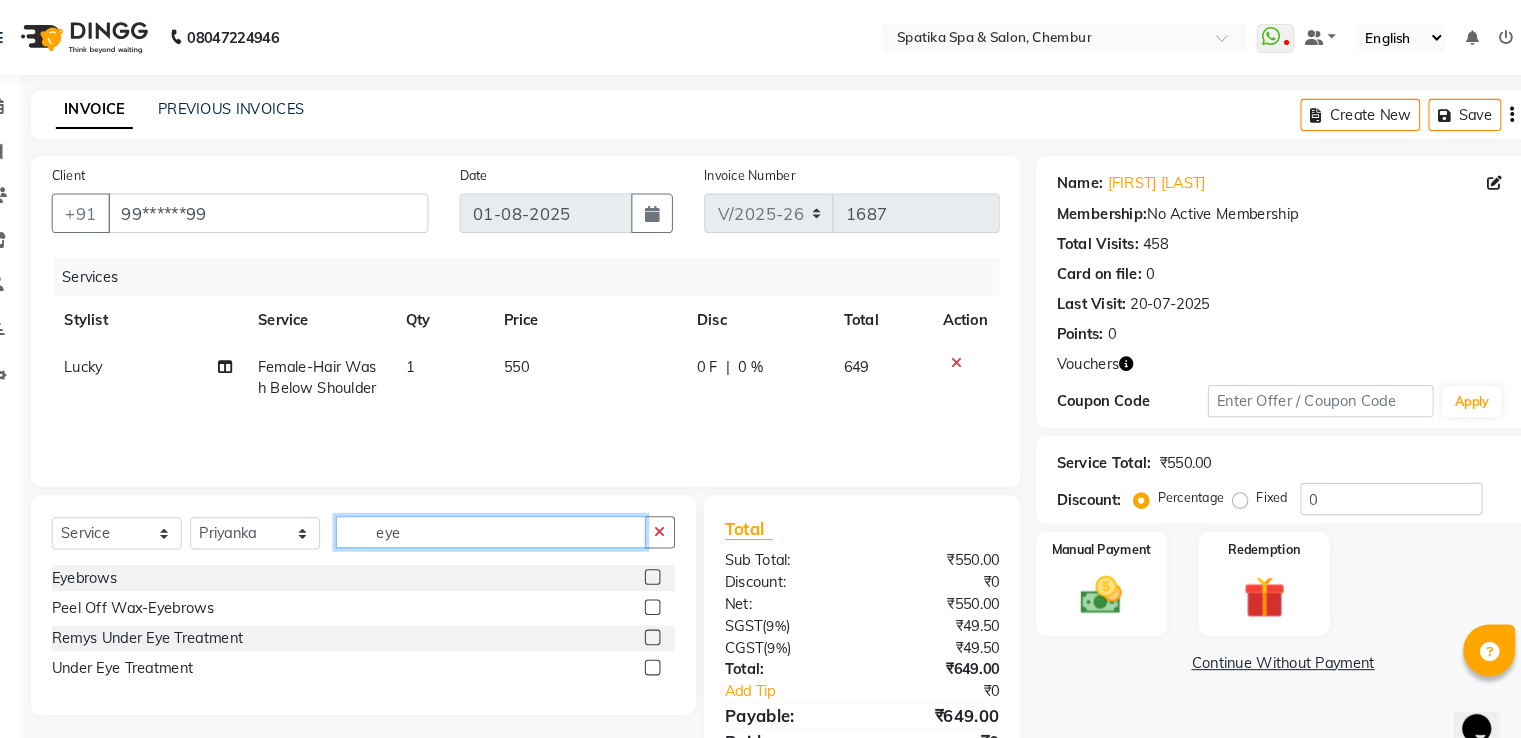 type on "eye" 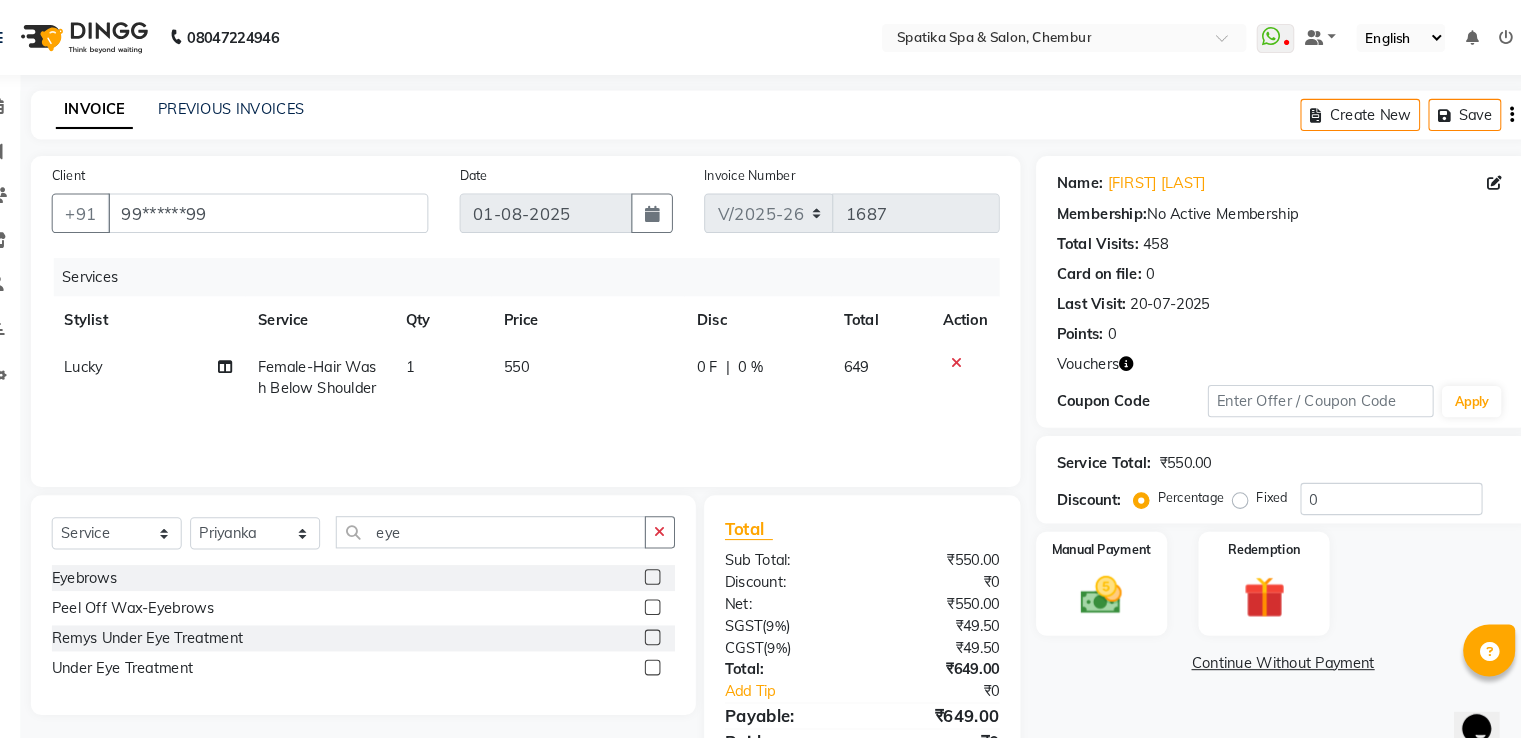click 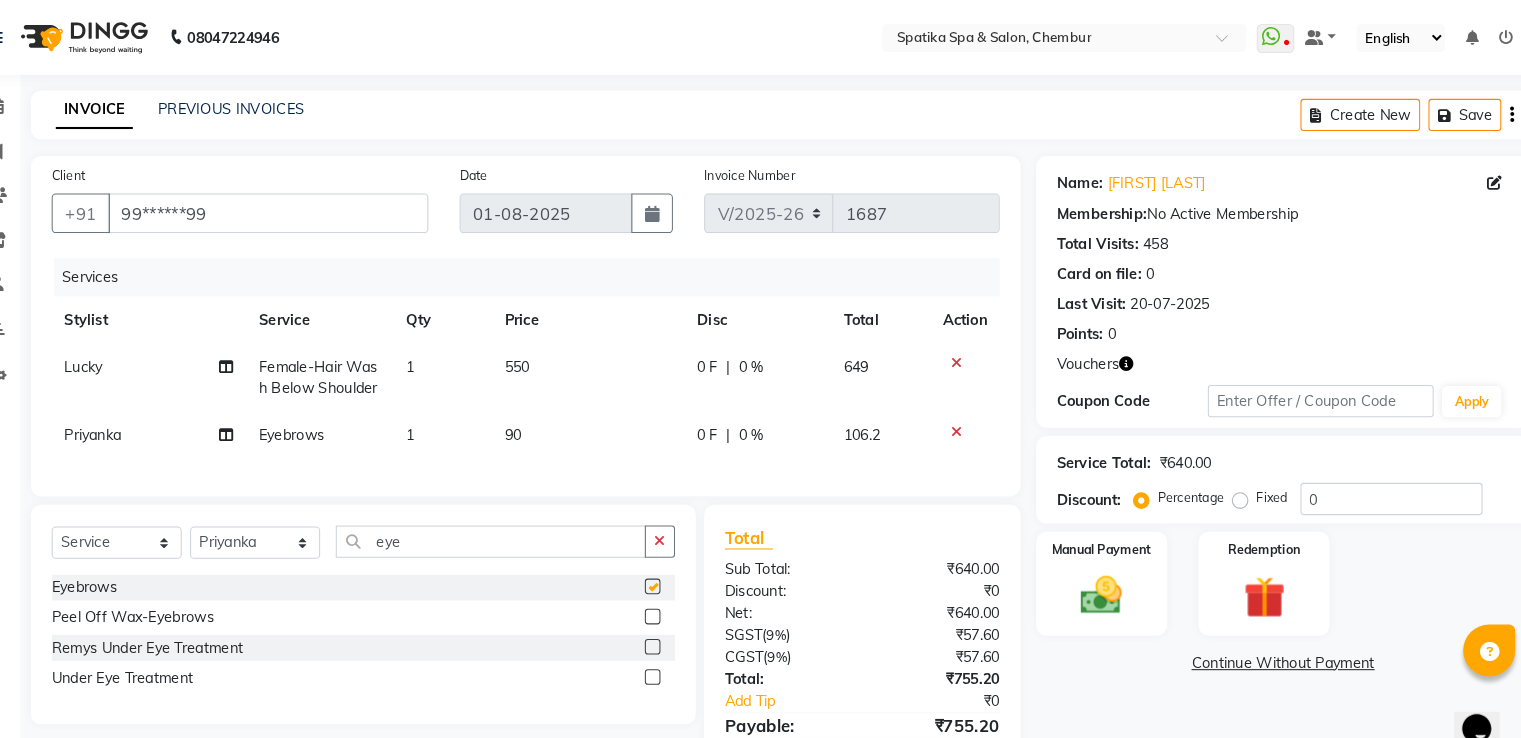 checkbox on "false" 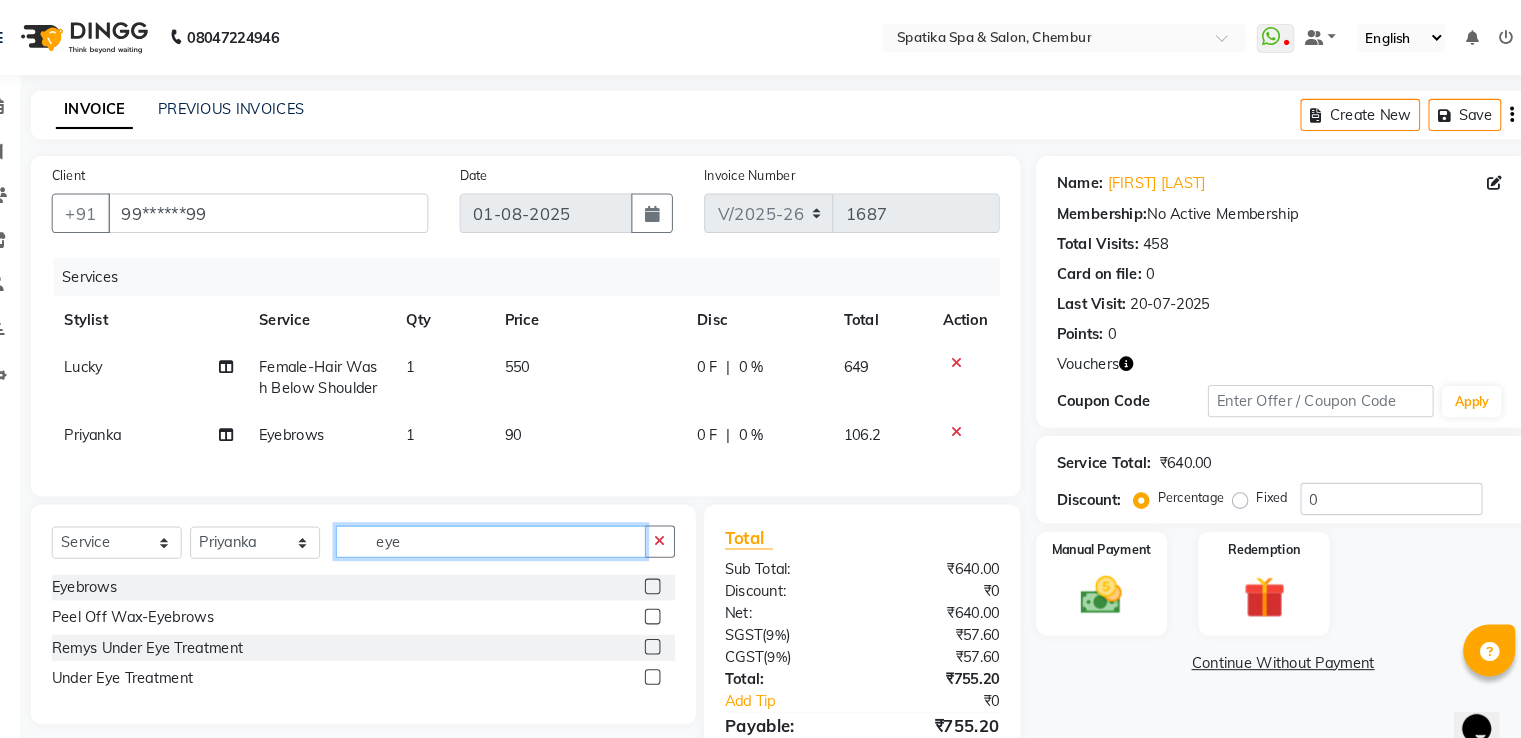 click on "eye" 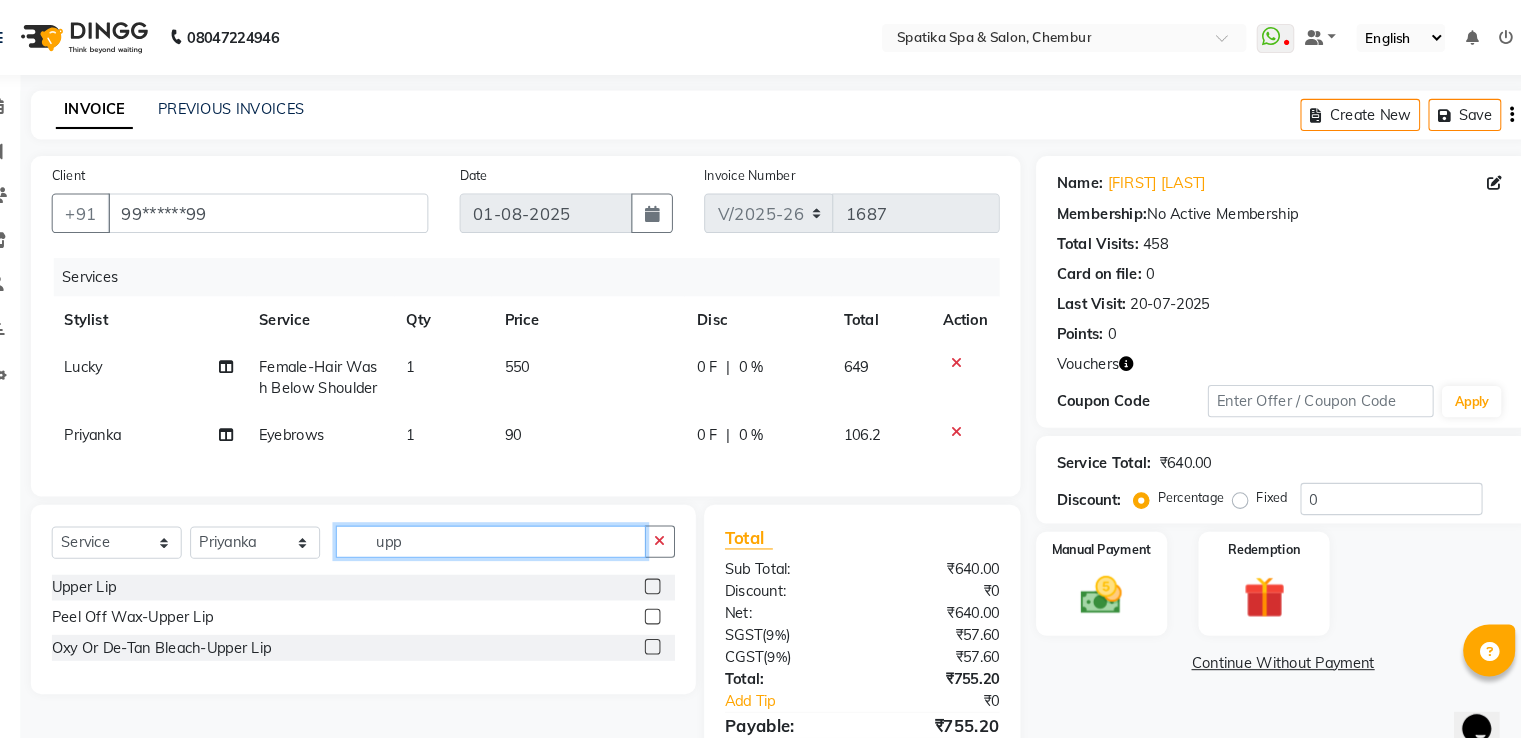 type on "upp" 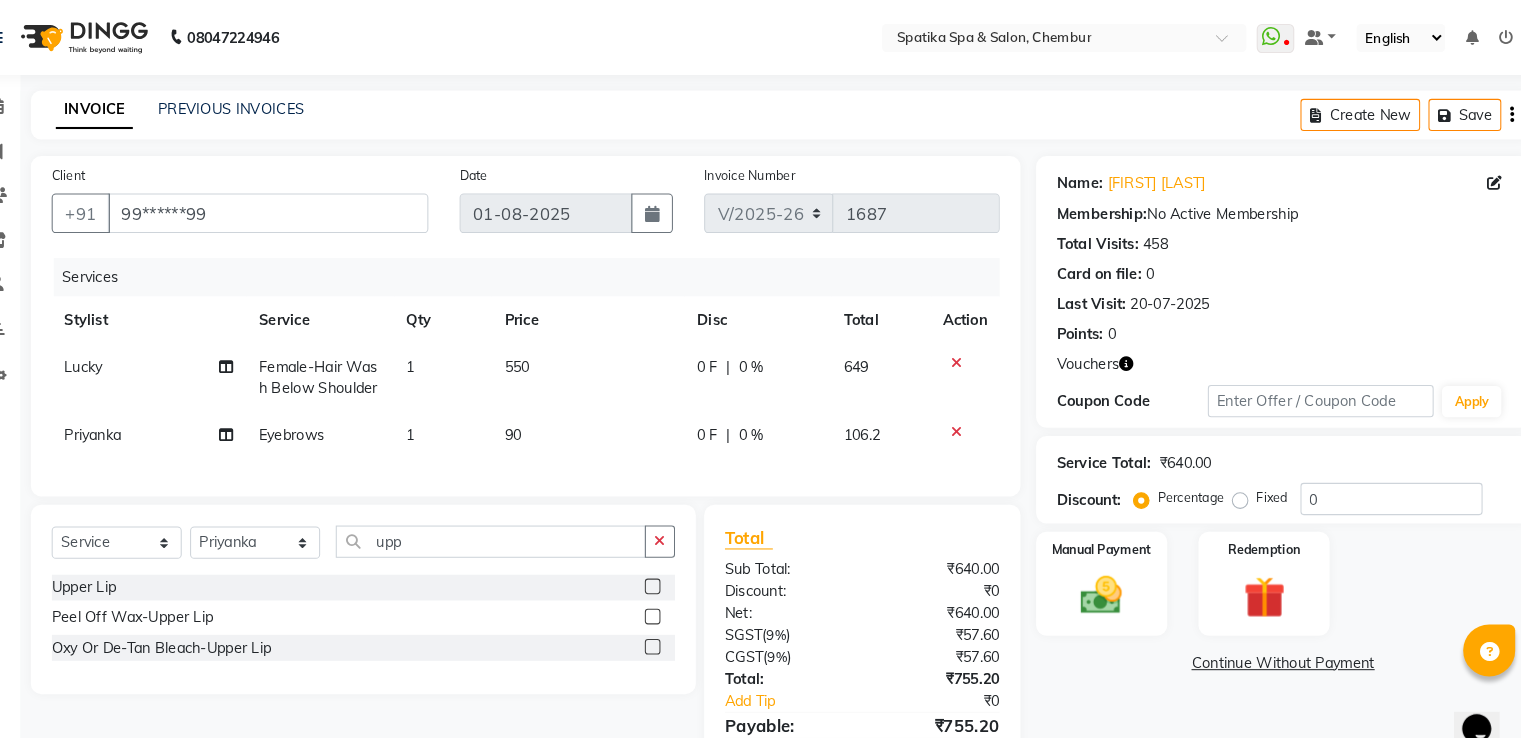 click 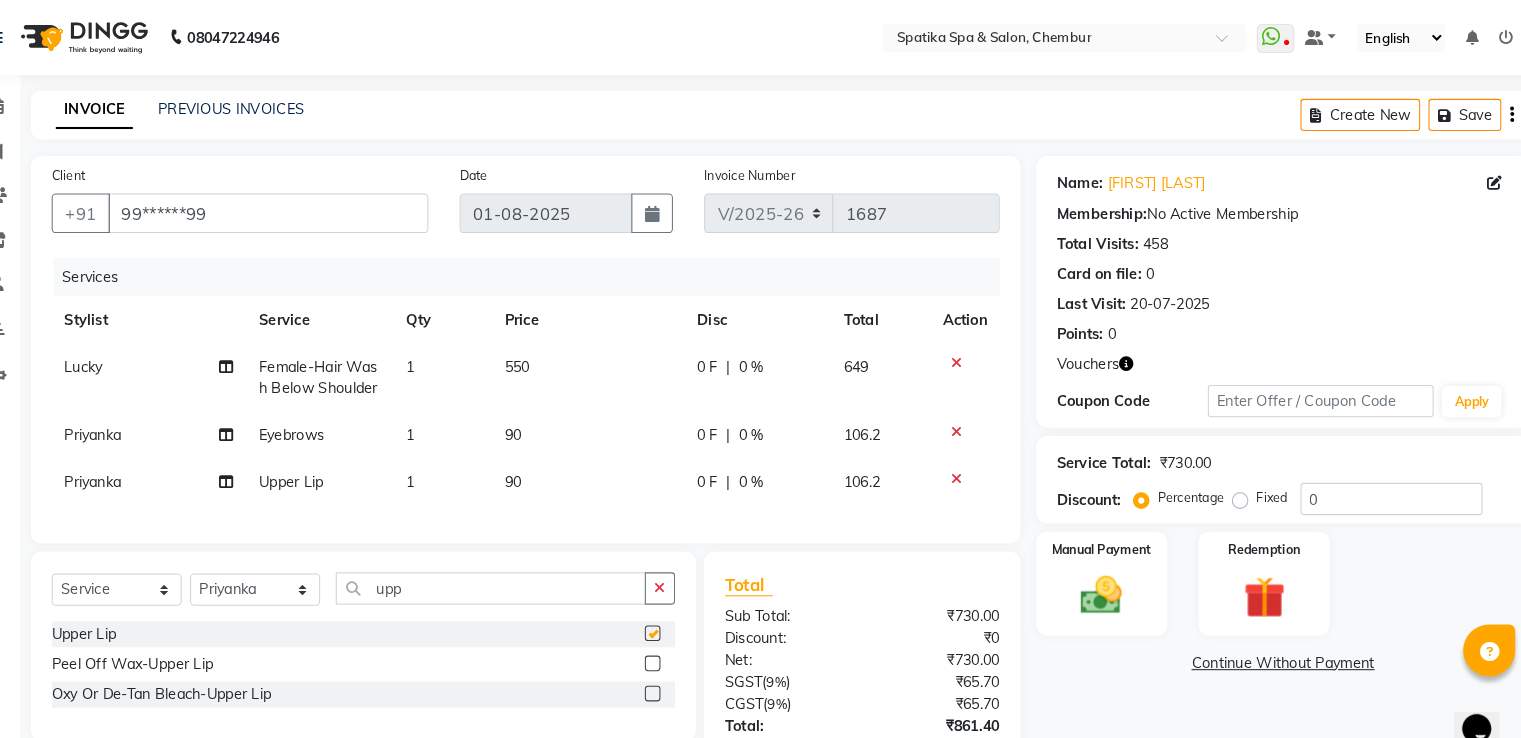 checkbox on "false" 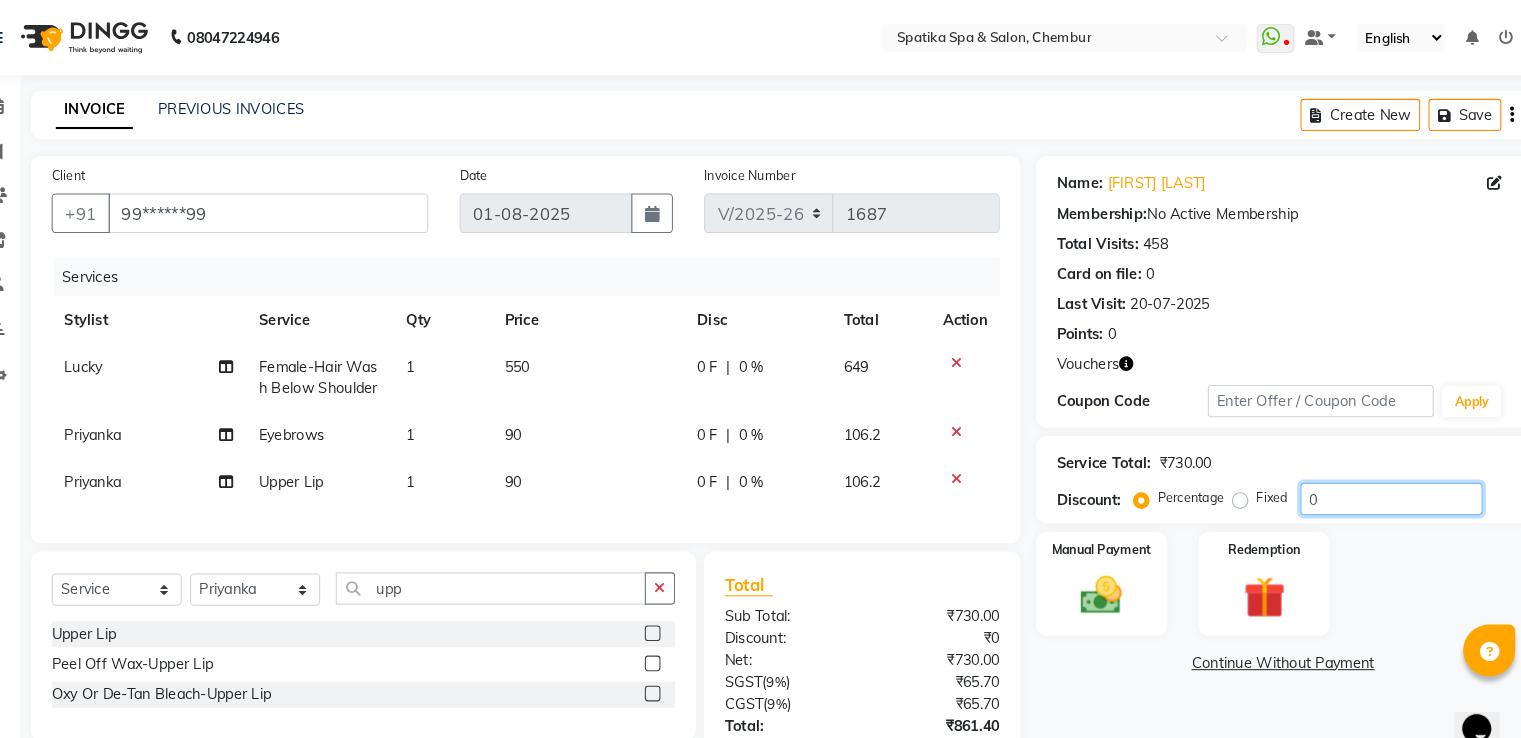 click on "0" 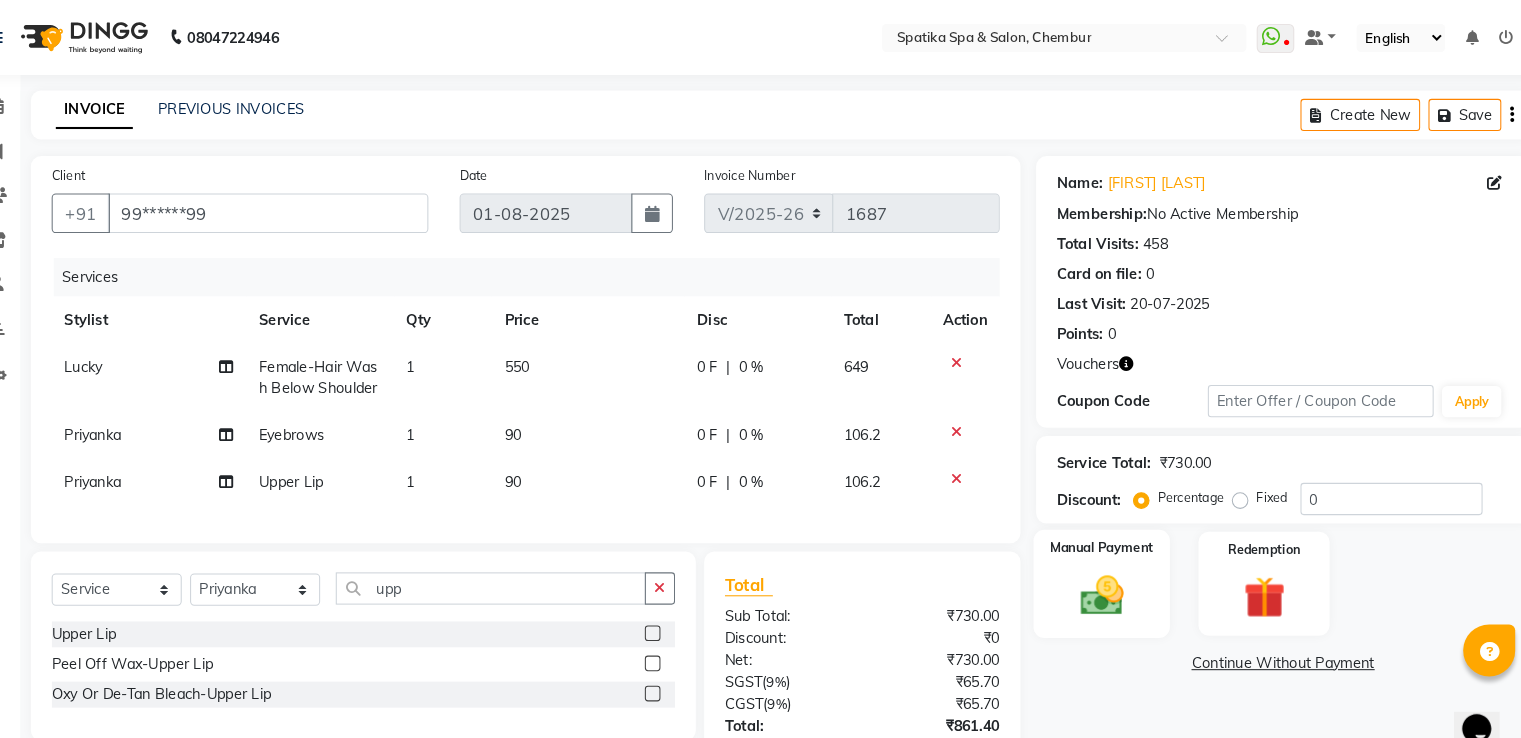 click on "Manual Payment" 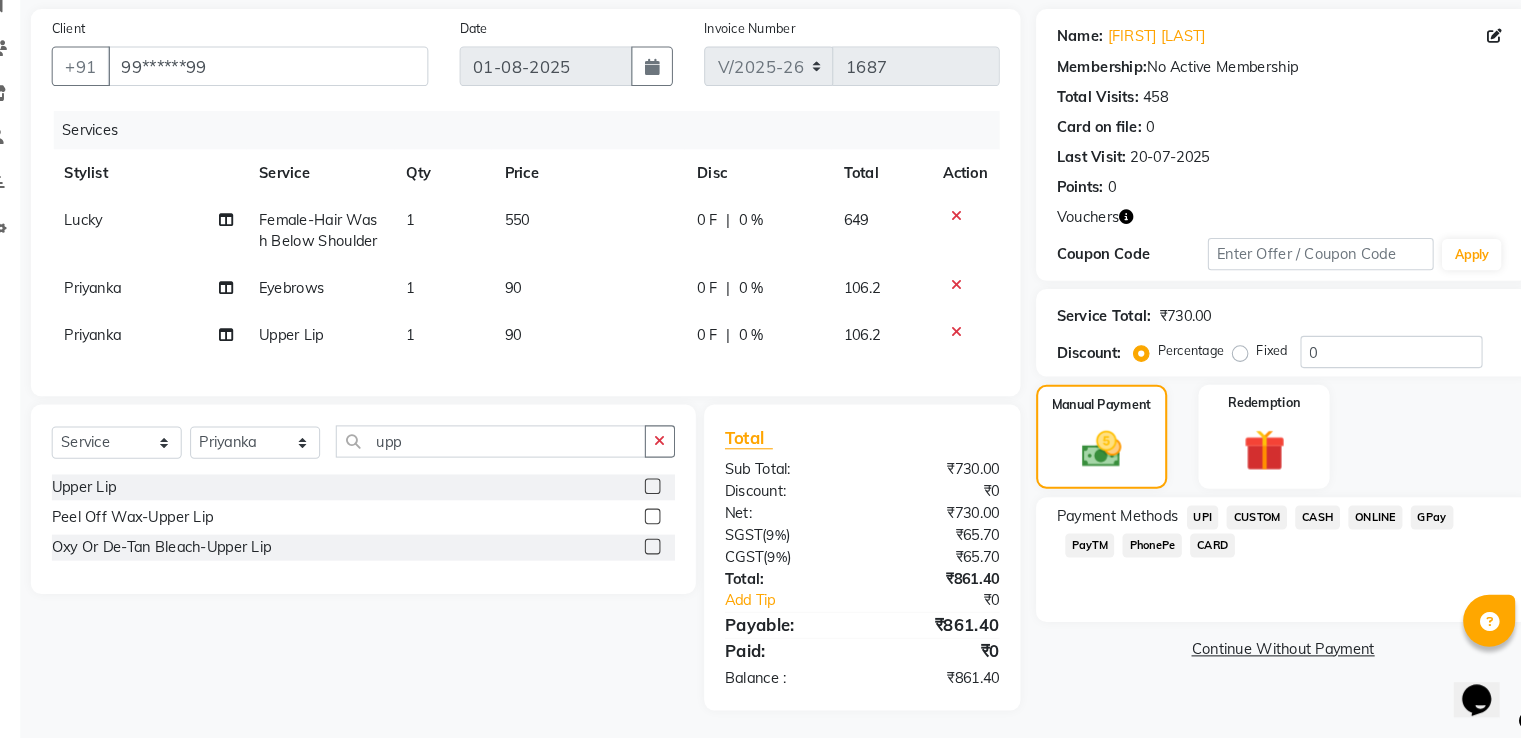 scroll, scrollTop: 132, scrollLeft: 0, axis: vertical 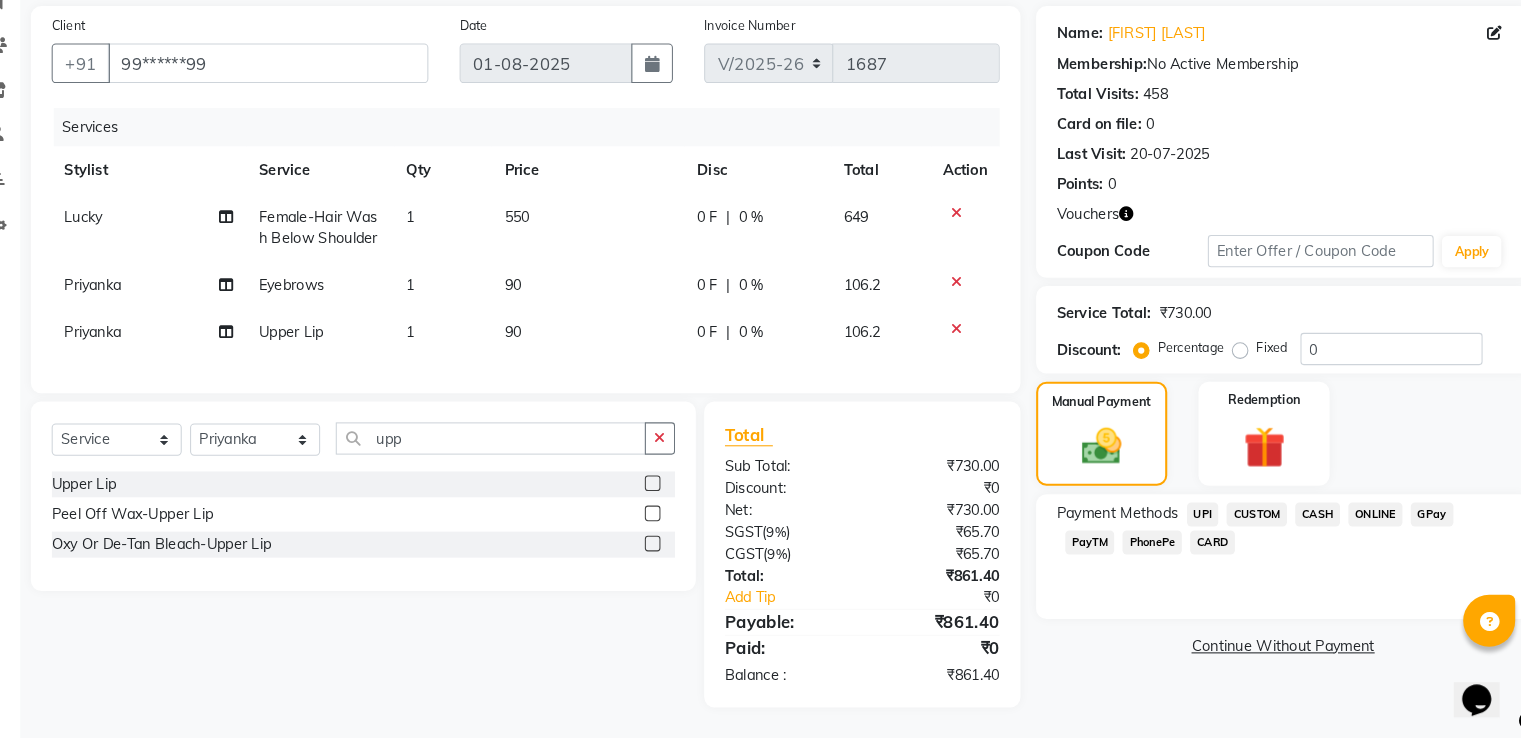 click on "CARD" 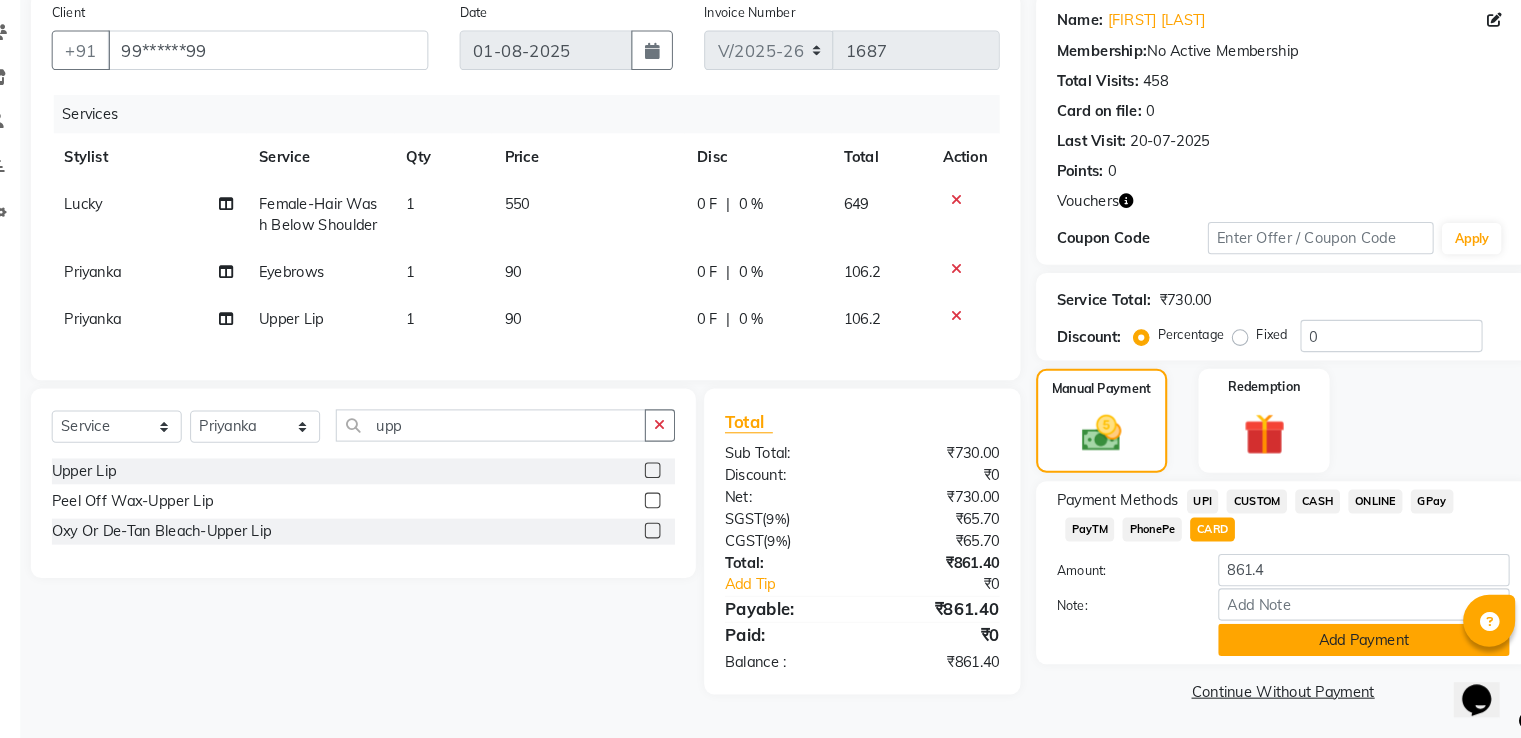 click on "Add Payment" 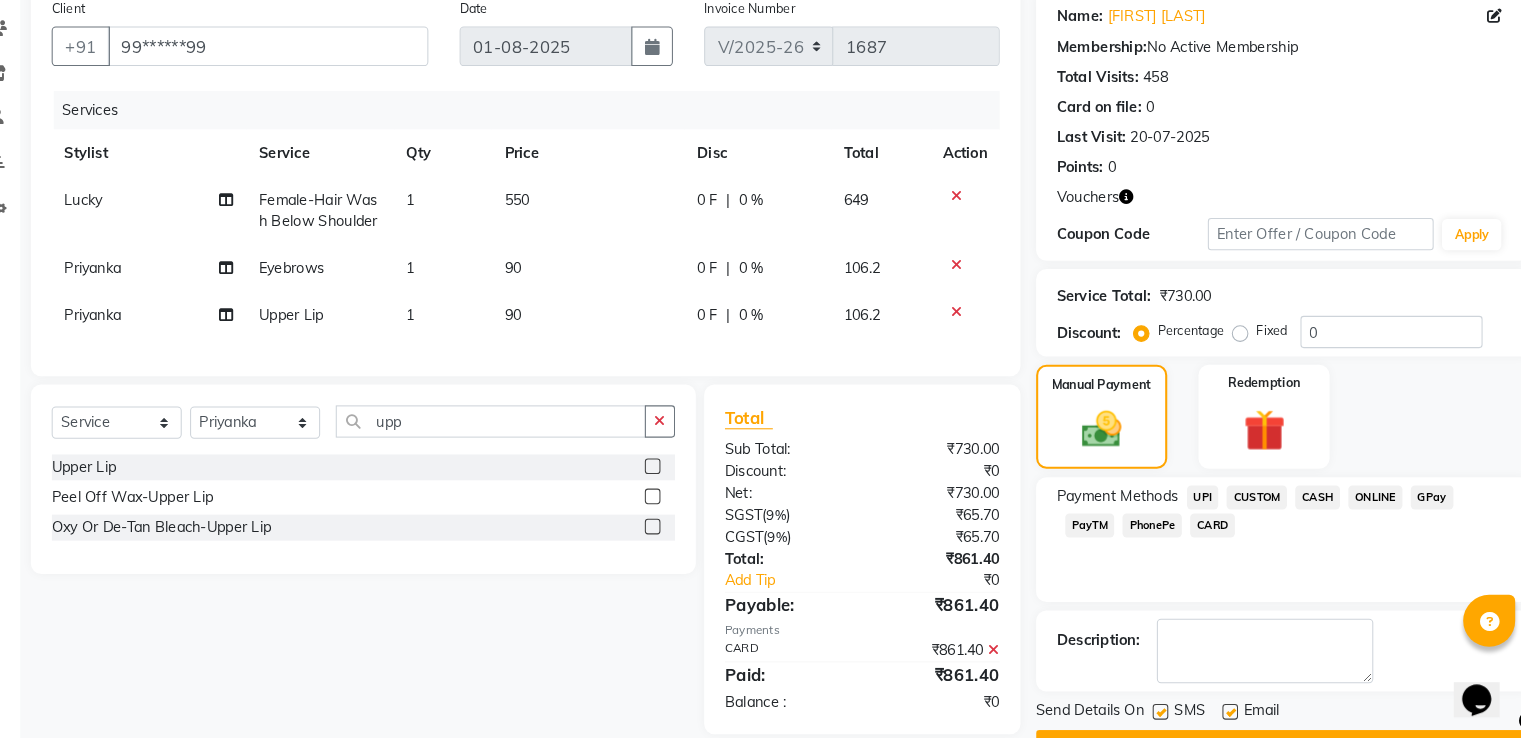 scroll, scrollTop: 184, scrollLeft: 0, axis: vertical 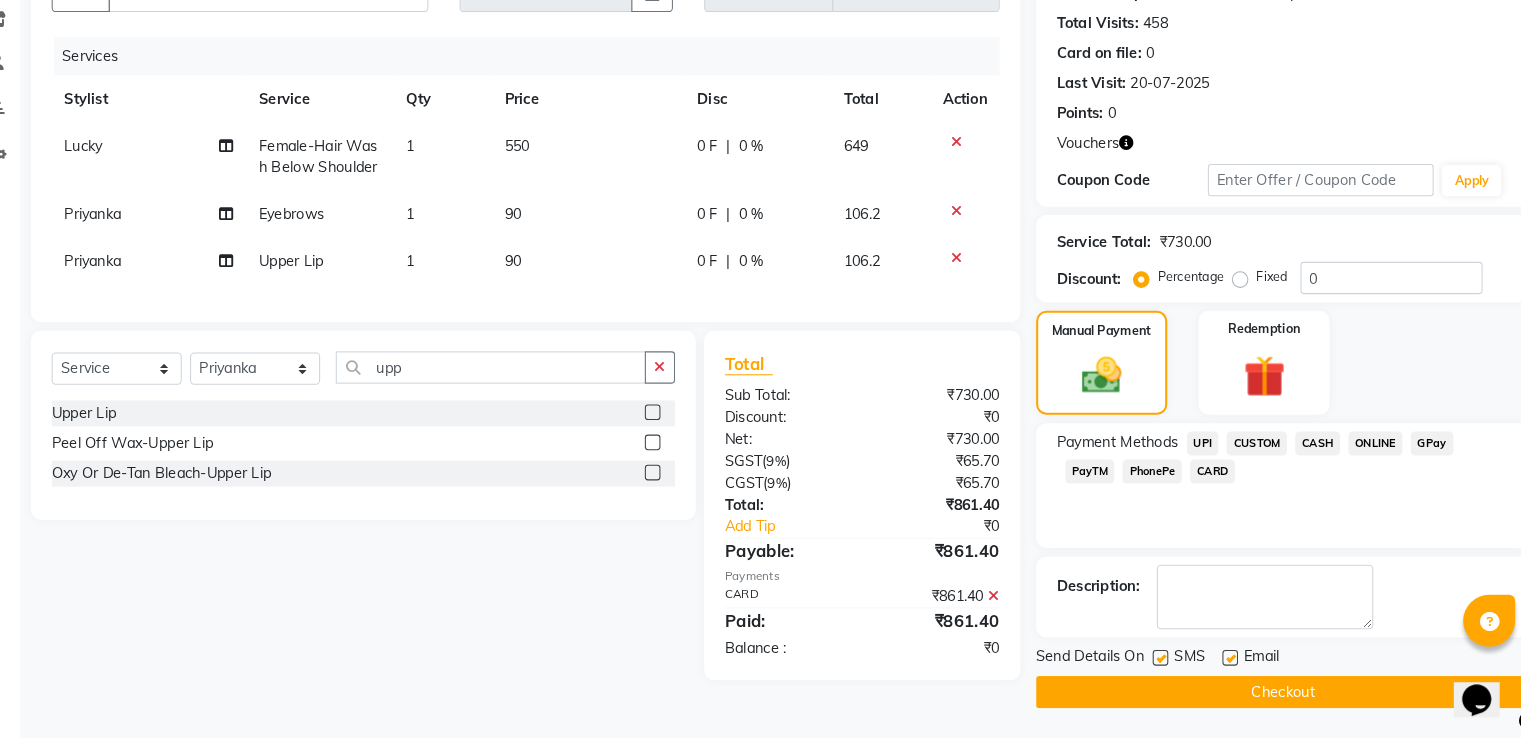 click on "Checkout" 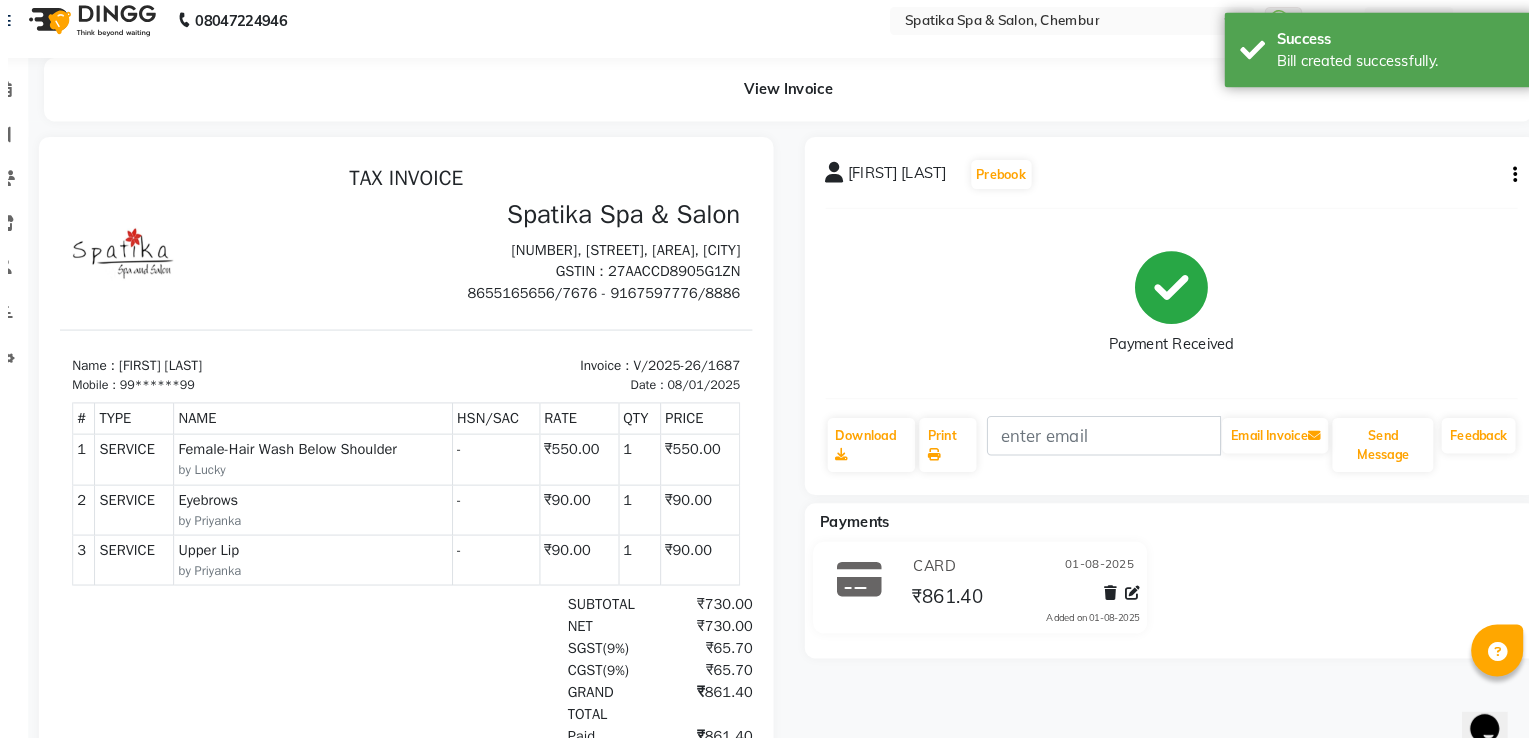 scroll, scrollTop: 0, scrollLeft: 0, axis: both 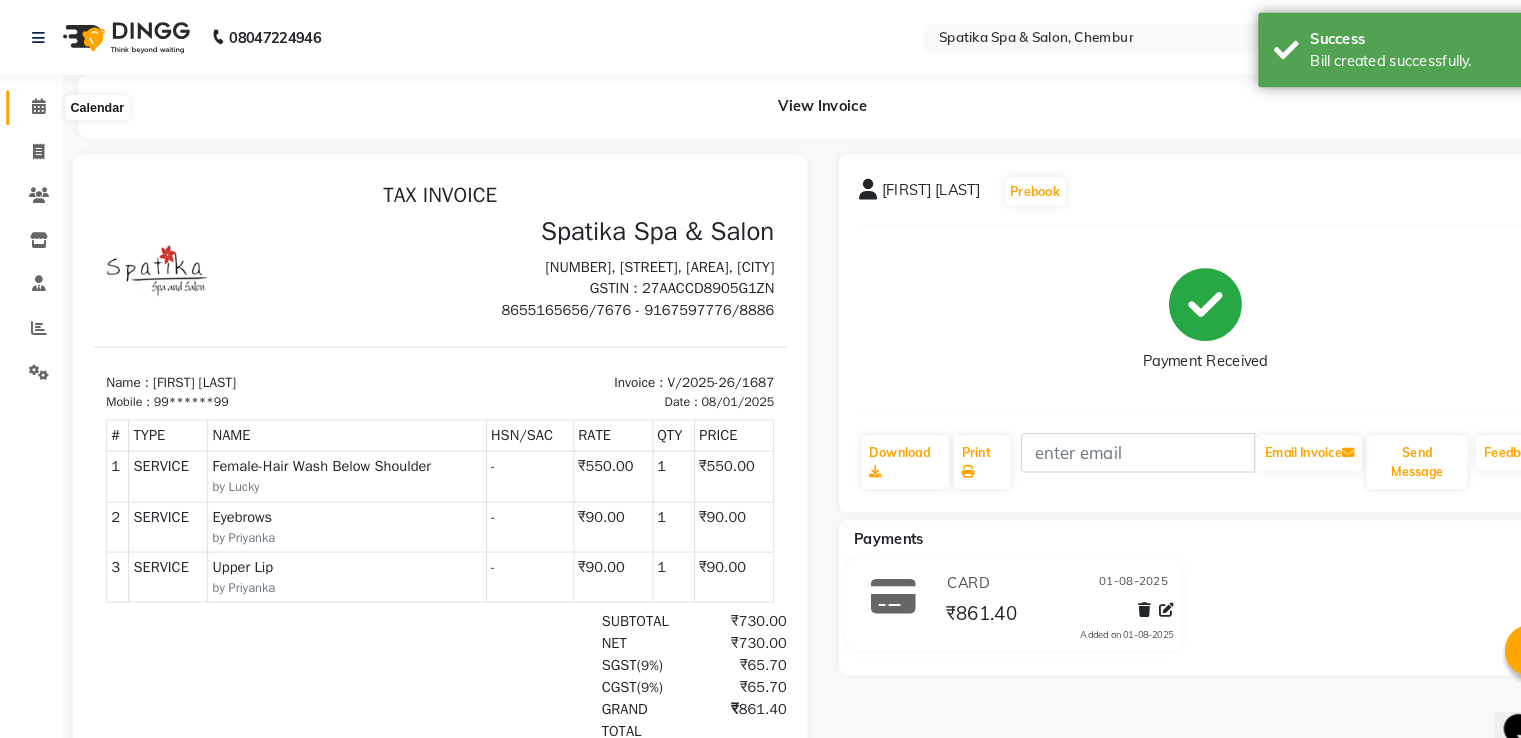 click 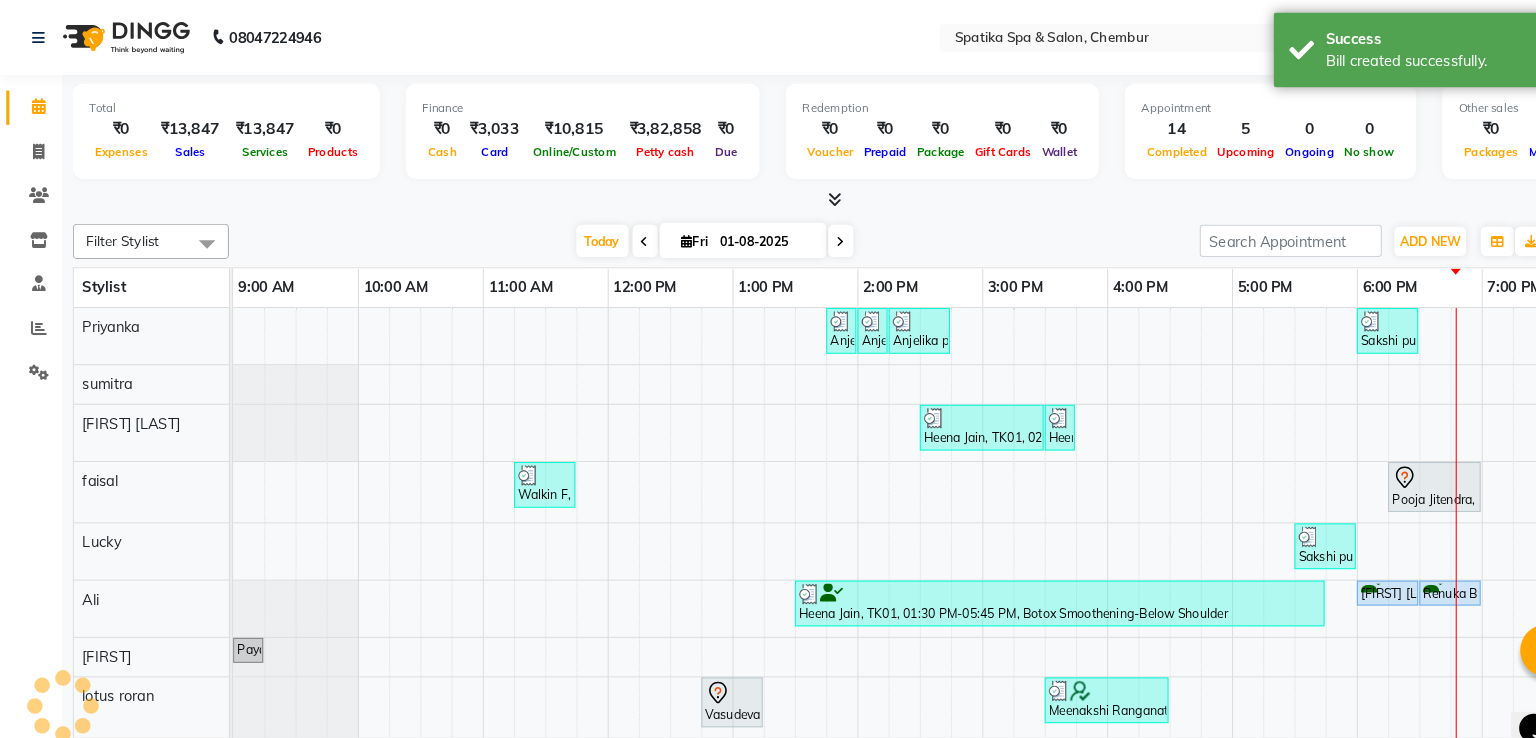 scroll, scrollTop: 0, scrollLeft: 0, axis: both 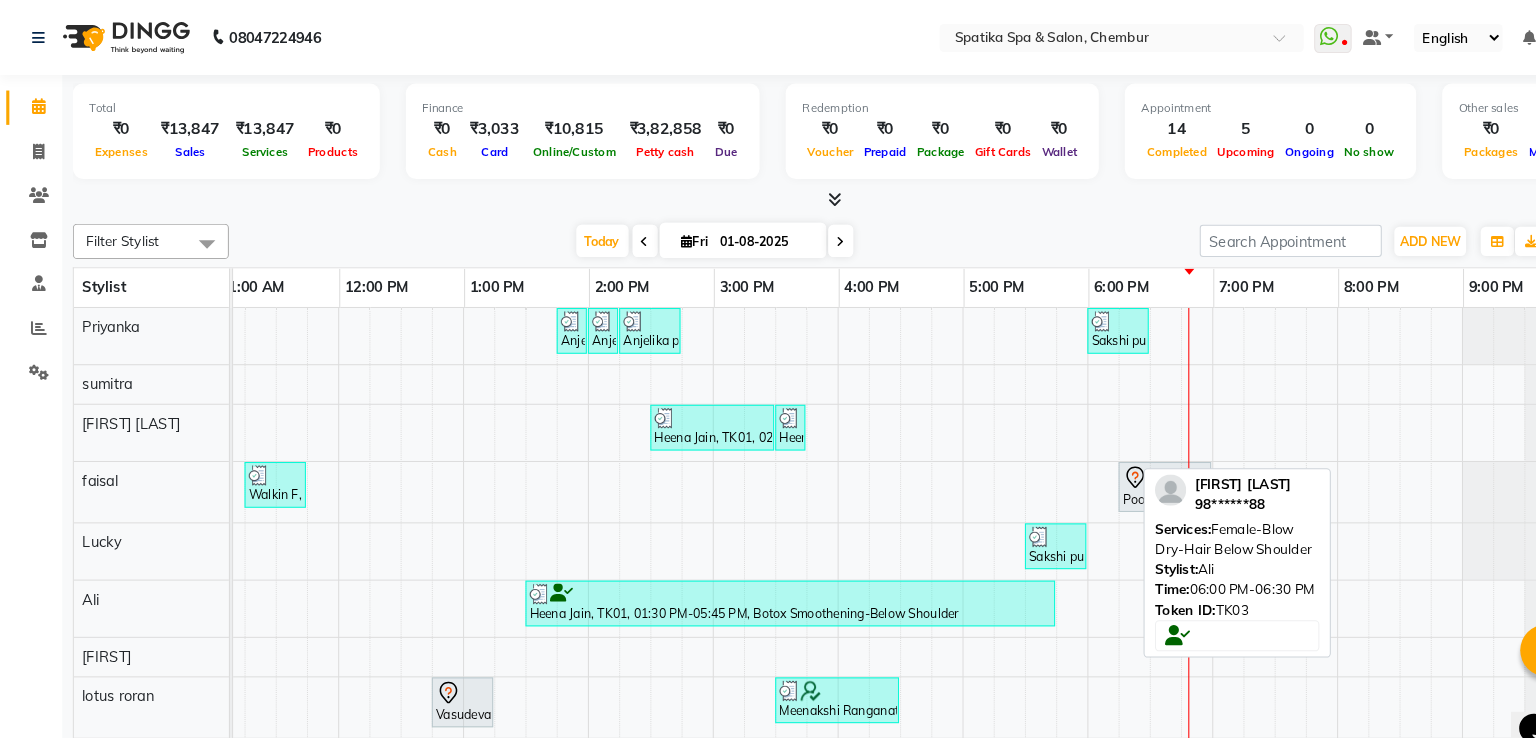 drag, startPoint x: 1056, startPoint y: 558, endPoint x: 1189, endPoint y: 561, distance: 133.03383 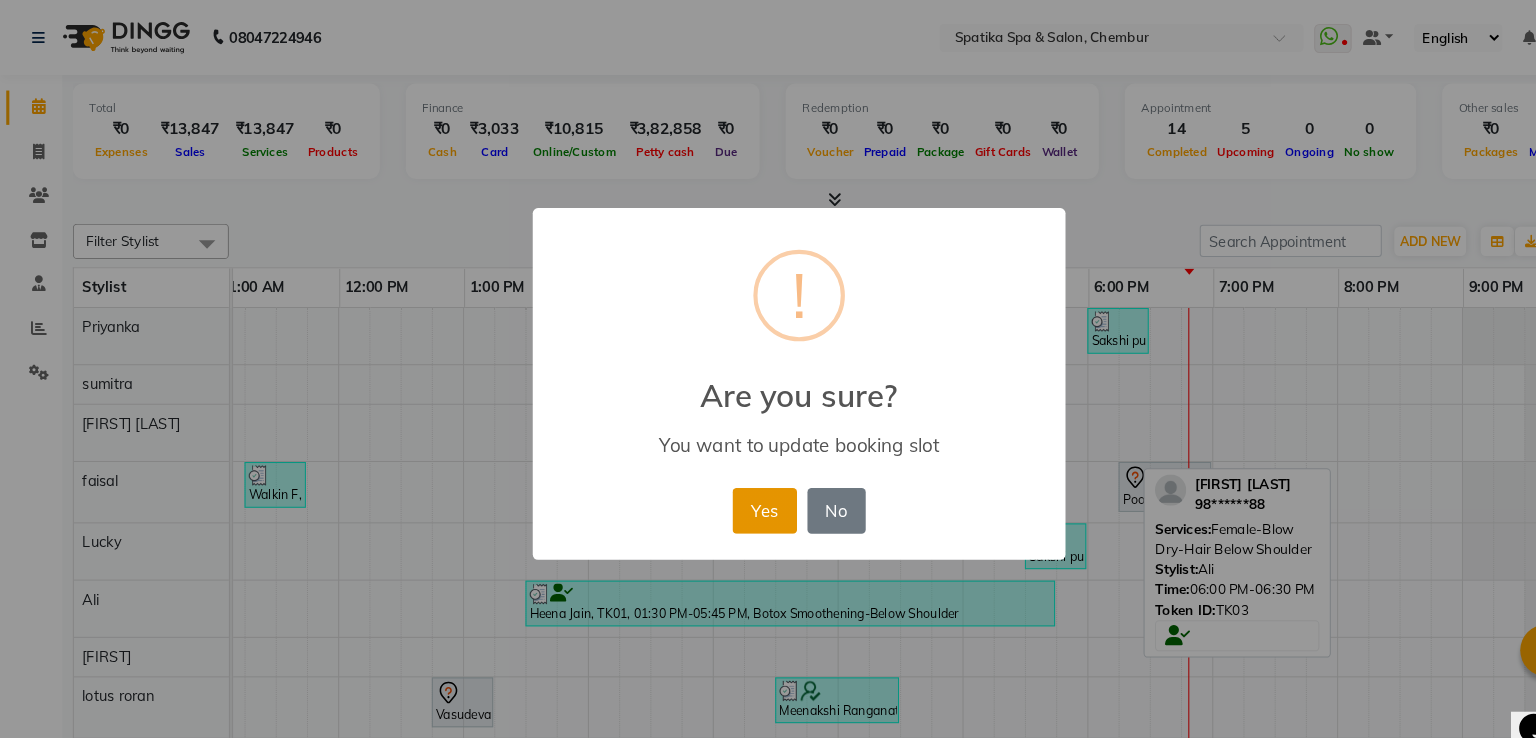 click on "Yes" at bounding box center (734, 491) 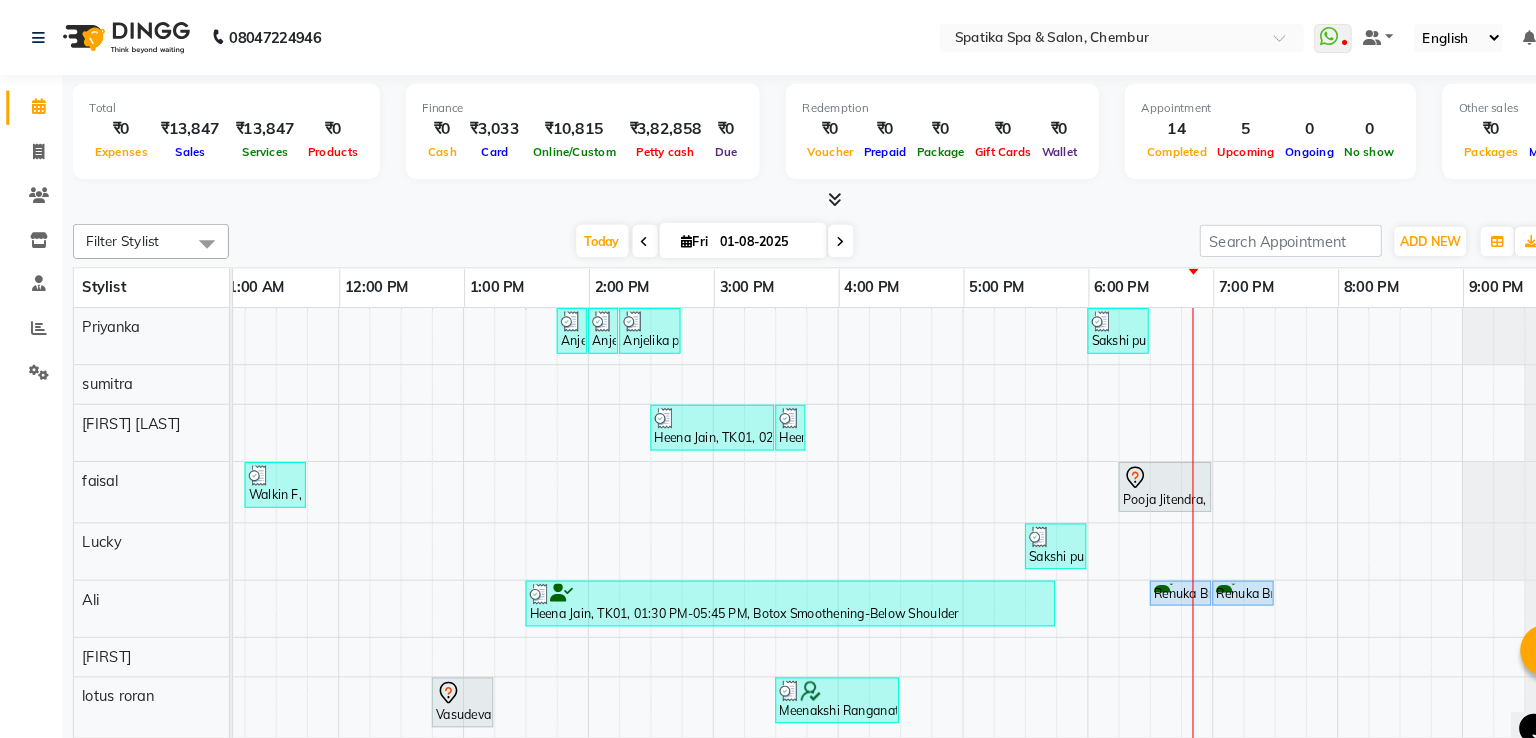 scroll, scrollTop: 71, scrollLeft: 273, axis: both 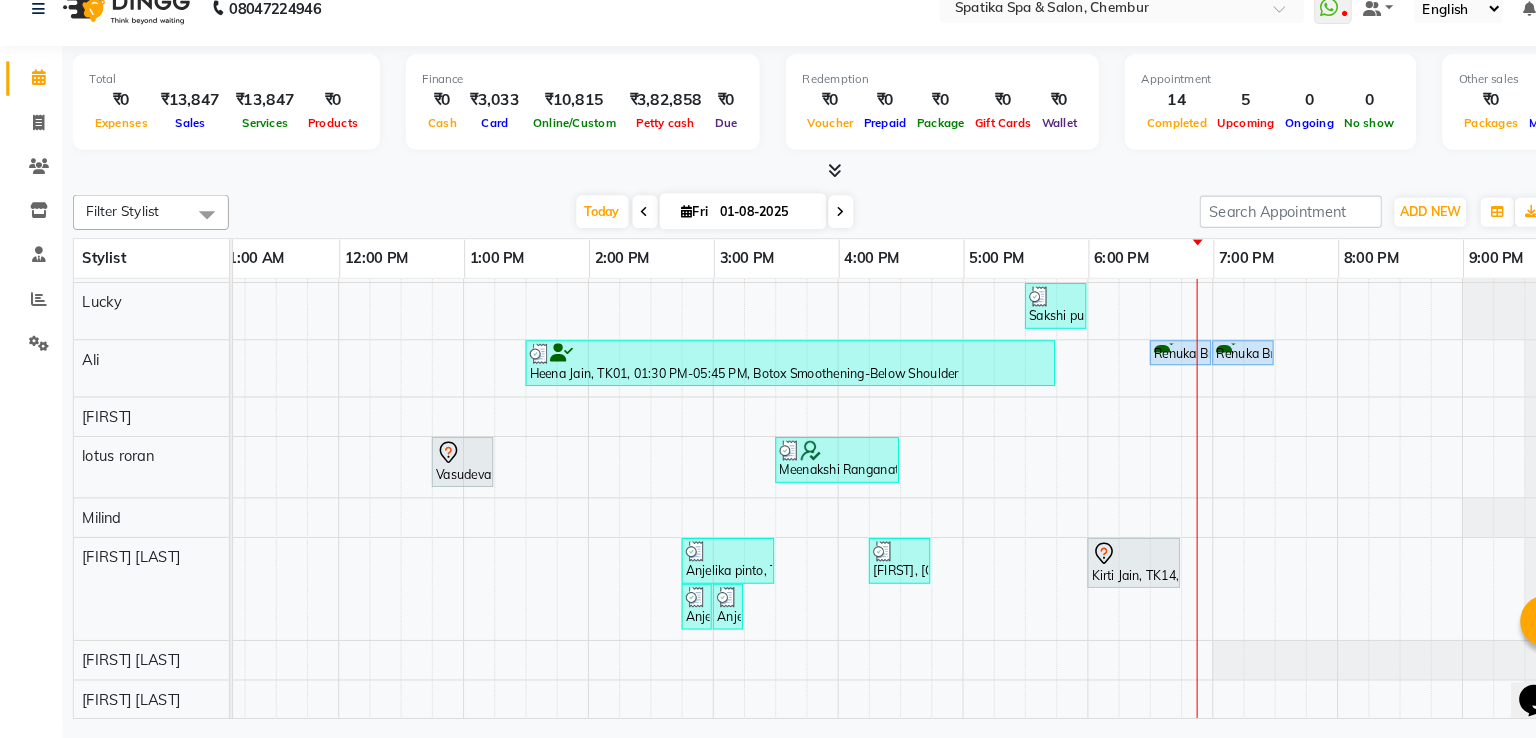 click at bounding box center [808, 231] 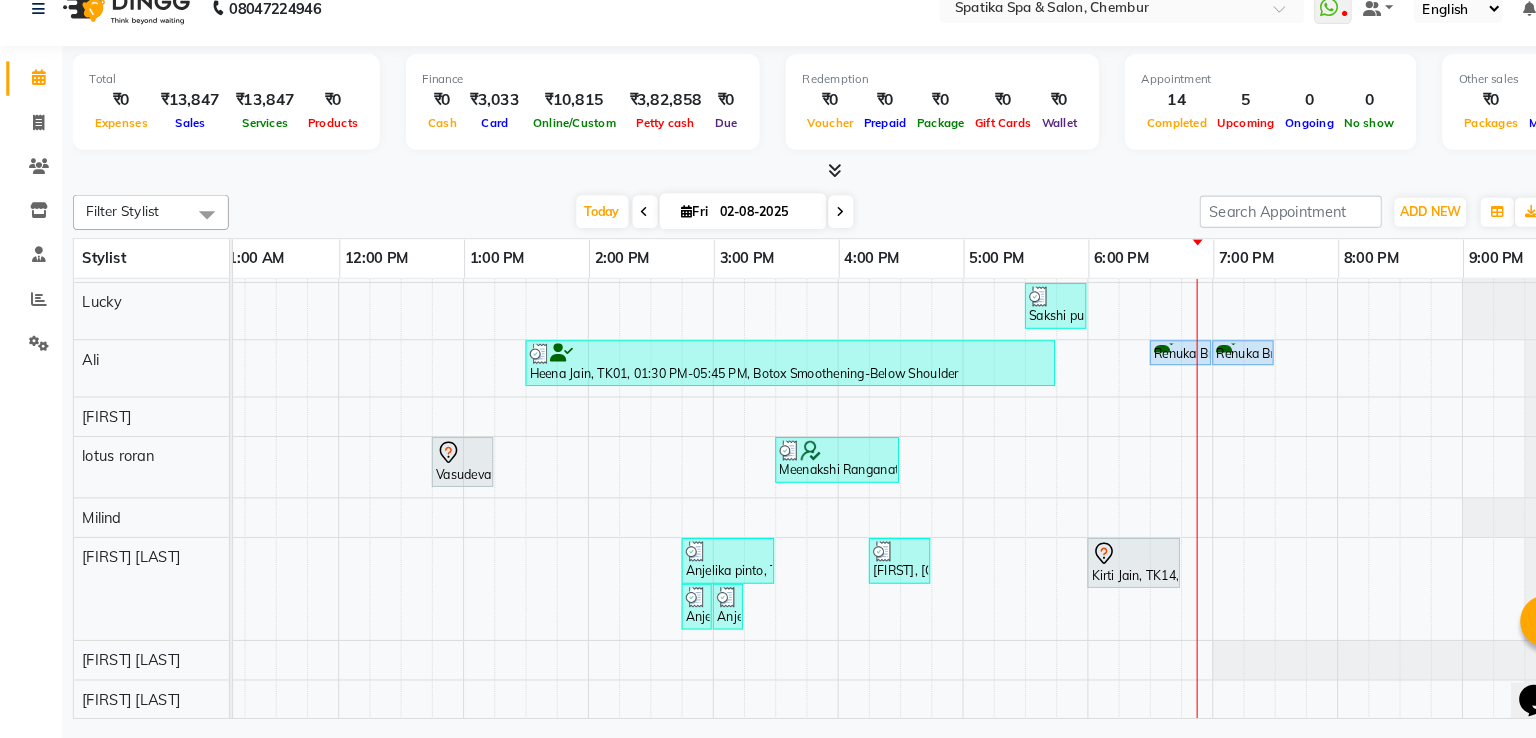 scroll, scrollTop: 0, scrollLeft: 0, axis: both 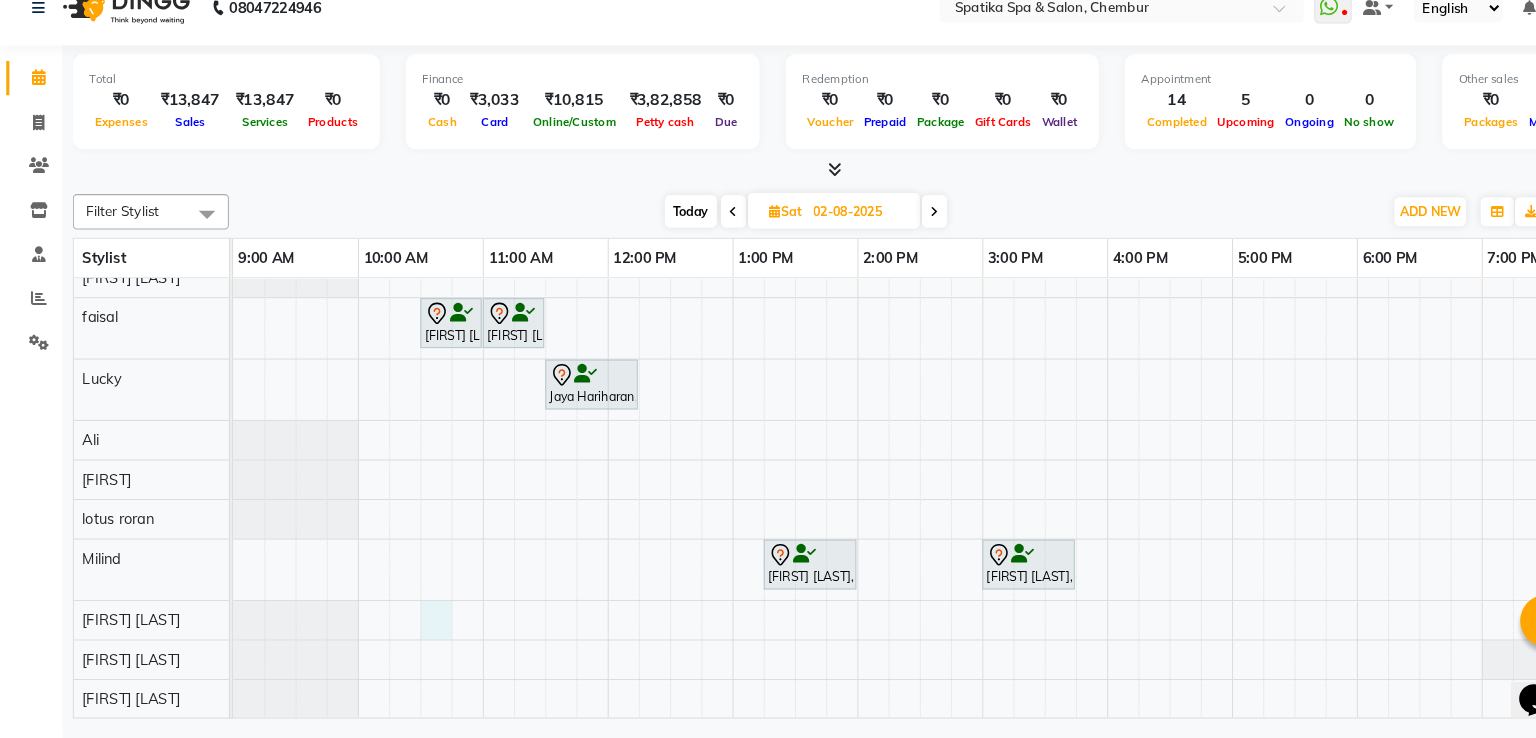 click on "[FIRST] [LAST], [TIME]-[TIME], [SERVICE]             [FIRST] [LAST], [TIME]-[TIME], [SERVICE]             [FIRST] [LAST], [TIME]-[TIME], [SERVICE]             [FIRST] [LAST], [TIME]-[TIME], [SERVICE]             [FIRST] [LAST], [TIME]-[TIME], [SERVICE]             [FIRST] [LAST], [TIME]-[TIME], [SERVICE]             [FIRST] [LAST], [TIME]-[TIME], [SERVICE]             [FIRST] [LAST], [TIME]-[TIME], [SERVICE]" at bounding box center (1004, 439) 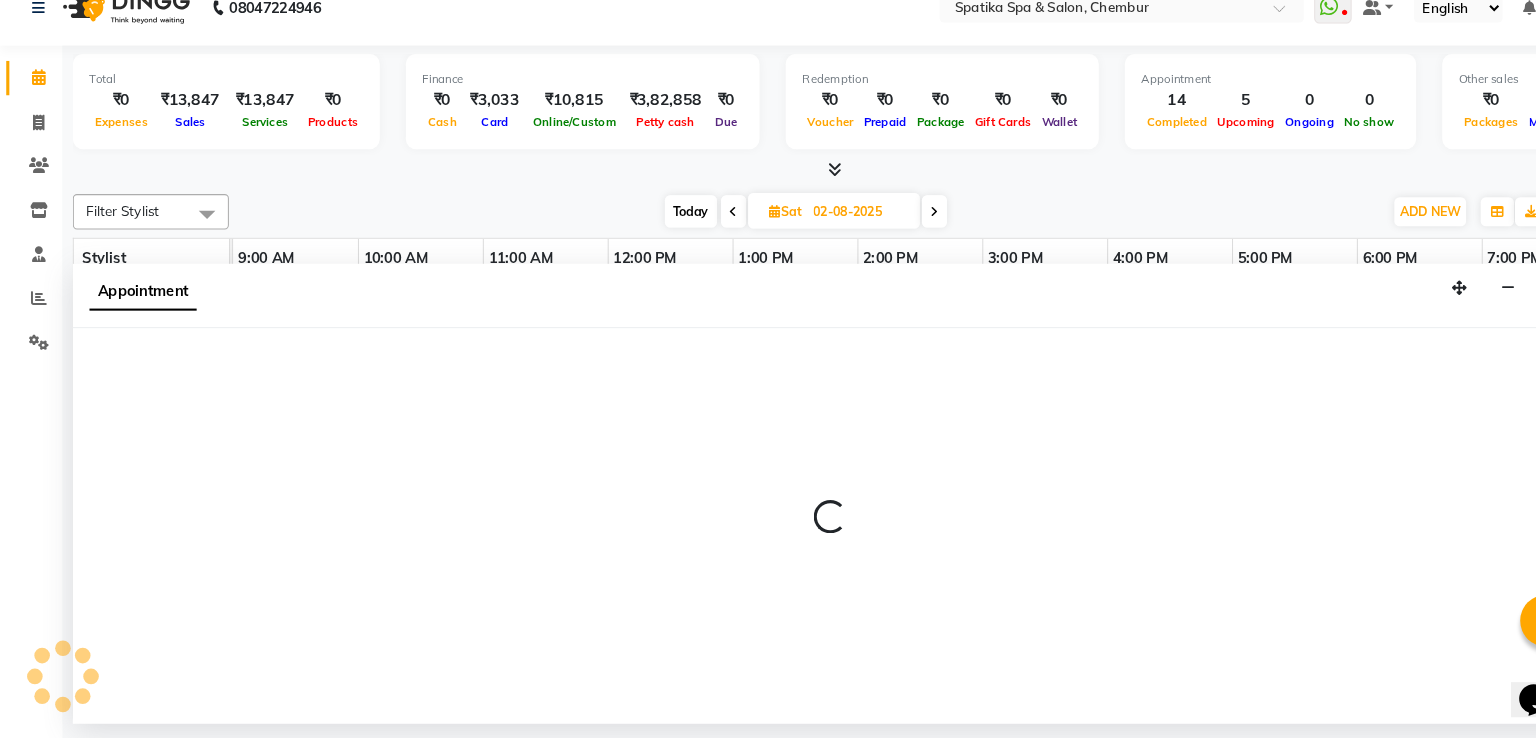select on "68899" 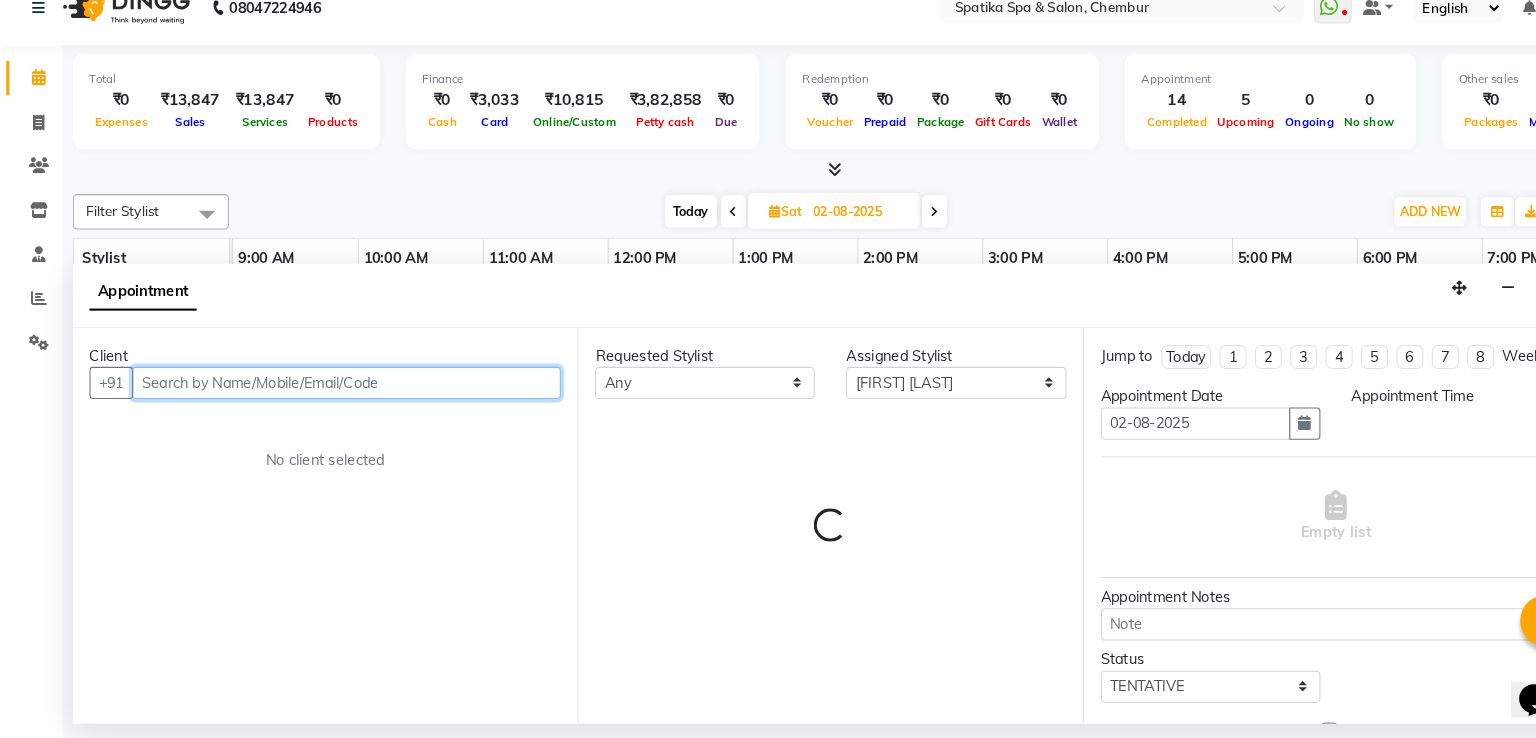 select on "630" 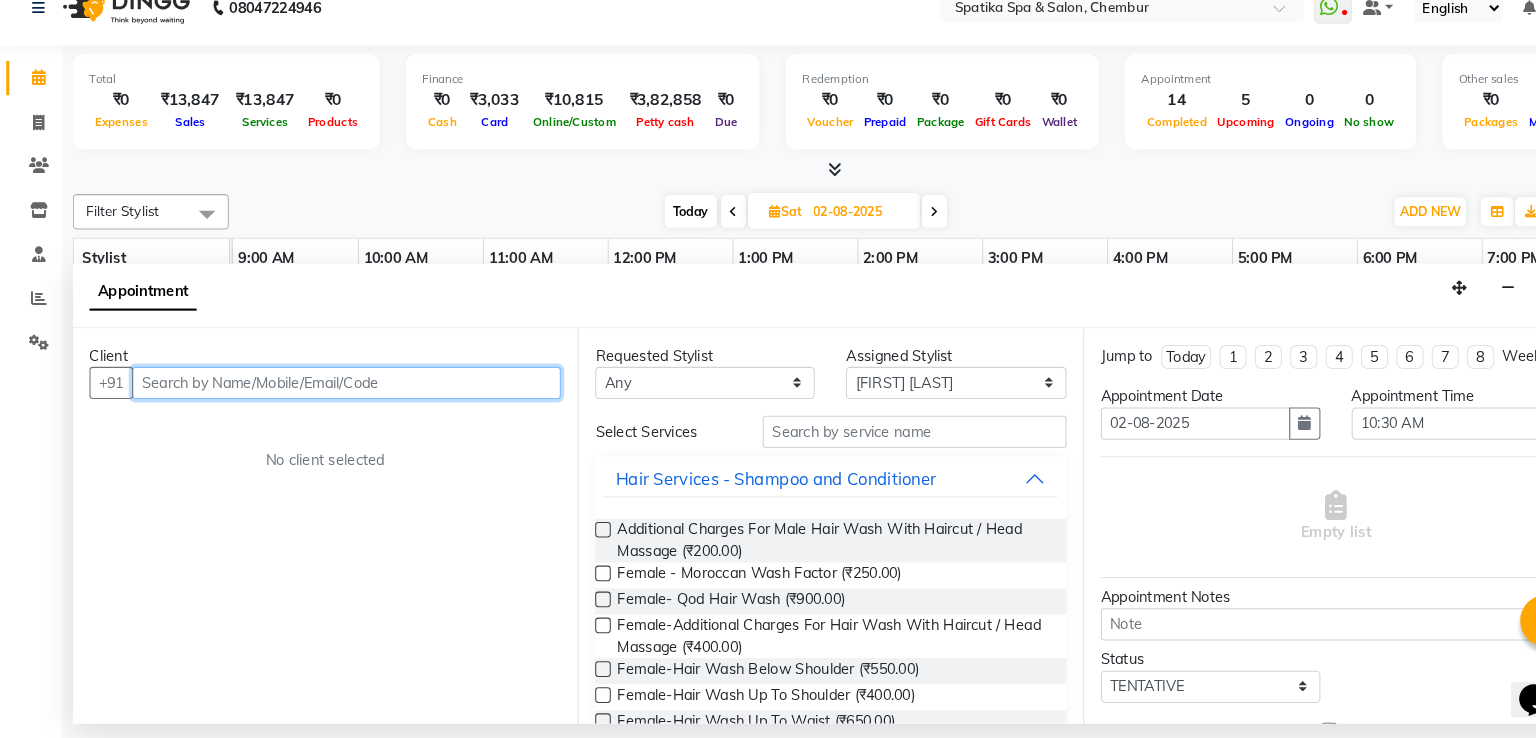 click at bounding box center (333, 396) 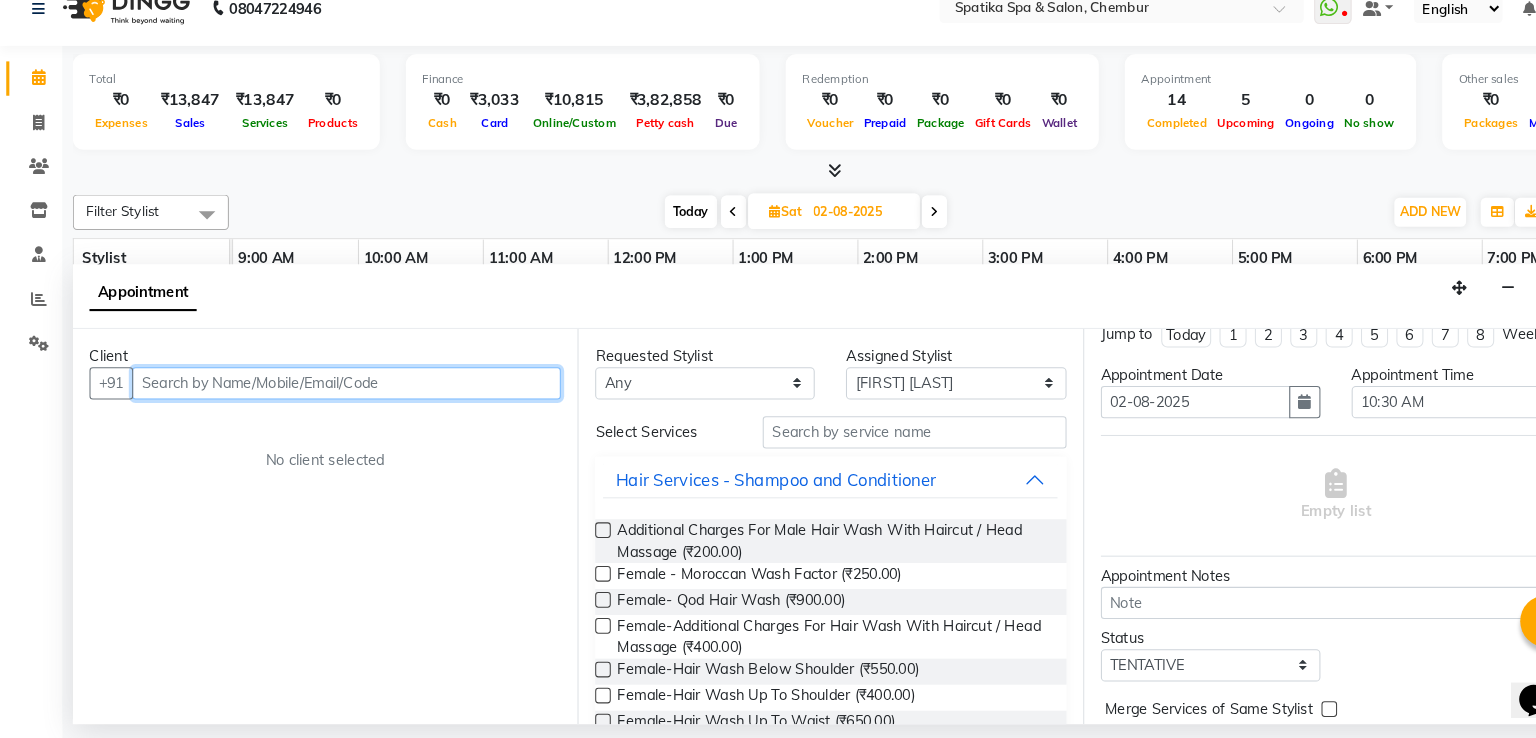 scroll, scrollTop: 100, scrollLeft: 0, axis: vertical 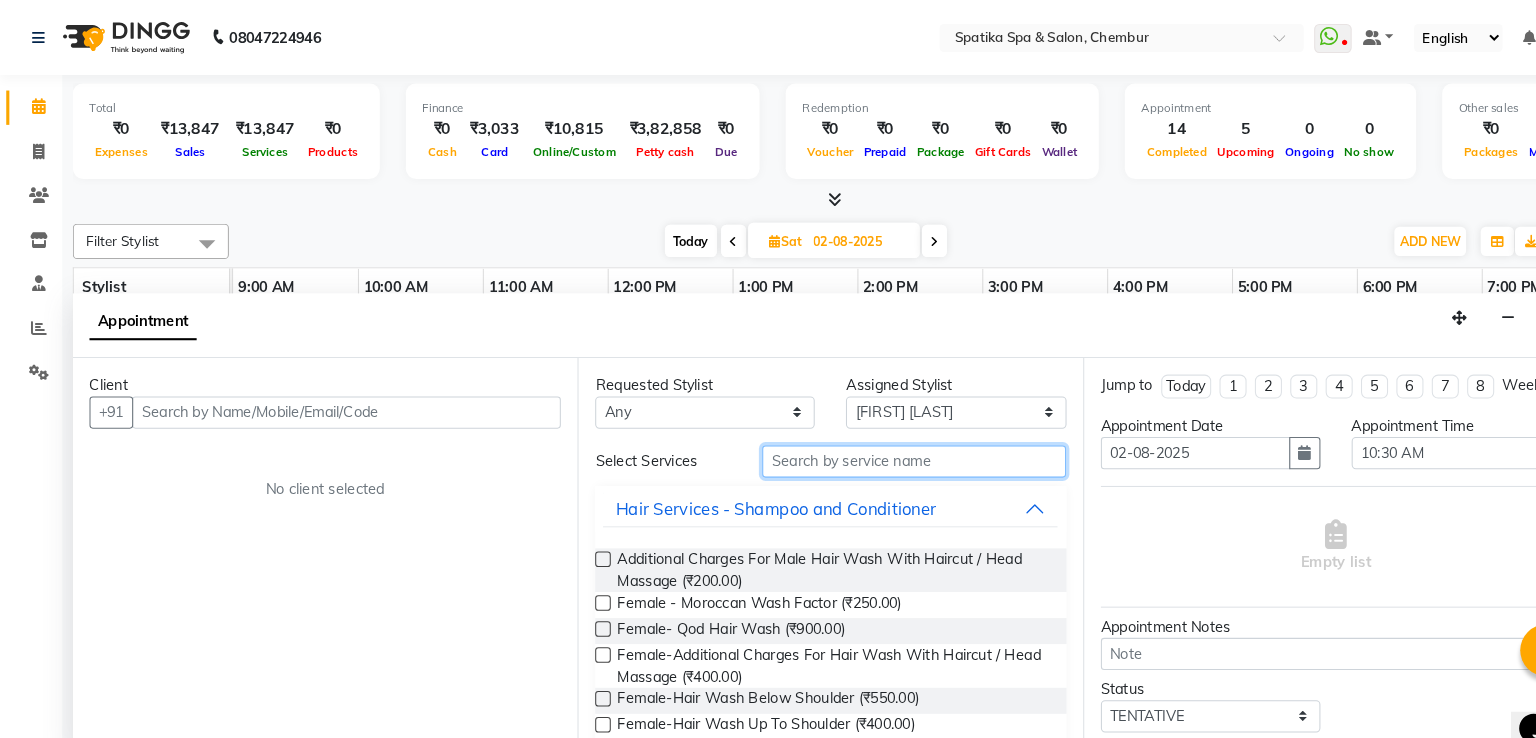 click at bounding box center [879, 443] 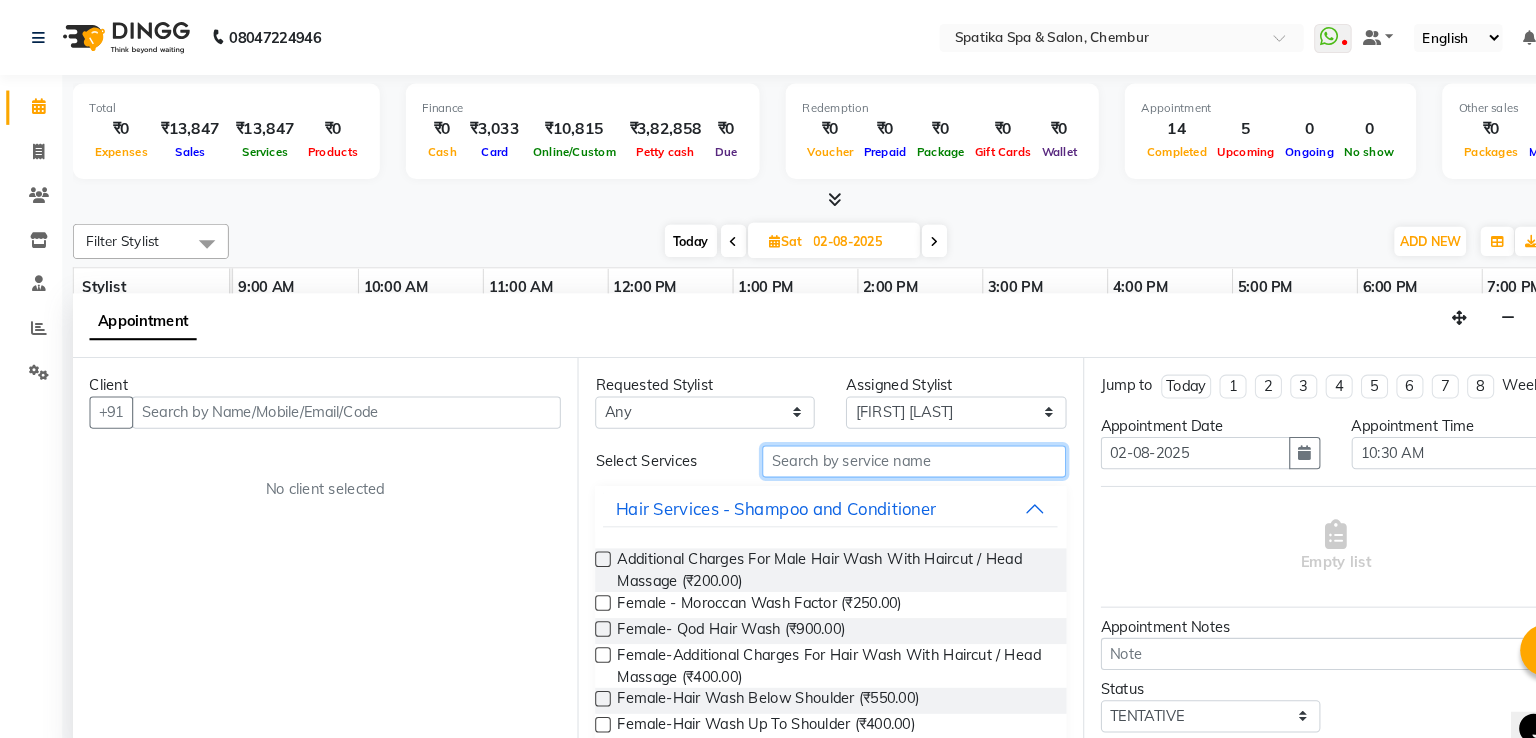 click at bounding box center (879, 443) 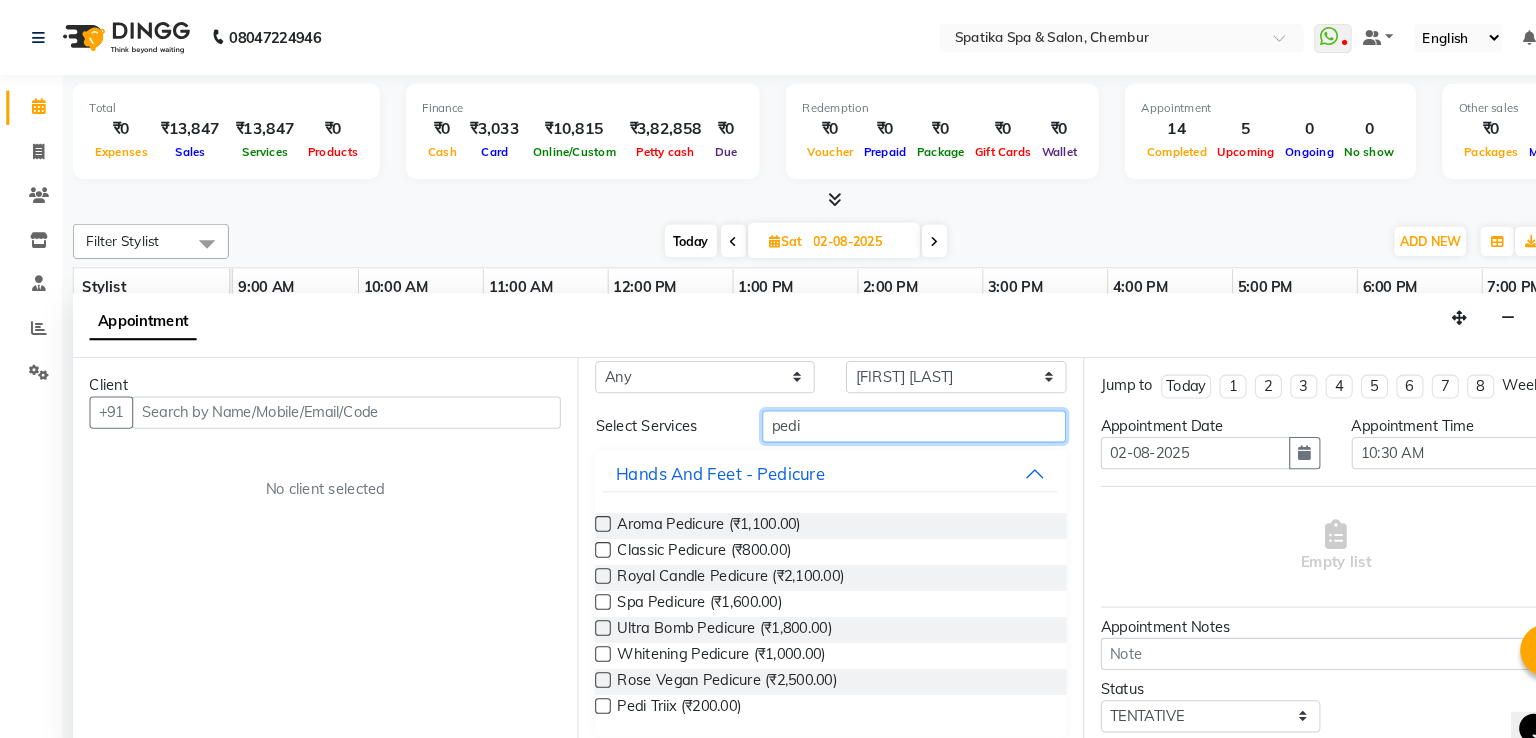 scroll, scrollTop: 0, scrollLeft: 0, axis: both 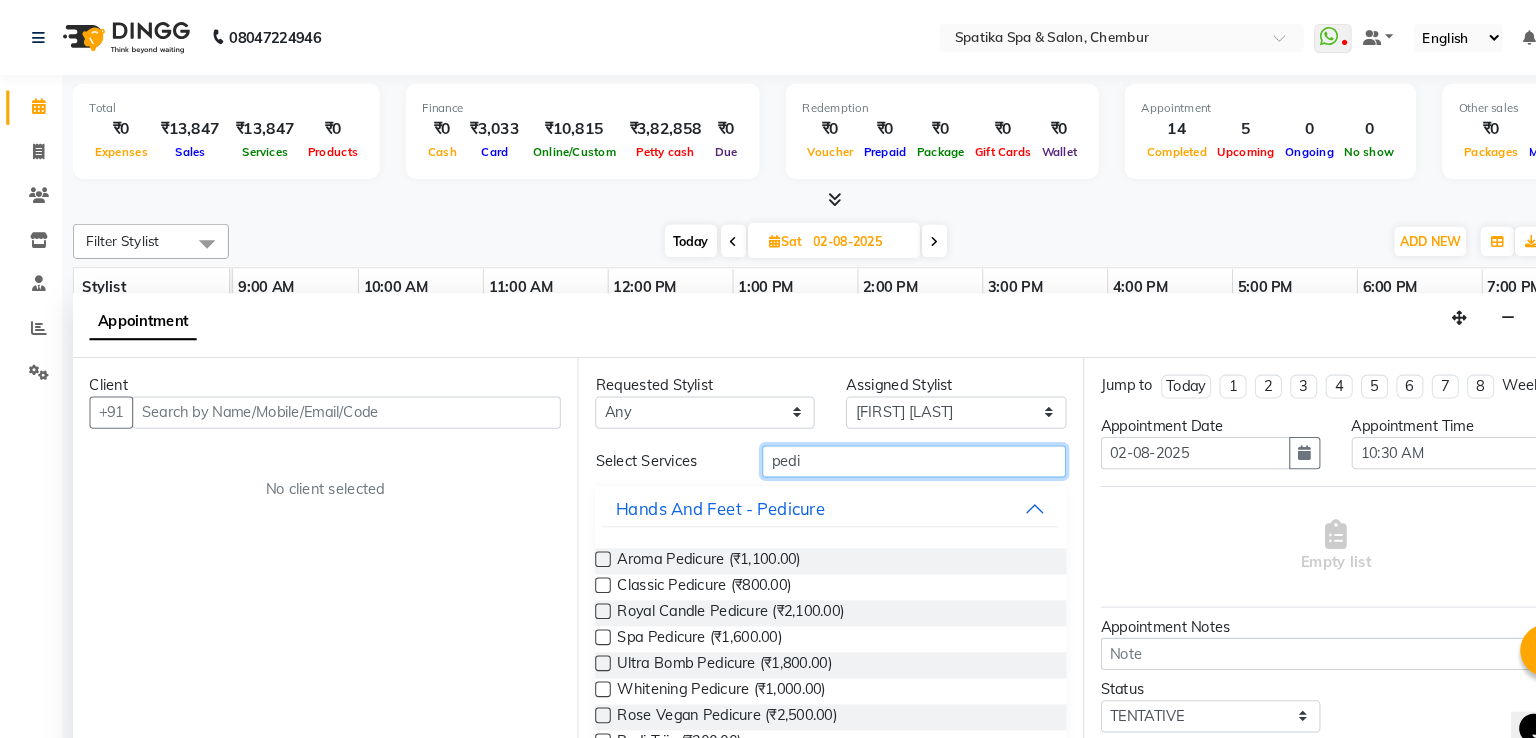 type on "pedi" 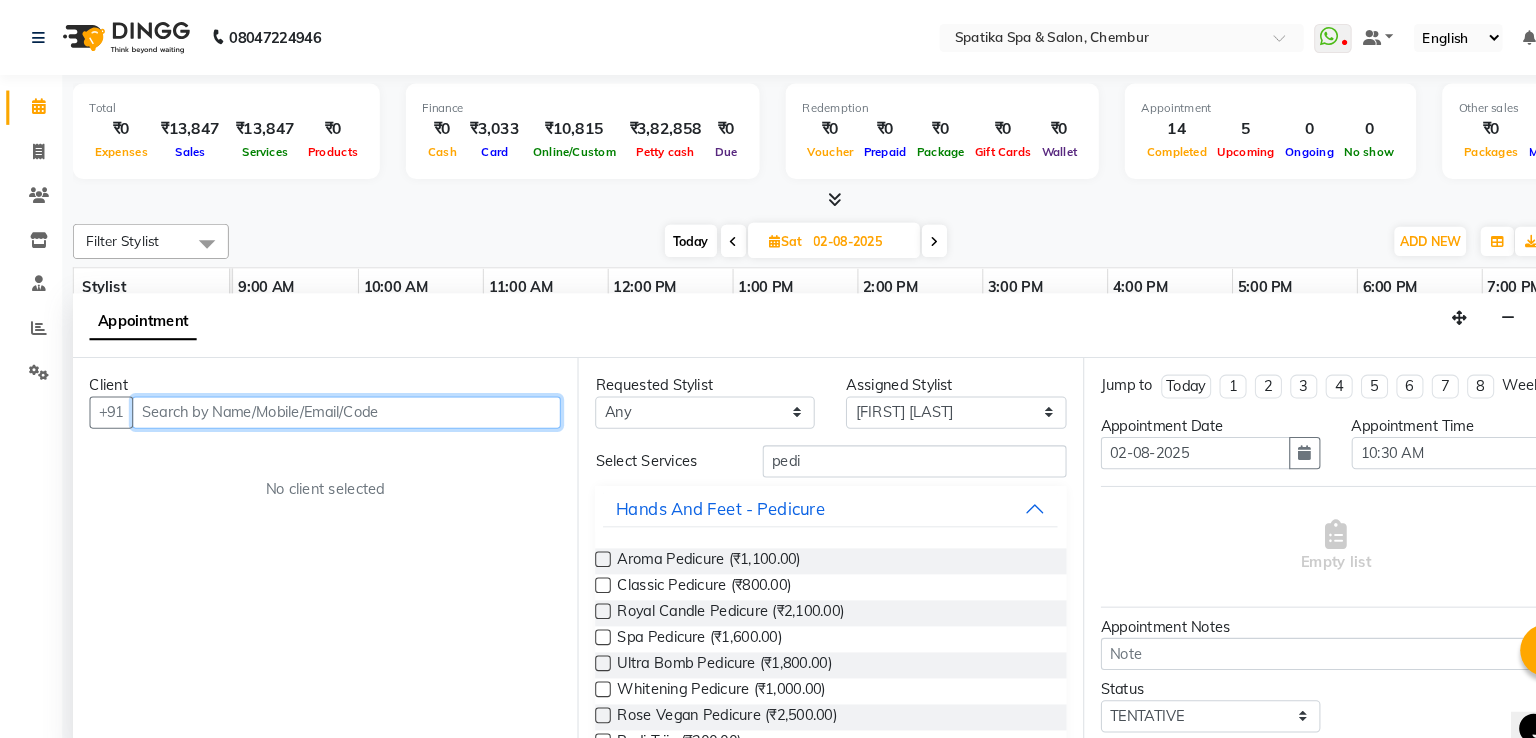 click at bounding box center (333, 396) 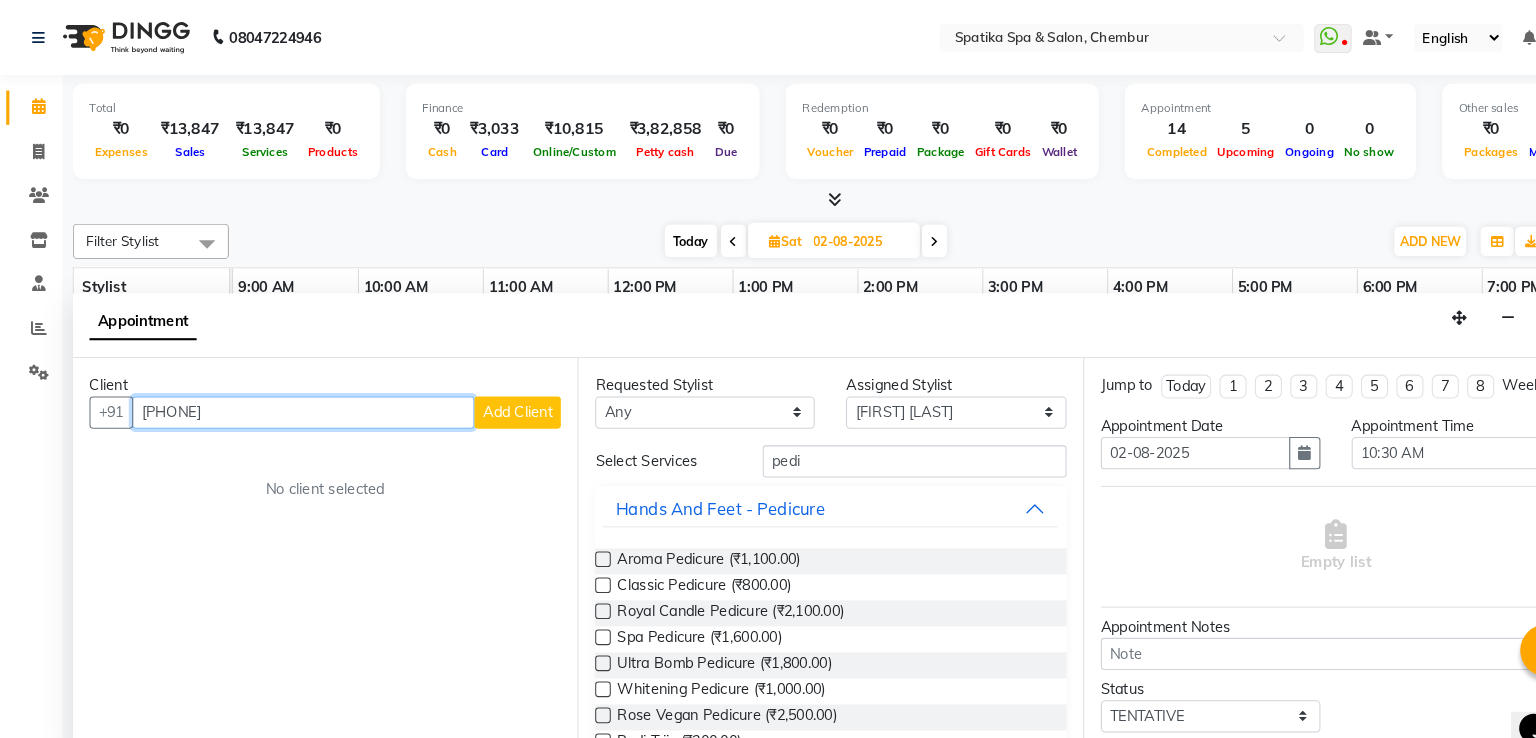 type on "[PHONE]" 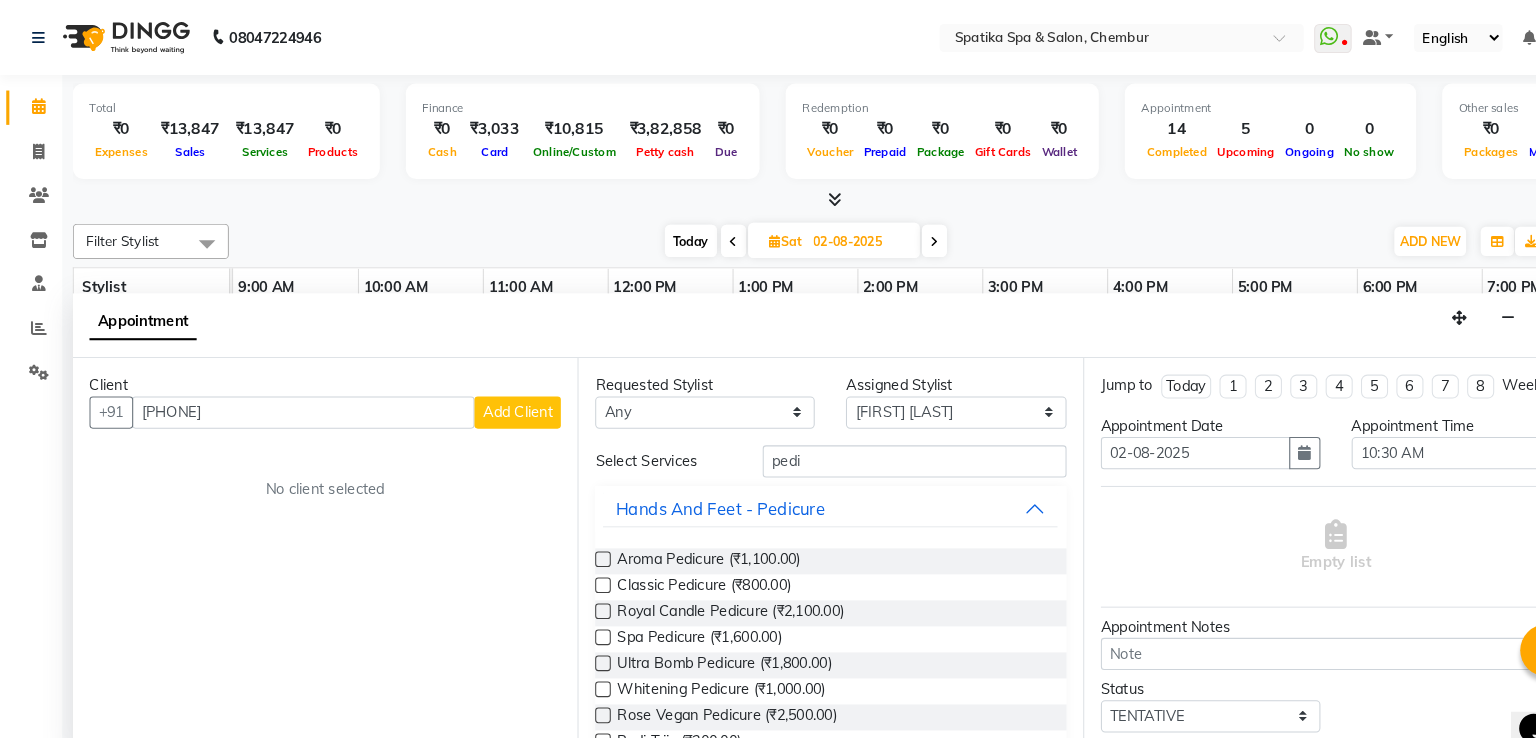 click on "Add Client" at bounding box center [497, 396] 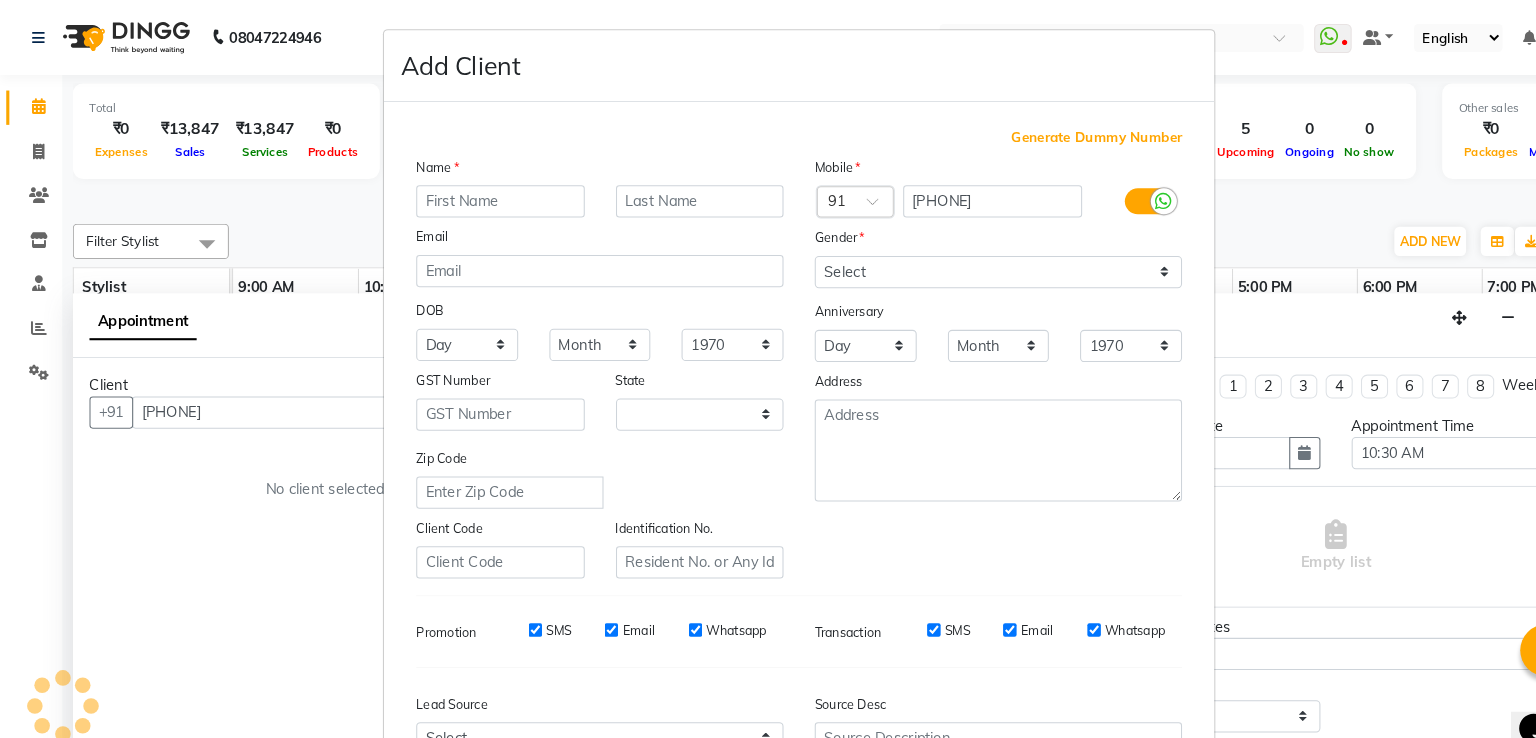 click at bounding box center (481, 193) 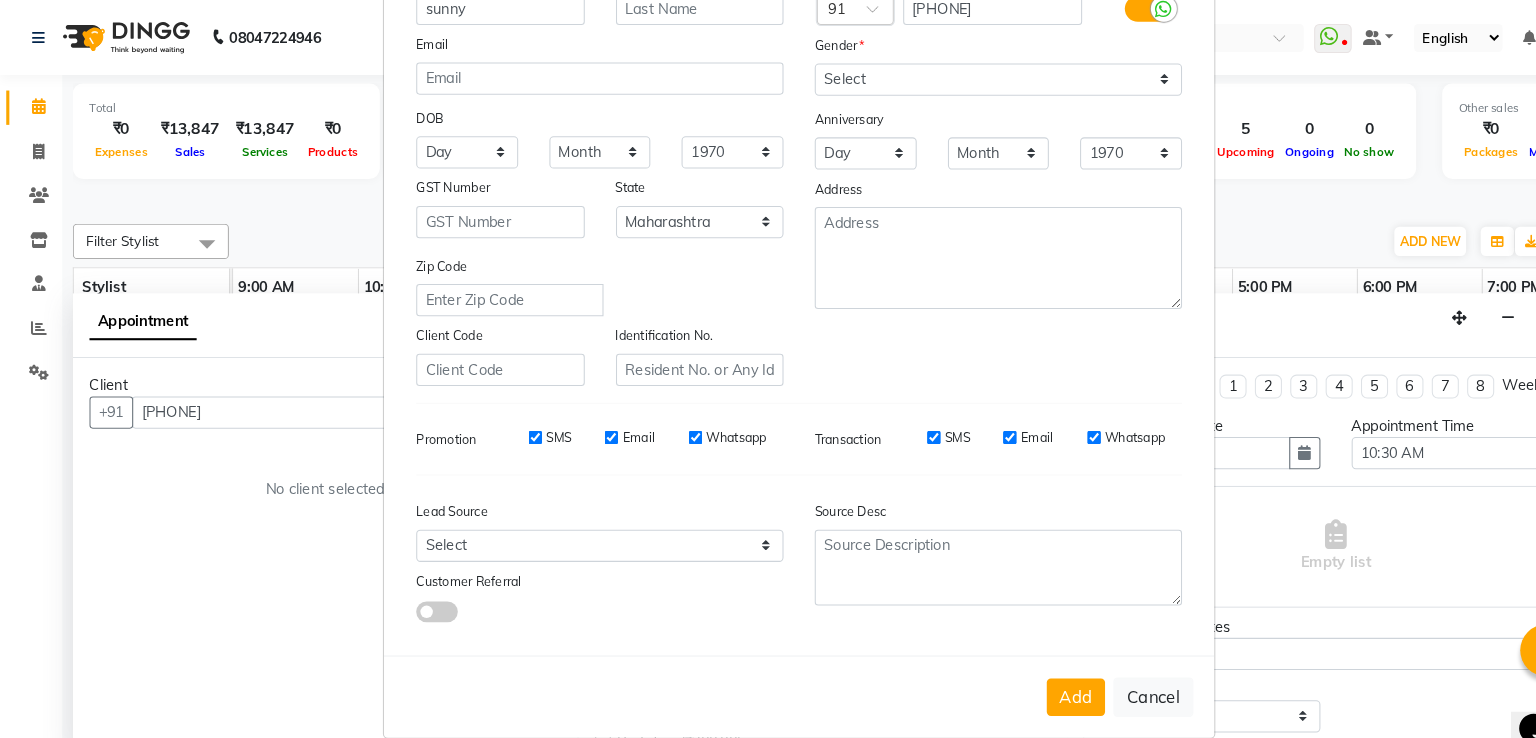 scroll, scrollTop: 195, scrollLeft: 0, axis: vertical 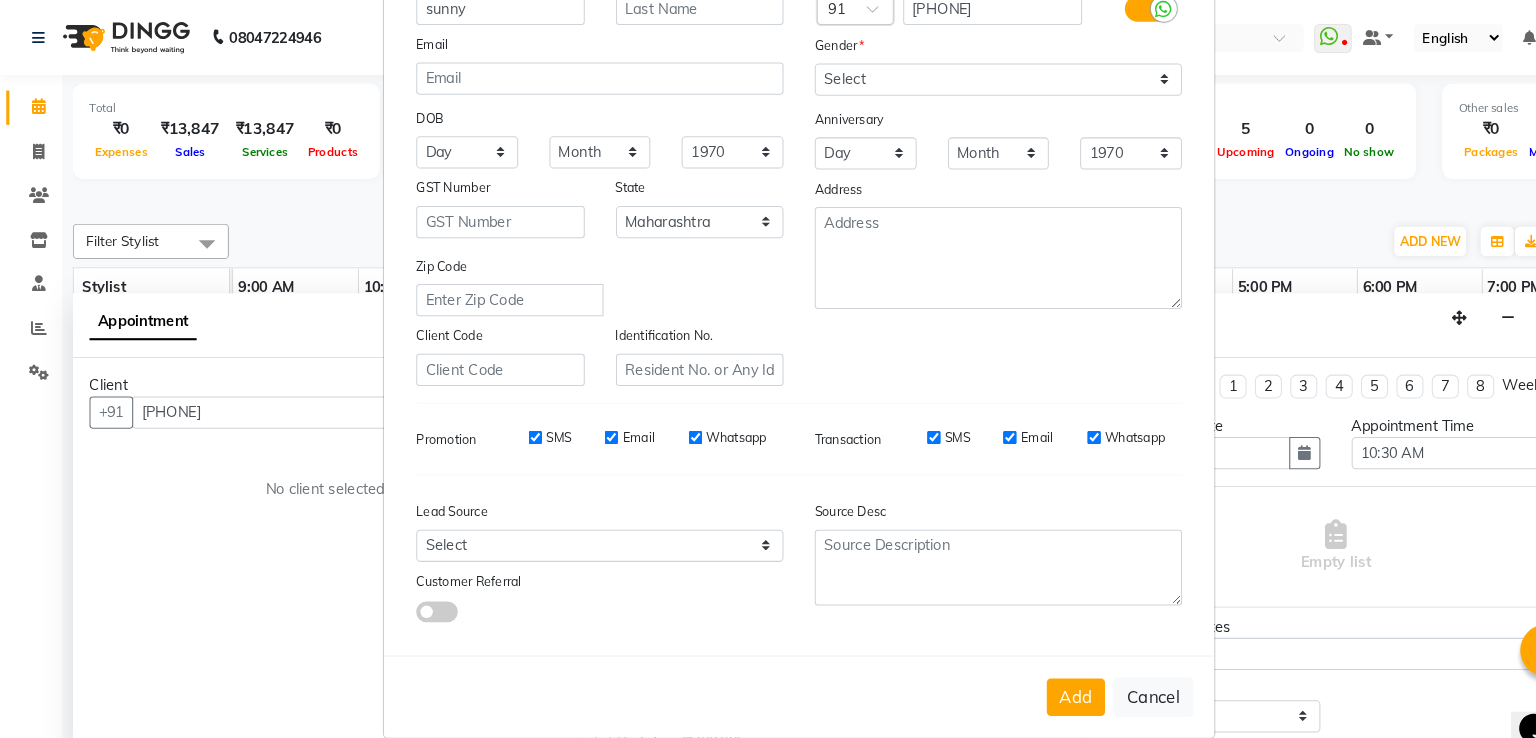 type on "sunny" 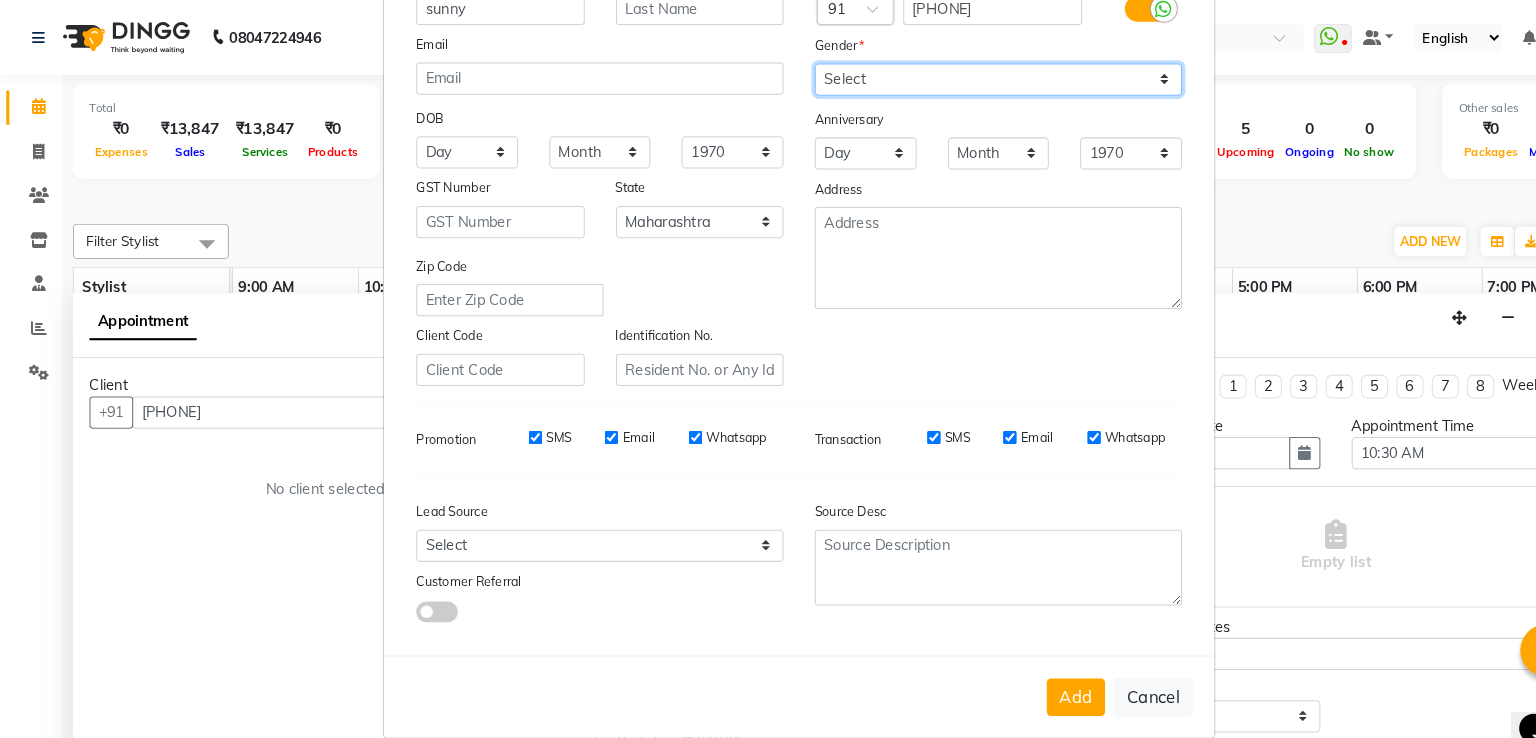 click on "Select Male Female Other Prefer Not To Say" at bounding box center [959, 76] 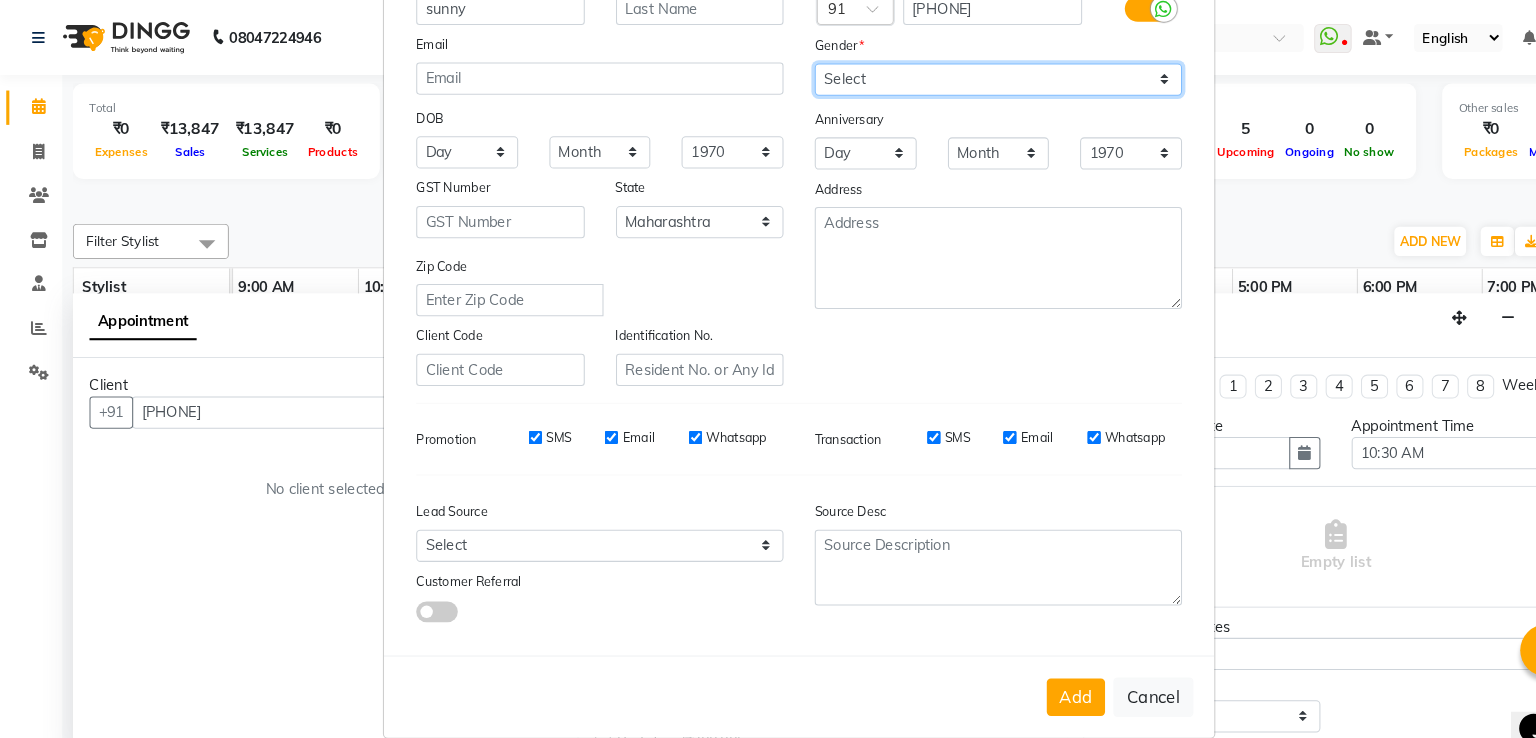 select on "male" 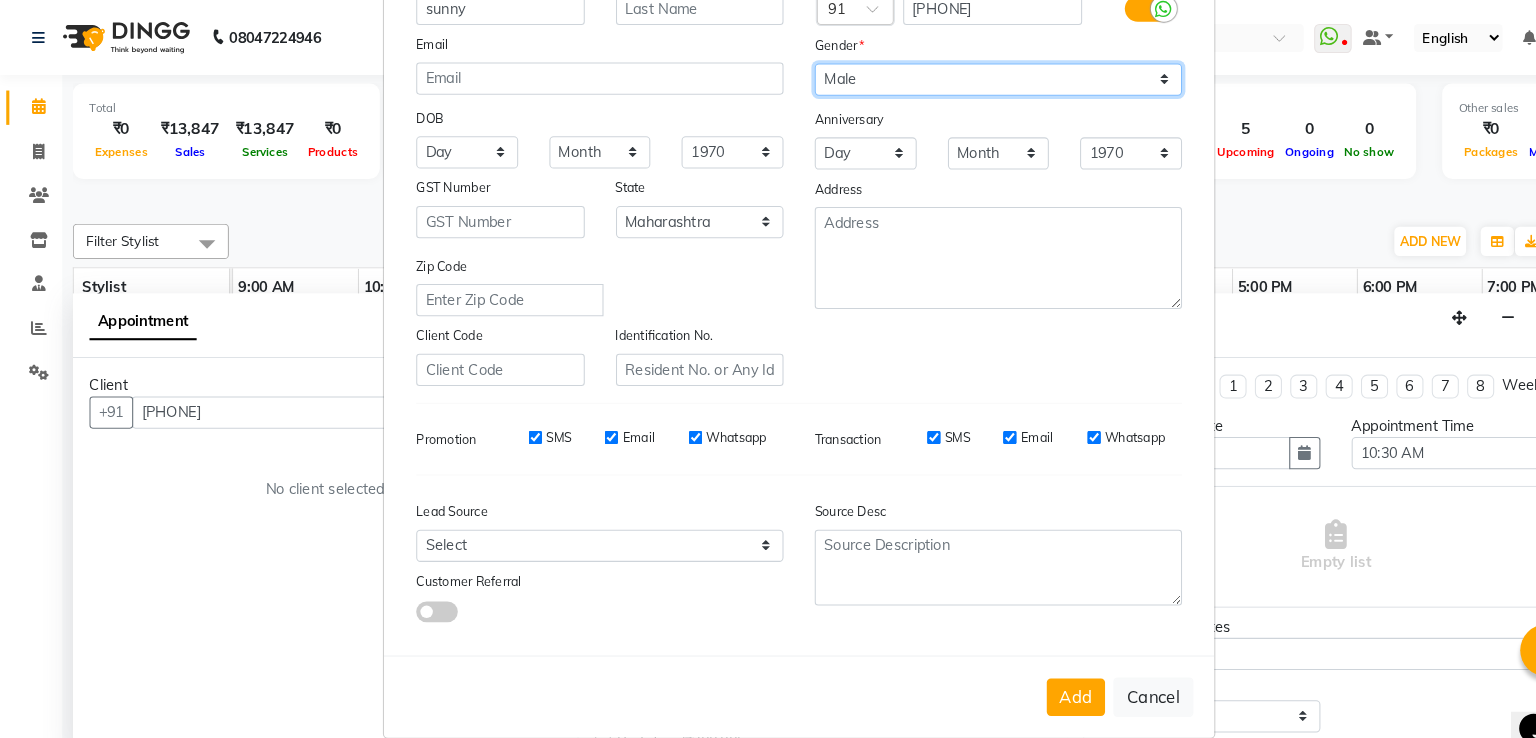 click on "Select Male Female Other Prefer Not To Say" at bounding box center [959, 76] 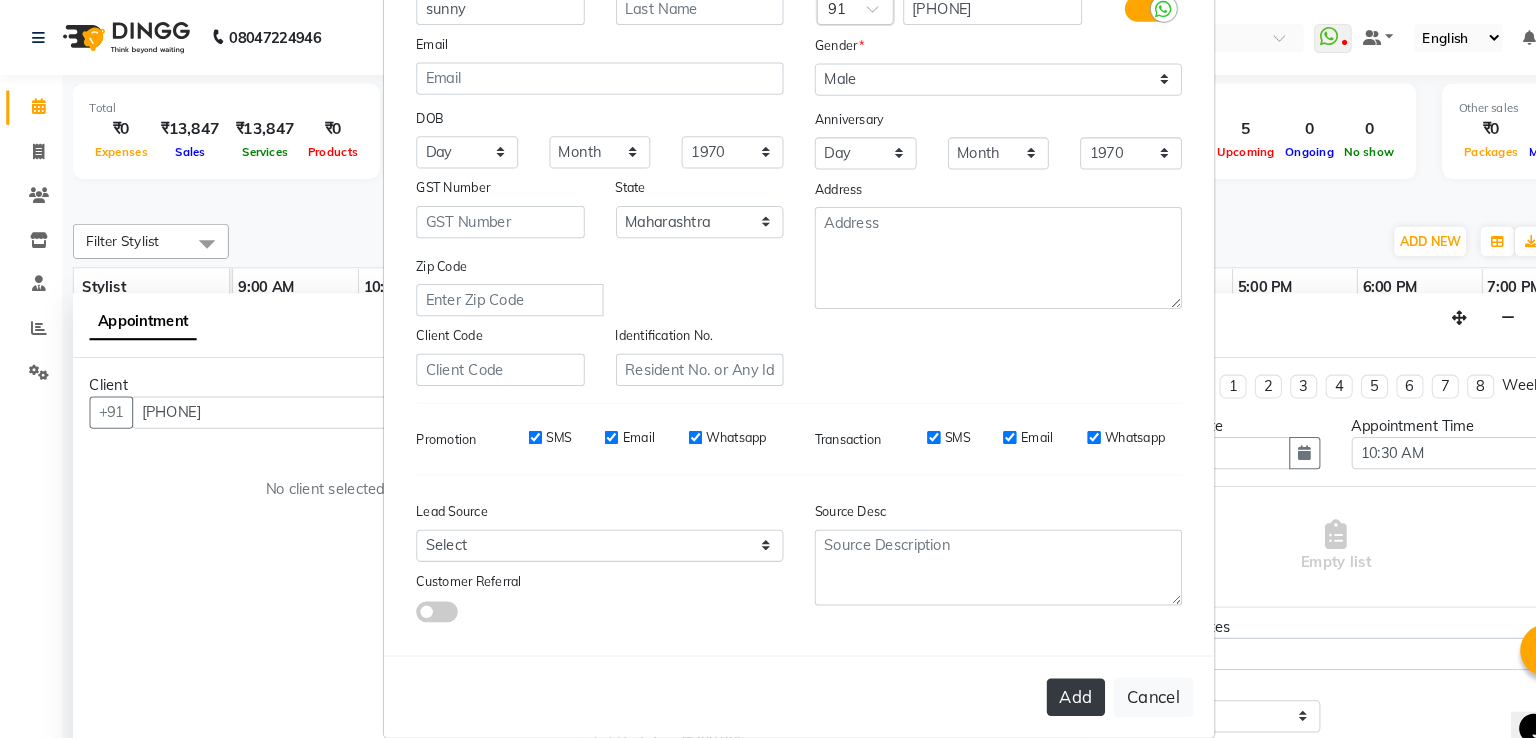 click on "Add" at bounding box center [1034, 670] 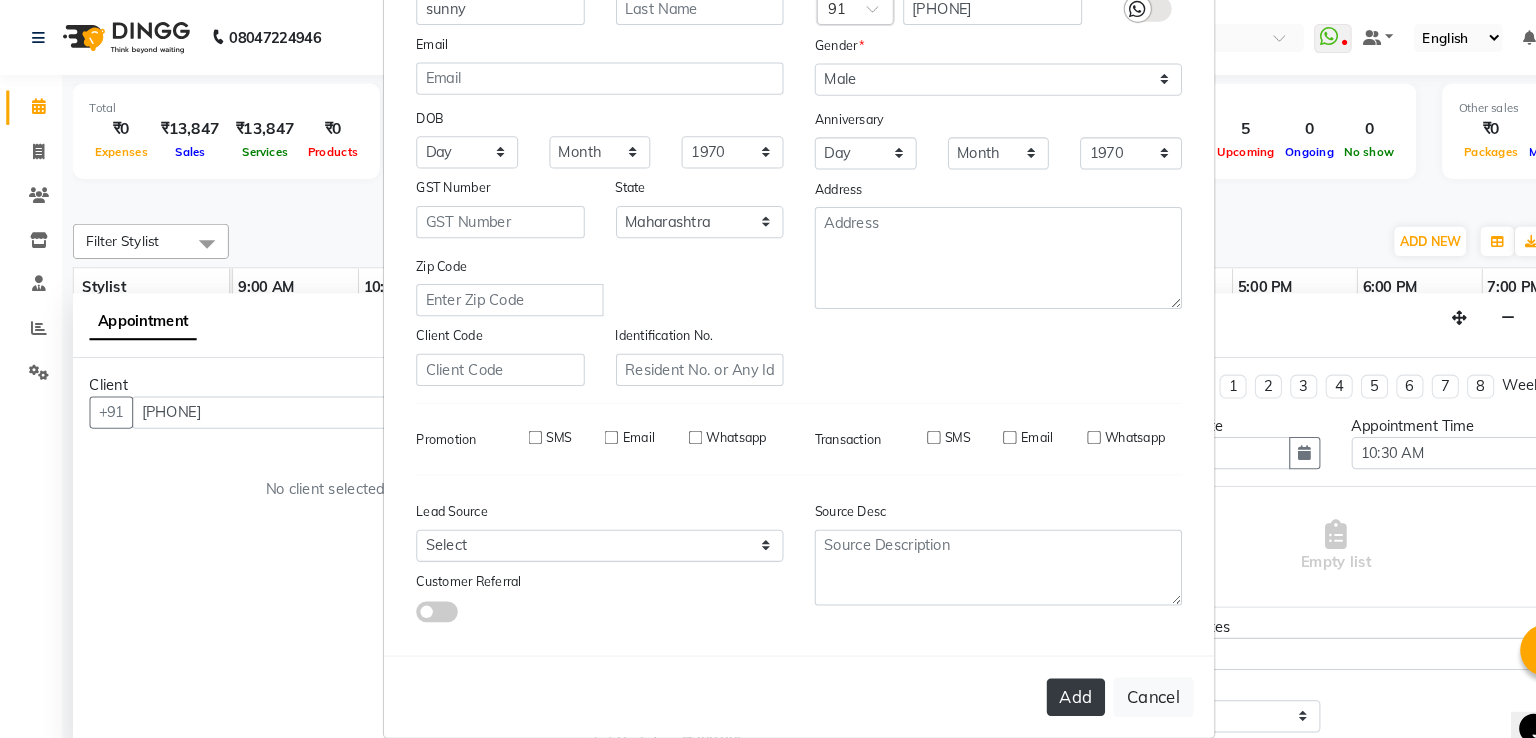 type on "90******99" 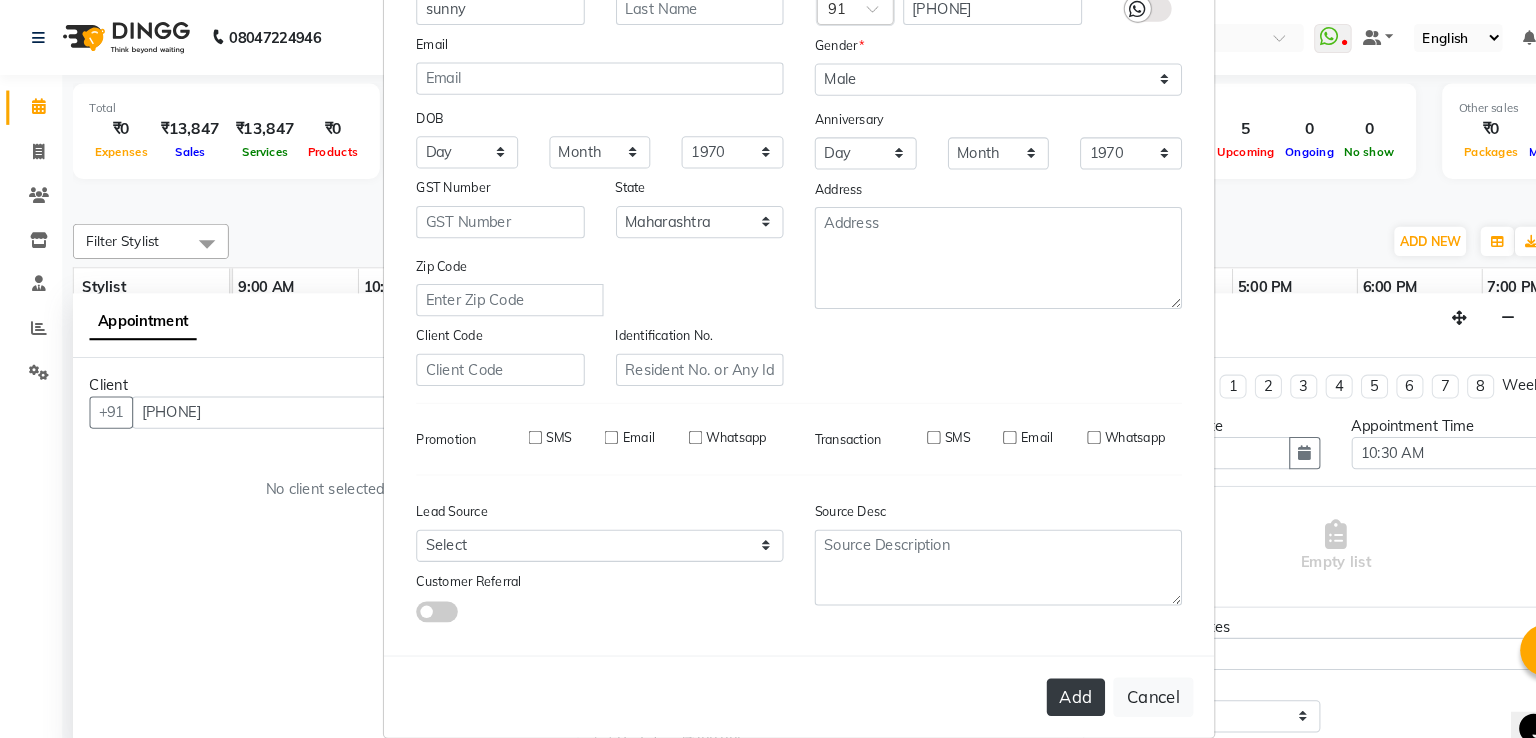 type 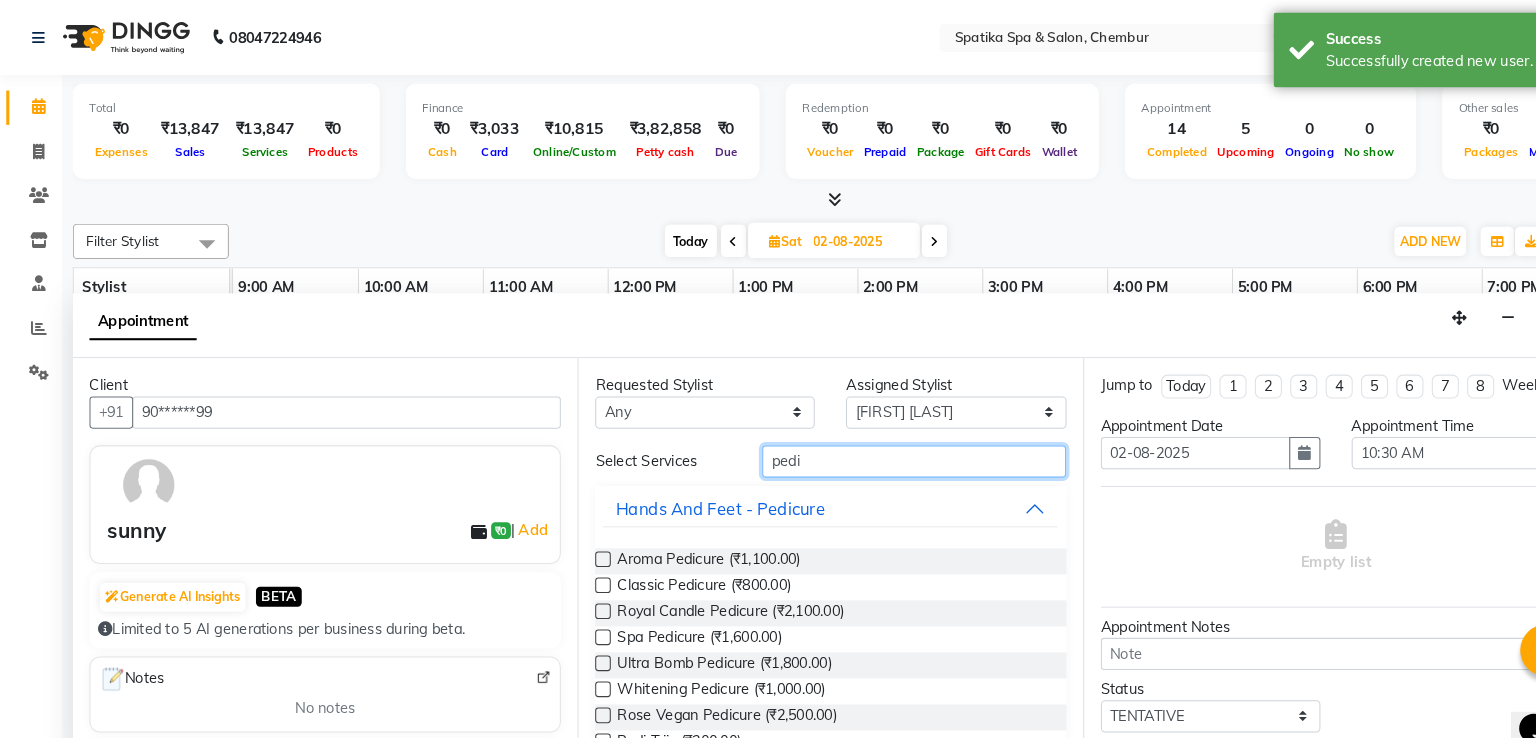 click on "pedi" at bounding box center [879, 443] 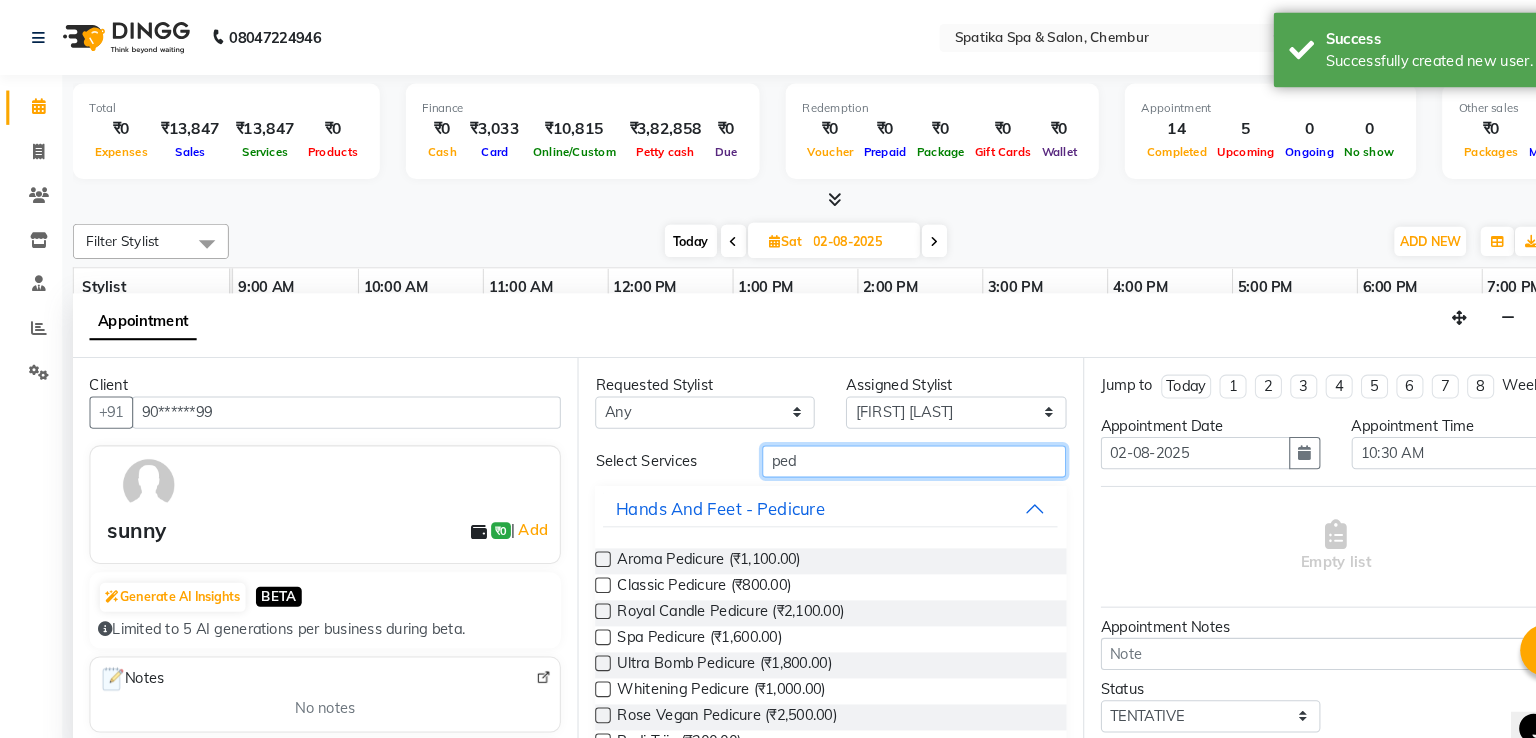 type on "pedi" 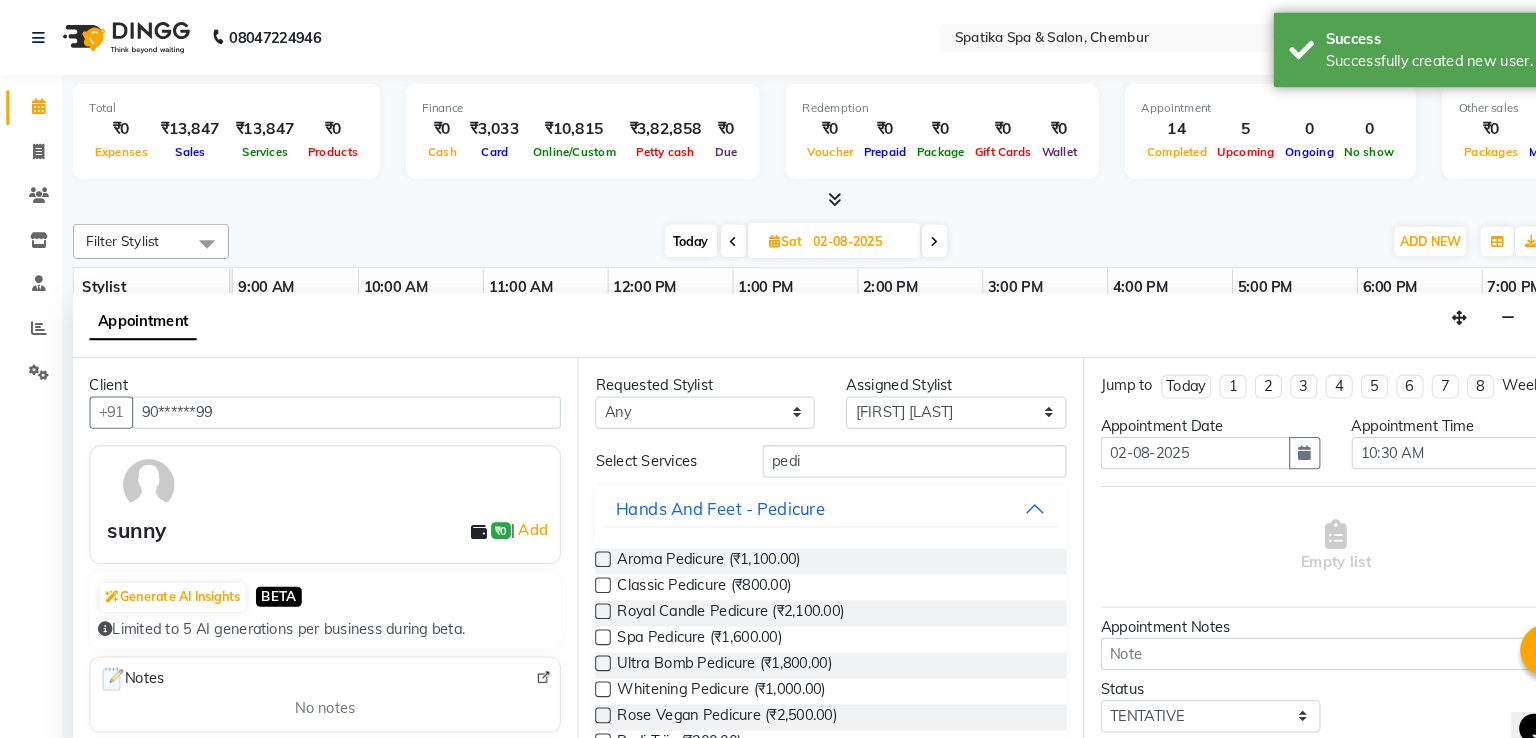 click at bounding box center [579, 562] 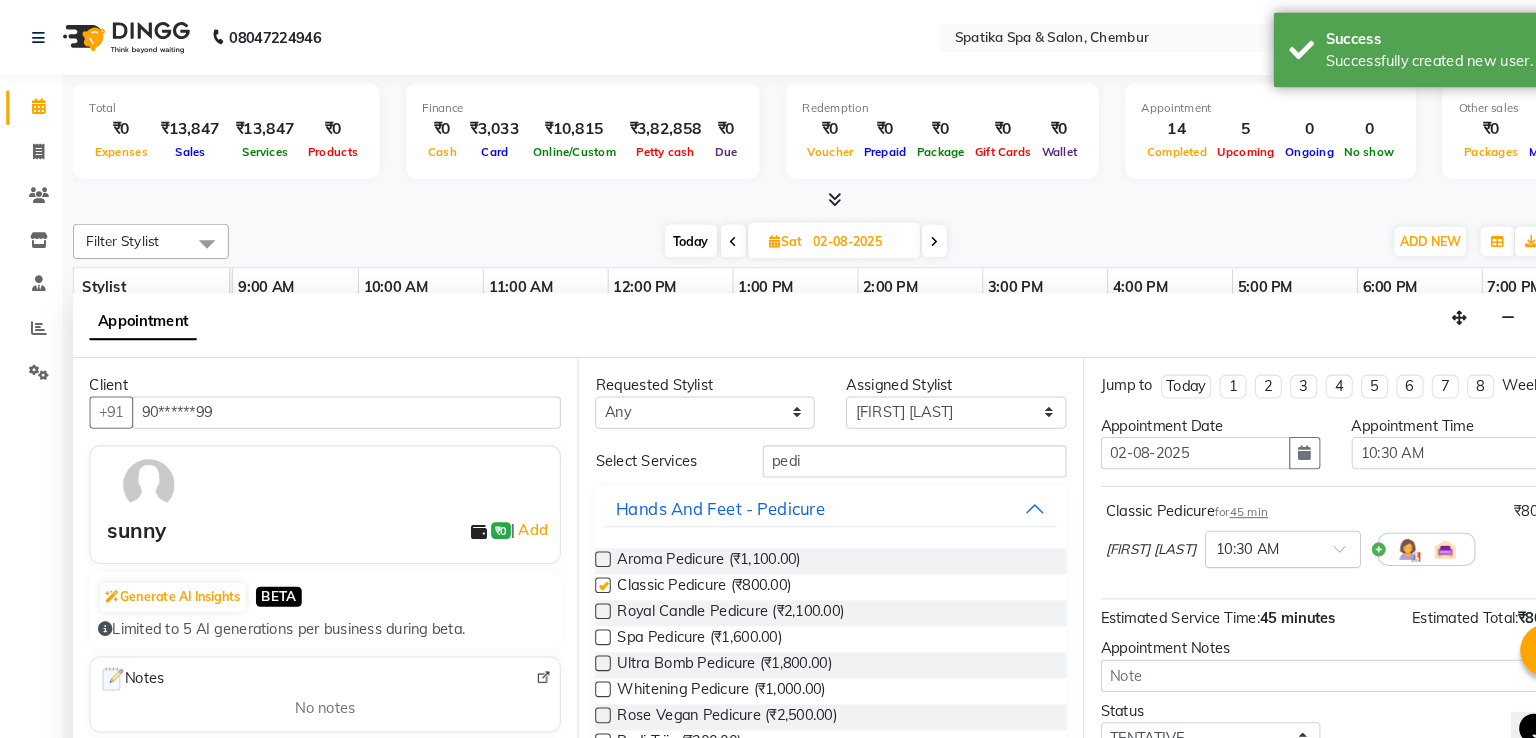 checkbox on "false" 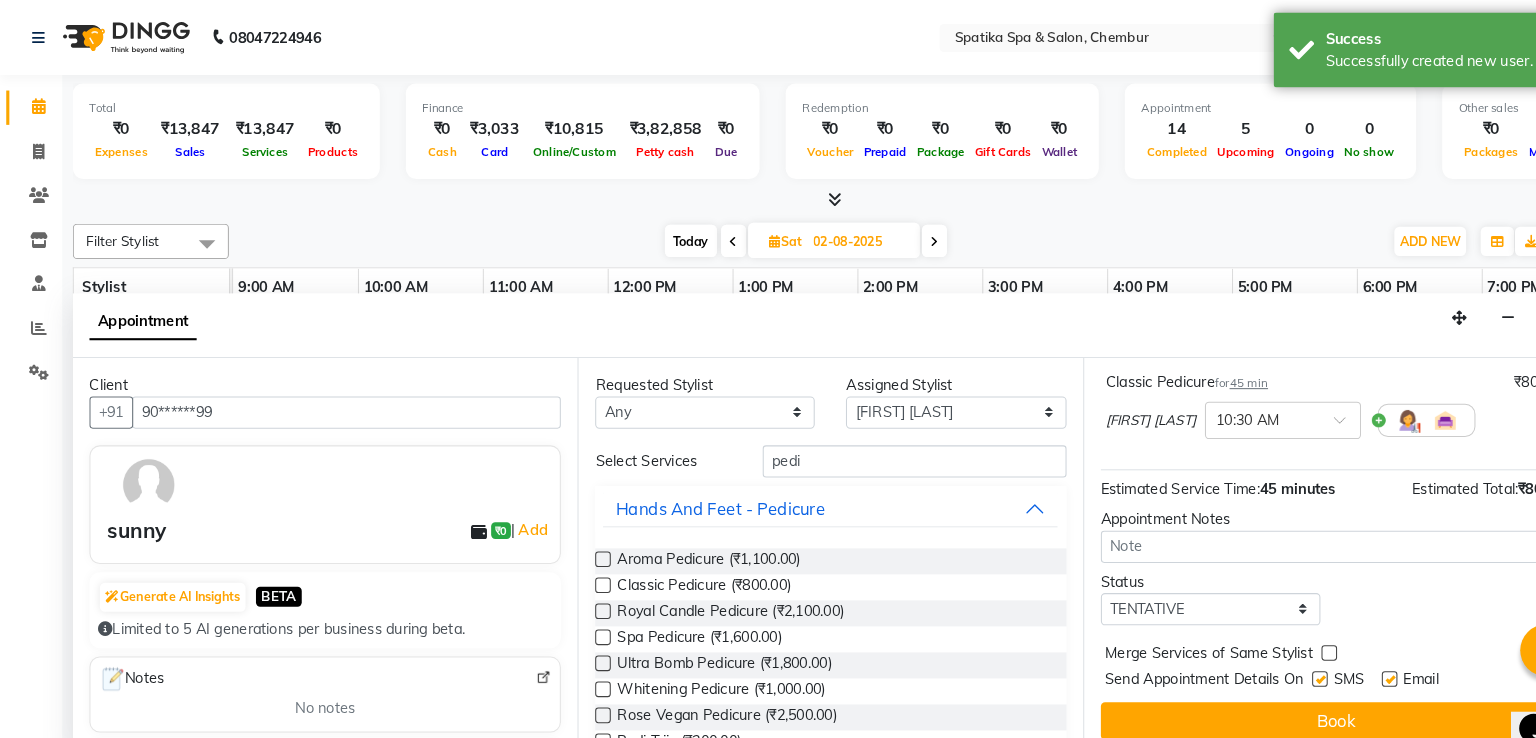 scroll, scrollTop: 125, scrollLeft: 0, axis: vertical 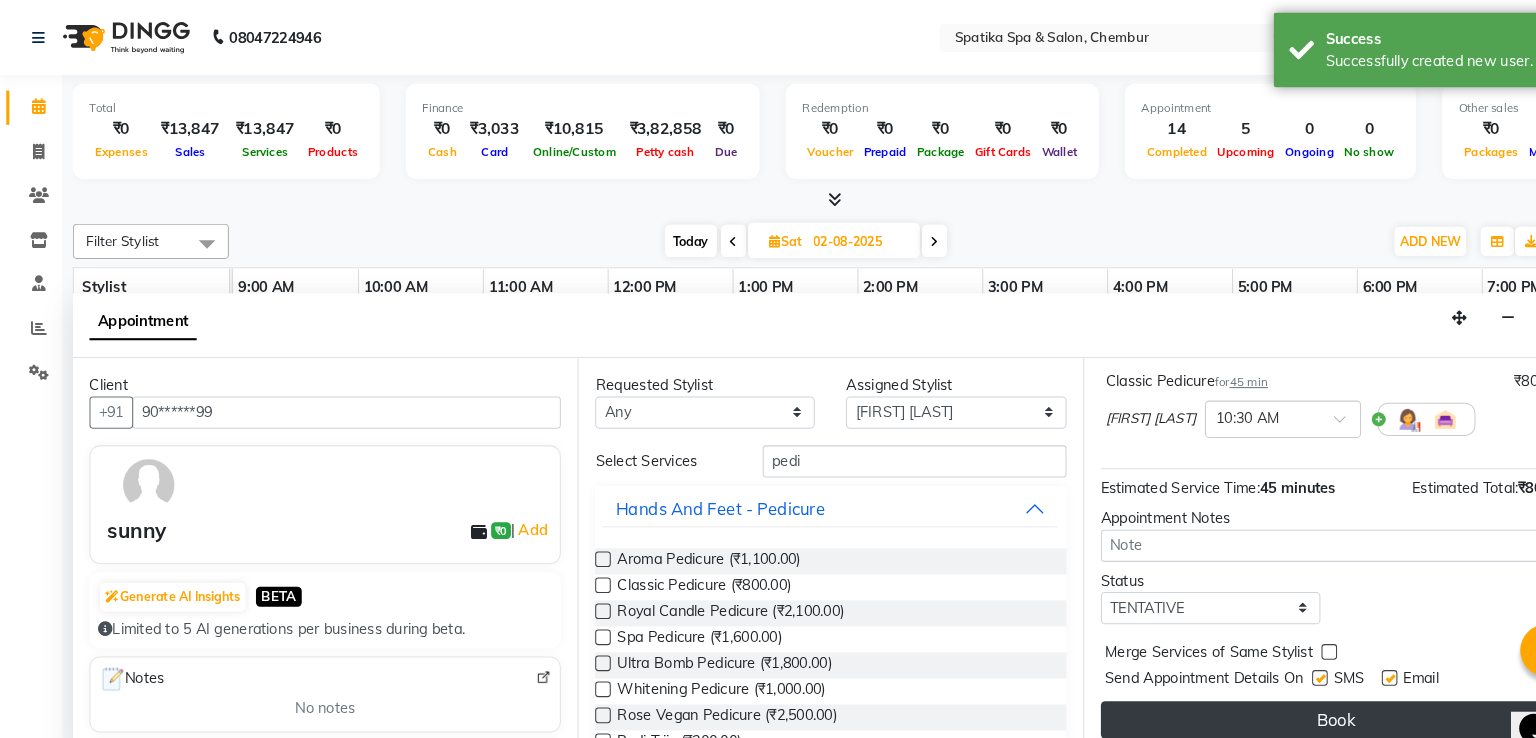 click on "Book" at bounding box center (1284, 692) 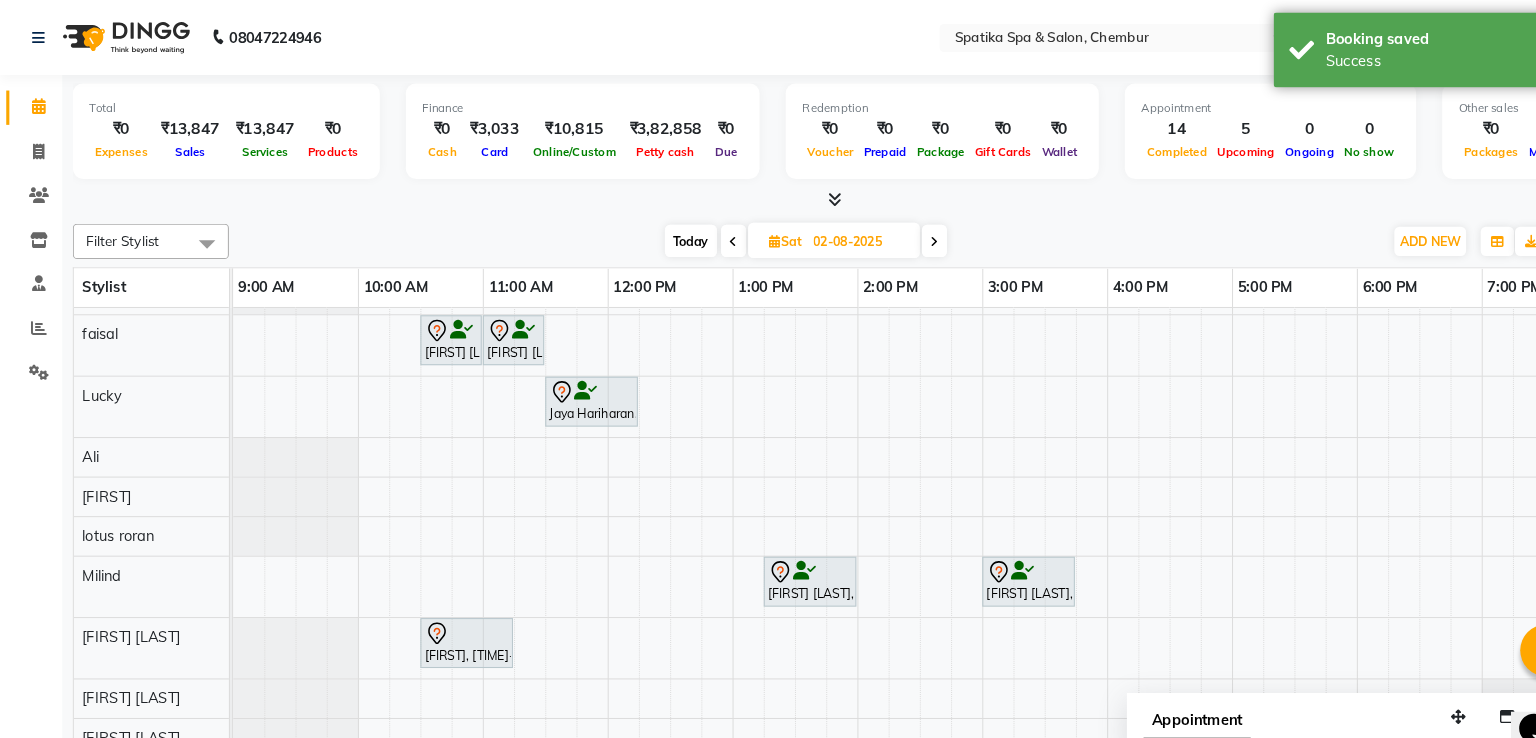 click on "Today" at bounding box center (664, 231) 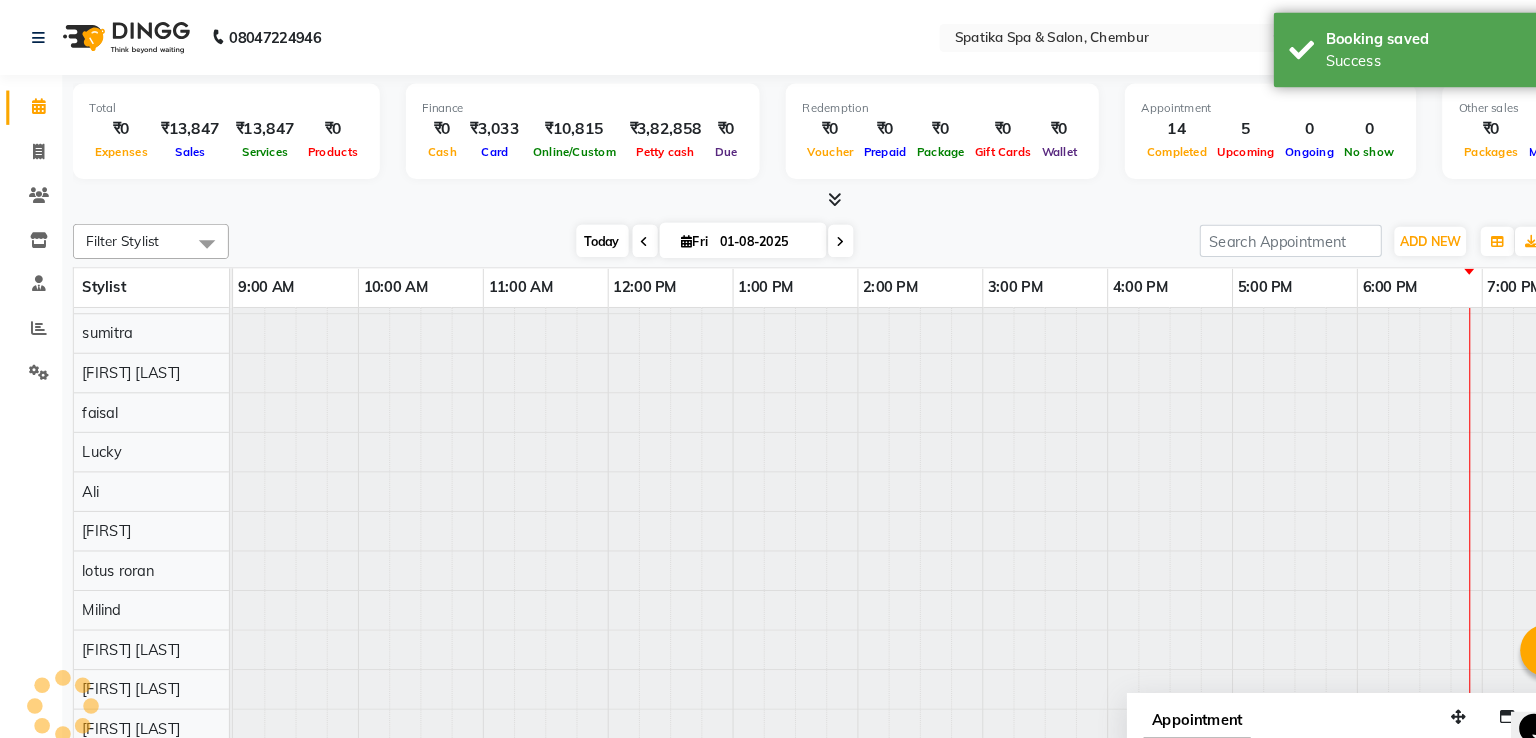 scroll, scrollTop: 44, scrollLeft: 0, axis: vertical 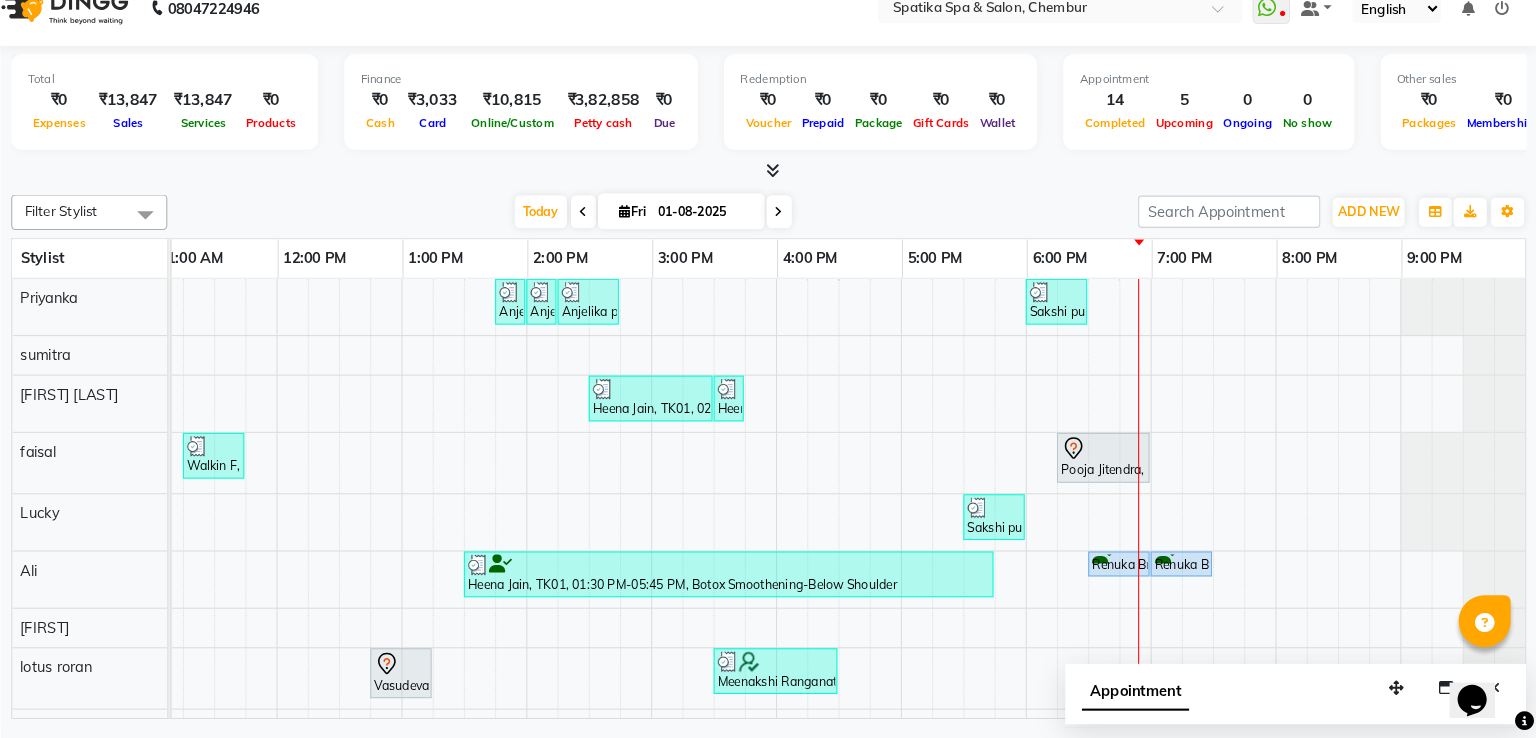 click on "Filter Stylist Select All [NAME] [NAME] [NAME] [NAME] [NAME] [NAME] [NAME] [NAME] [NAME] [NAME] [NAME] [NAME] [NAME] [NAME] Today  Fri 01-08-2025 Toggle Dropdown Add Appointment Add Invoice Add Client Toggle Dropdown Add Appointment Add Invoice Add Client ADD NEW Toggle Dropdown Add Appointment Add Invoice Add Client Filter Stylist Select All [NAME] [NAME] [NAME] [NAME] [NAME] [NAME] [NAME] [NAME] [NAME] [NAME] [NAME] [NAME] [NAME] [NAME] Group By  Staff View   Room View  View as Vertical  Vertical - Week View  Horizontal  Horizontal - Week View  List  Toggle Dropdown Calendar Settings Manage Tags   Arrange Stylists   Reset Stylists  Full Screen  Show Available Stylist  Appointment Form Zoom 100% Stylist 9:00 AM 10:00 AM 11:00 AM 12:00 PM 1:00 PM 2:00 PM 3:00 PM 4:00 PM 5:00 PM 6:00 PM 7:00 PM 8:00 PM 9:00 PM [NAME] [NAME] [NAME] [NAME] [NAME] [NAME] [NAME] [NAME] [NAME] [NAME] [NAME] [NAME] [NAME] [NAME]" 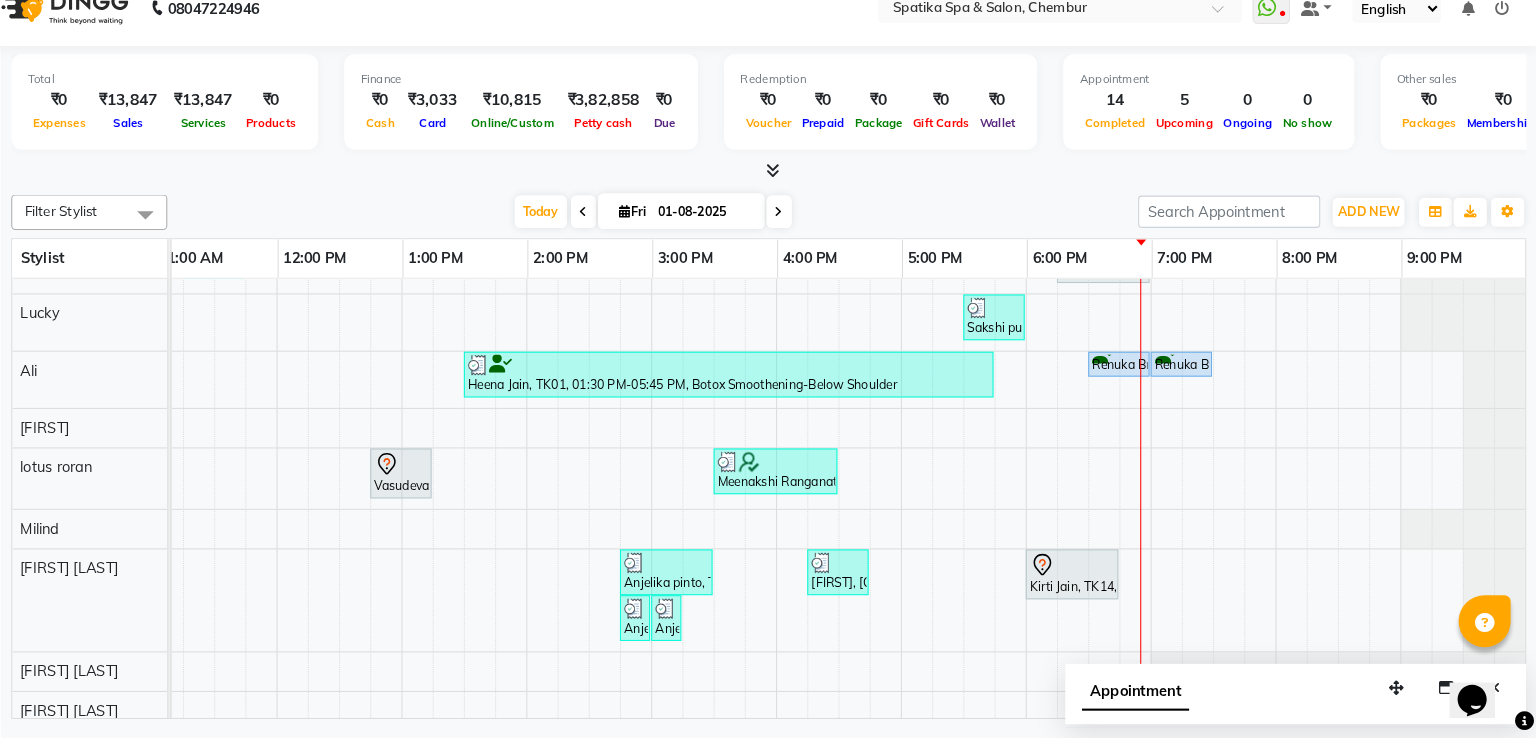 click on "[FIRST] [LAST], [CODE], [TIME]-[TIME], [SERVICE]     [FIRST] [LAST], [CODE], [TIME]-[TIME], [SERVICE]     [FIRST] [LAST], [CODE], [TIME]-[TIME], [SERVICE]     [FIRST] [LAST], [CODE], [SERVICE]     [FIRST] [LAST], [CODE], [SERVICE]     [FIRST] [LAST], [CODE], [SERVICE]     Walkin F, [CODE], [TIME]-[TIME], [SERVICE]             [FIRST] [LAST], [CODE], [SERVICE]     [FIRST] [LAST], [CODE], [SERVICE]     [FIRST] [LAST], [CODE], [SERVICE]     [FIRST] [LAST], [CODE], [SERVICE]    [FIRST] [LAST], [CODE], [SERVICE]             [FIRST] [LAST], [CODE], [SERVICE]    [FIRST] [LAST], [CODE], [SERVICE]" at bounding box center [745, 417] 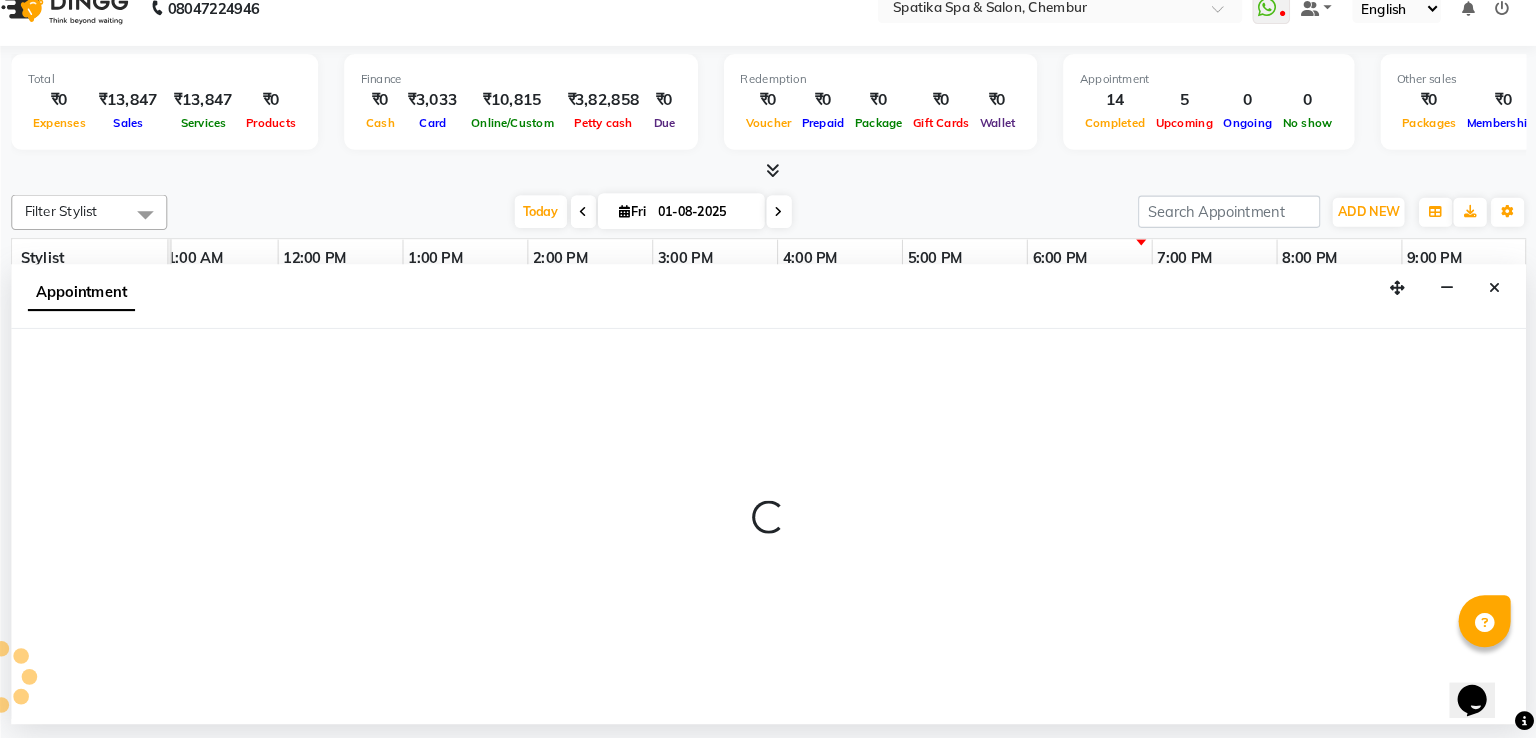select on "65417" 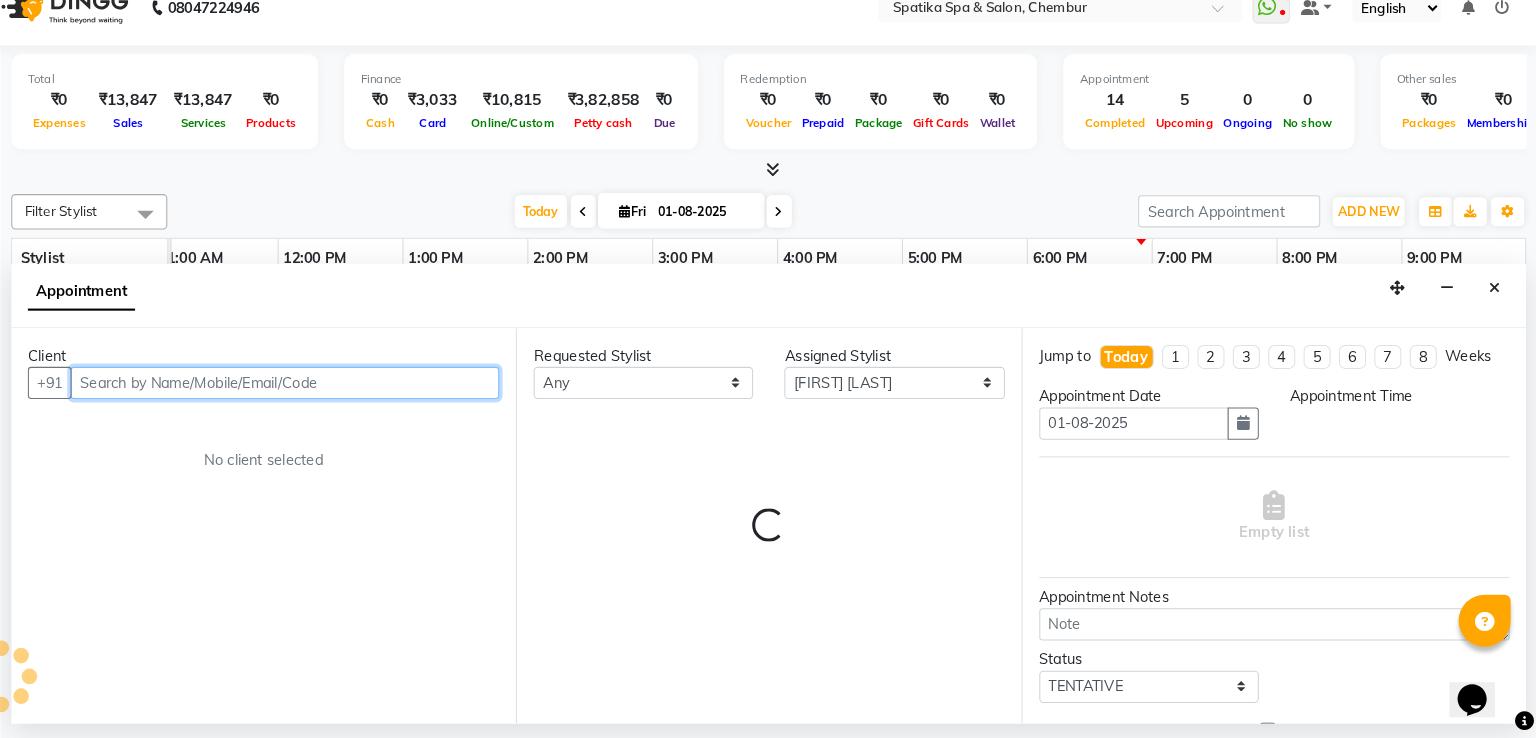 select on "900" 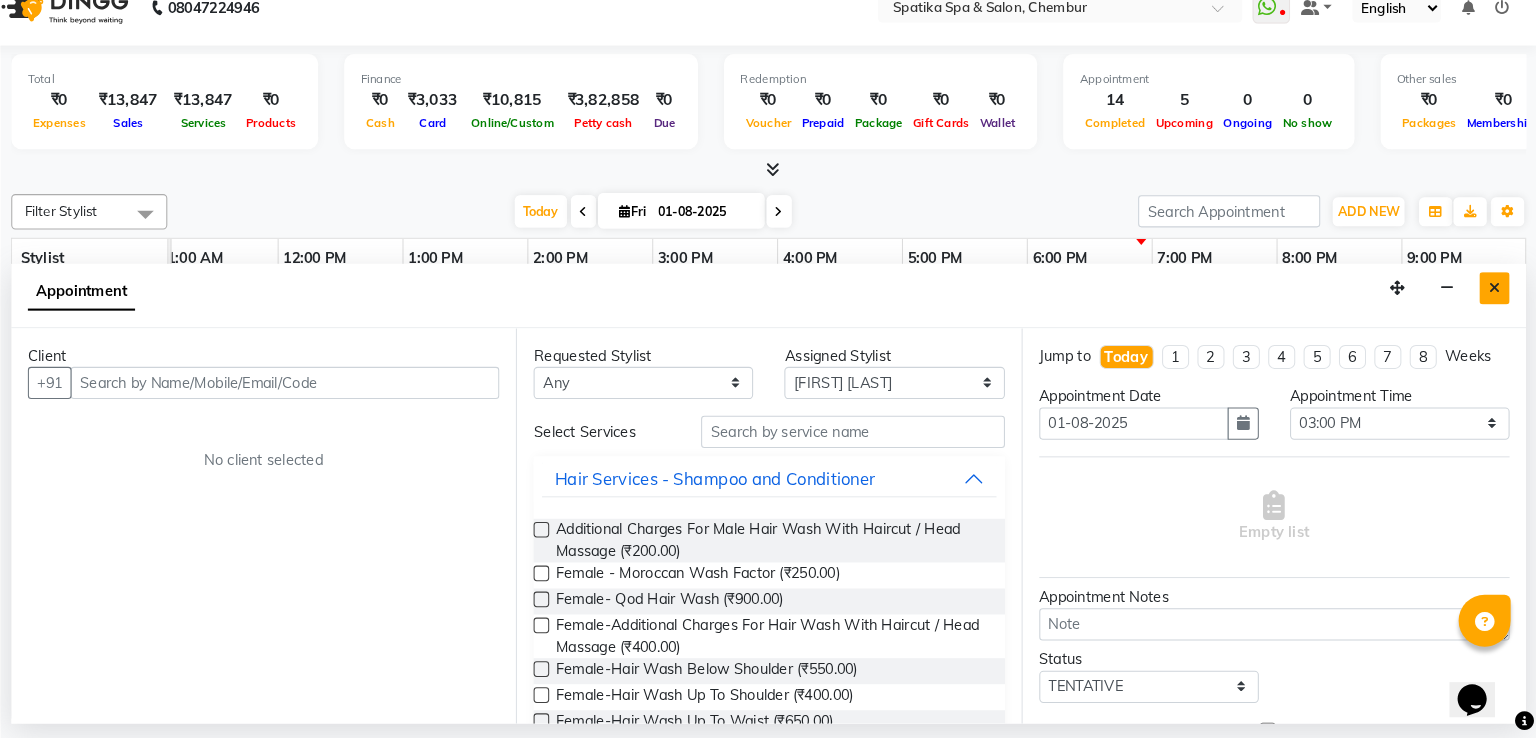click at bounding box center [1495, 305] 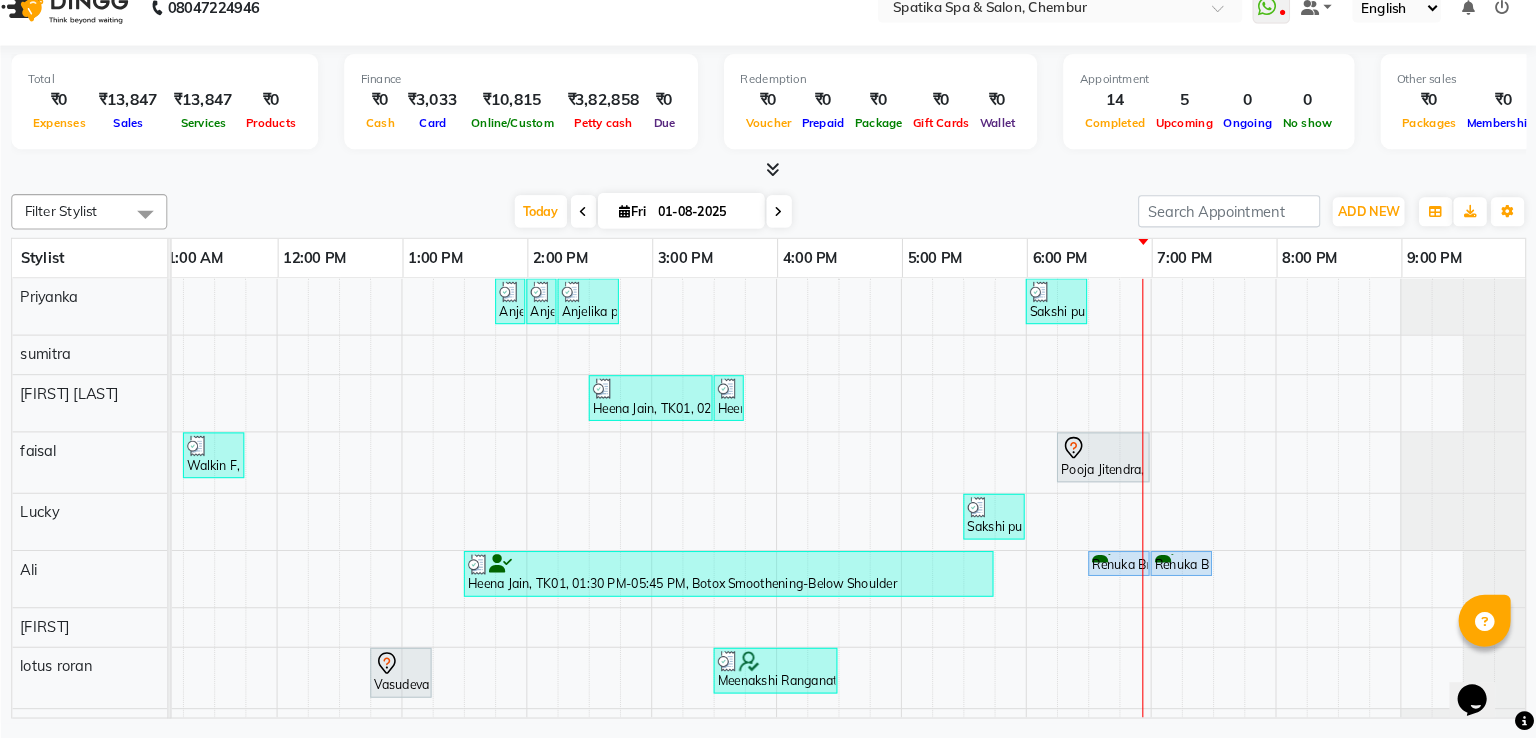 click at bounding box center [808, 231] 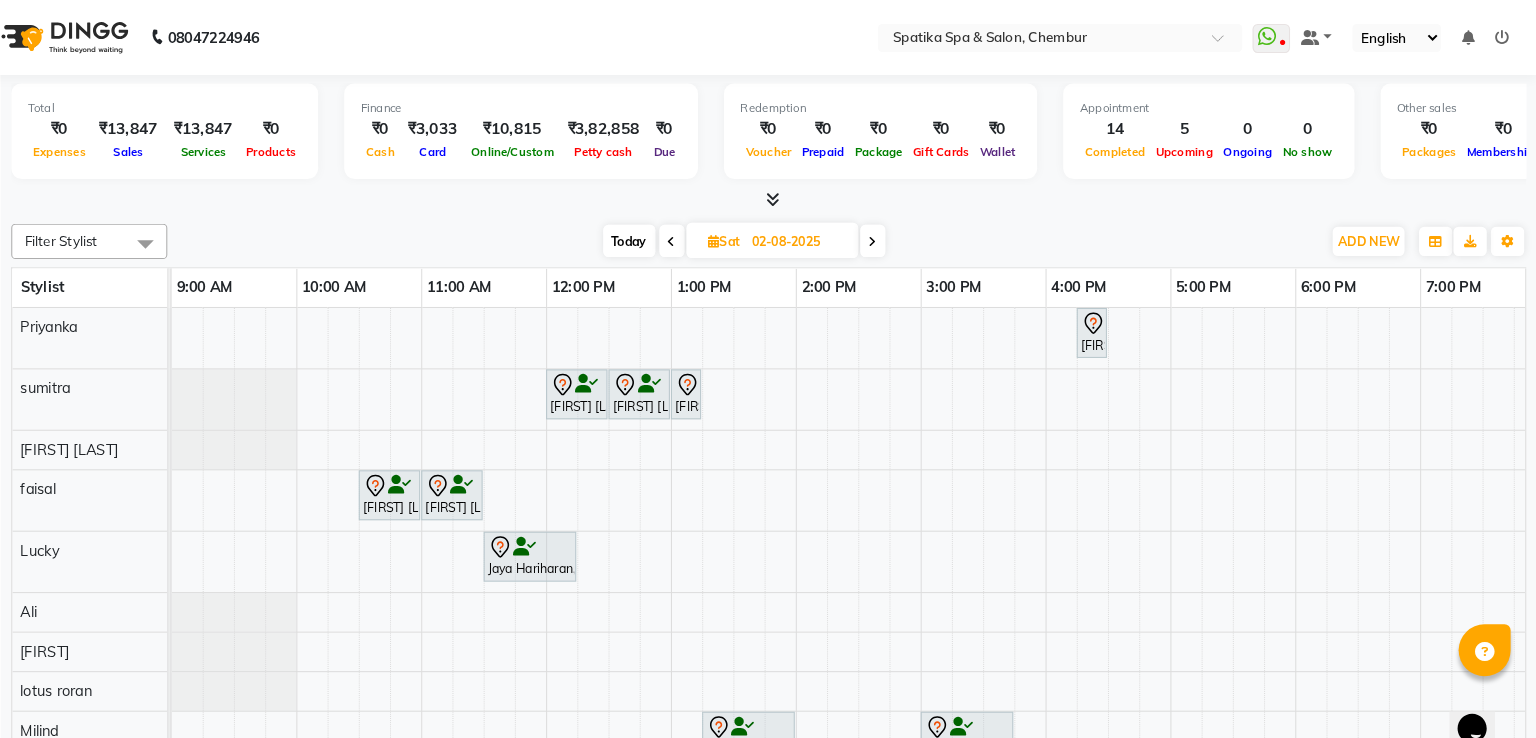 click on "Today" at bounding box center [664, 231] 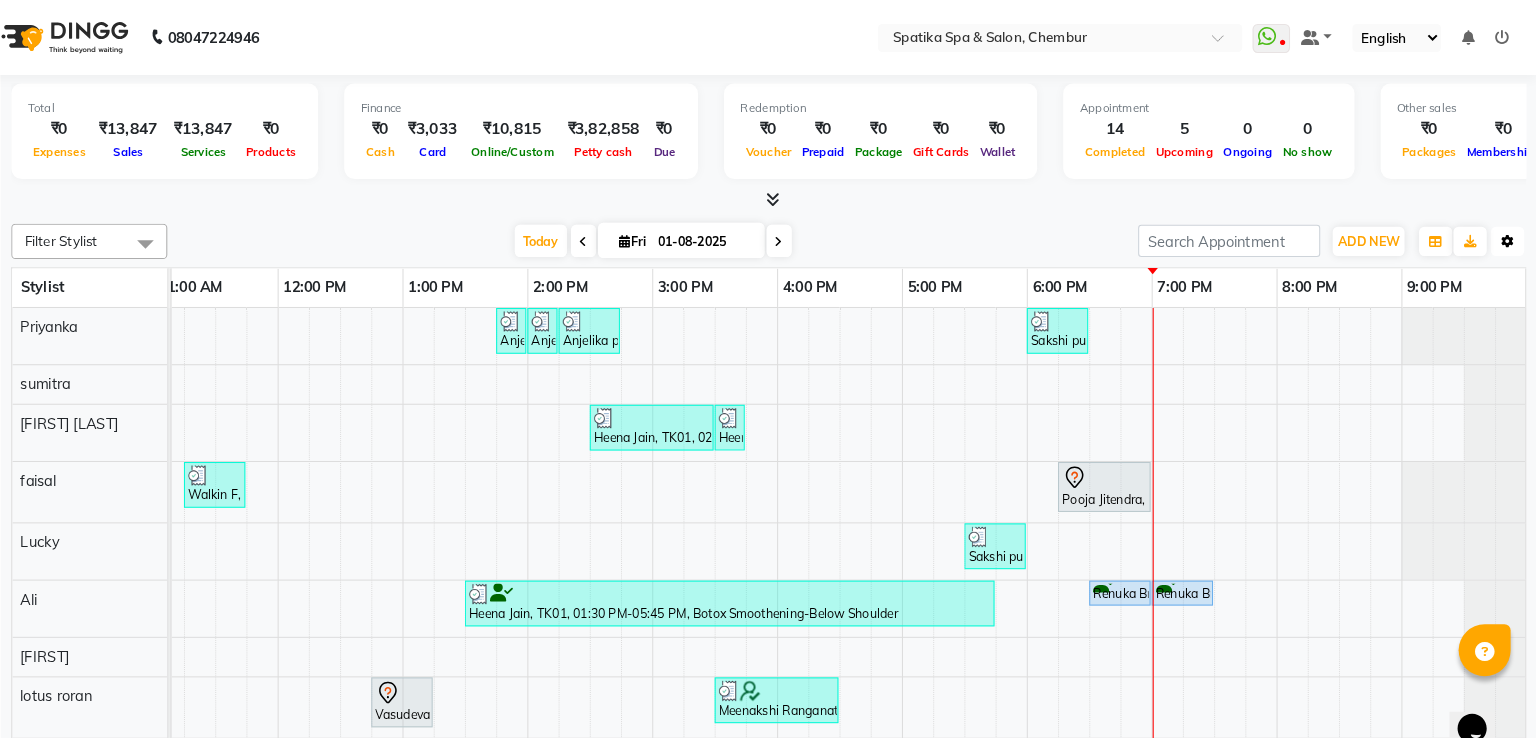 click at bounding box center (1508, 232) 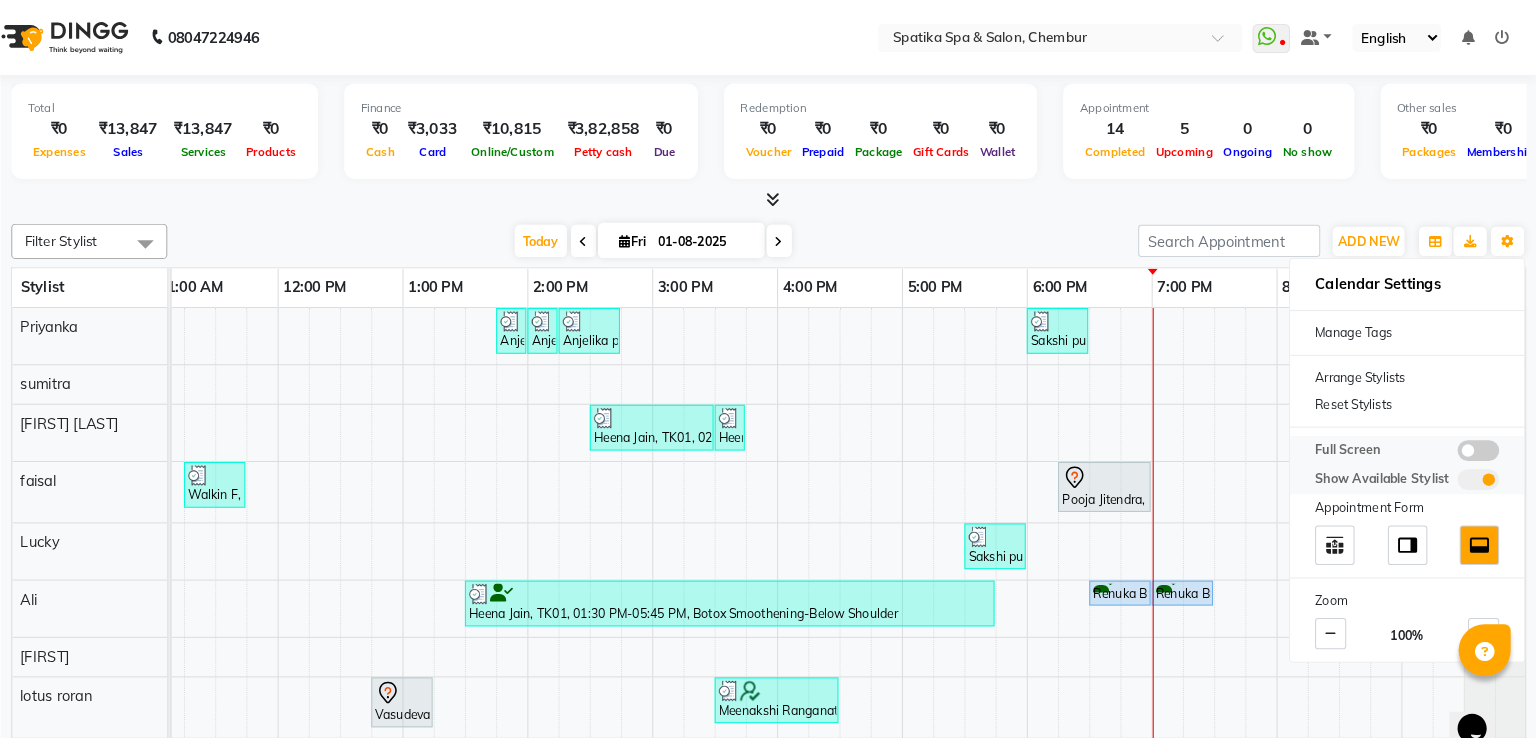 click at bounding box center [1480, 433] 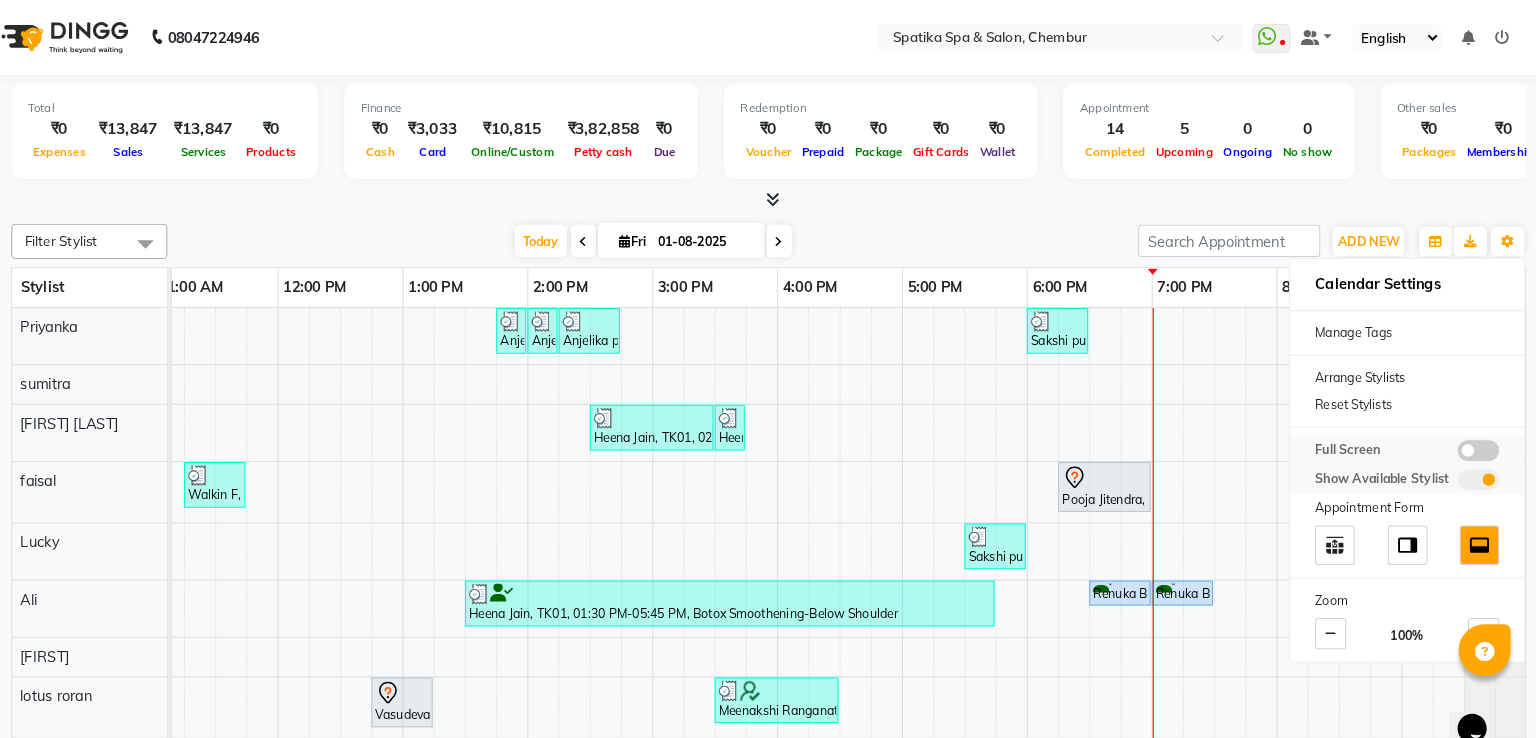 click at bounding box center [1460, 436] 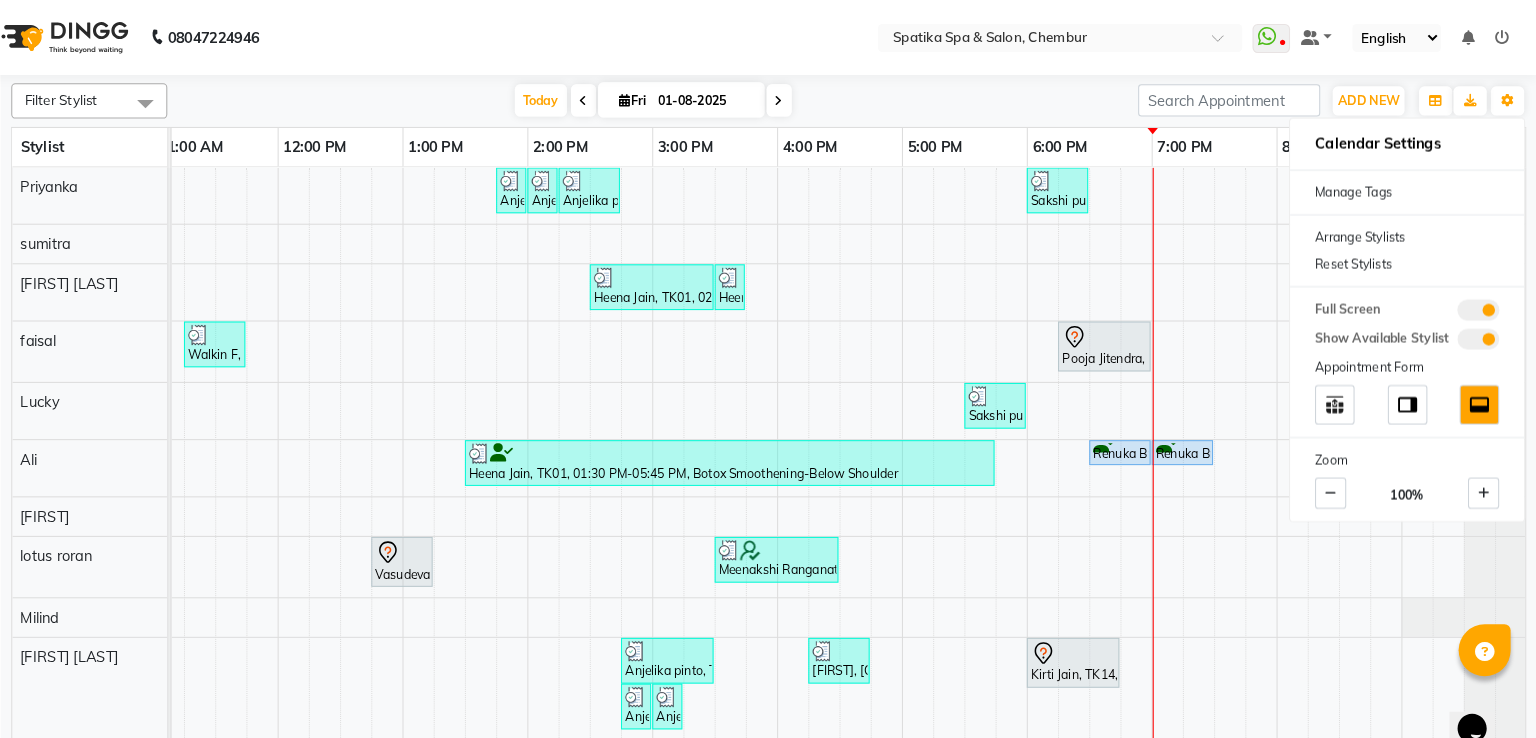scroll, scrollTop: 85, scrollLeft: 258, axis: both 